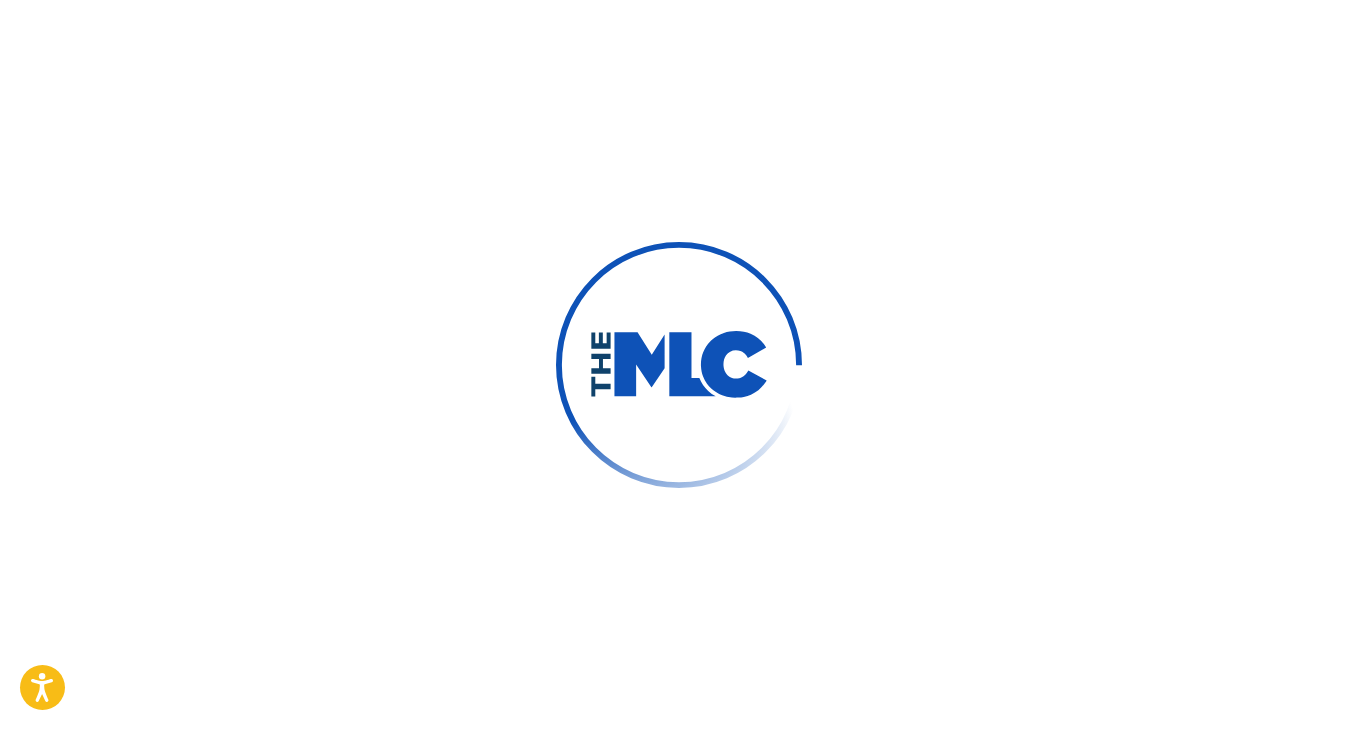 scroll, scrollTop: 0, scrollLeft: 0, axis: both 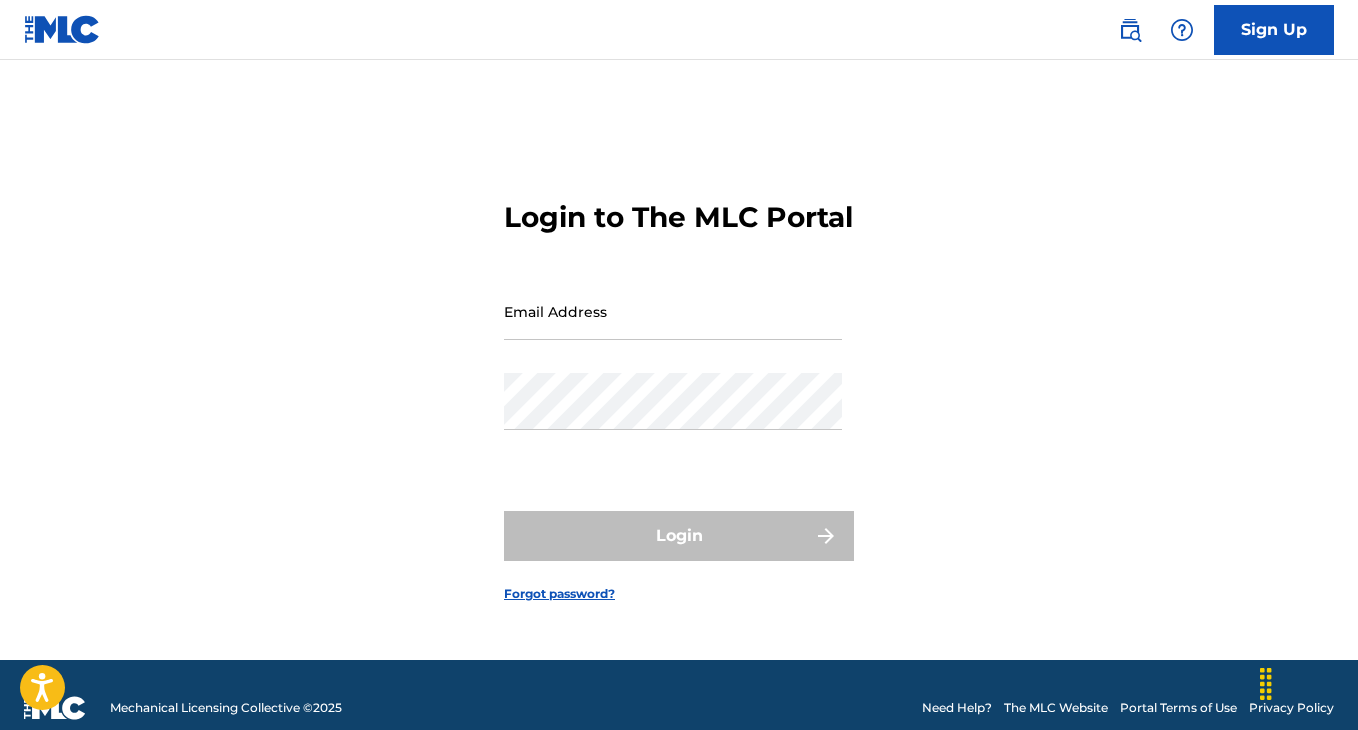 click on "Email Address" at bounding box center (673, 311) 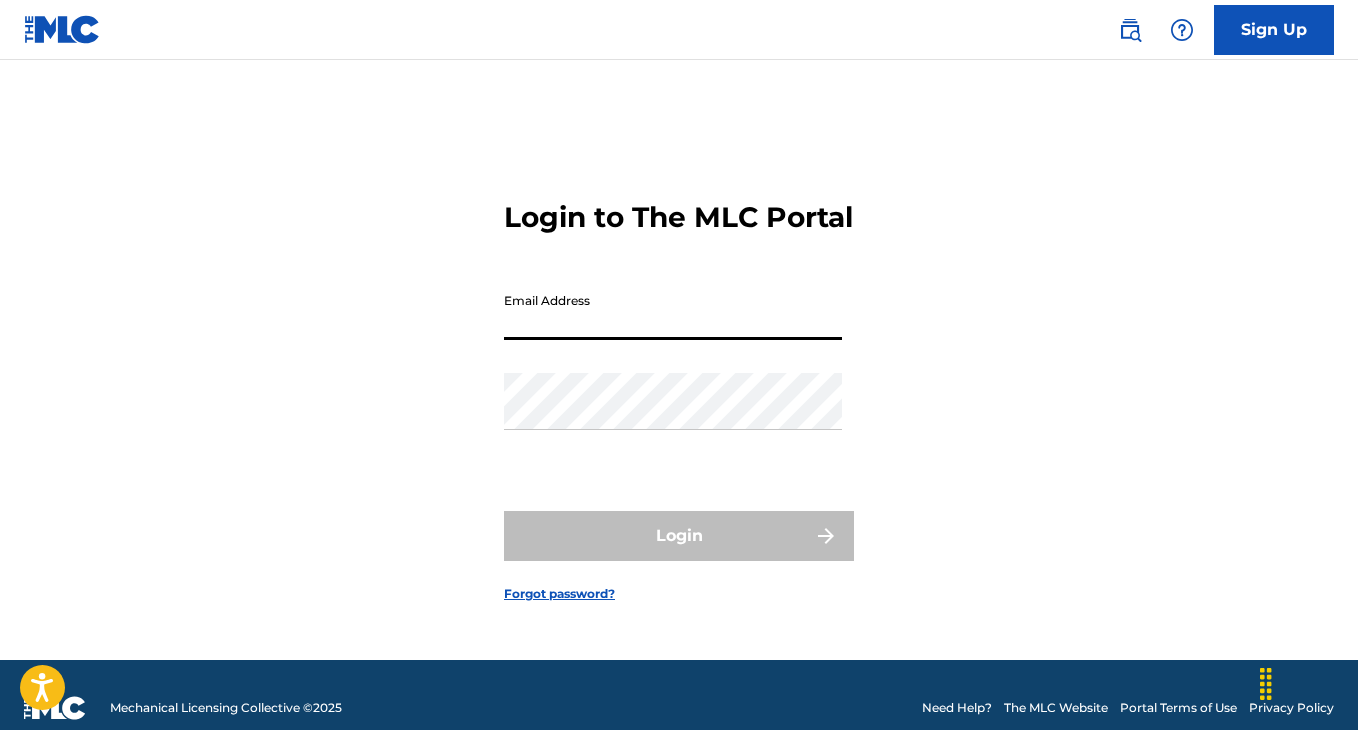 type on "[EMAIL]" 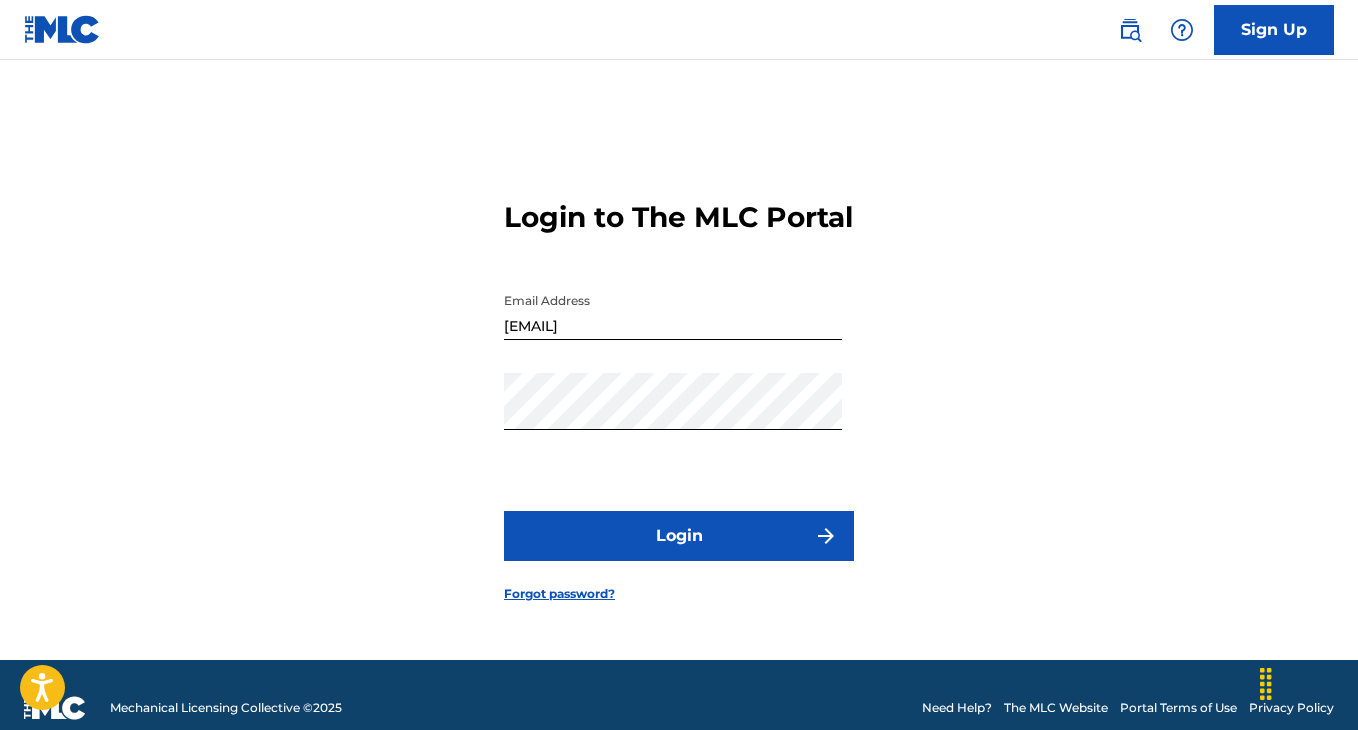 click on "Login" at bounding box center [679, 536] 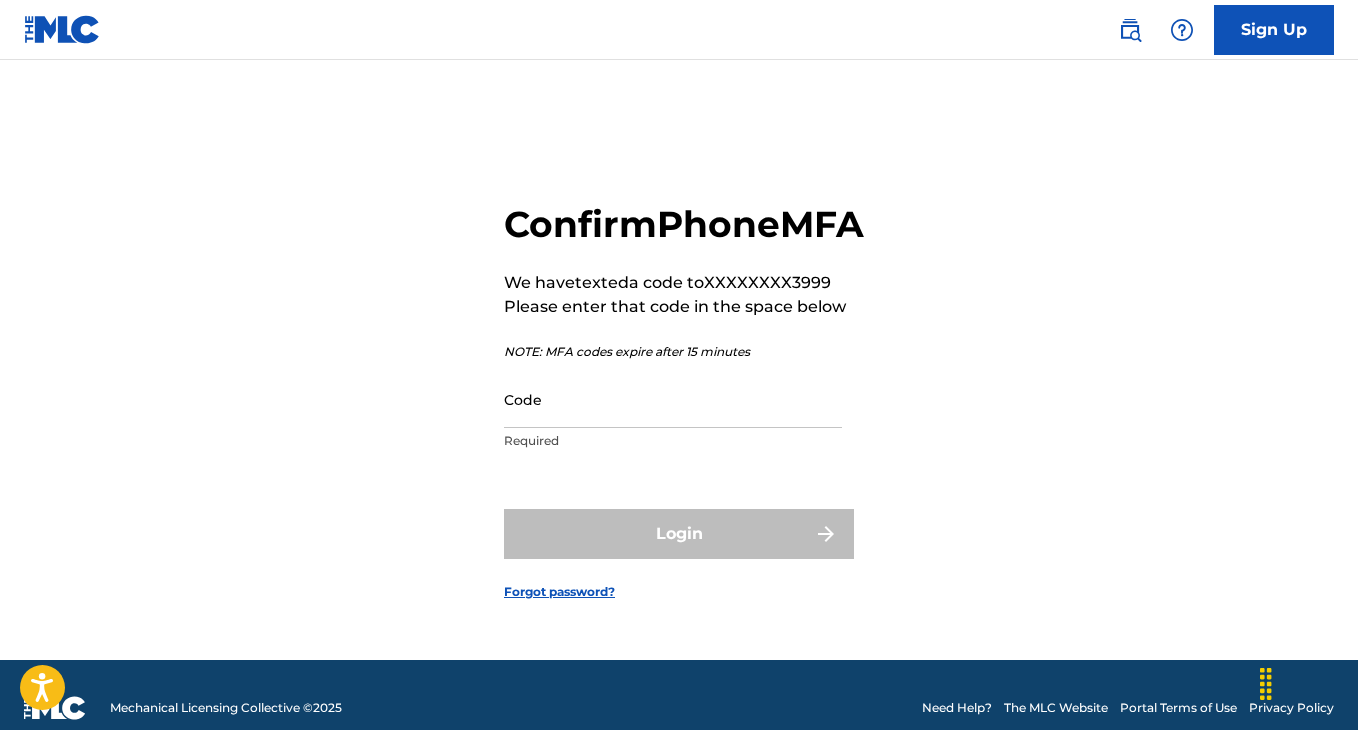 click on "Code" at bounding box center (673, 399) 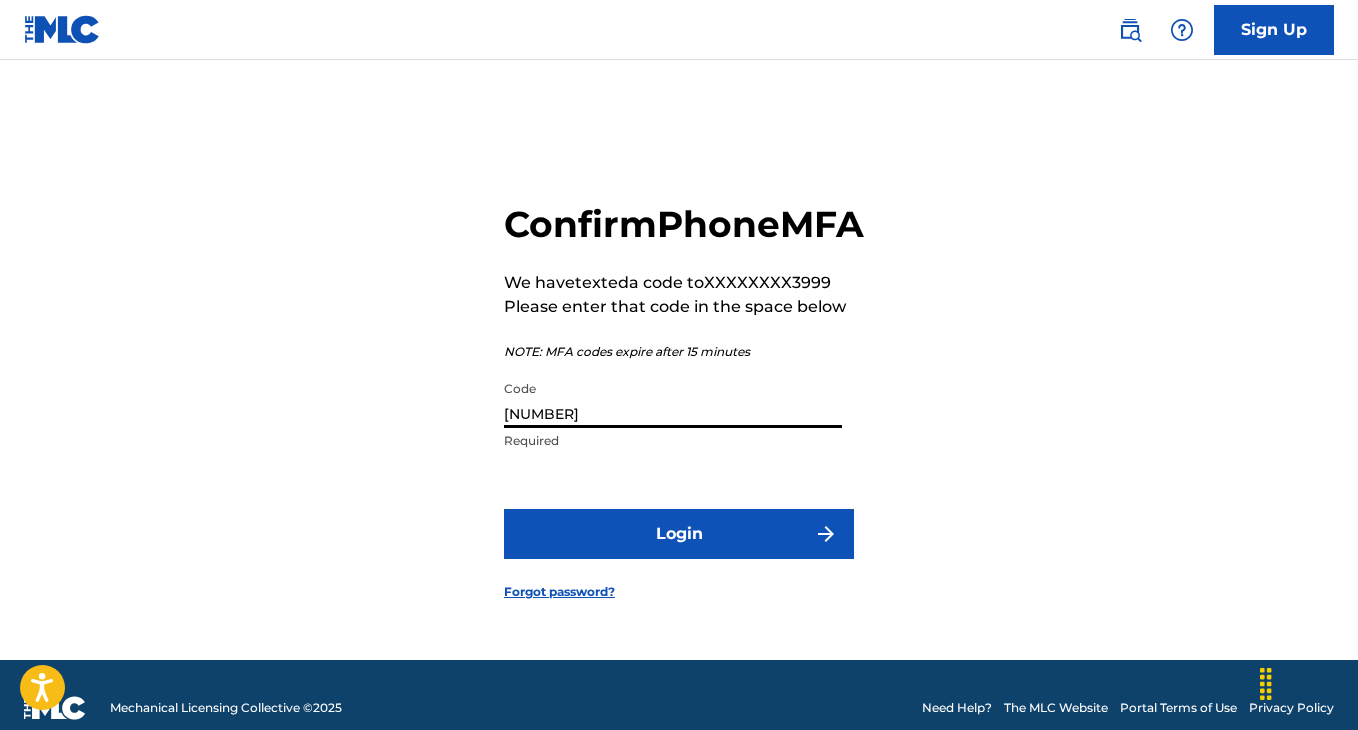 type on "050581" 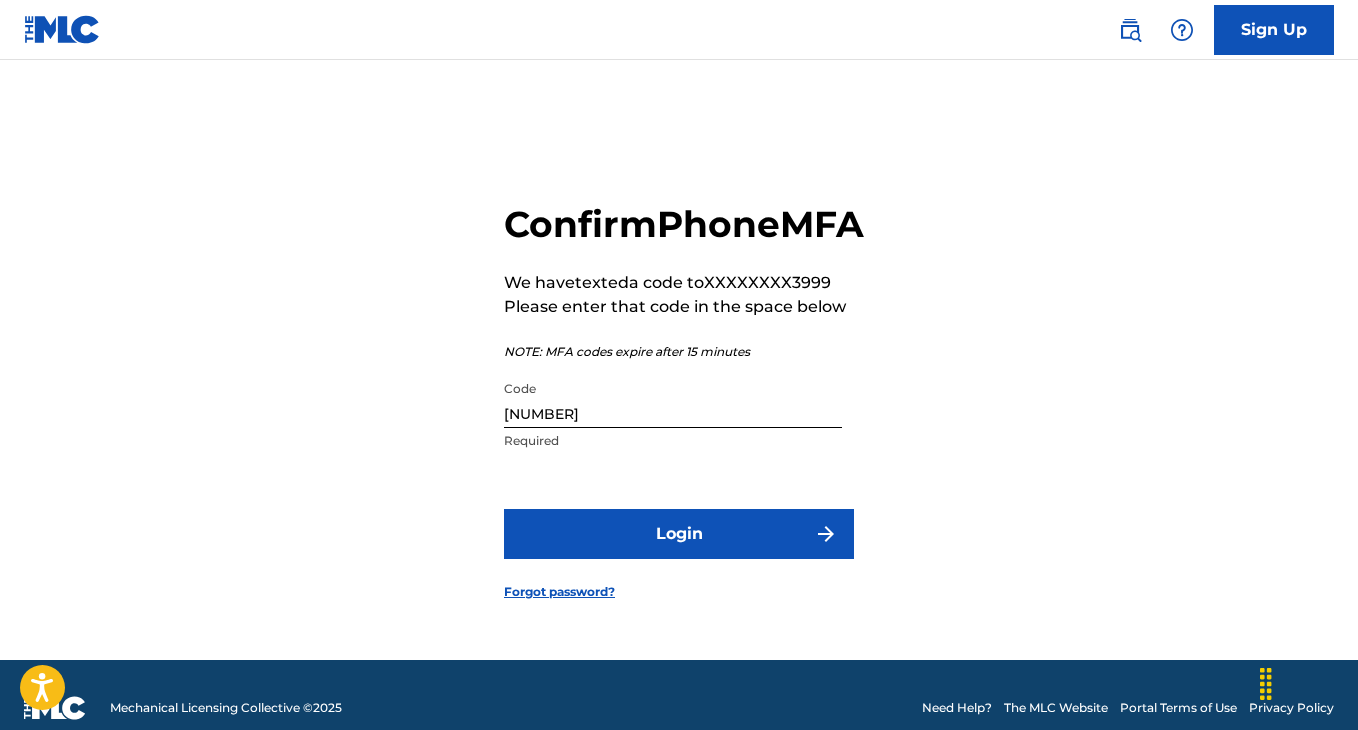 click on "Login" at bounding box center [679, 534] 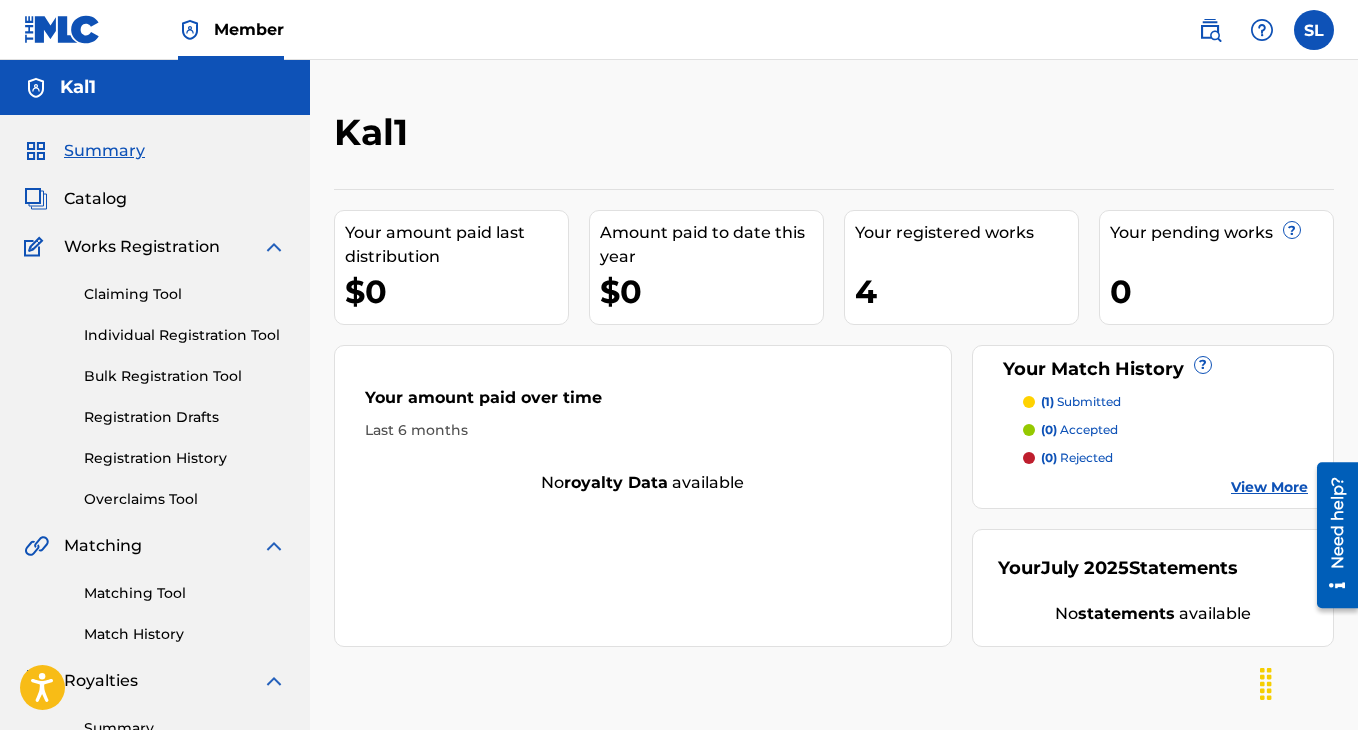 scroll, scrollTop: 0, scrollLeft: 0, axis: both 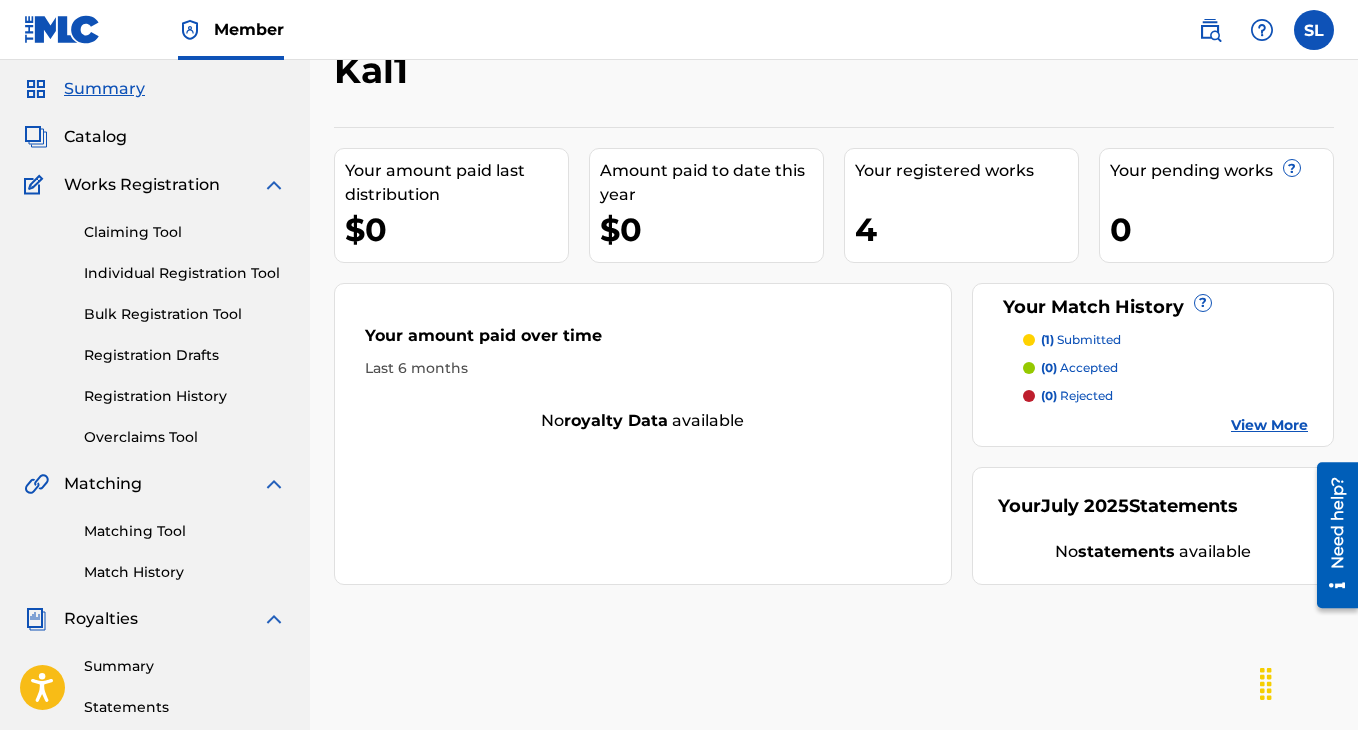 click on "Registration History" at bounding box center (185, 396) 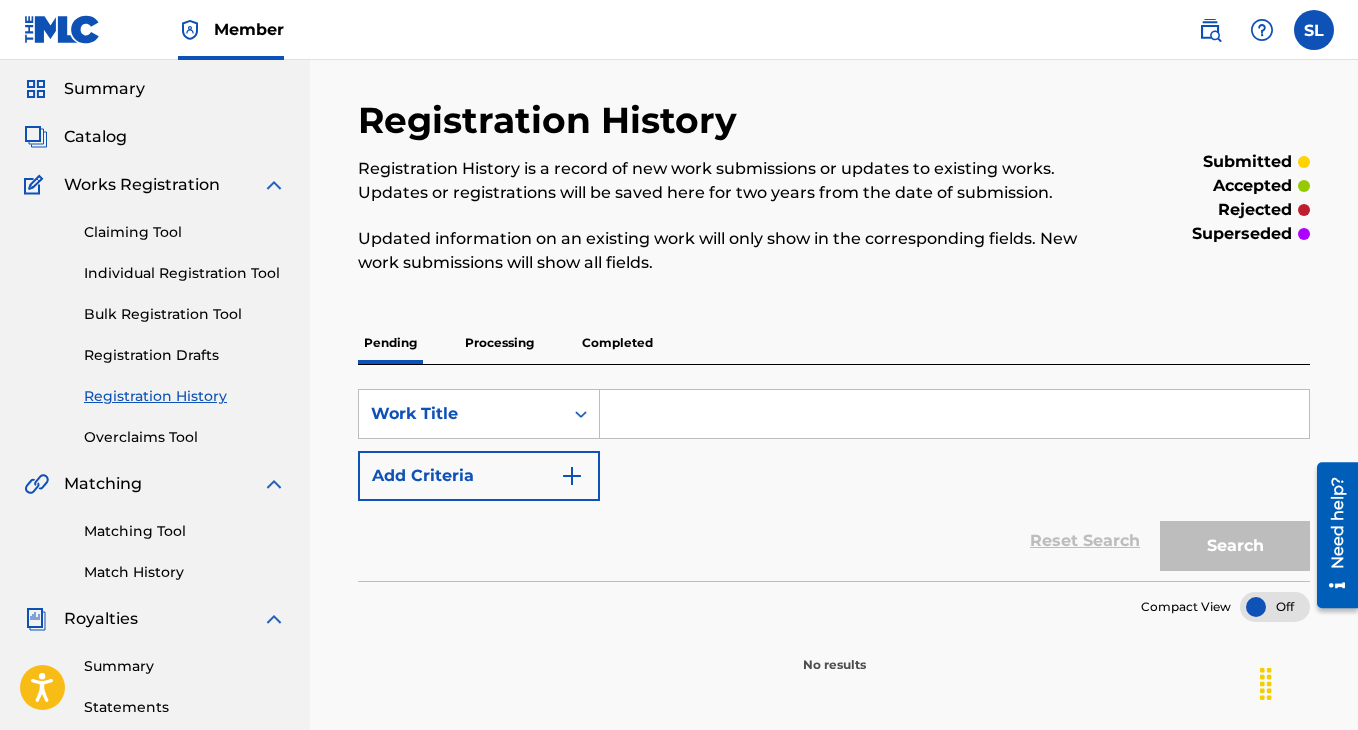 scroll, scrollTop: 0, scrollLeft: 0, axis: both 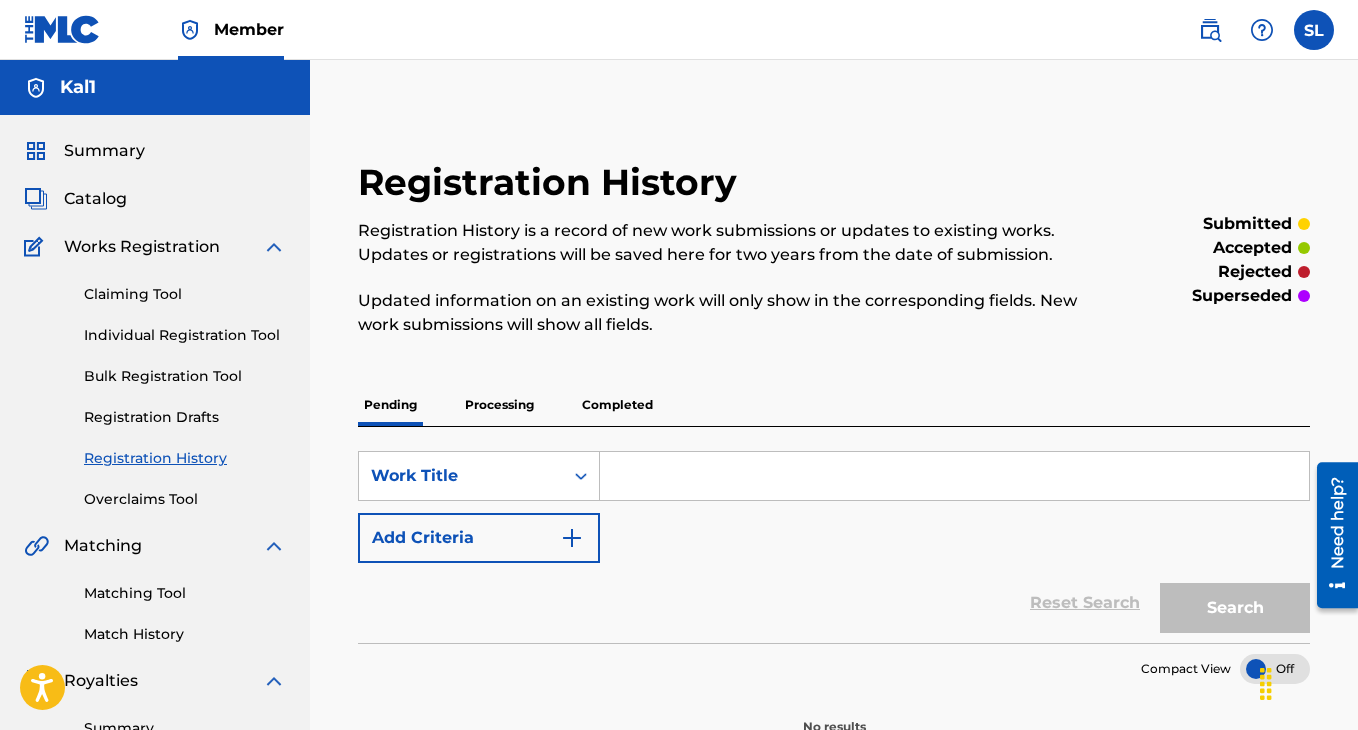 click on "Processing" at bounding box center [499, 405] 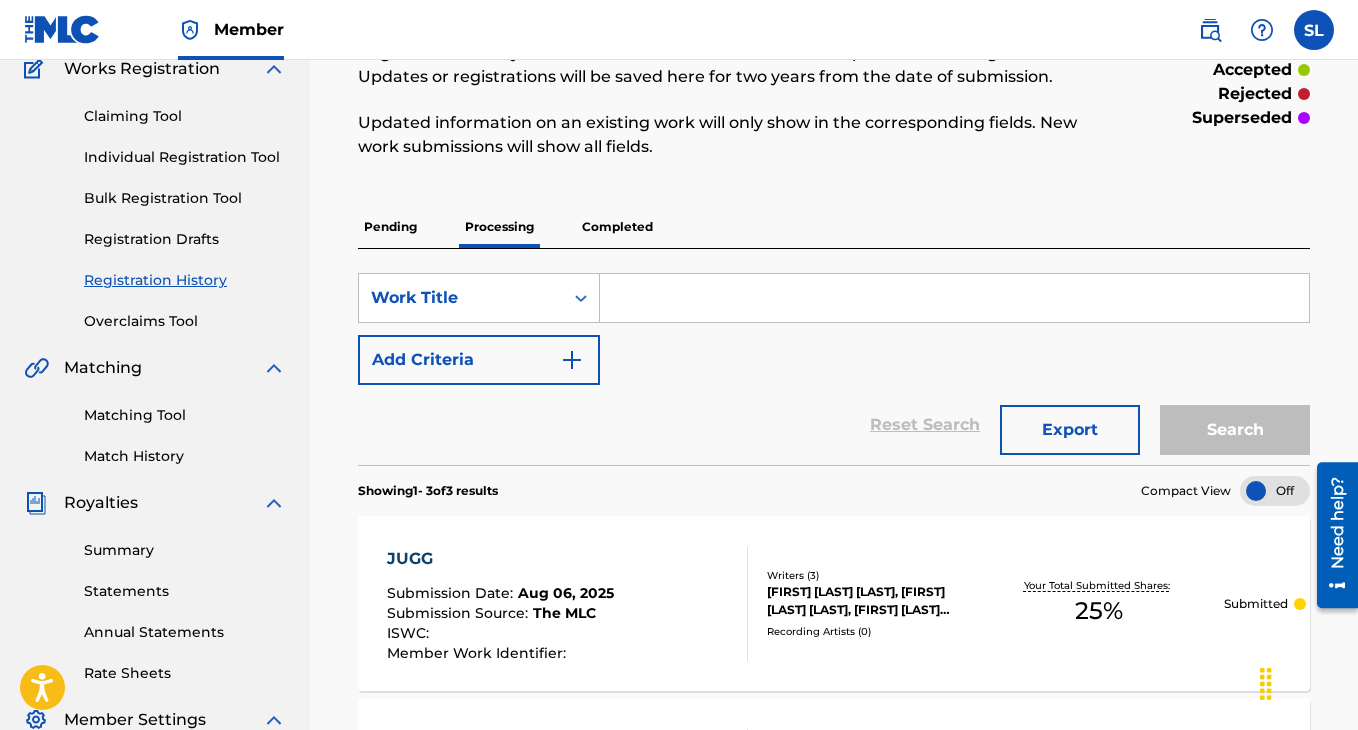 scroll, scrollTop: 82, scrollLeft: 0, axis: vertical 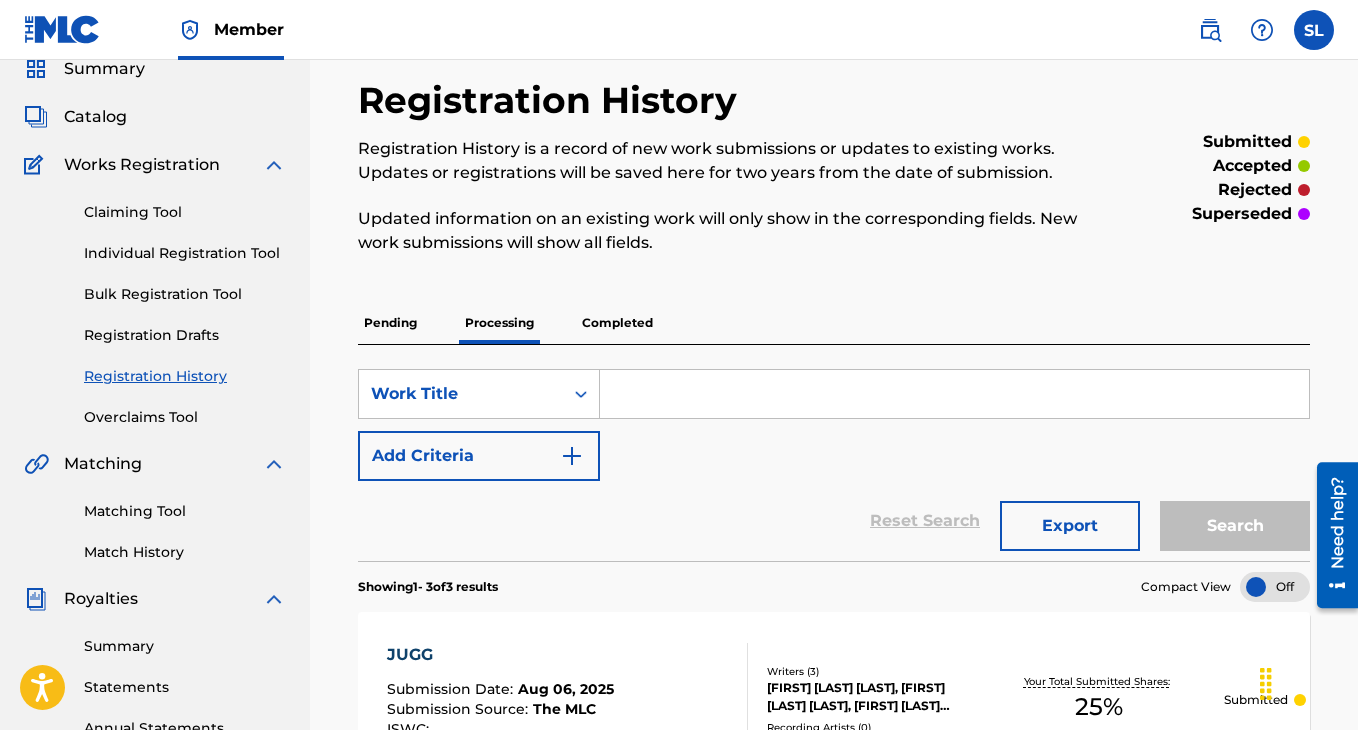 click on "Completed" at bounding box center (617, 323) 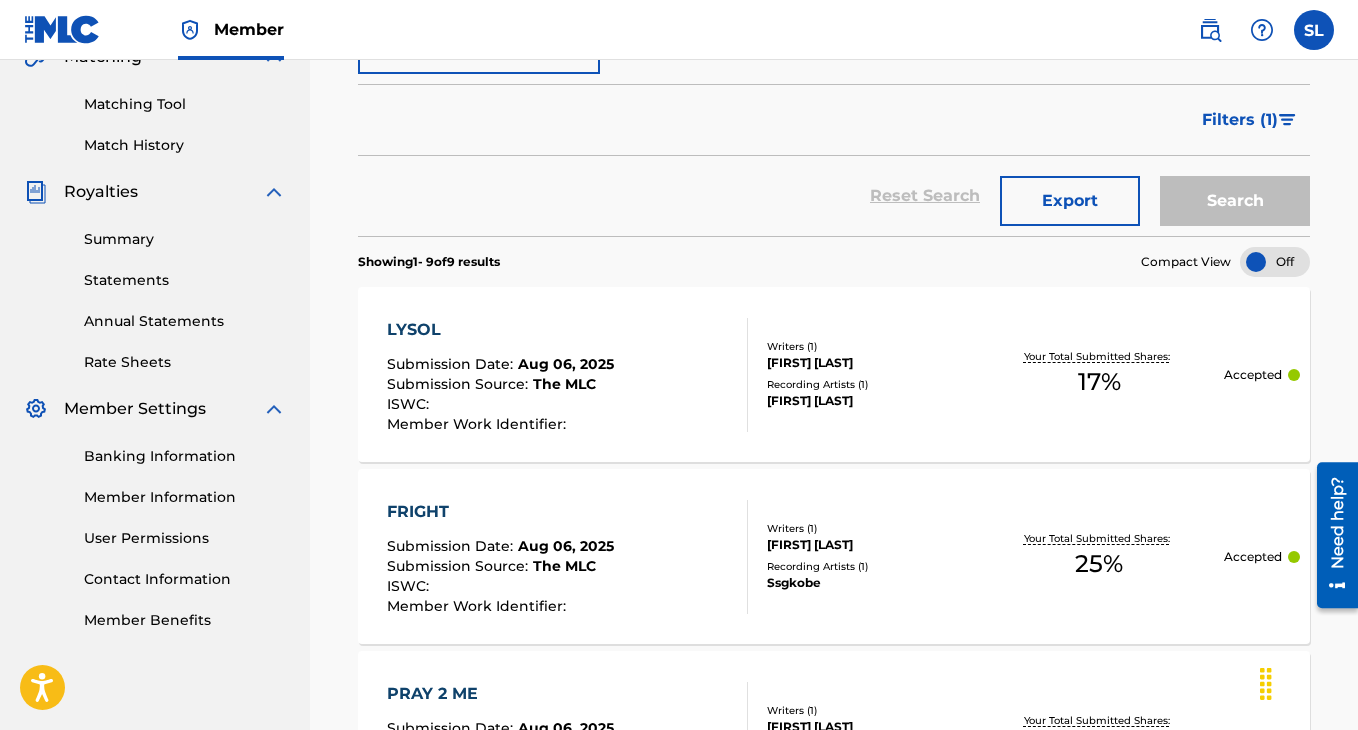 scroll, scrollTop: 538, scrollLeft: 0, axis: vertical 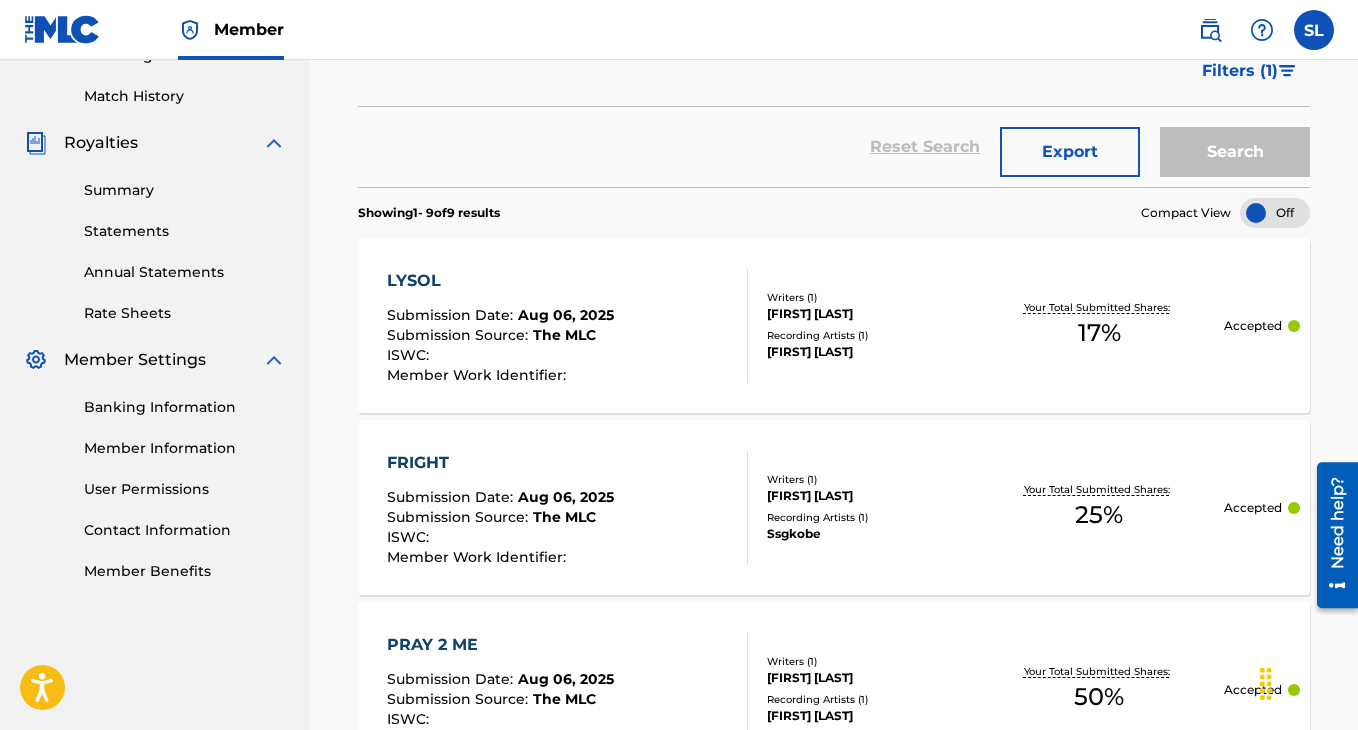 click on "LYSOL" at bounding box center [500, 281] 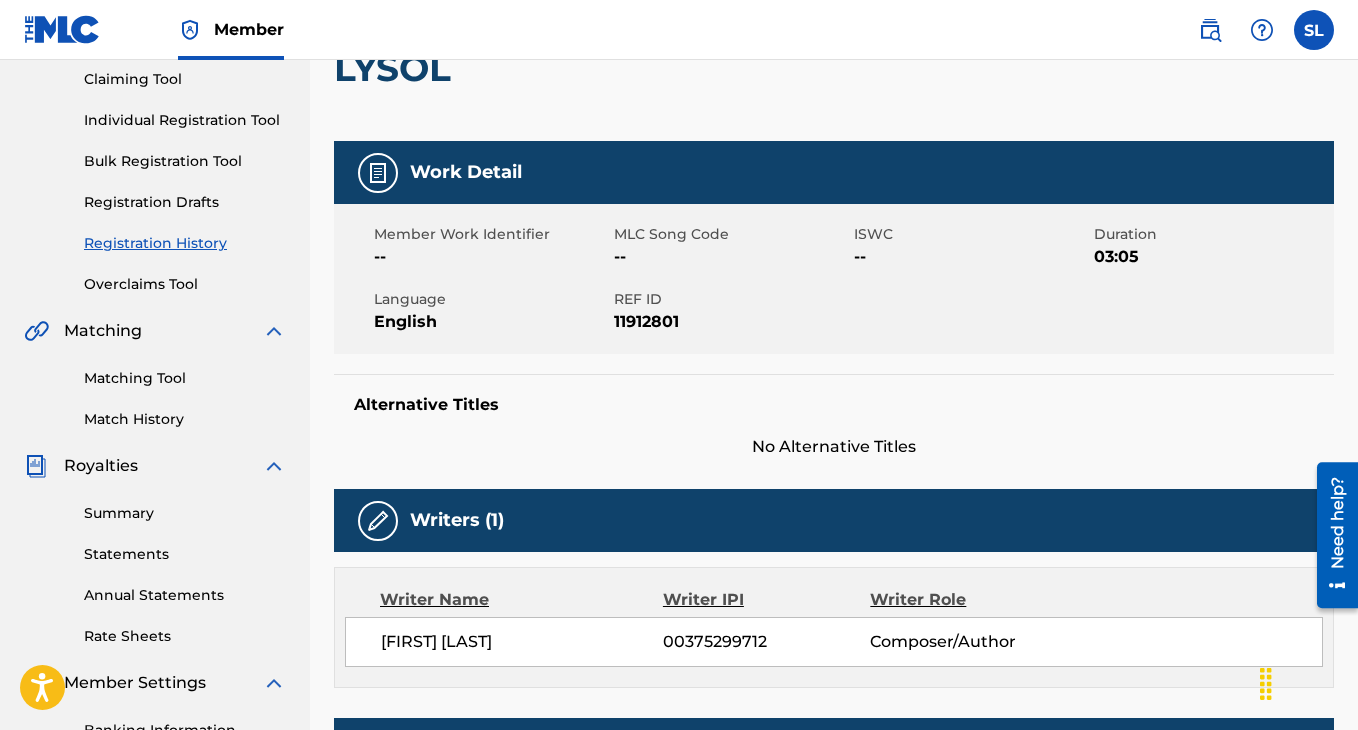 scroll, scrollTop: 178, scrollLeft: 0, axis: vertical 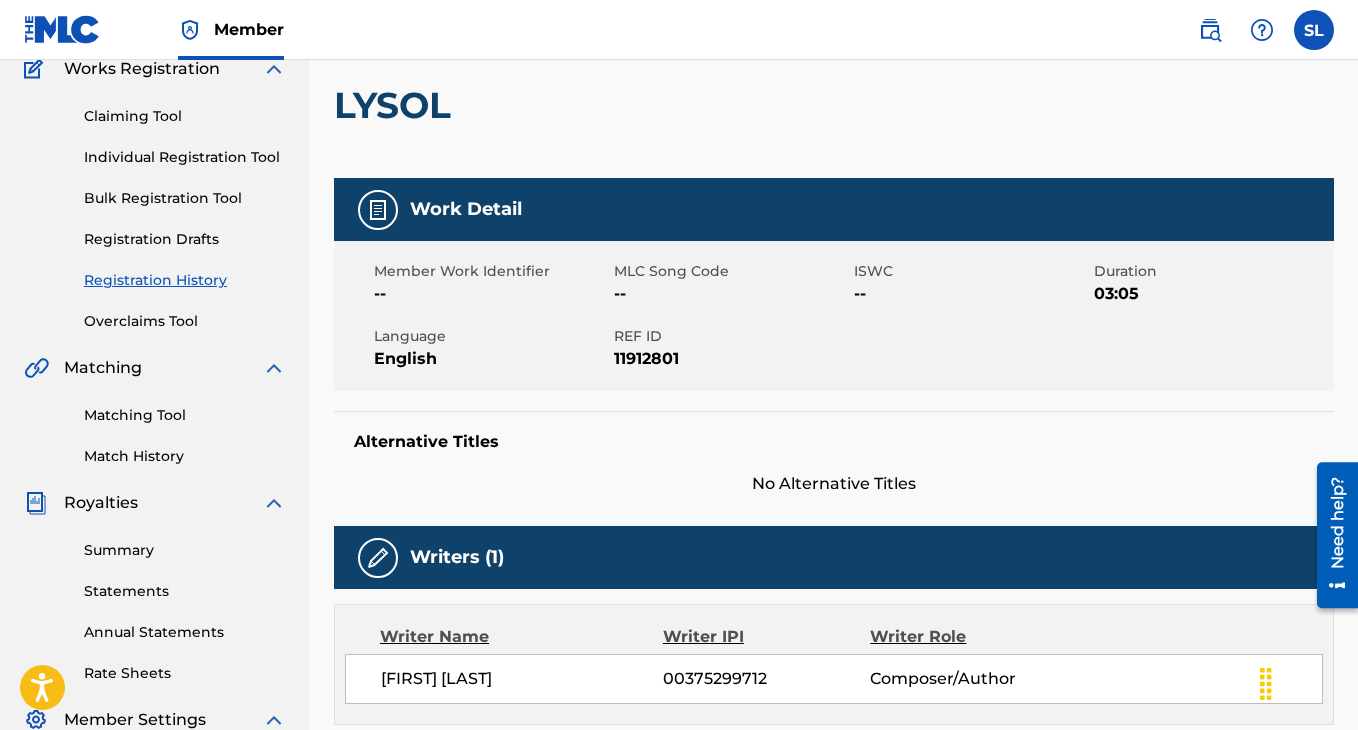 click on "Registration History" at bounding box center (185, 280) 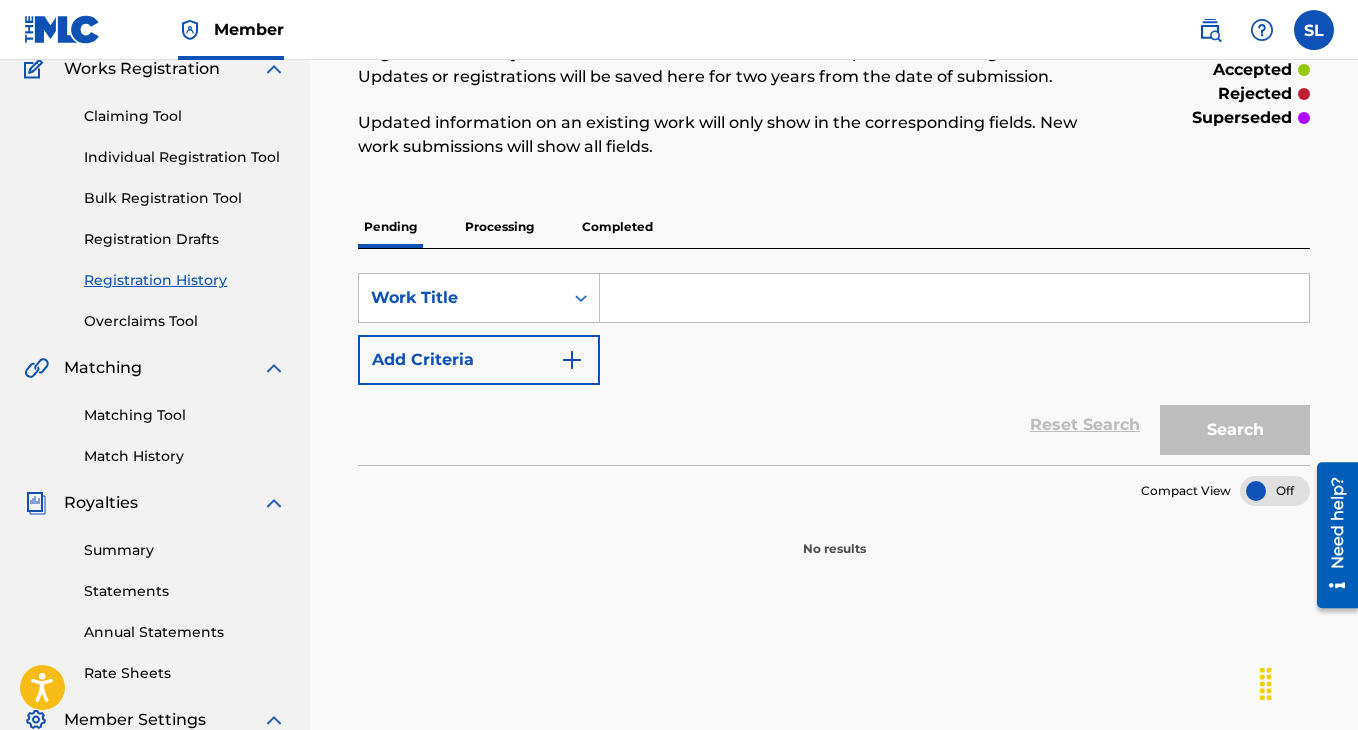 scroll, scrollTop: 0, scrollLeft: 0, axis: both 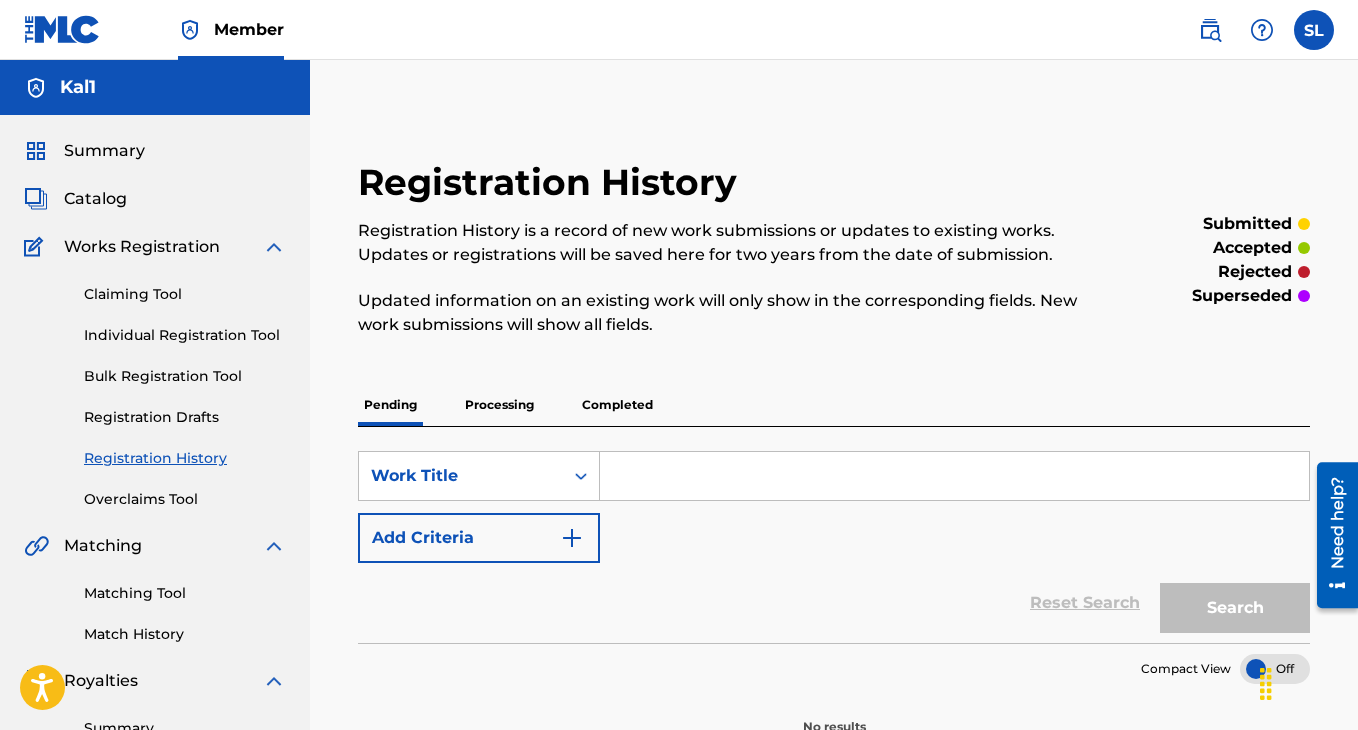 click on "Completed" at bounding box center (617, 405) 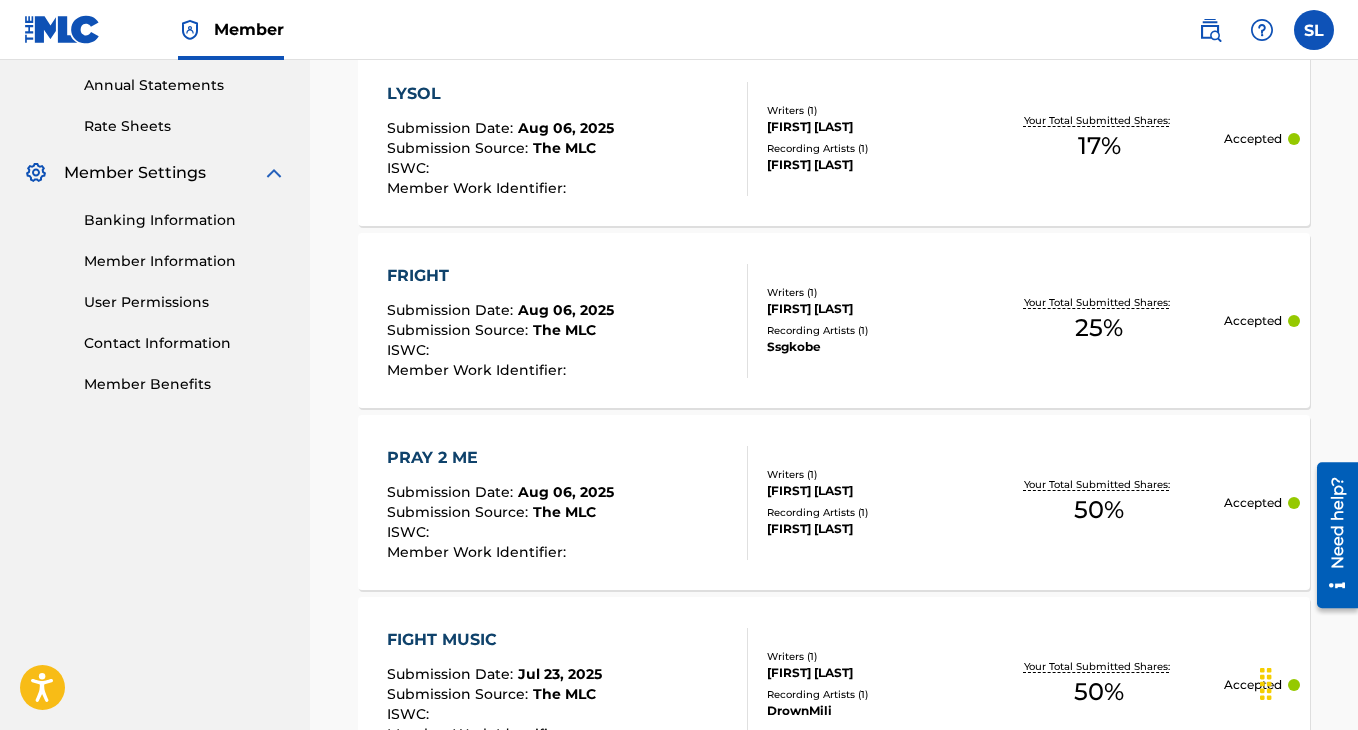 scroll, scrollTop: 762, scrollLeft: 0, axis: vertical 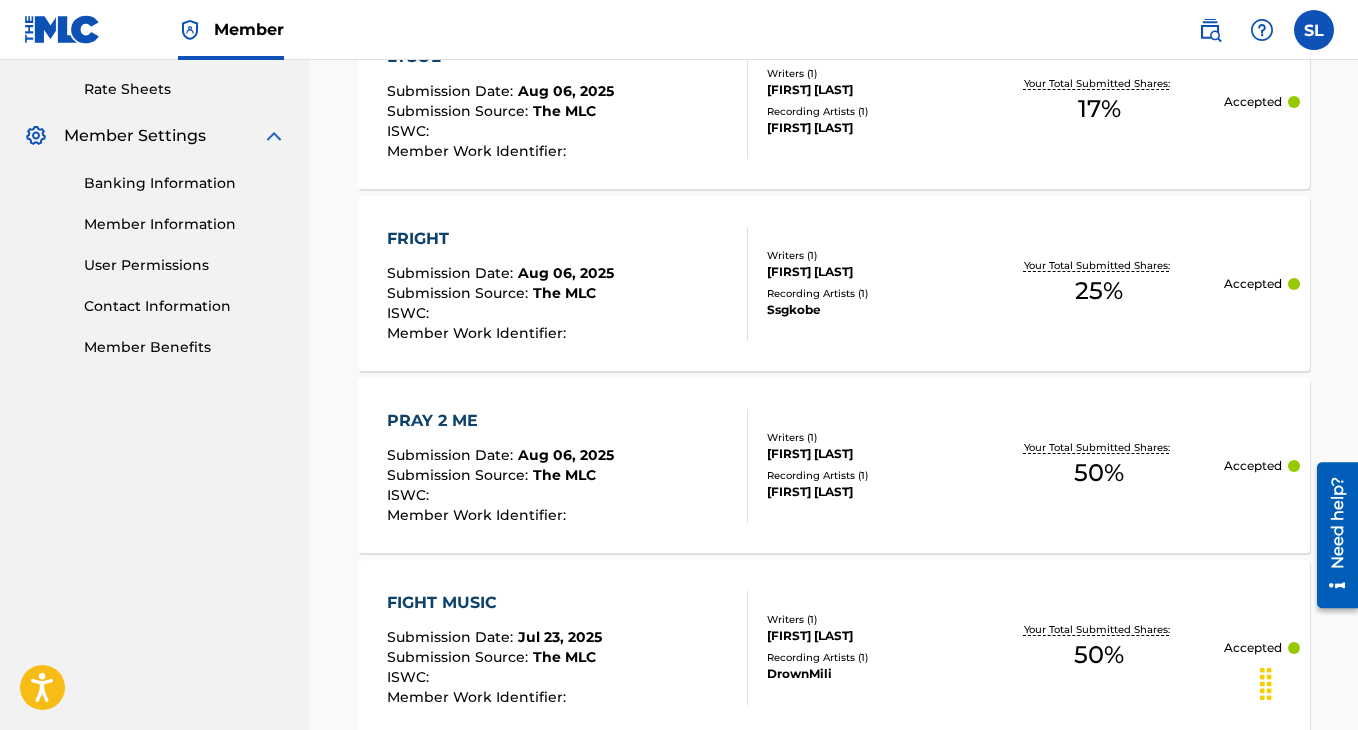 click on "PRAY 2 ME Submission Date : Aug 06, 2025 Submission Source : The MLC ISWC : Member Work Identifier :" at bounding box center (500, 466) 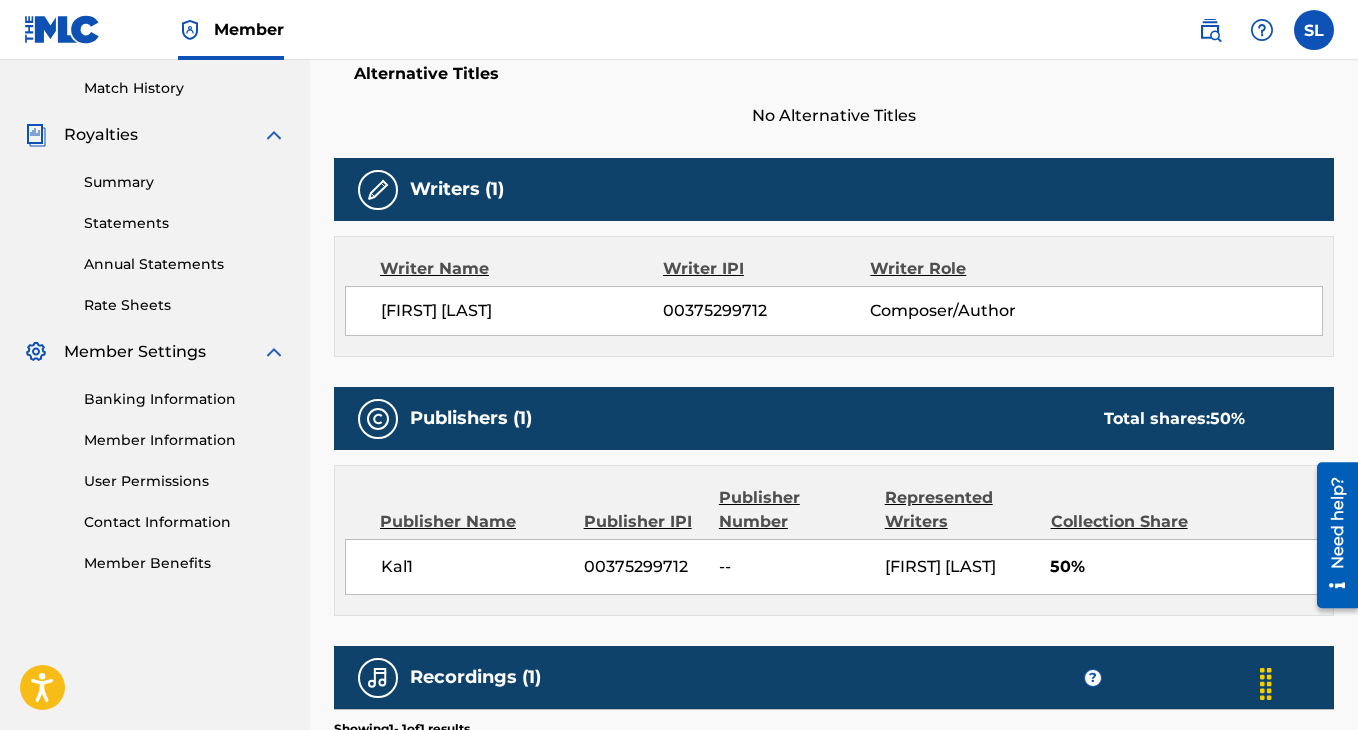 scroll, scrollTop: 583, scrollLeft: 0, axis: vertical 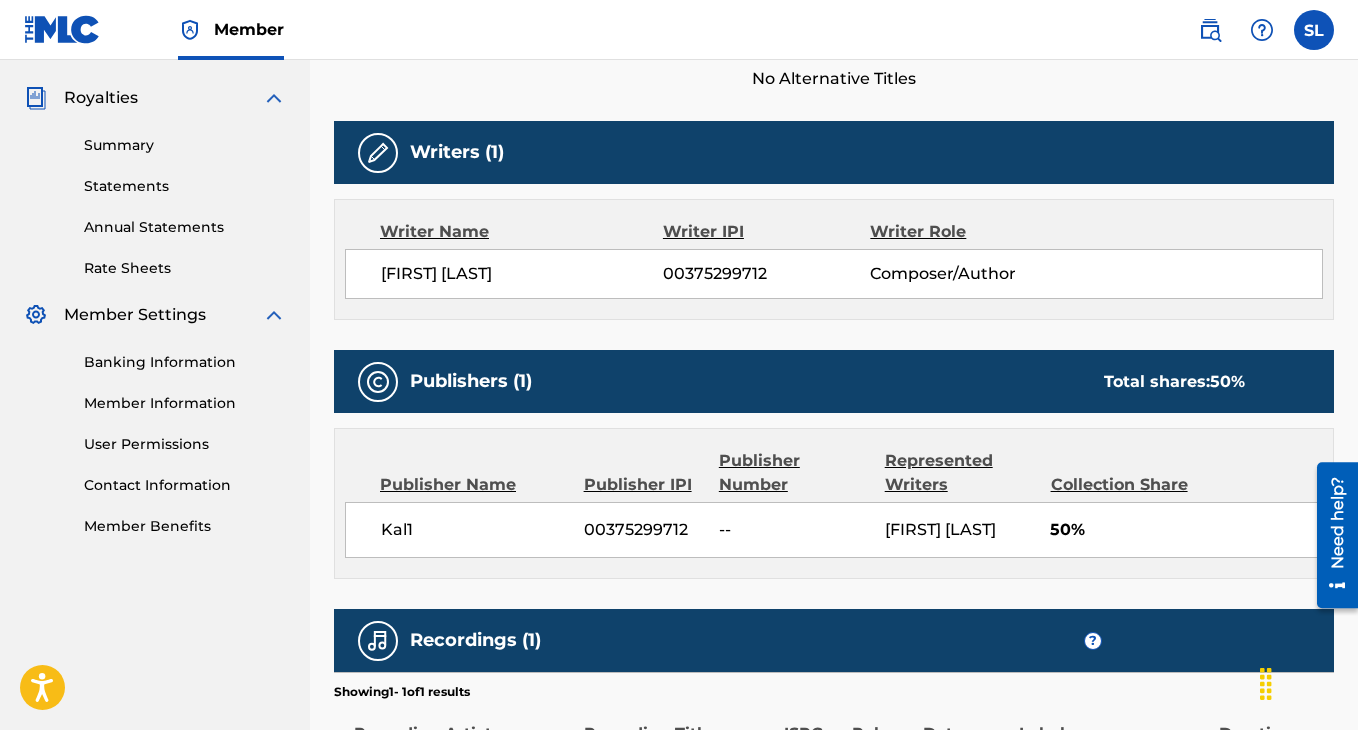 click on "00375299712" at bounding box center [644, 530] 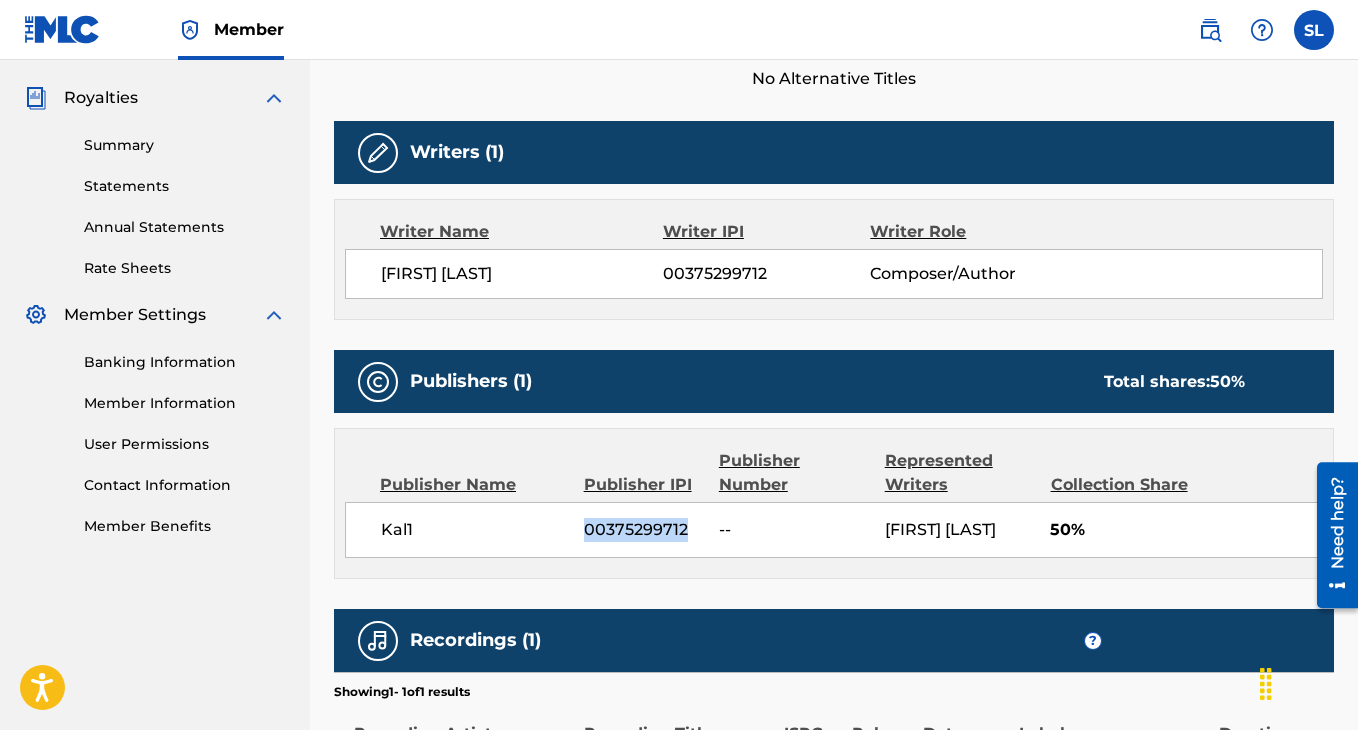 click on "00375299712" at bounding box center (644, 530) 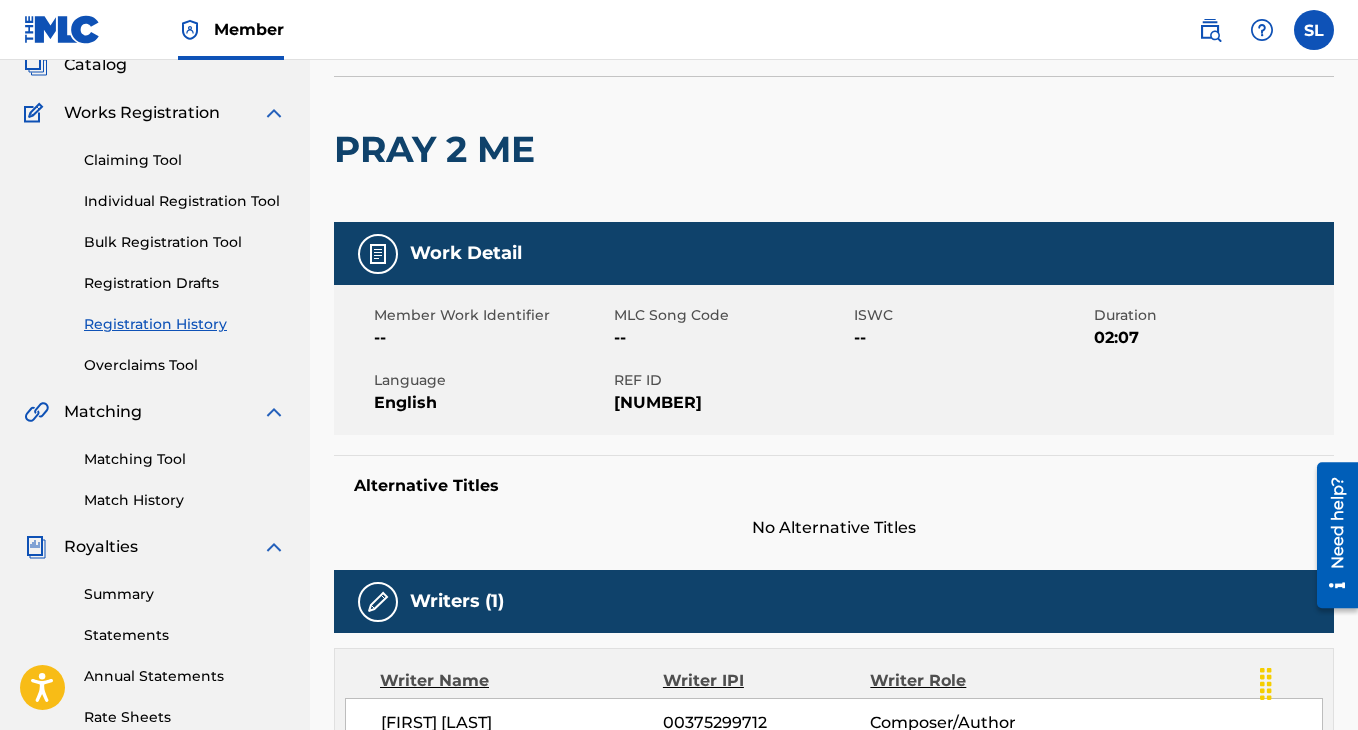 scroll, scrollTop: 112, scrollLeft: 0, axis: vertical 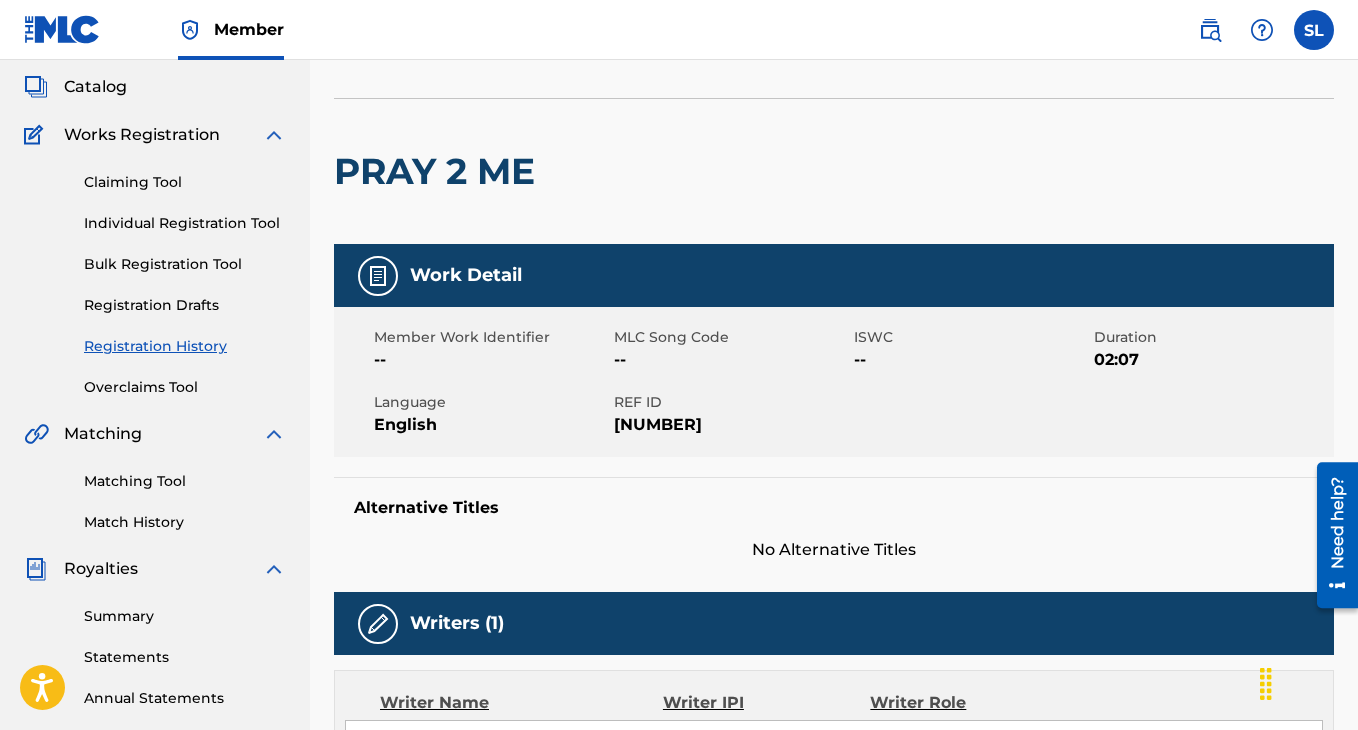 click on "Registration History" at bounding box center (185, 346) 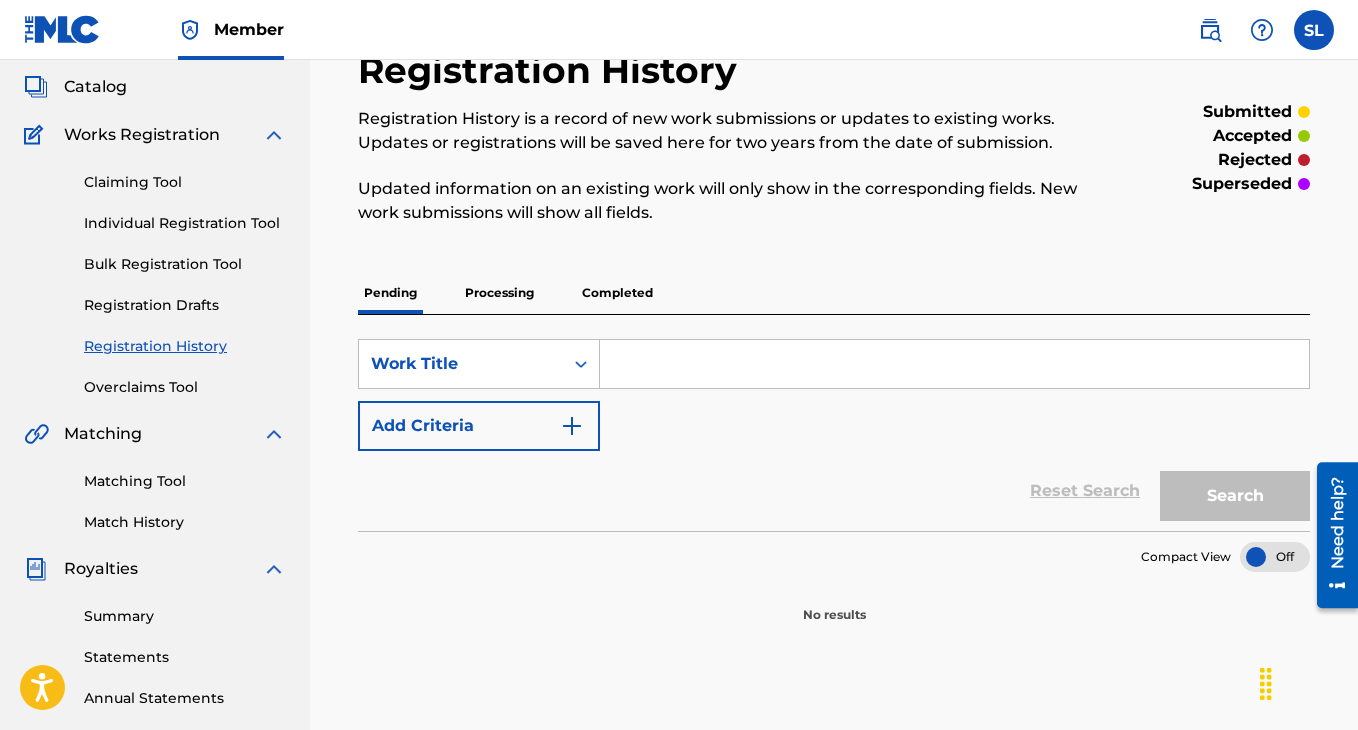 scroll, scrollTop: 0, scrollLeft: 0, axis: both 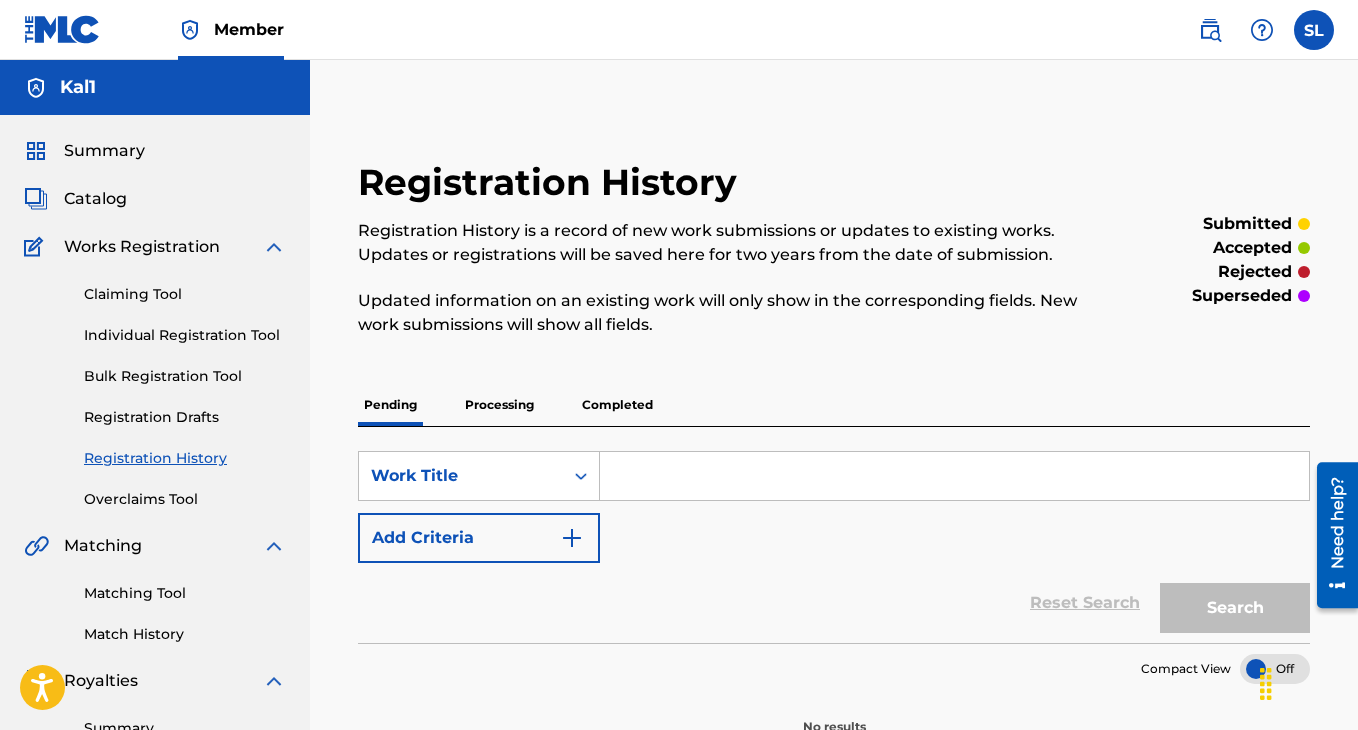 click on "Completed" at bounding box center (617, 405) 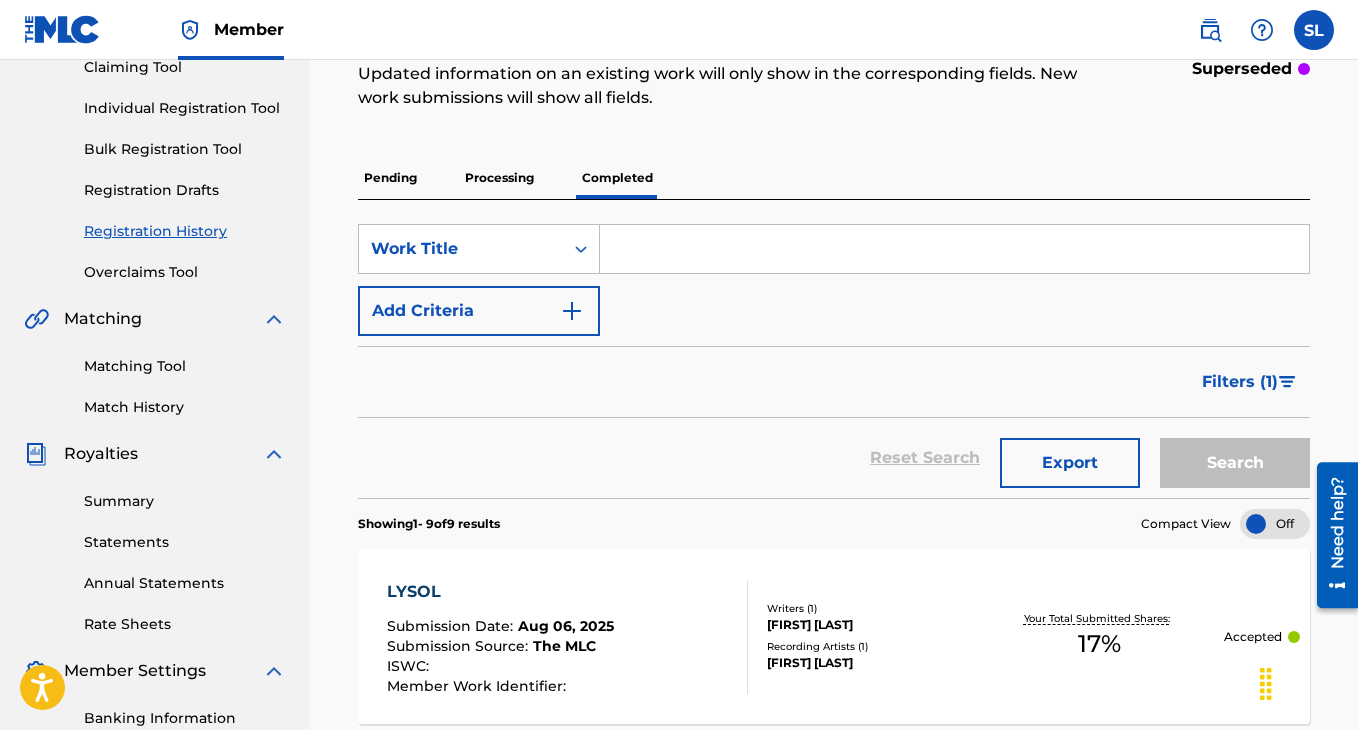 scroll, scrollTop: 212, scrollLeft: 0, axis: vertical 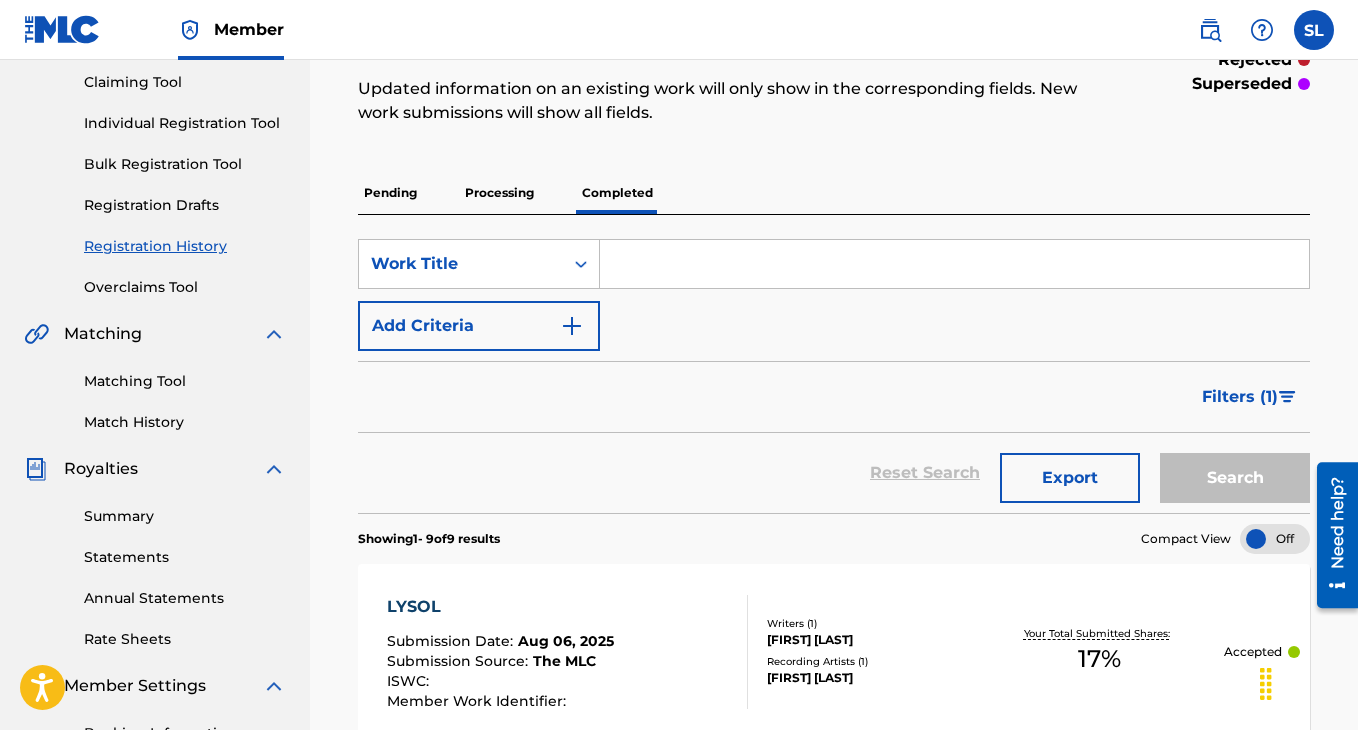 click on "Processing" at bounding box center (499, 193) 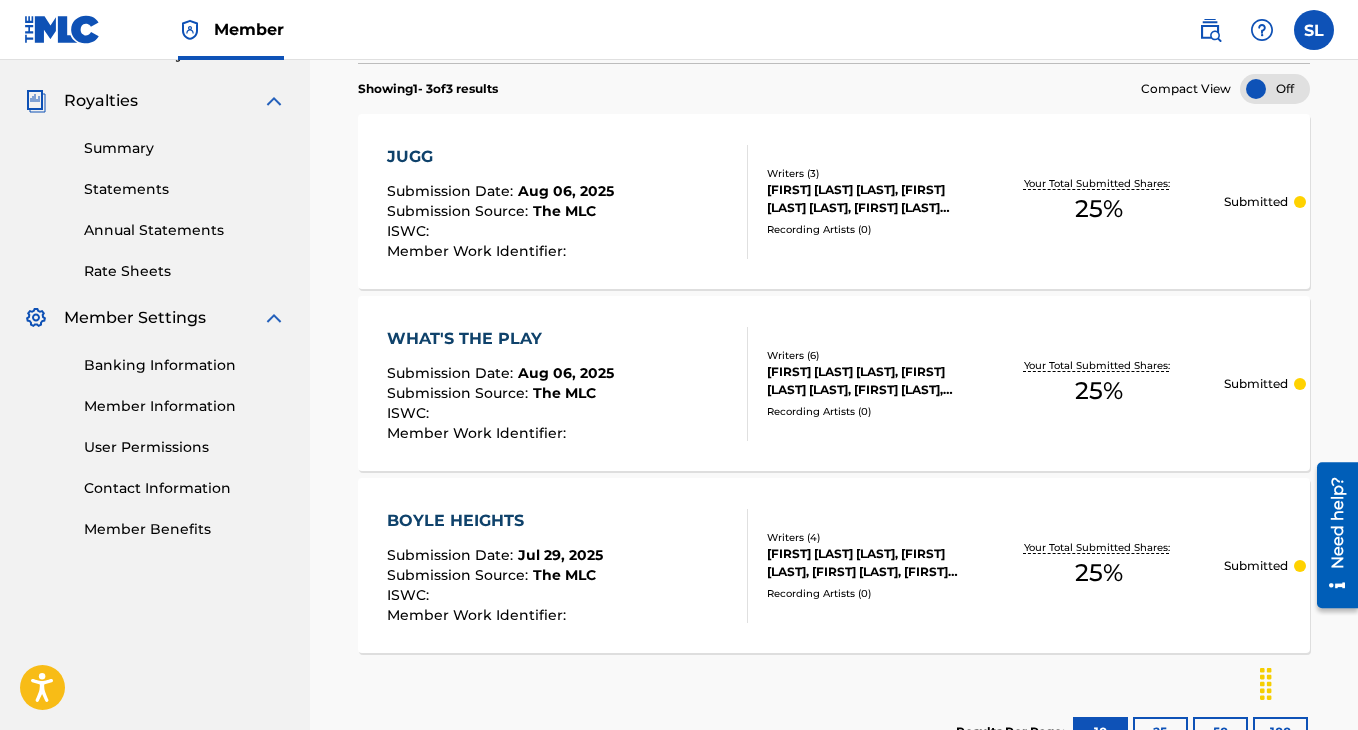 scroll, scrollTop: 591, scrollLeft: 0, axis: vertical 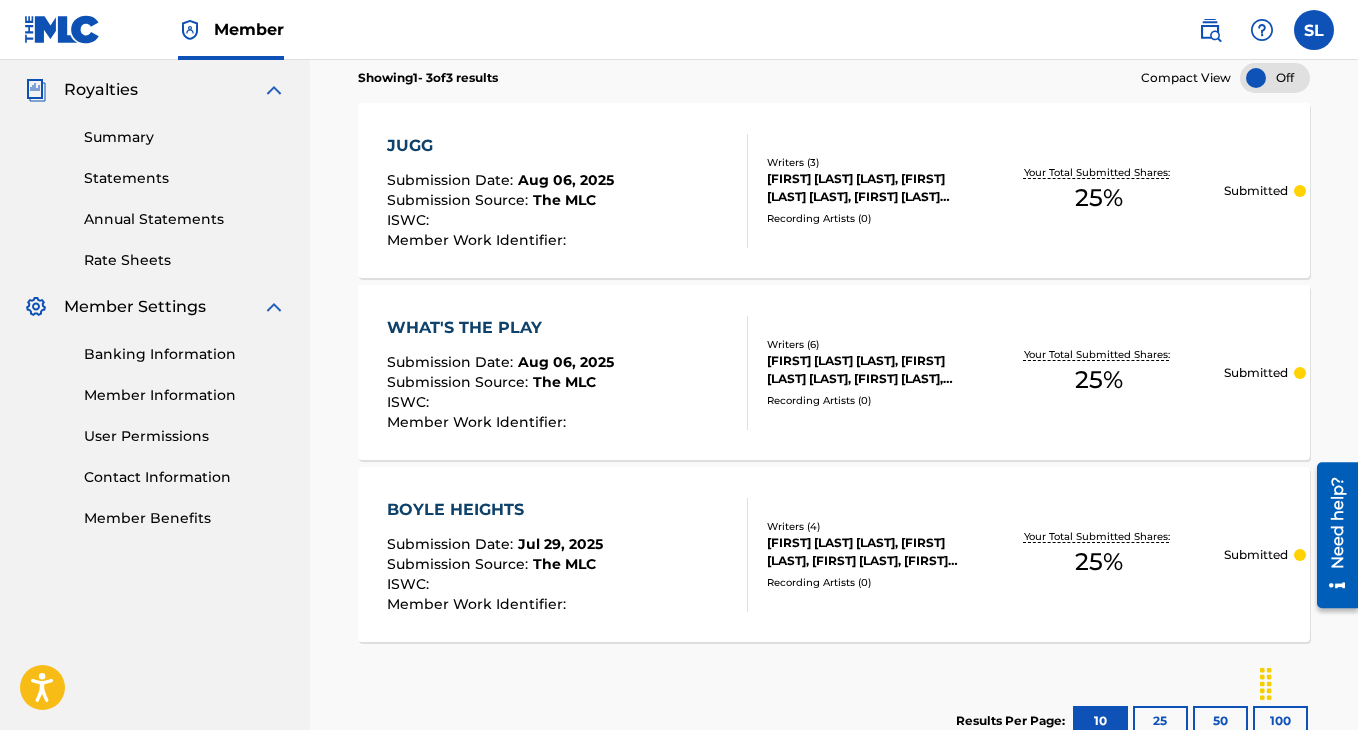 click on "The MLC" at bounding box center [564, 564] 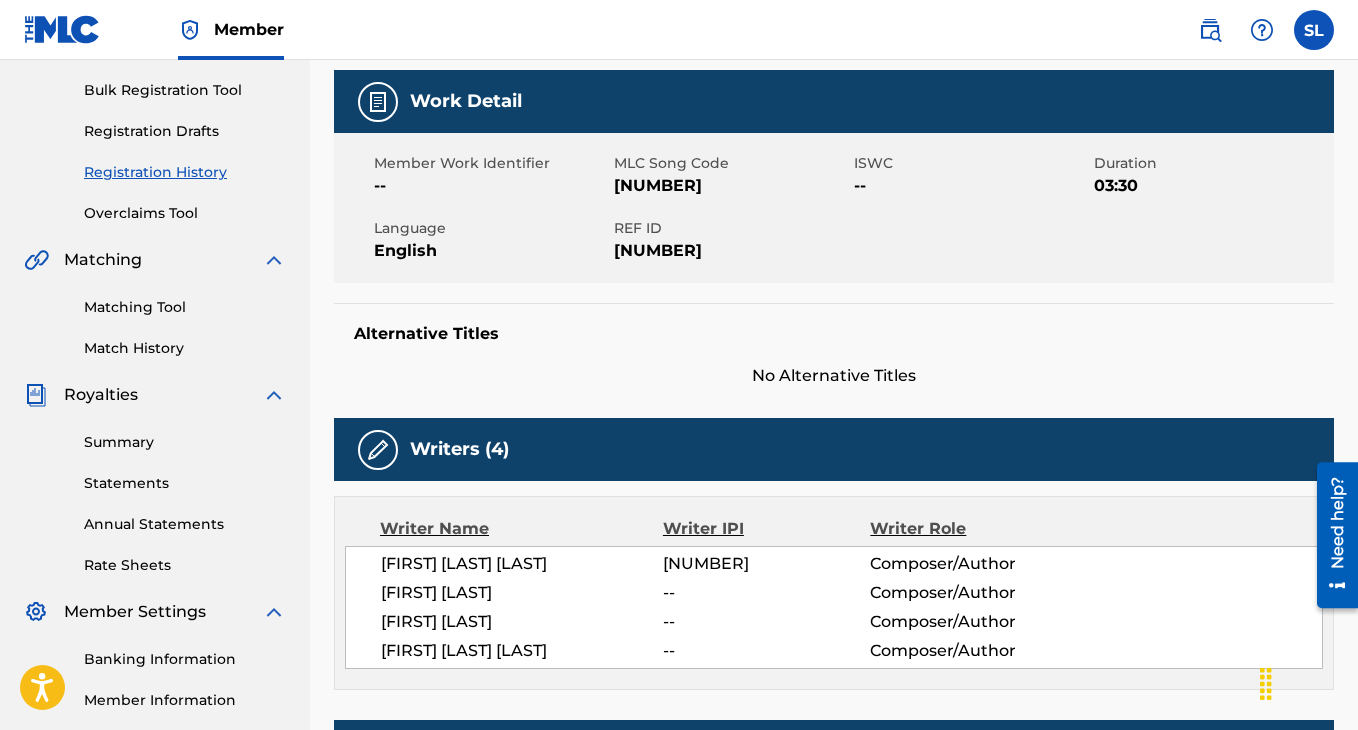 scroll, scrollTop: 0, scrollLeft: 0, axis: both 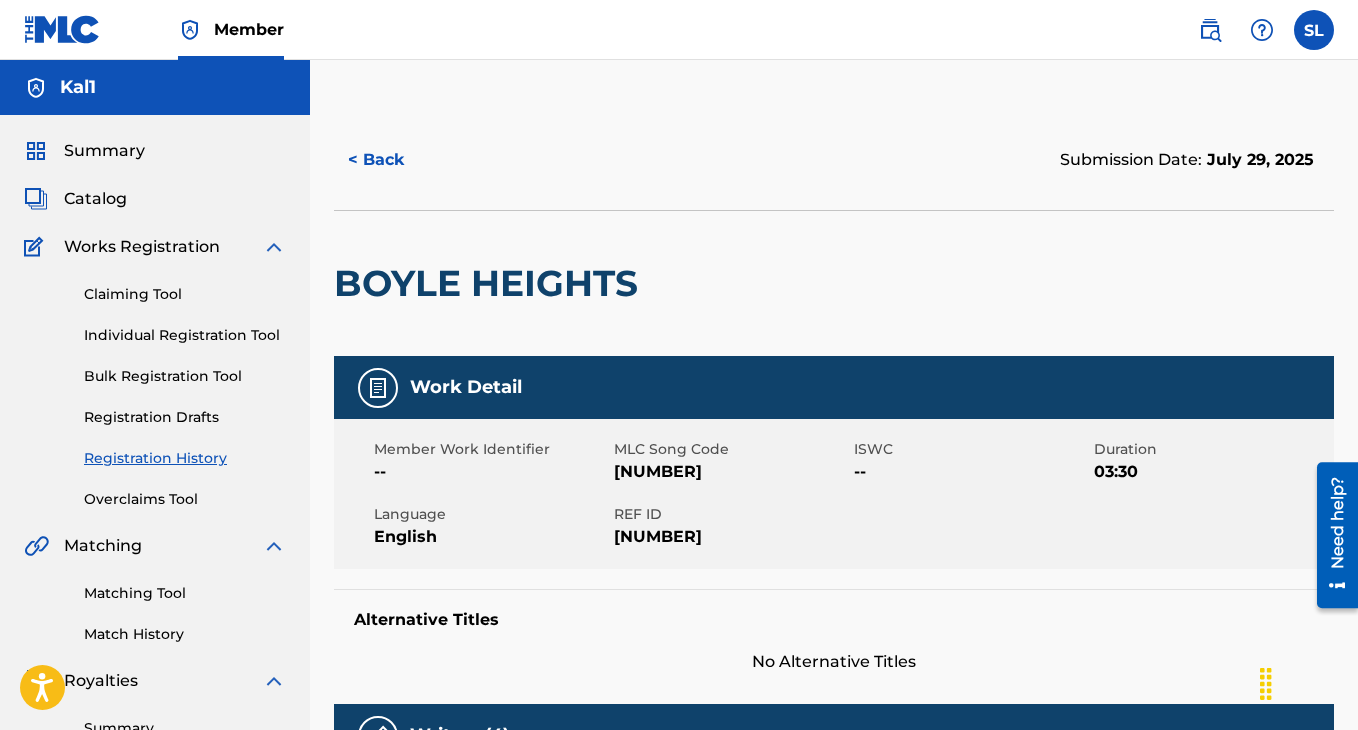 click on "Matching Tool" at bounding box center [185, 593] 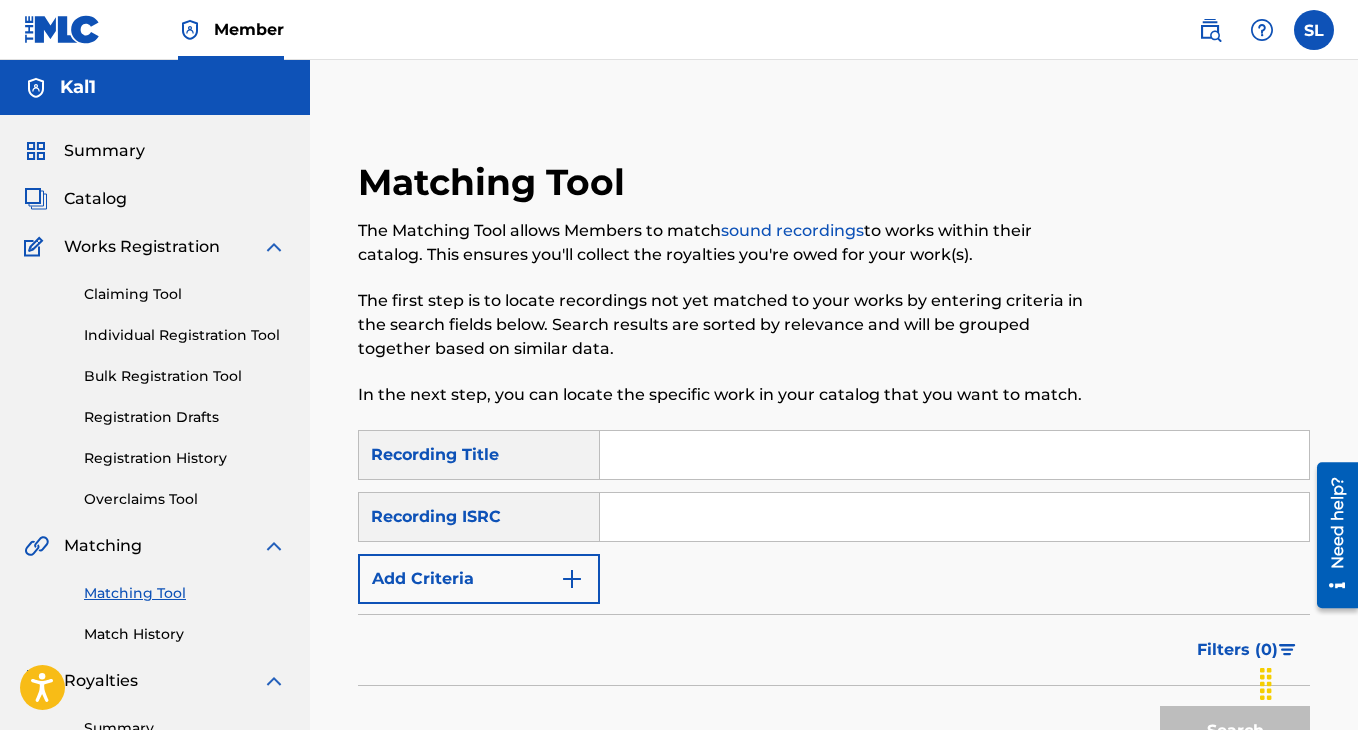 click at bounding box center (954, 455) 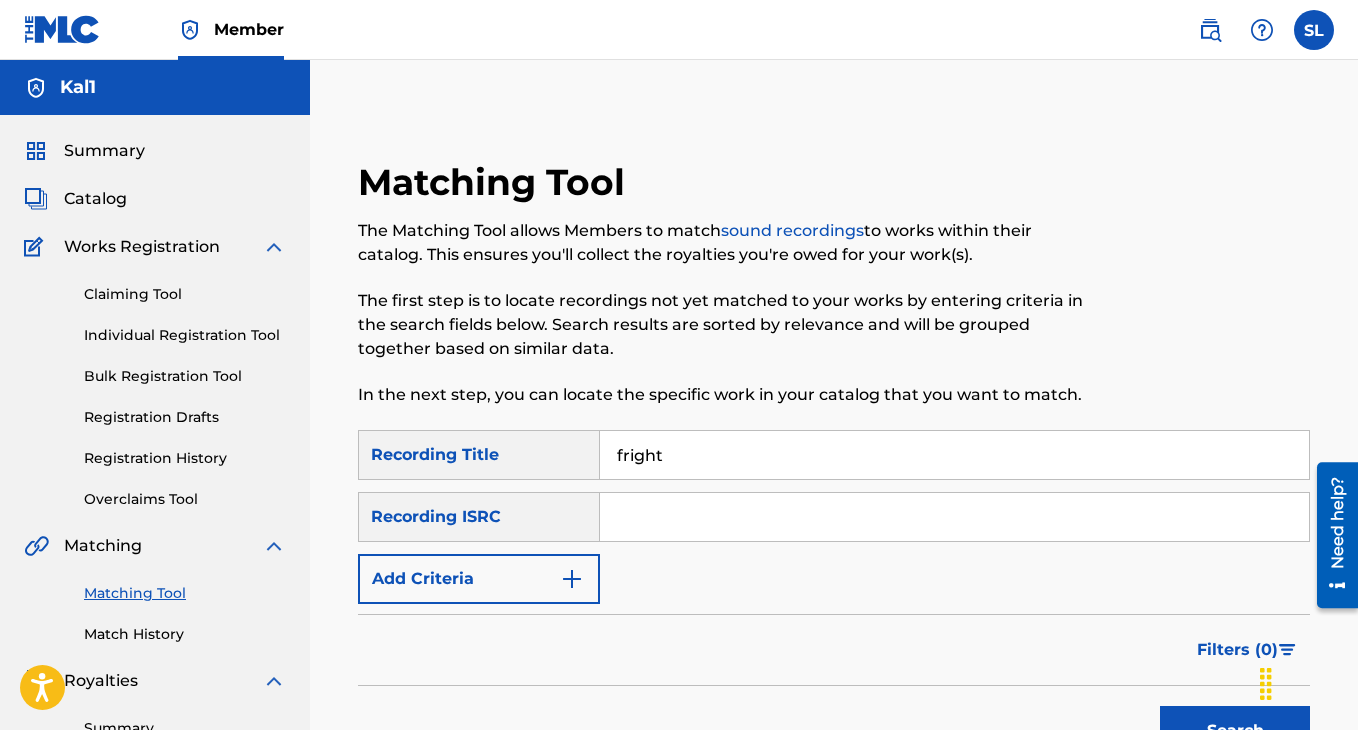 type on "fright" 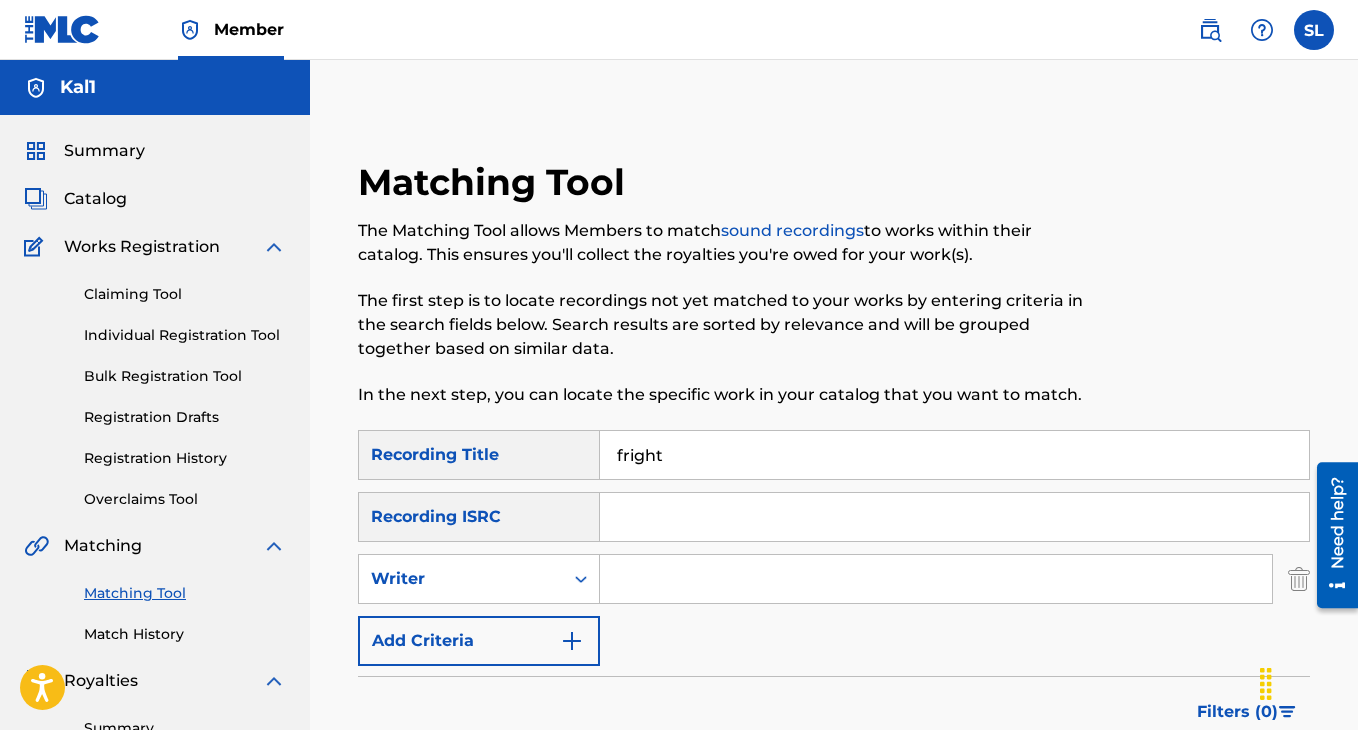 click on "Add Criteria" at bounding box center (479, 641) 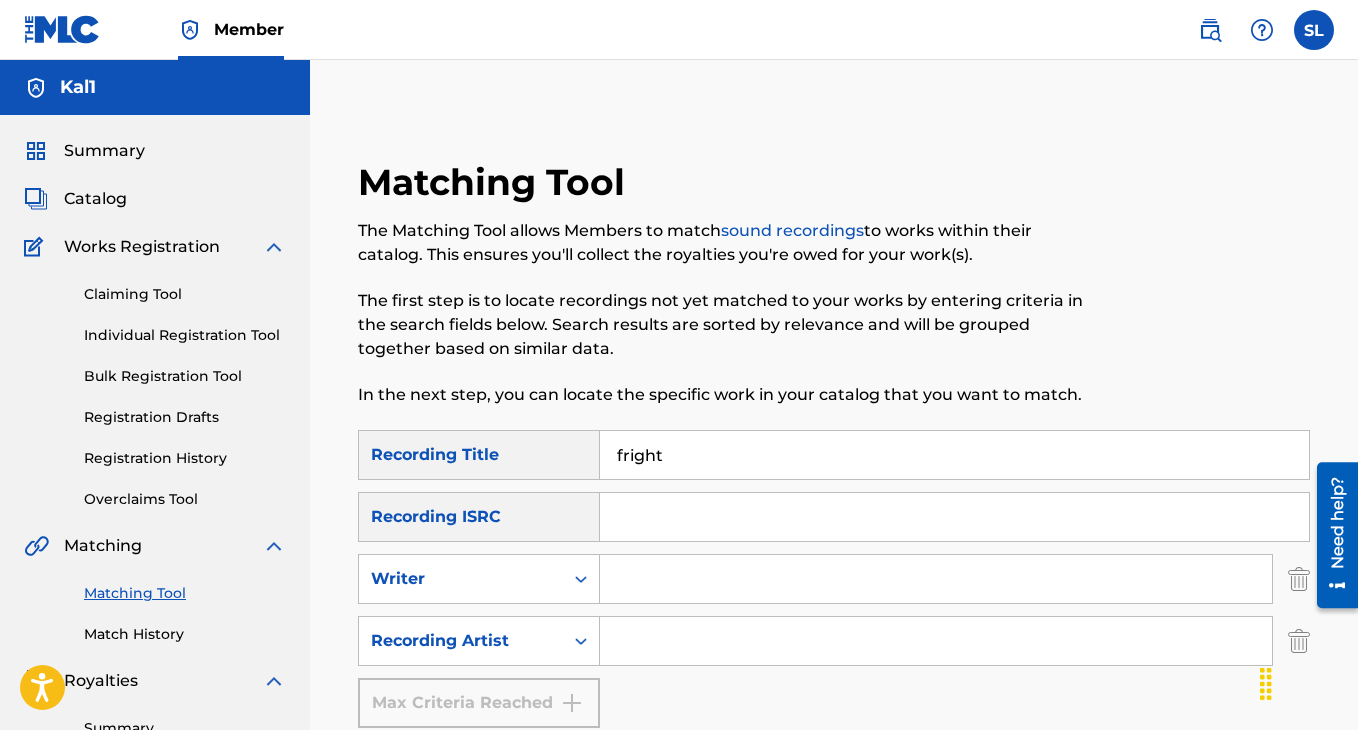 click at bounding box center (936, 641) 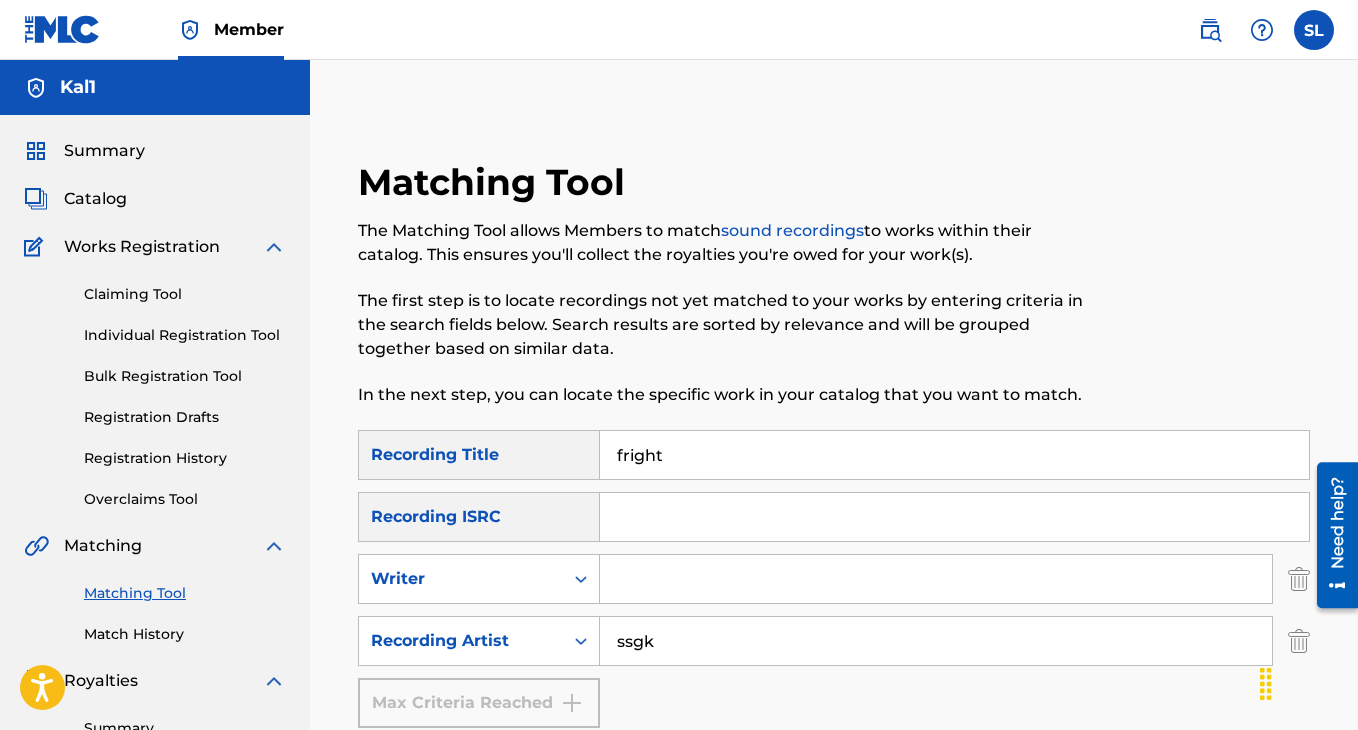 click on "SearchWithCriteria787d7452-8900-4075-9259-99af751bd6c0 Recording Title fright SearchWithCriteria9523ca06-d36e-438b-abdf-0cb2650b1f13 Recording ISRC SearchWithCriteria5994123a-d2ea-4b20-935d-418bf6a2d4e3 Writer SearchWithCriteria18eb8243-2967-4496-9c9c-97a748917300 Recording Artist ssgk Max Criteria Reached" at bounding box center [834, 579] 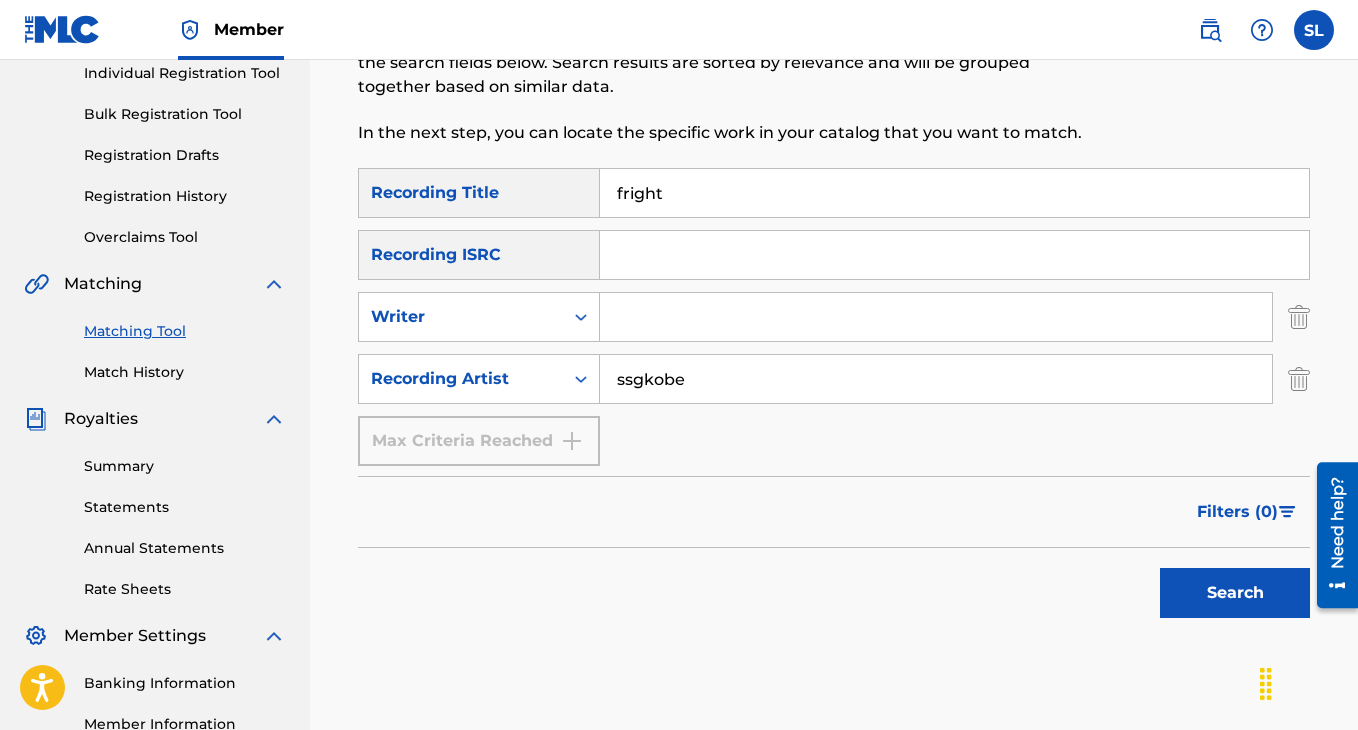scroll, scrollTop: 351, scrollLeft: 0, axis: vertical 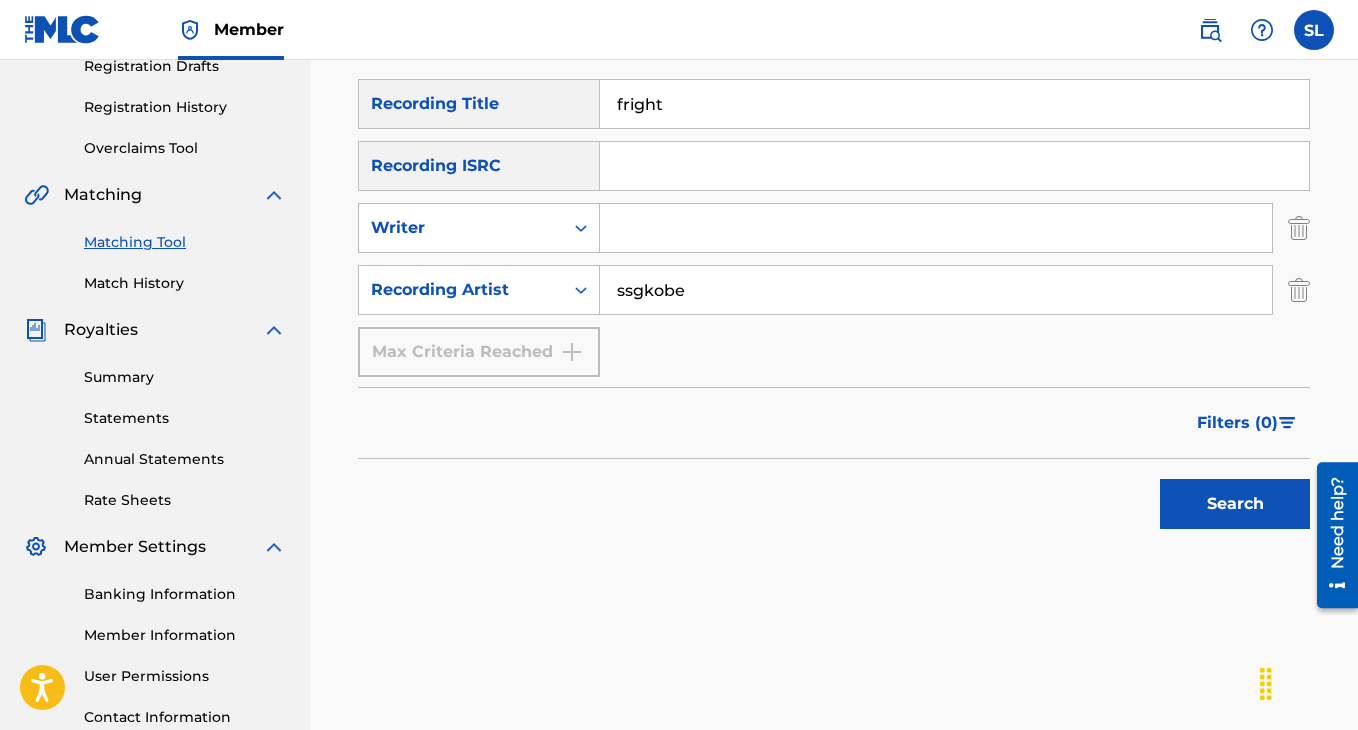 type on "ssgkobe" 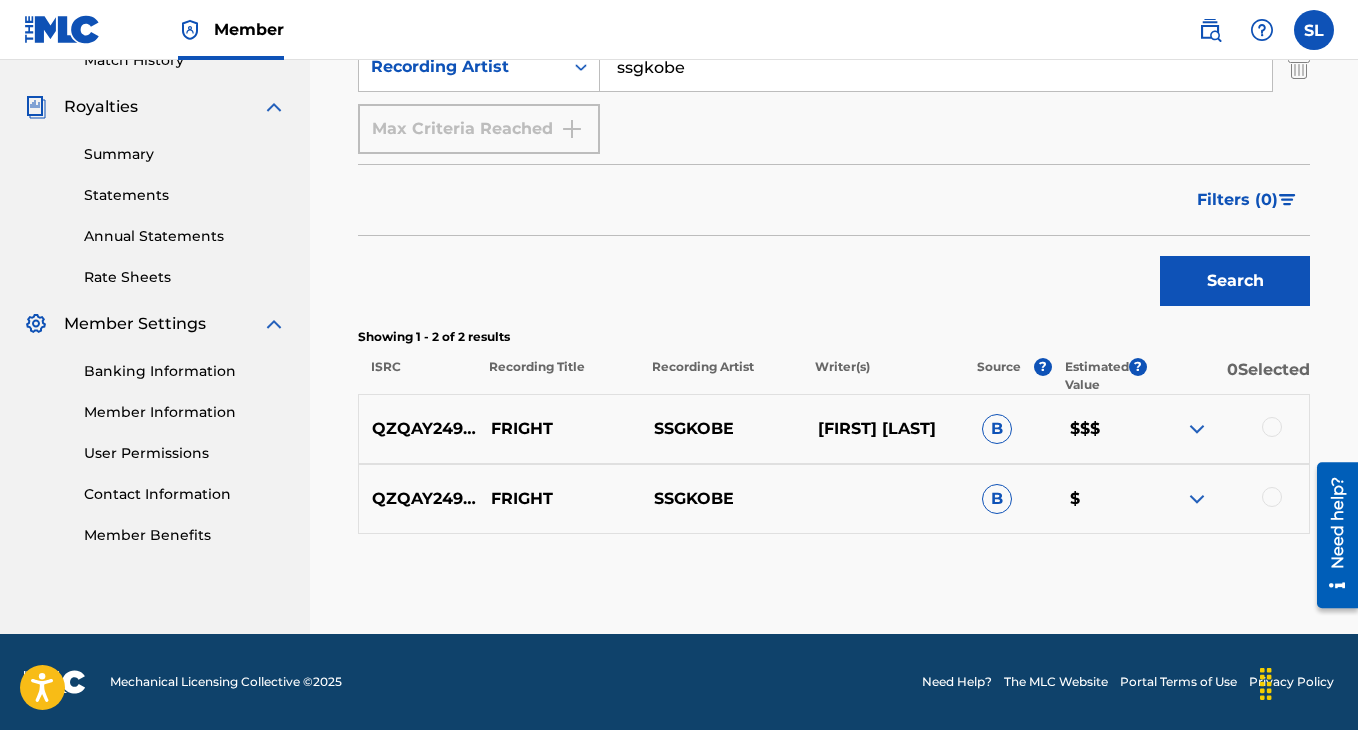 scroll, scrollTop: 572, scrollLeft: 0, axis: vertical 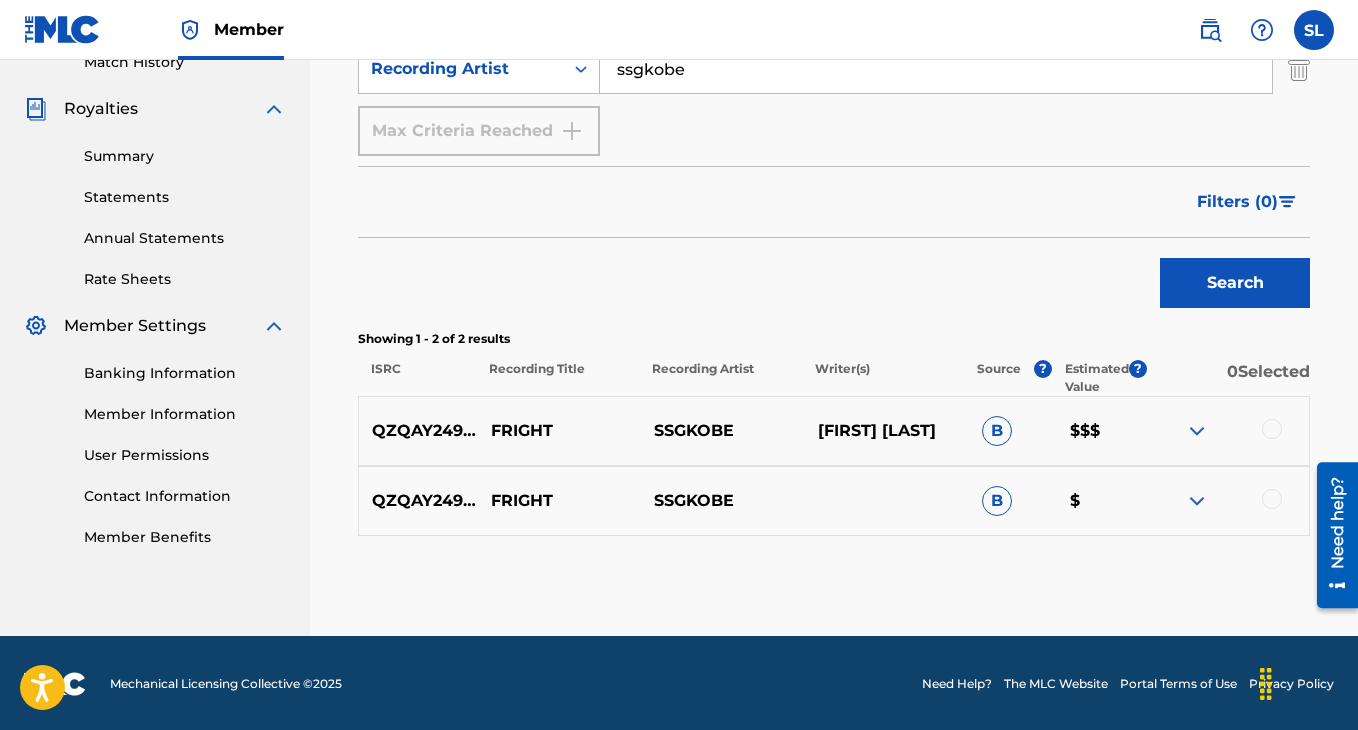 click at bounding box center [1227, 431] 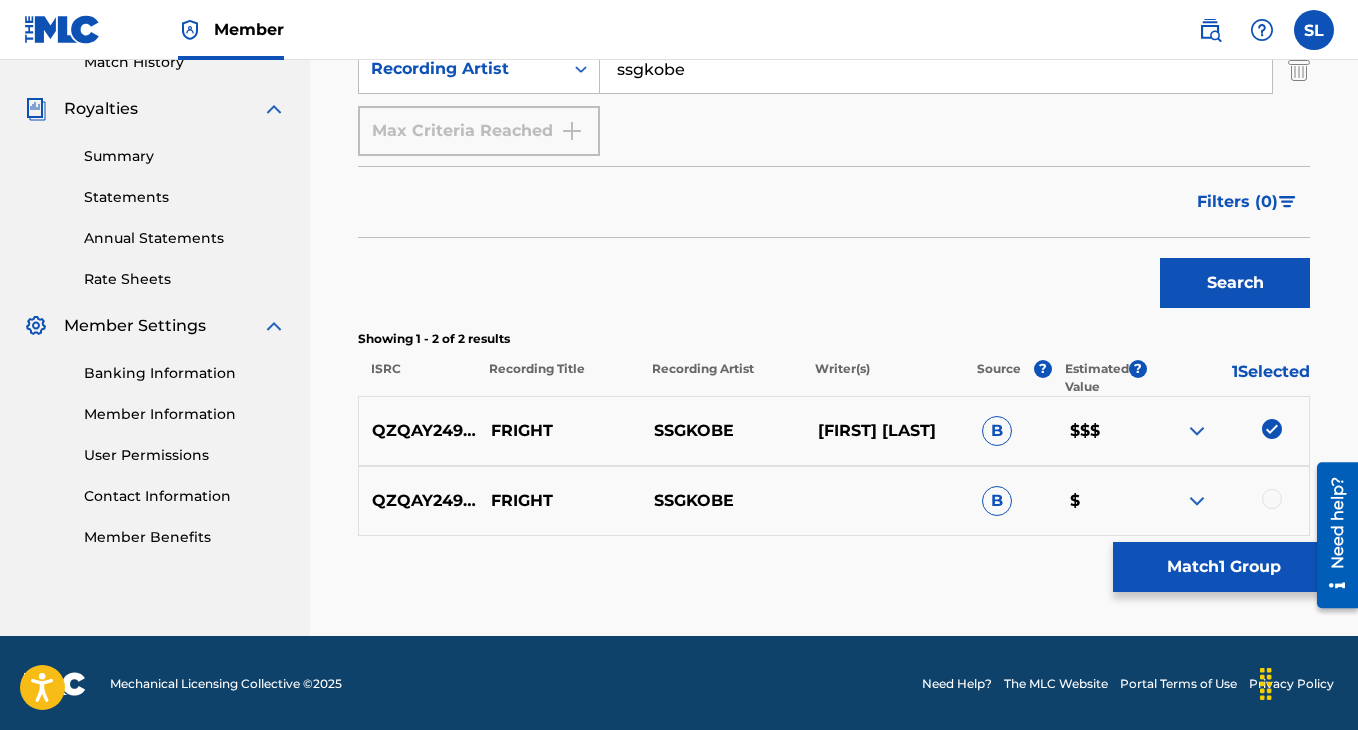 click at bounding box center [1272, 499] 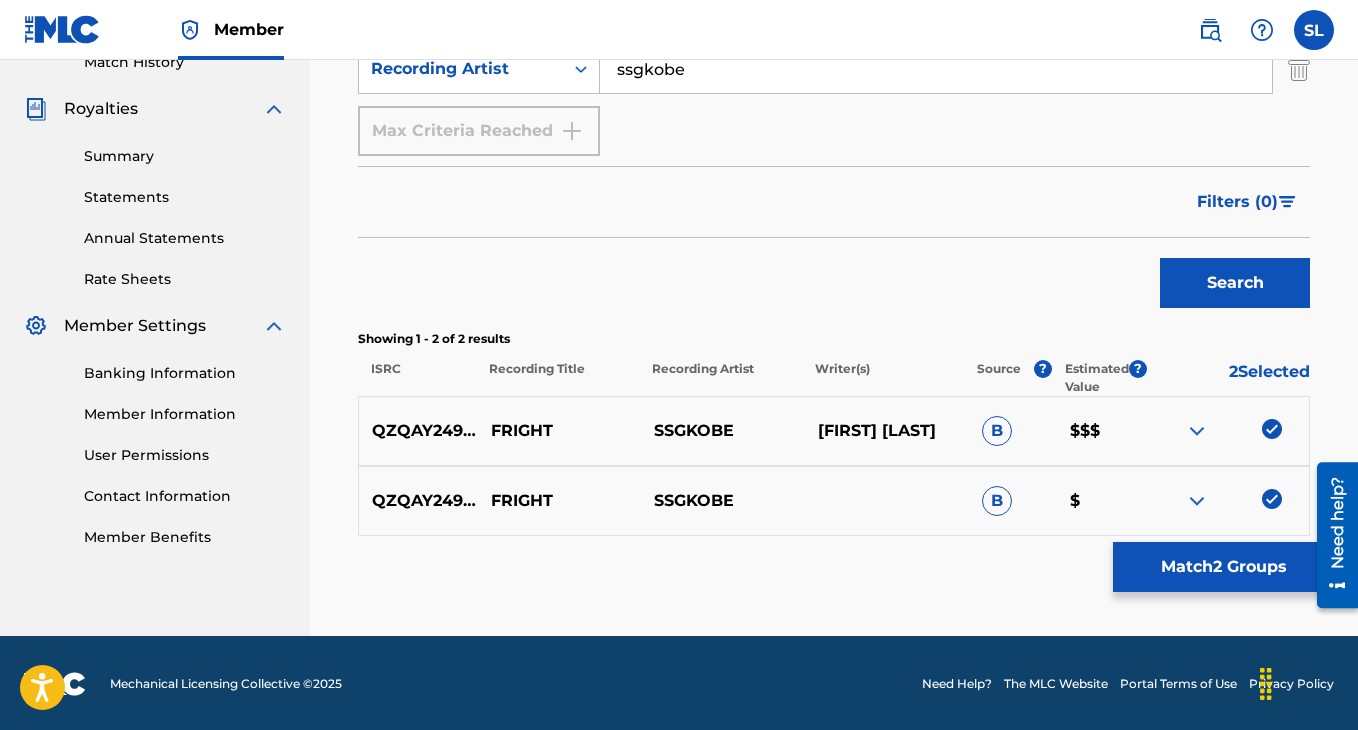 click on "Match  2 Groups" at bounding box center (1223, 567) 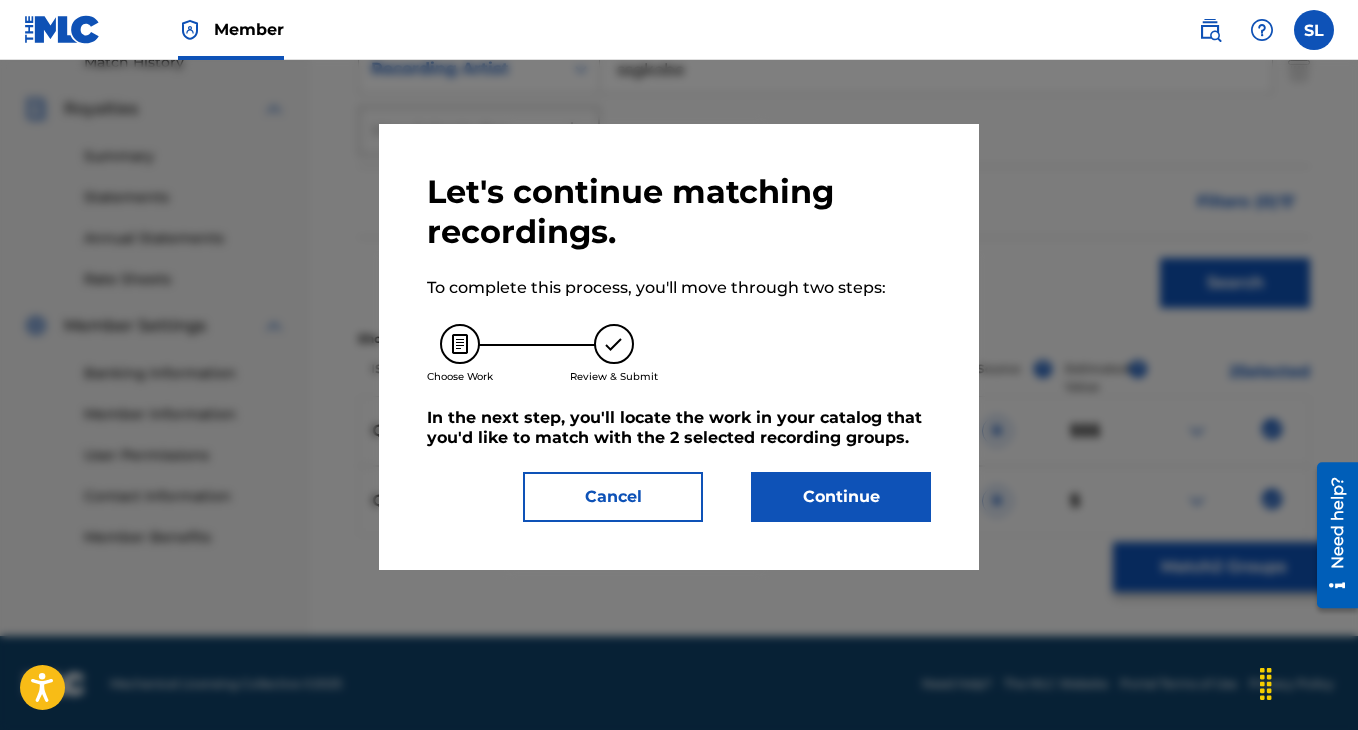 click on "Continue" at bounding box center [841, 497] 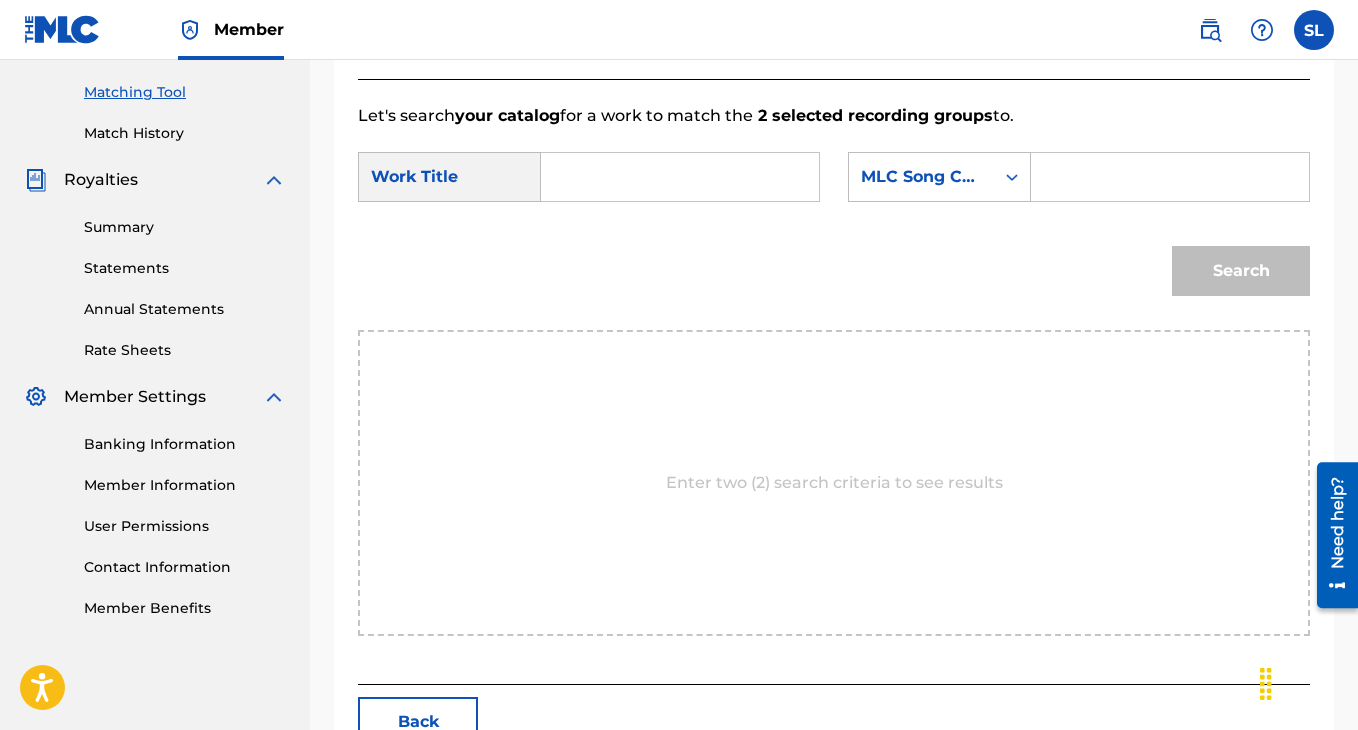 scroll, scrollTop: 361, scrollLeft: 0, axis: vertical 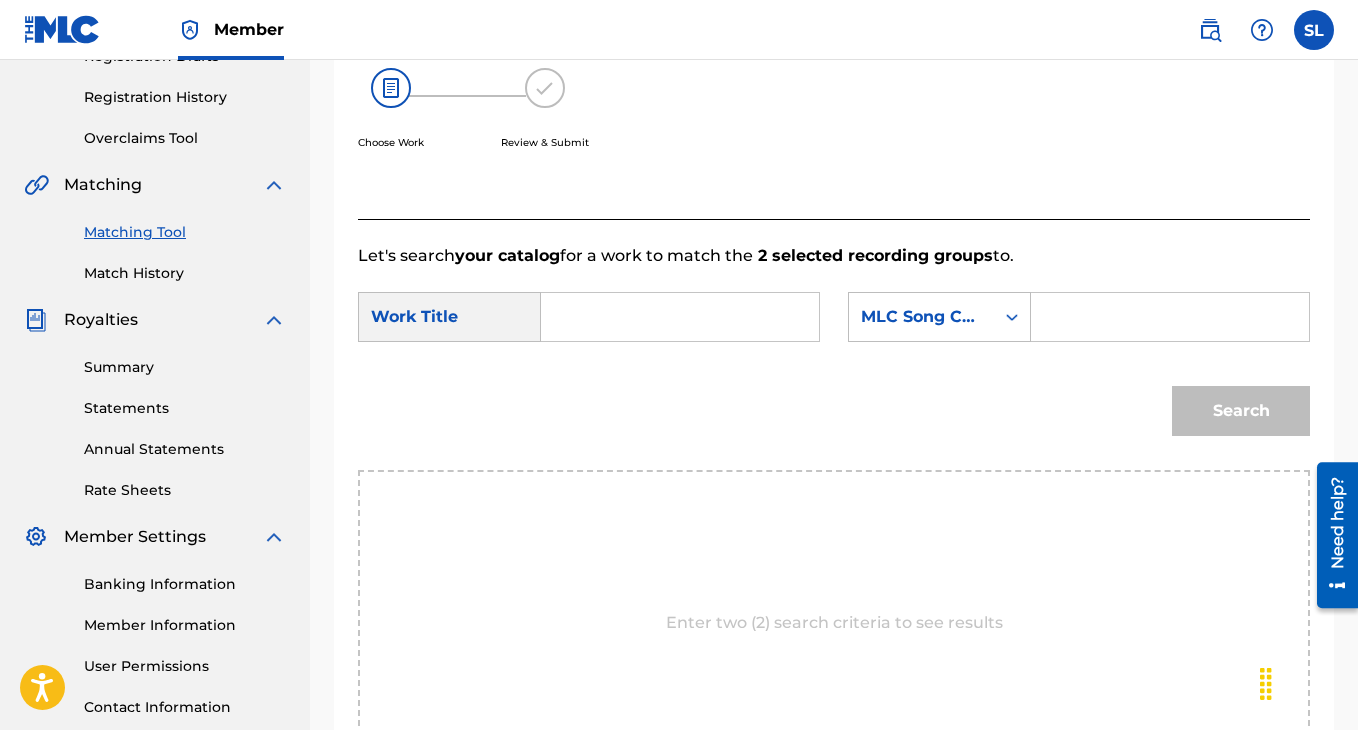 click at bounding box center [680, 317] 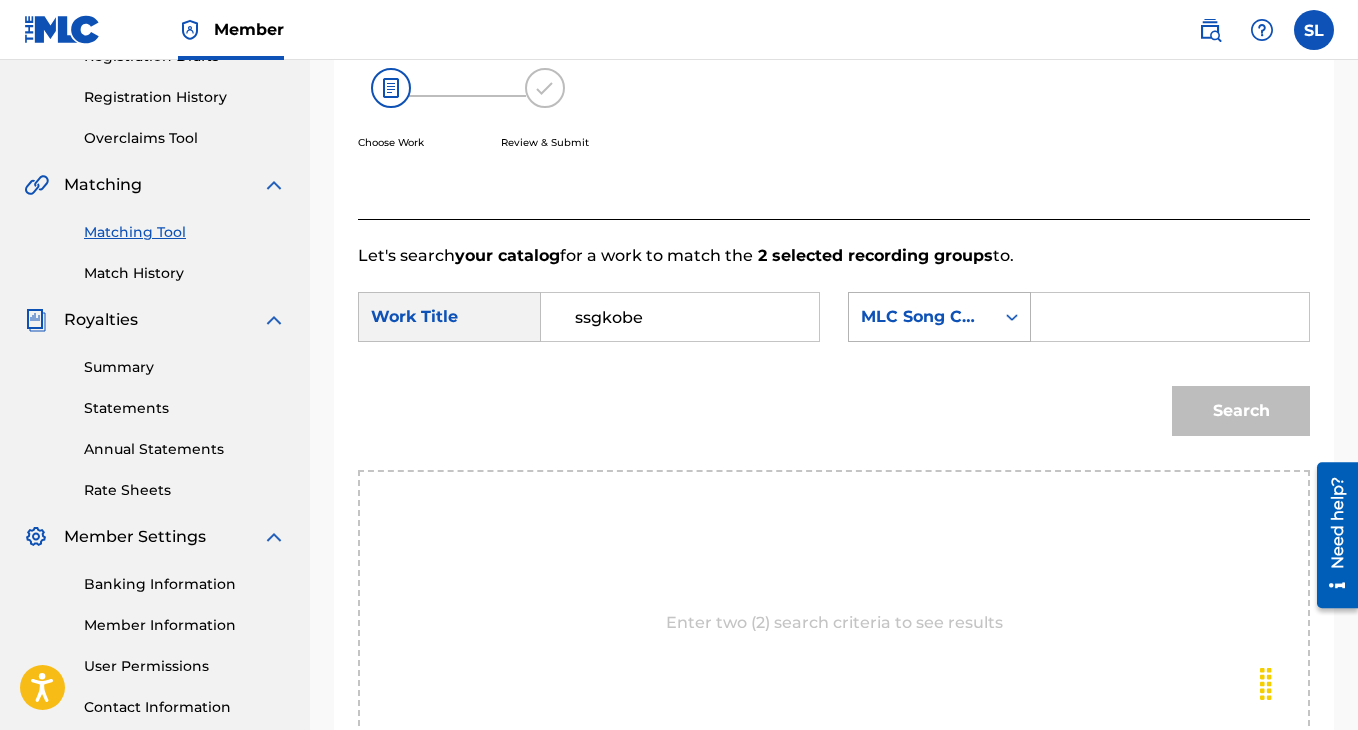 type on "ssgkobe" 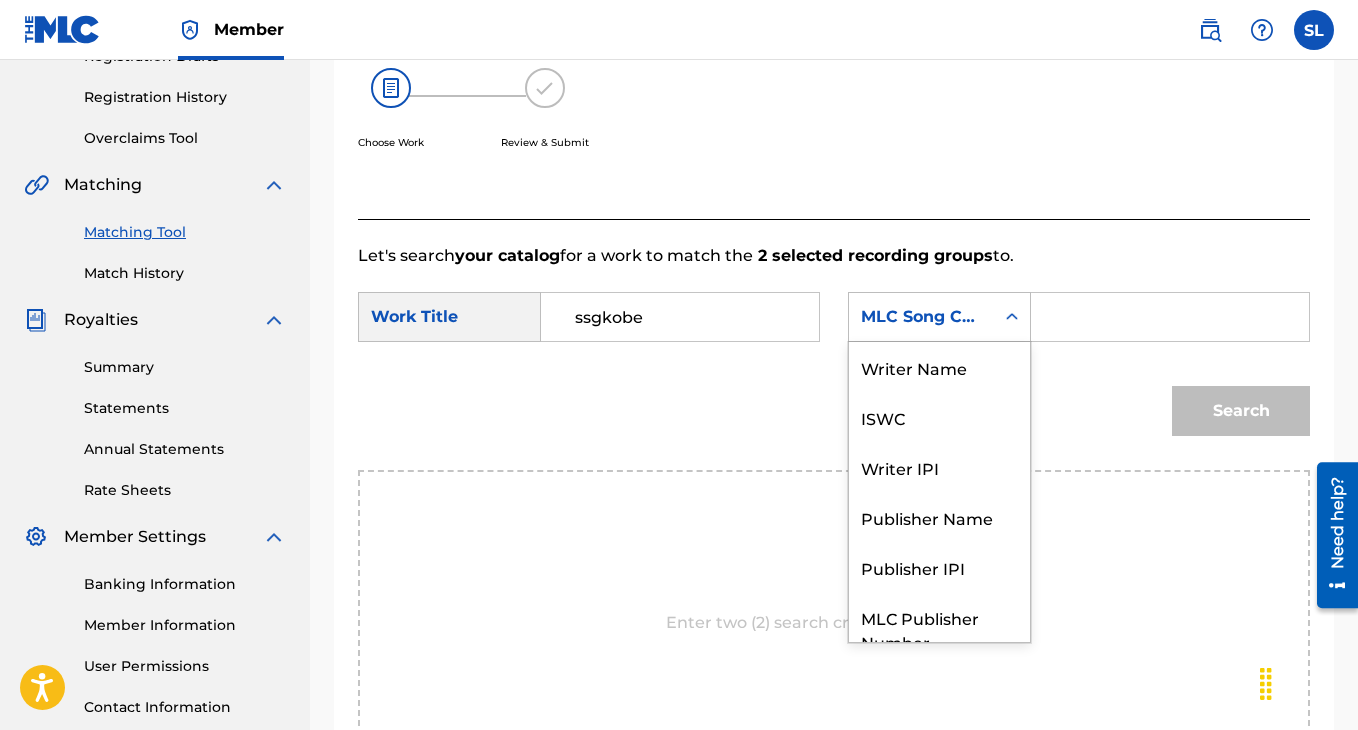 click on "MLC Song Code" at bounding box center [921, 317] 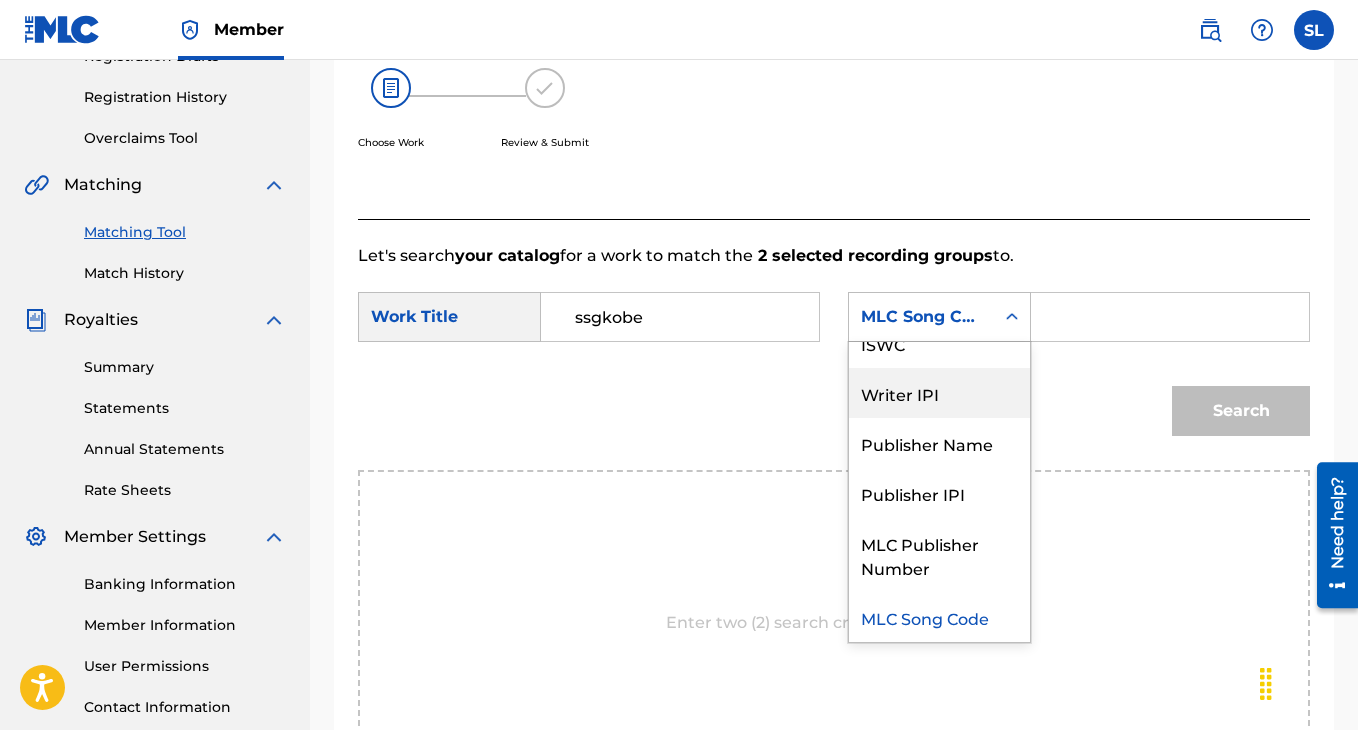 click on "Writer IPI" at bounding box center (939, 393) 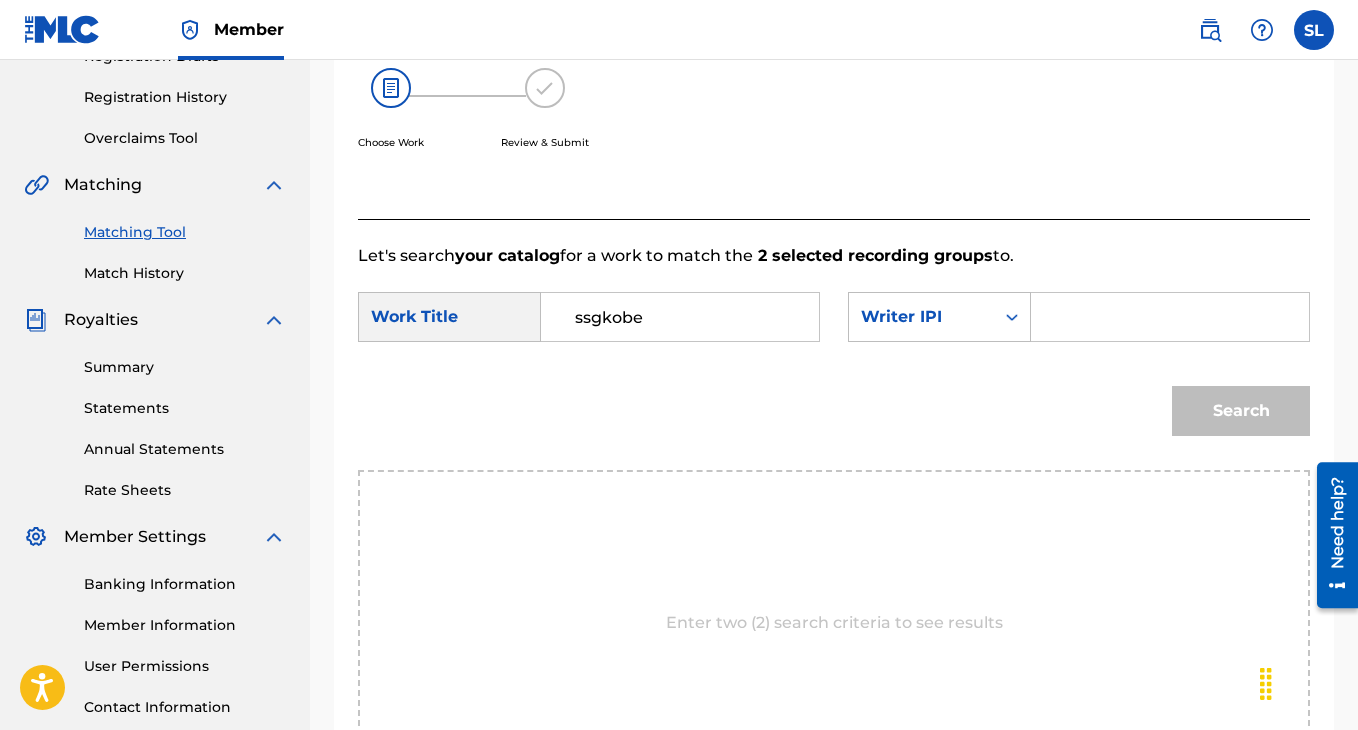 click at bounding box center (1170, 317) 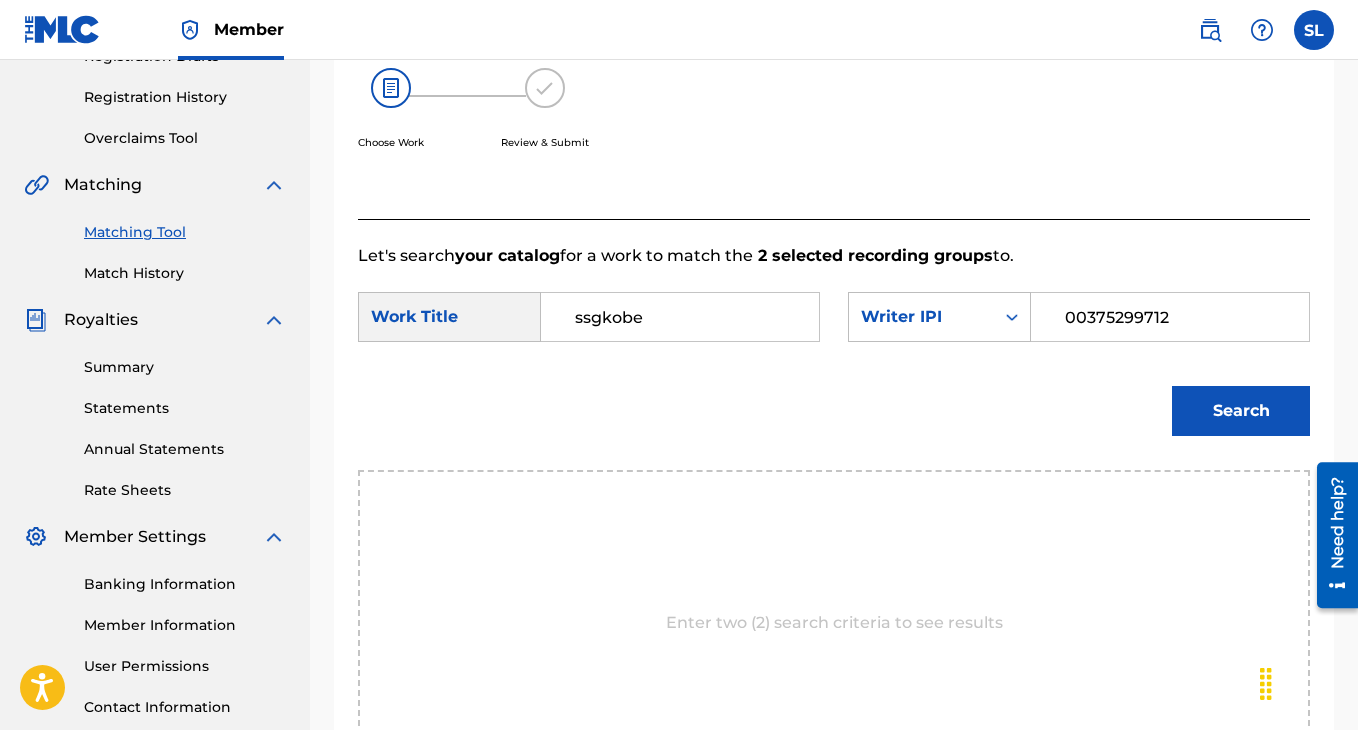 type on "00375299712" 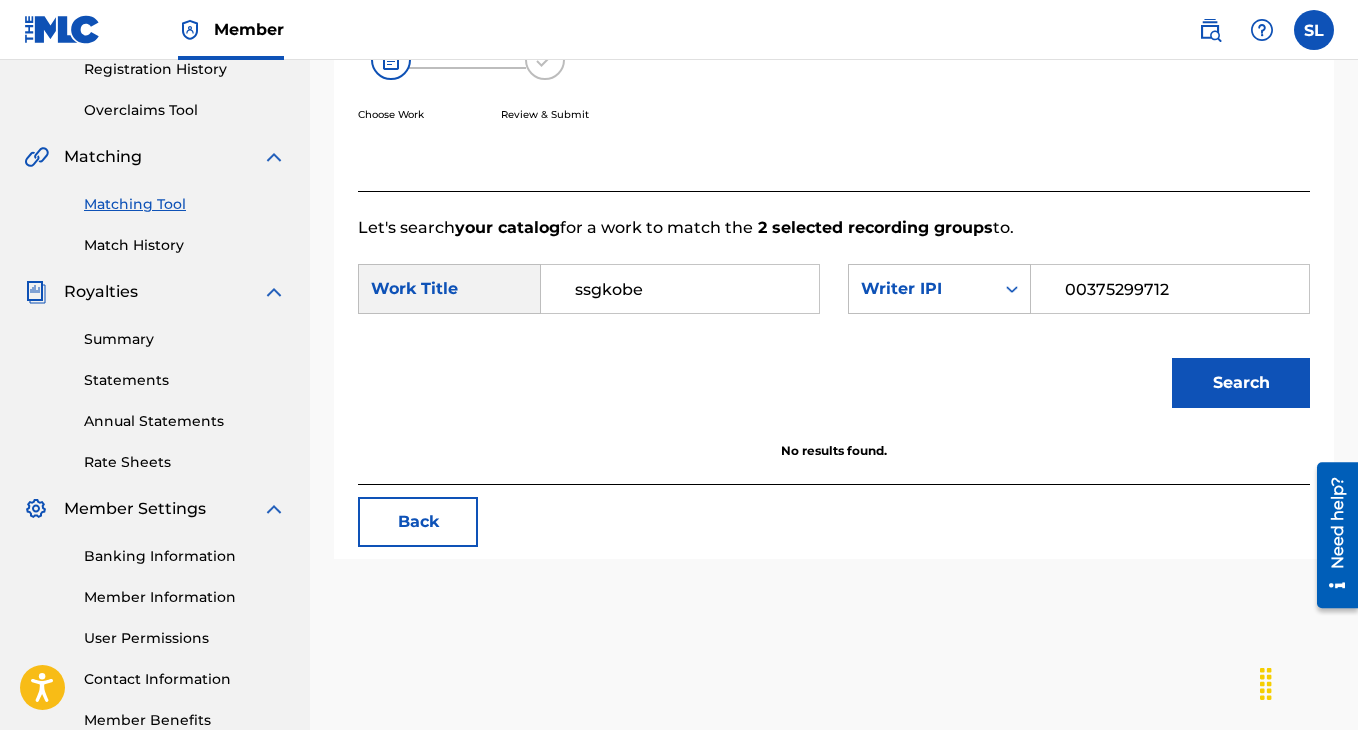 scroll, scrollTop: 213, scrollLeft: 0, axis: vertical 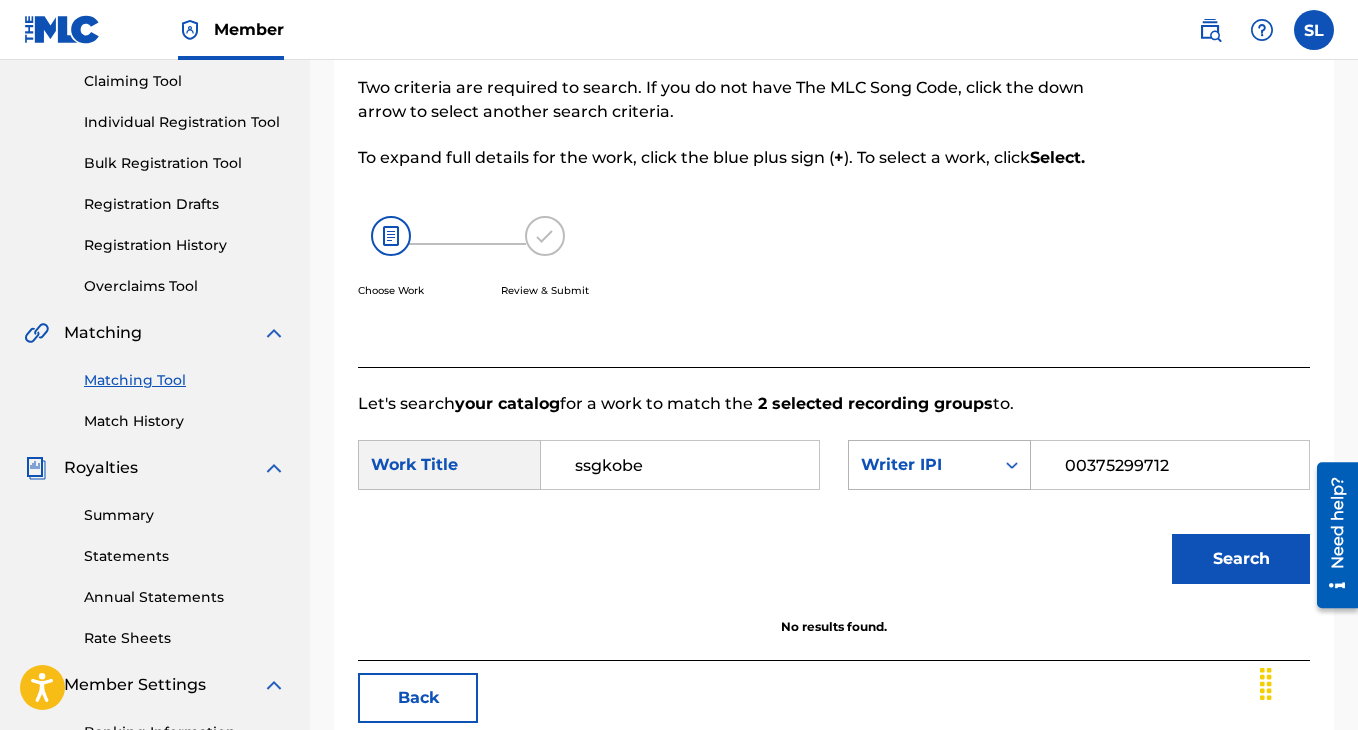 click on "Writer IPI" at bounding box center (921, 465) 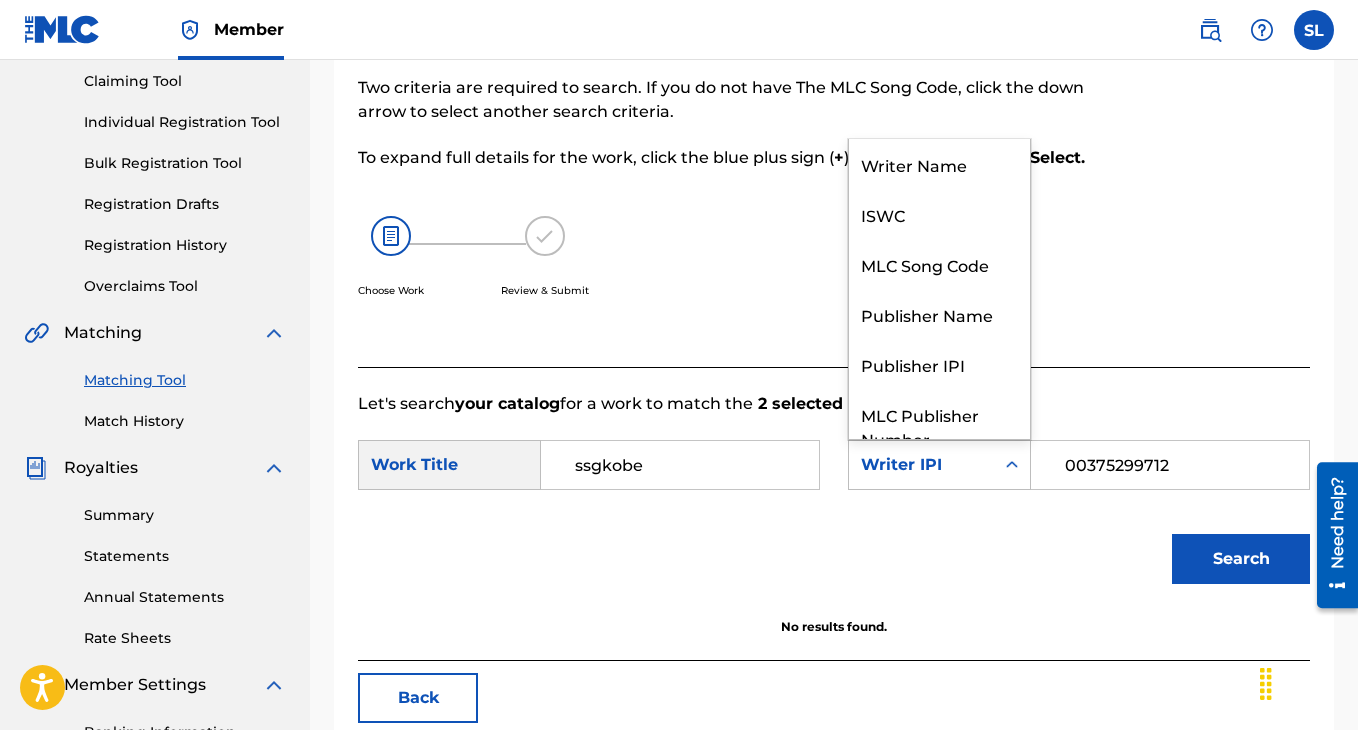 scroll, scrollTop: 74, scrollLeft: 0, axis: vertical 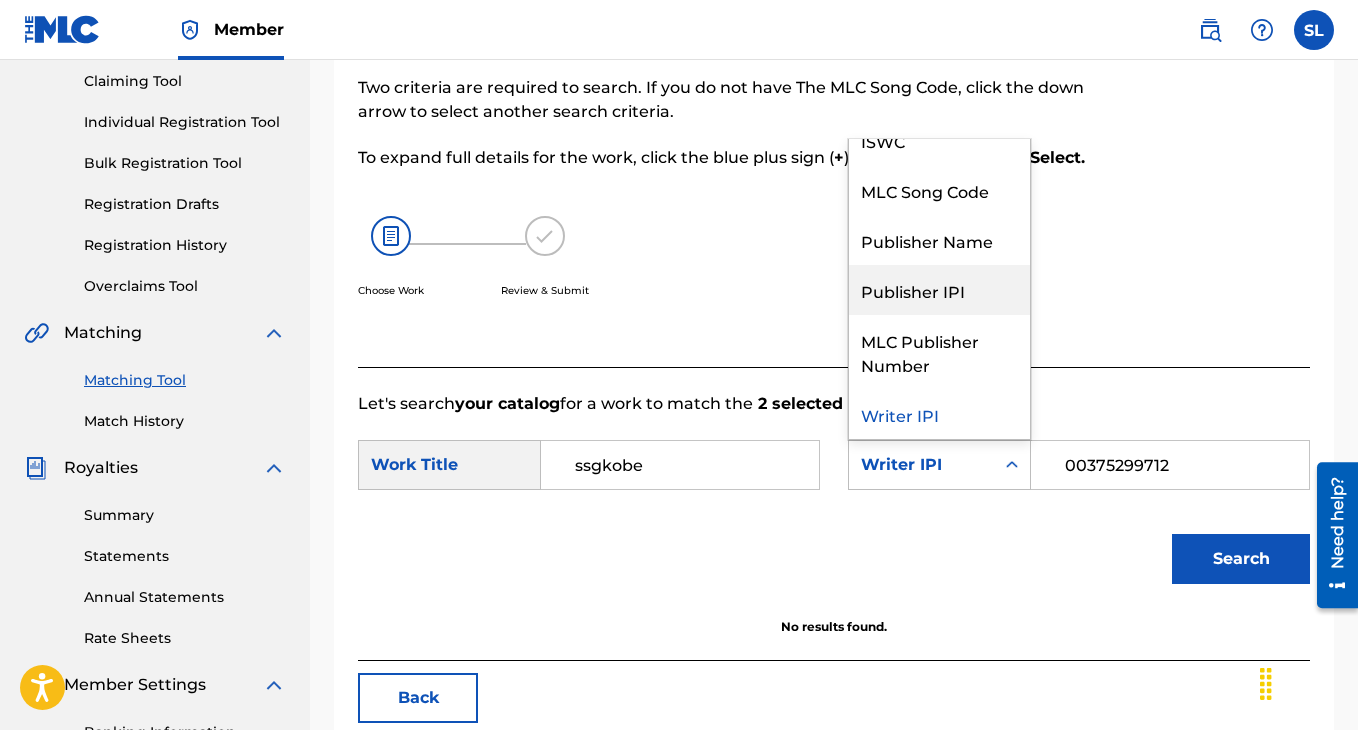 click on "Publisher Name" at bounding box center [939, 240] 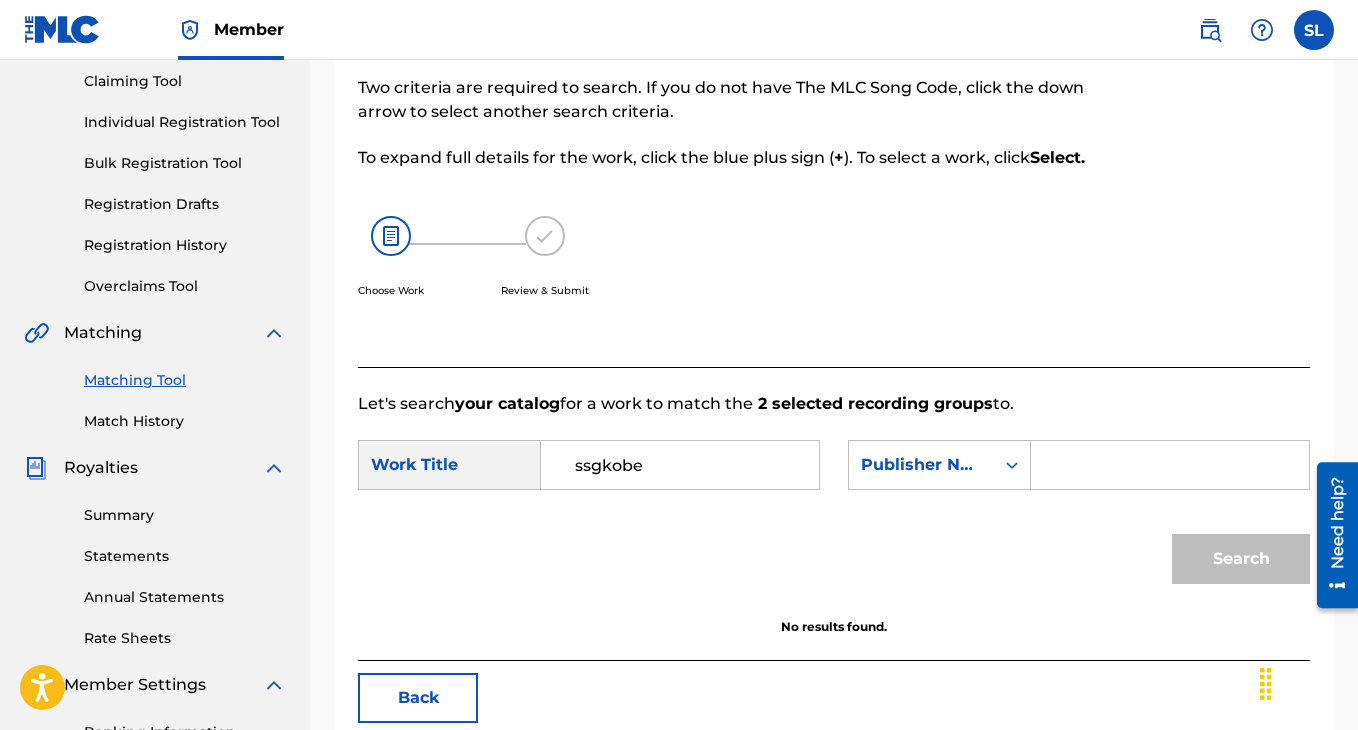 click at bounding box center (1170, 465) 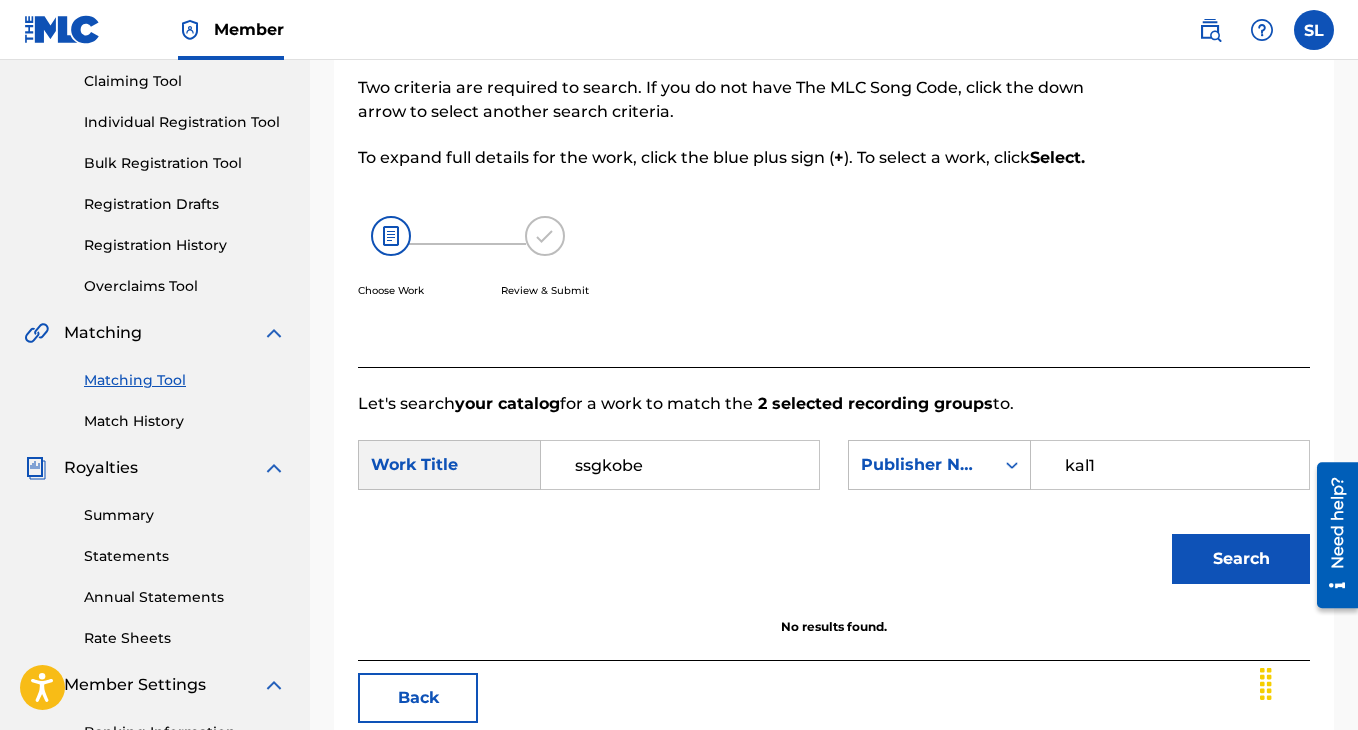 type on "kal1" 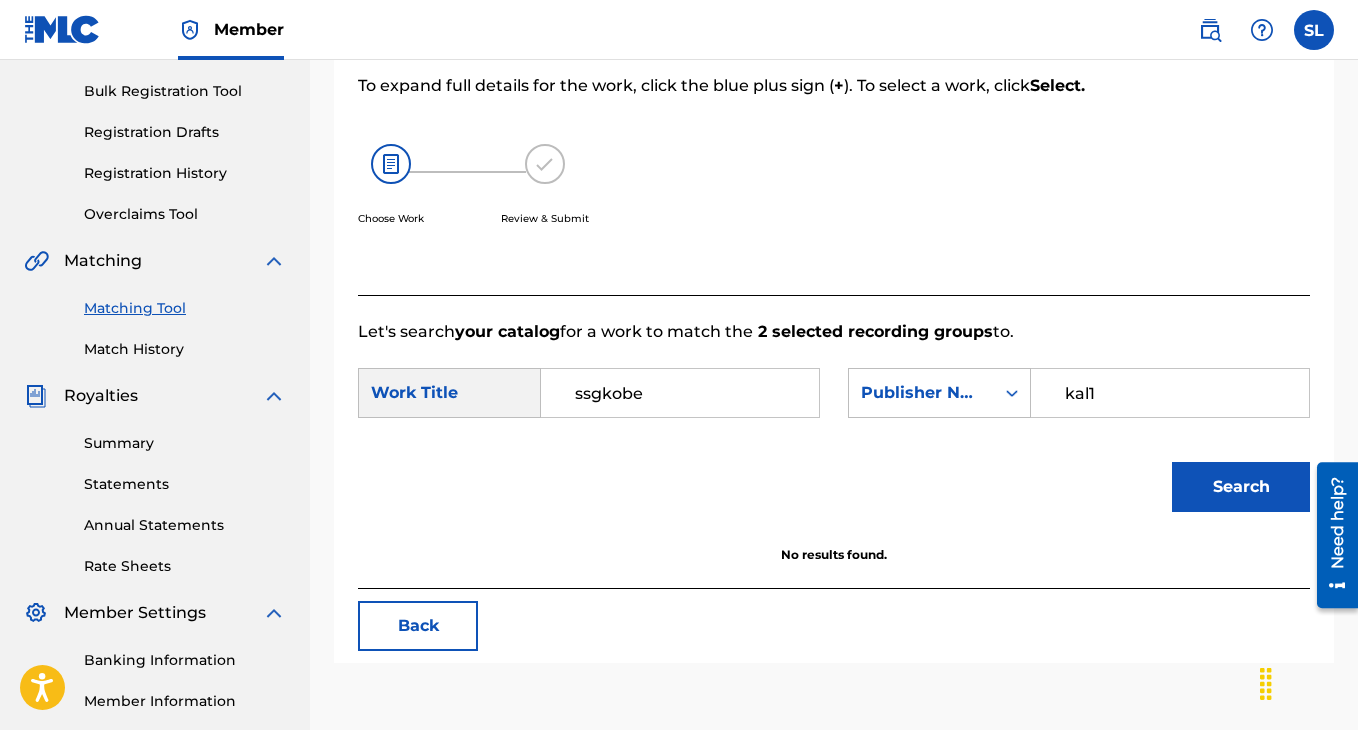 scroll, scrollTop: 269, scrollLeft: 0, axis: vertical 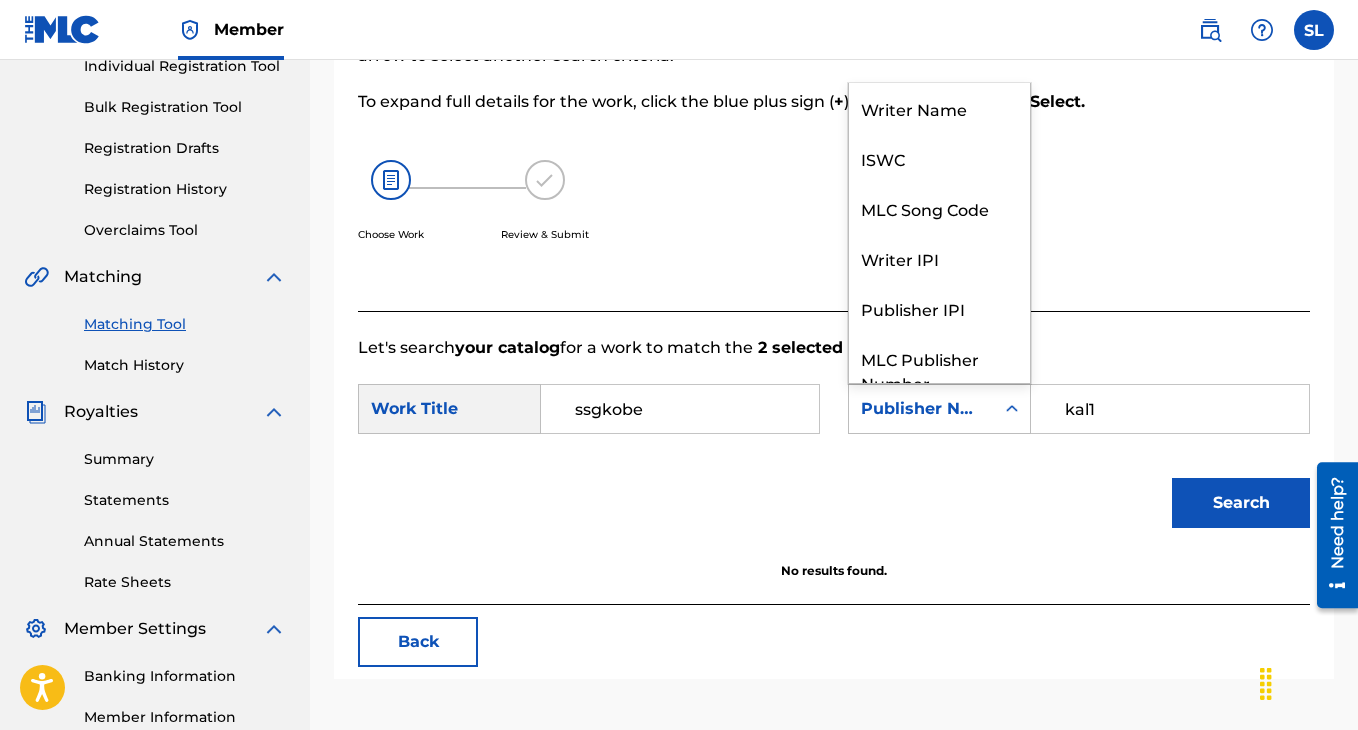 click 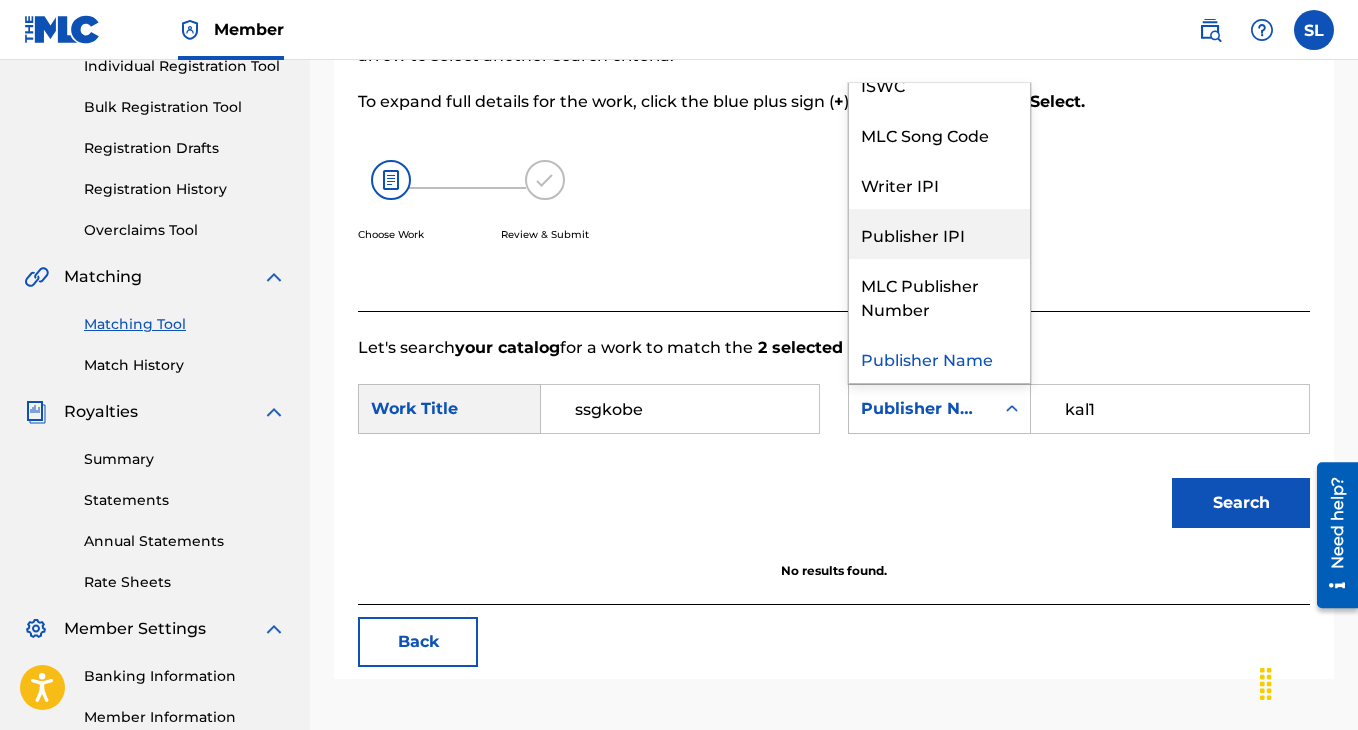 scroll, scrollTop: 0, scrollLeft: 0, axis: both 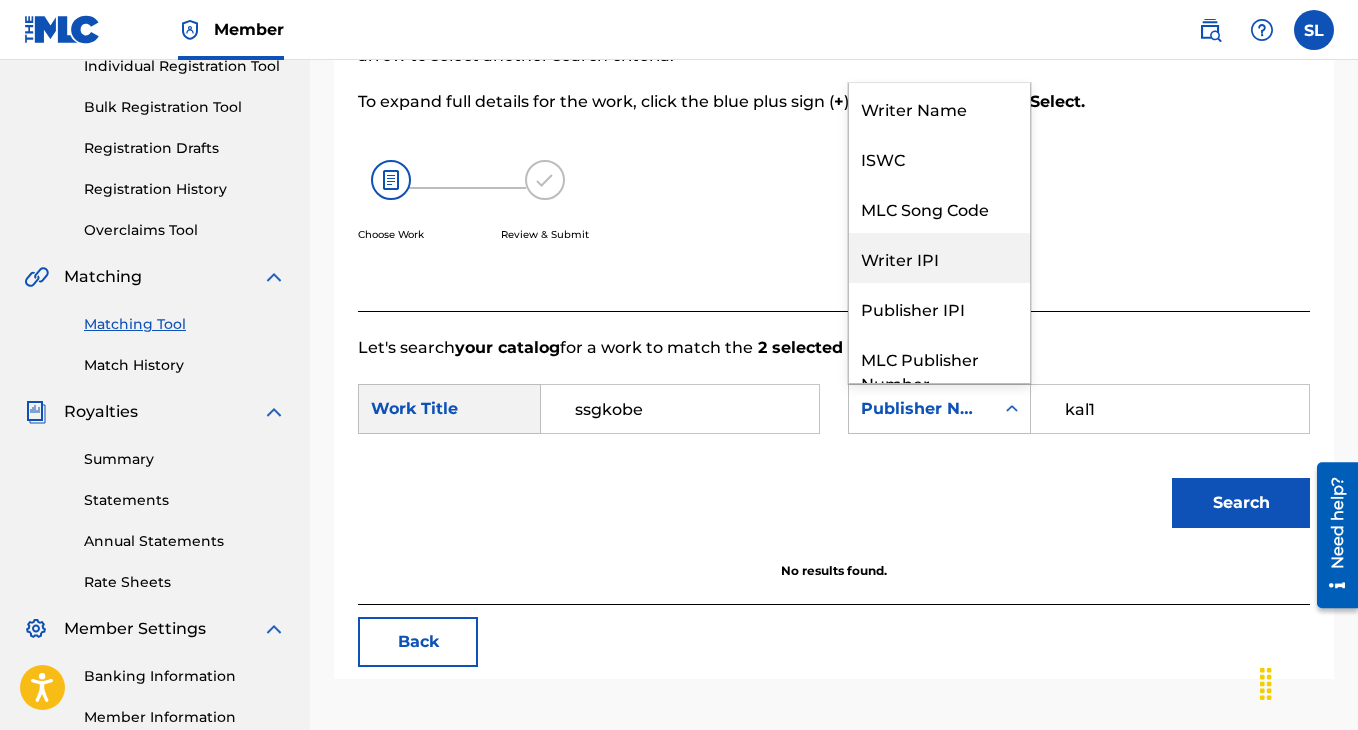 click on "Writer IPI" at bounding box center (939, 258) 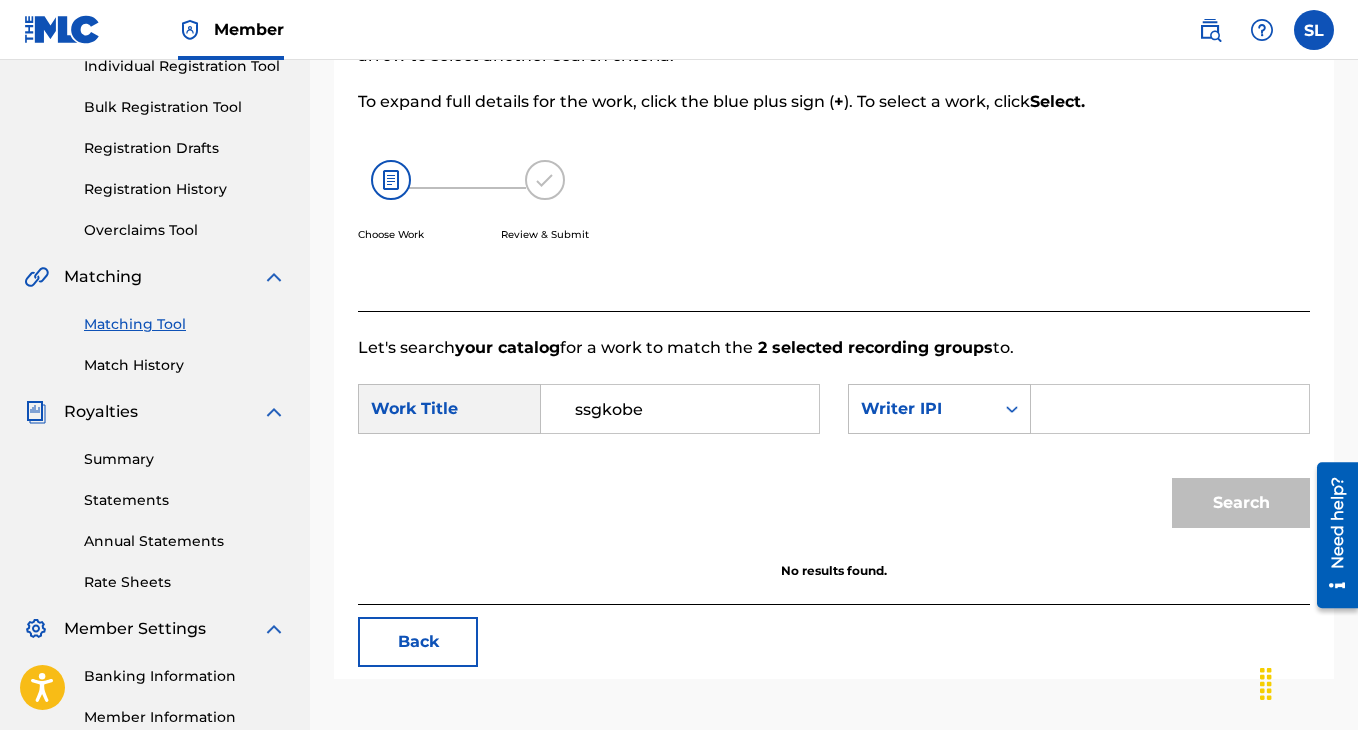 click at bounding box center [1170, 409] 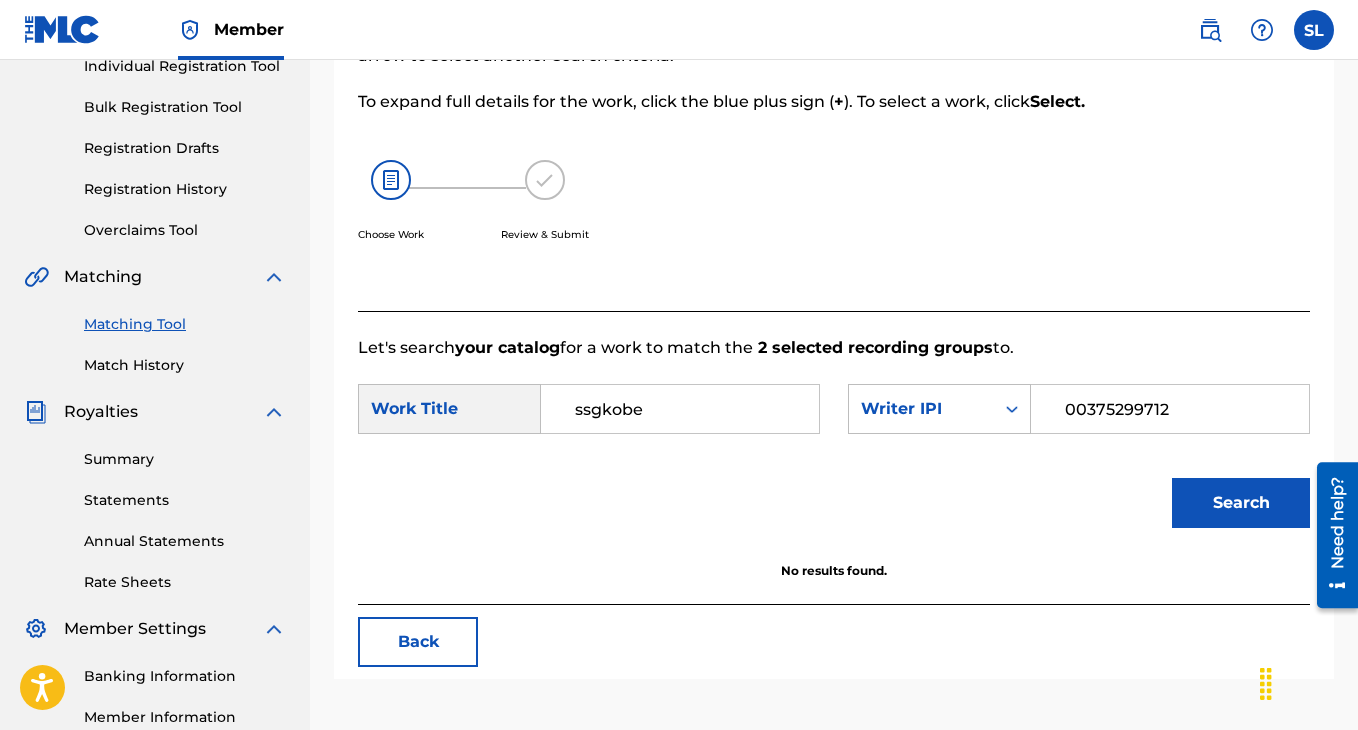 type on "00375299712" 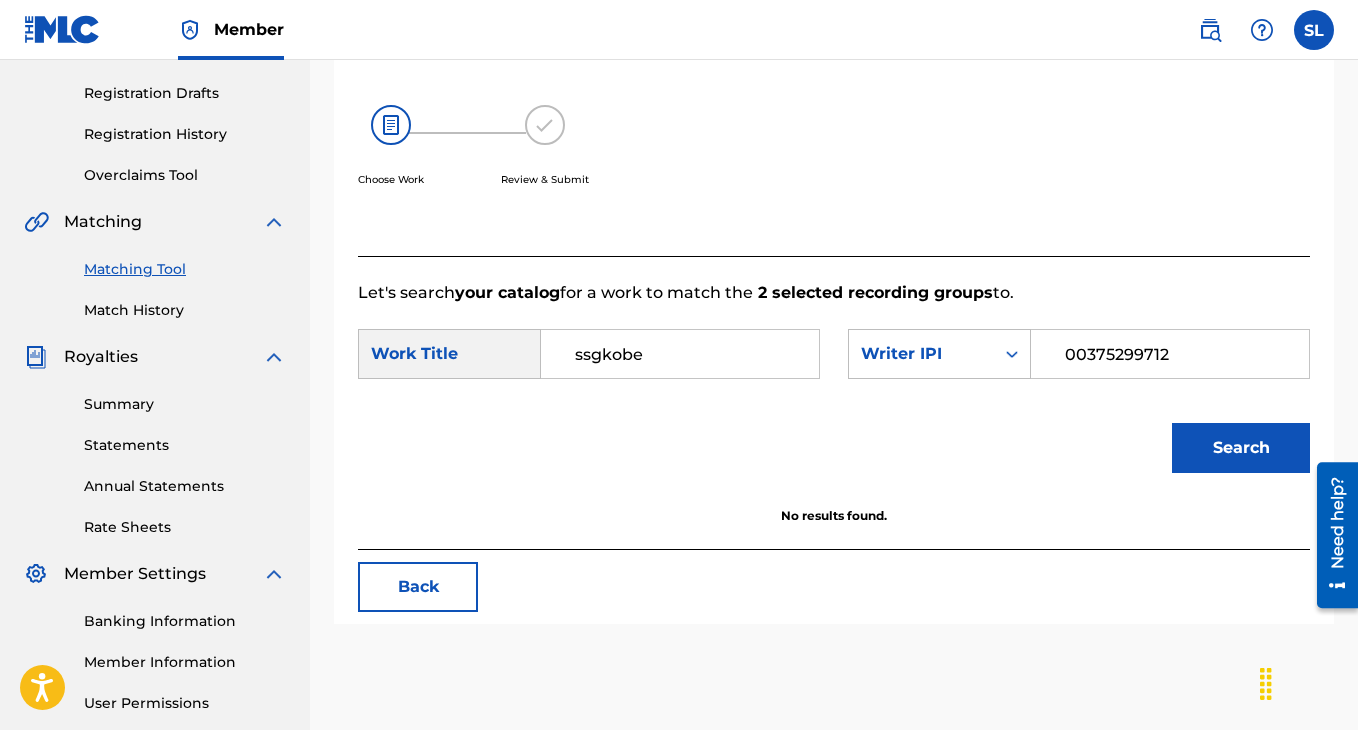scroll, scrollTop: 387, scrollLeft: 0, axis: vertical 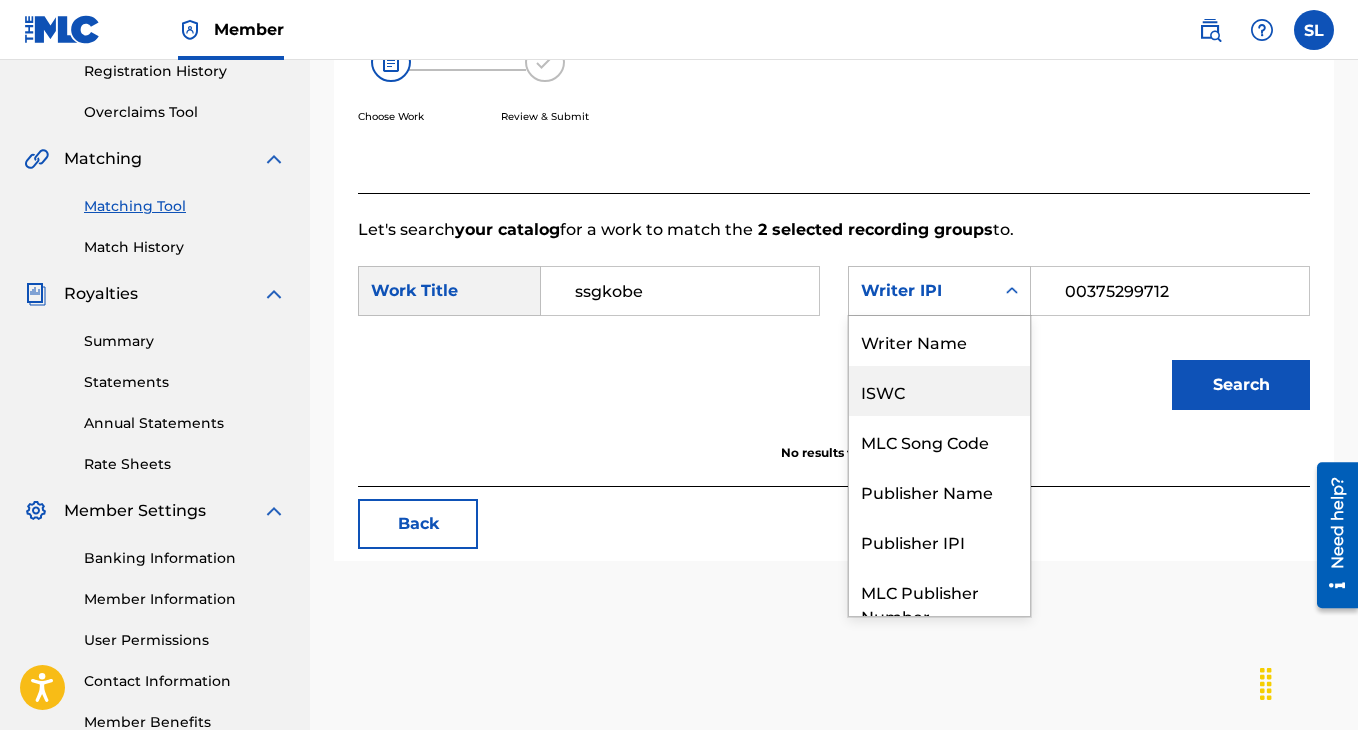 click on "ISWC, 2 of 7. 7 results available. Use Up and Down to choose options, press Enter to select the currently focused option, press Escape to exit the menu, press Tab to select the option and exit the menu. Writer IPI Writer Name ISWC MLC Song Code Publisher Name Publisher IPI MLC Publisher Number Writer IPI" at bounding box center (939, 291) 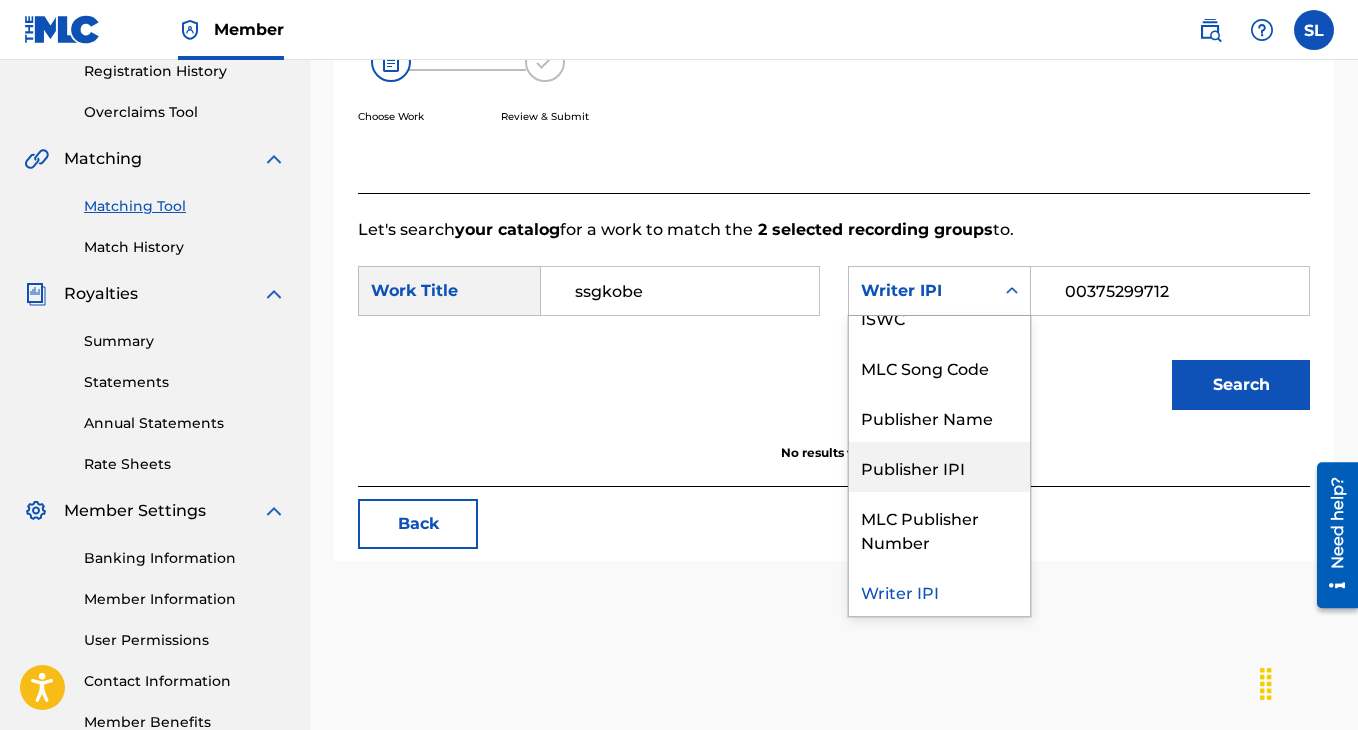 click on "Publisher IPI" at bounding box center (939, 467) 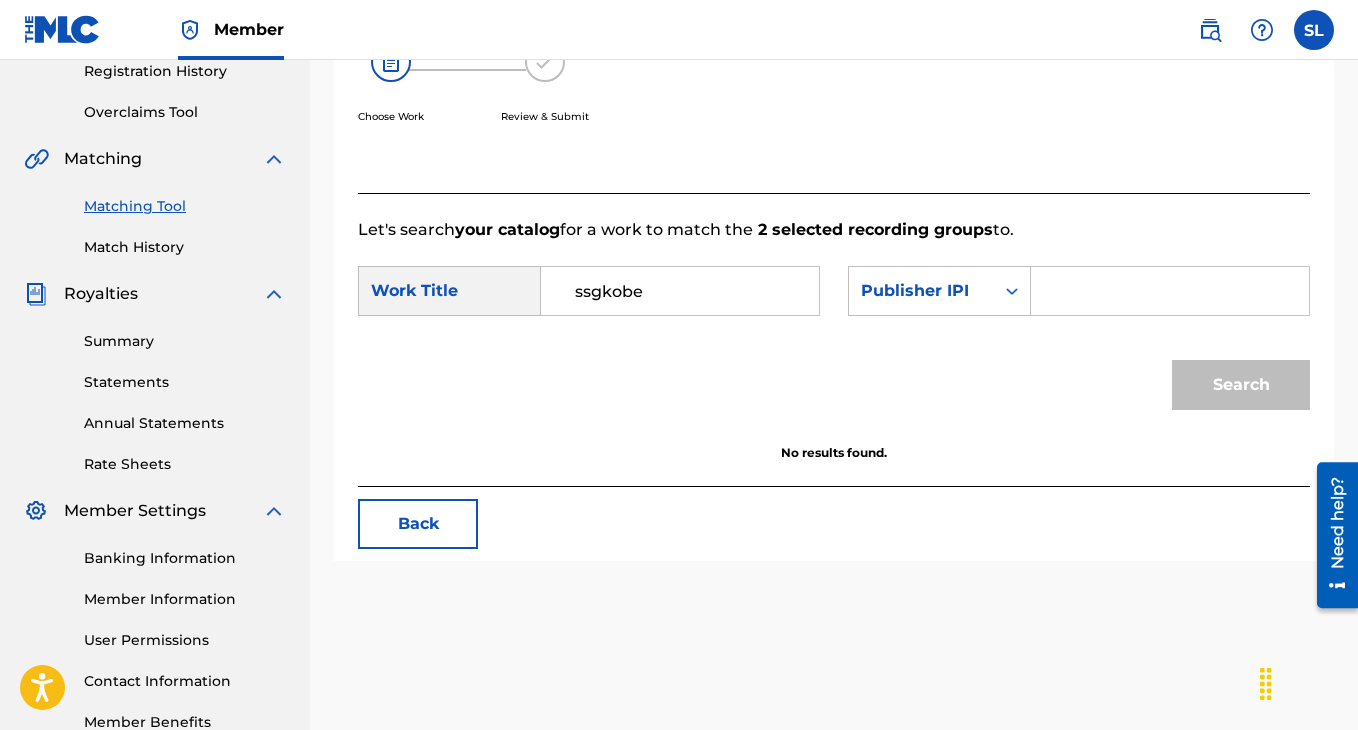 click on "SearchWithCriteria08158068-e62c-4ca5-8600-ea63403fe9ba Work Title ssgkobe SearchWithCriteria623f4576-0ae8-459f-baab-47d41a81d066 Publisher IPI" at bounding box center [834, 297] 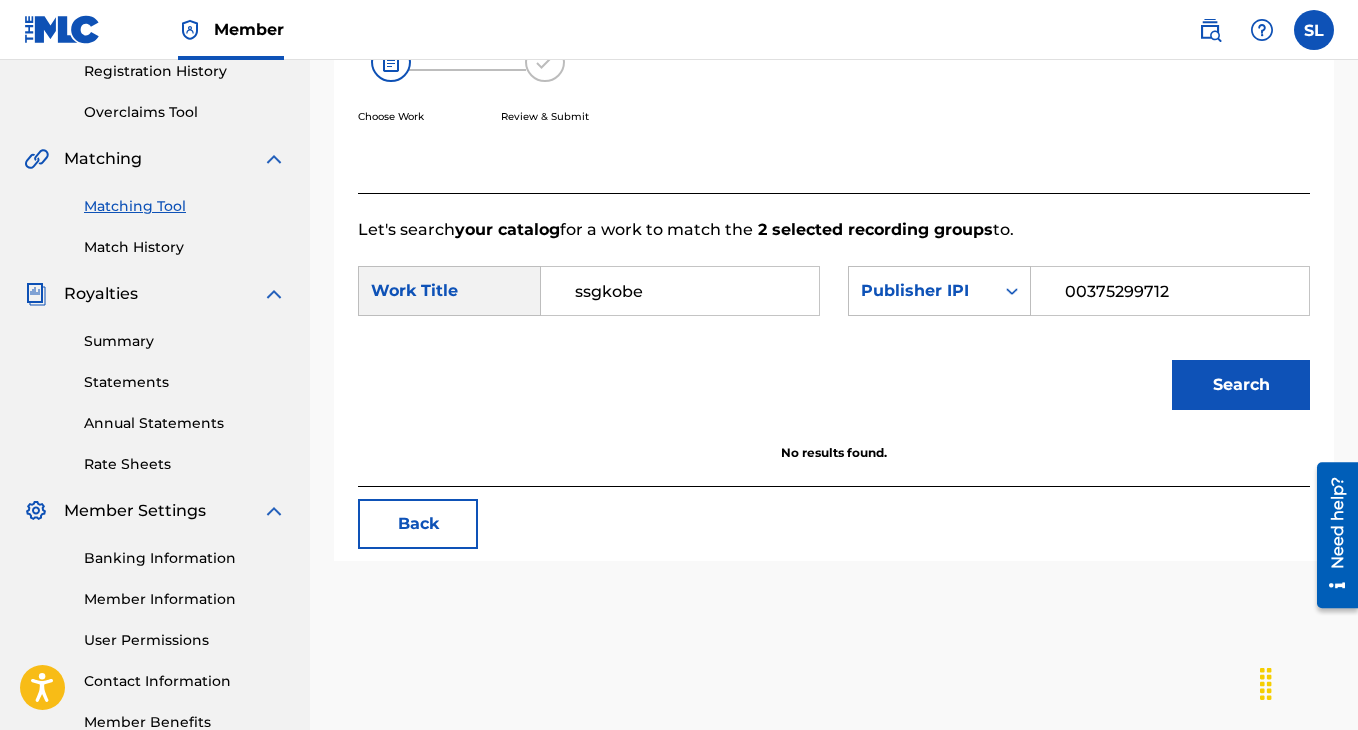 type on "00375299712" 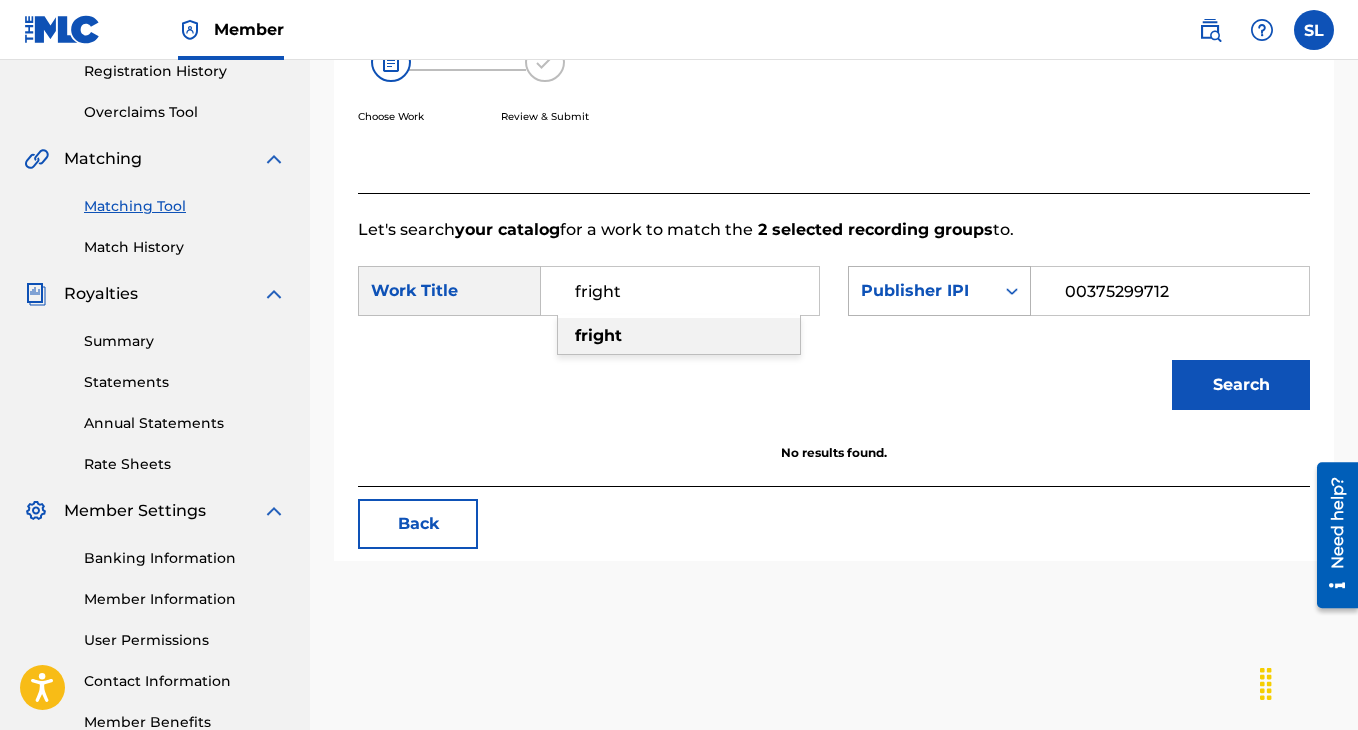 type on "fright" 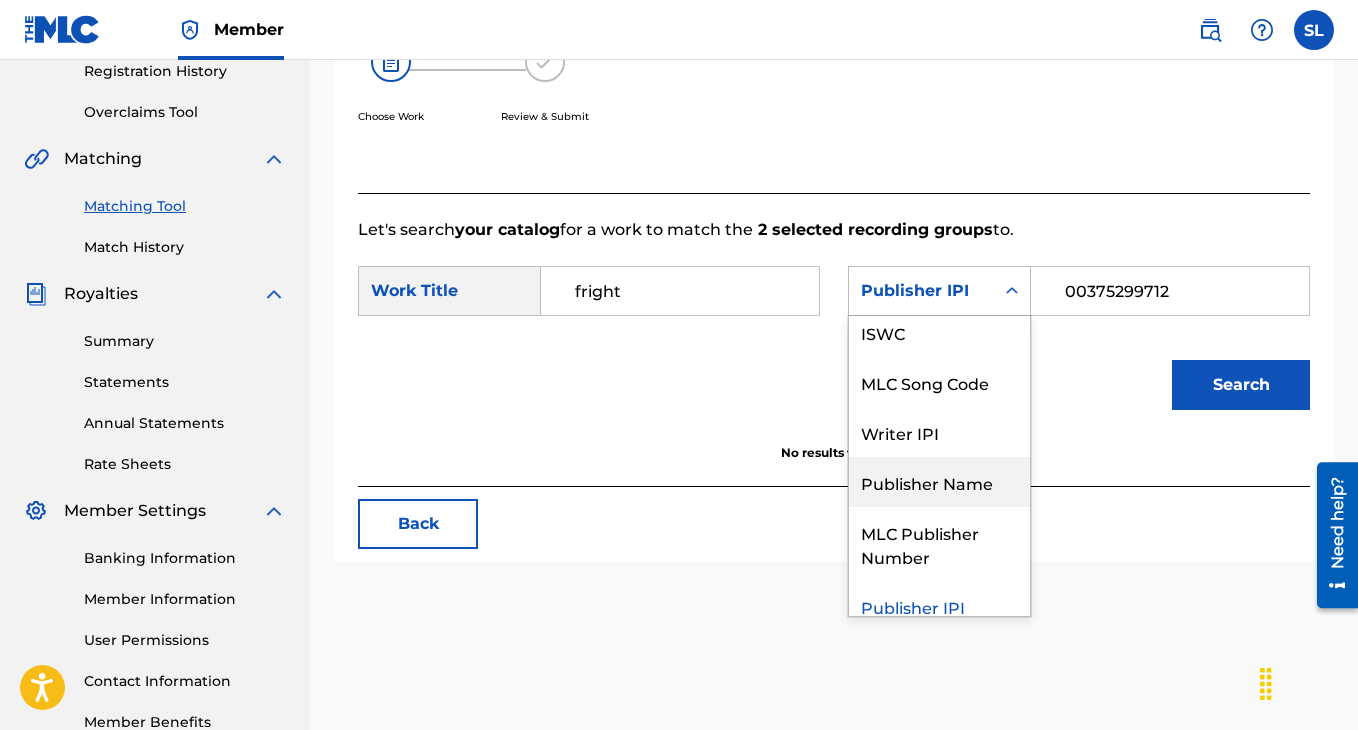 scroll, scrollTop: 0, scrollLeft: 0, axis: both 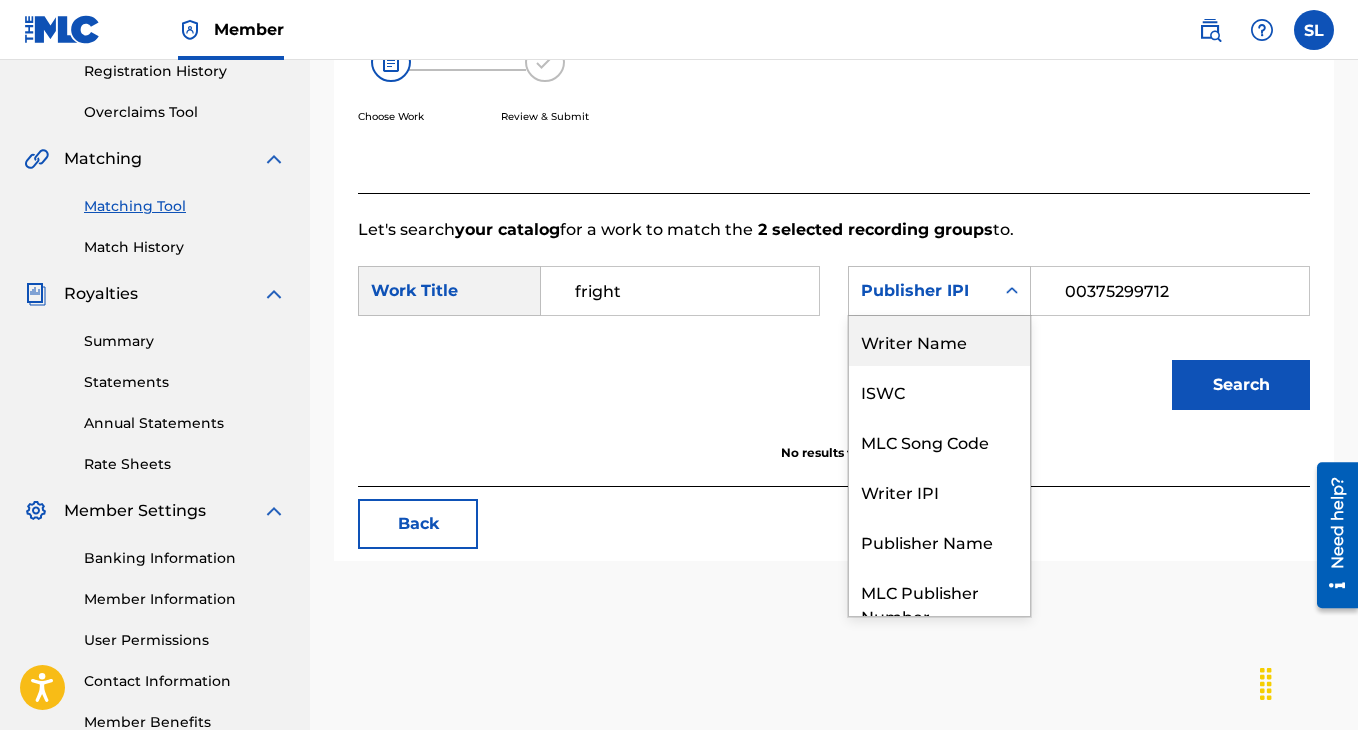 click on "Writer Name" at bounding box center (939, 341) 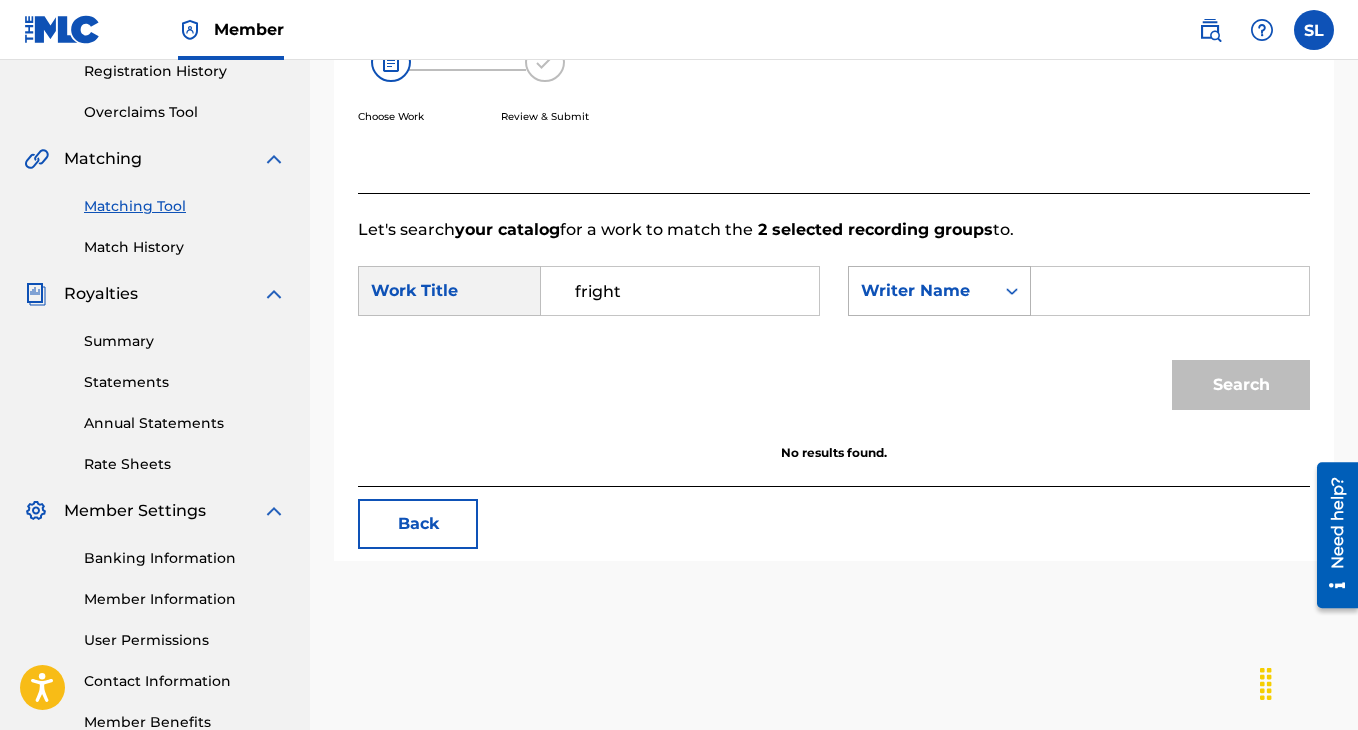 click at bounding box center [1012, 291] 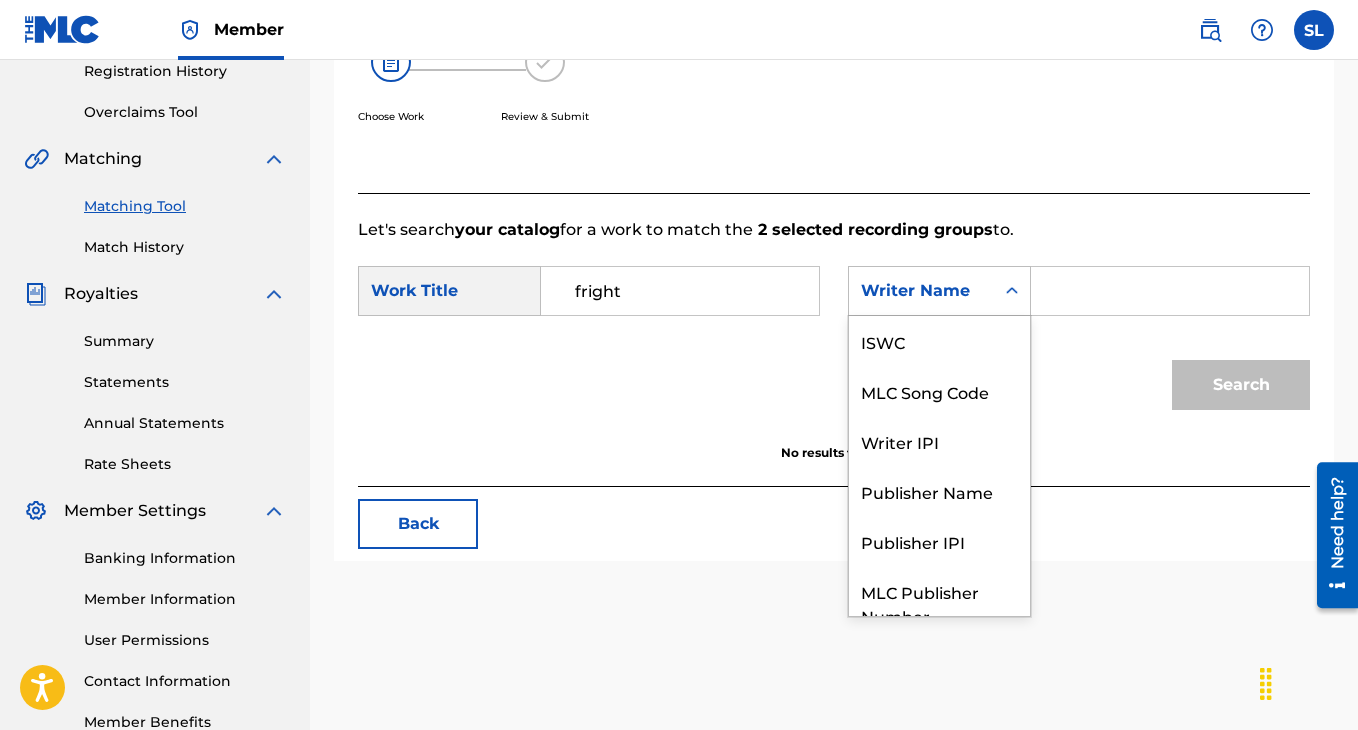 scroll, scrollTop: 74, scrollLeft: 0, axis: vertical 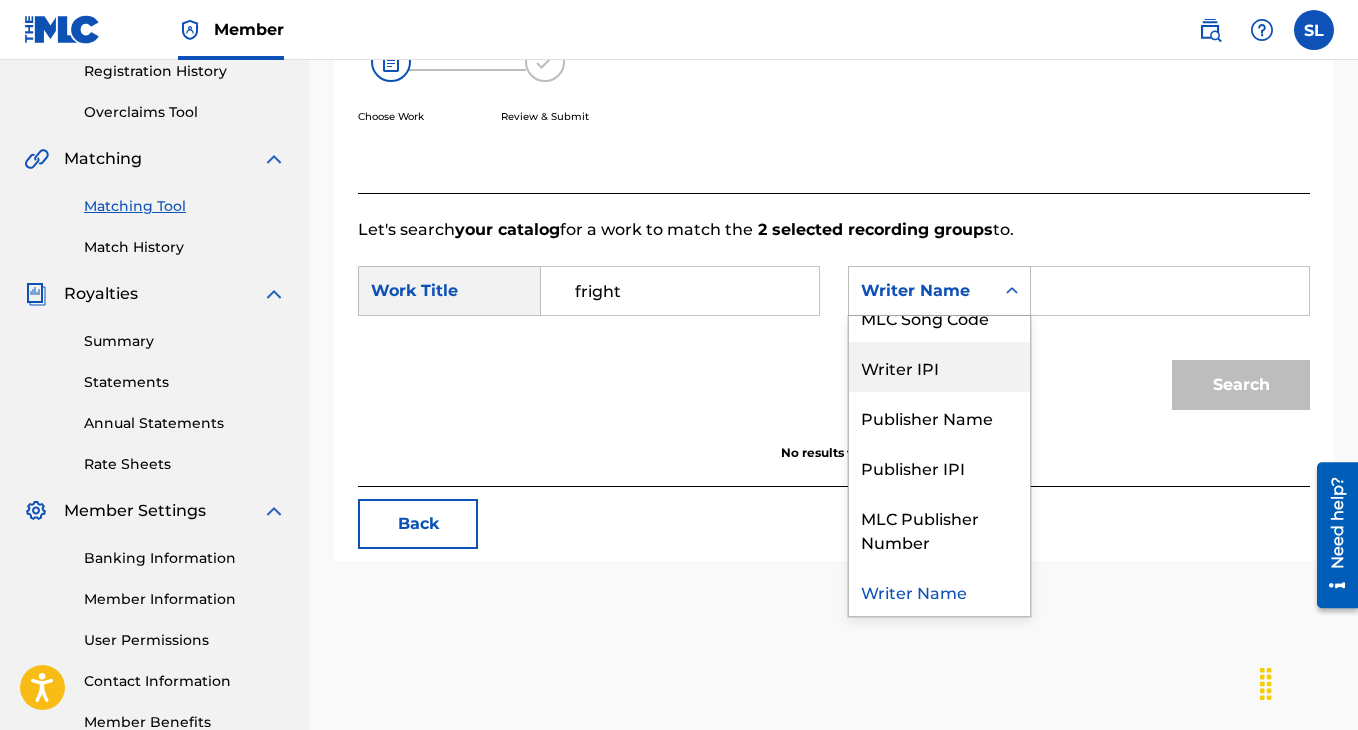 click on "Writer IPI" at bounding box center (939, 367) 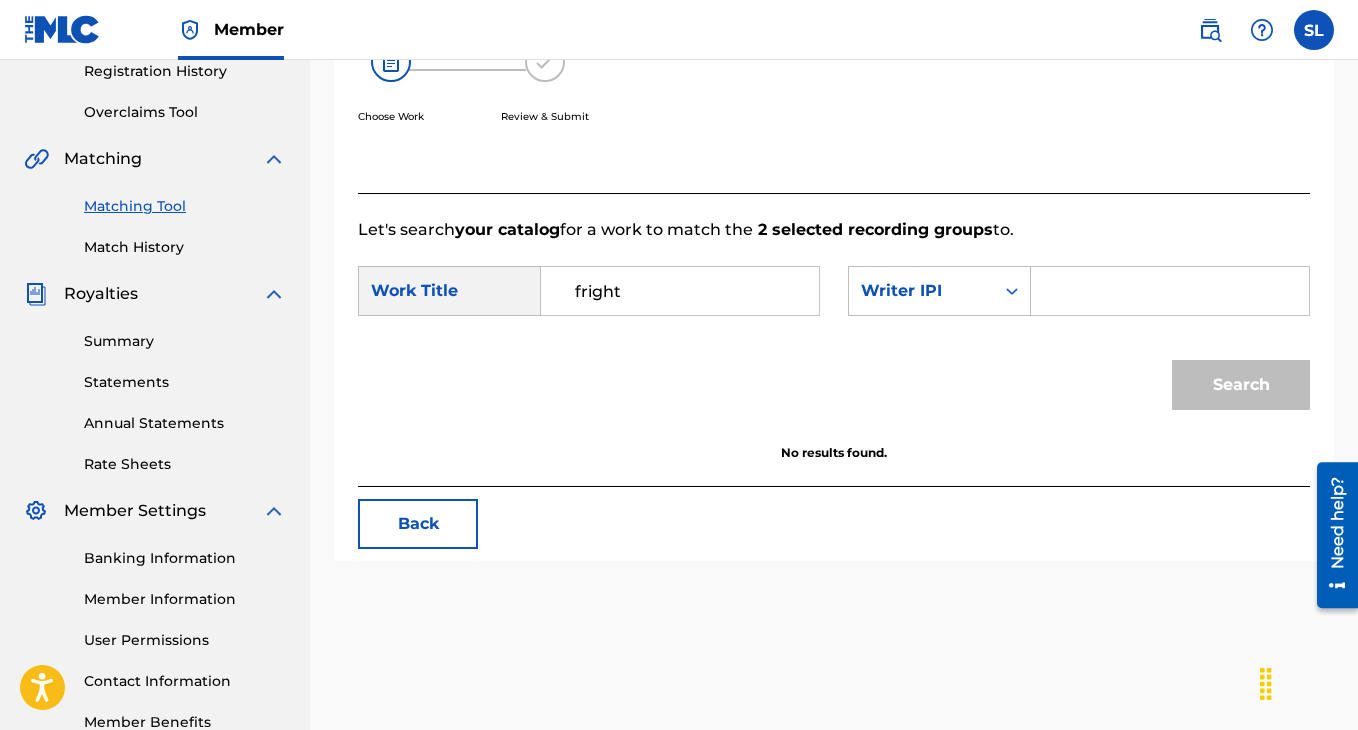 click at bounding box center [1170, 291] 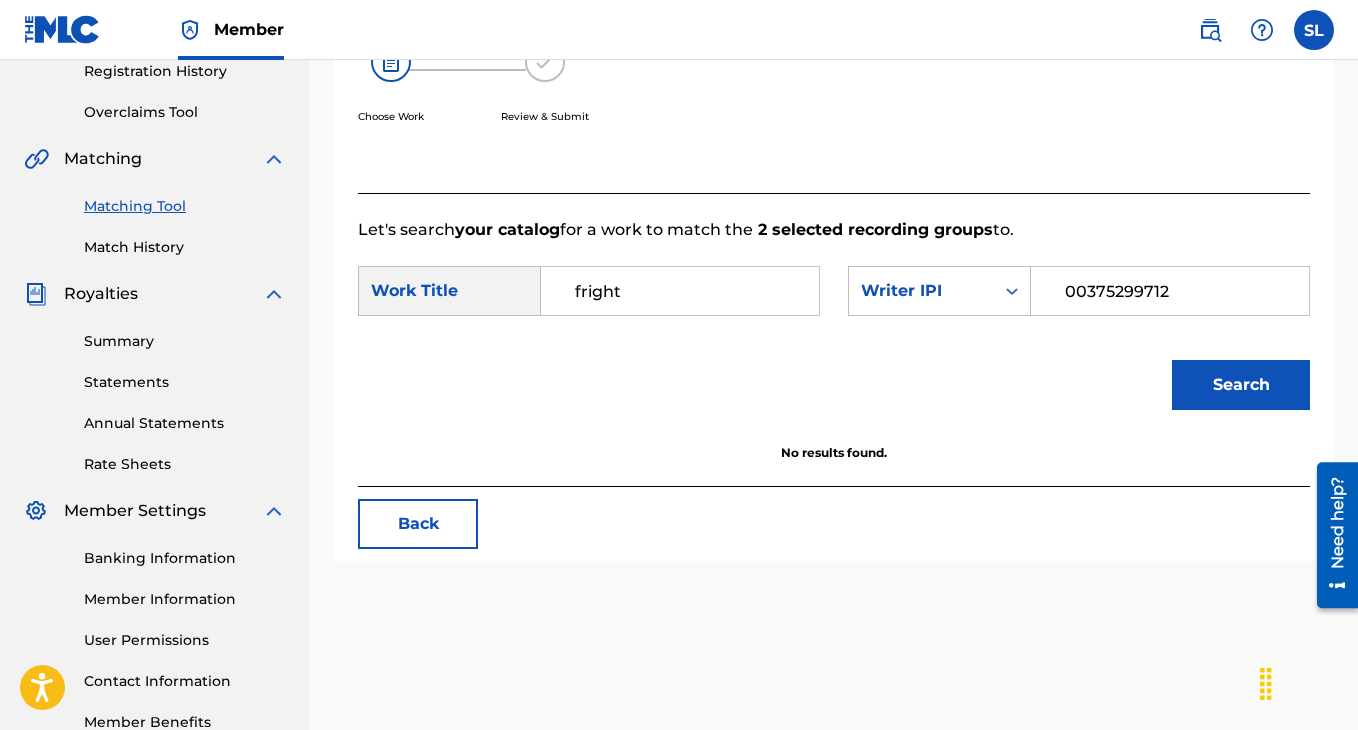 type on "00375299712" 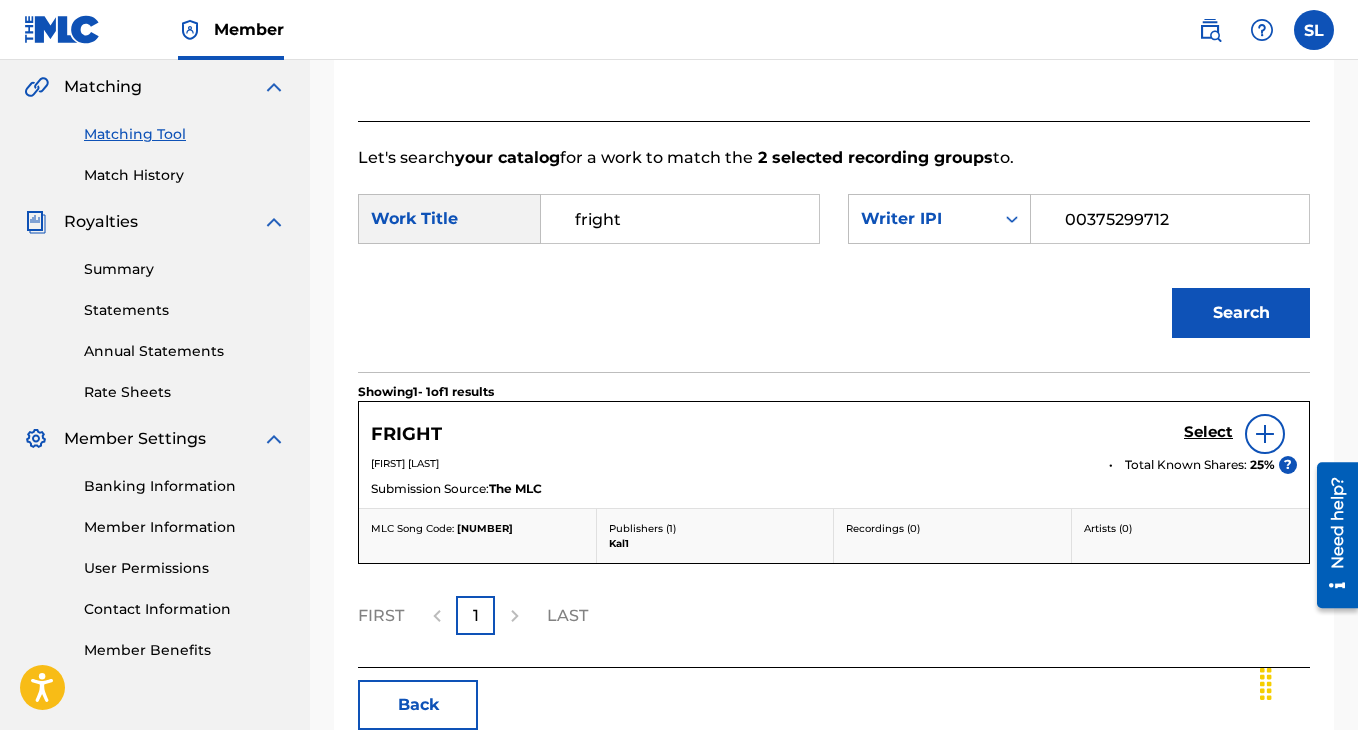 scroll, scrollTop: 466, scrollLeft: 0, axis: vertical 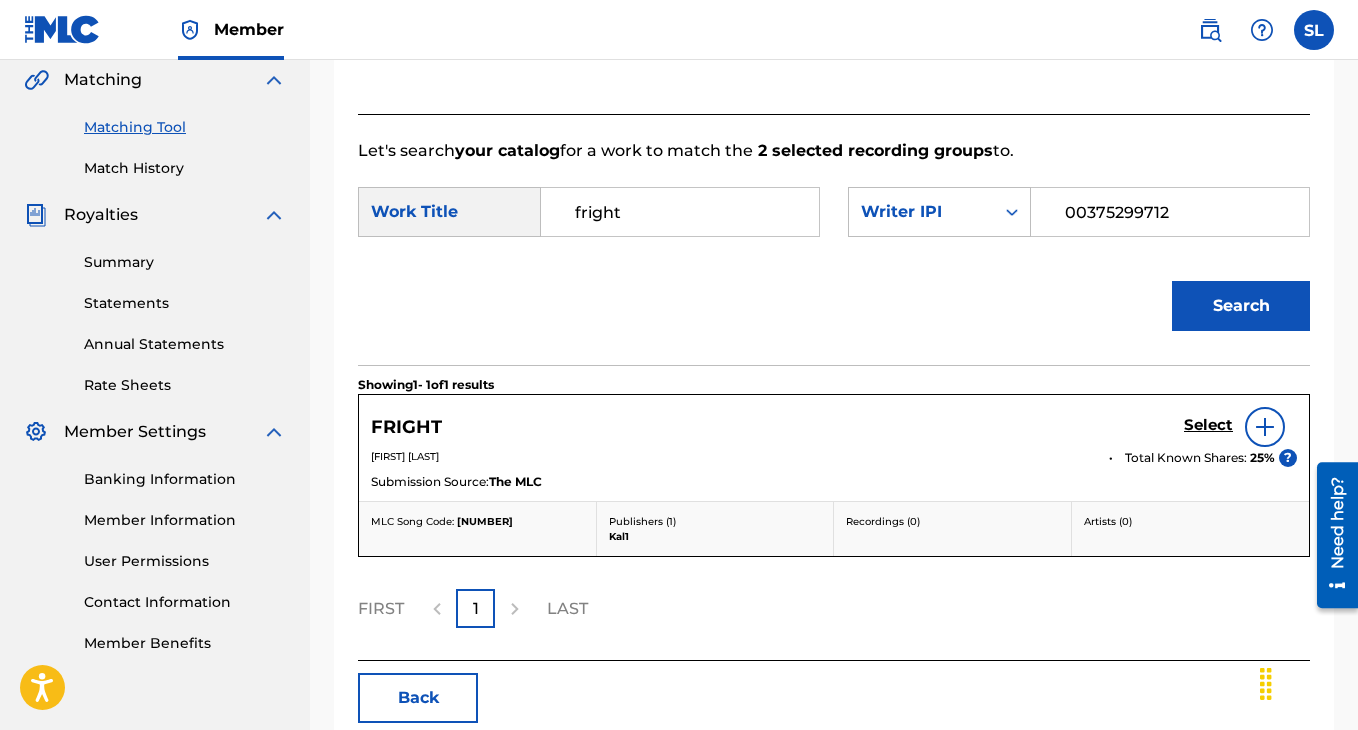 click at bounding box center (1265, 427) 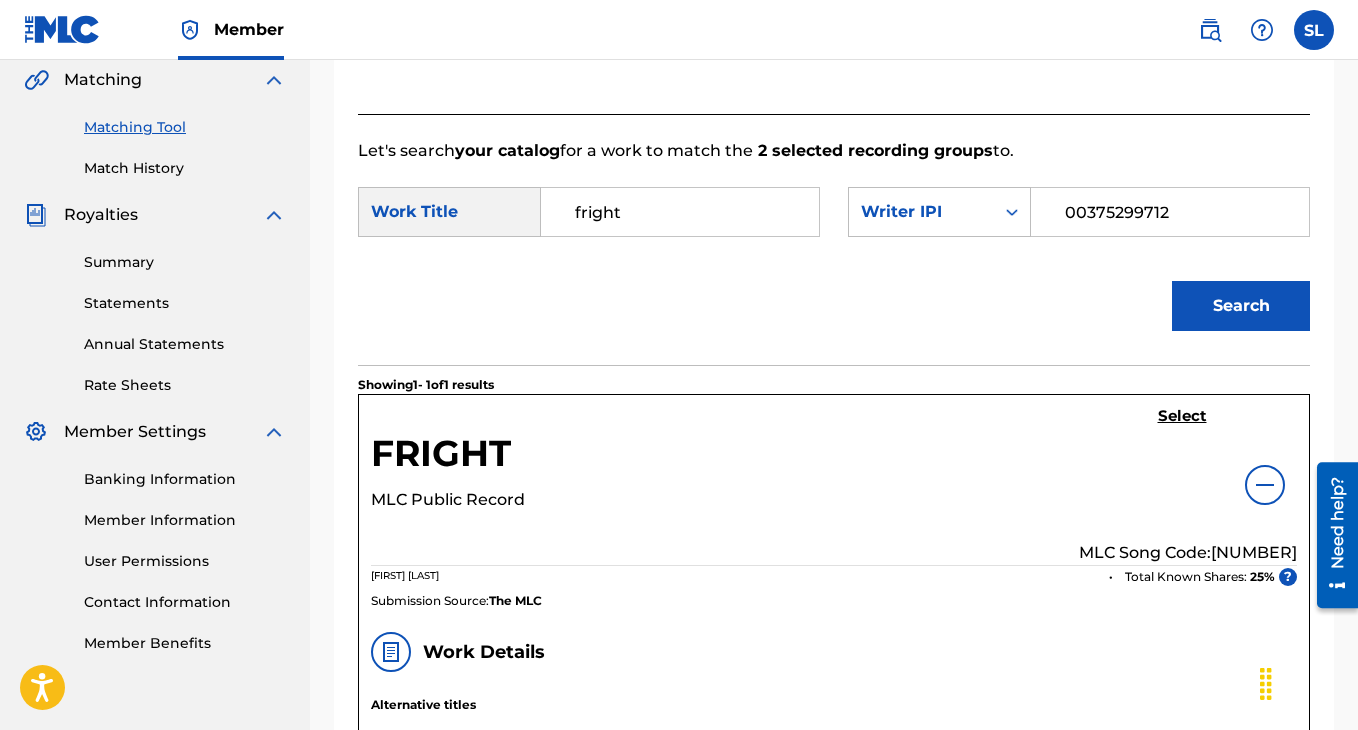 click on "Select" at bounding box center (1182, 416) 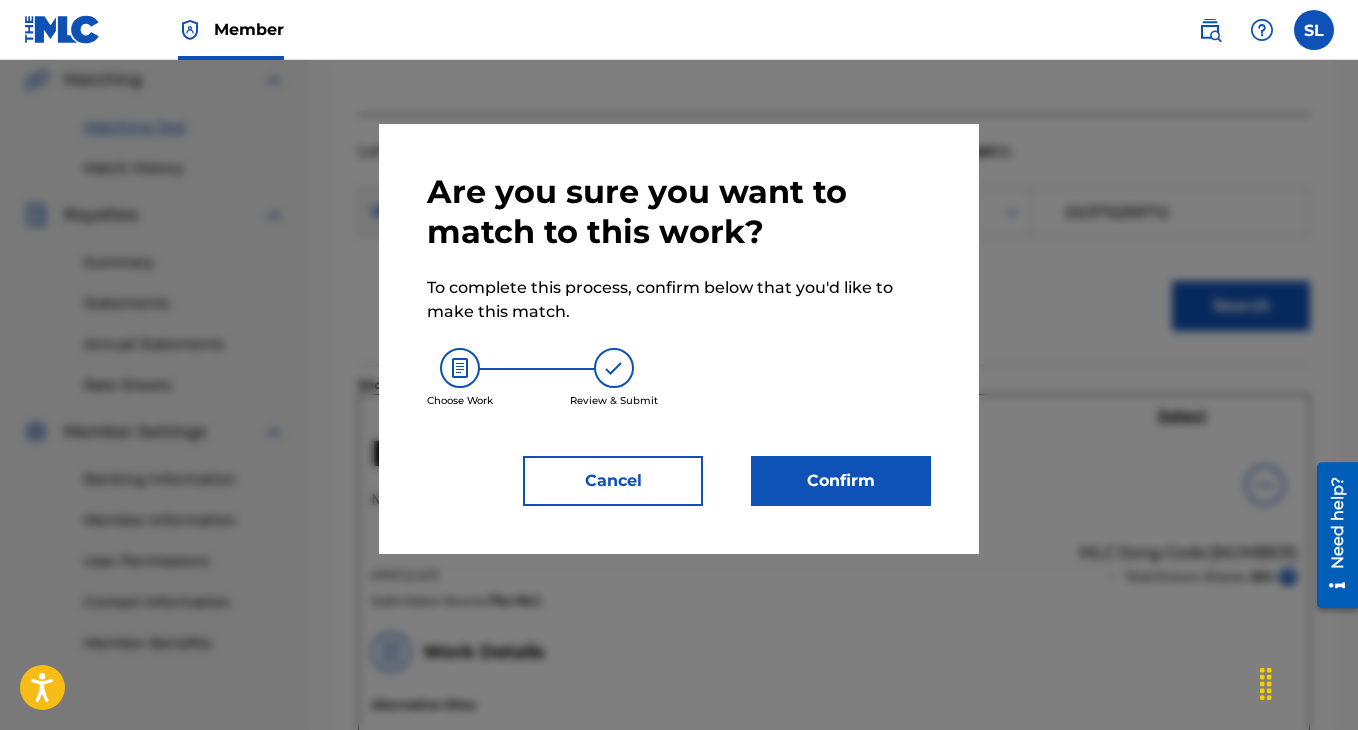 click on "Confirm" at bounding box center [841, 481] 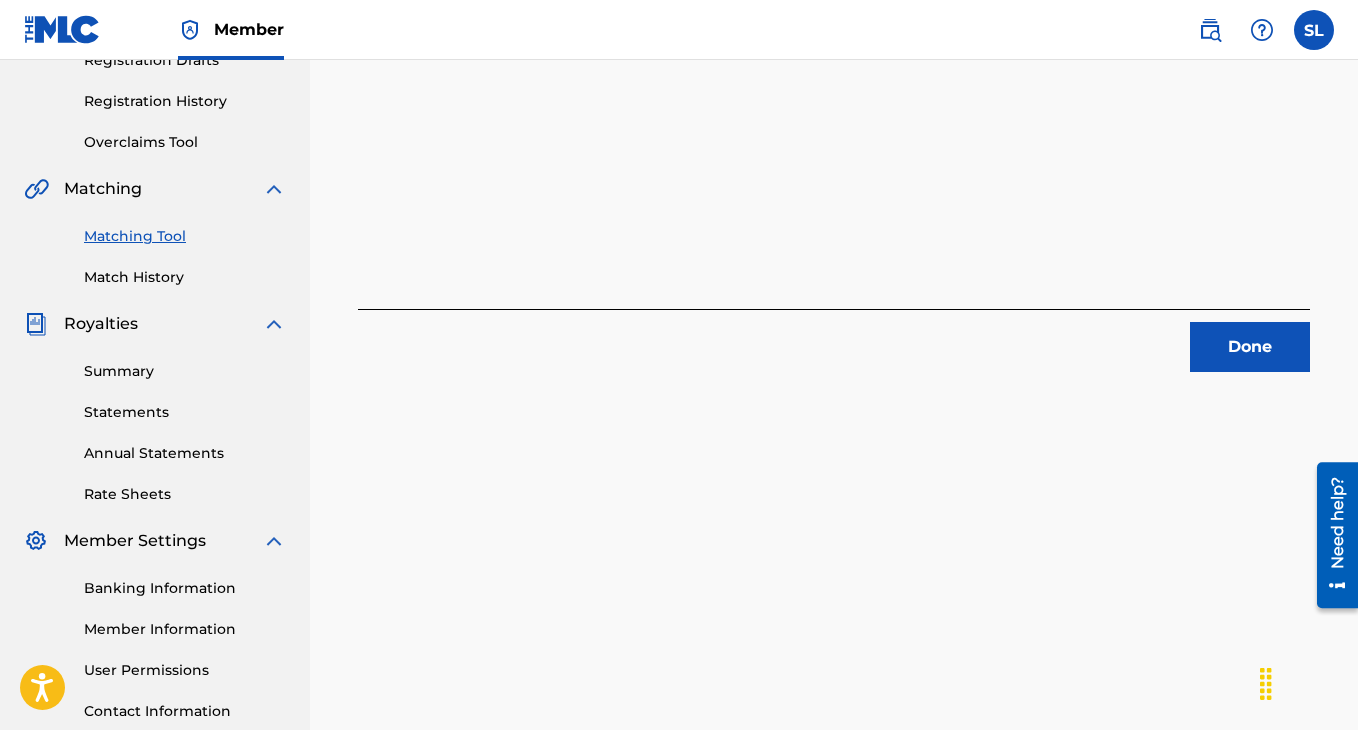 scroll, scrollTop: 103, scrollLeft: 0, axis: vertical 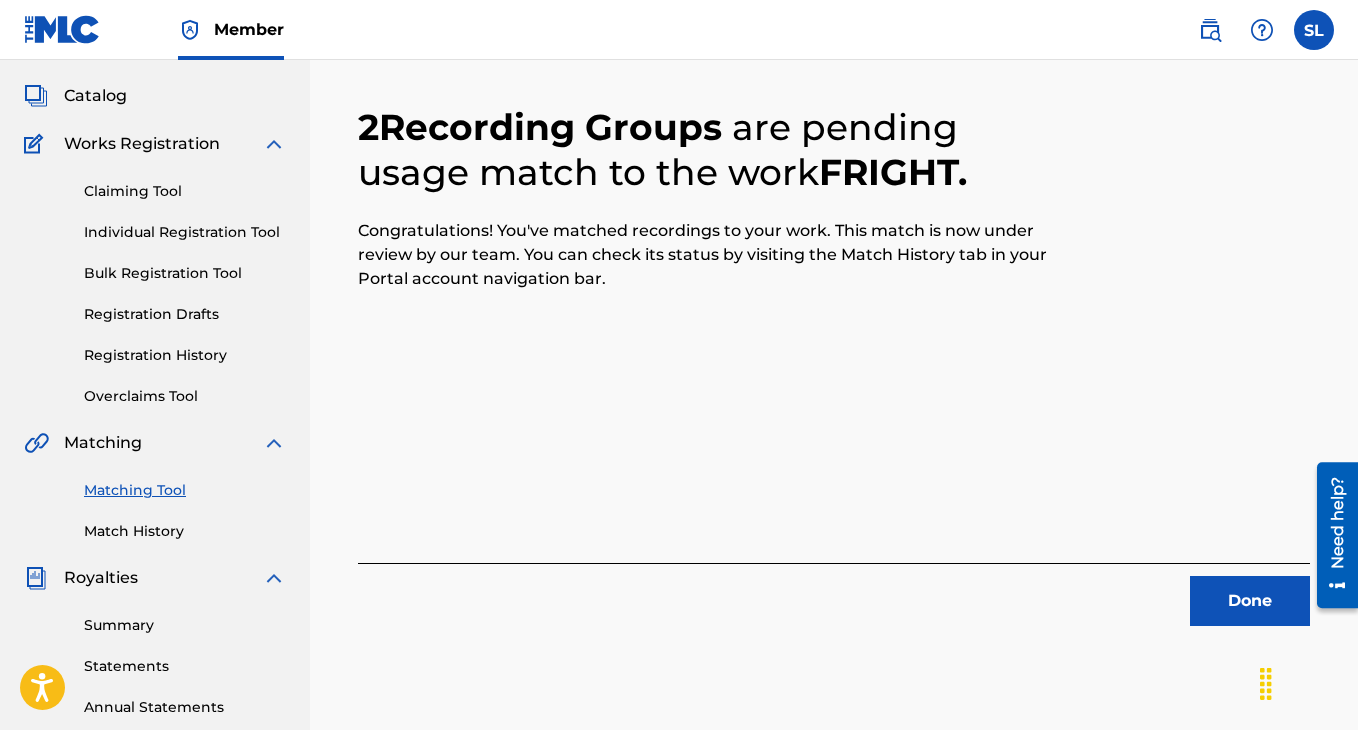 click on "Done" at bounding box center (1250, 601) 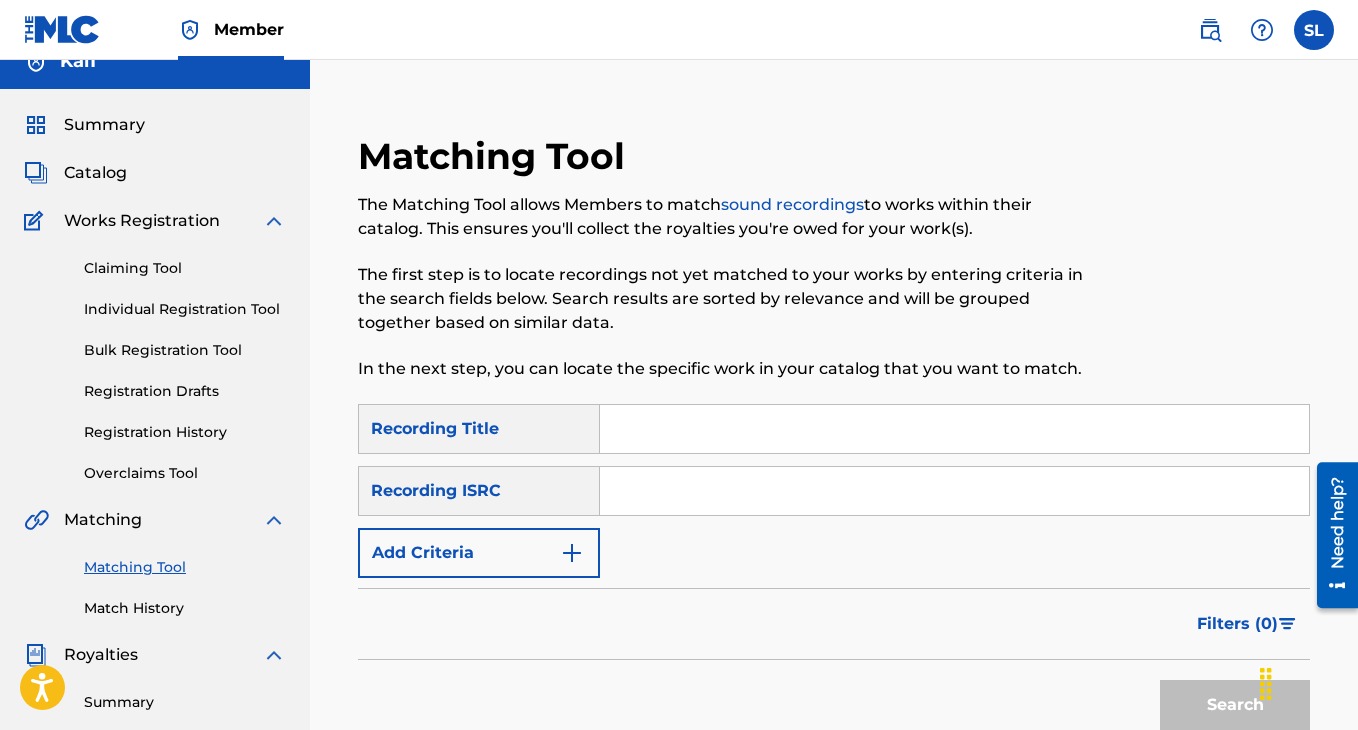 scroll, scrollTop: 0, scrollLeft: 0, axis: both 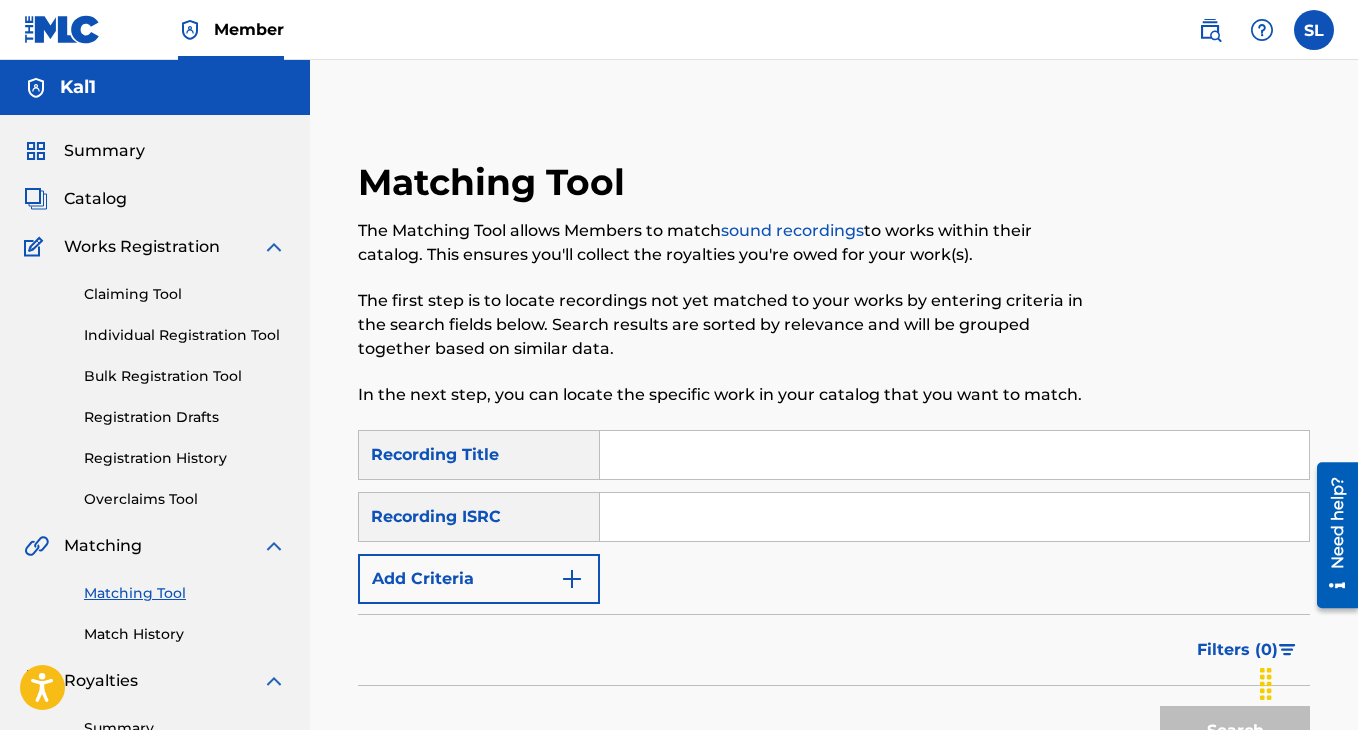 click on "Match History" at bounding box center [185, 634] 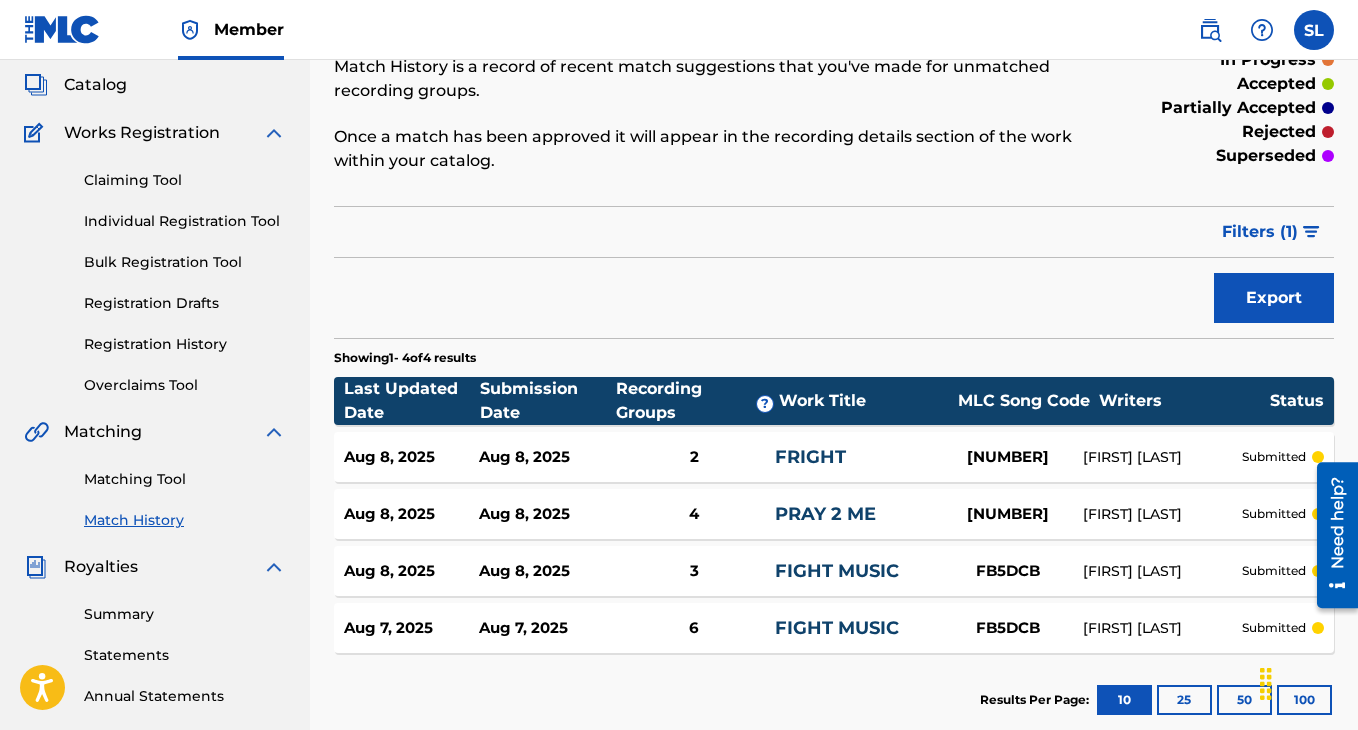 scroll, scrollTop: 88, scrollLeft: 0, axis: vertical 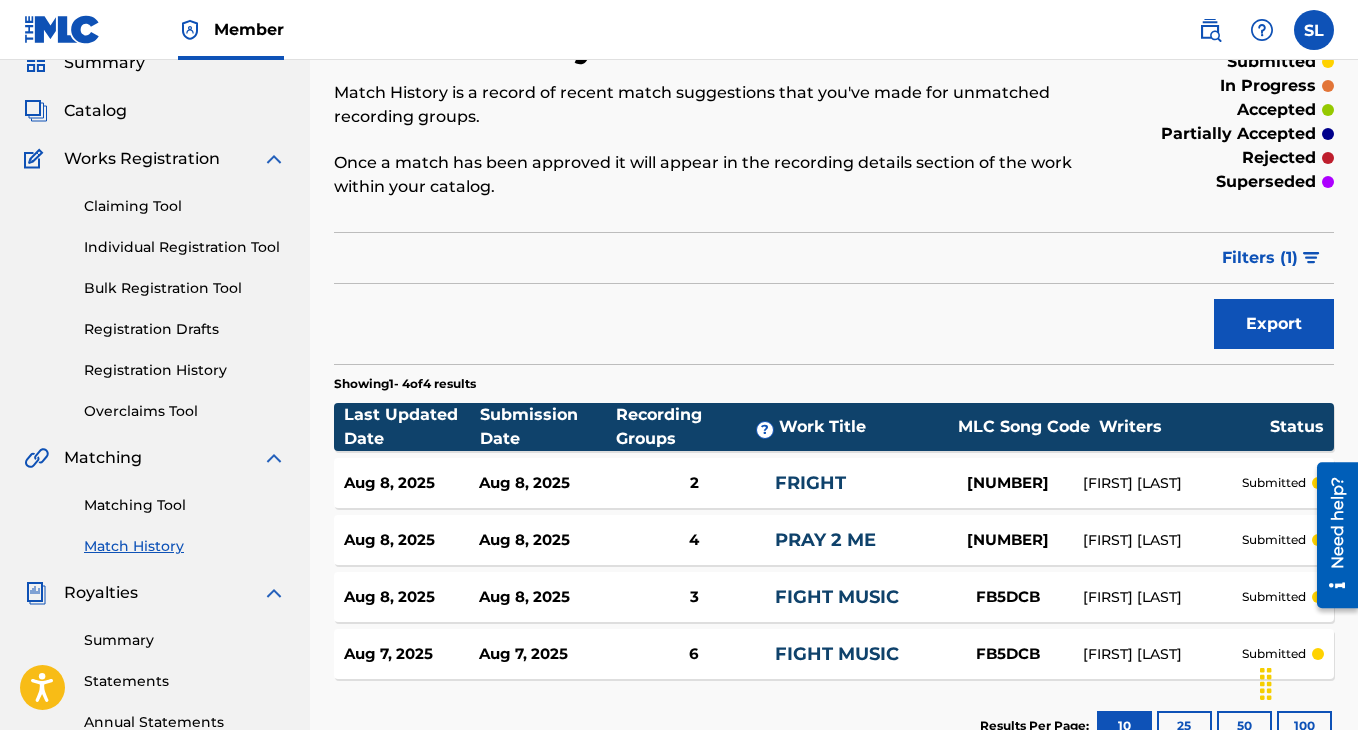 click on "Matching Tool" at bounding box center (185, 505) 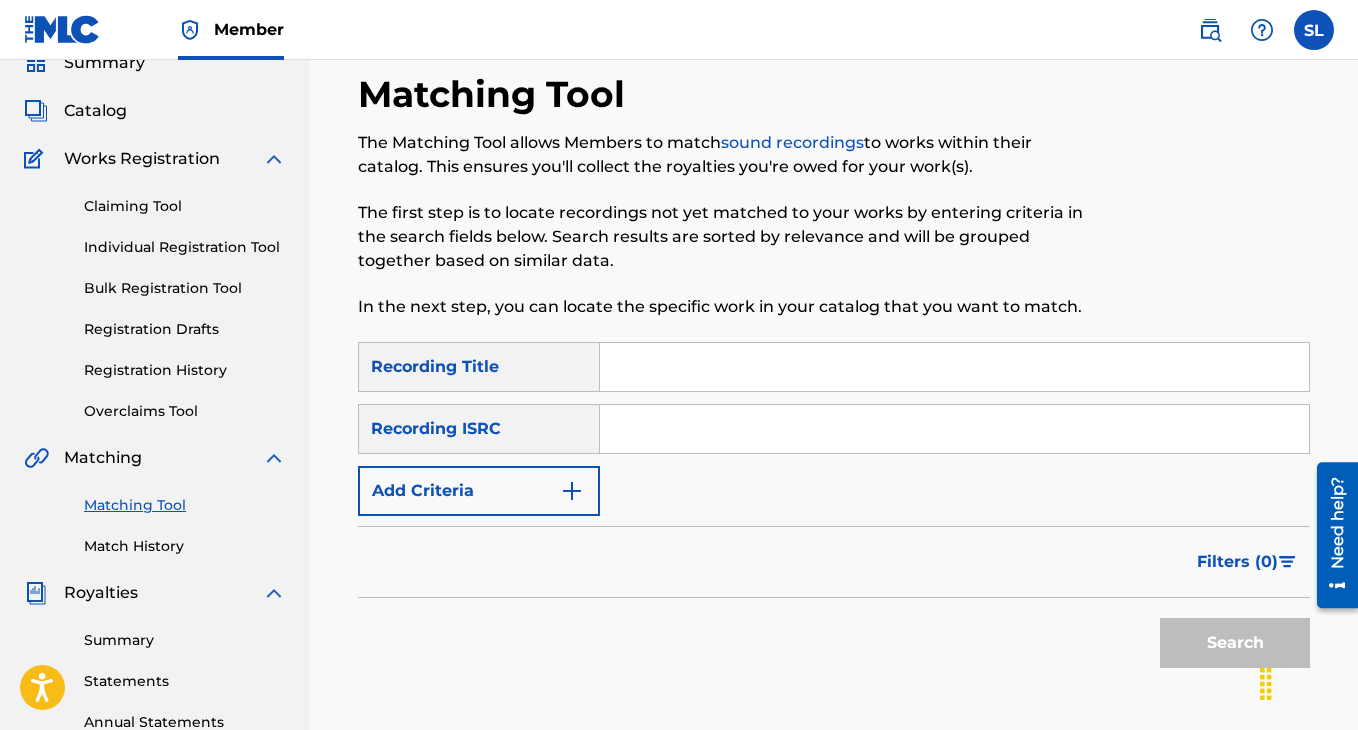 scroll, scrollTop: 0, scrollLeft: 0, axis: both 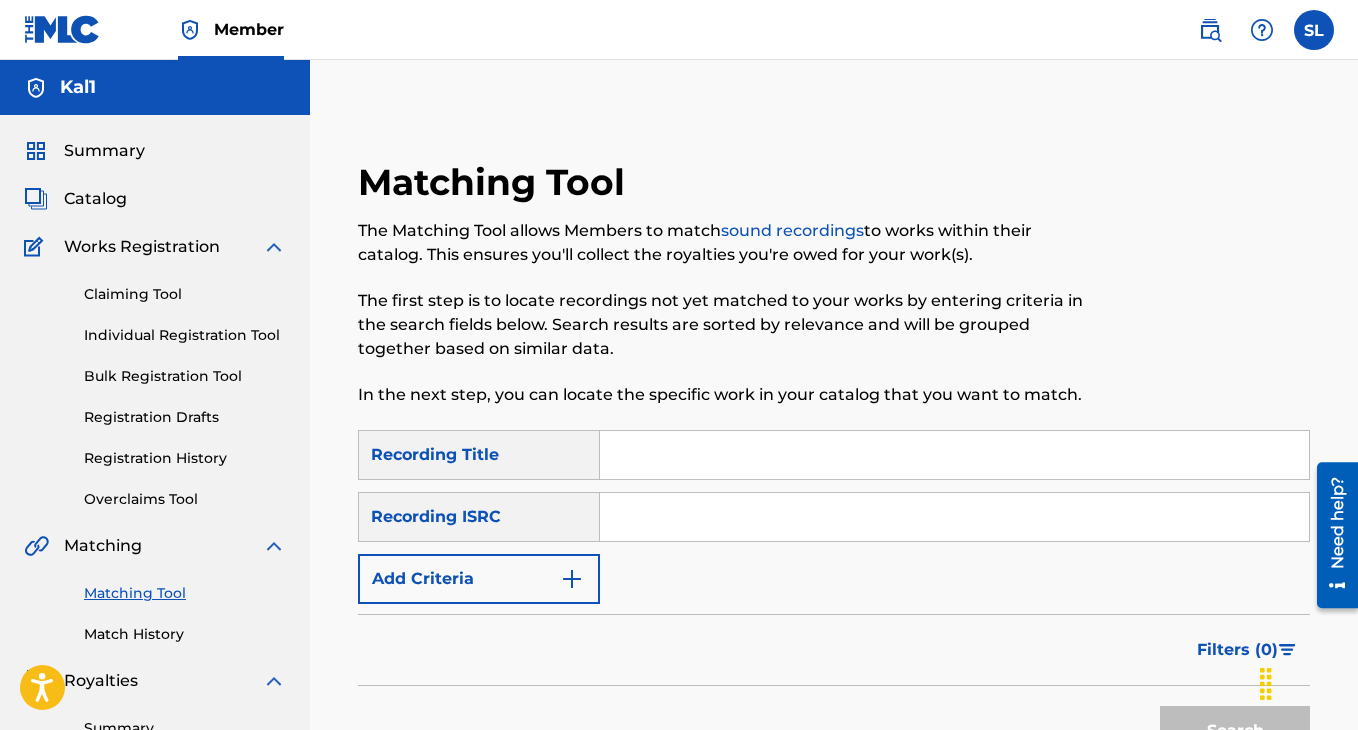 click at bounding box center [954, 455] 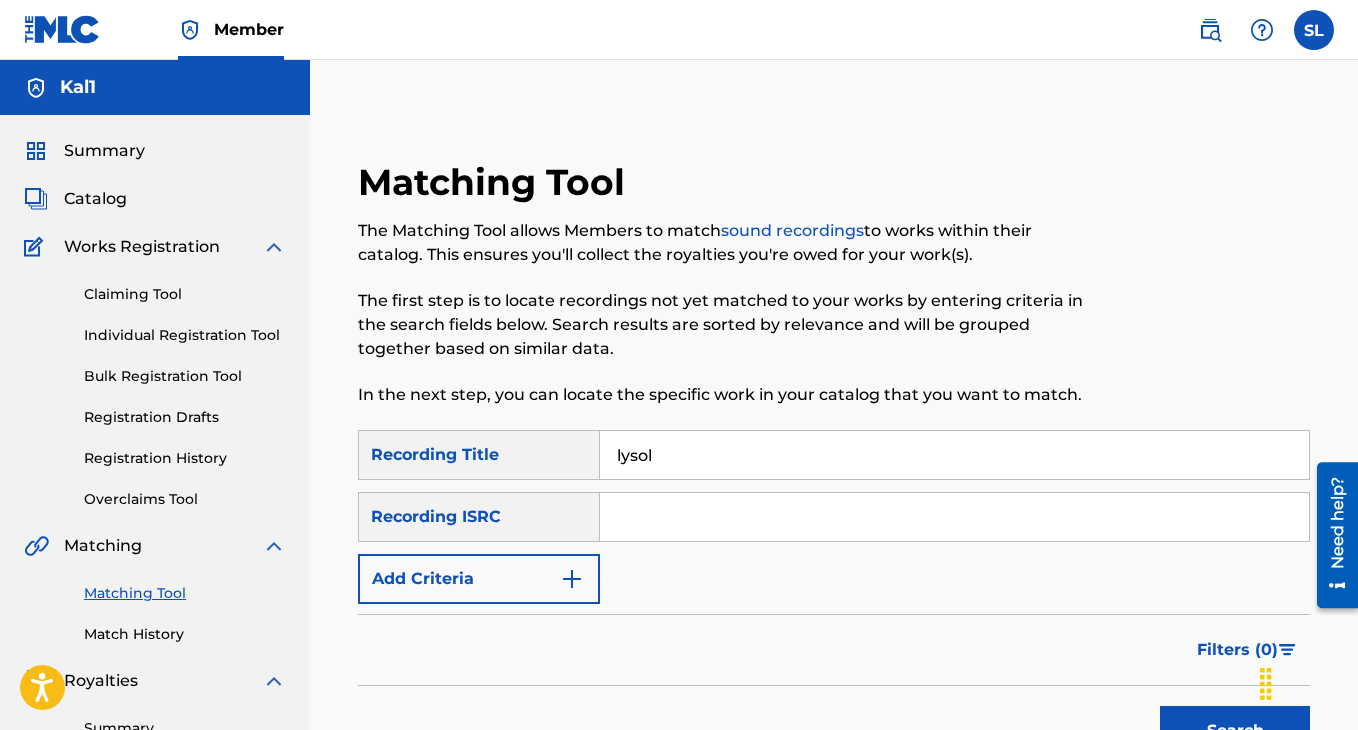 type on "lysol" 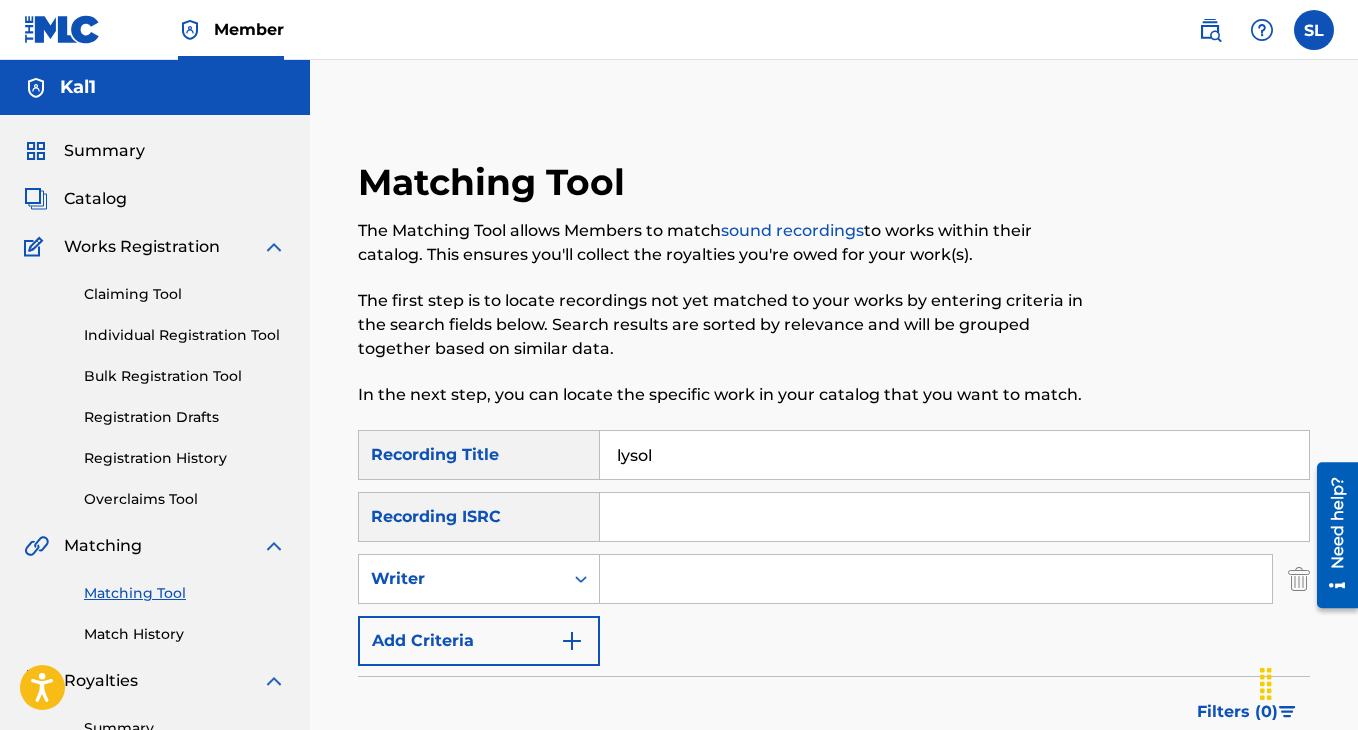 click at bounding box center (936, 579) 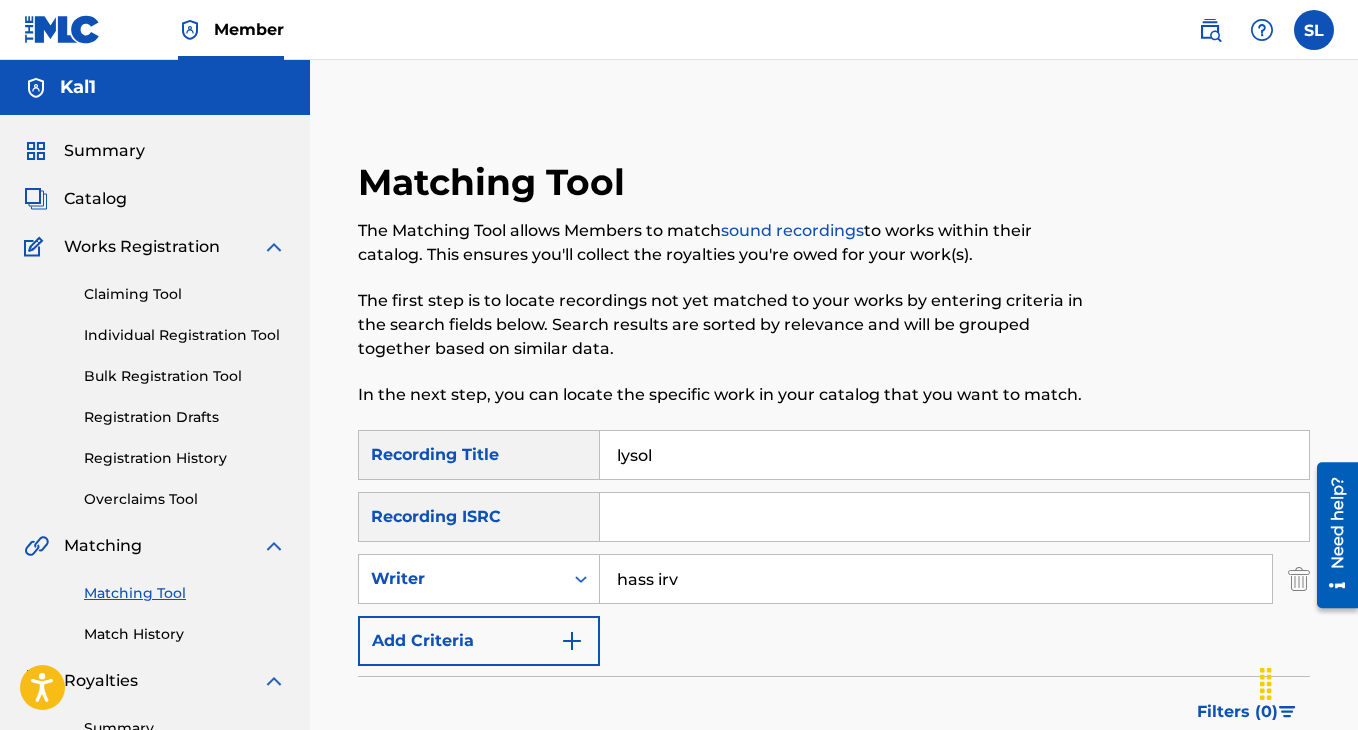 type on "hass irv" 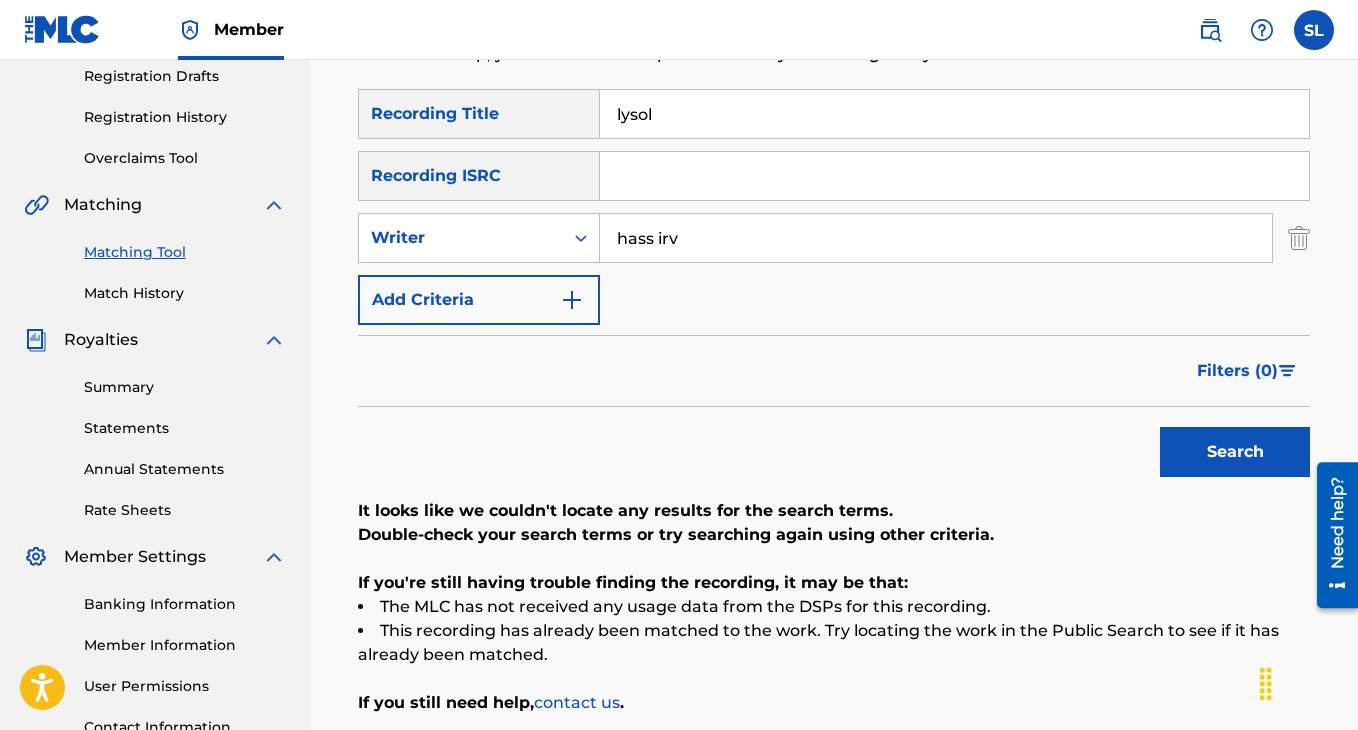scroll, scrollTop: 354, scrollLeft: 0, axis: vertical 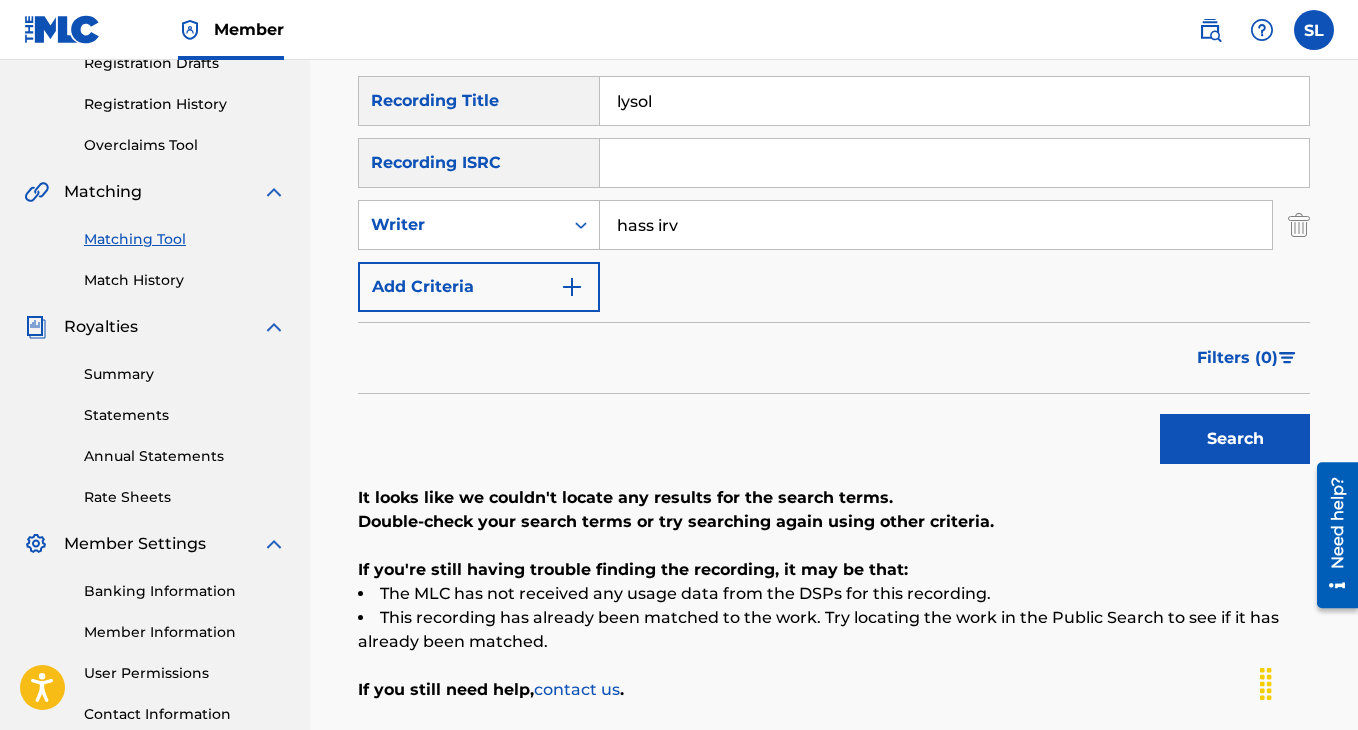 click on "Search" at bounding box center (1235, 439) 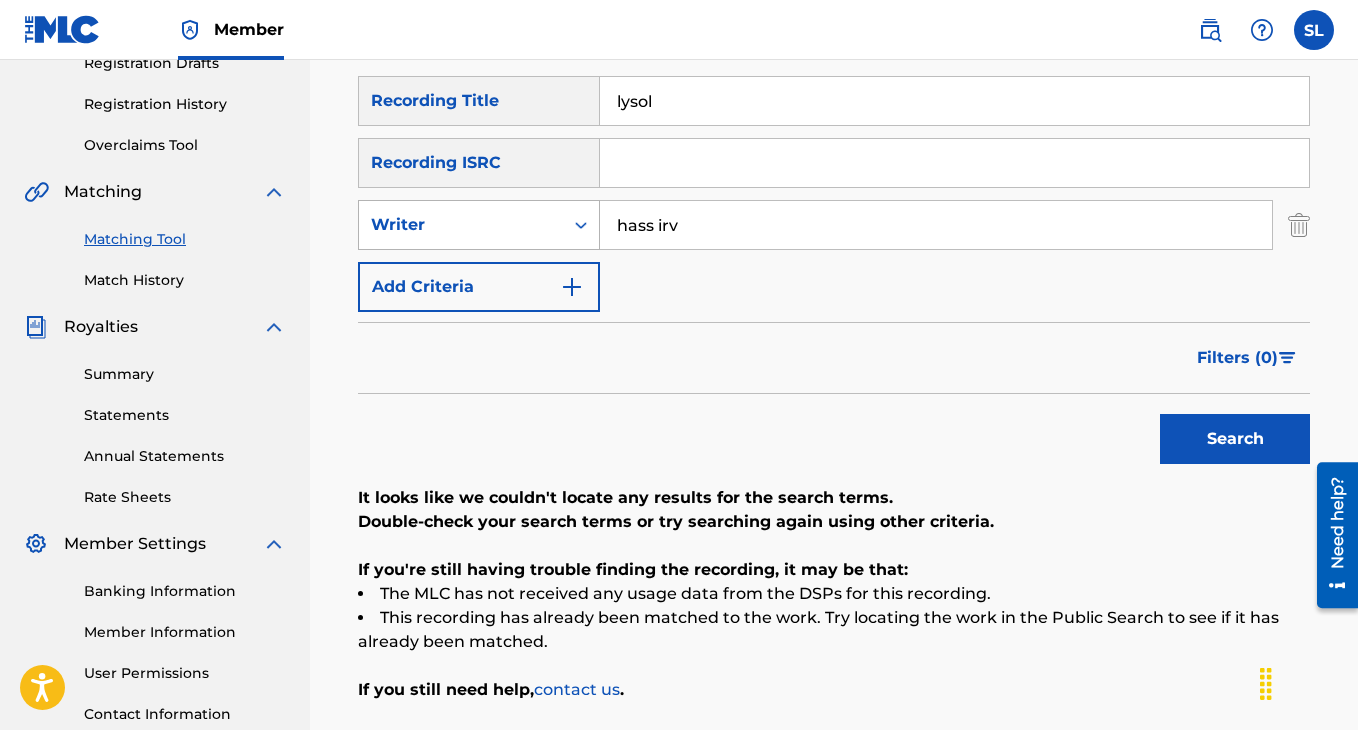 click on "Writer" at bounding box center (461, 225) 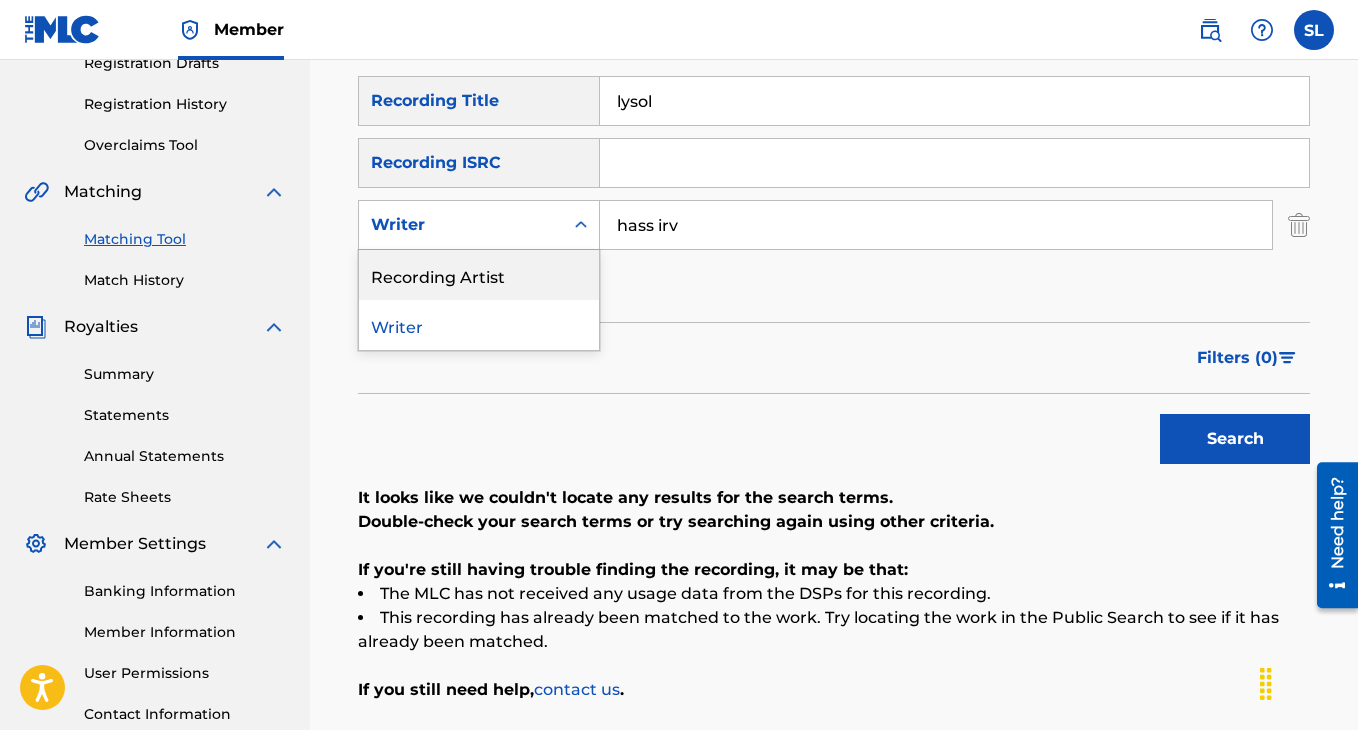 click on "Recording Artist" at bounding box center (479, 275) 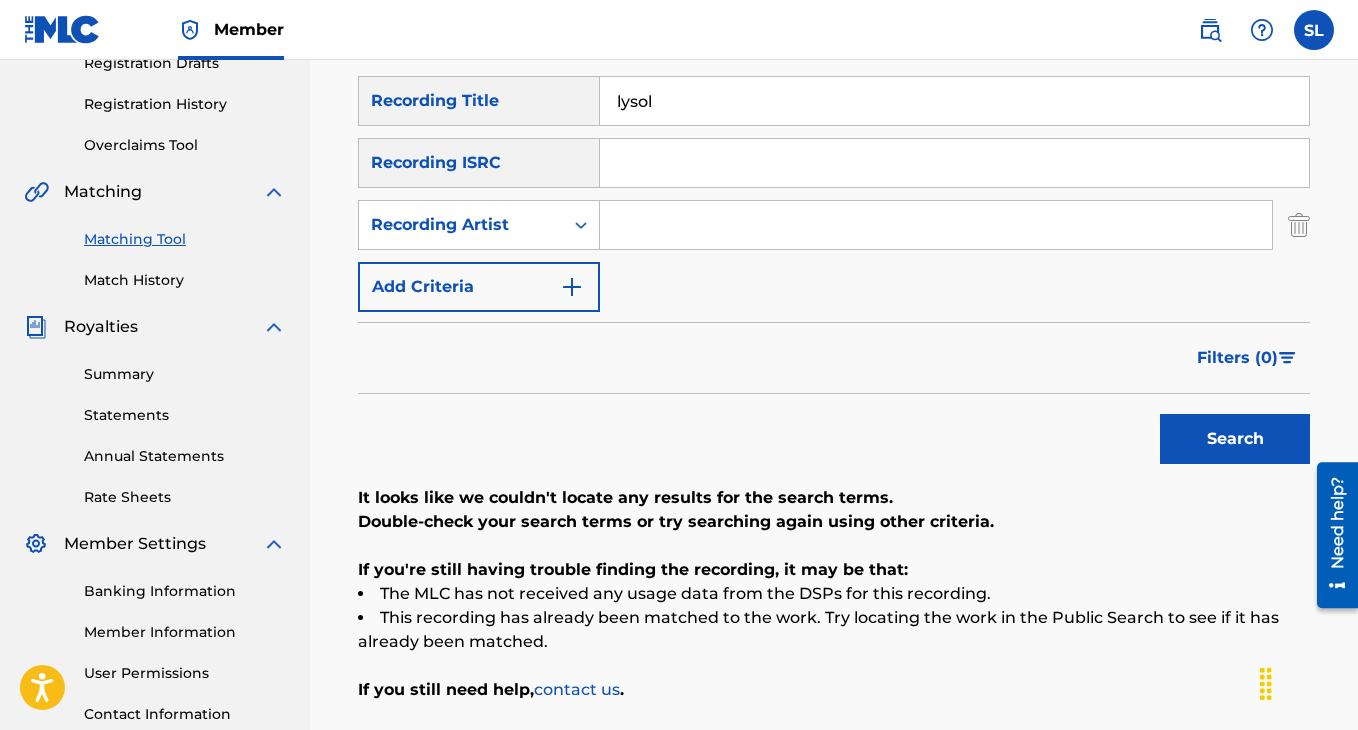 click at bounding box center (936, 225) 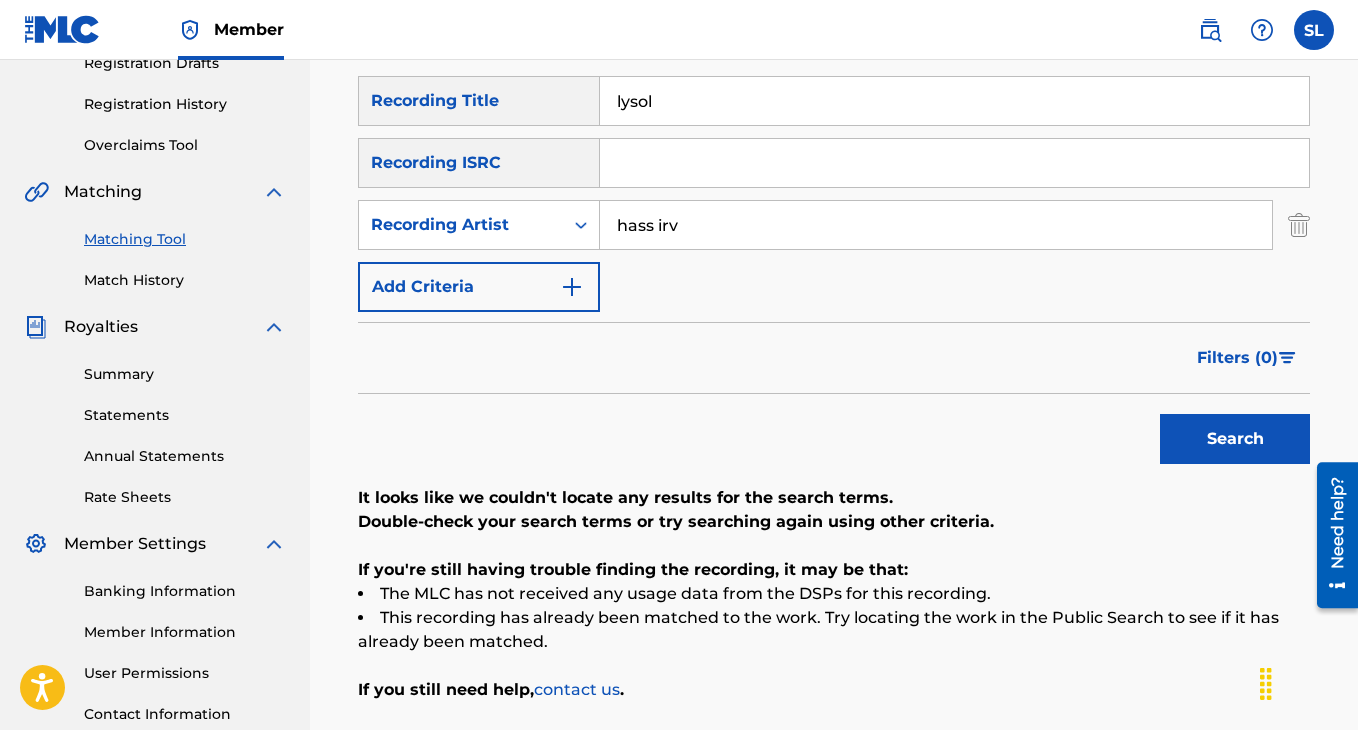 type on "hass irv" 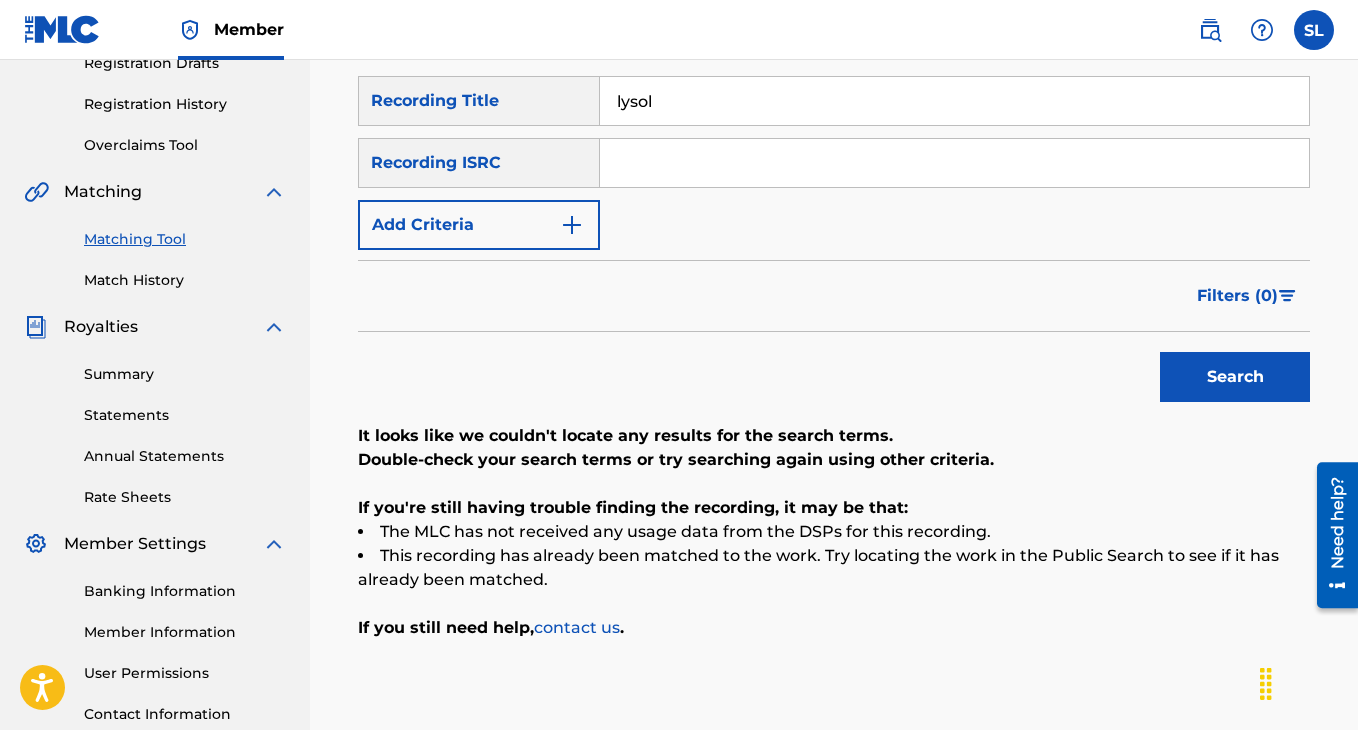 click on "Add Criteria" at bounding box center [479, 225] 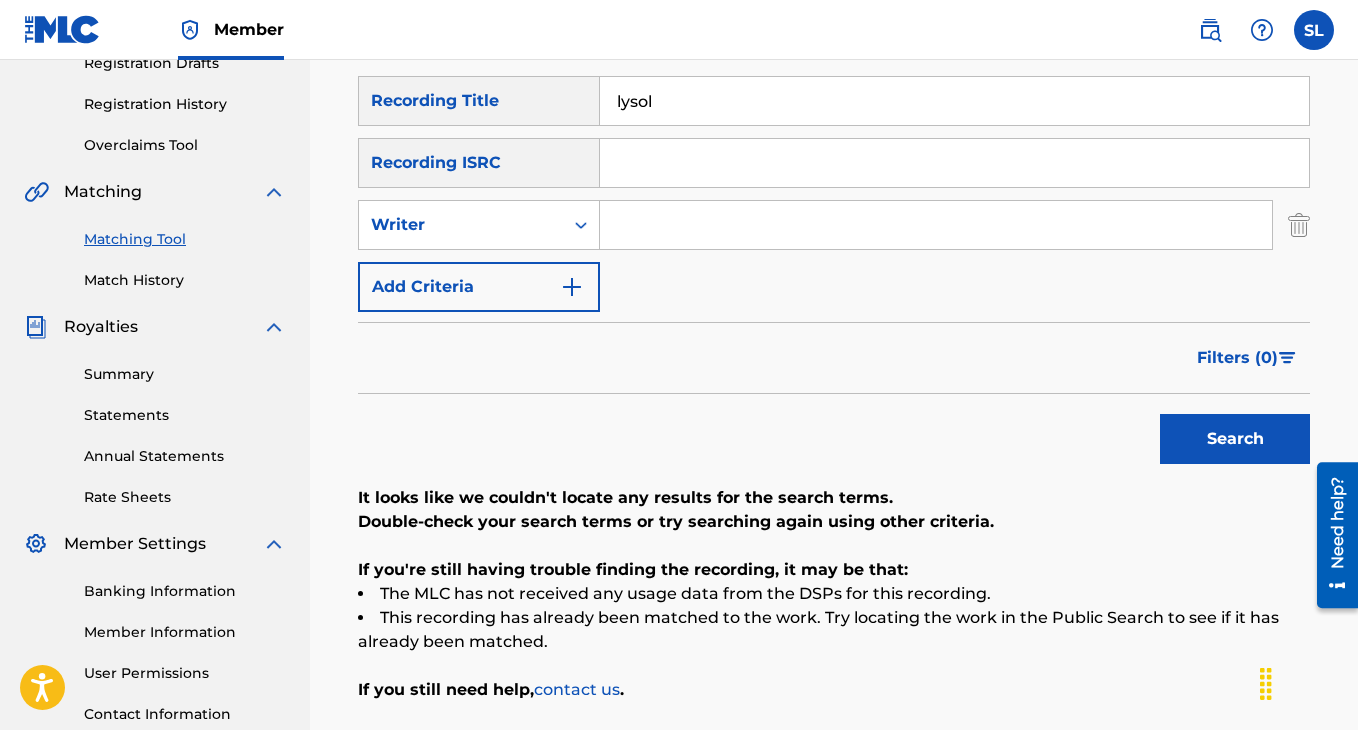 click on "Add Criteria" at bounding box center [479, 287] 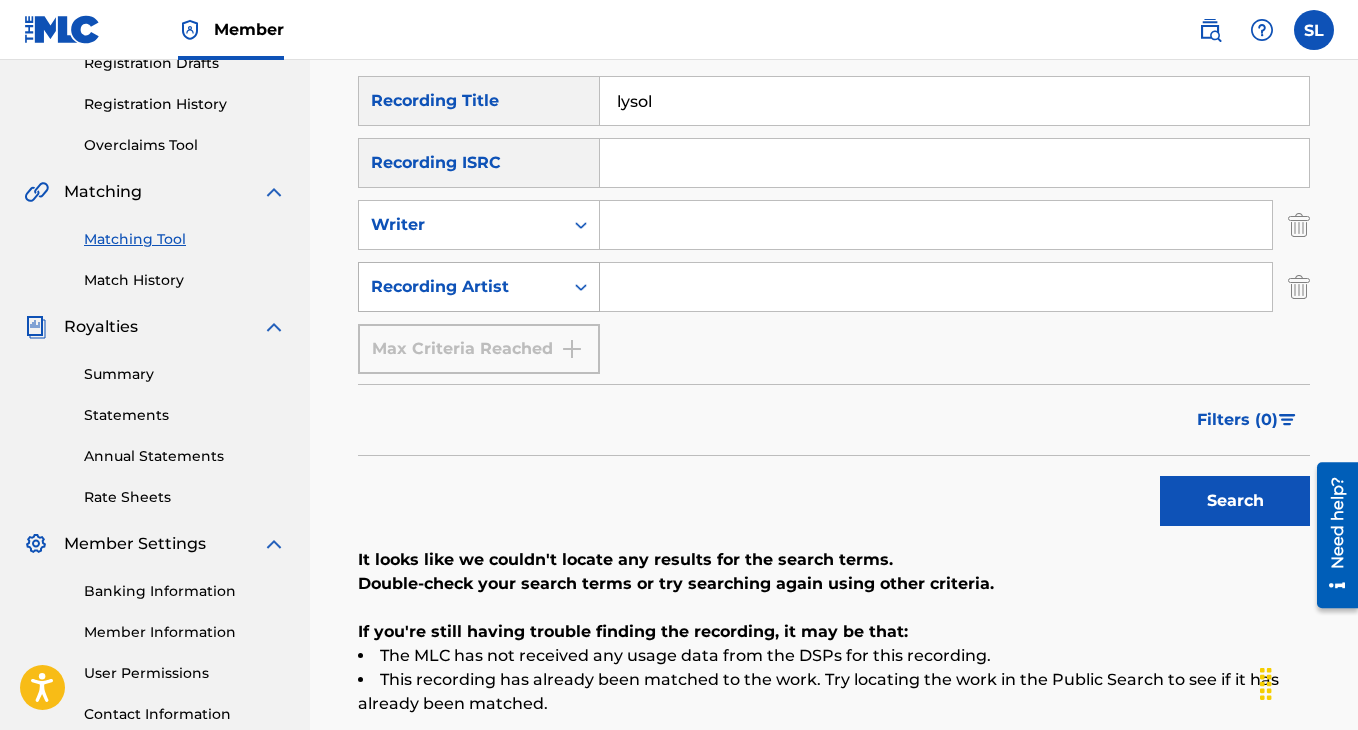 click on "Recording Artist" at bounding box center (461, 287) 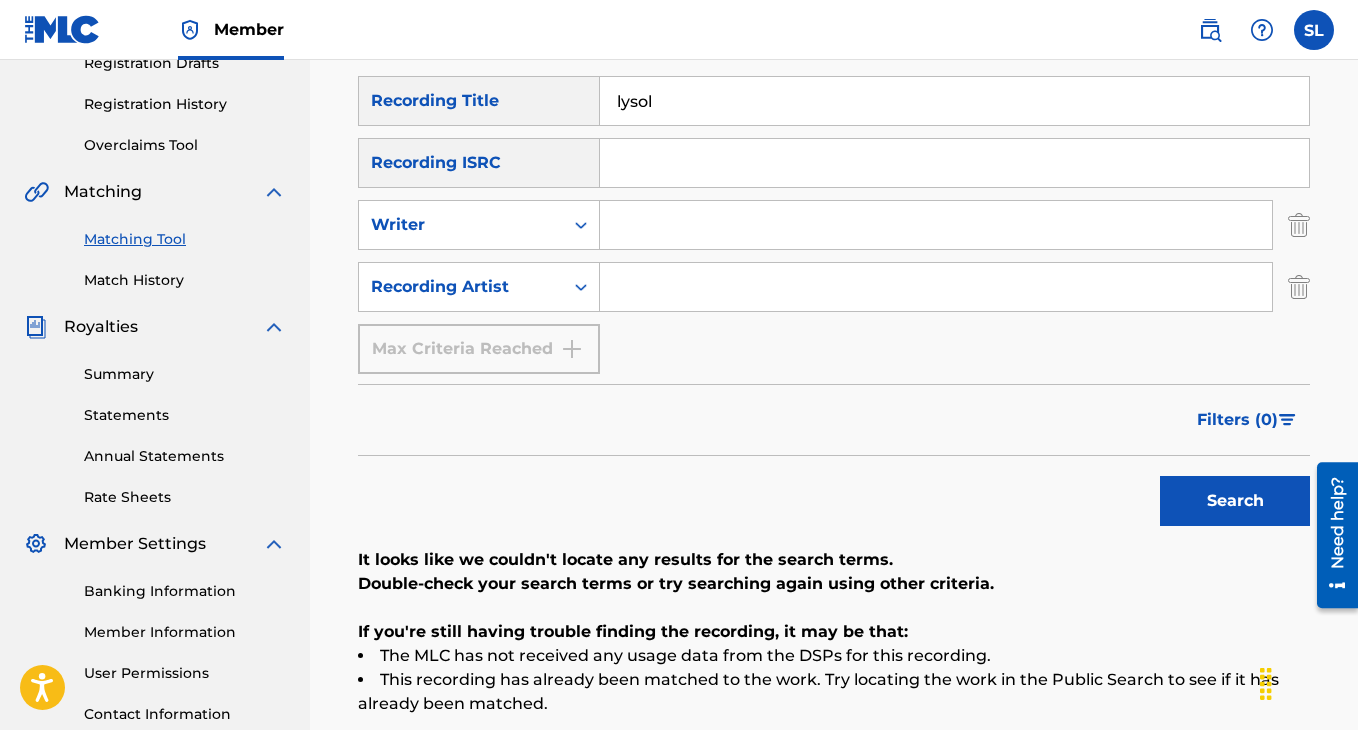 click on "Recording Artist" at bounding box center (461, 287) 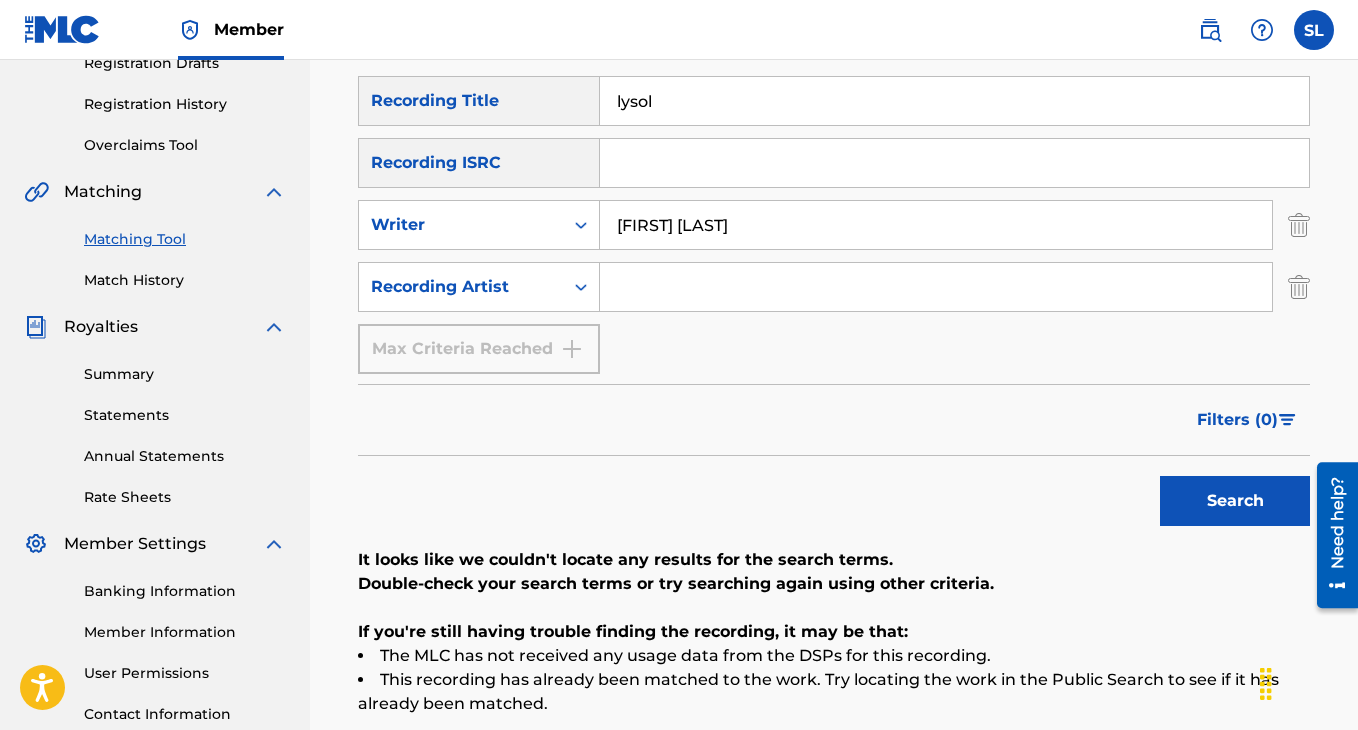 click on "Search" at bounding box center [1235, 501] 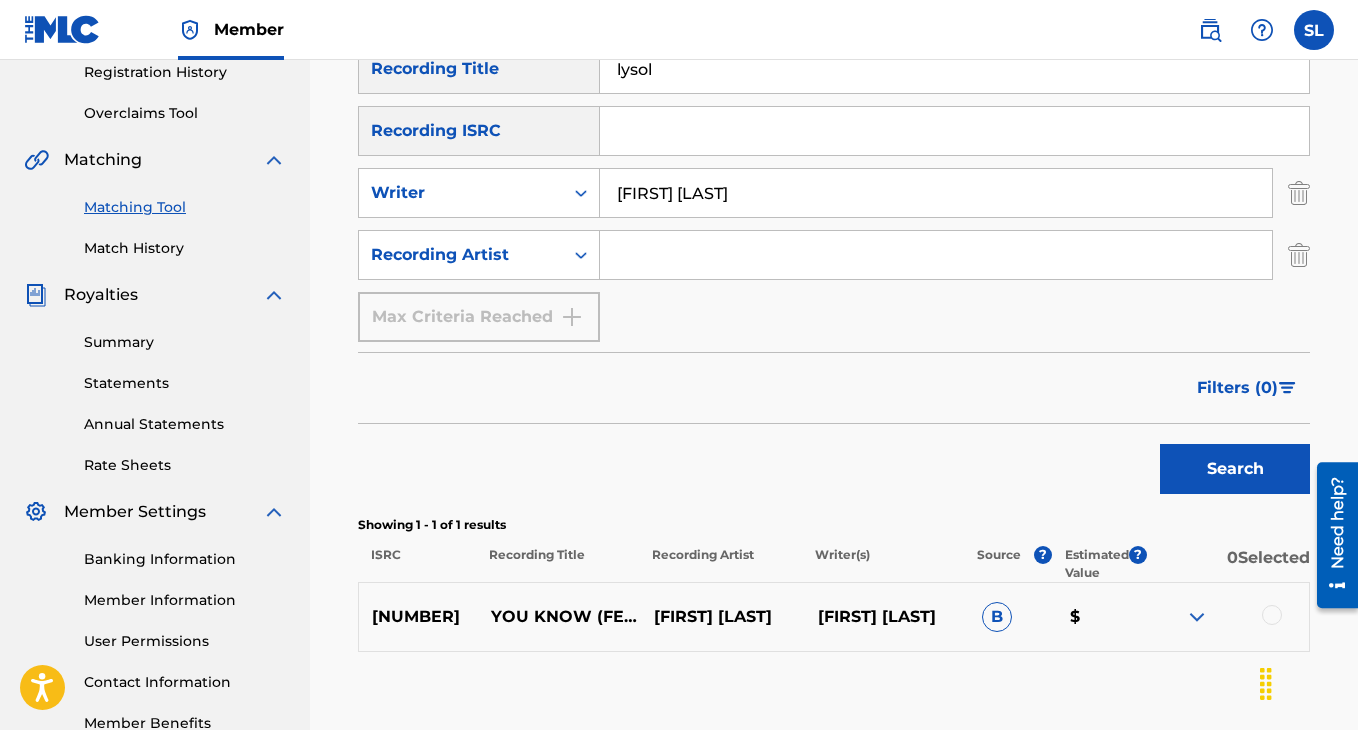 scroll, scrollTop: 387, scrollLeft: 0, axis: vertical 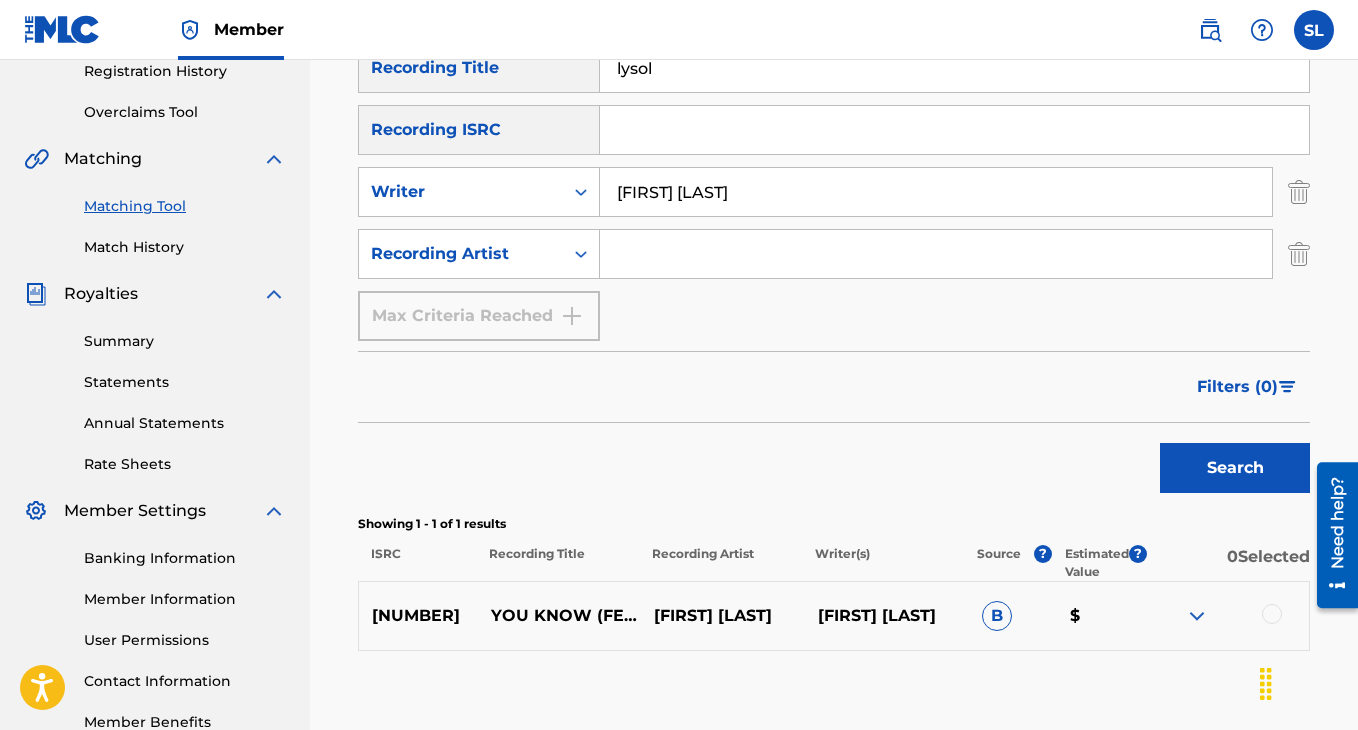 click on "[FIRST] [LAST]" at bounding box center [936, 192] 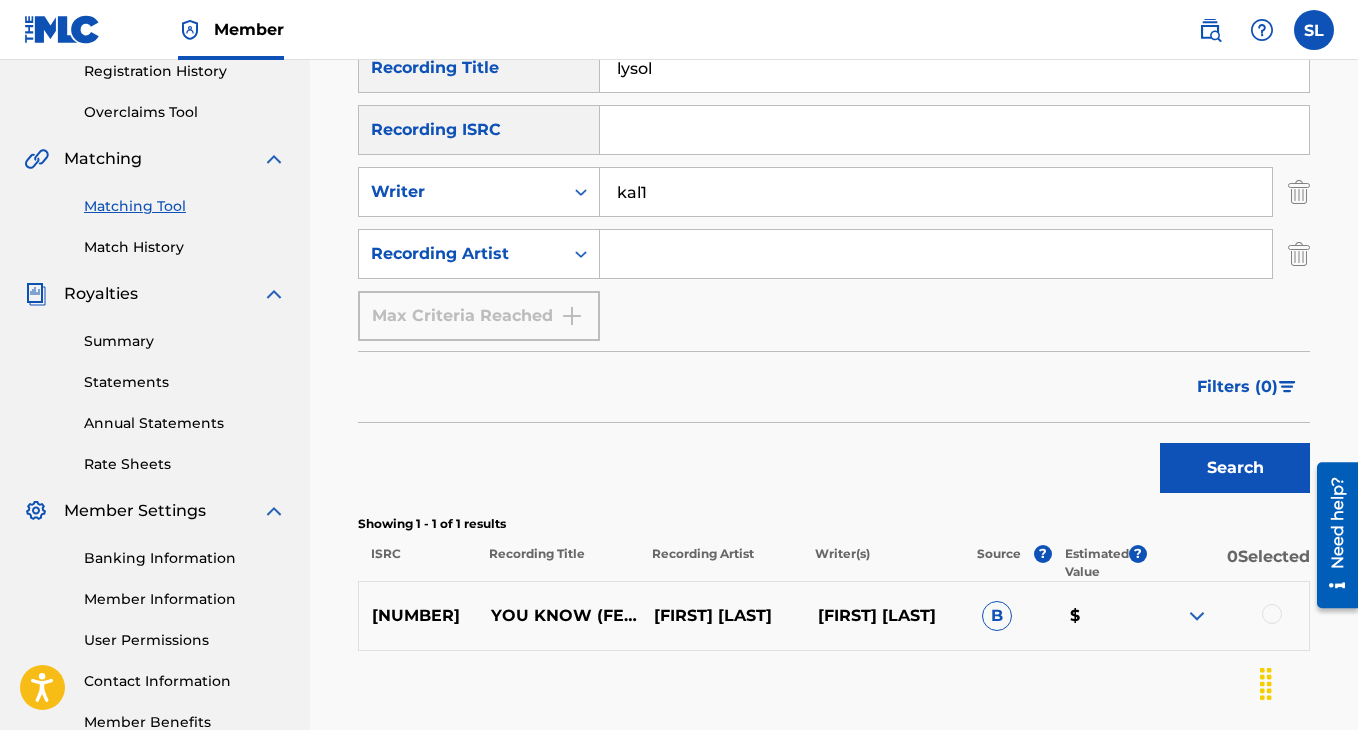 type on "kal1" 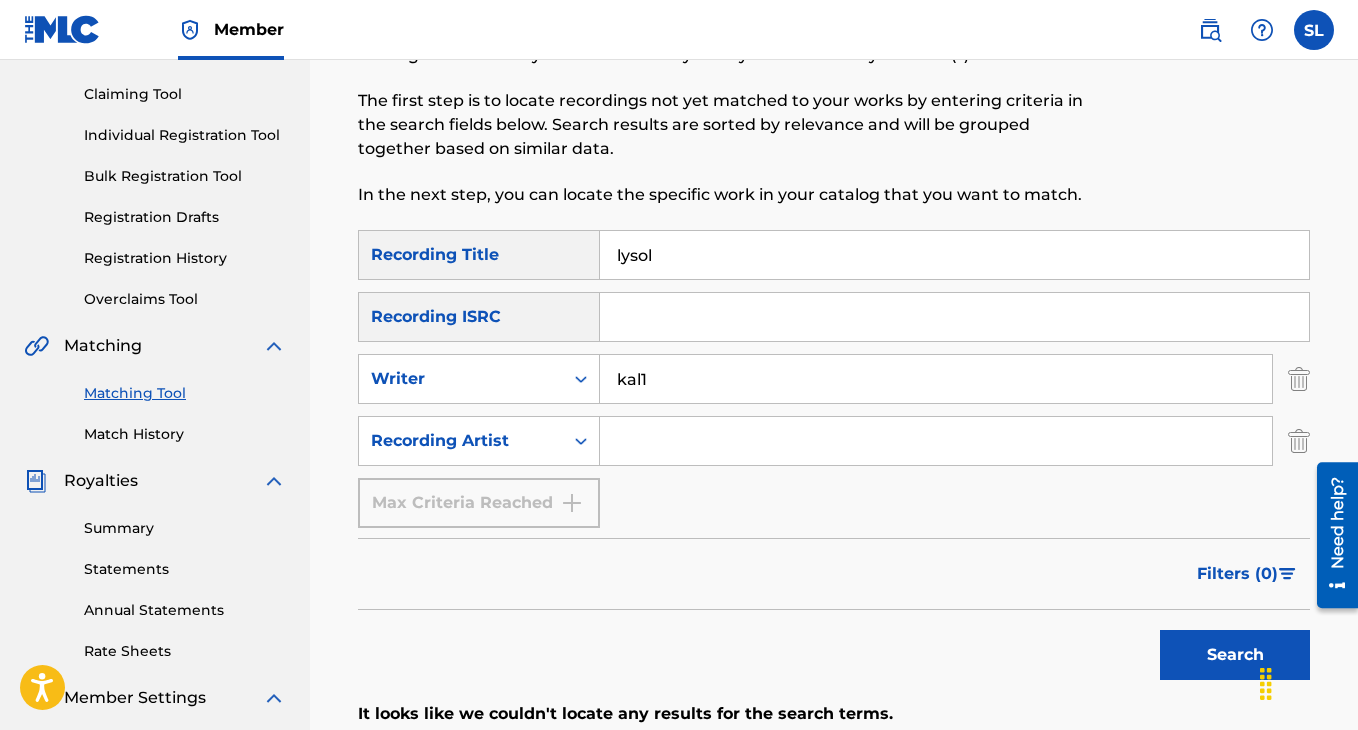 scroll, scrollTop: 98, scrollLeft: 0, axis: vertical 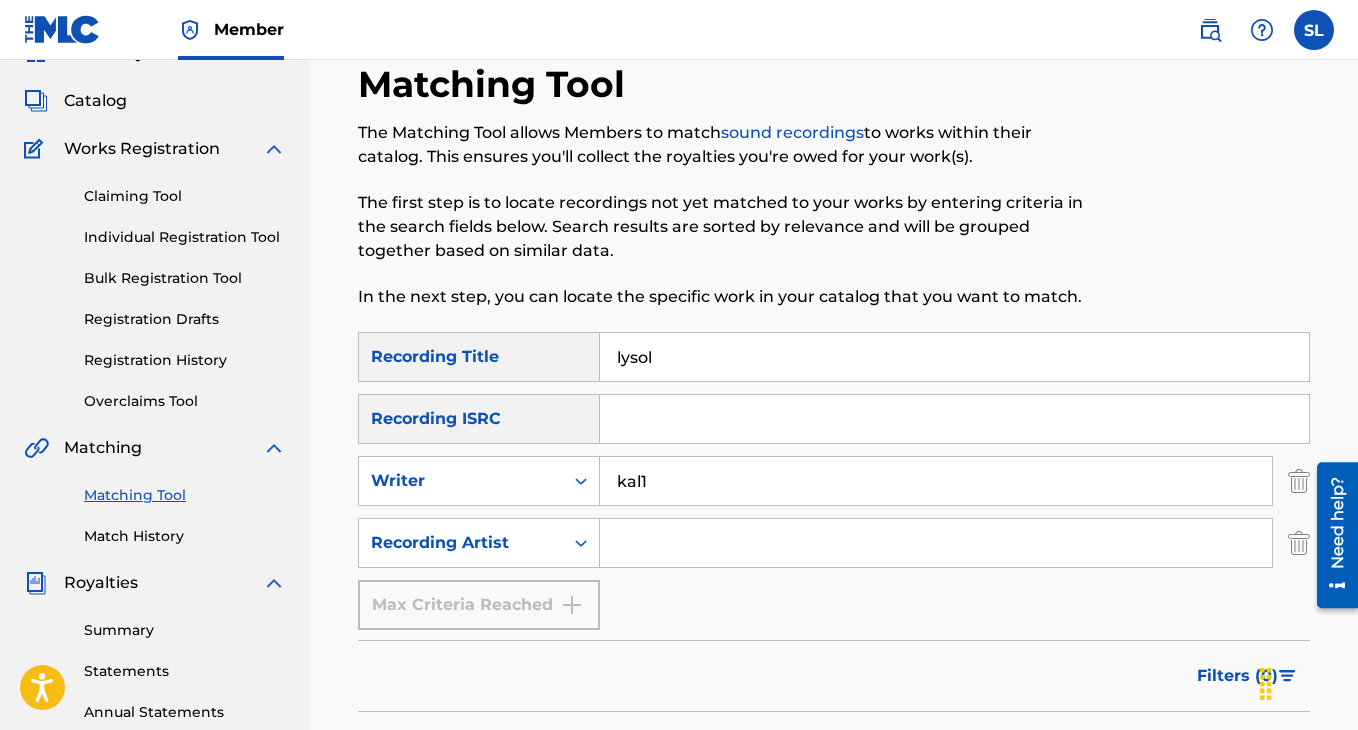click on "lysol" at bounding box center [954, 357] 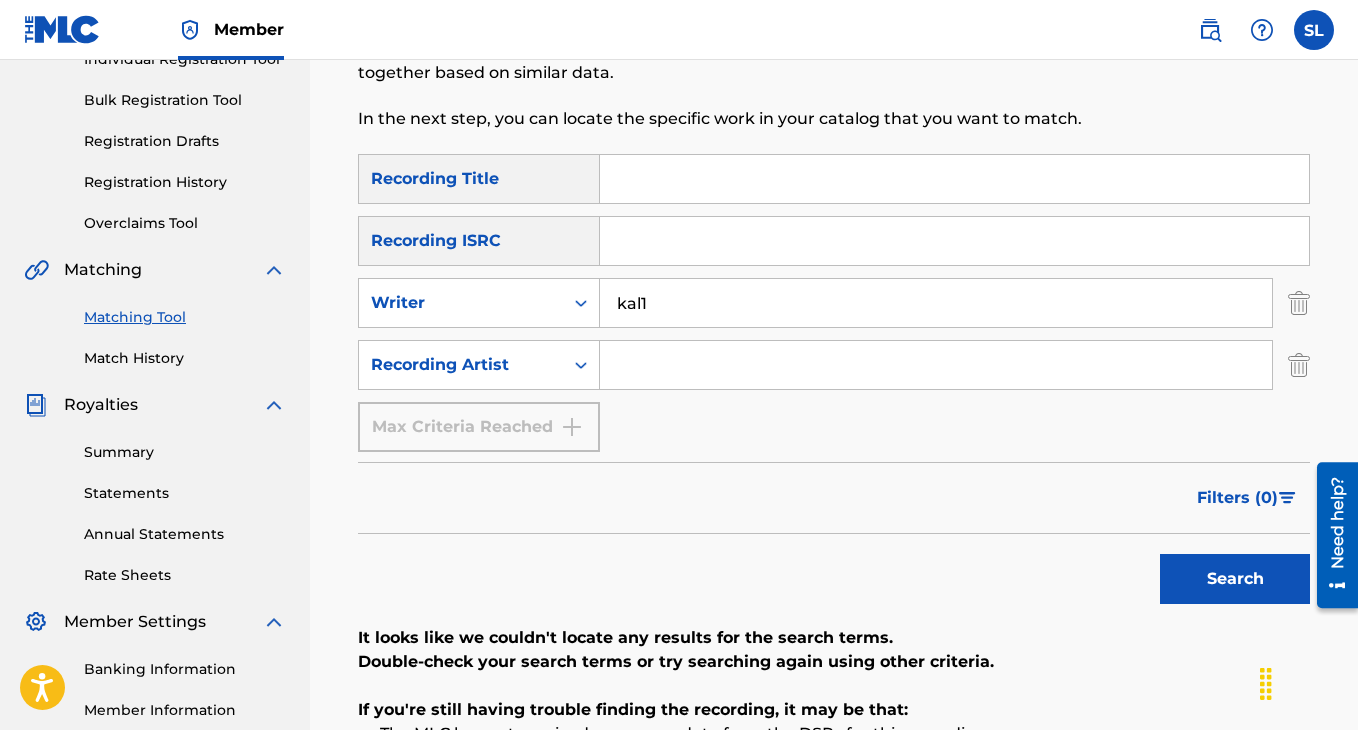 scroll, scrollTop: 424, scrollLeft: 0, axis: vertical 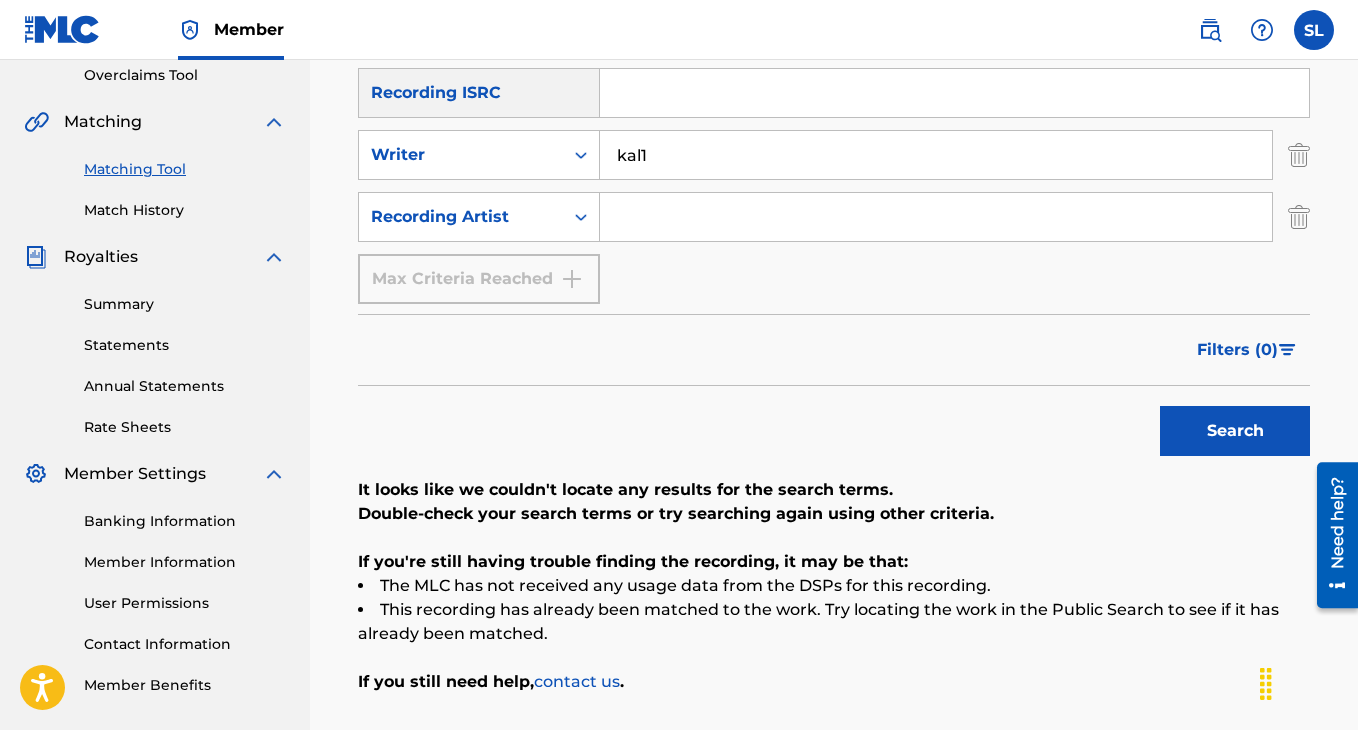 type 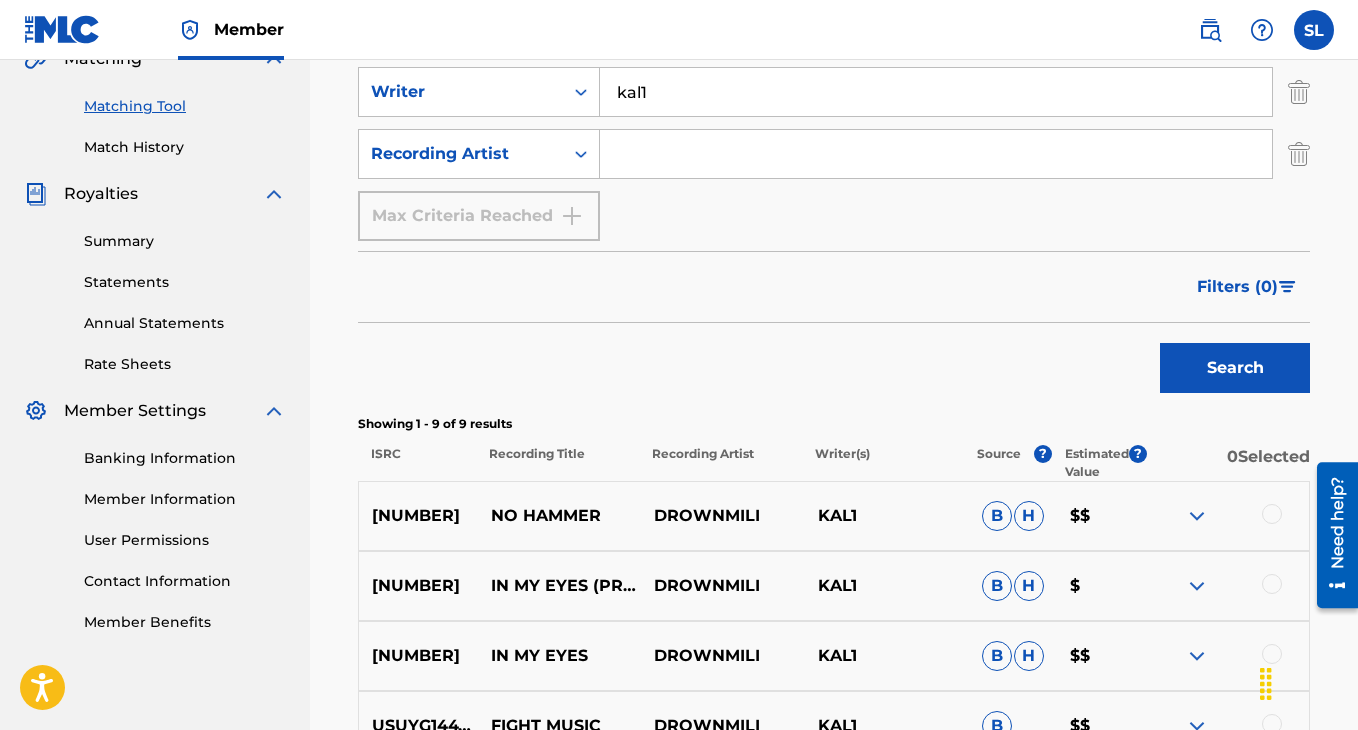 scroll, scrollTop: 490, scrollLeft: 0, axis: vertical 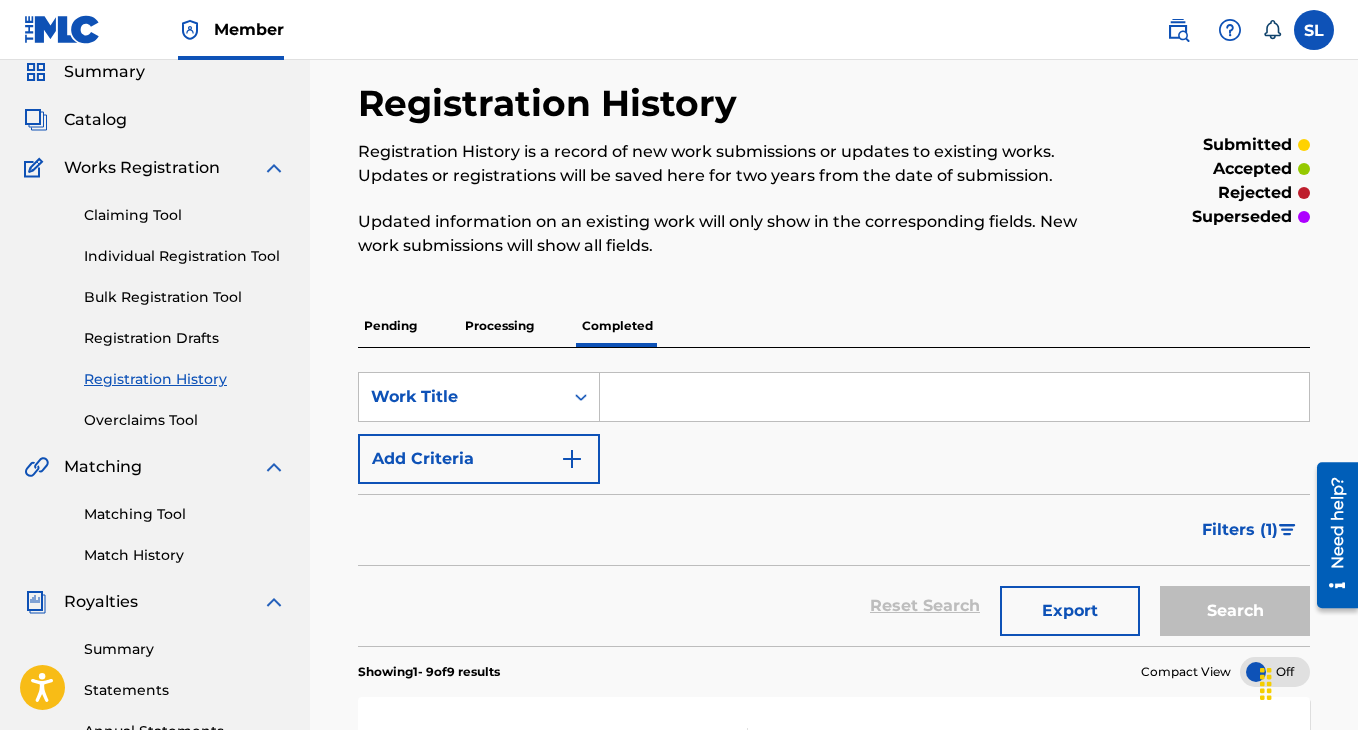 click on "Match History" at bounding box center (185, 555) 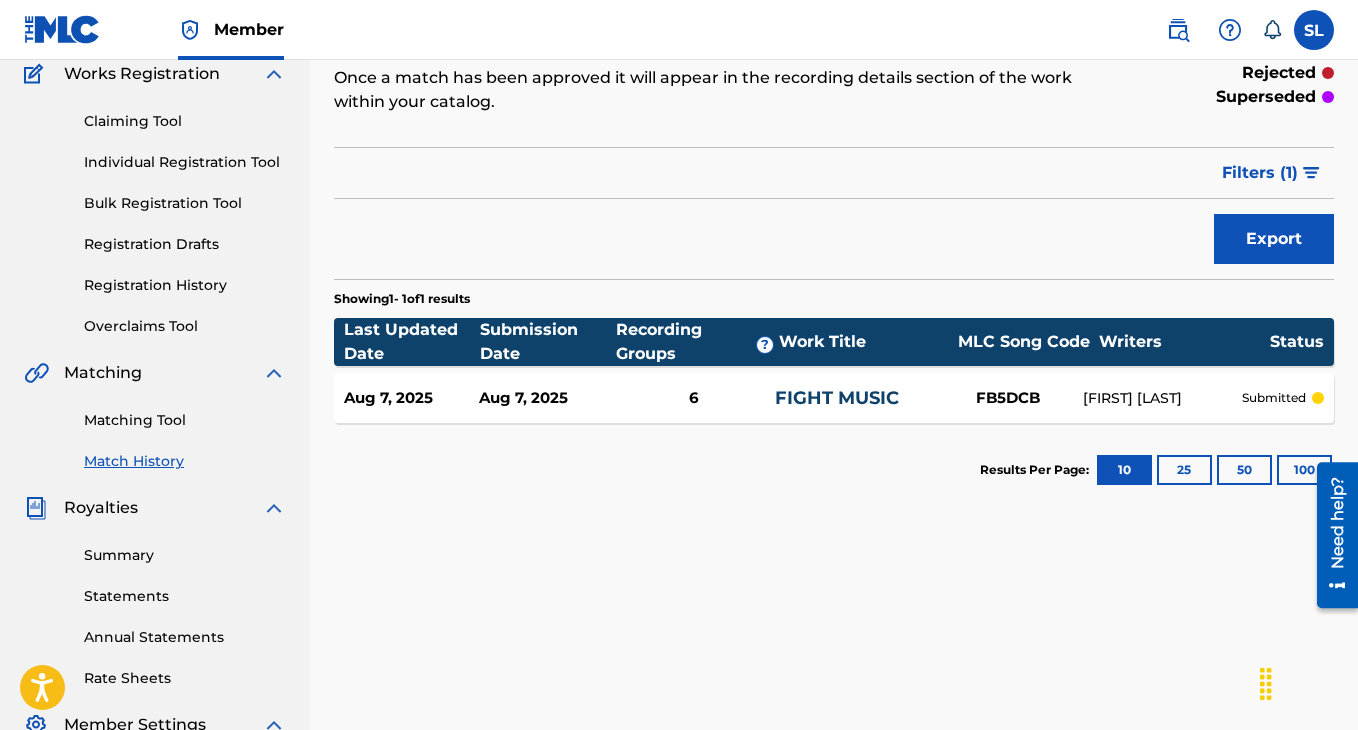 scroll, scrollTop: 174, scrollLeft: 0, axis: vertical 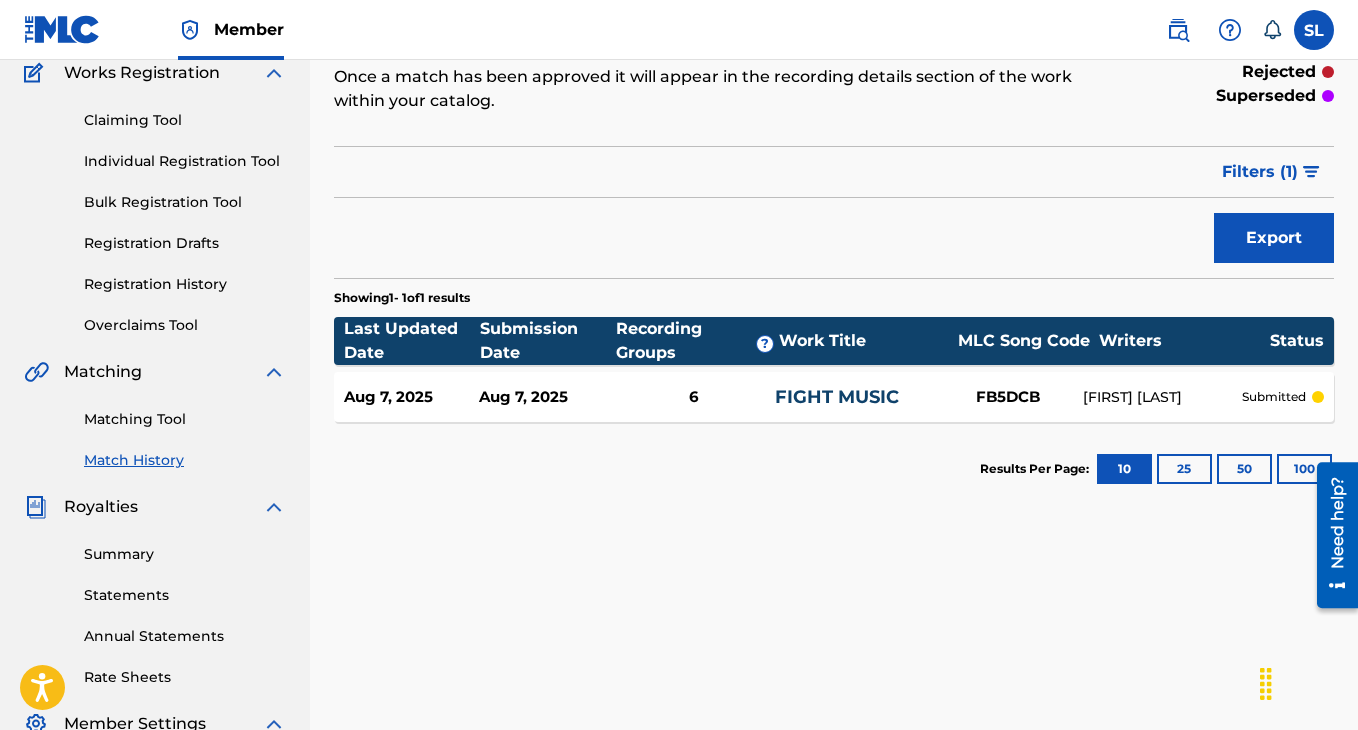 click on "Matching Tool" at bounding box center (185, 419) 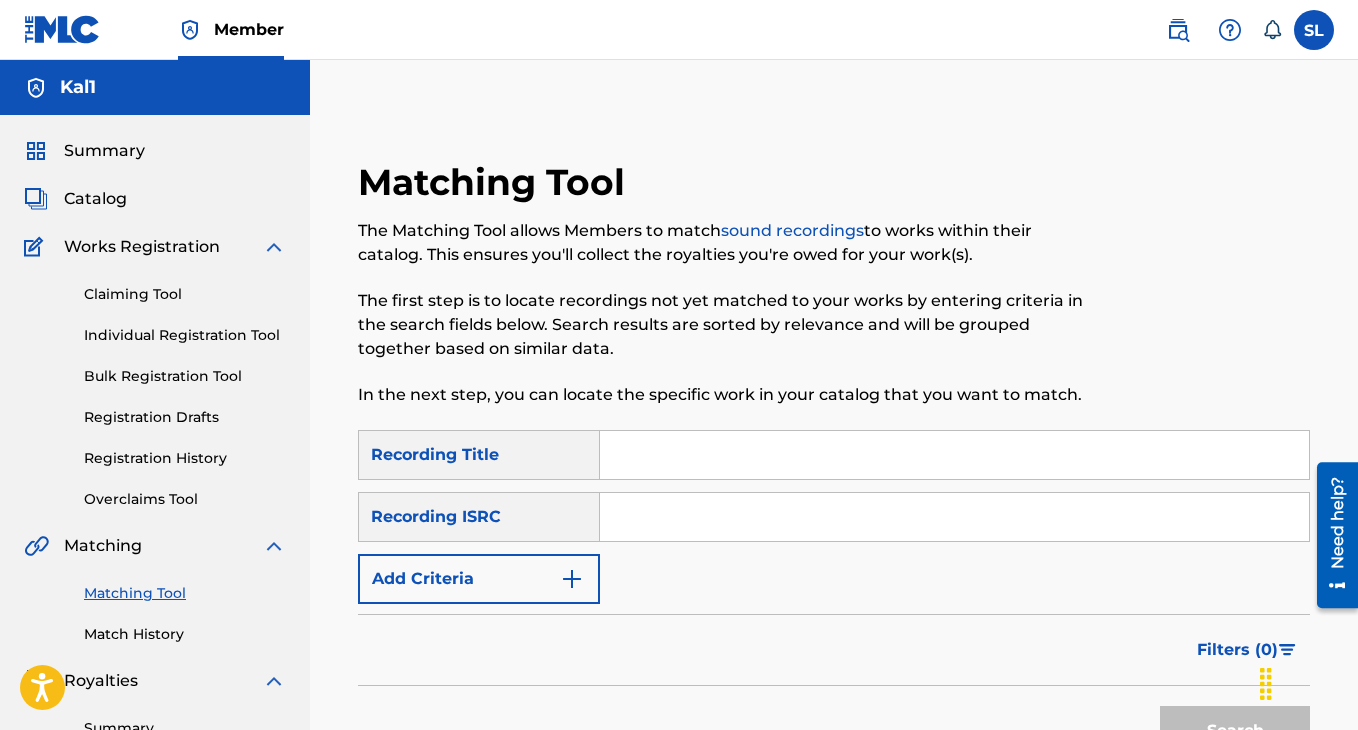 click at bounding box center (954, 455) 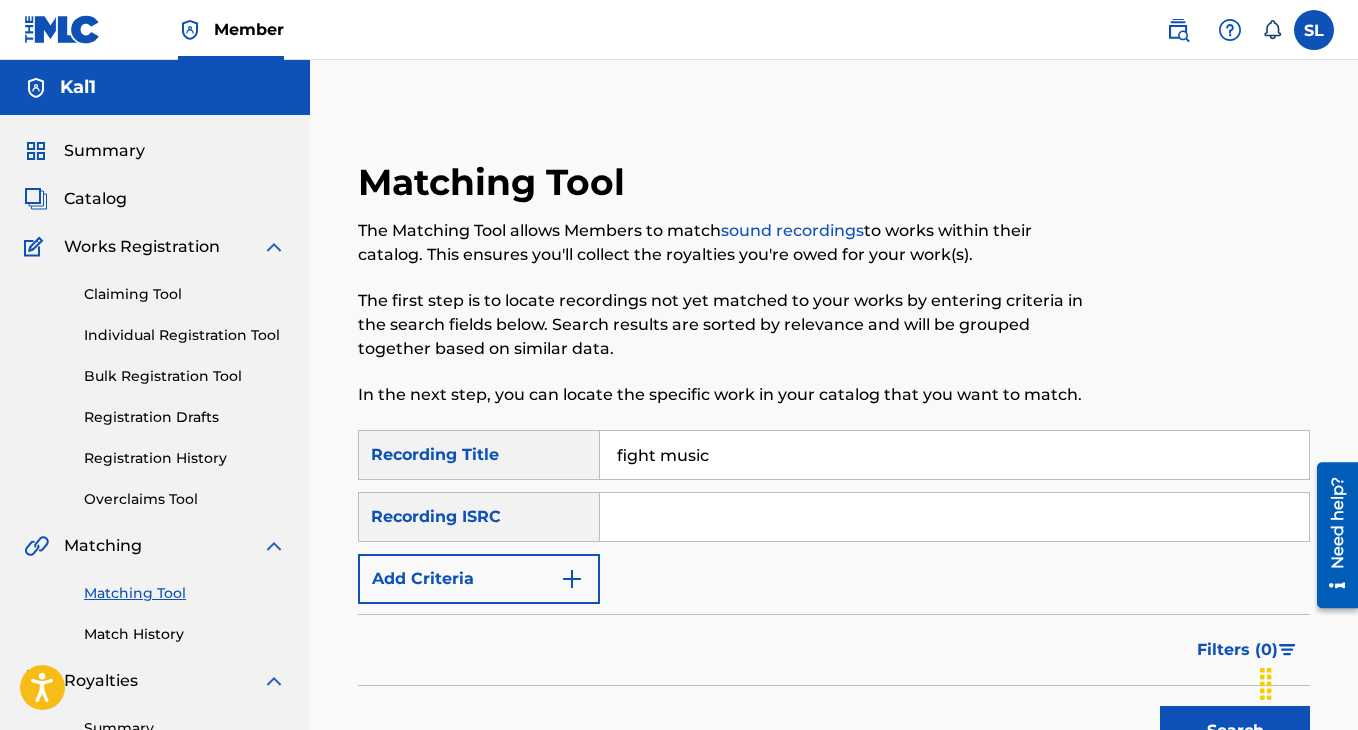 type on "fight music" 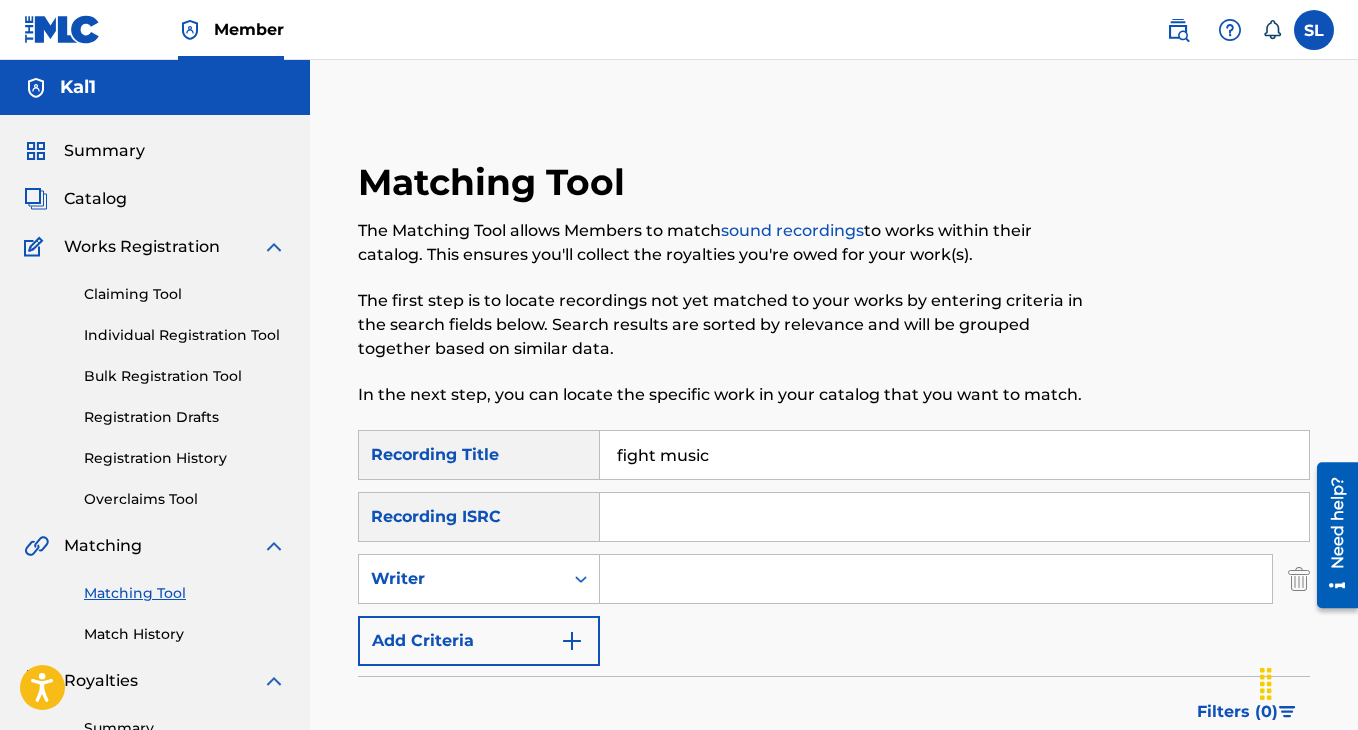 click at bounding box center [936, 579] 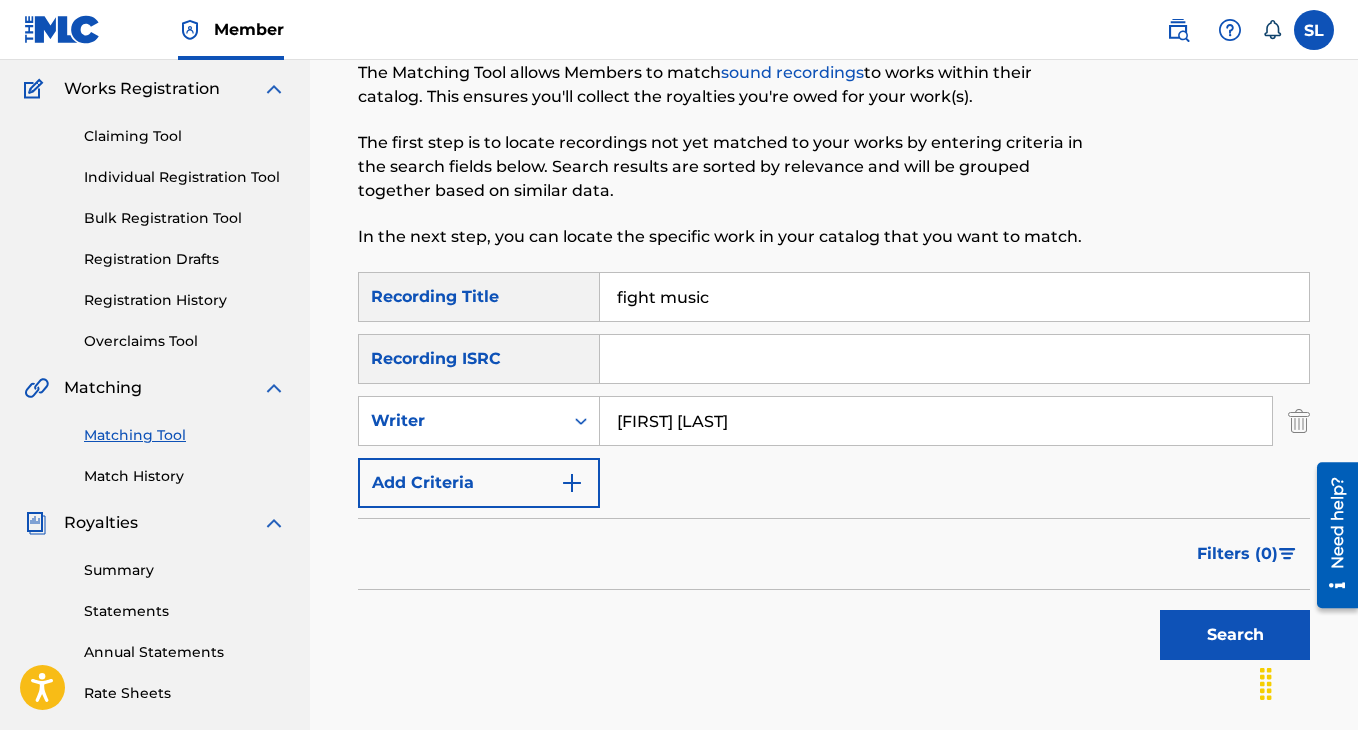 type on "[FIRST] [LAST]" 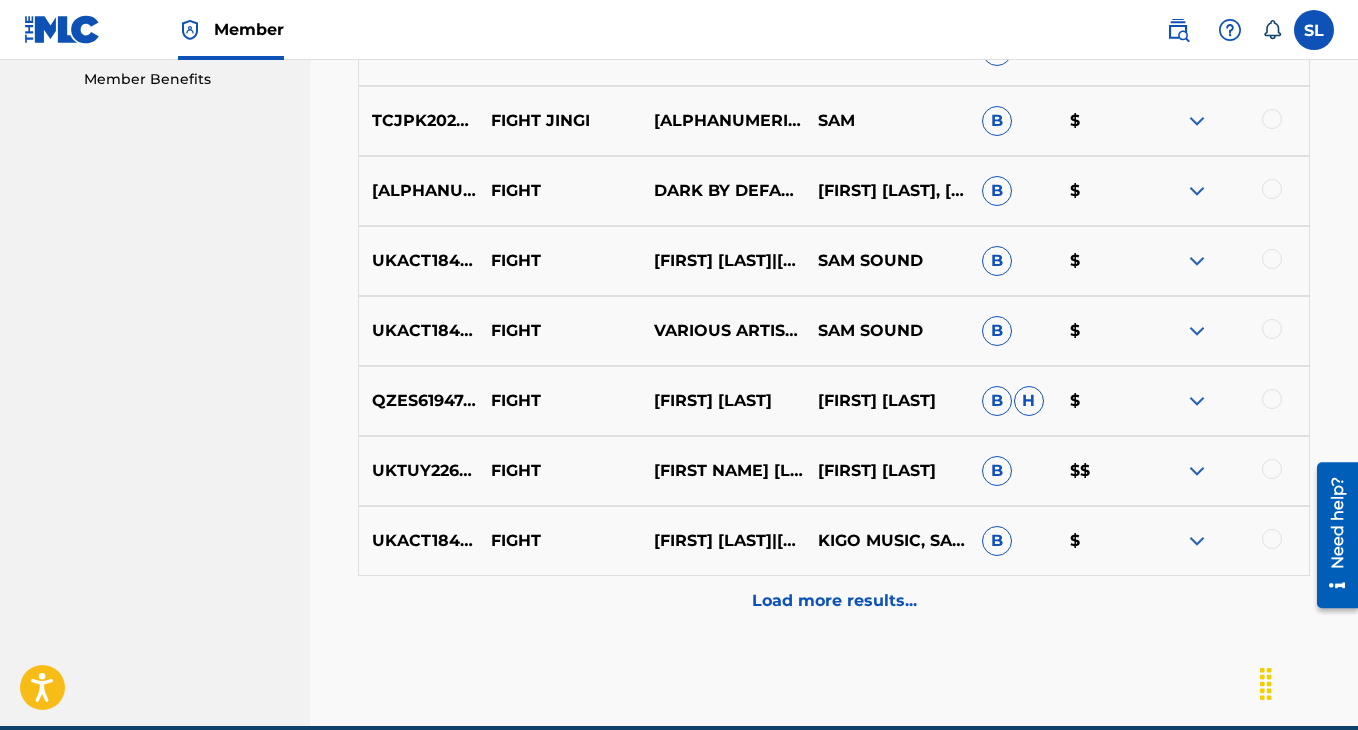 scroll, scrollTop: 1122, scrollLeft: 0, axis: vertical 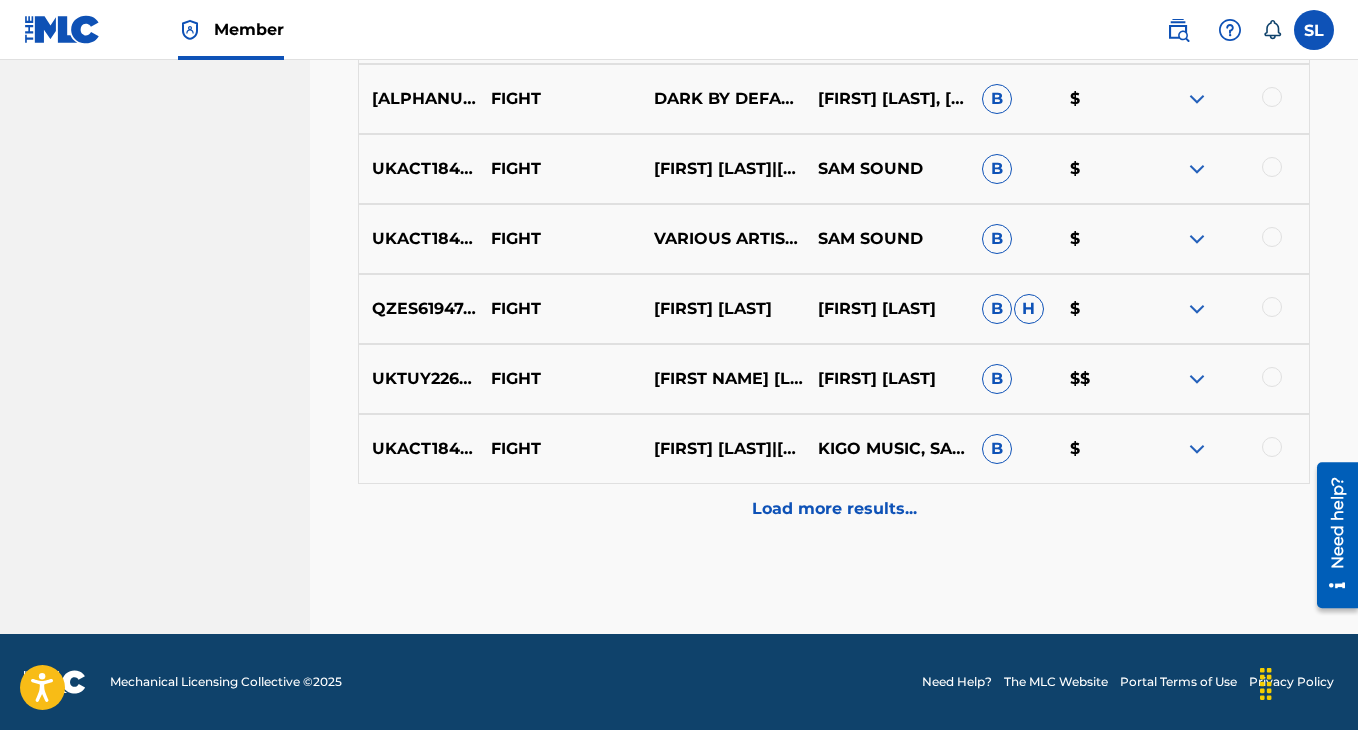 click on "Load more results..." at bounding box center (834, 509) 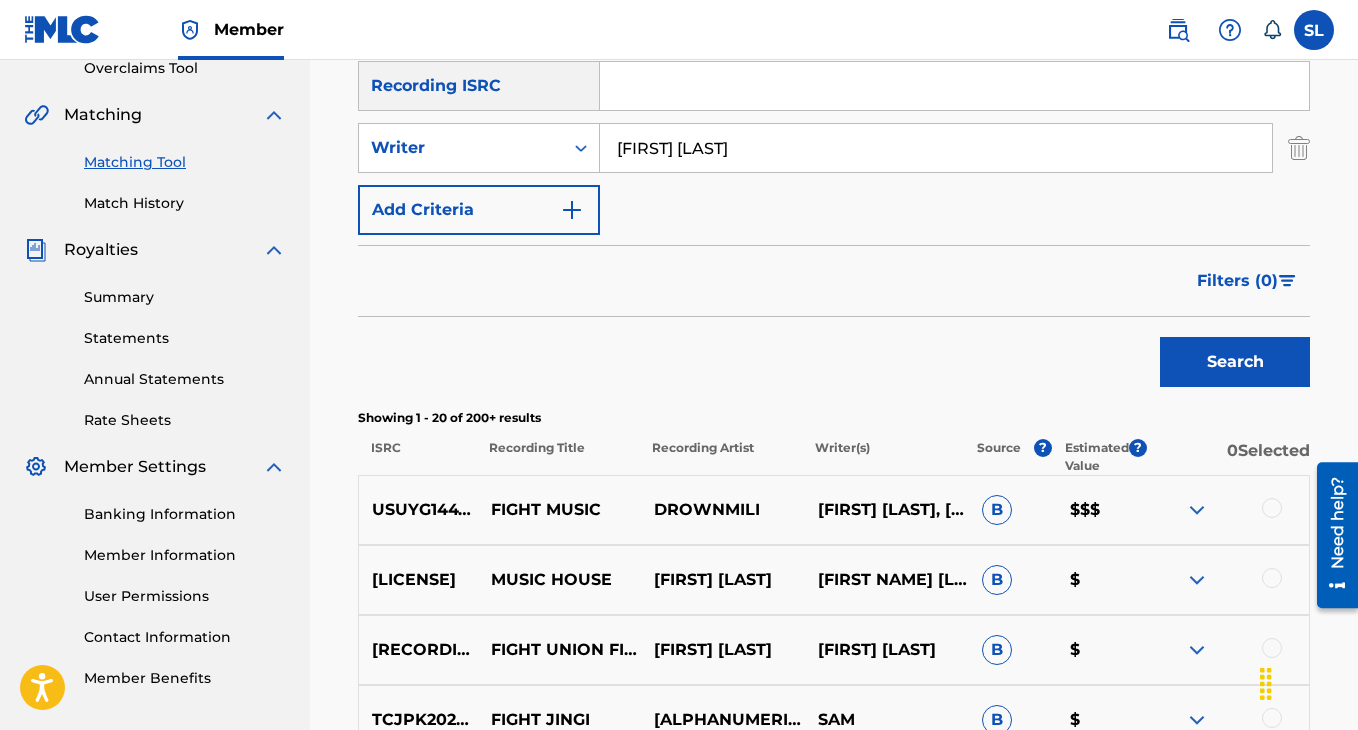 scroll, scrollTop: 361, scrollLeft: 0, axis: vertical 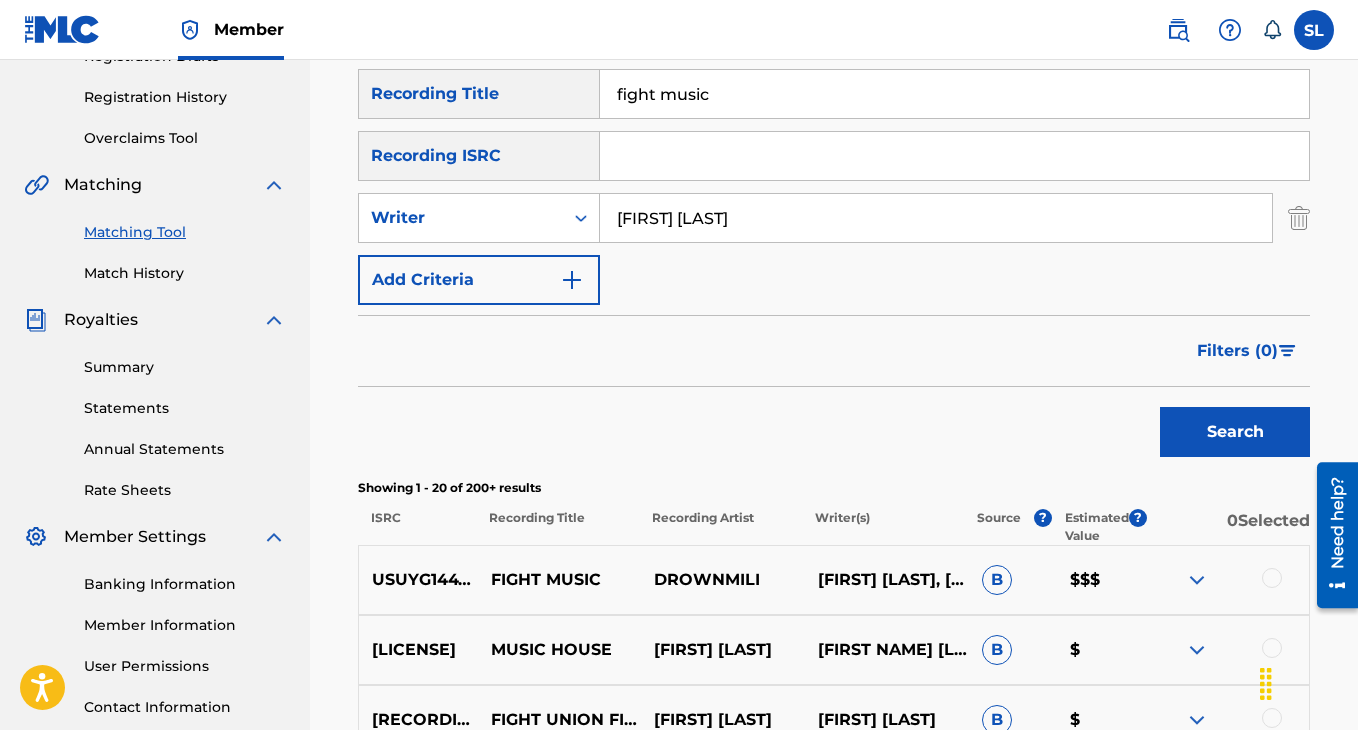 click on "Add Criteria" at bounding box center [479, 280] 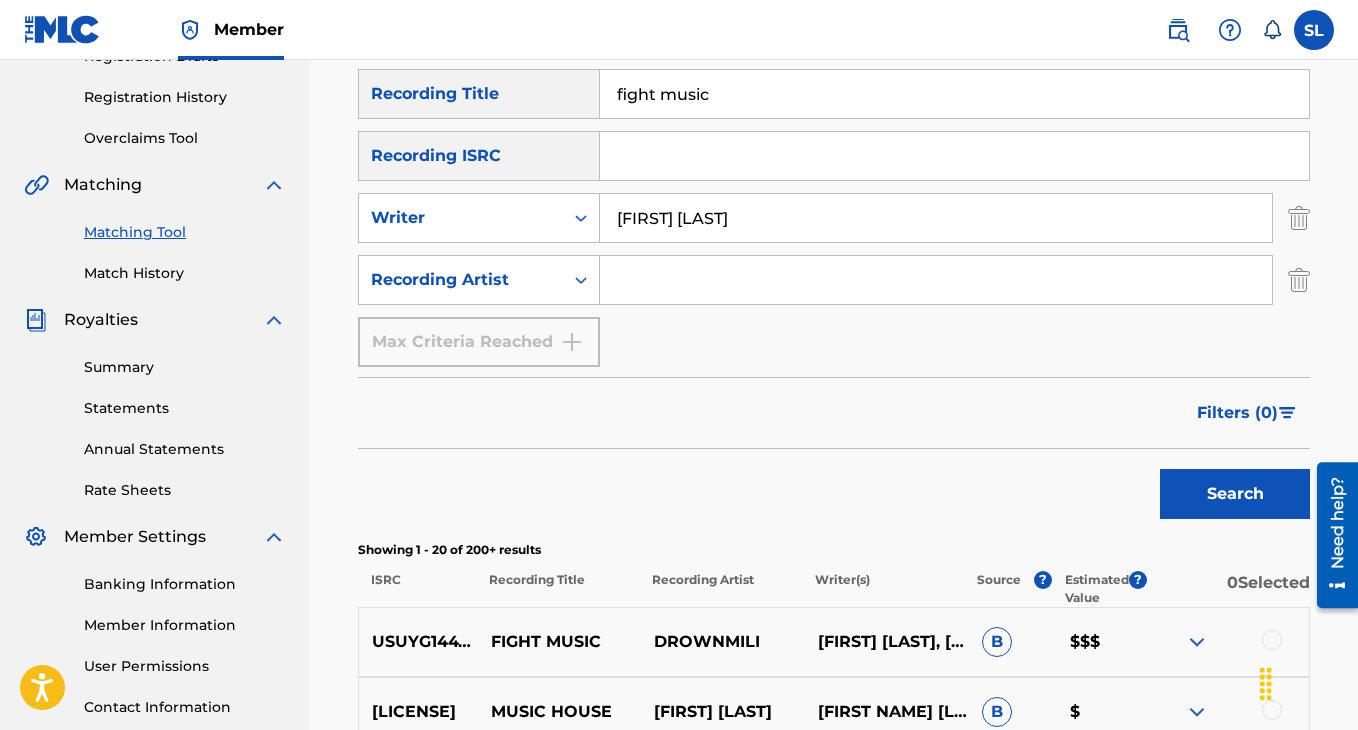 click at bounding box center (936, 280) 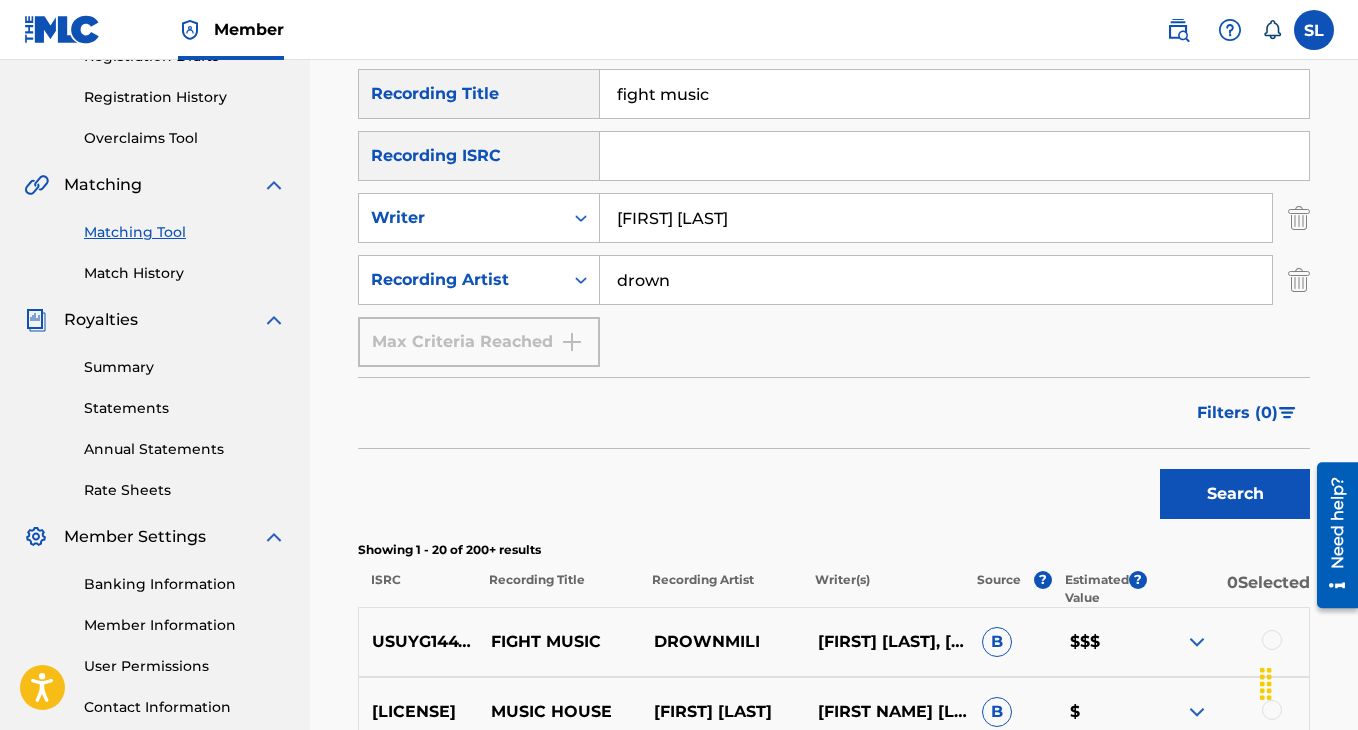 type on "drownmili" 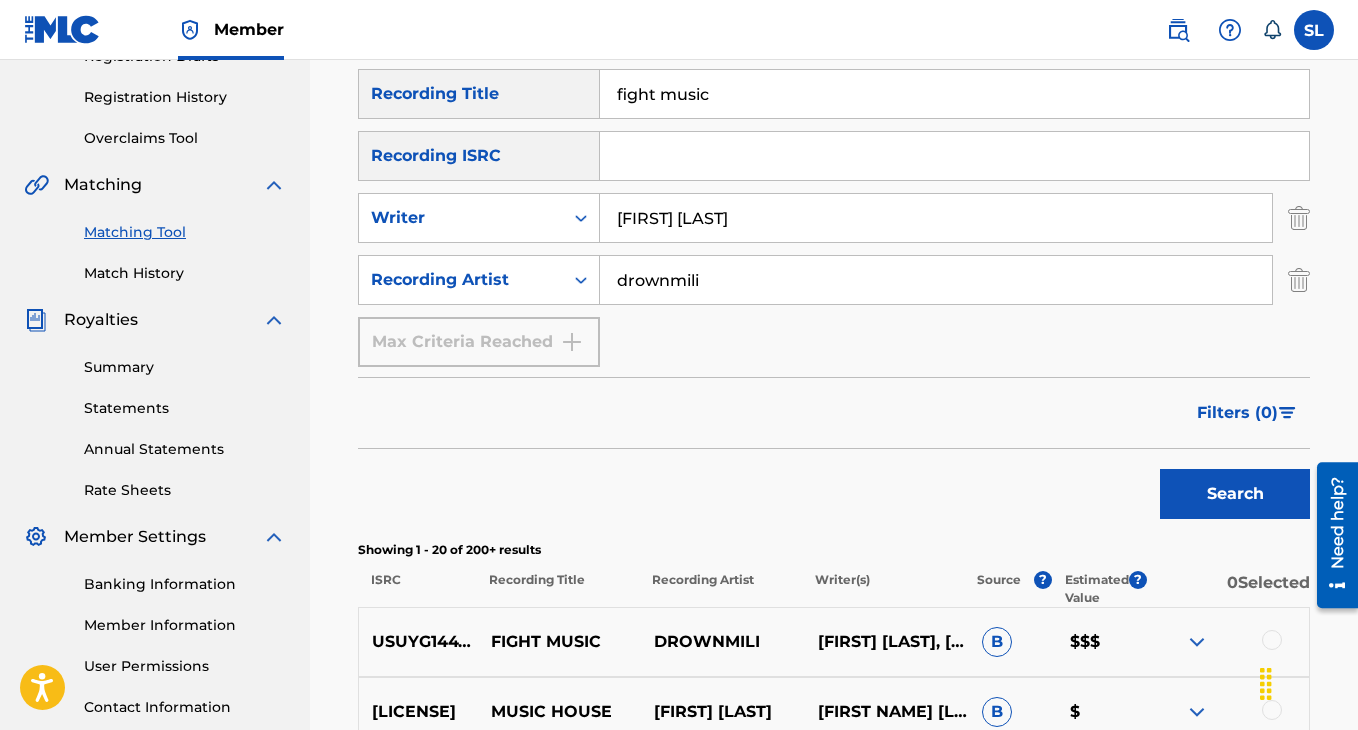 click on "Search" at bounding box center (1235, 494) 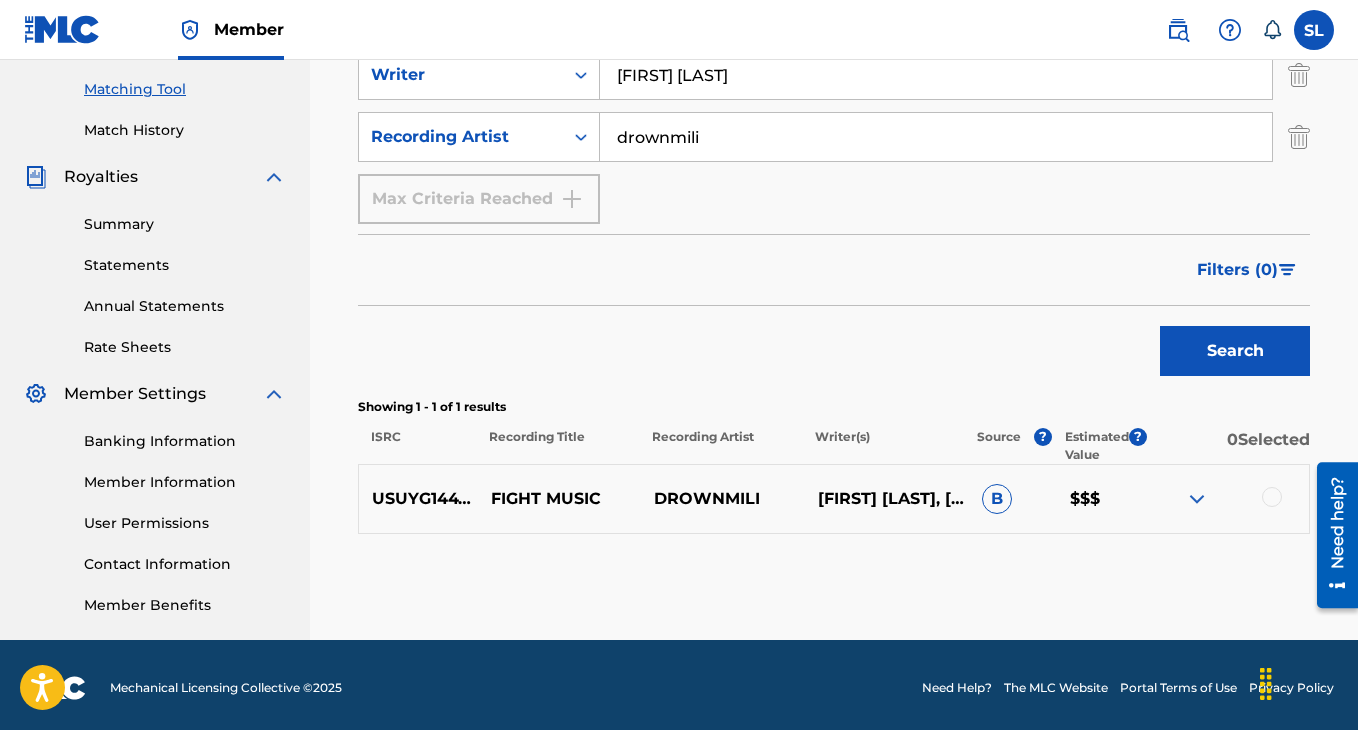 scroll, scrollTop: 510, scrollLeft: 0, axis: vertical 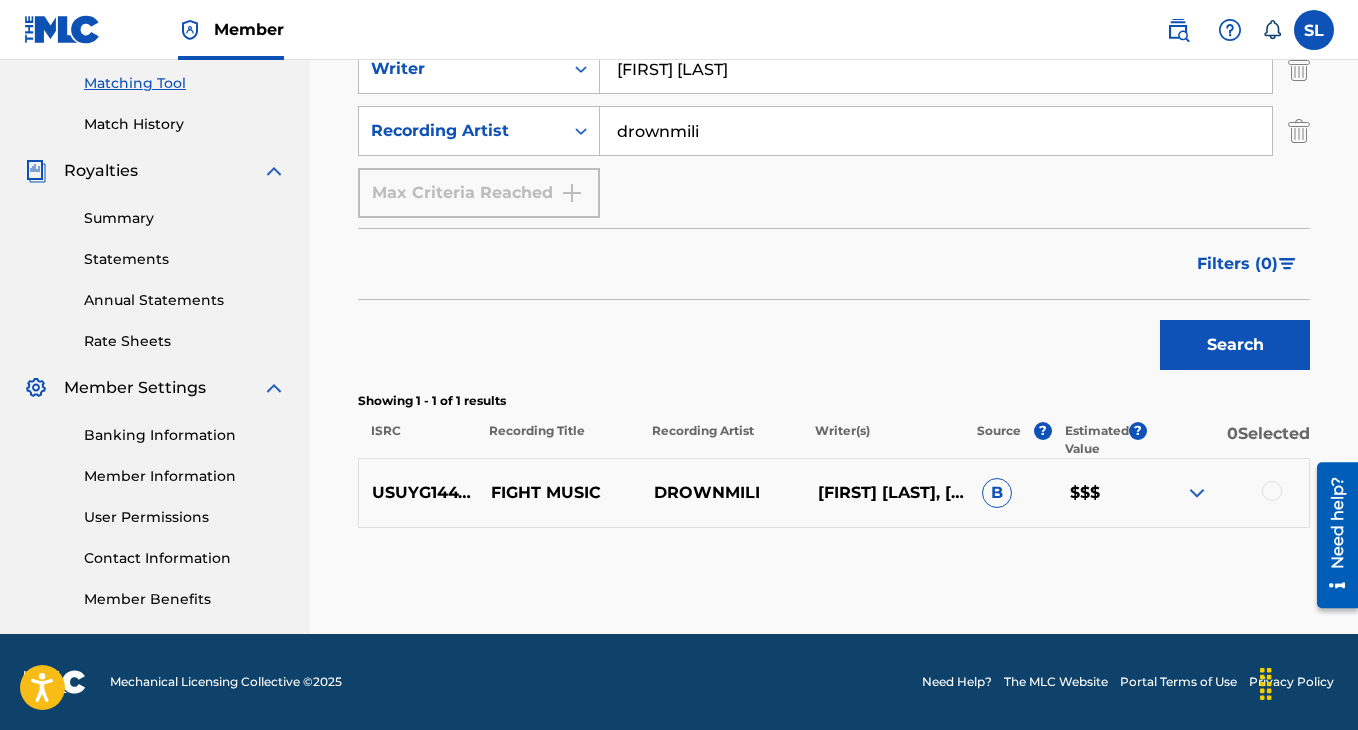 click at bounding box center [1272, 491] 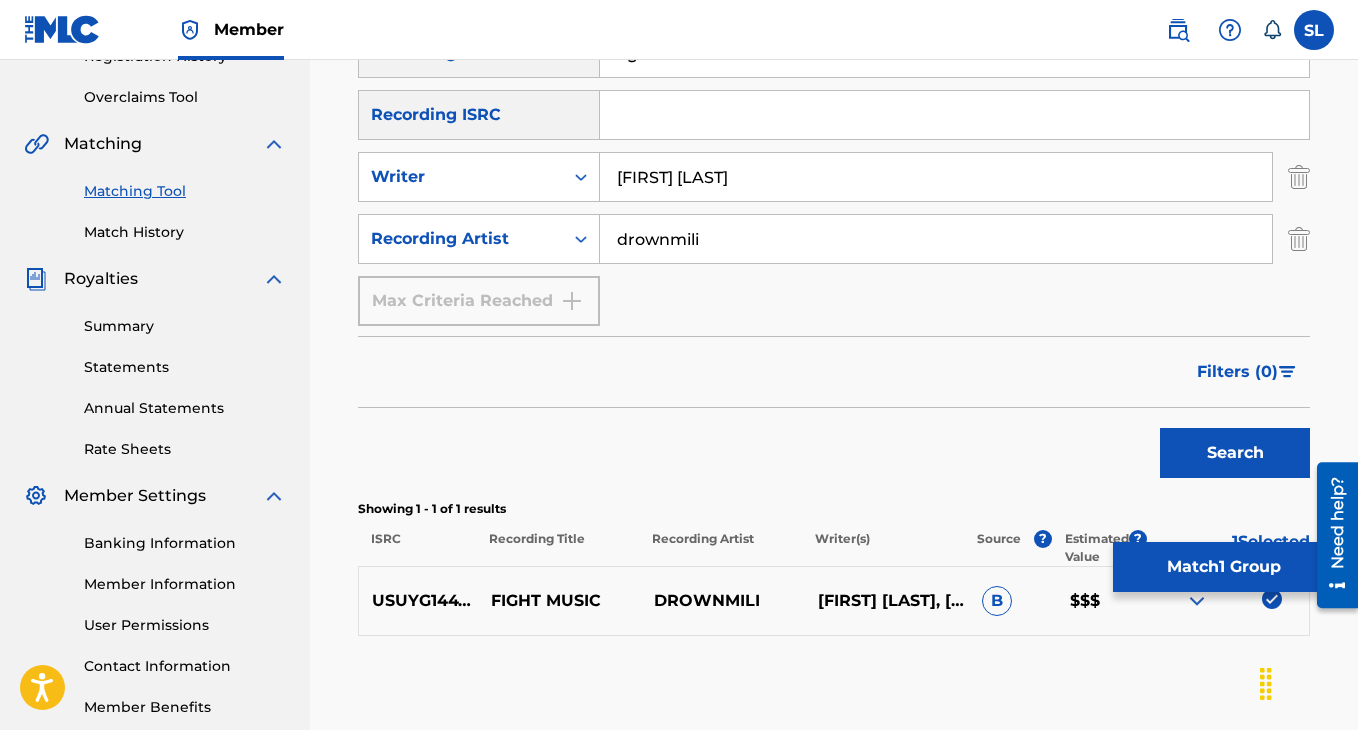 scroll, scrollTop: 358, scrollLeft: 0, axis: vertical 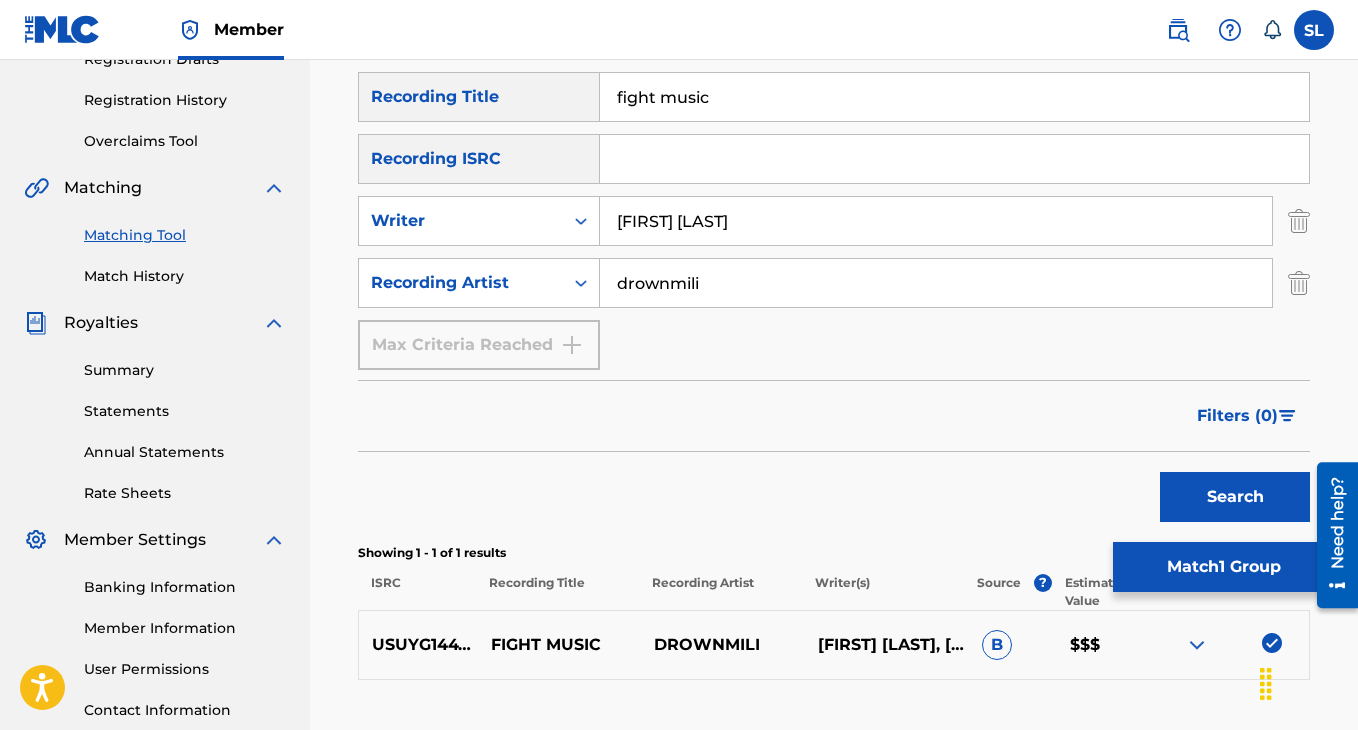click on "[FIRST] [LAST]" at bounding box center (936, 221) 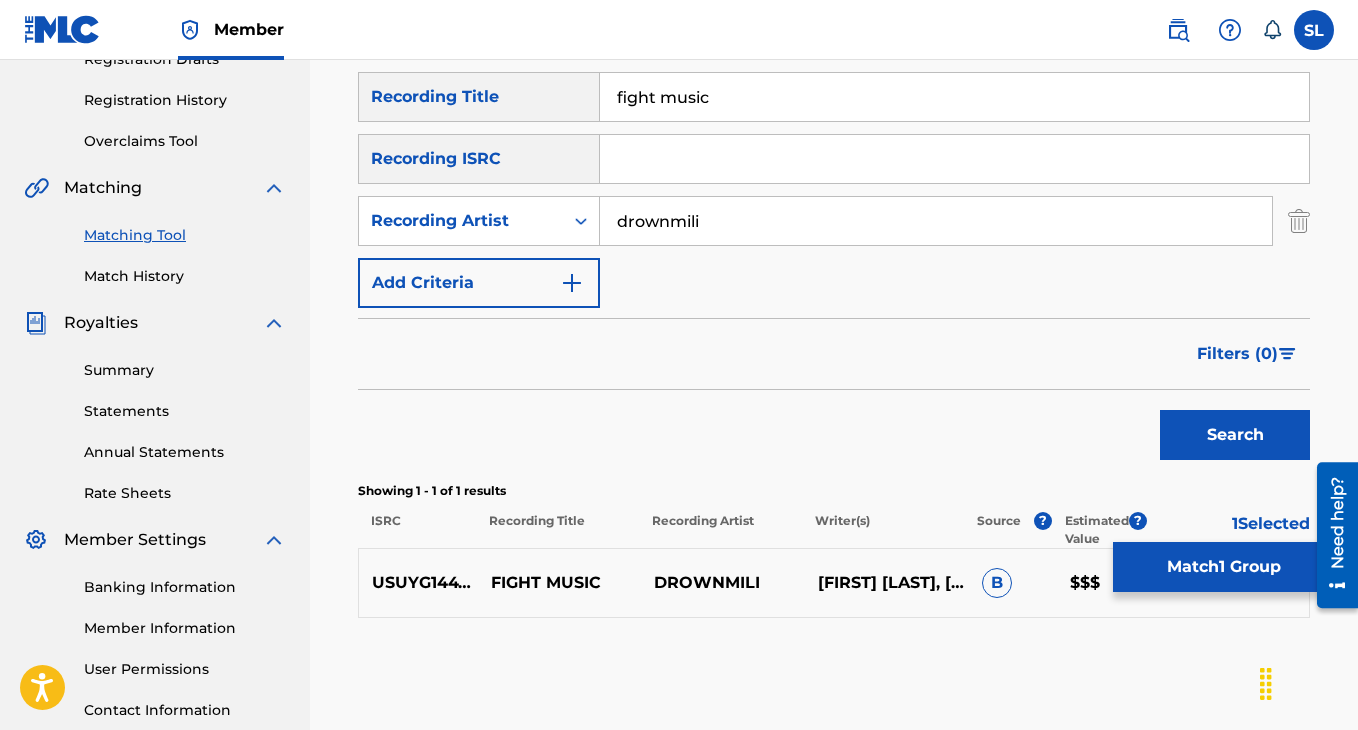 click on "Search" at bounding box center [1235, 435] 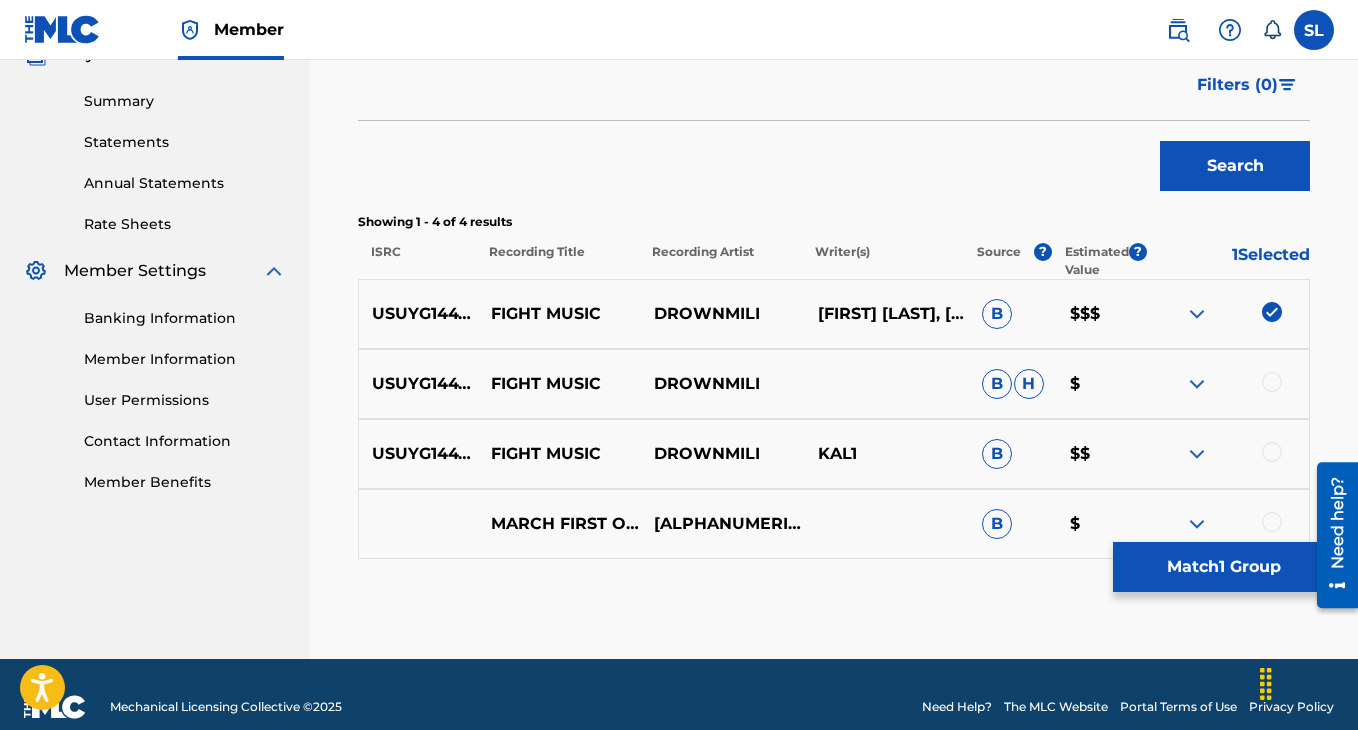 scroll, scrollTop: 652, scrollLeft: 0, axis: vertical 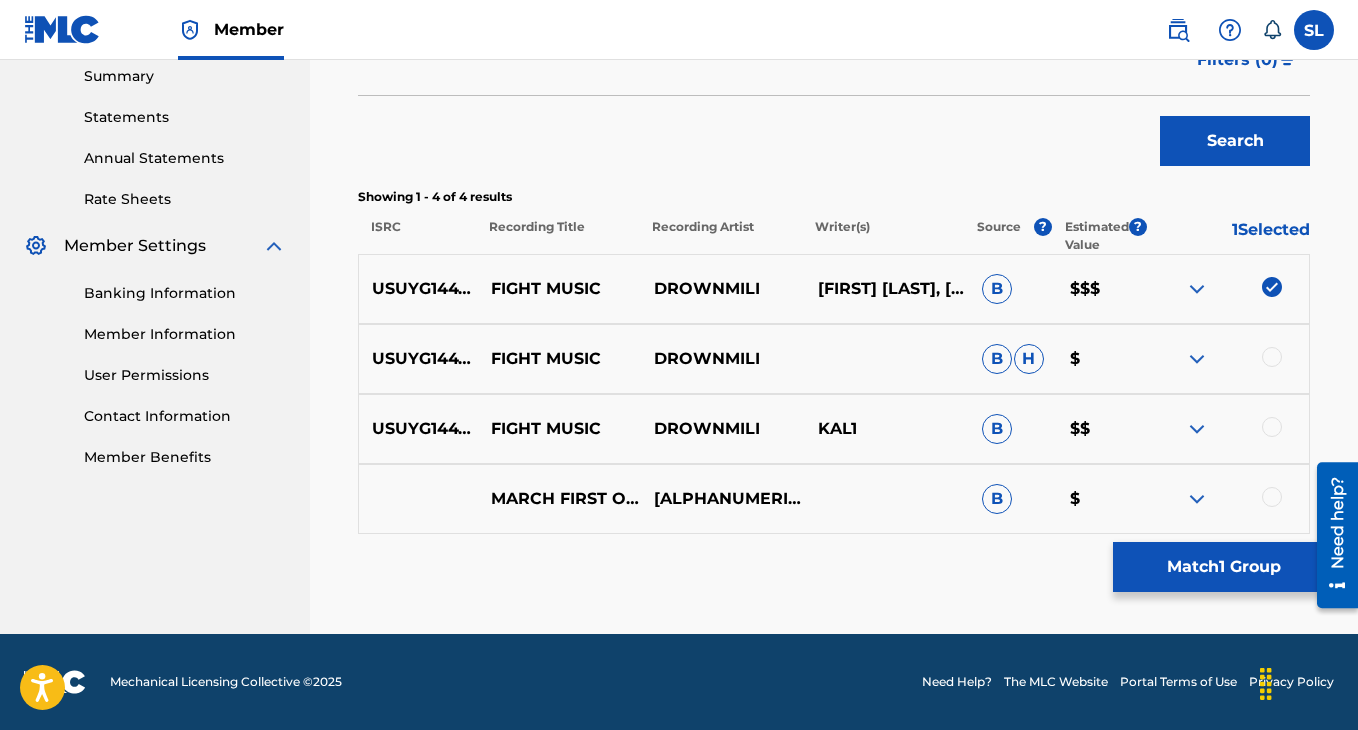 click at bounding box center [1272, 357] 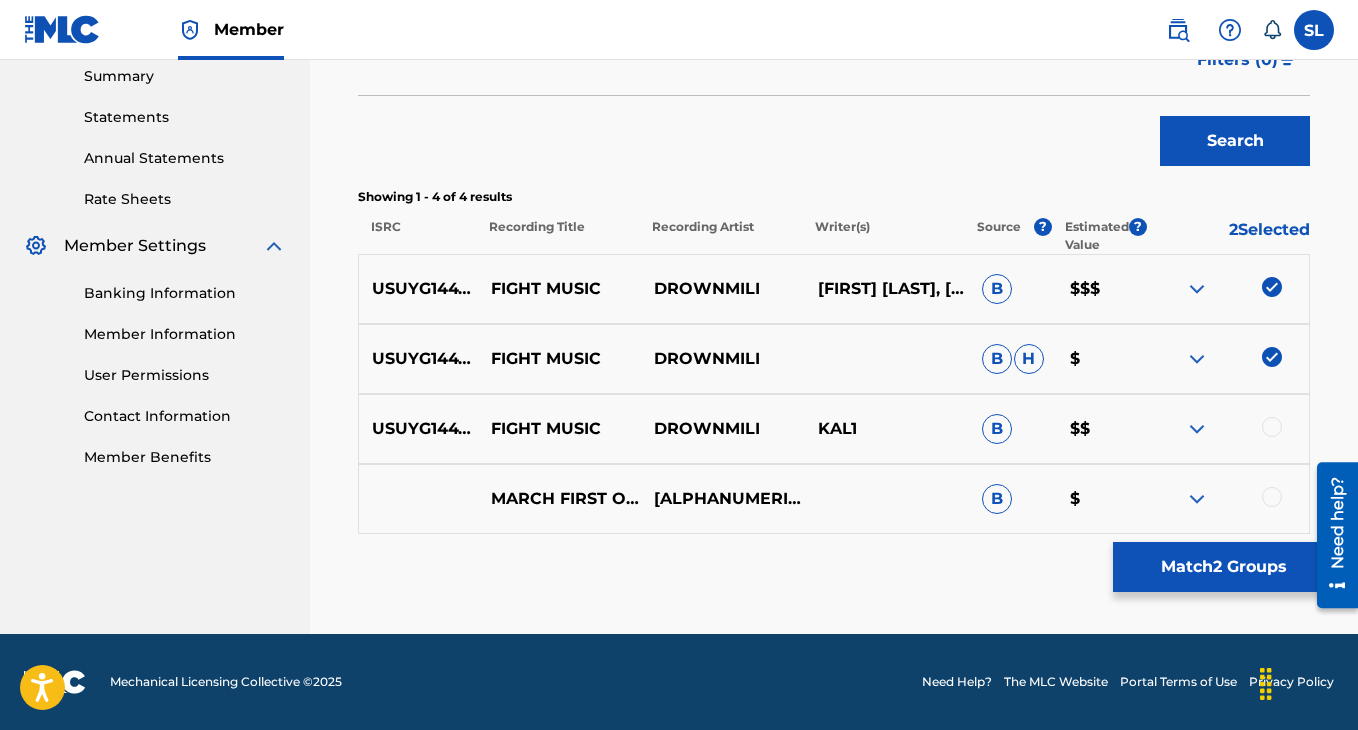 click at bounding box center [1272, 427] 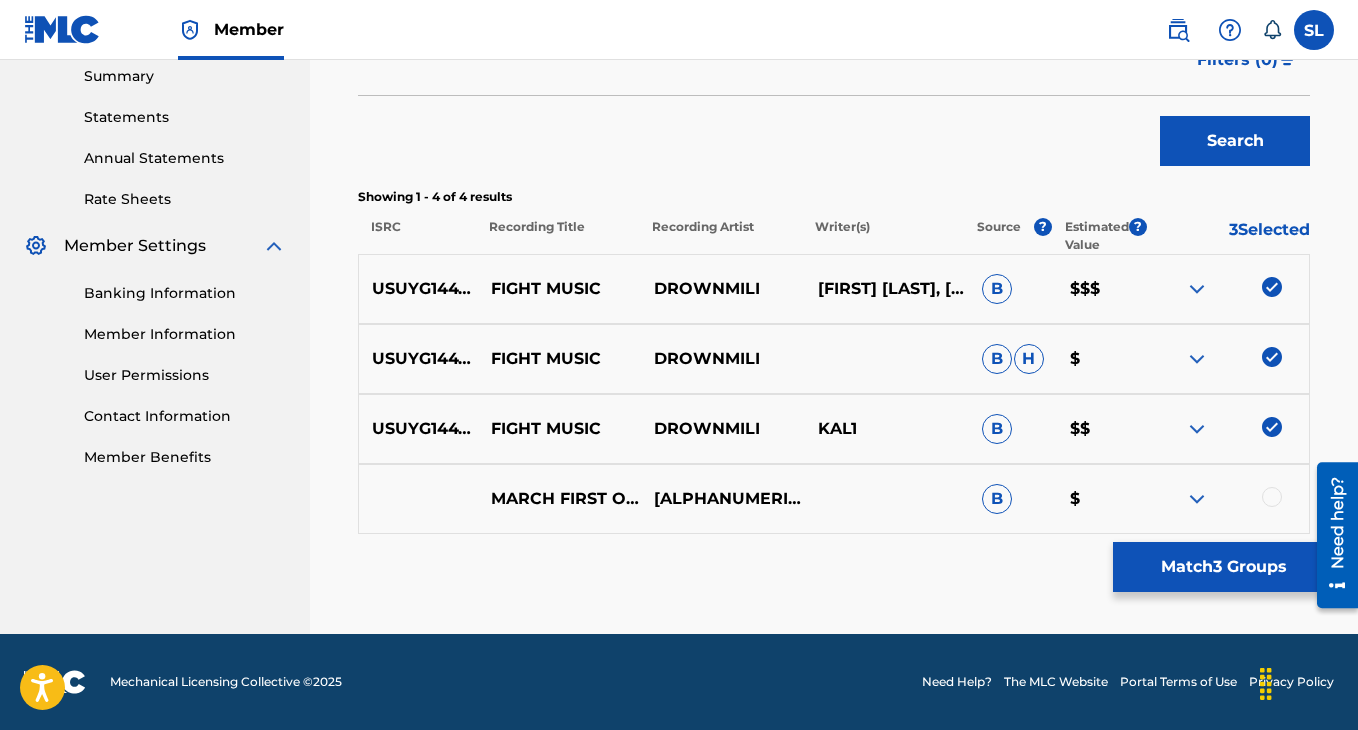 click on "Match  3 Groups" at bounding box center [1223, 567] 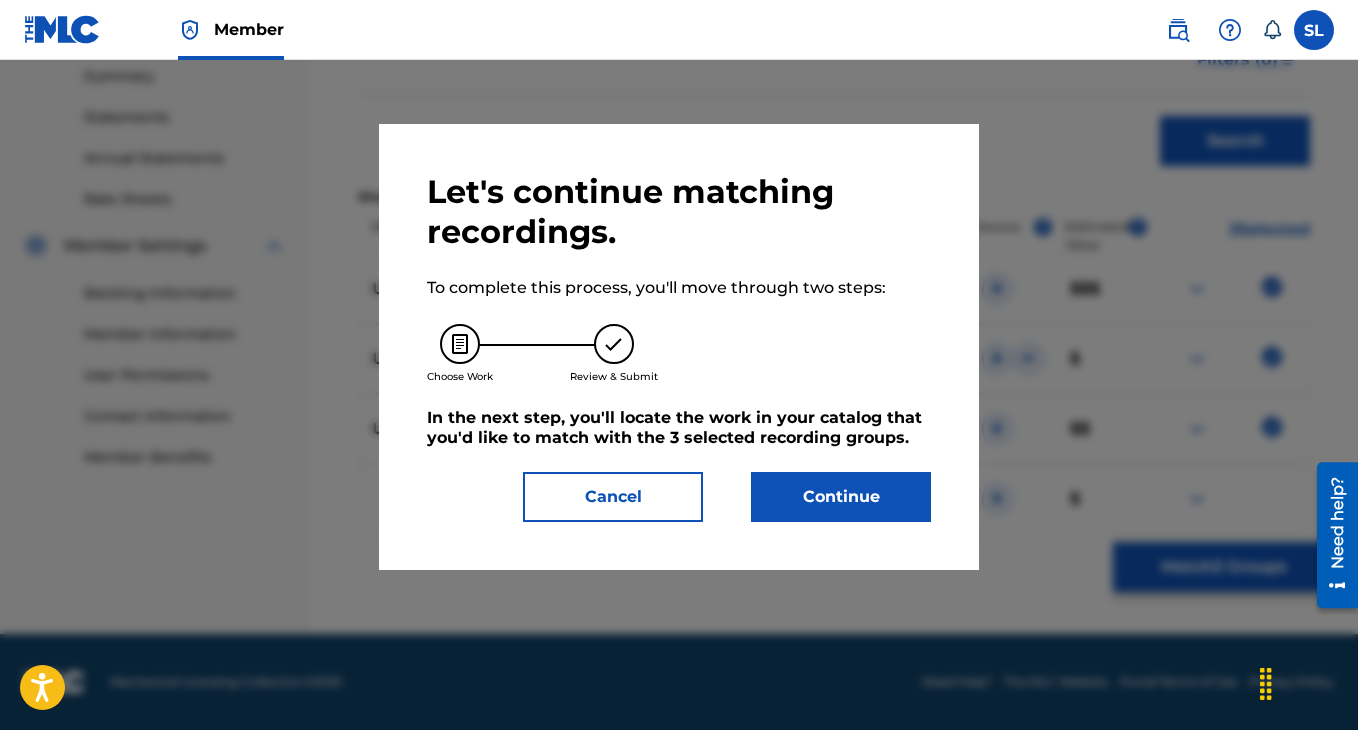 click on "Continue" at bounding box center [841, 497] 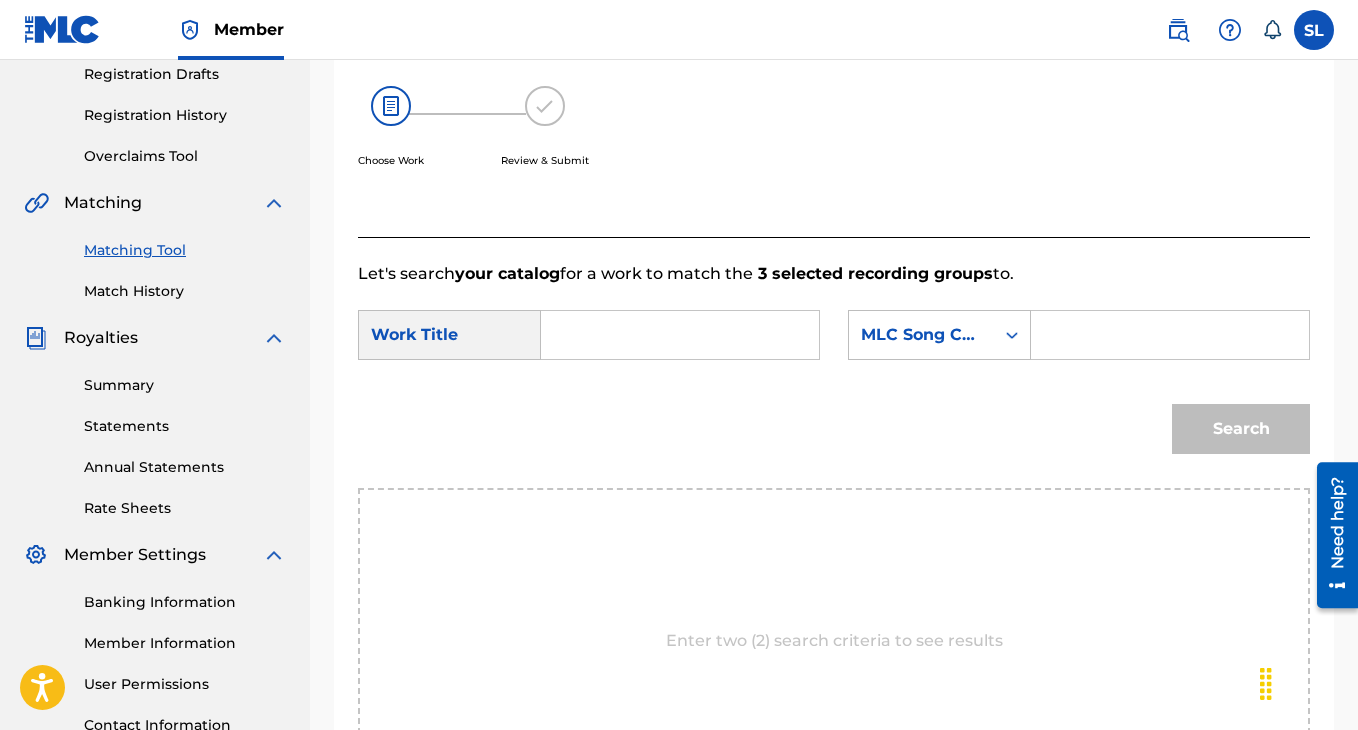 scroll, scrollTop: 331, scrollLeft: 0, axis: vertical 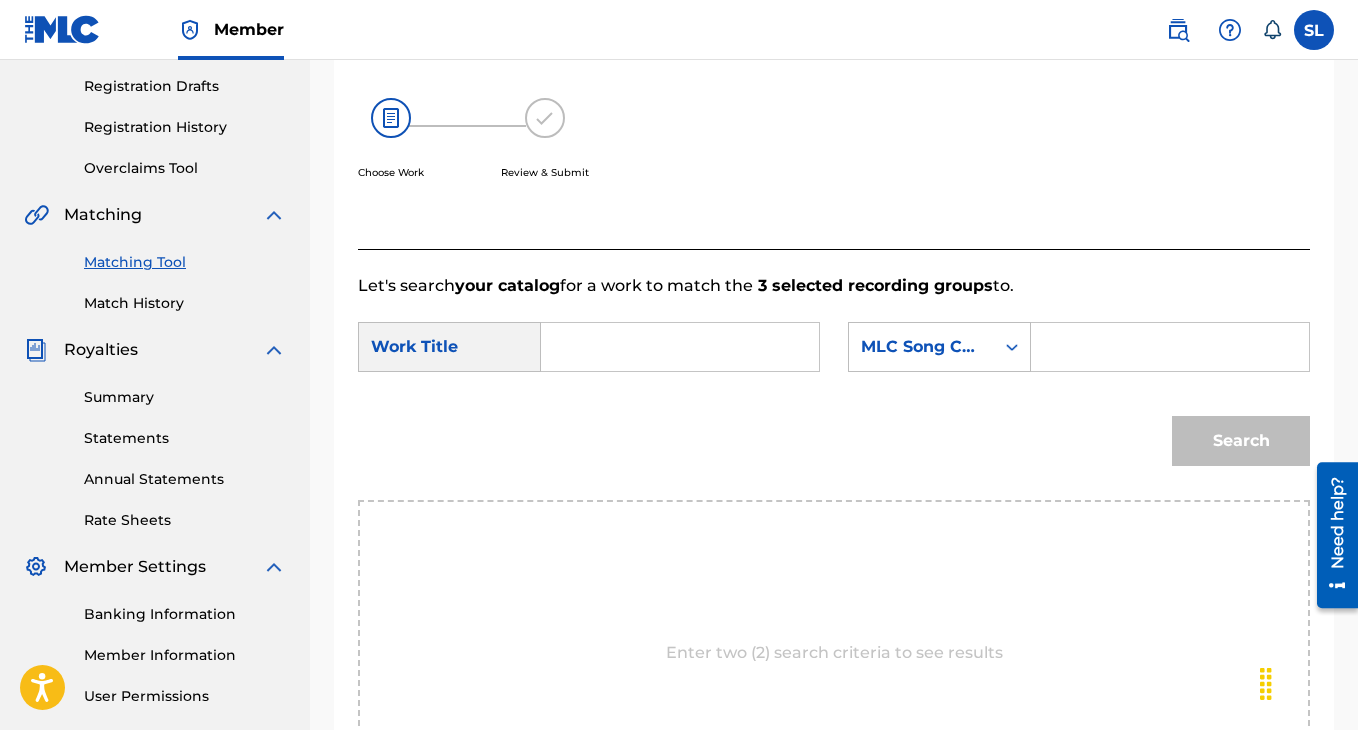 click at bounding box center (680, 347) 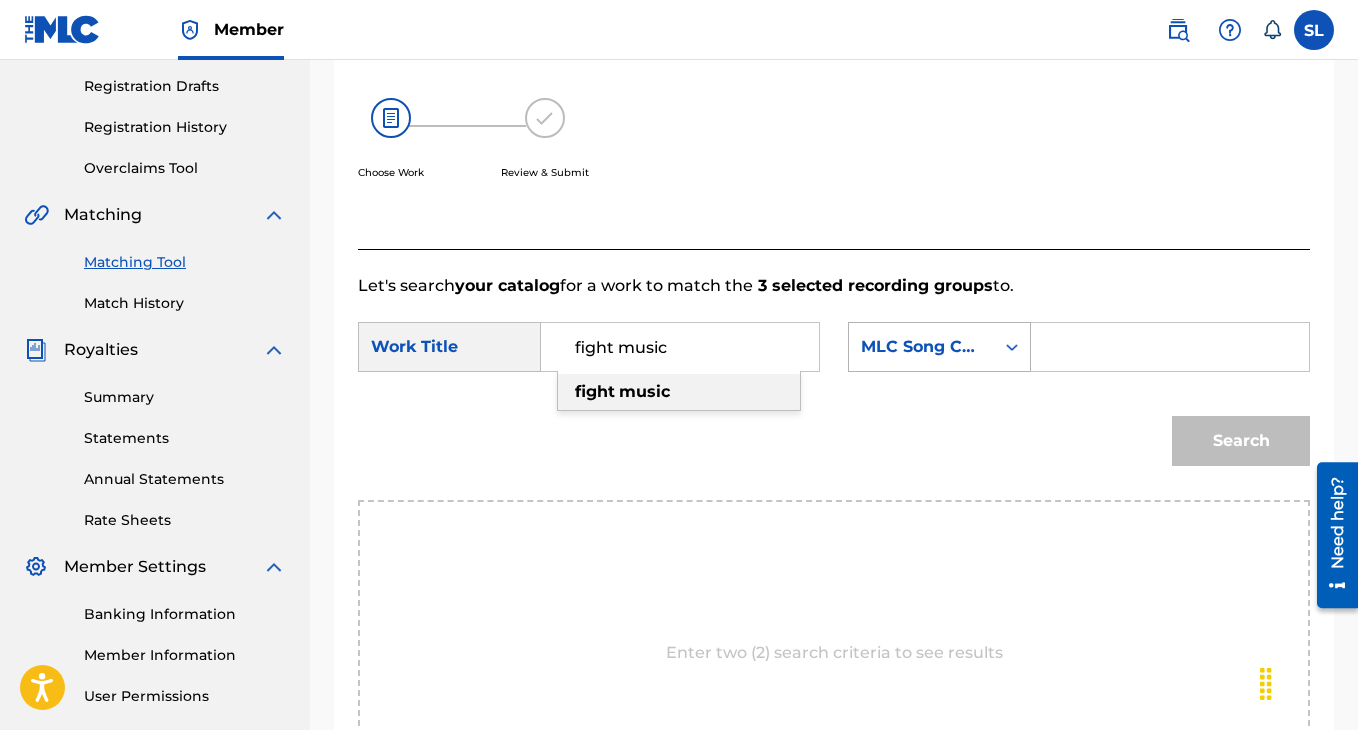 type on "fight music" 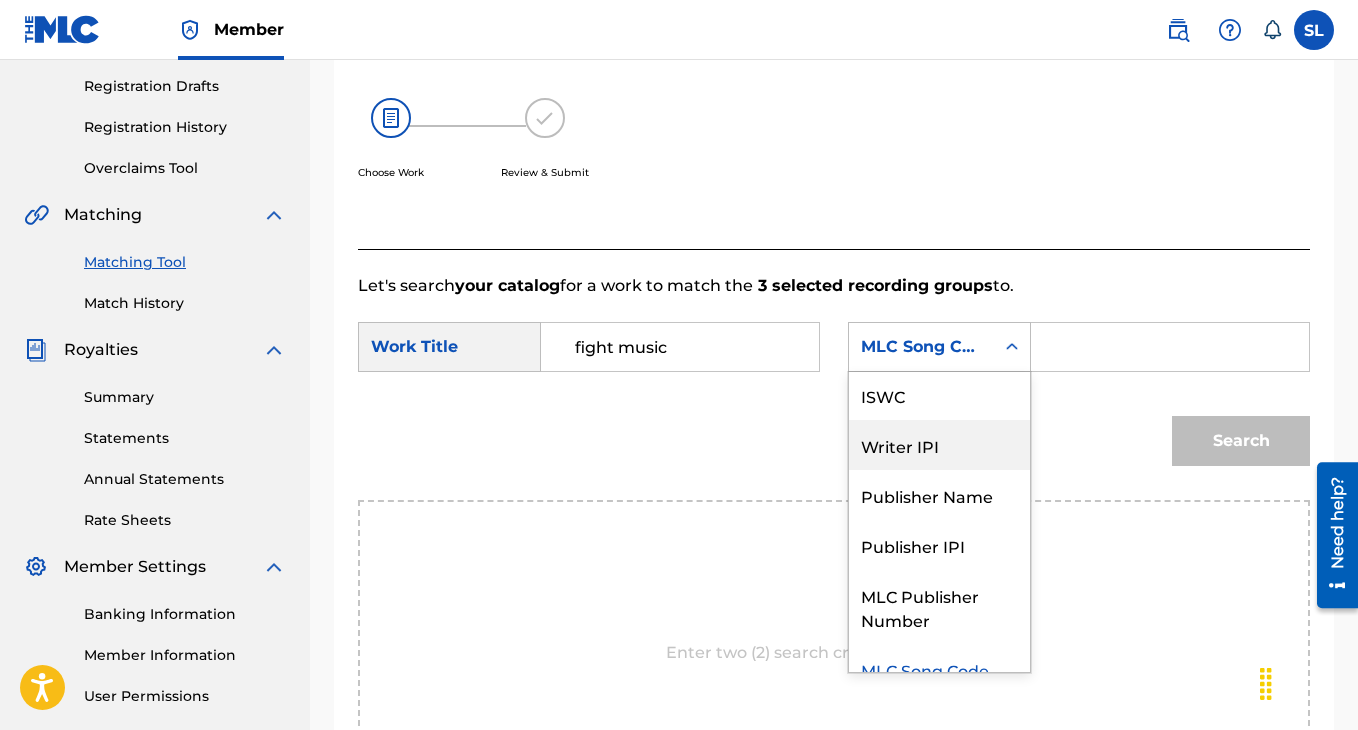 scroll, scrollTop: 54, scrollLeft: 0, axis: vertical 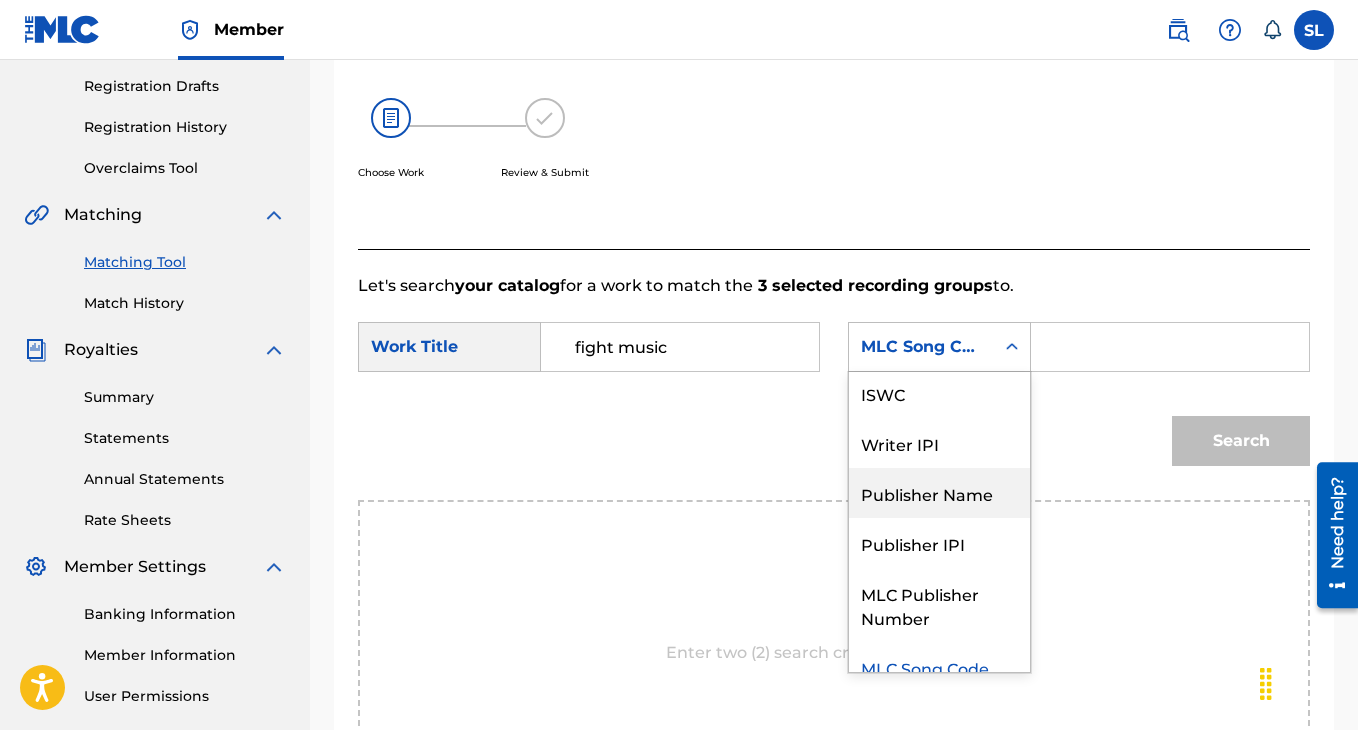 click on "Publisher Name" at bounding box center (939, 493) 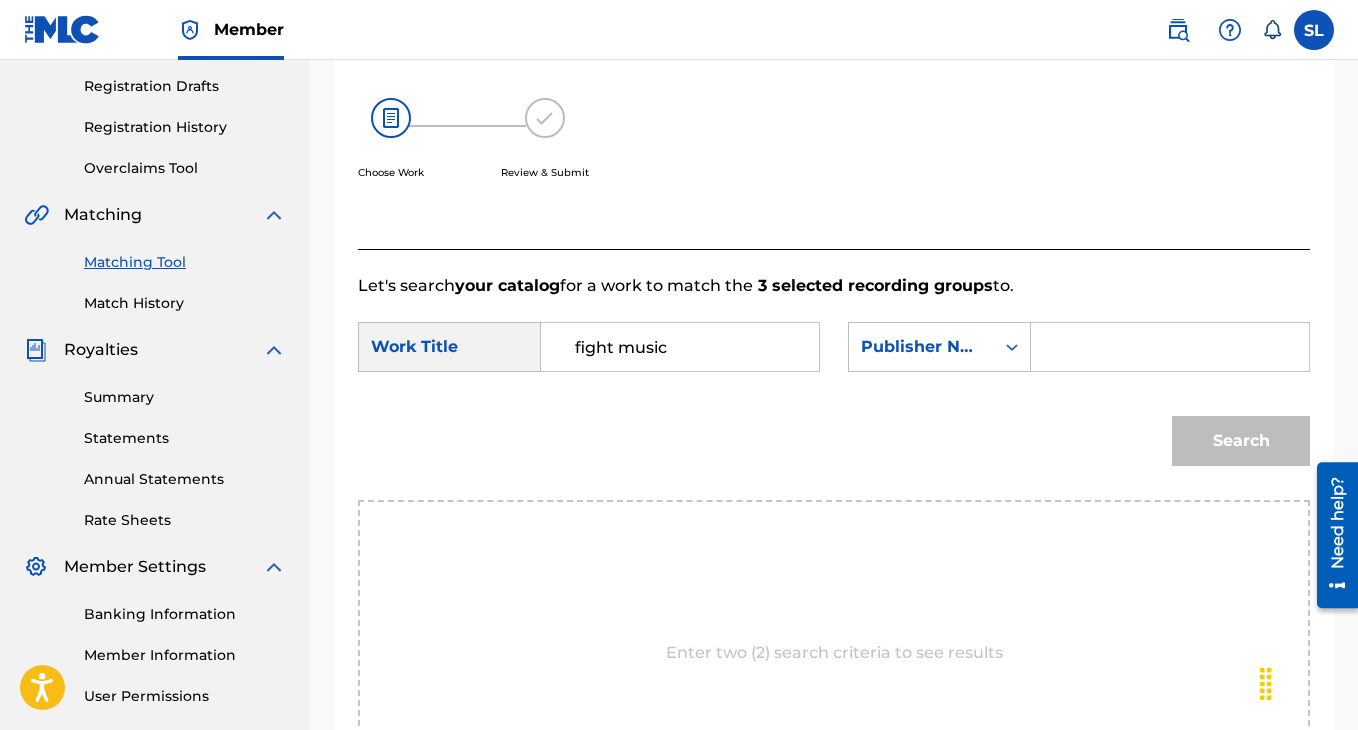 click at bounding box center [1170, 347] 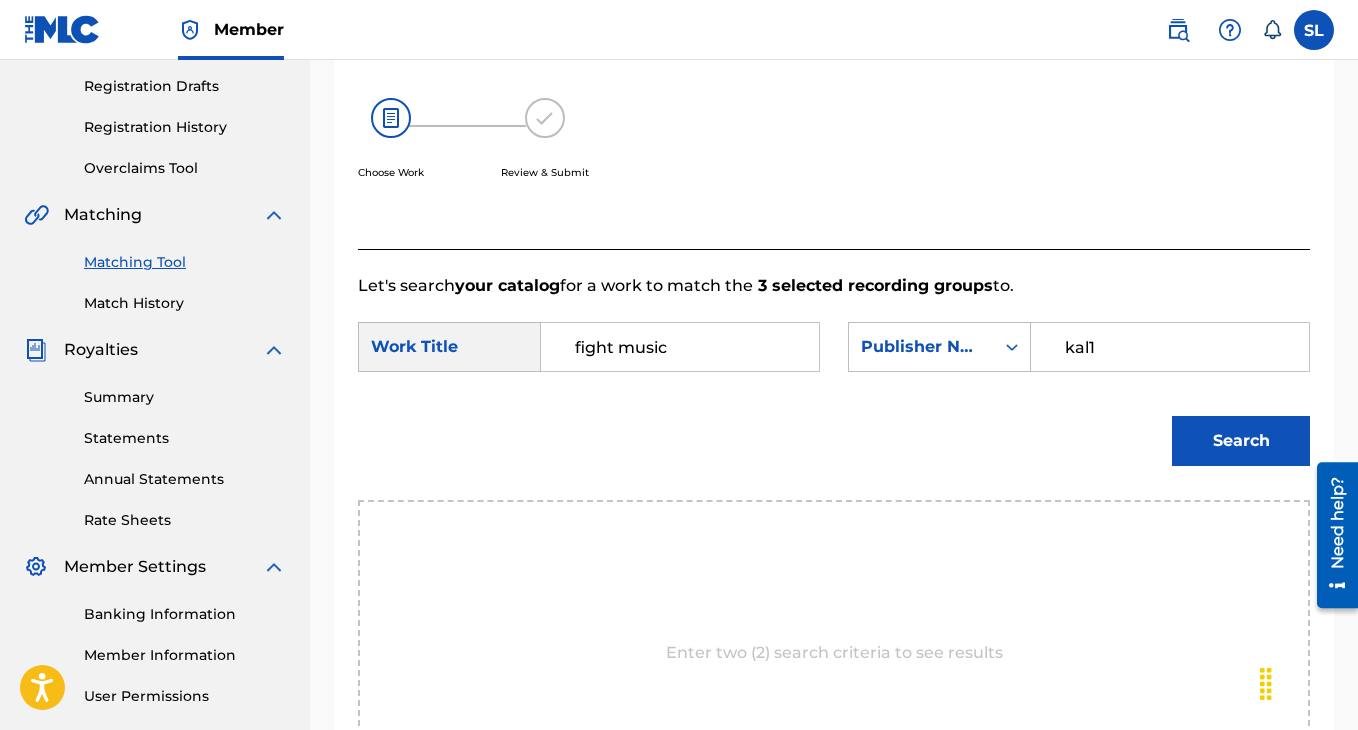 type on "kal1" 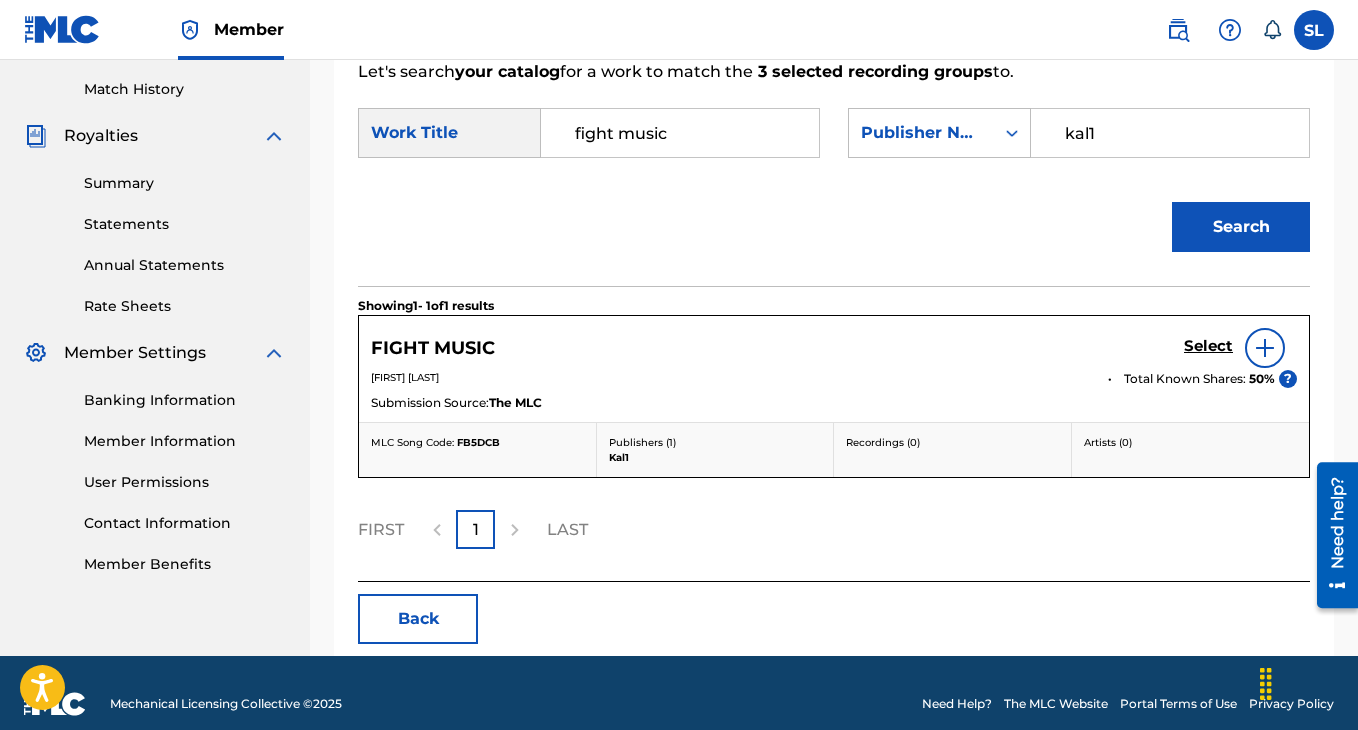 scroll, scrollTop: 550, scrollLeft: 0, axis: vertical 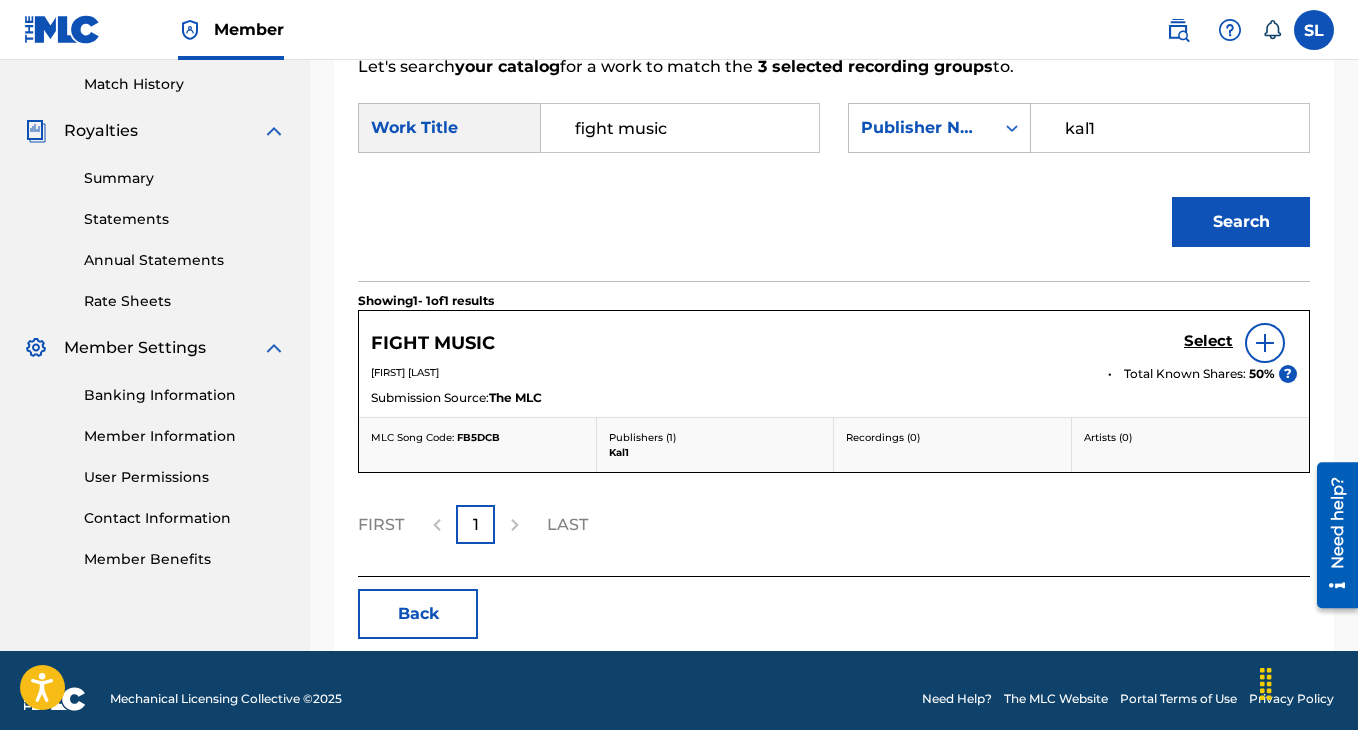 click at bounding box center [1265, 343] 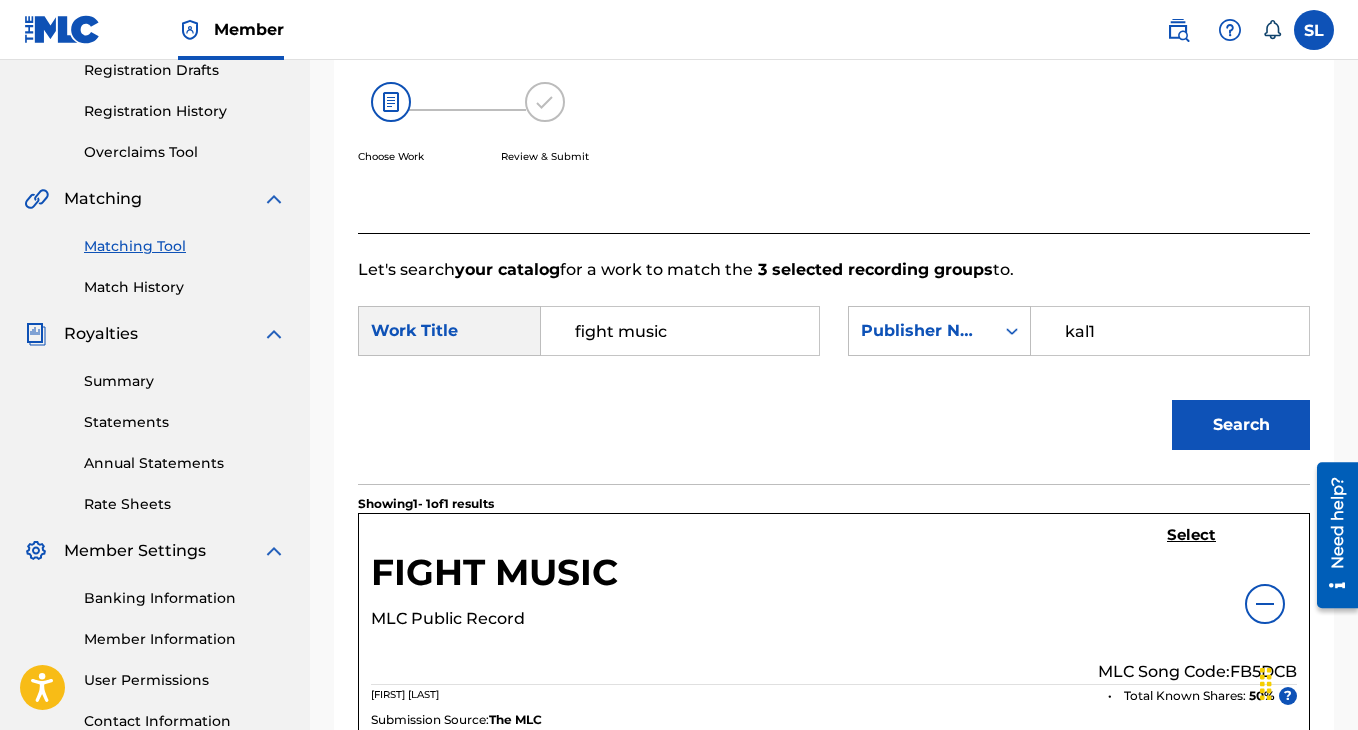 scroll, scrollTop: 368, scrollLeft: 0, axis: vertical 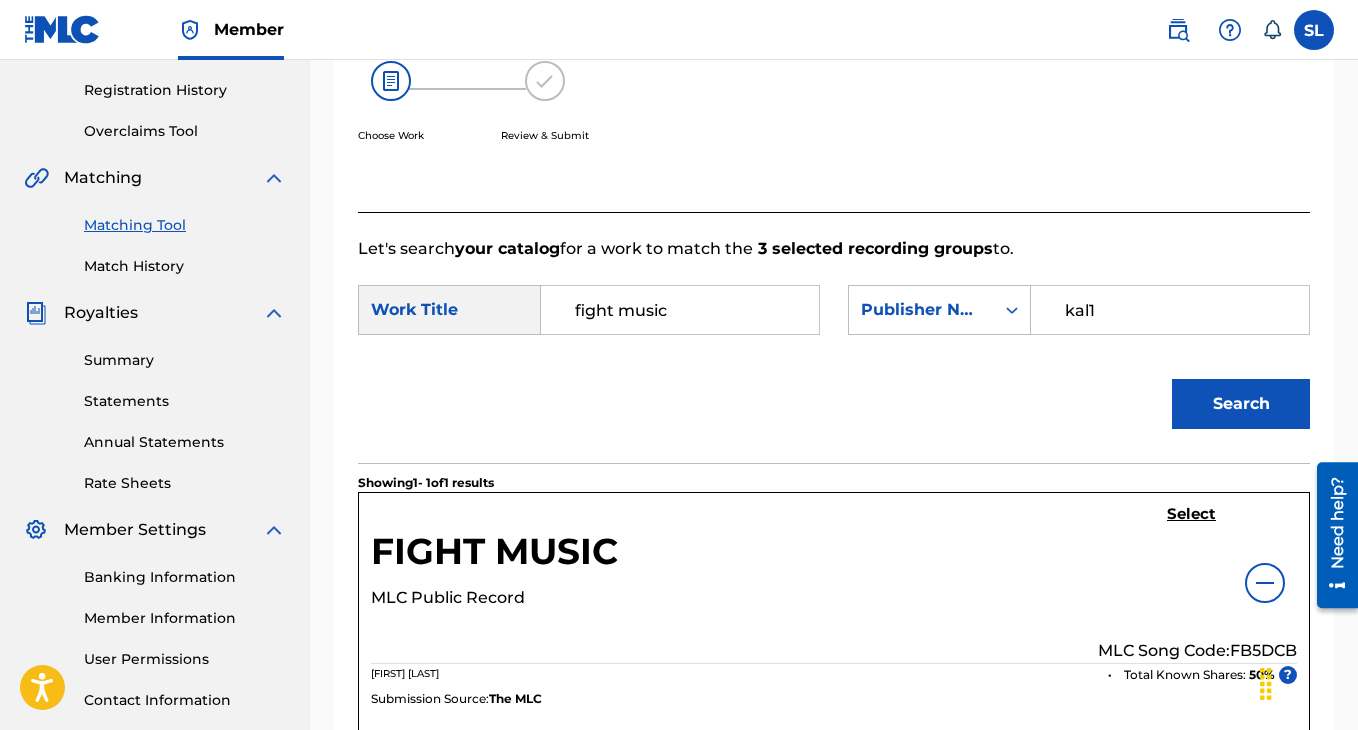 click on "Select" at bounding box center [1191, 514] 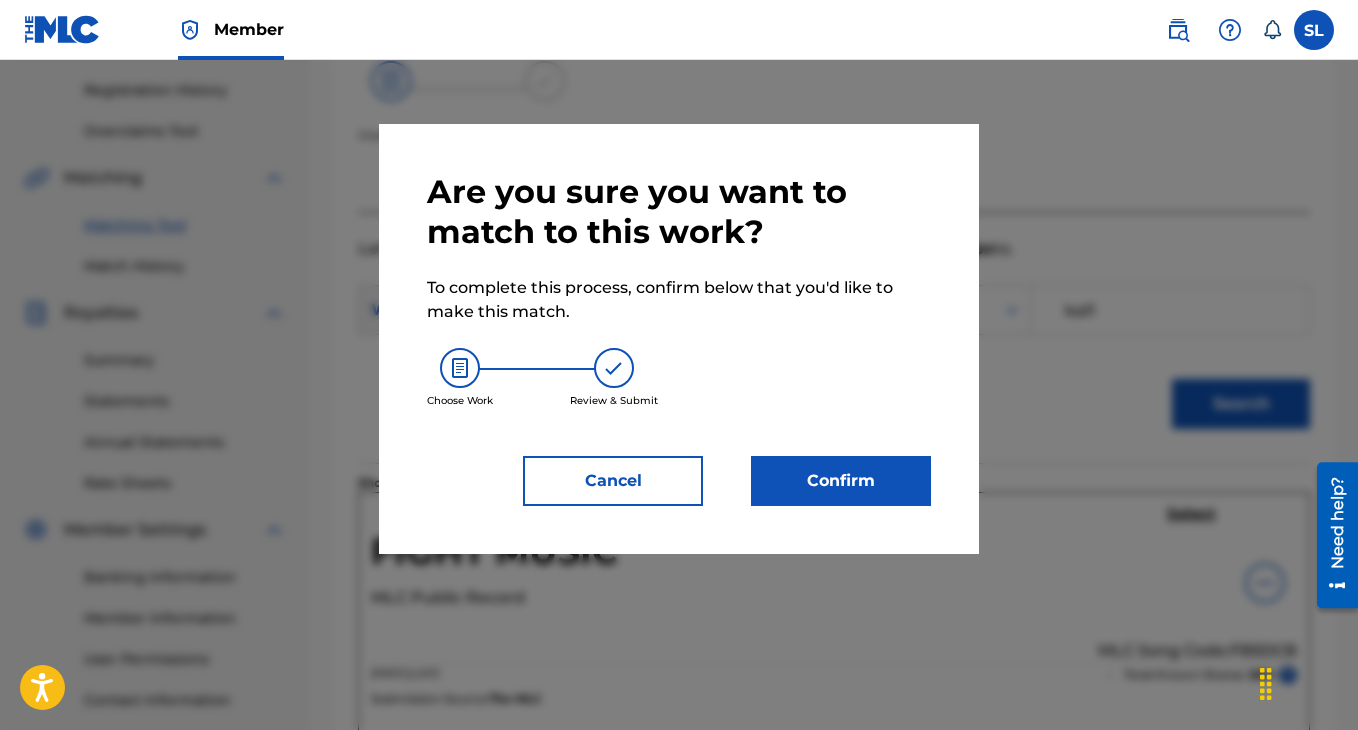 click on "Confirm" at bounding box center (841, 481) 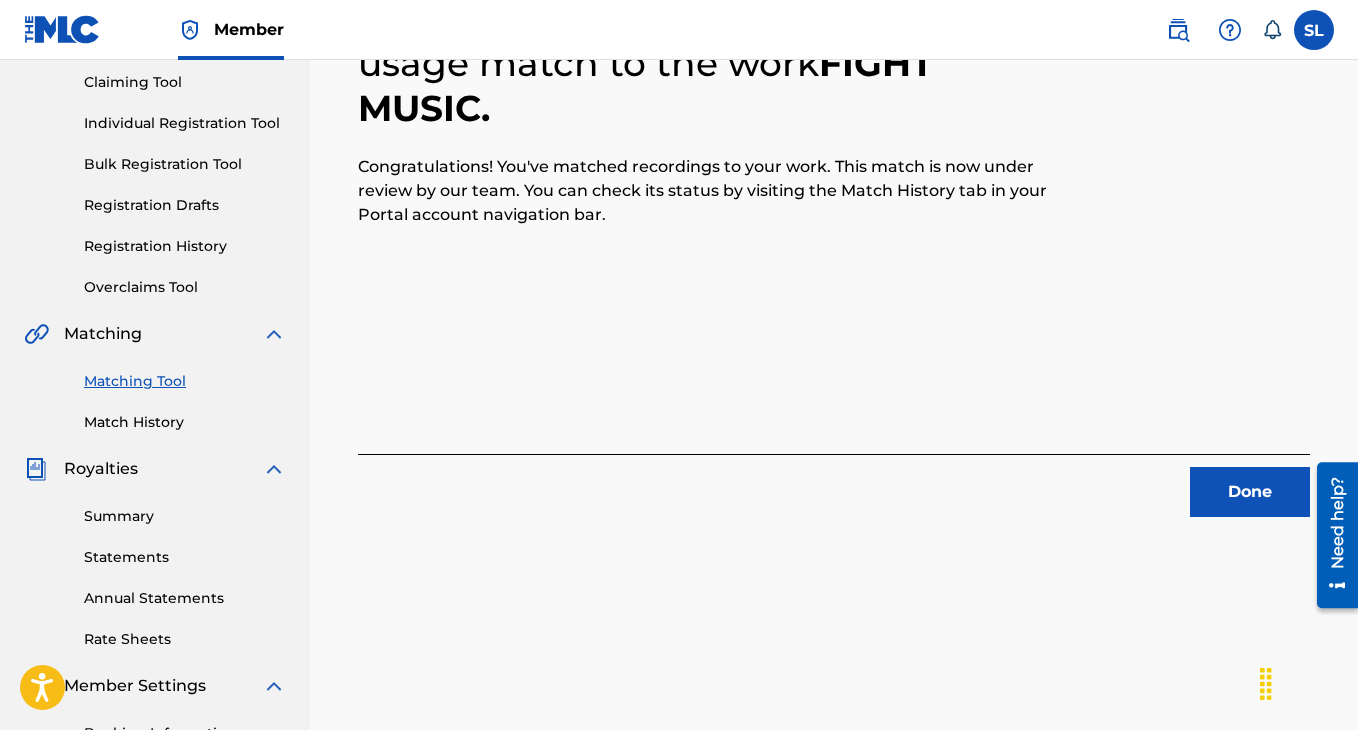 scroll, scrollTop: 228, scrollLeft: 0, axis: vertical 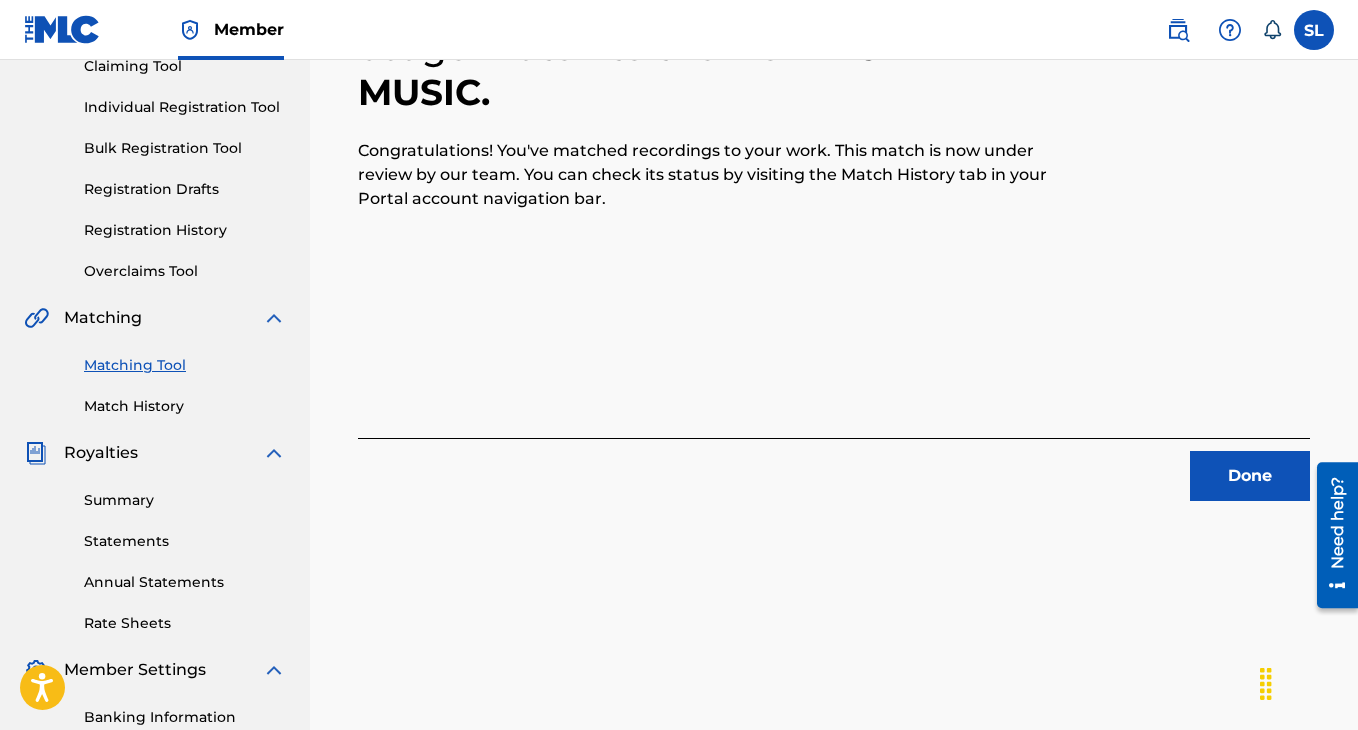 click on "Done" at bounding box center (1250, 476) 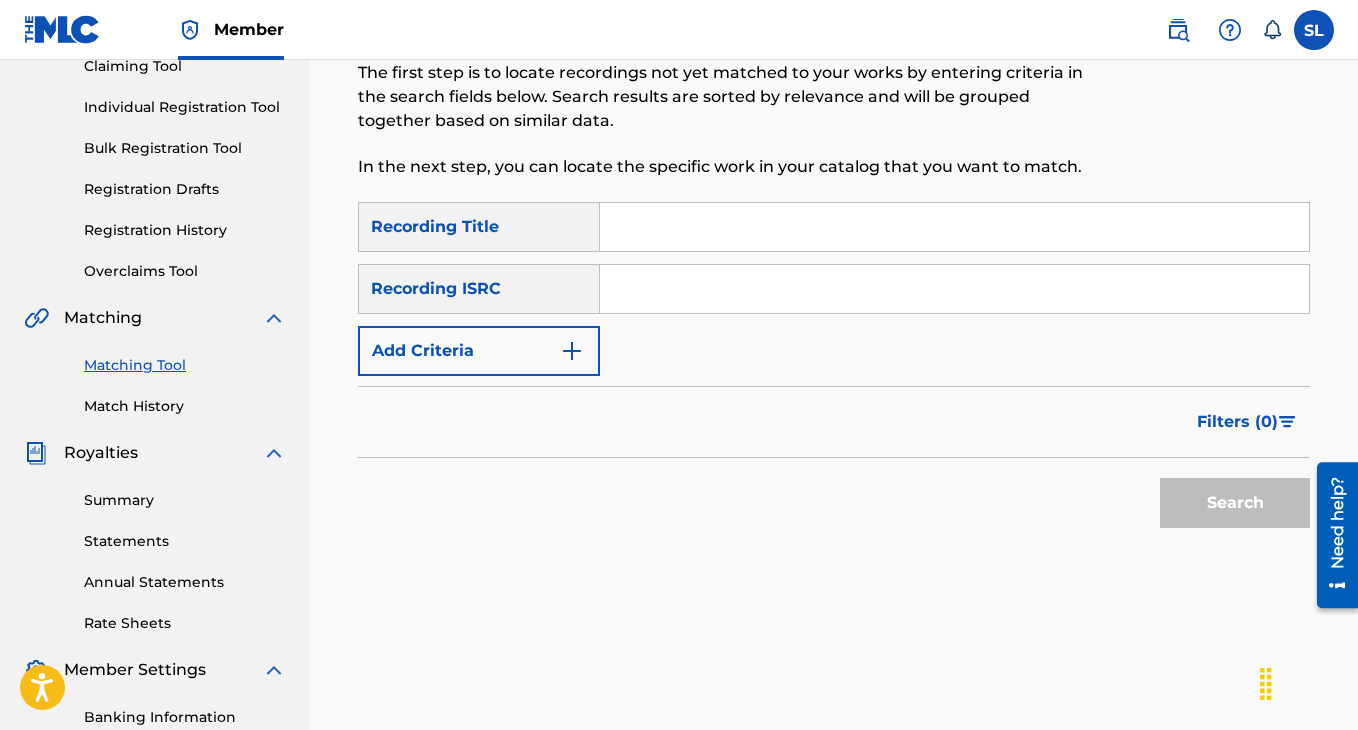 click on "Matching Tool" at bounding box center (185, 365) 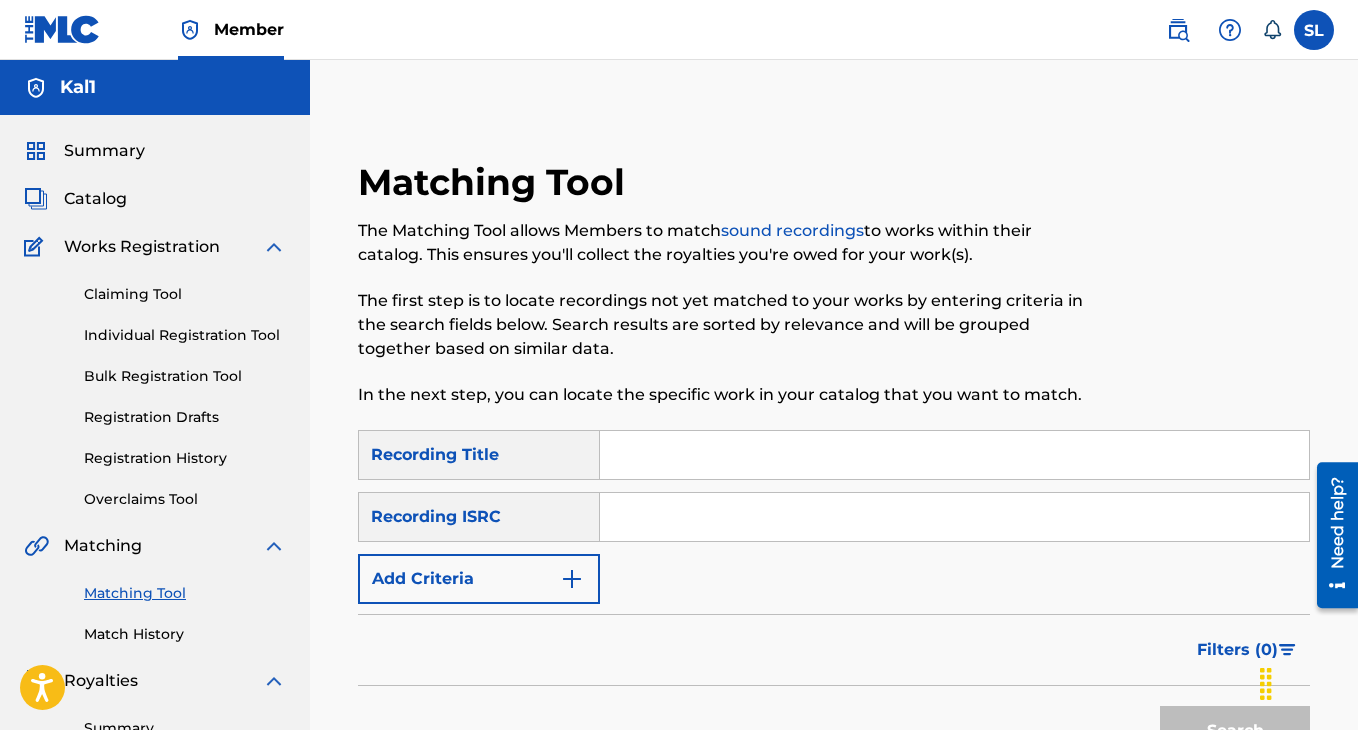 click at bounding box center [954, 455] 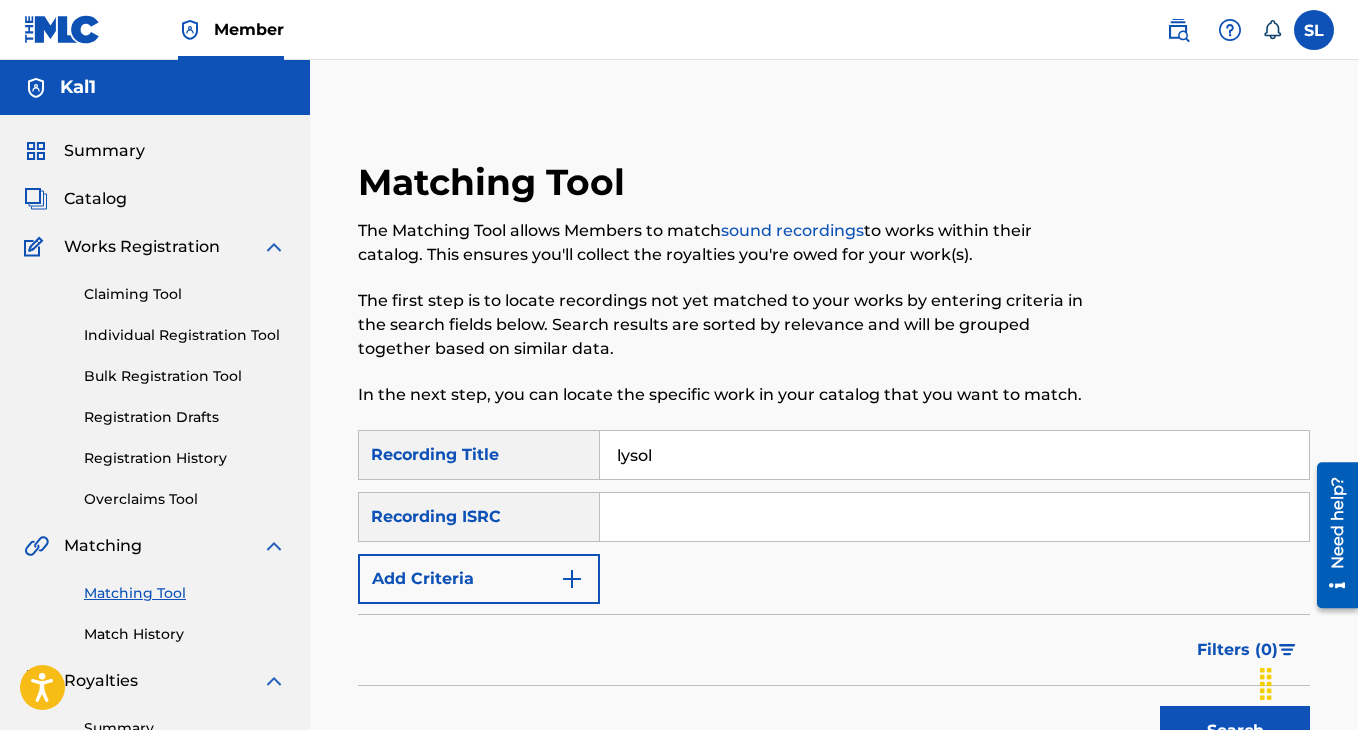 type on "lysol" 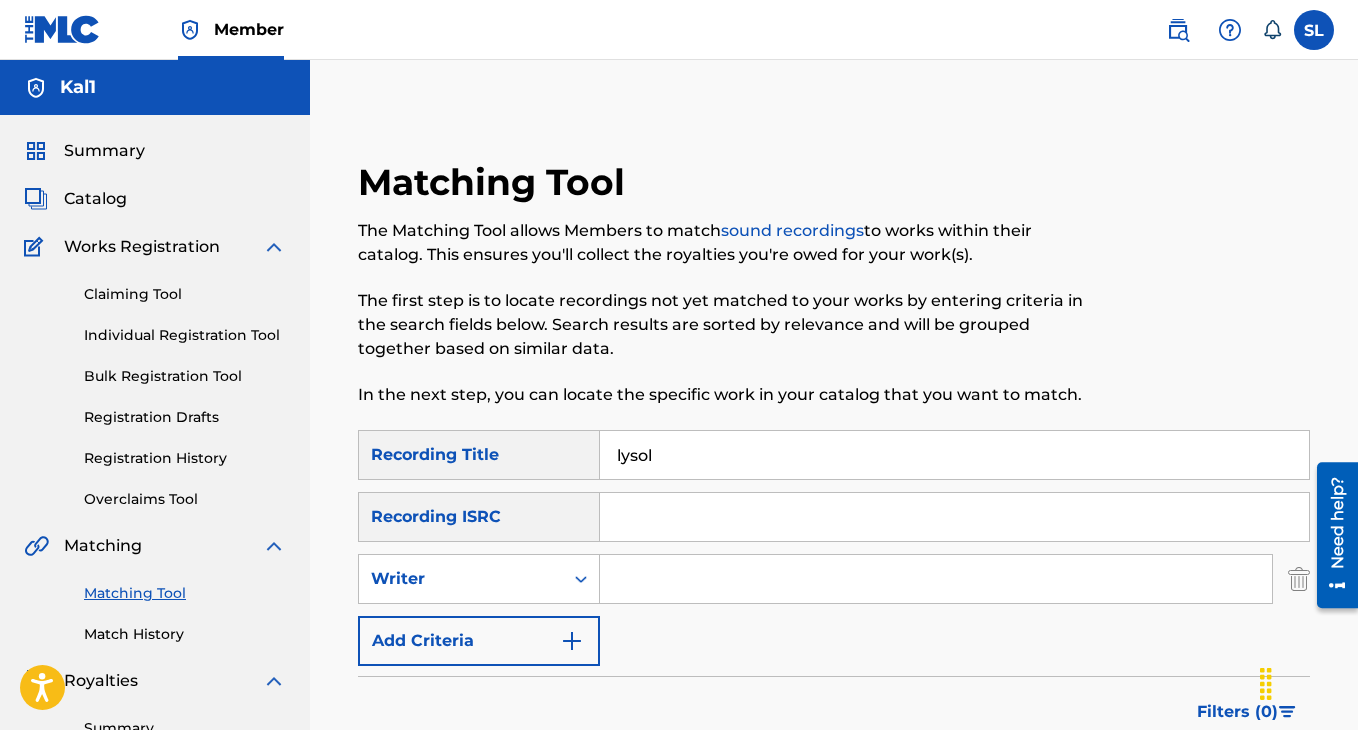 click on "Add Criteria" at bounding box center [479, 641] 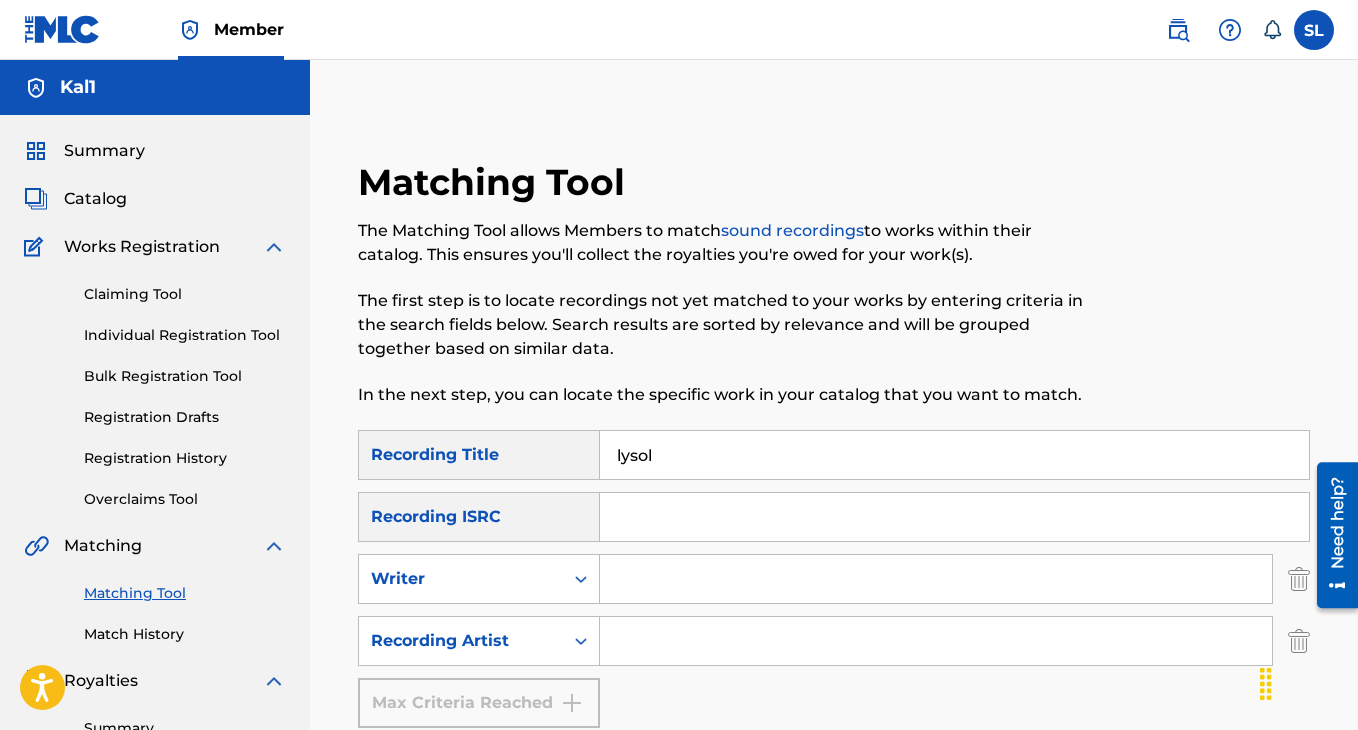 click at bounding box center [936, 641] 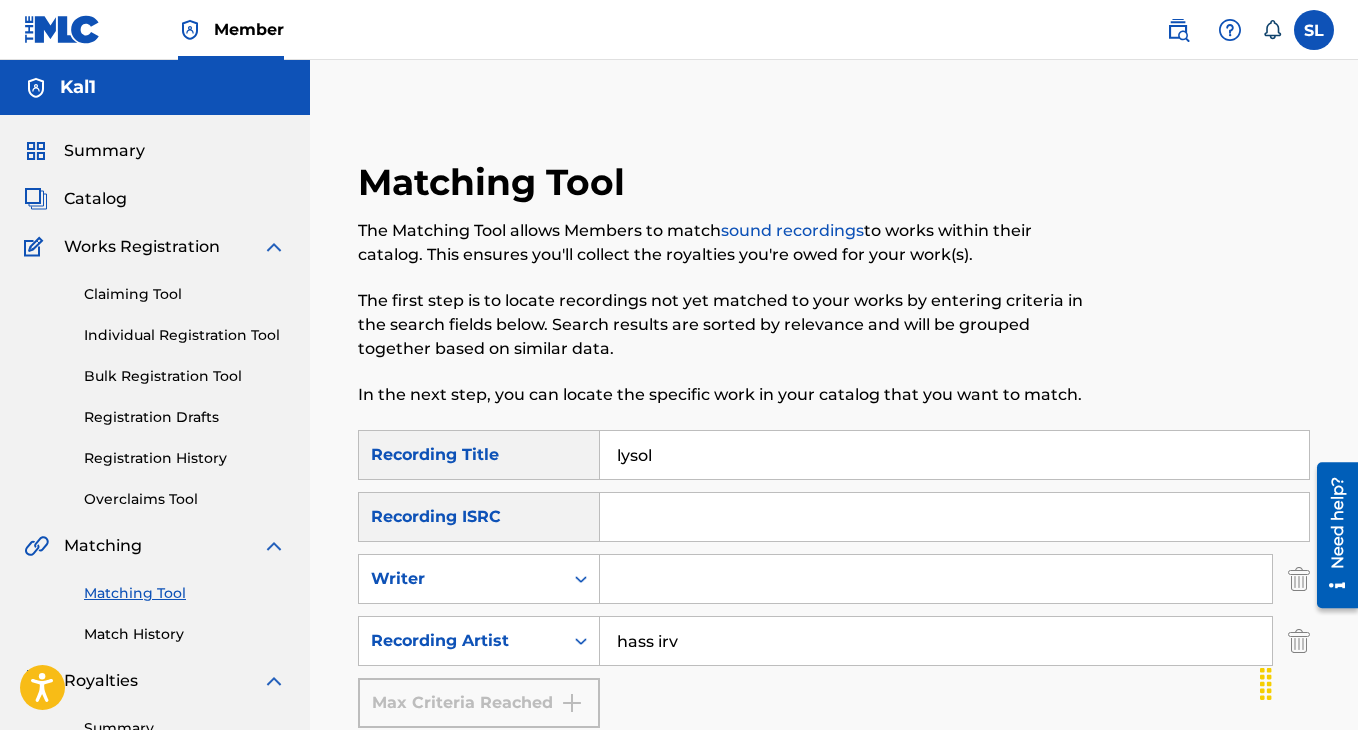 type on "hass irv" 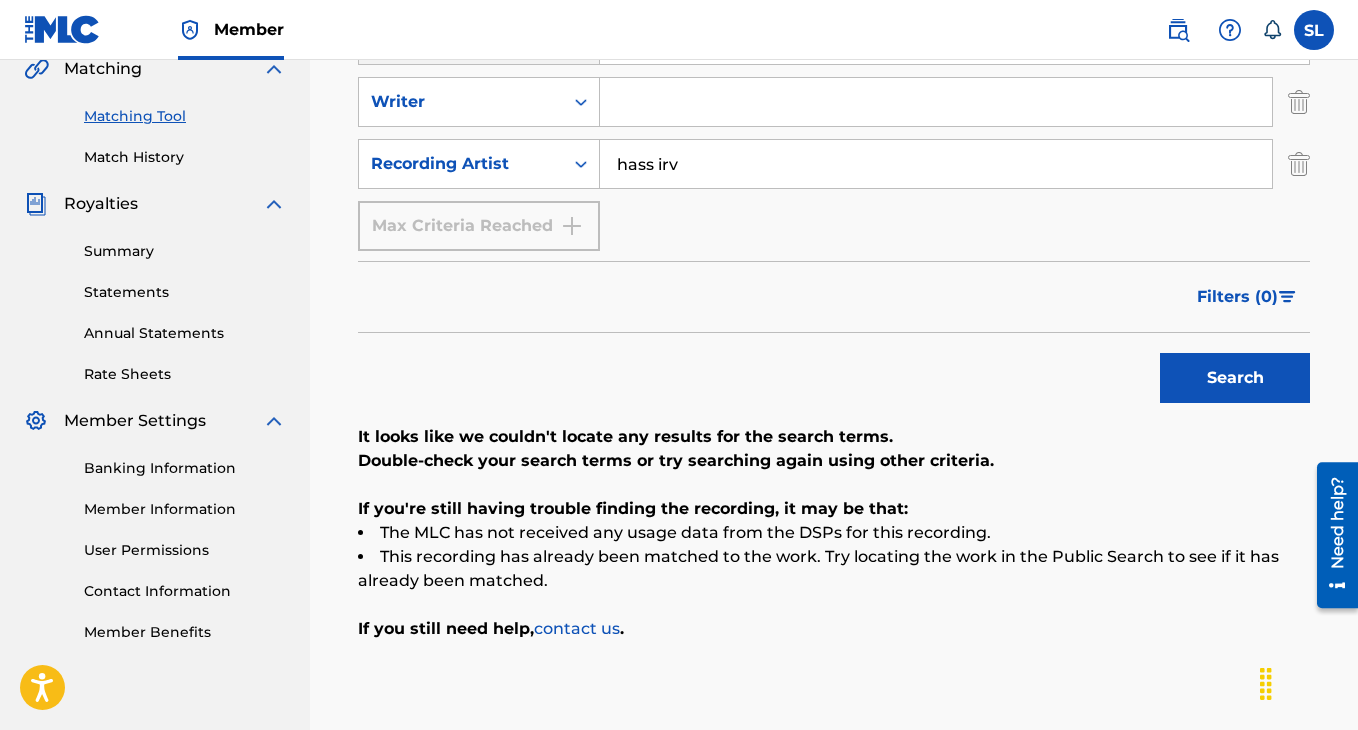 scroll, scrollTop: 481, scrollLeft: 0, axis: vertical 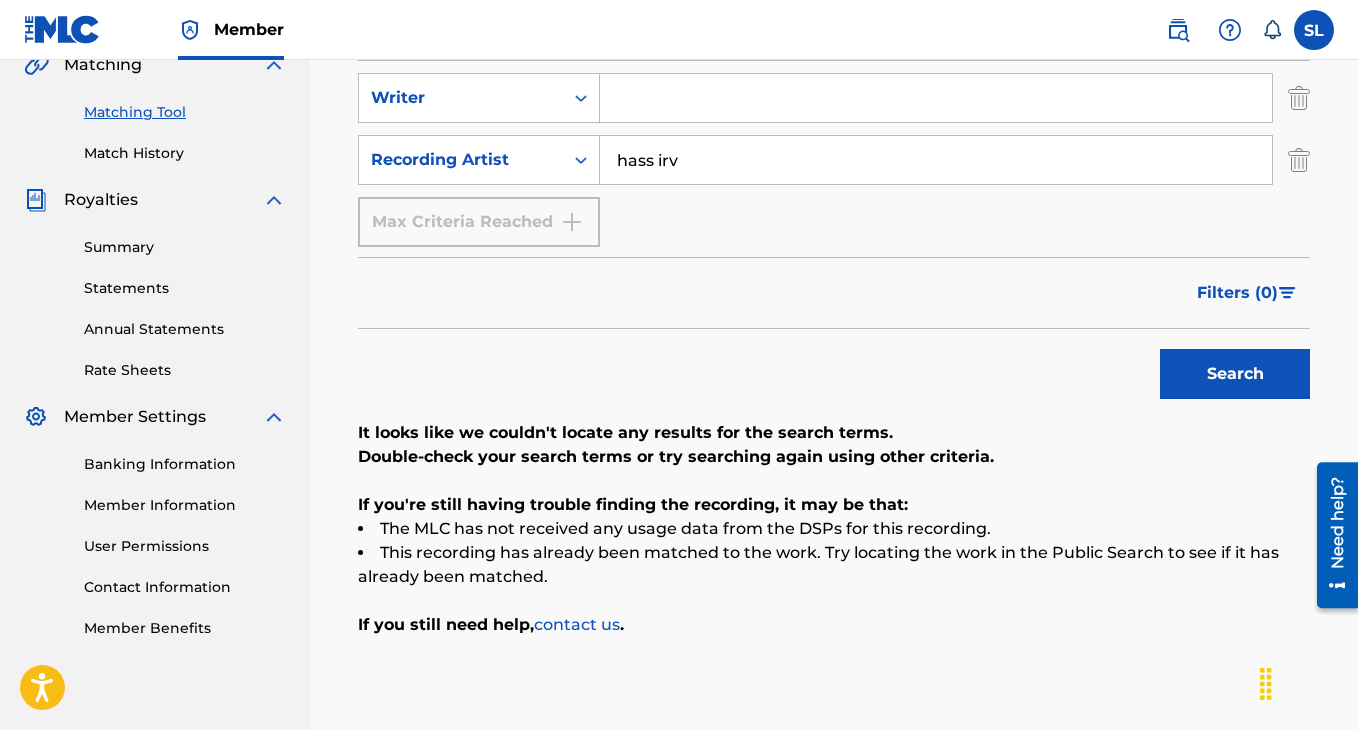 click at bounding box center (936, 98) 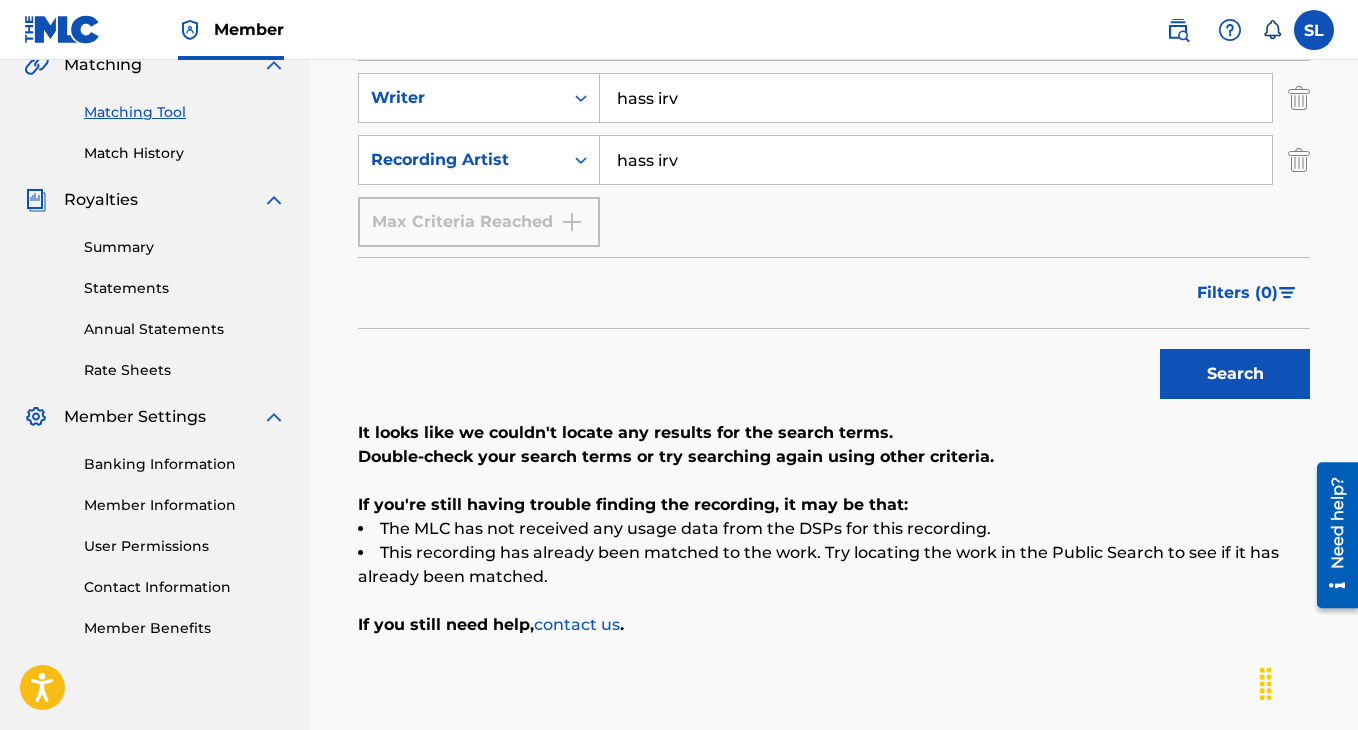 type on "hass irv" 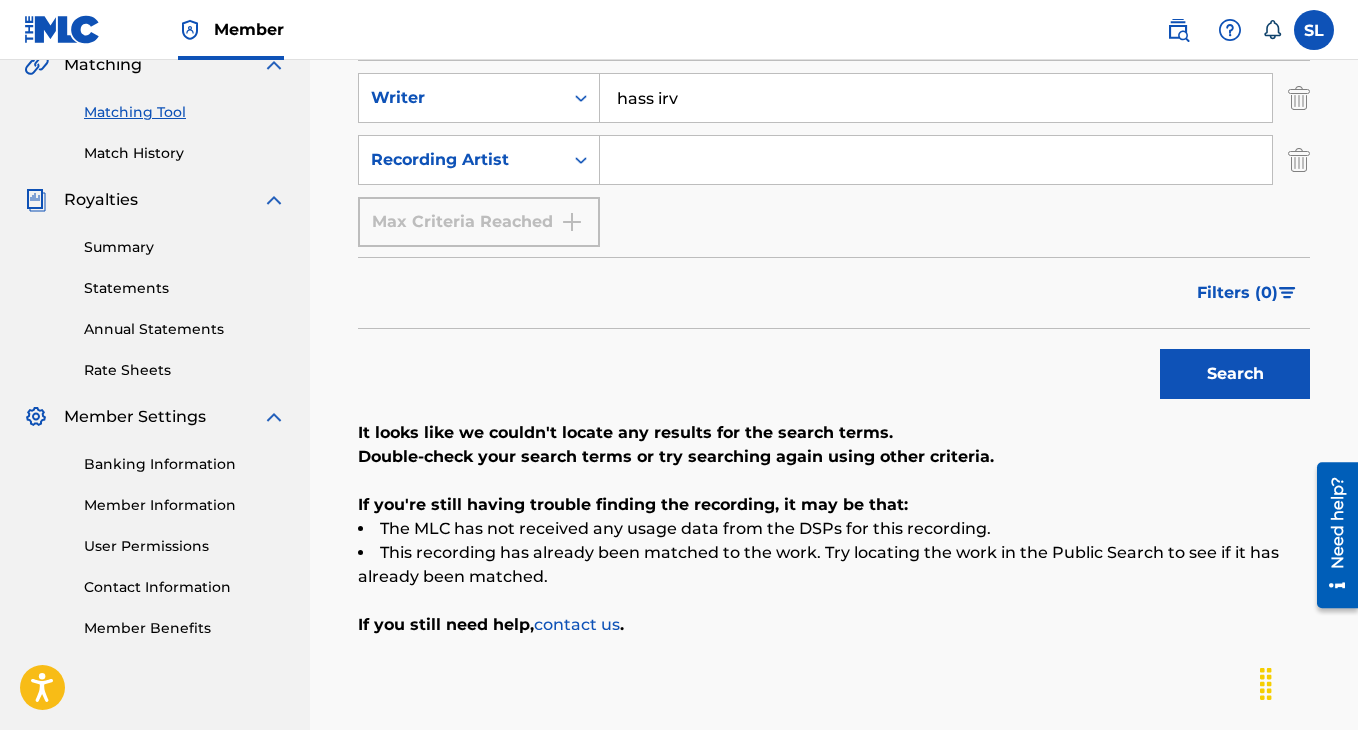 type 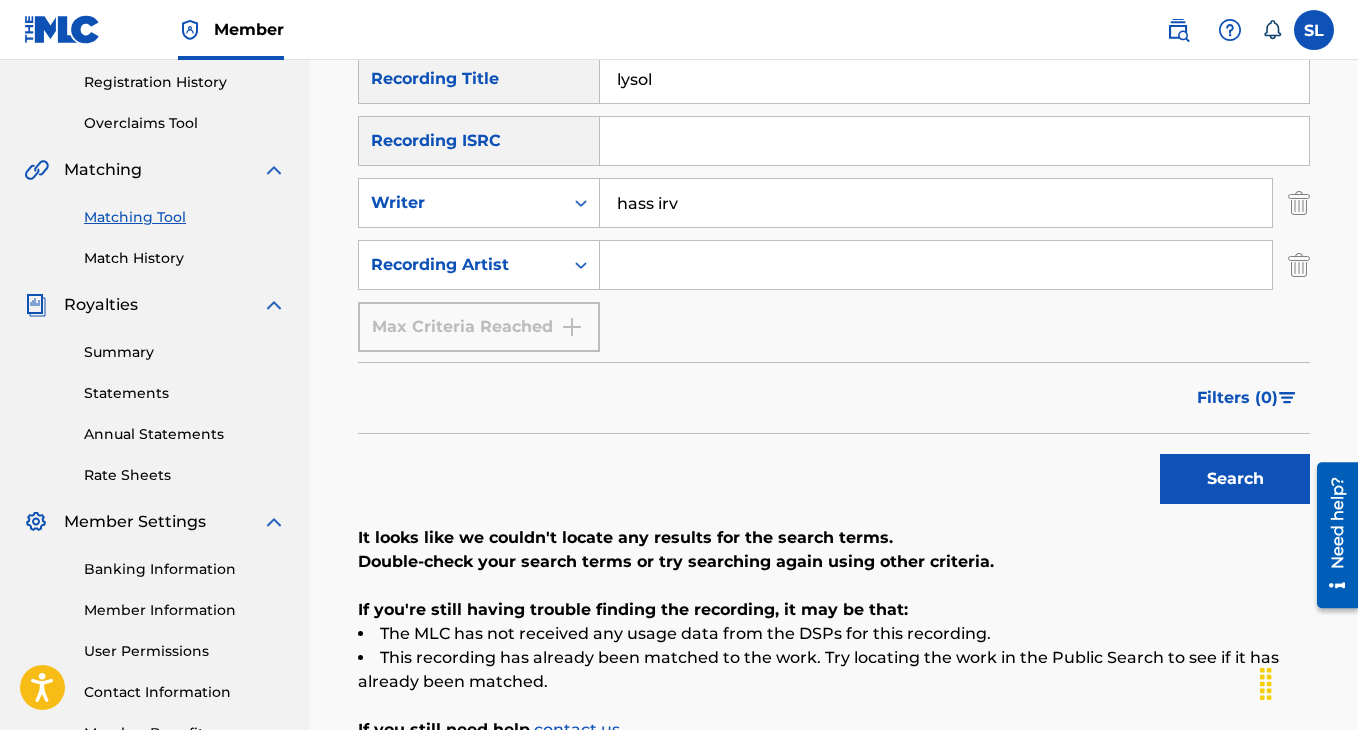 scroll, scrollTop: 358, scrollLeft: 0, axis: vertical 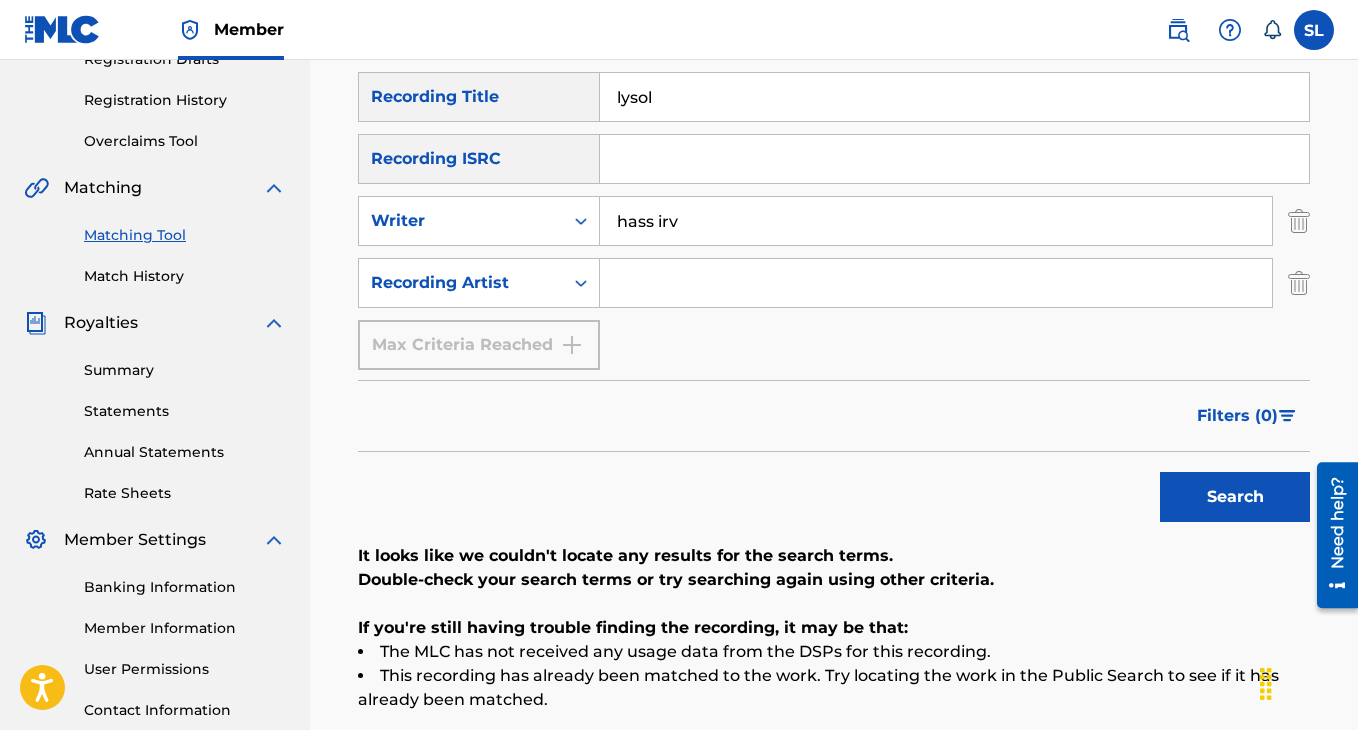 click on "hass irv" at bounding box center (936, 221) 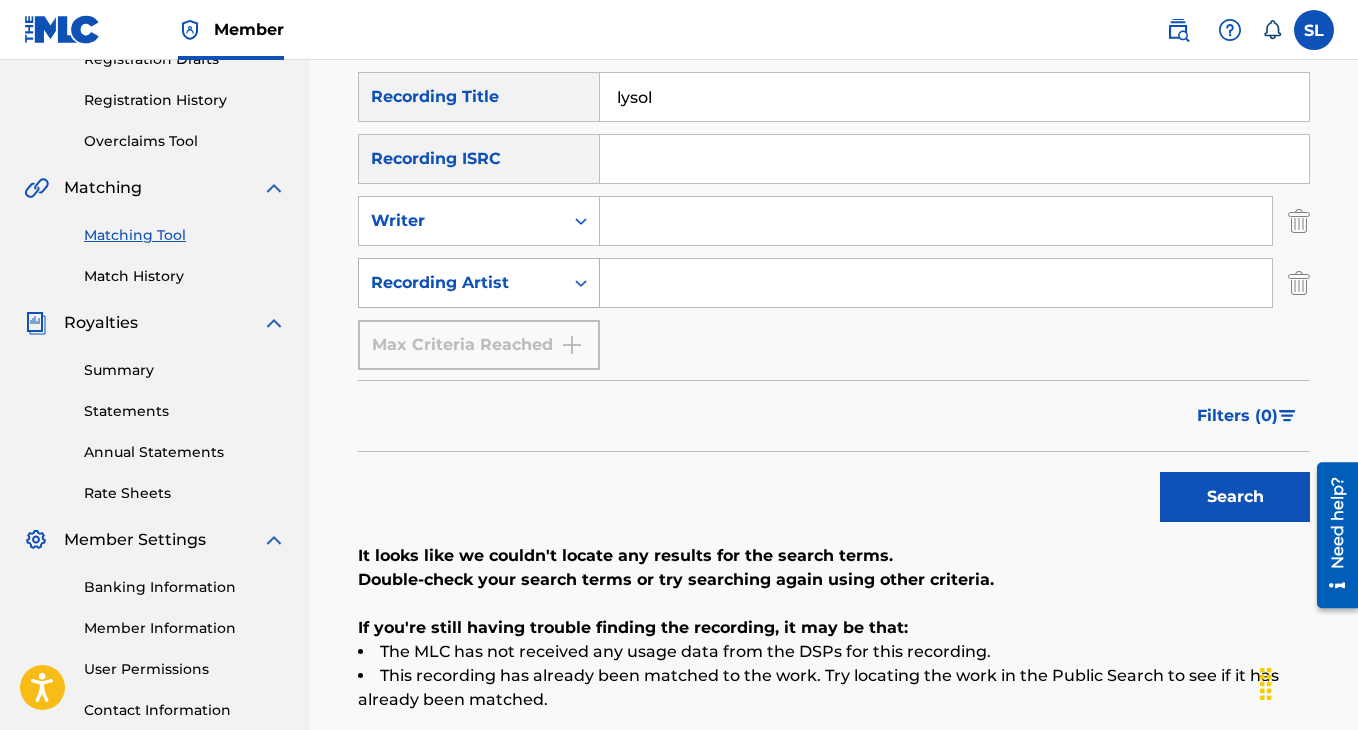 type 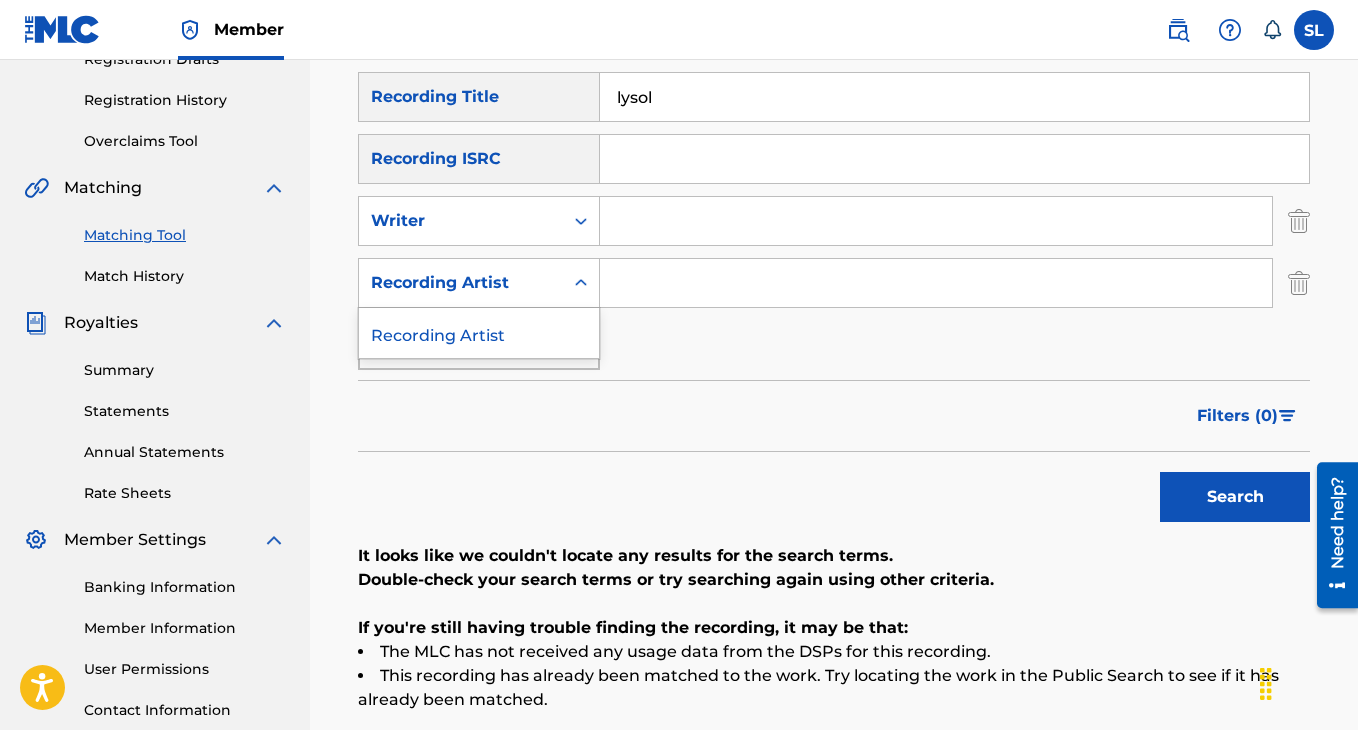 click 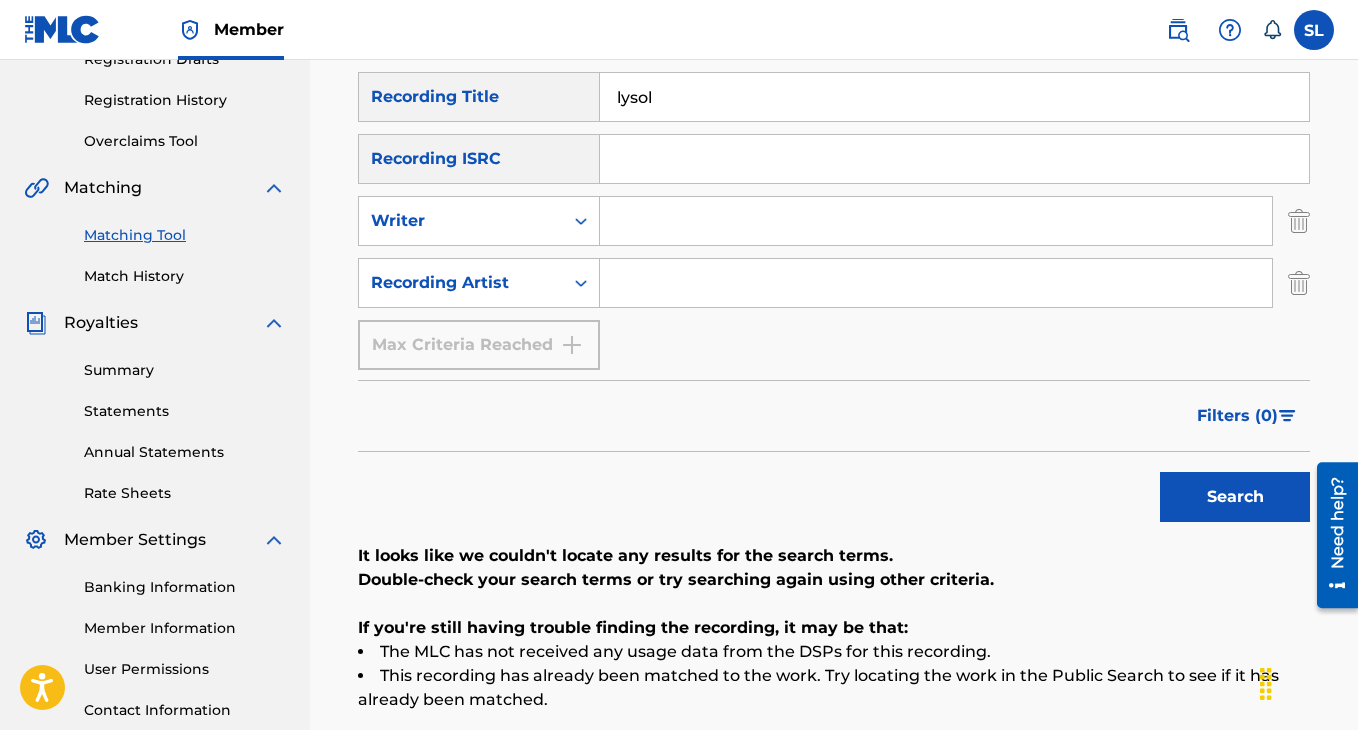 click on "Max Criteria Reached" at bounding box center [479, 345] 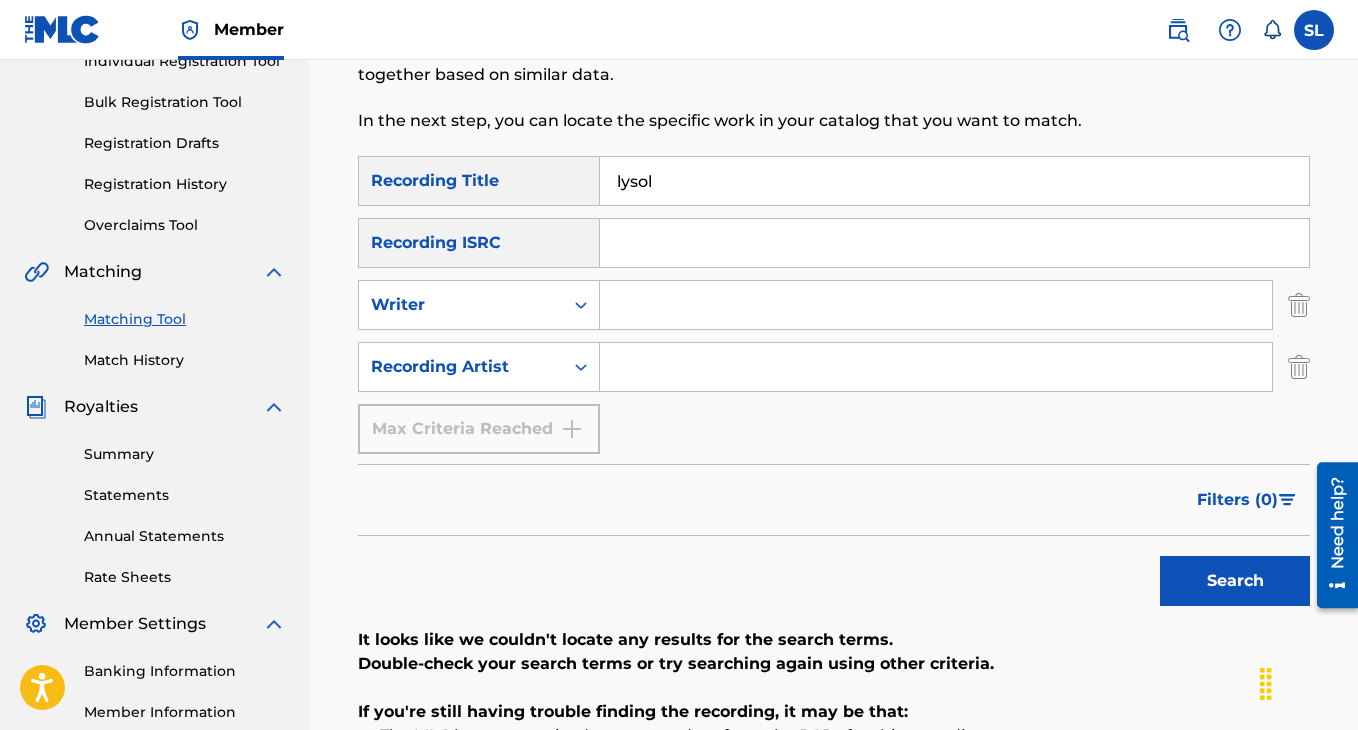 scroll, scrollTop: 269, scrollLeft: 0, axis: vertical 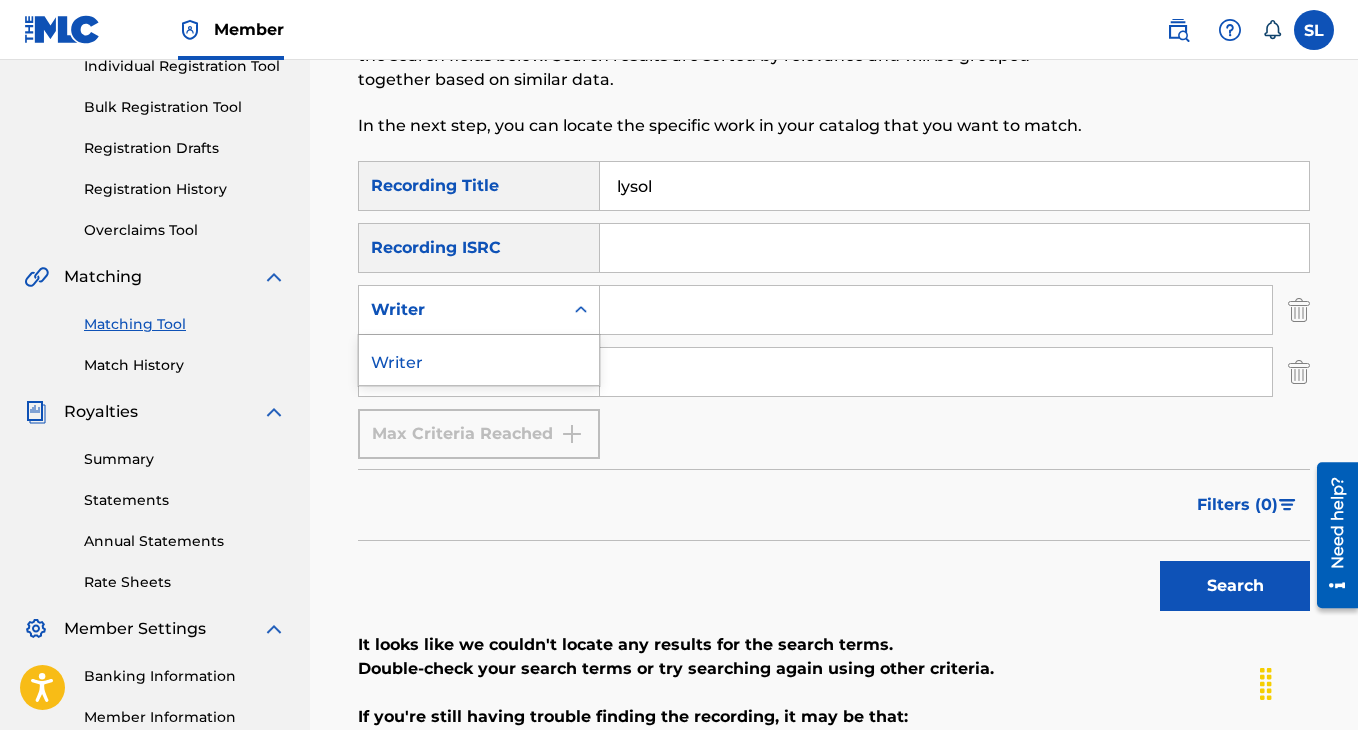 click at bounding box center [581, 310] 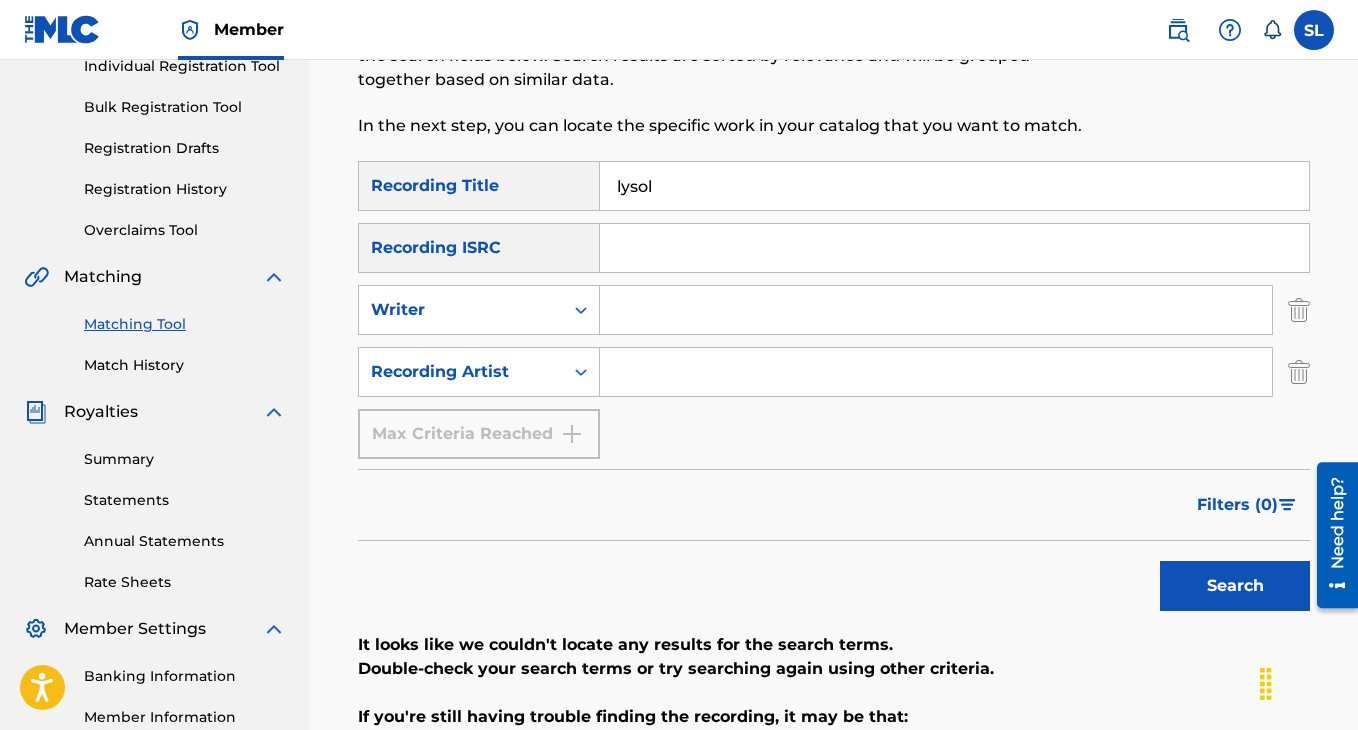 click at bounding box center [936, 372] 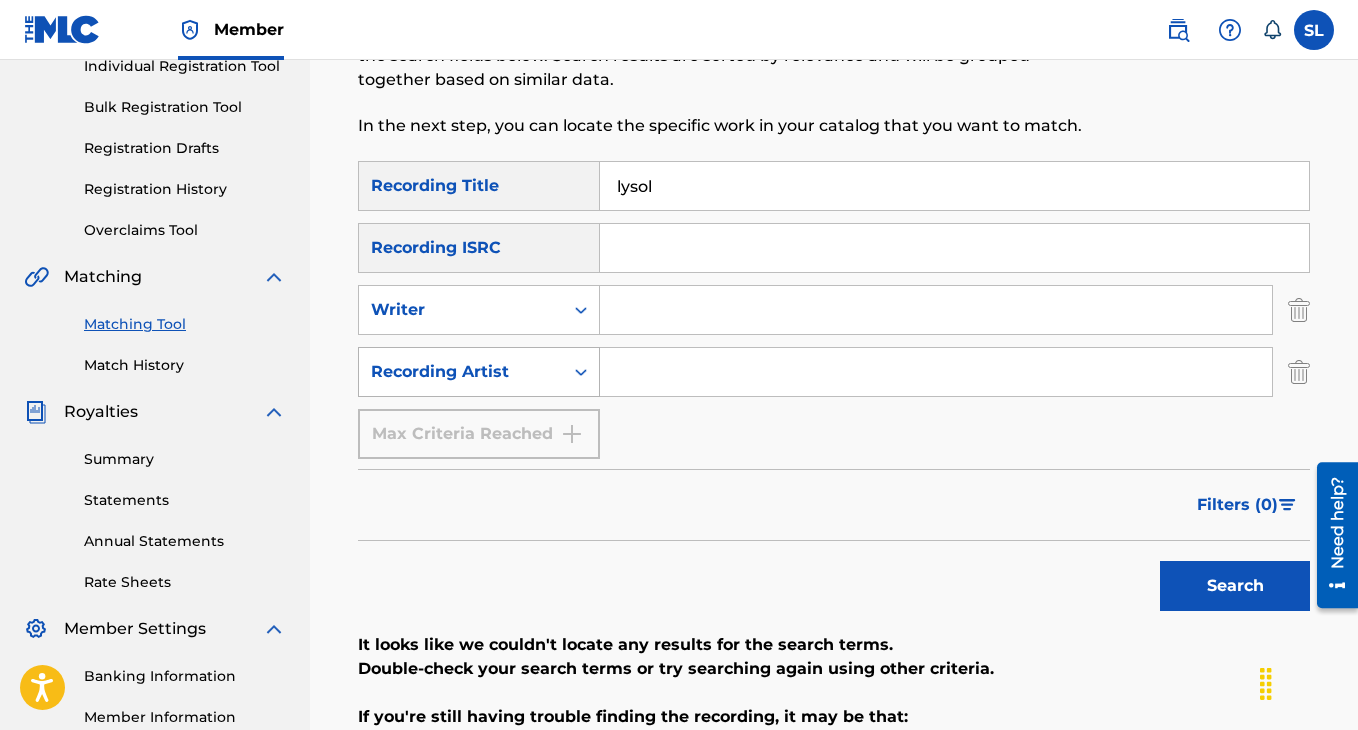 click at bounding box center [581, 372] 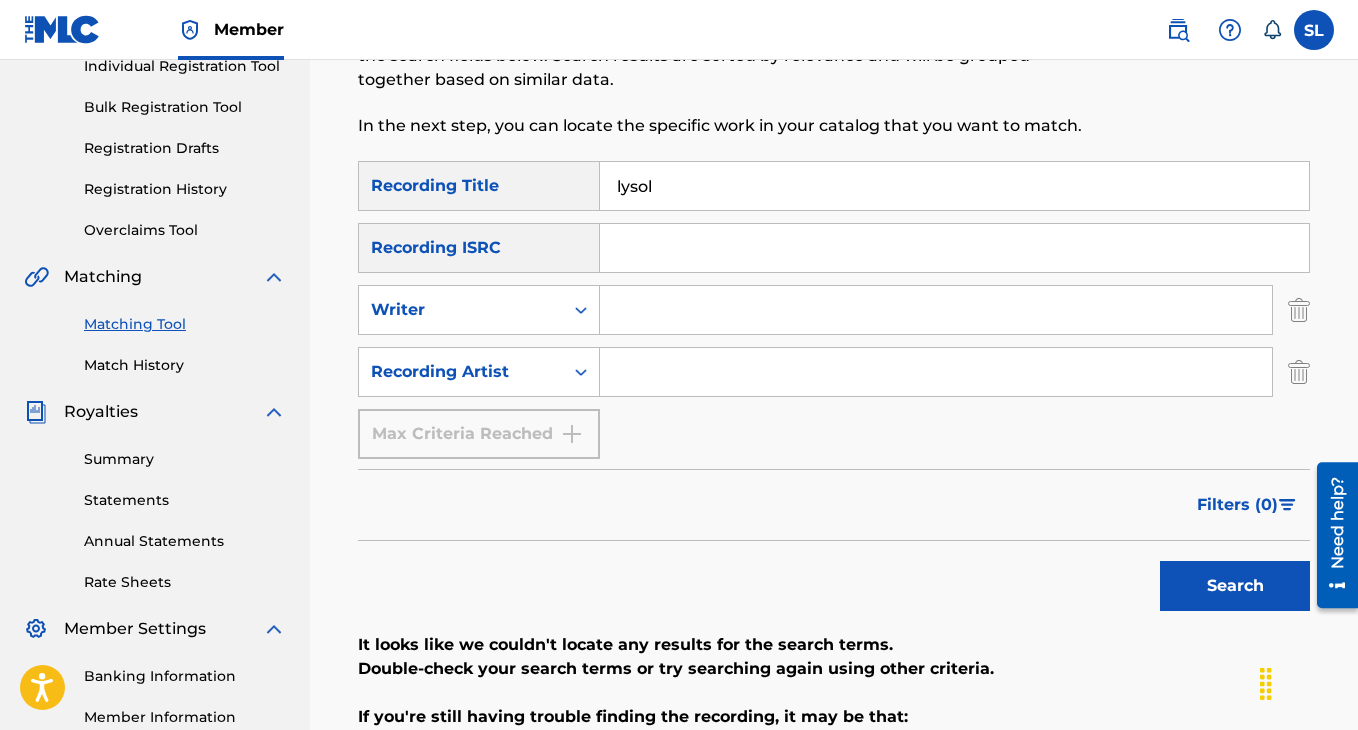 click 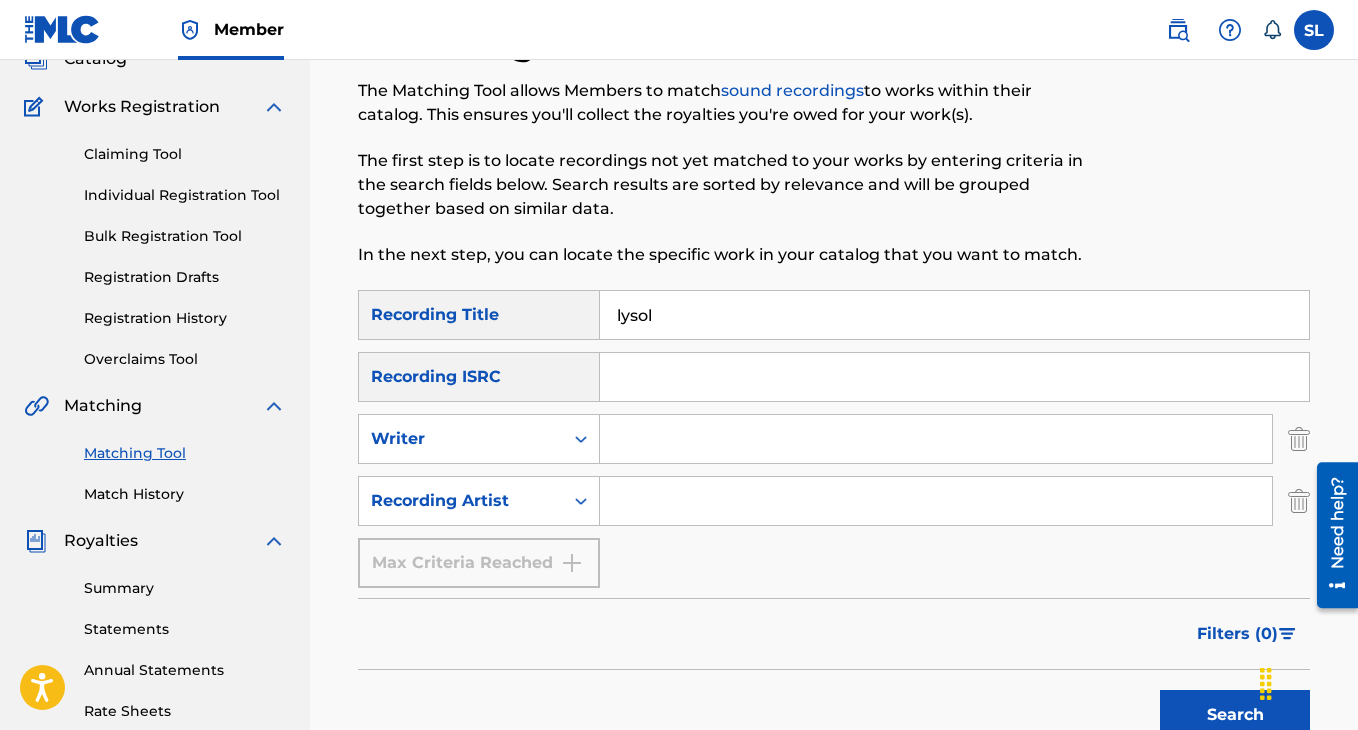 scroll, scrollTop: 91, scrollLeft: 0, axis: vertical 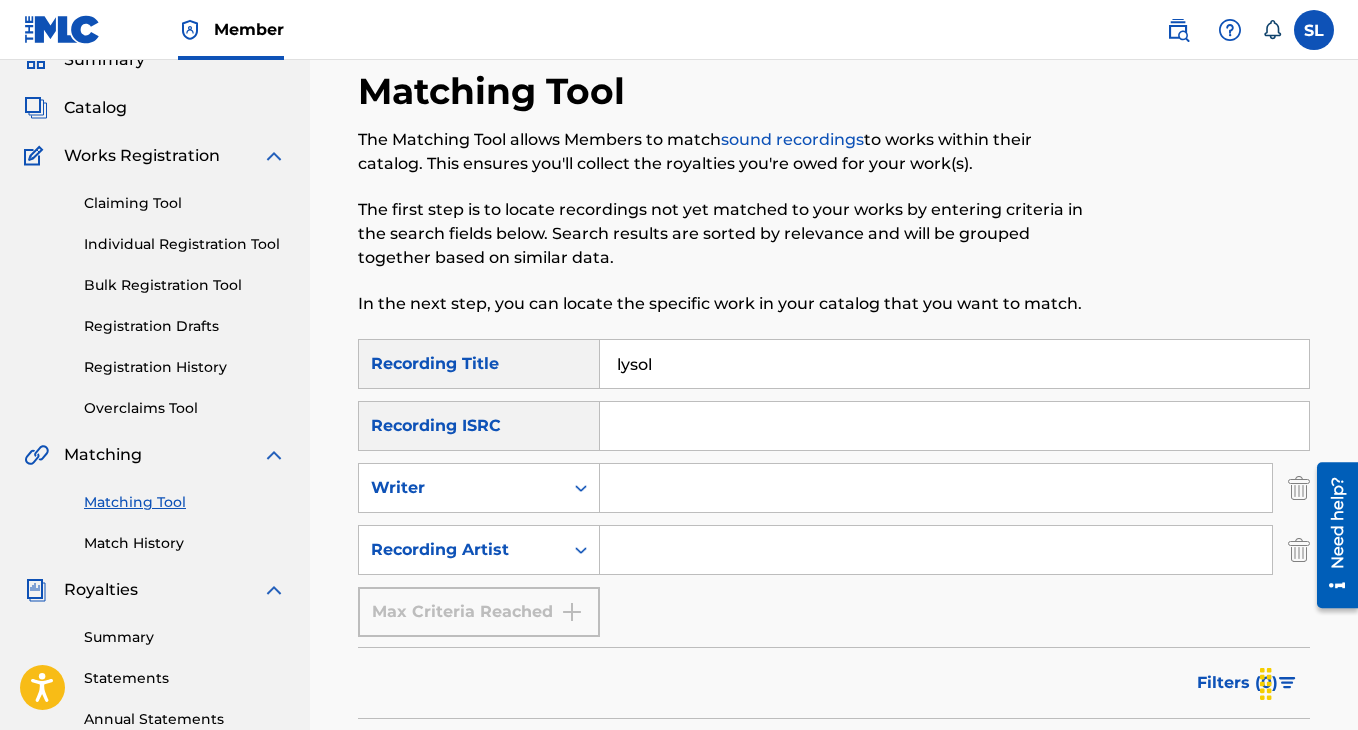 click on "Matching Tool" at bounding box center (185, 502) 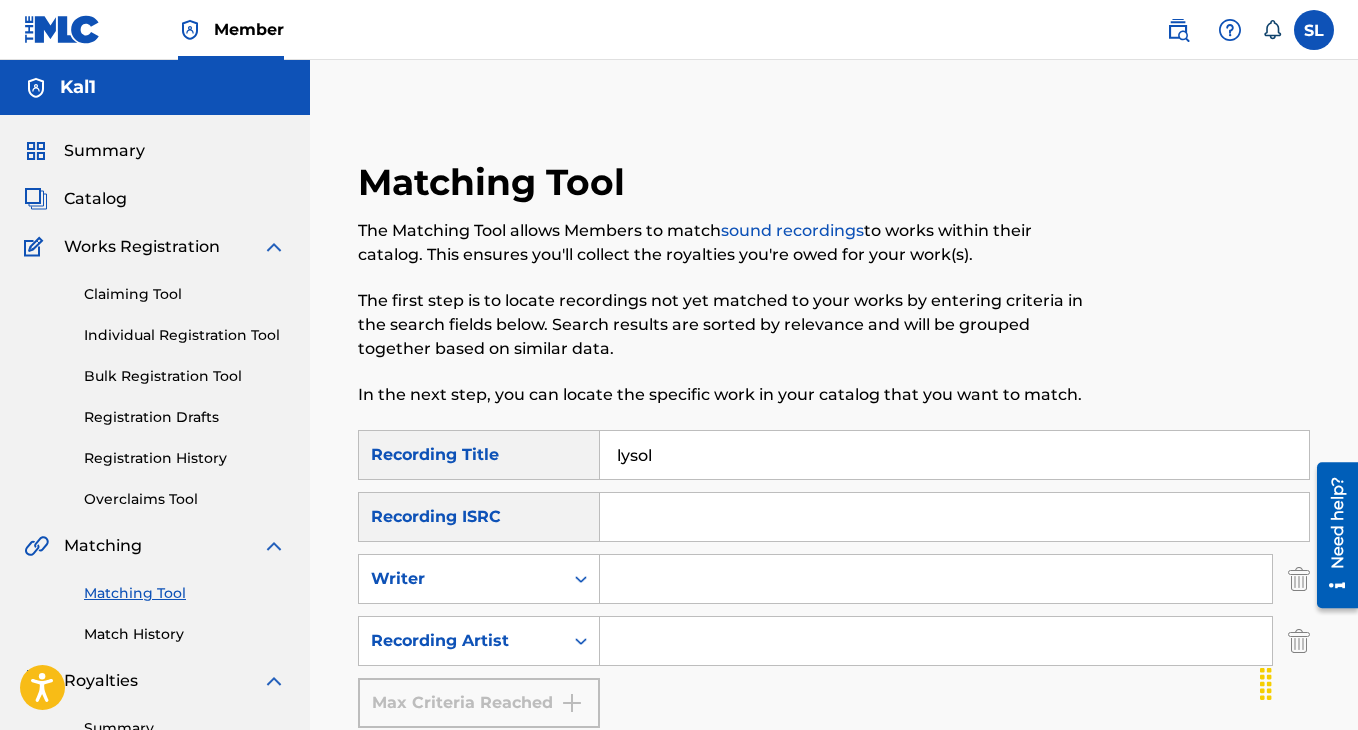 scroll, scrollTop: 81, scrollLeft: 0, axis: vertical 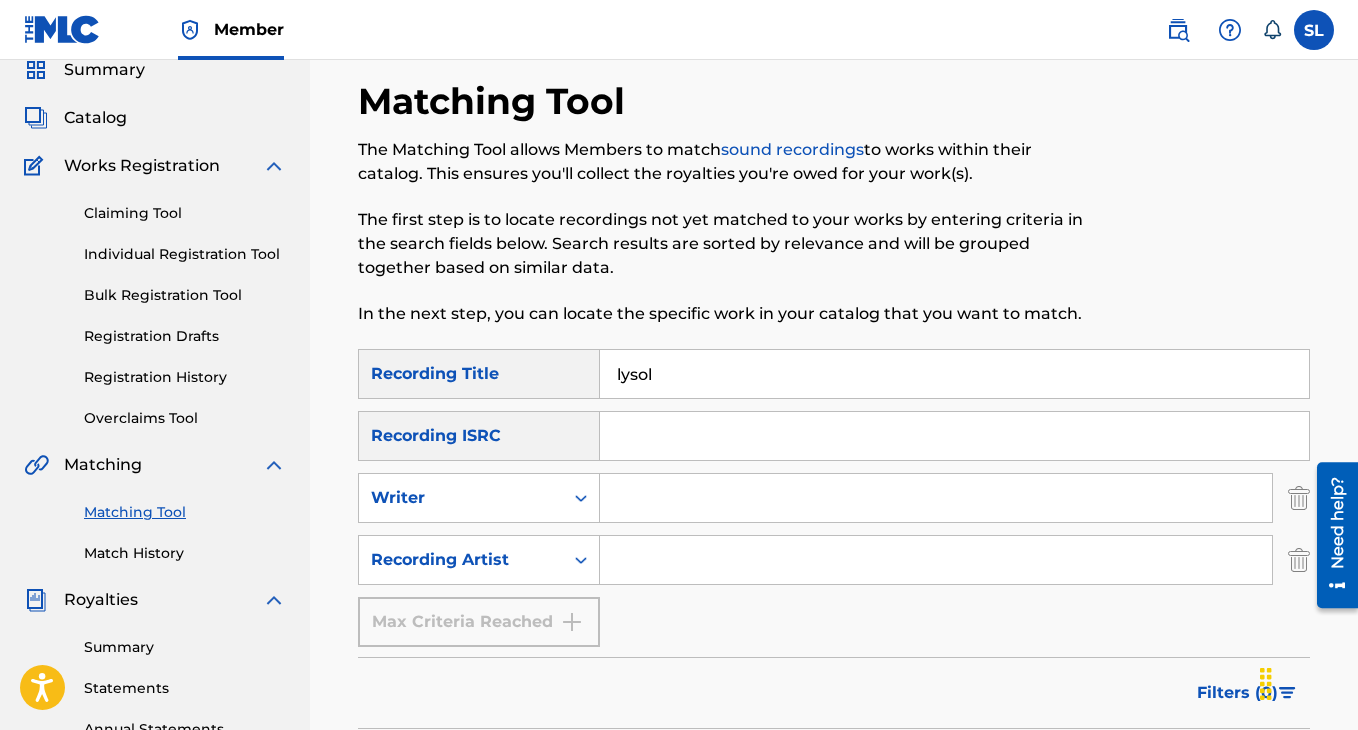 click on "Match History" at bounding box center (185, 553) 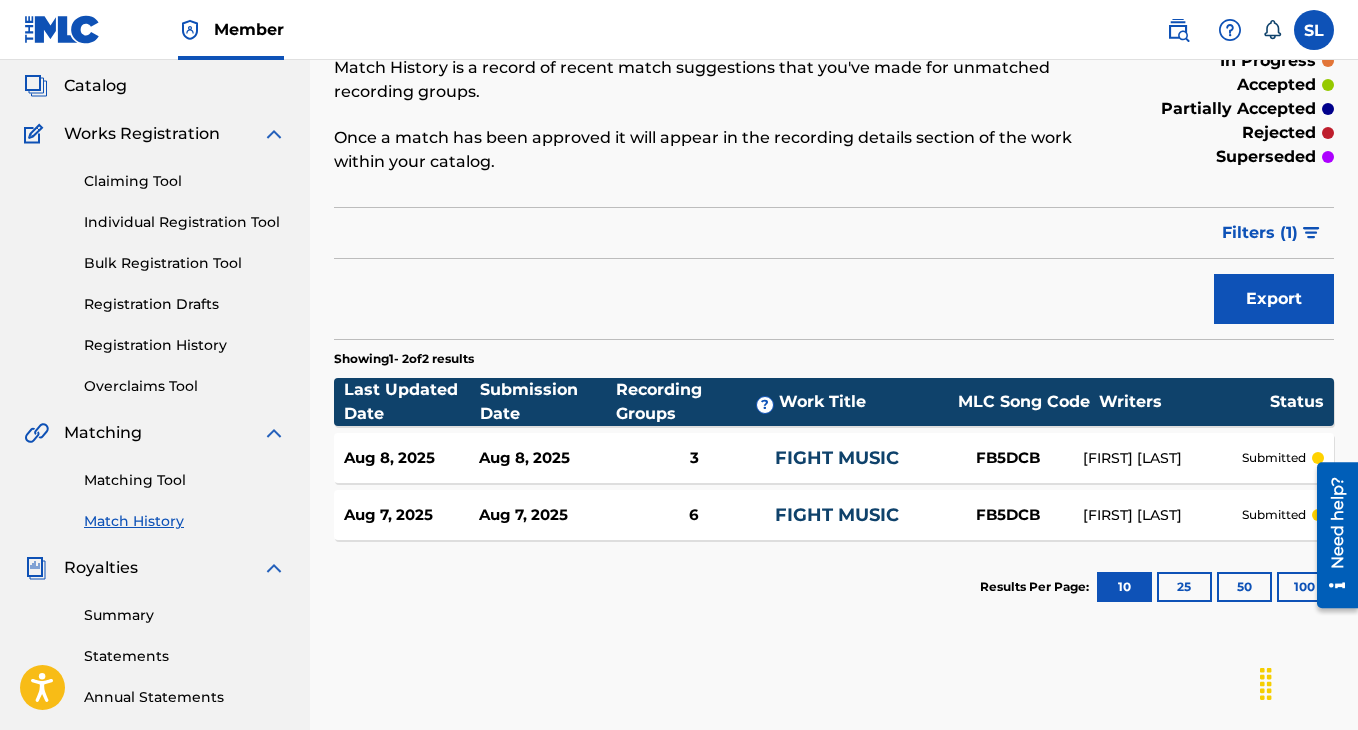 scroll, scrollTop: 147, scrollLeft: 0, axis: vertical 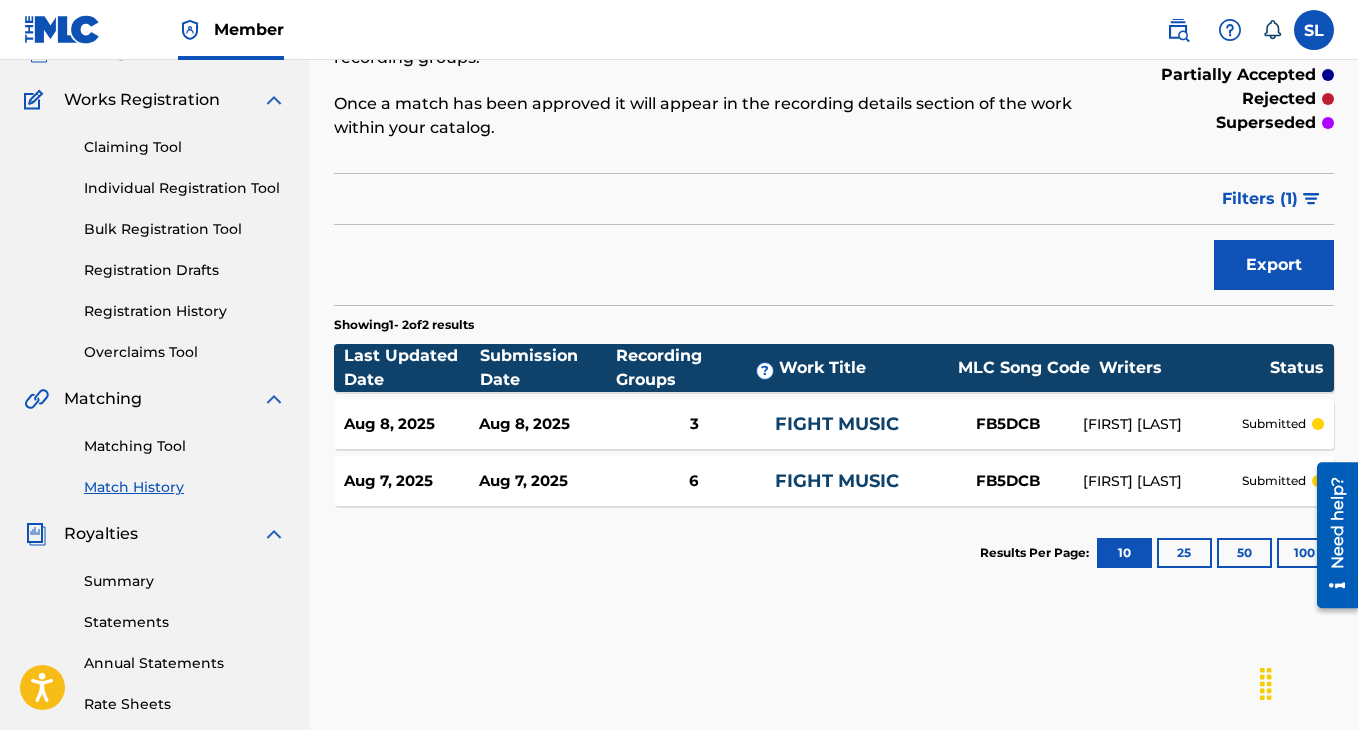 click on "Matching Tool" at bounding box center (185, 446) 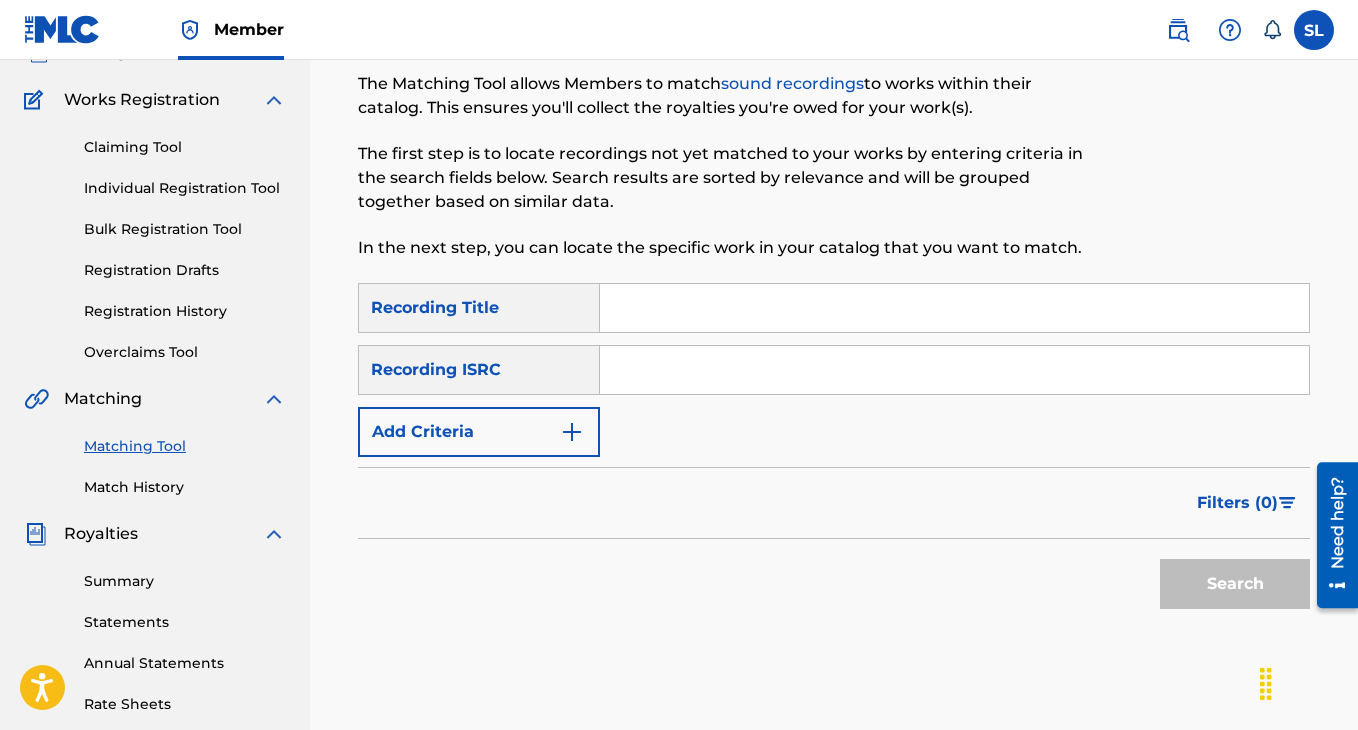 scroll, scrollTop: 0, scrollLeft: 0, axis: both 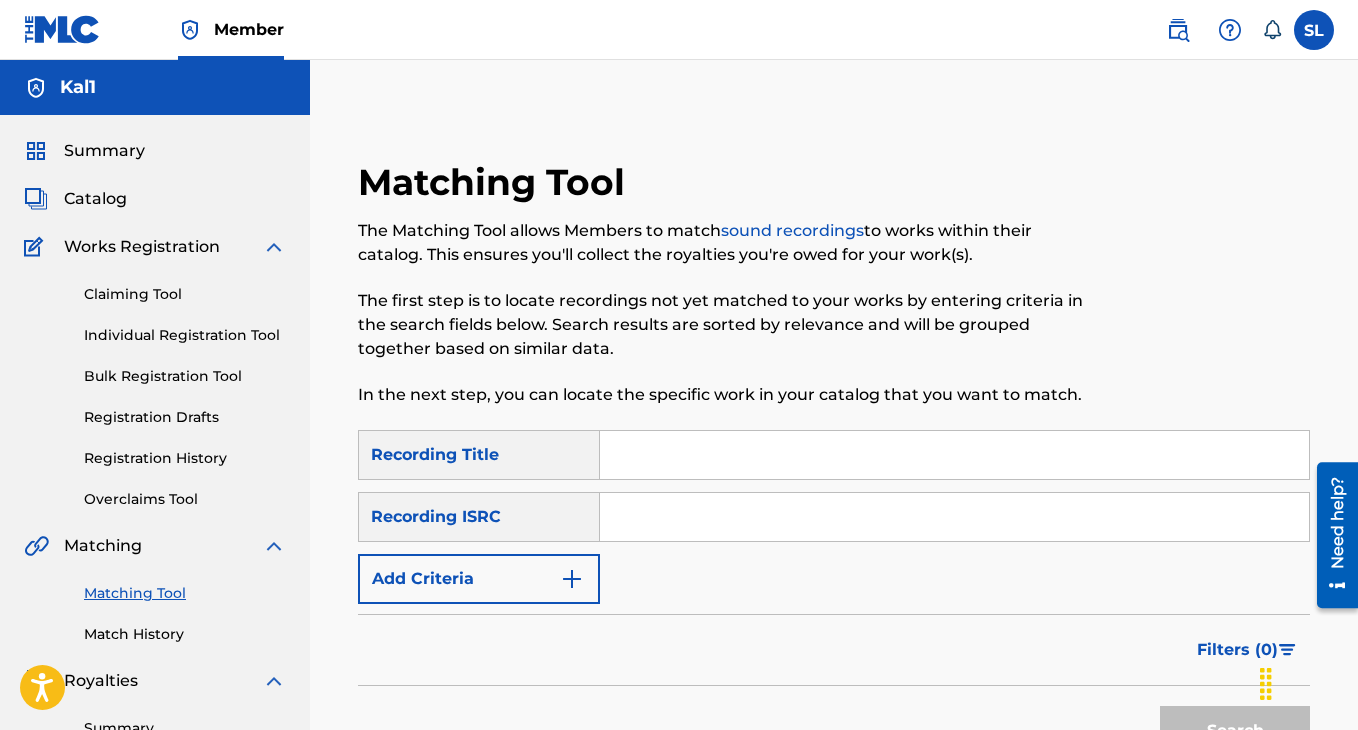 click at bounding box center [954, 455] 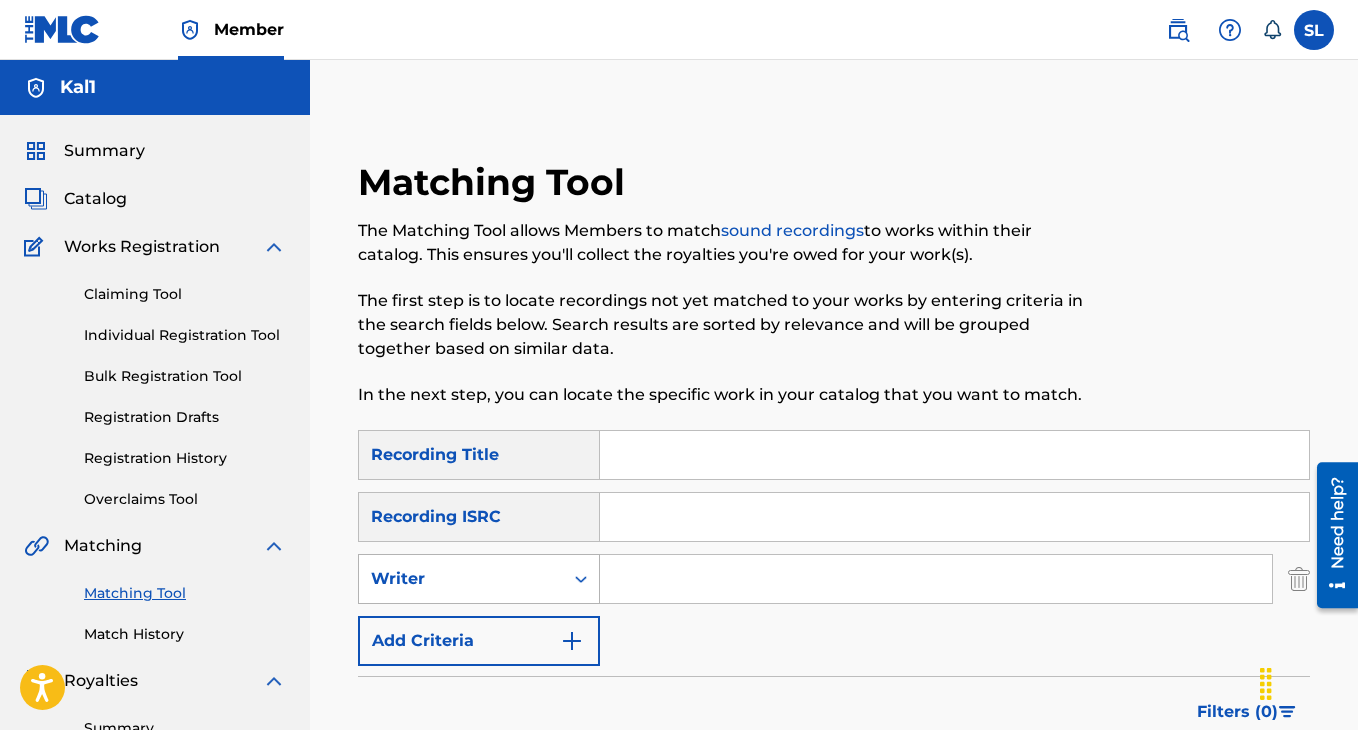click 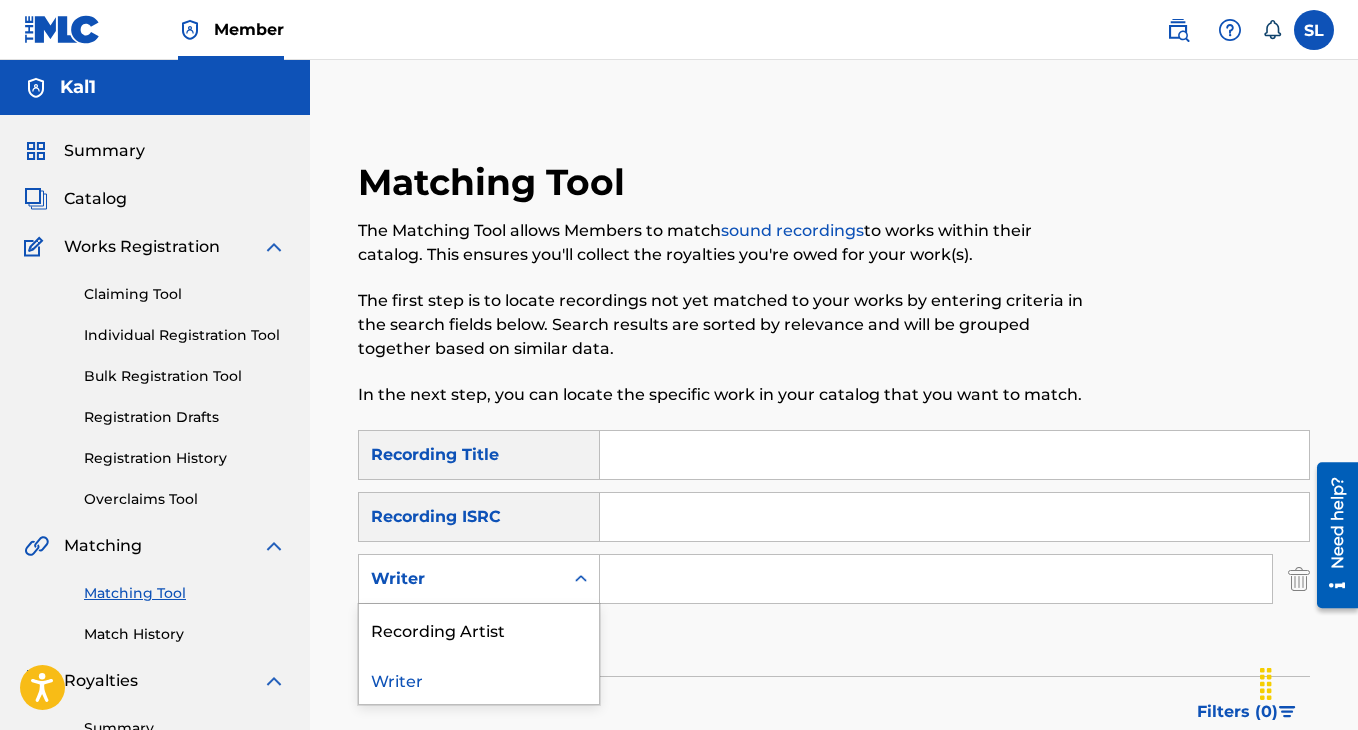 click 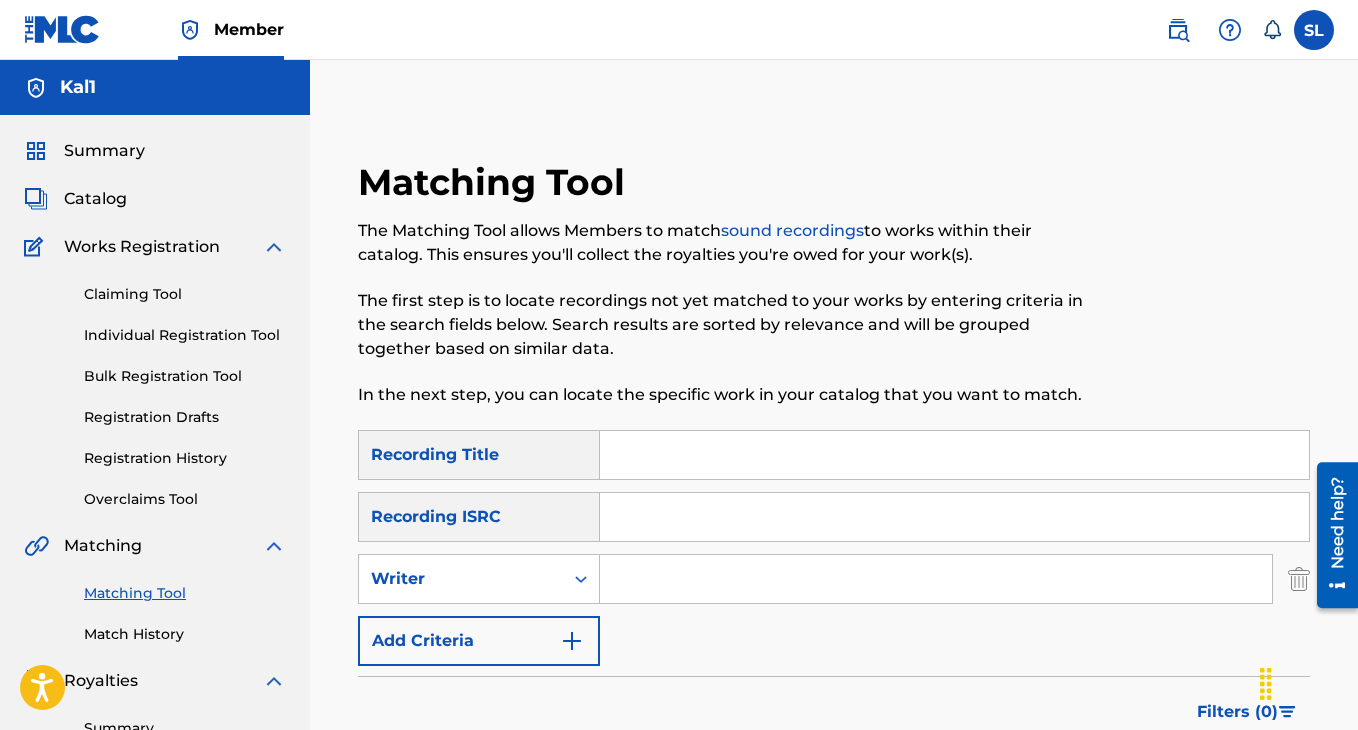 click at bounding box center (936, 579) 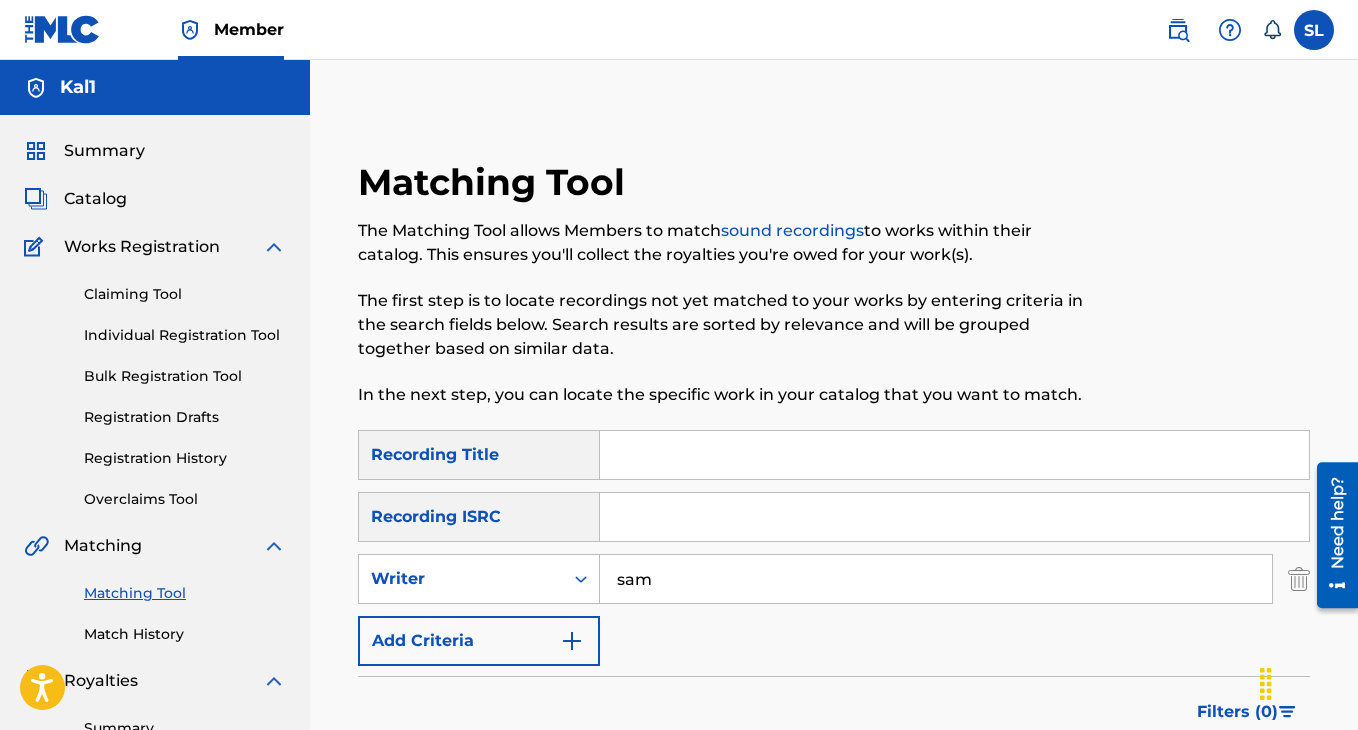 type on "[FIRST] [LAST]" 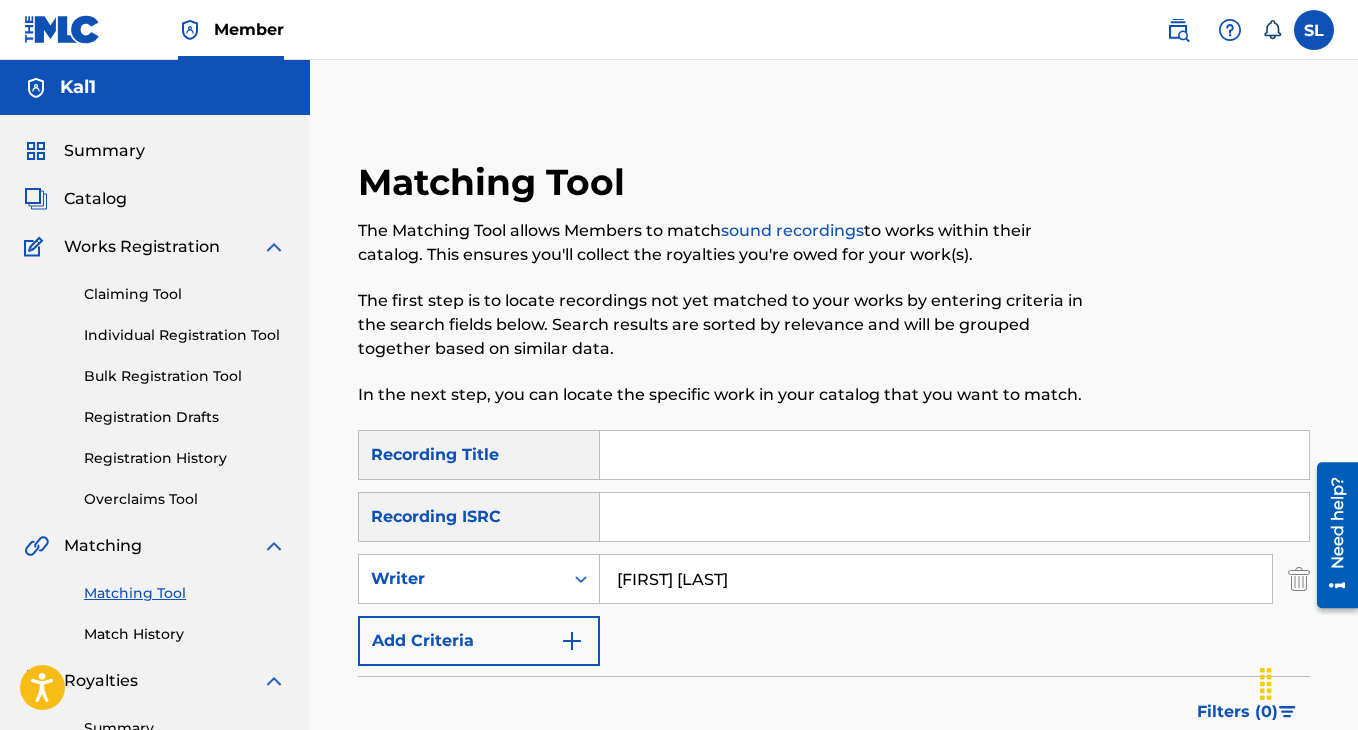 click at bounding box center [954, 455] 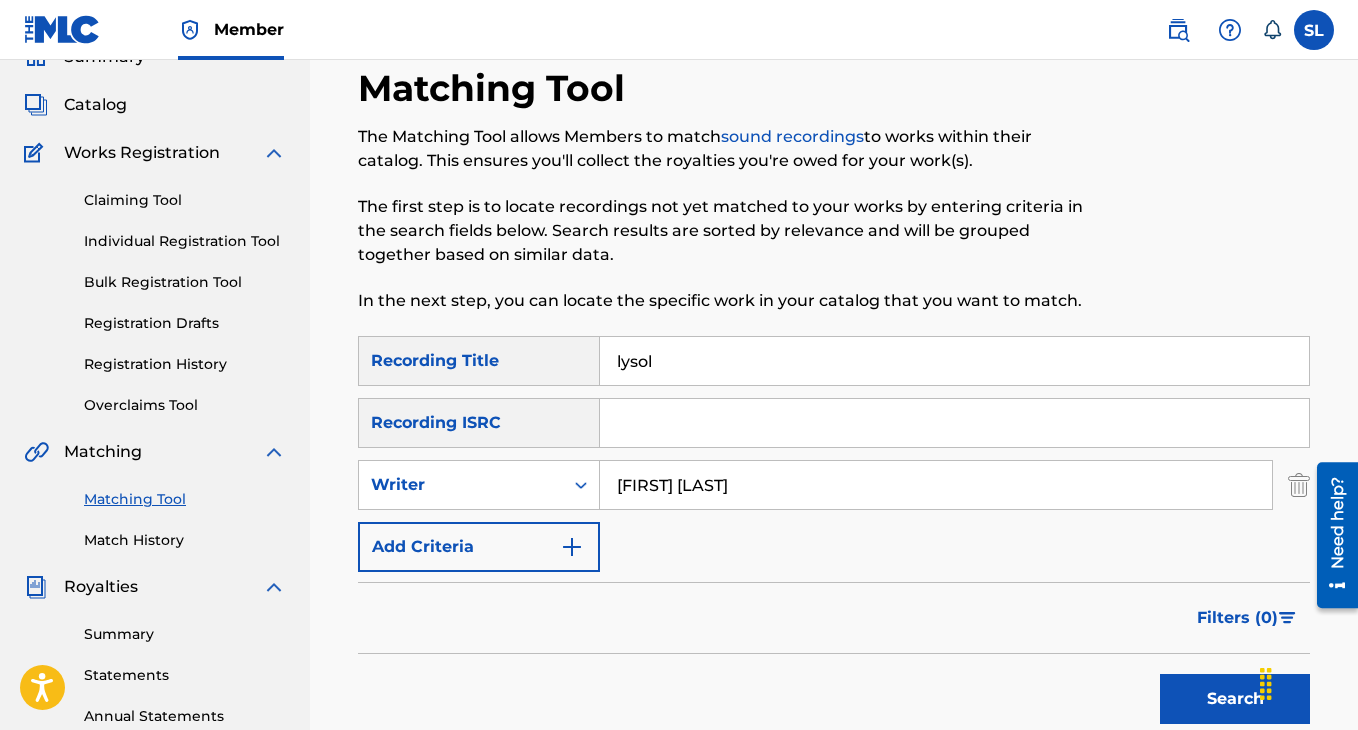 scroll, scrollTop: 99, scrollLeft: 0, axis: vertical 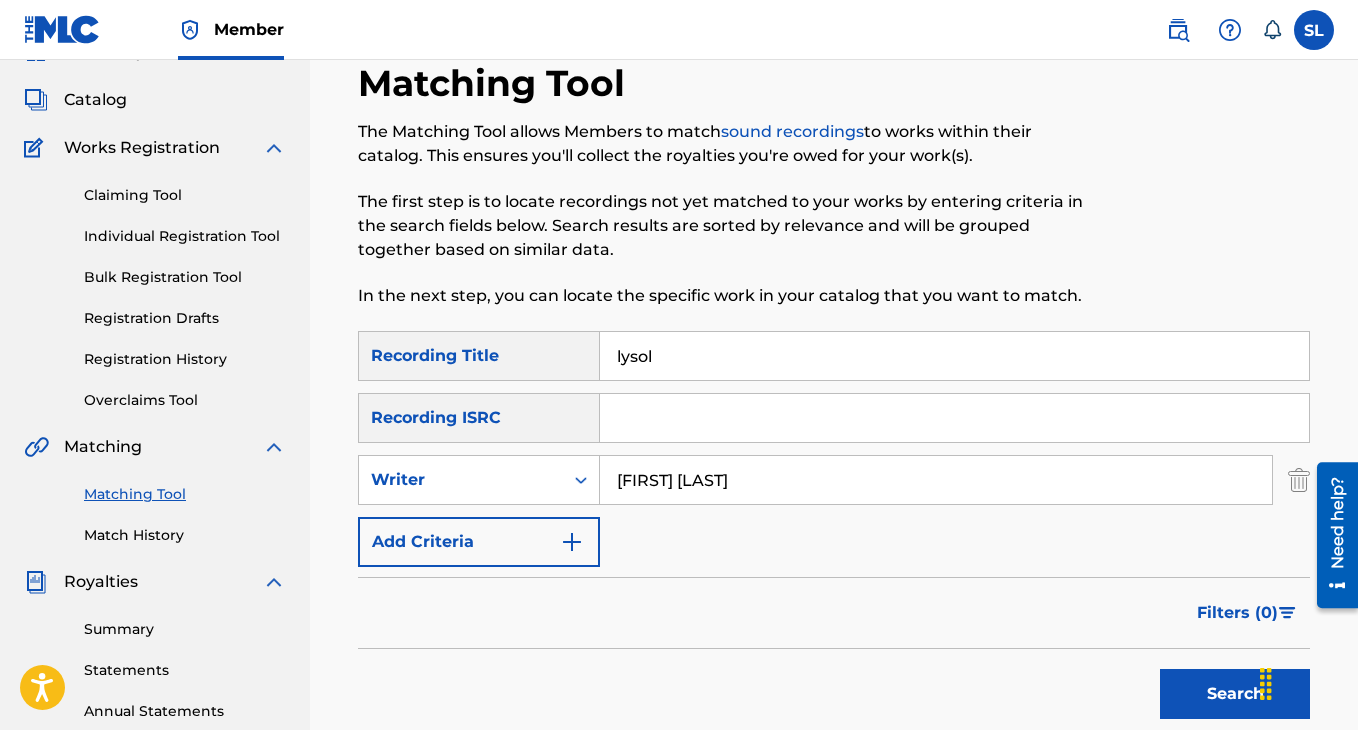 type on "lysol" 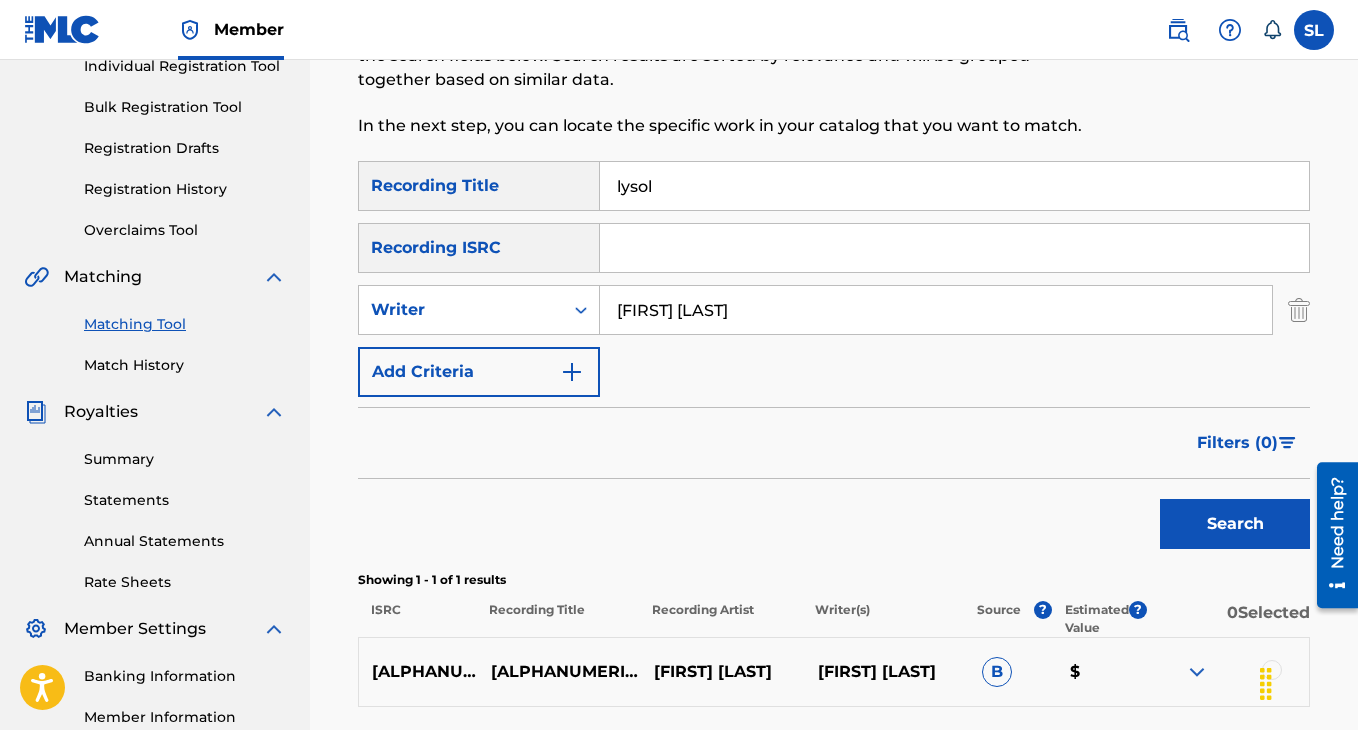 scroll, scrollTop: 263, scrollLeft: 0, axis: vertical 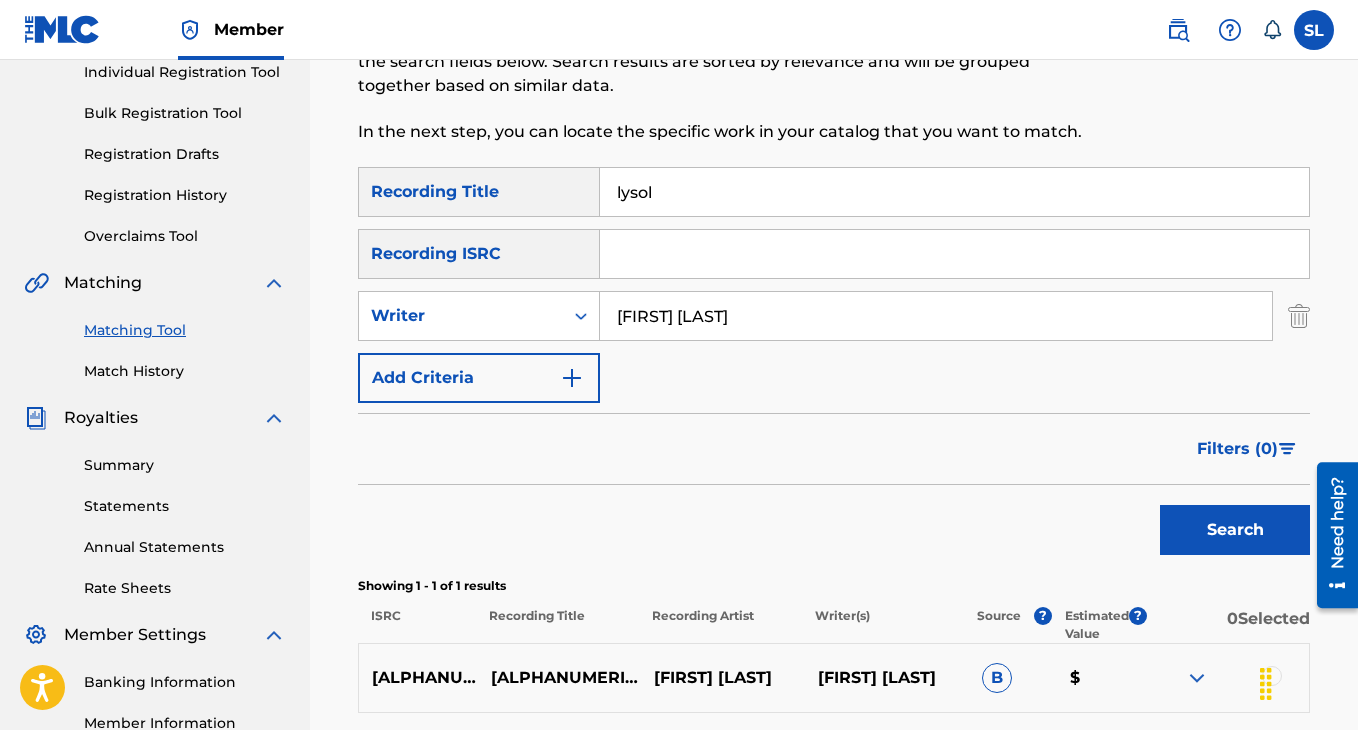 click at bounding box center (572, 378) 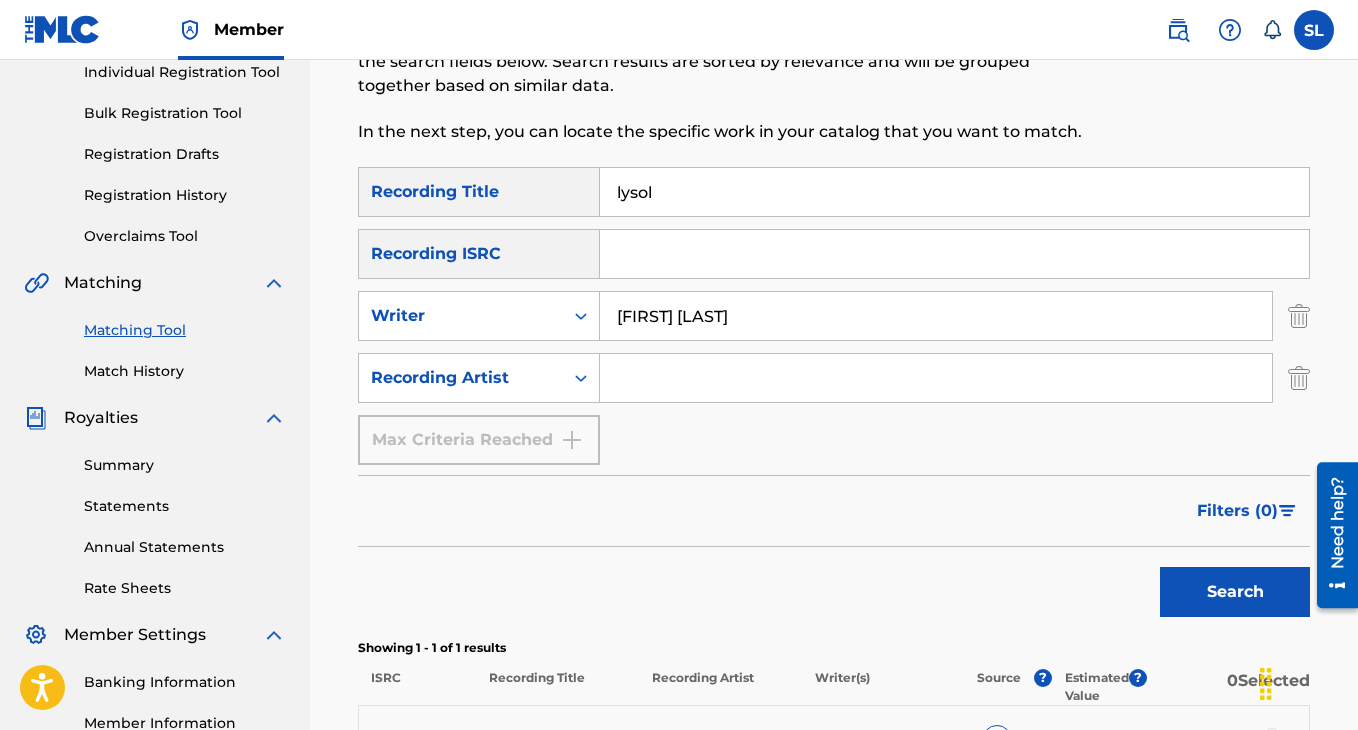 click at bounding box center [936, 378] 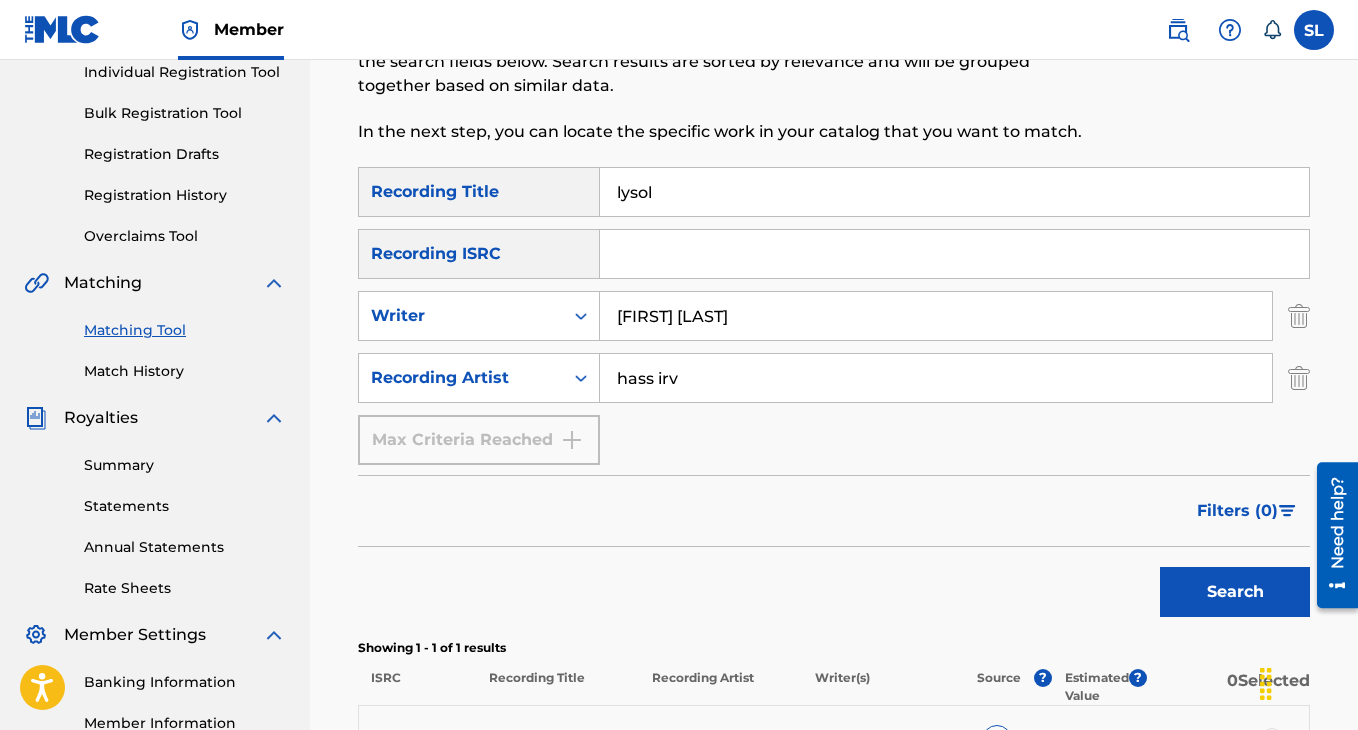 type on "hass irv" 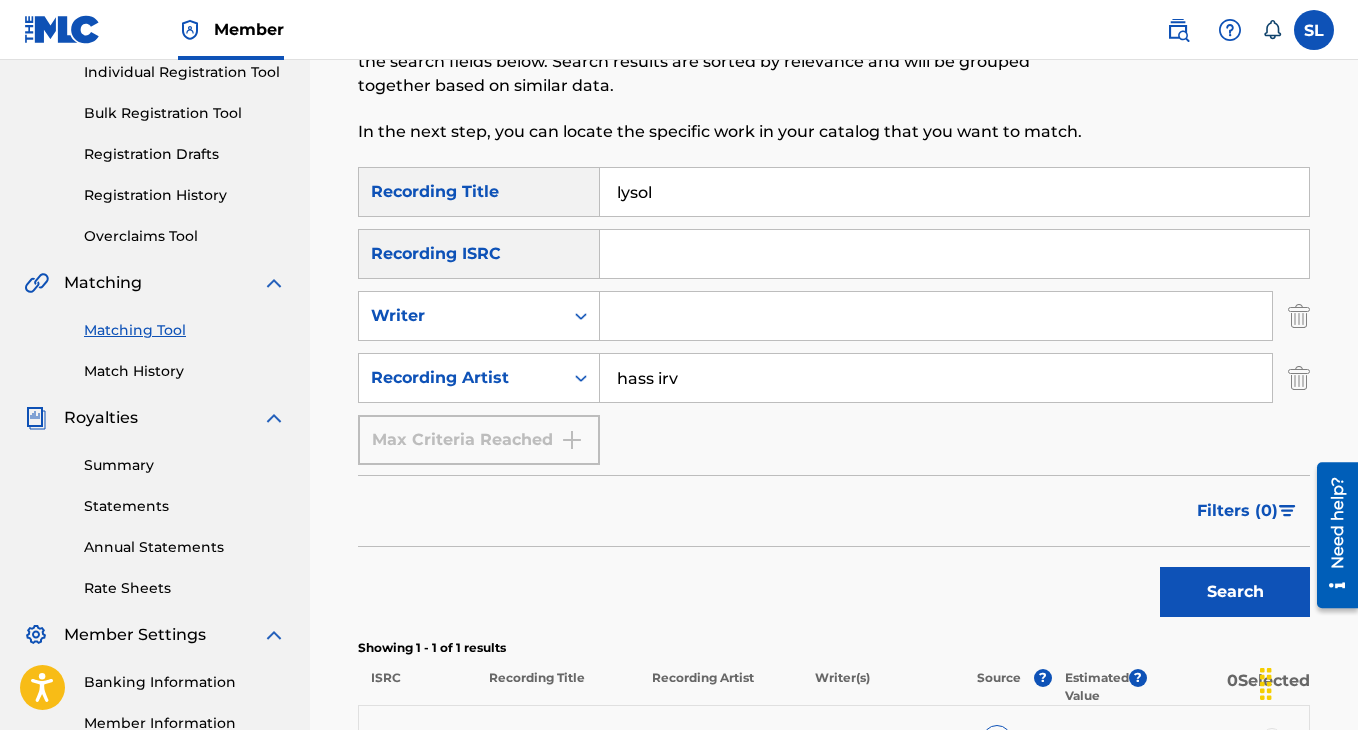 type 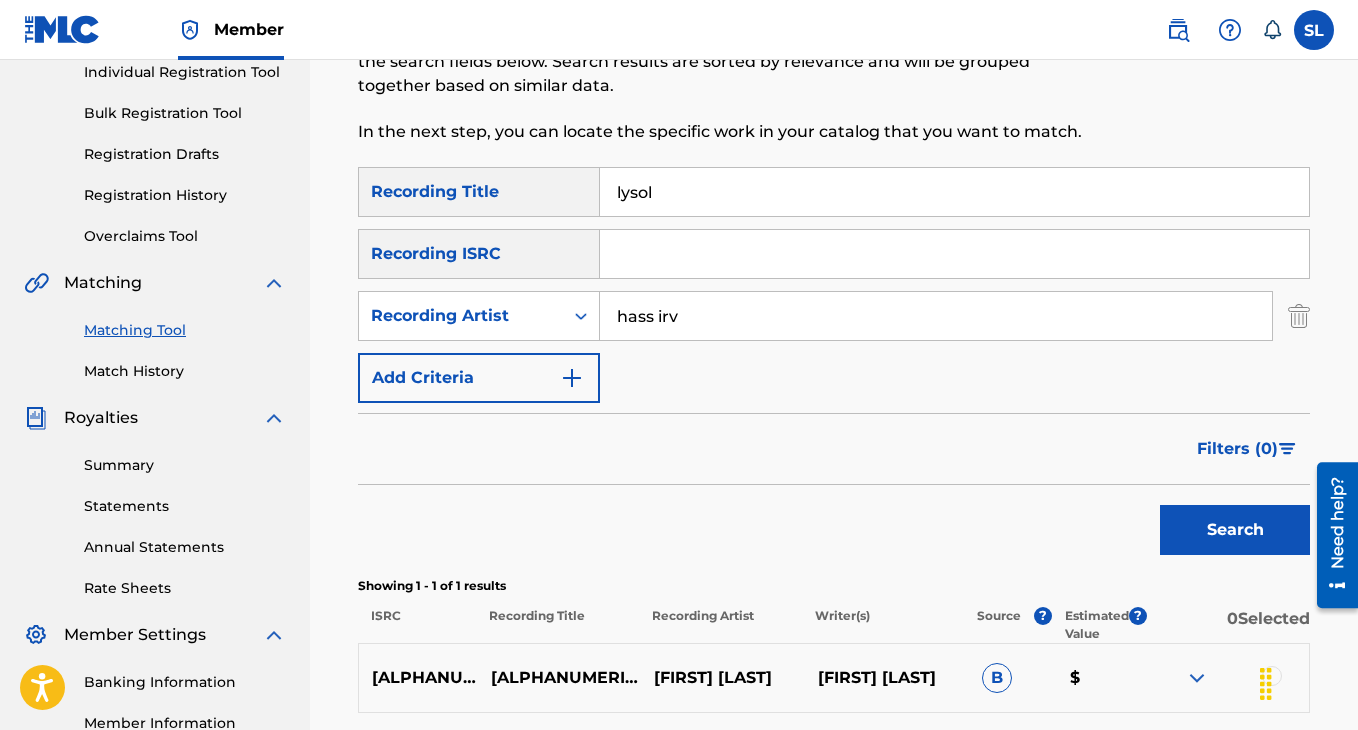 click on "Search" at bounding box center [1235, 530] 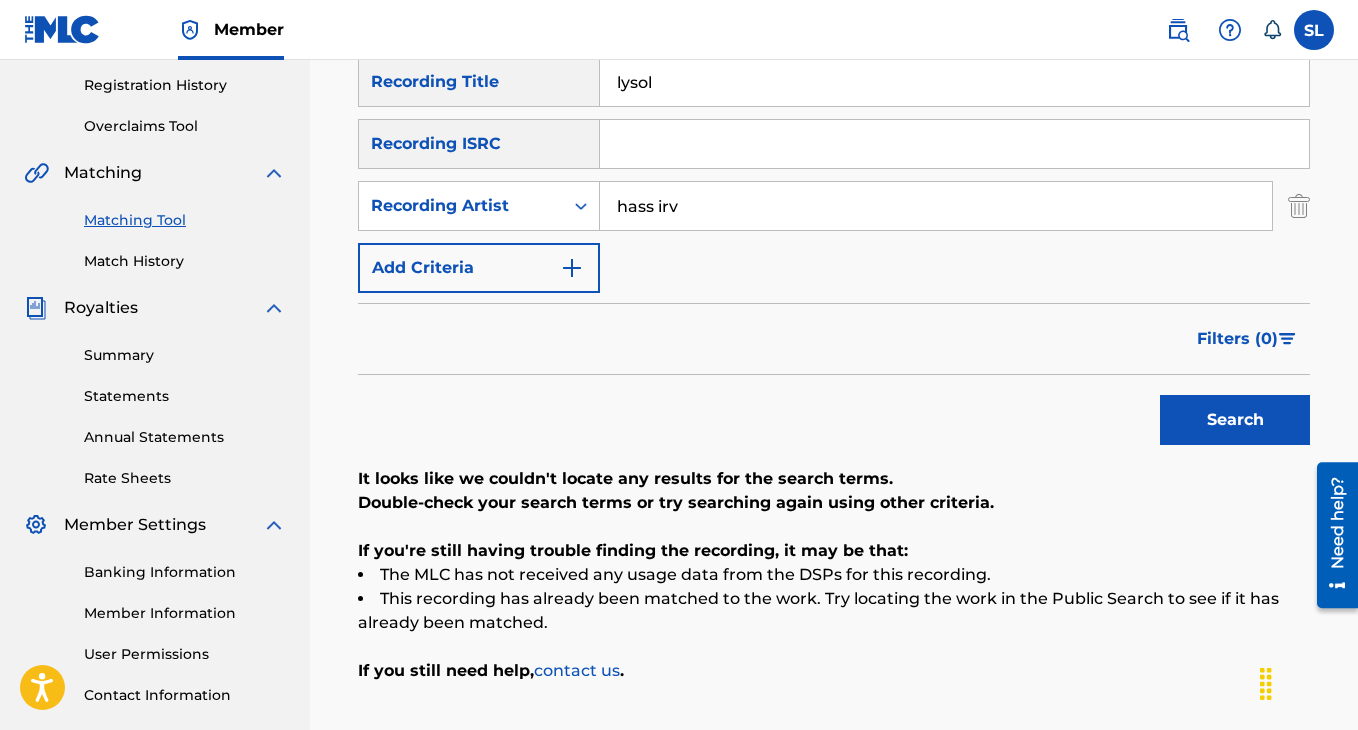 scroll, scrollTop: 381, scrollLeft: 0, axis: vertical 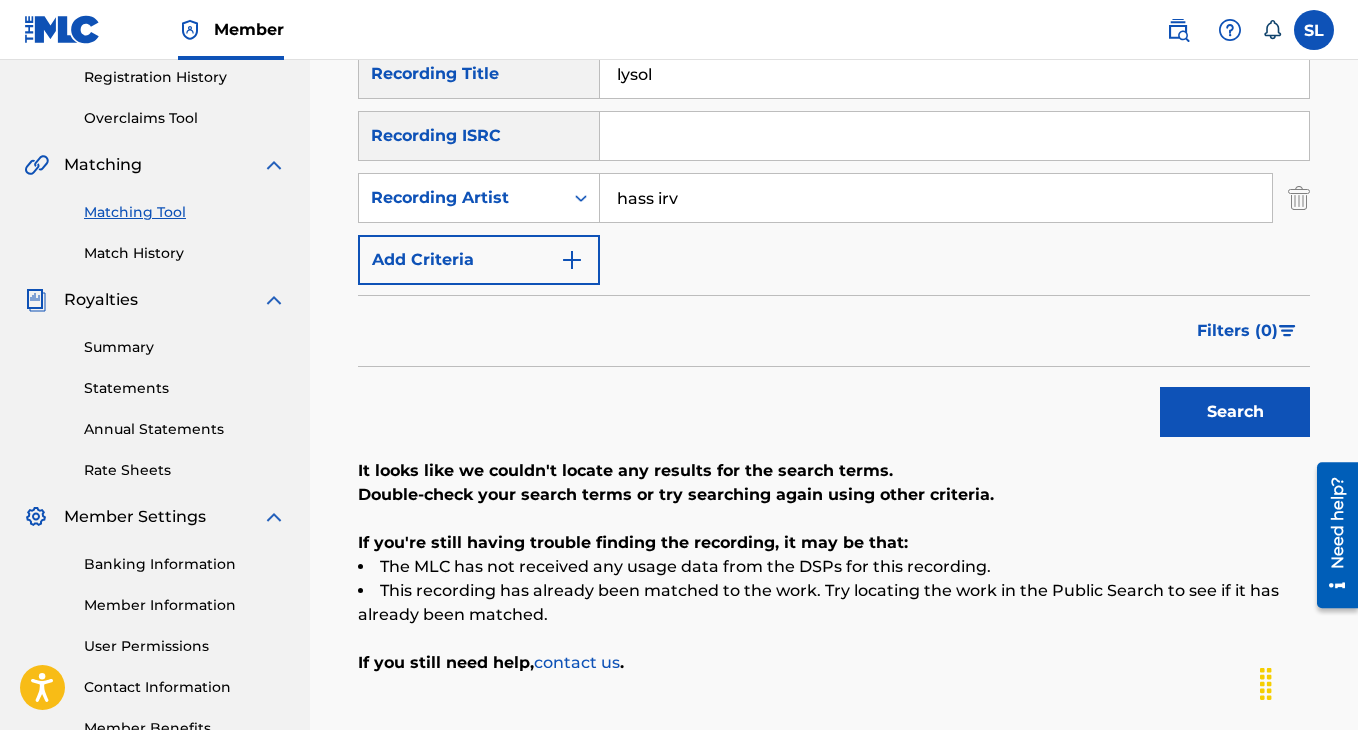 click on "Add Criteria" at bounding box center (479, 260) 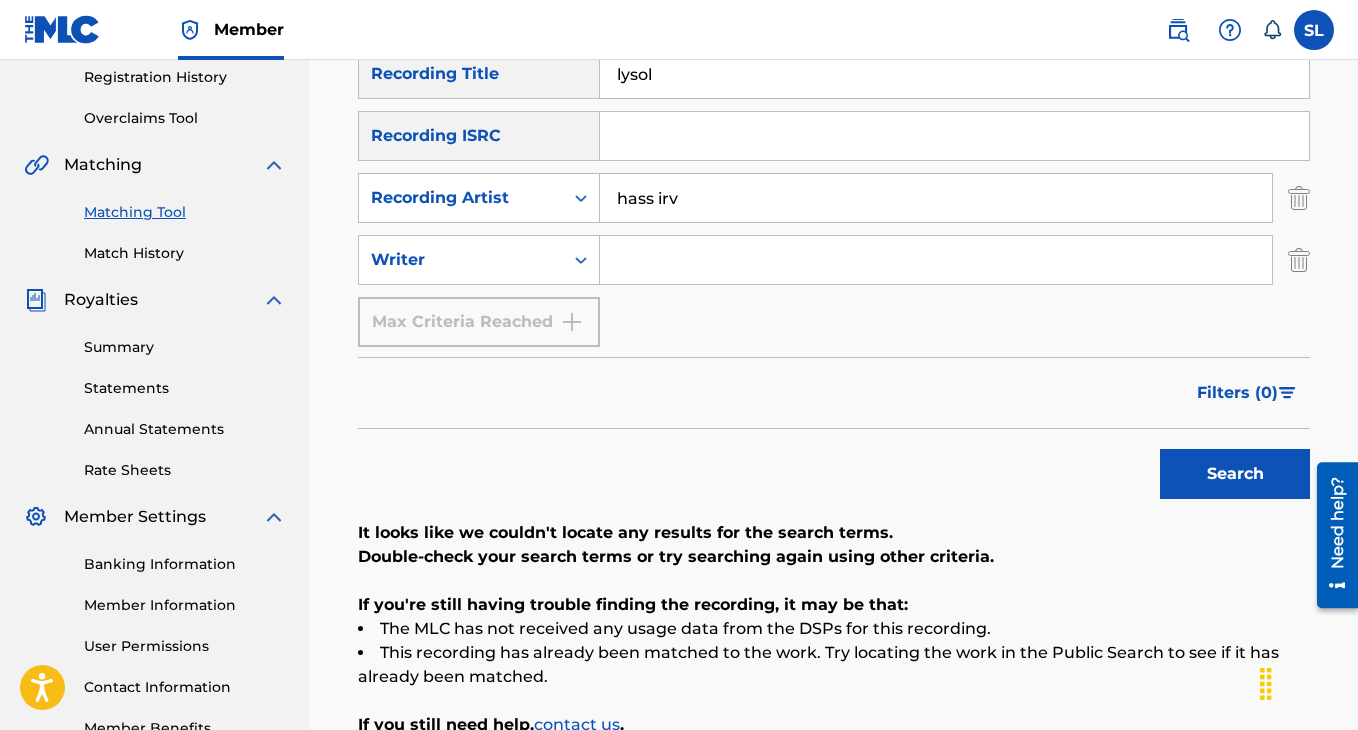 click at bounding box center (1299, 198) 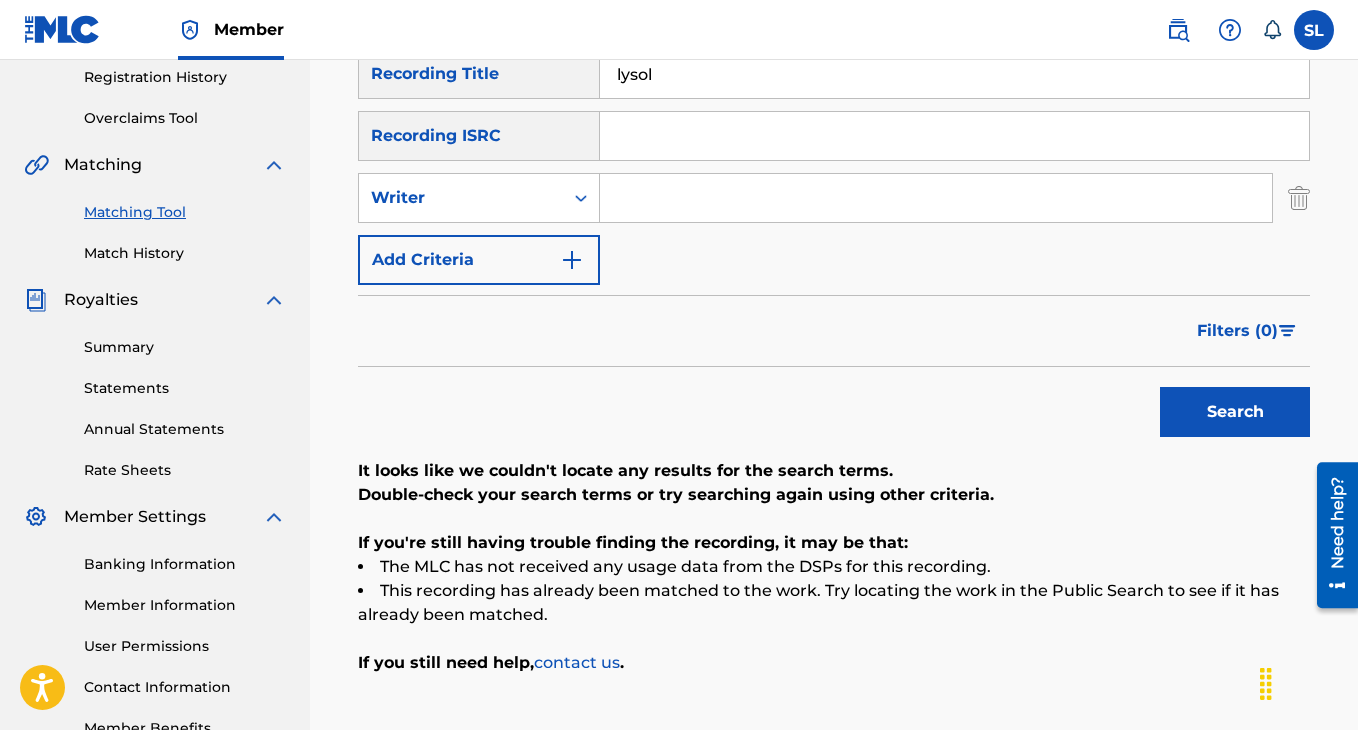 click at bounding box center (1299, 198) 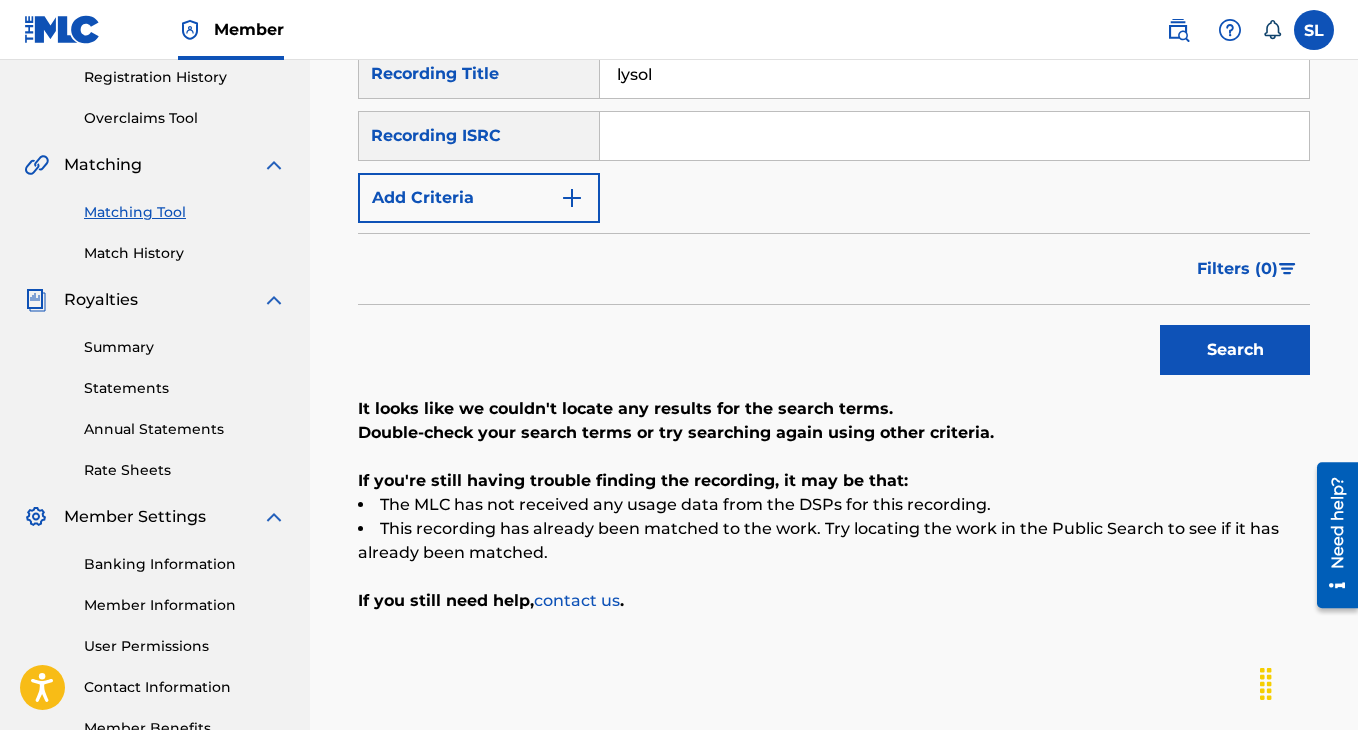 click on "Add Criteria" at bounding box center (479, 198) 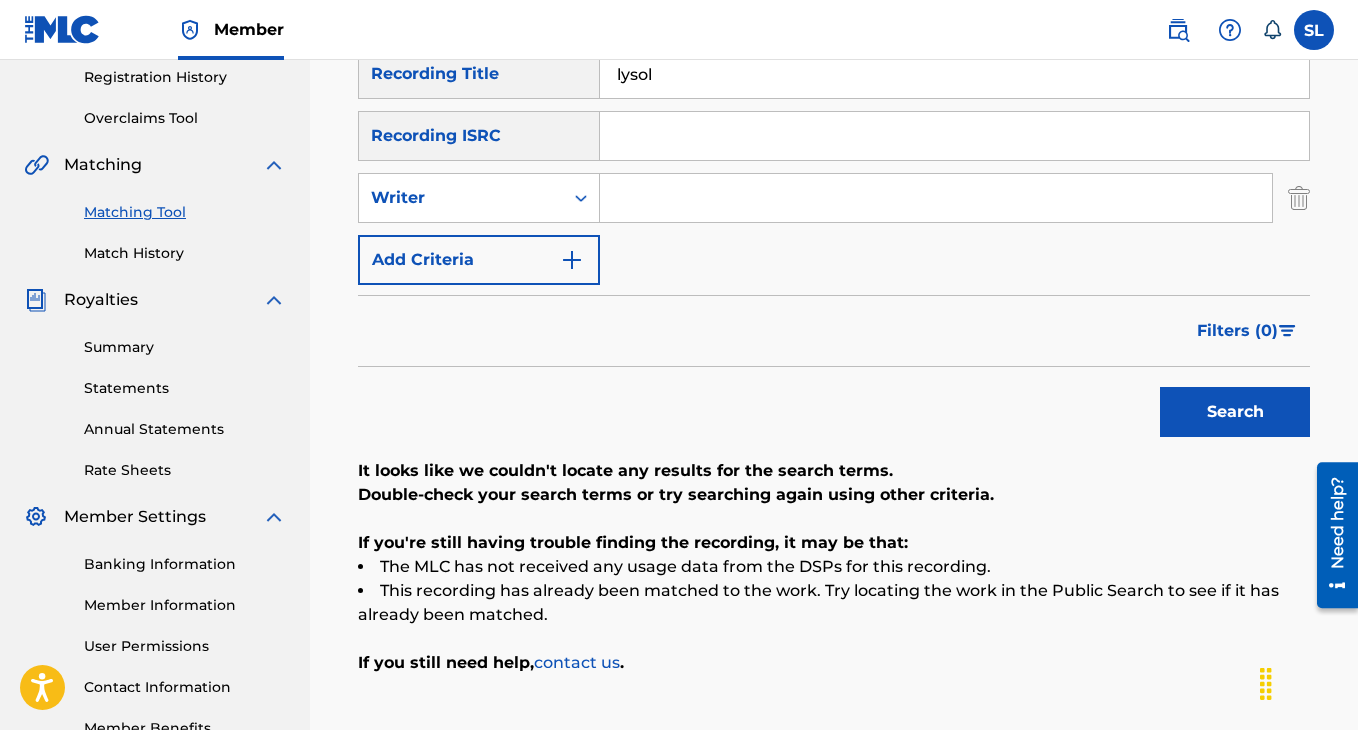 click at bounding box center [936, 198] 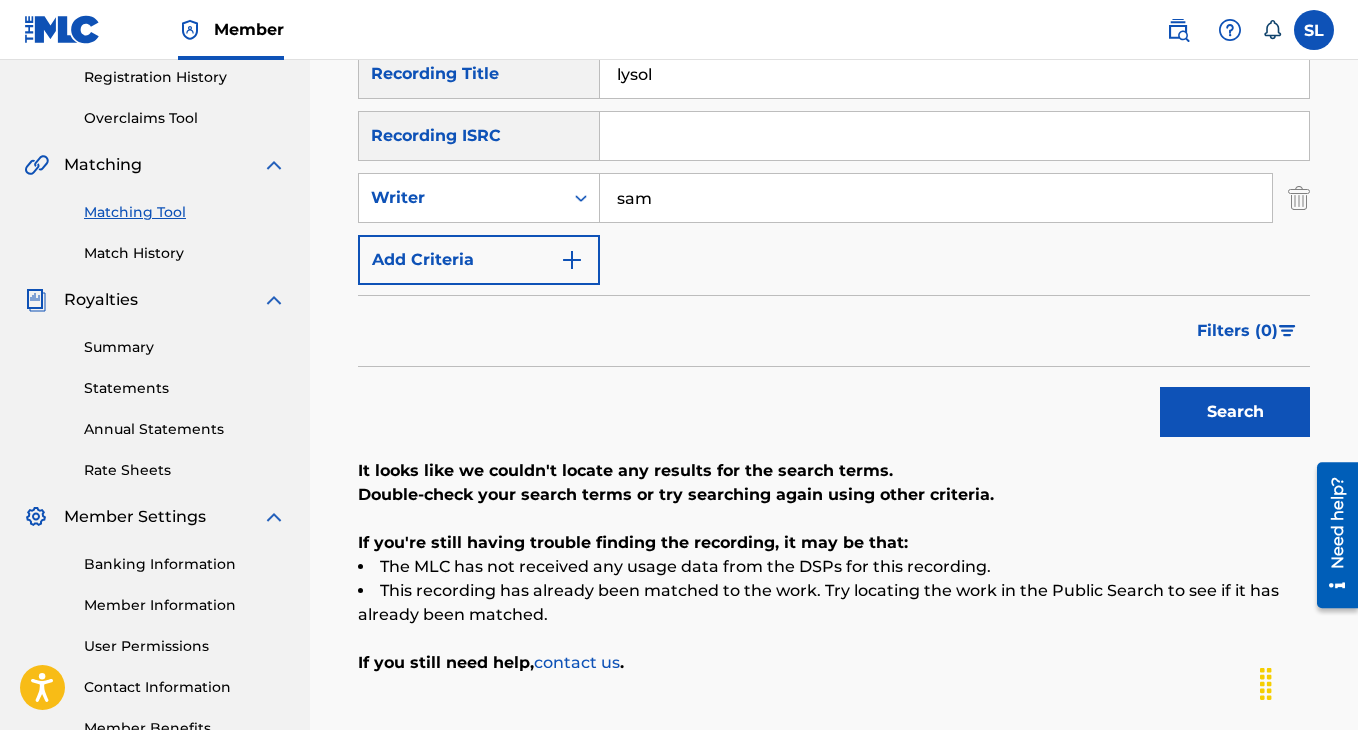 type on "[FIRST] [LAST]" 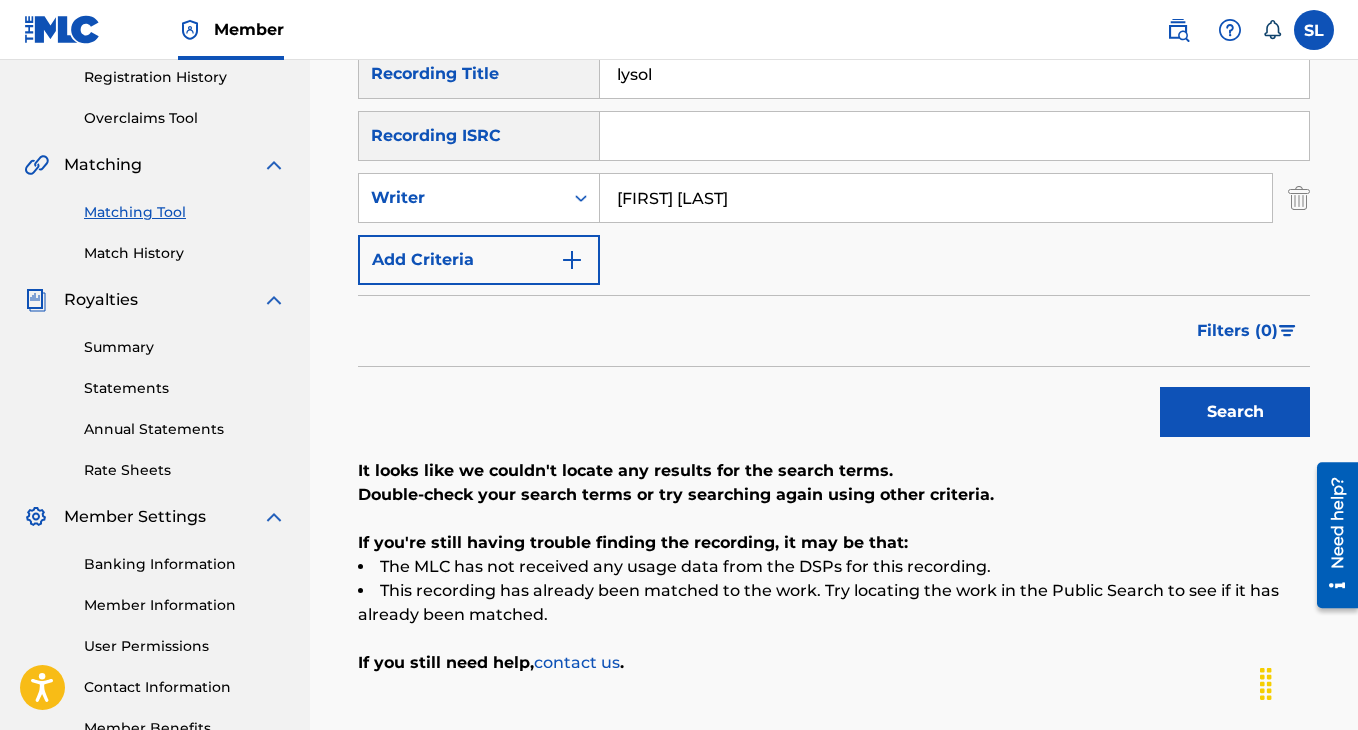 click on "Search" at bounding box center [1235, 412] 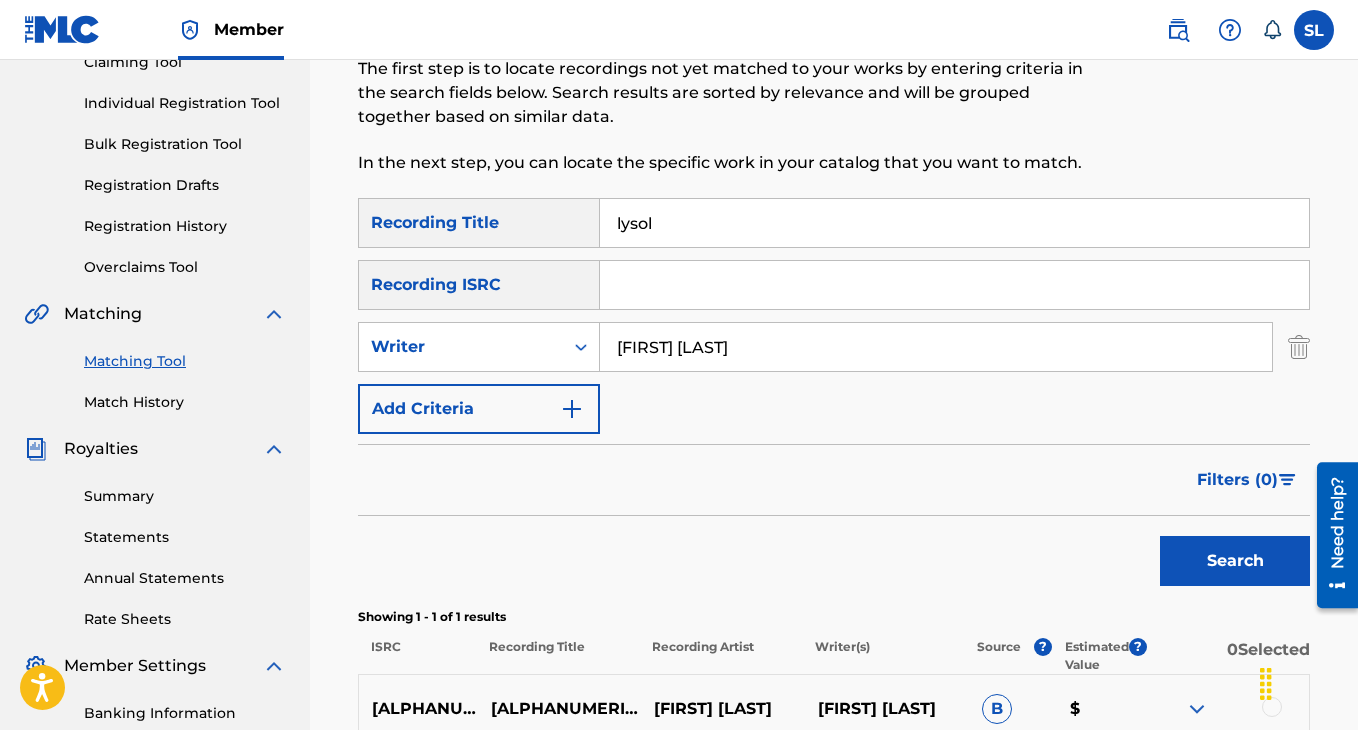 scroll, scrollTop: 191, scrollLeft: 0, axis: vertical 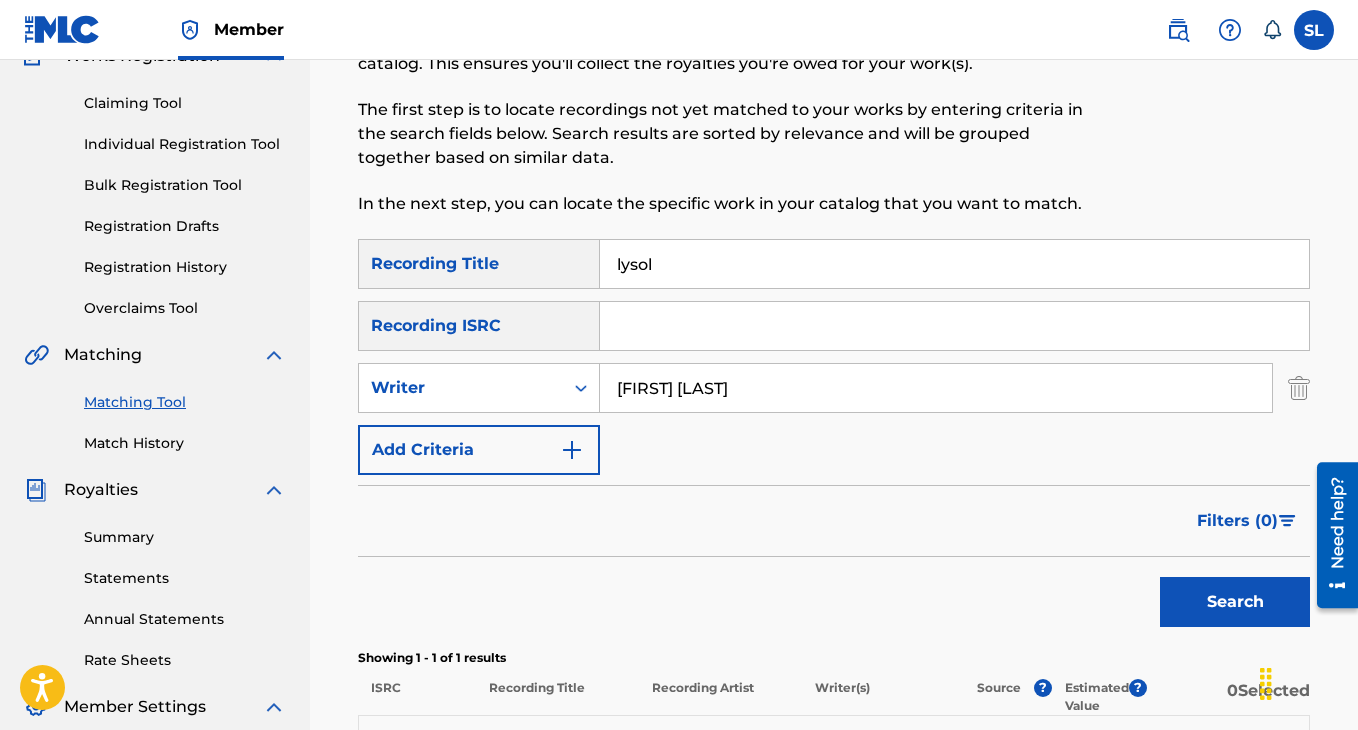 click at bounding box center [1299, 388] 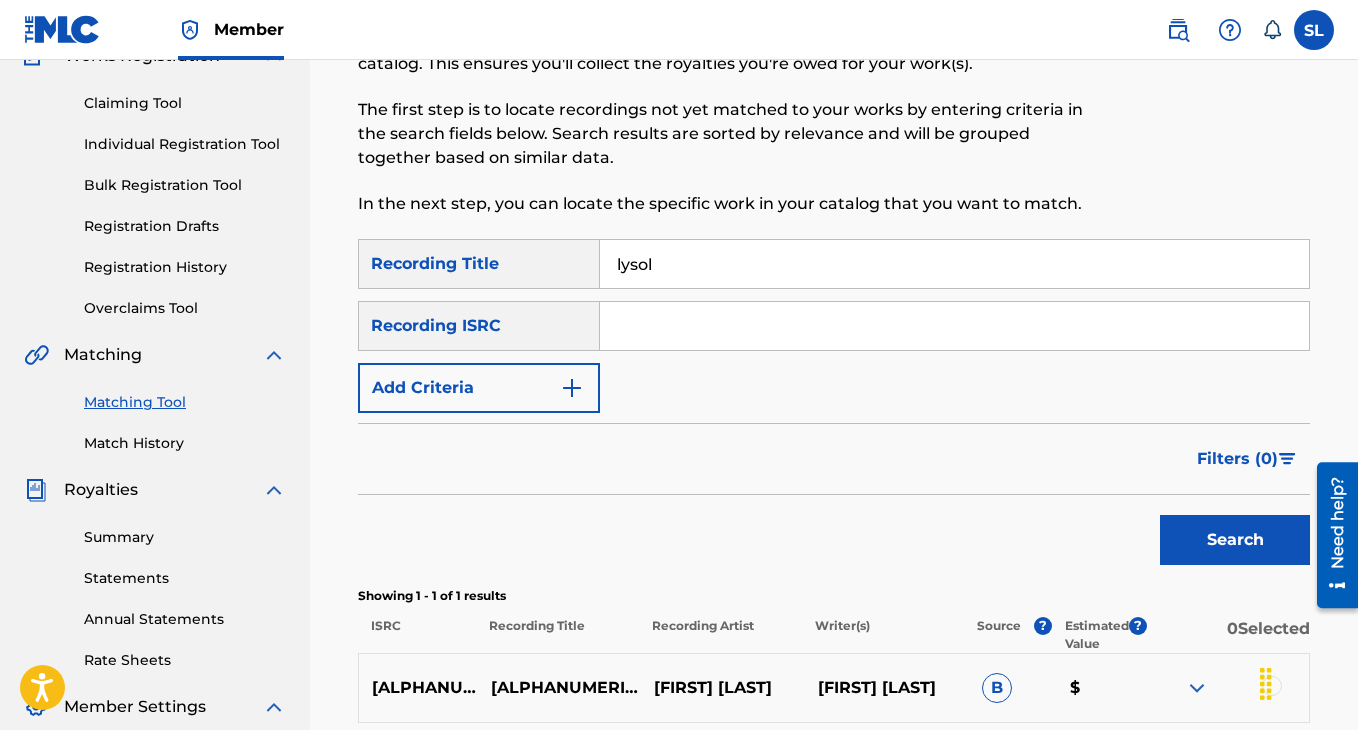 click on "Add Criteria" at bounding box center [479, 388] 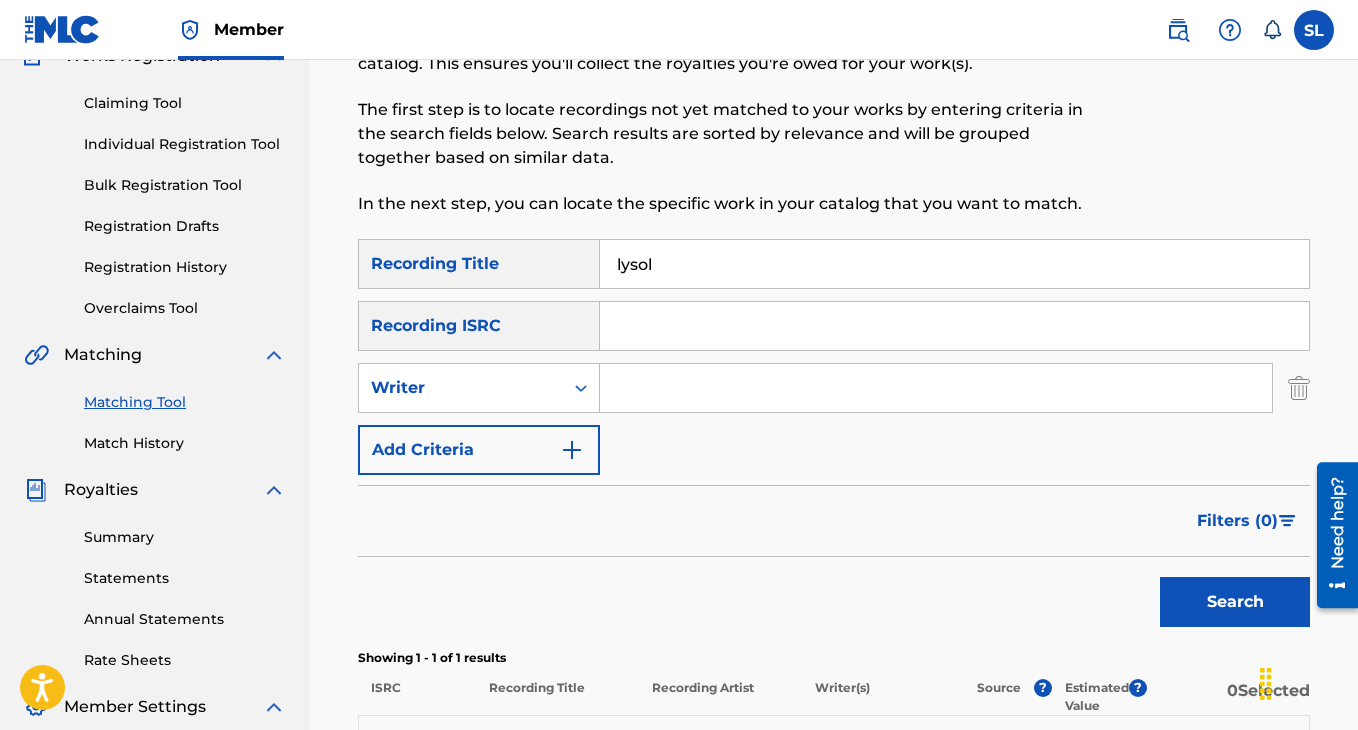 click at bounding box center [936, 388] 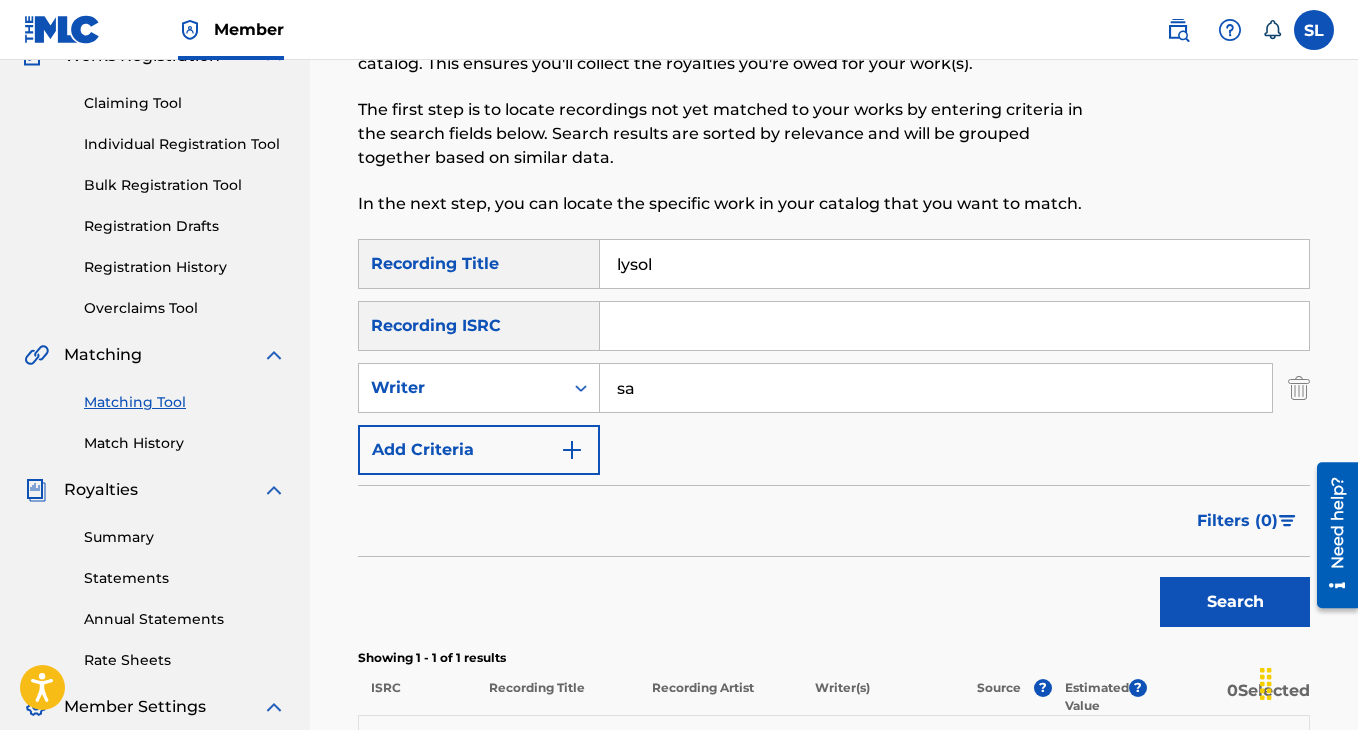 type on "[FIRST] [LAST]" 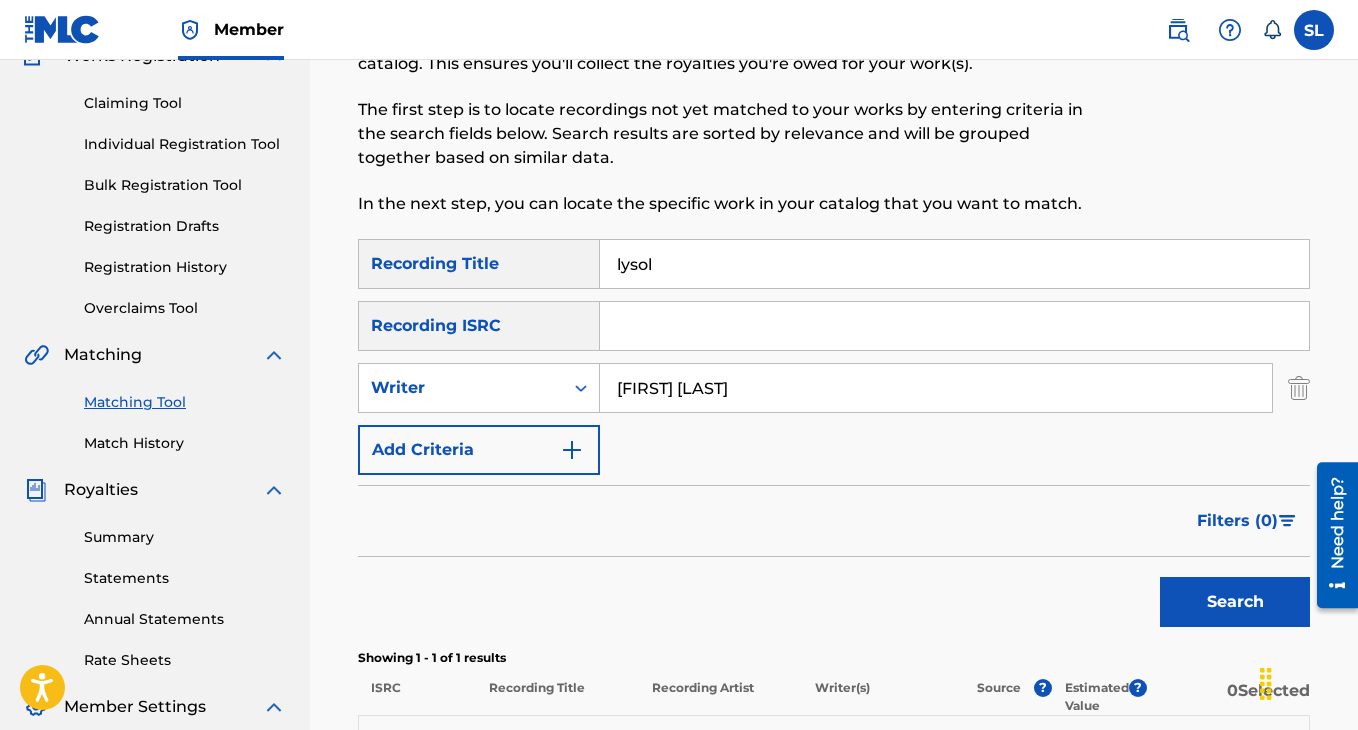 click on "Search" at bounding box center [1235, 602] 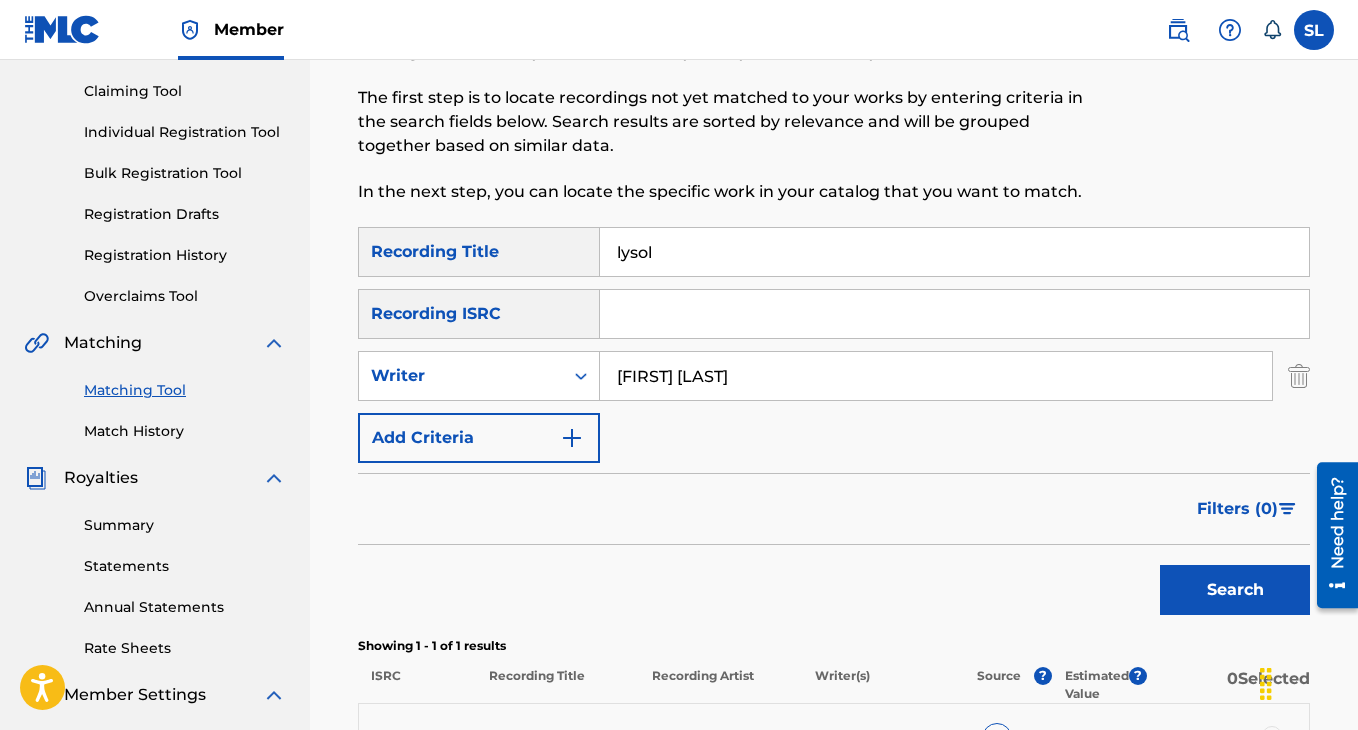 scroll, scrollTop: 155, scrollLeft: 0, axis: vertical 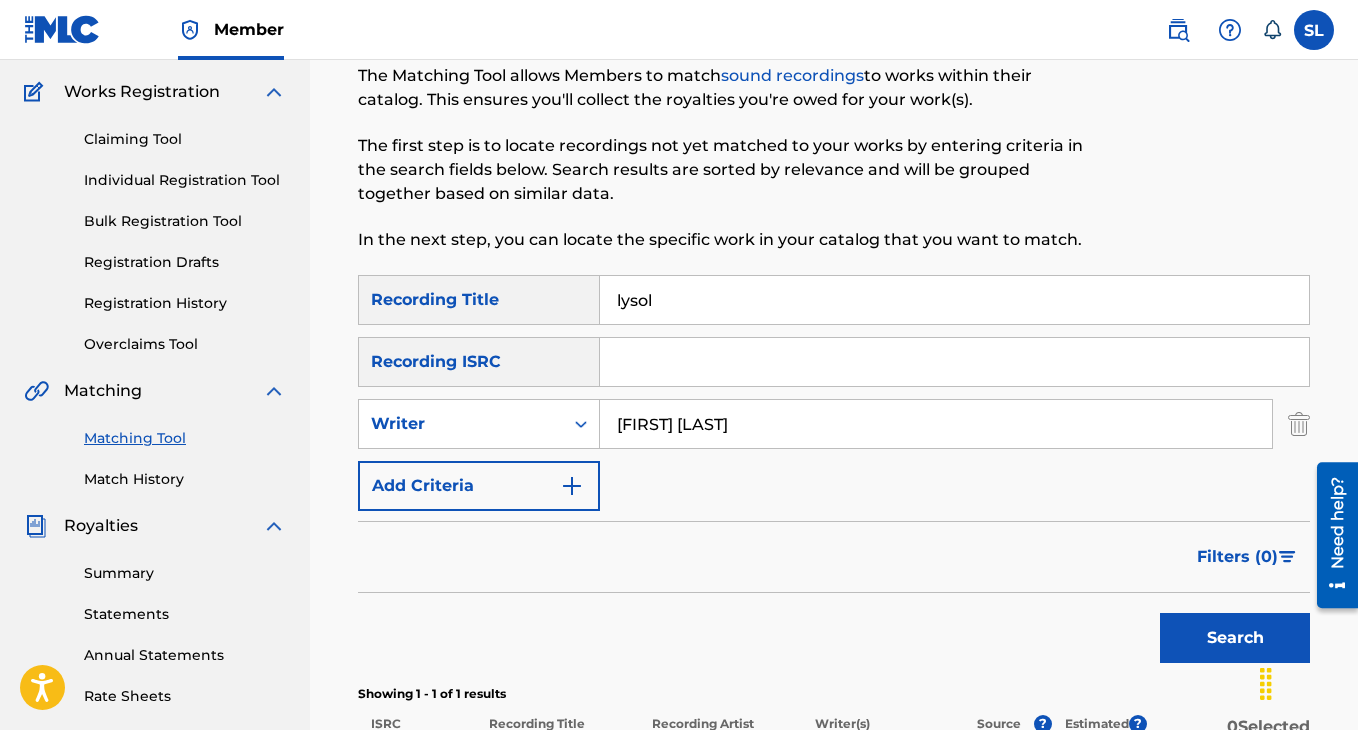 click on "lysol" at bounding box center (954, 300) 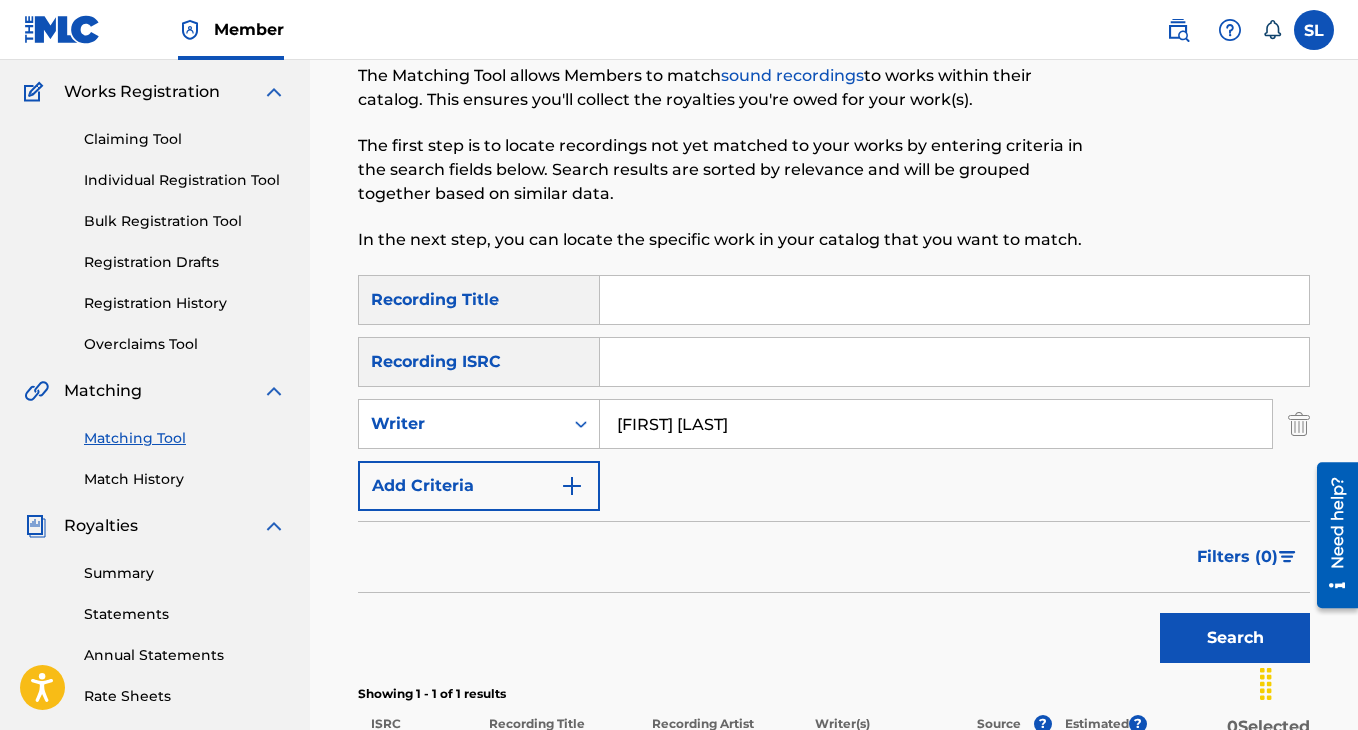 type 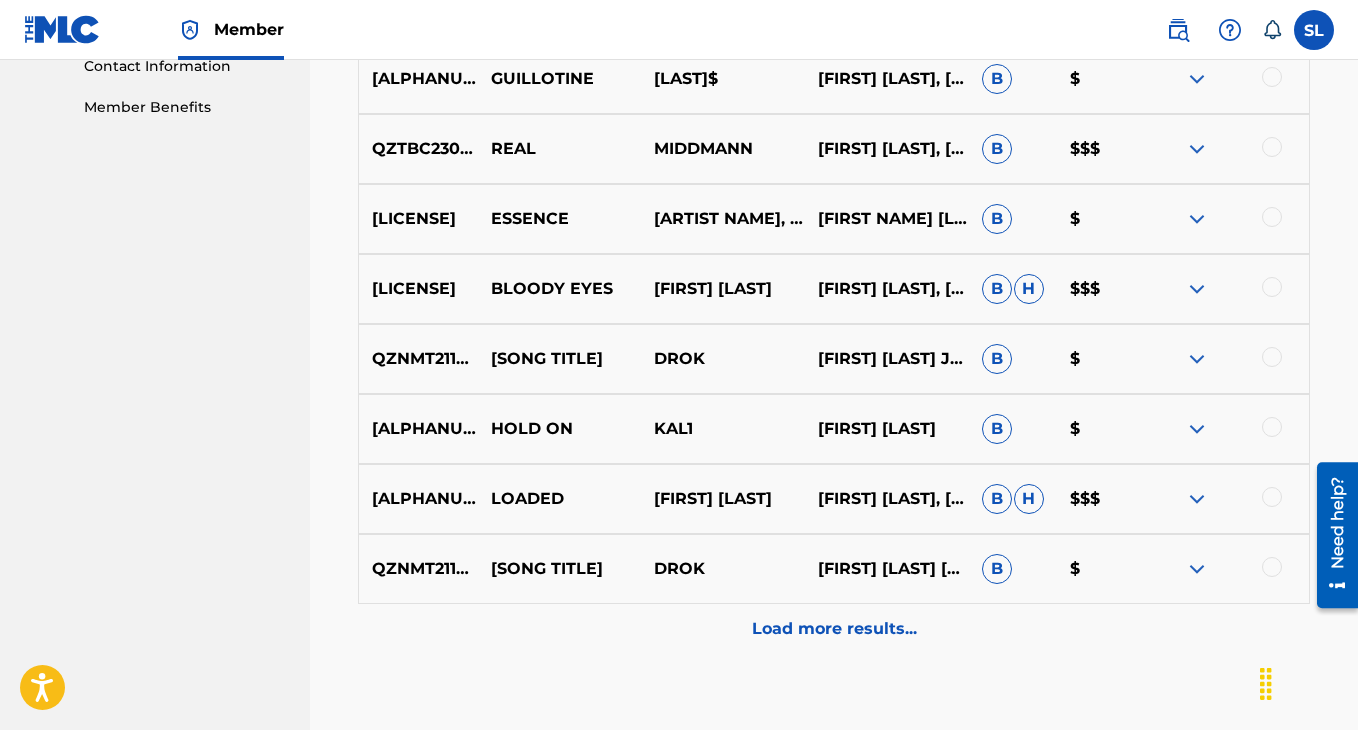 scroll, scrollTop: 1013, scrollLeft: 0, axis: vertical 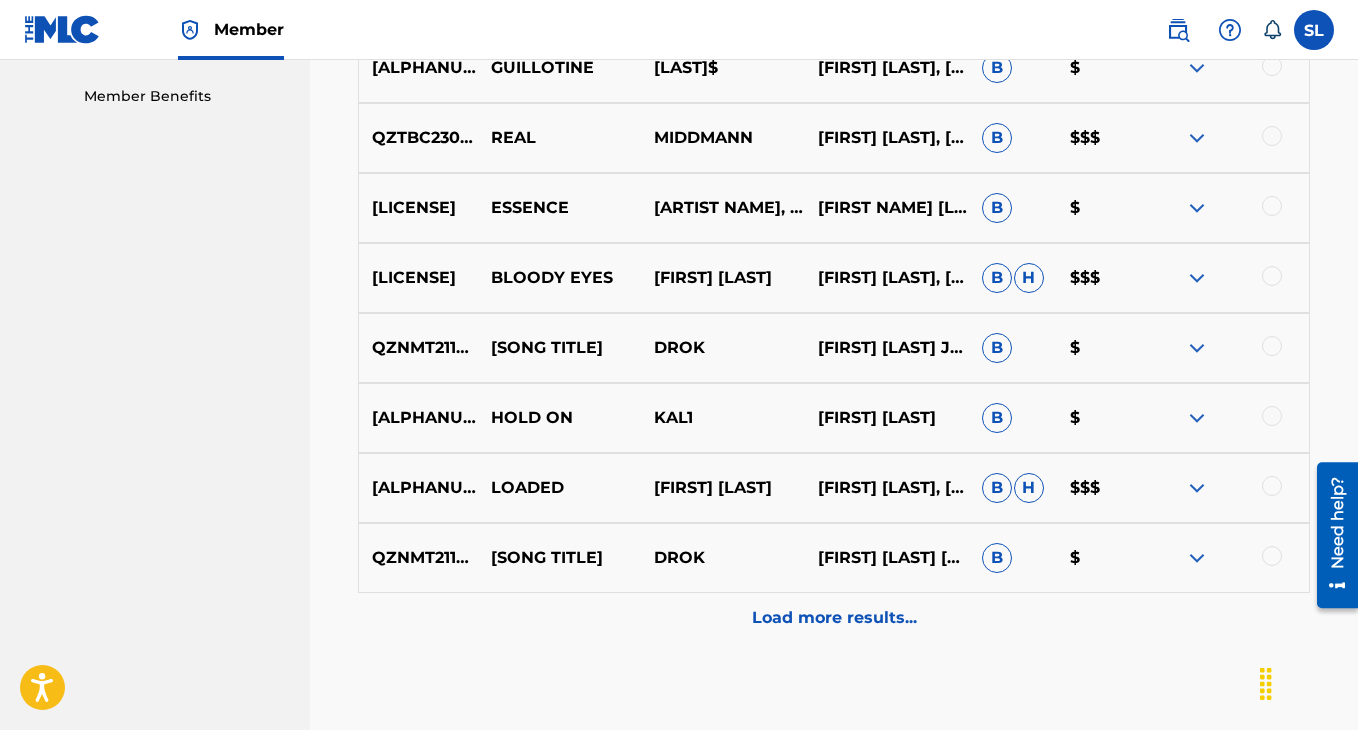 click on "Load more results..." at bounding box center [834, 618] 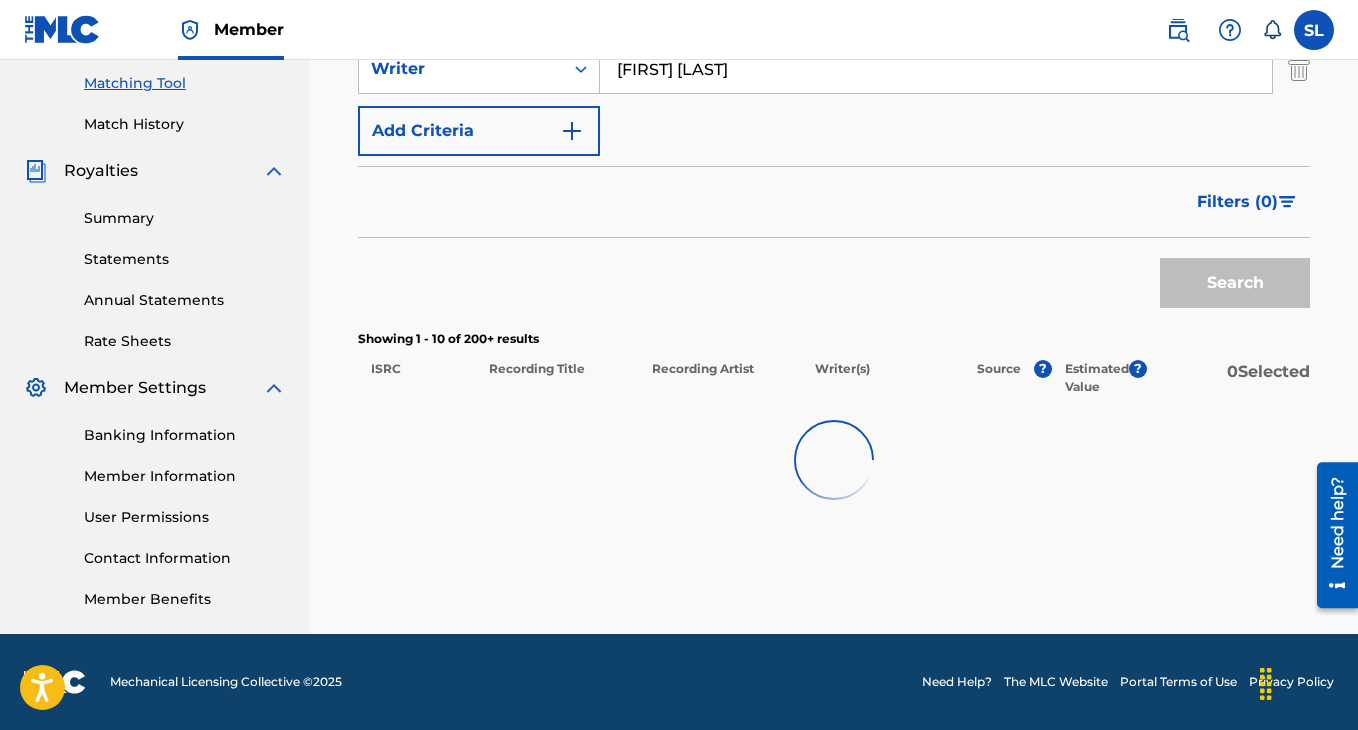 scroll, scrollTop: 1013, scrollLeft: 0, axis: vertical 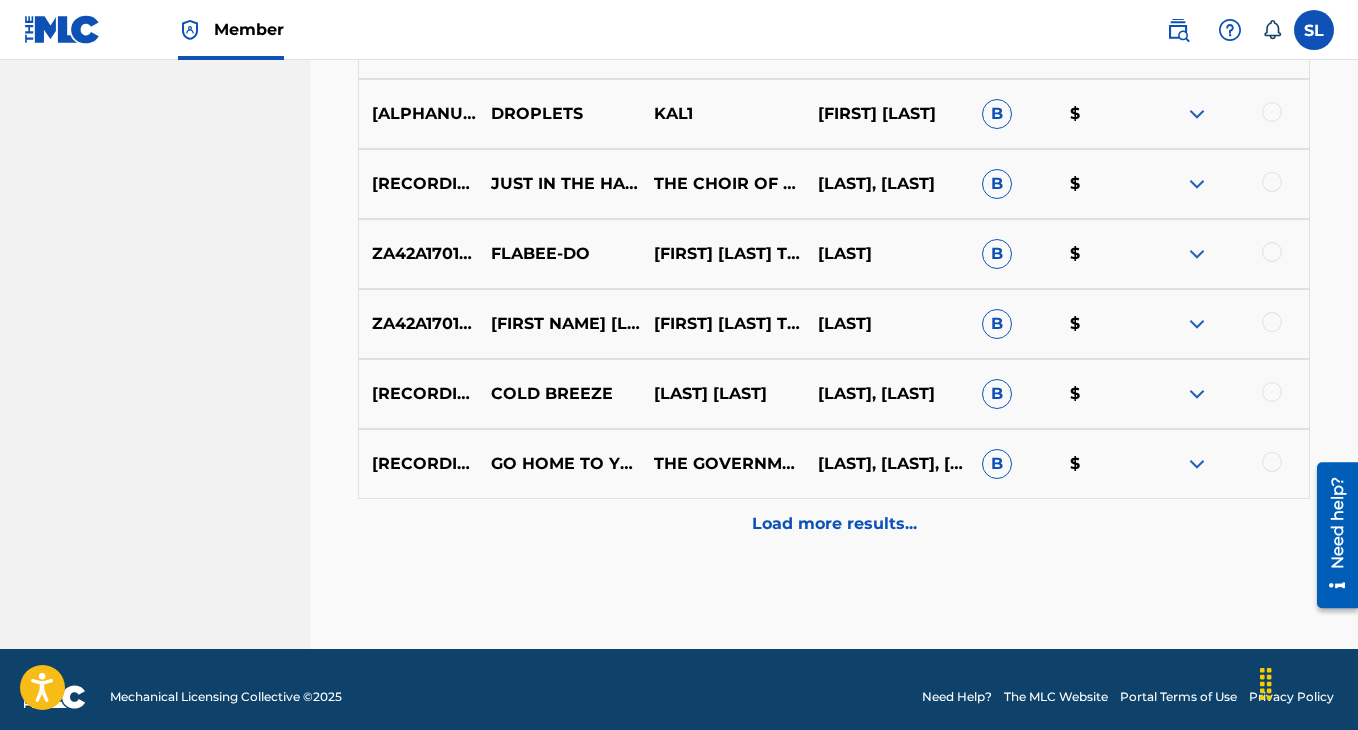 click on "Load more results..." at bounding box center (834, 524) 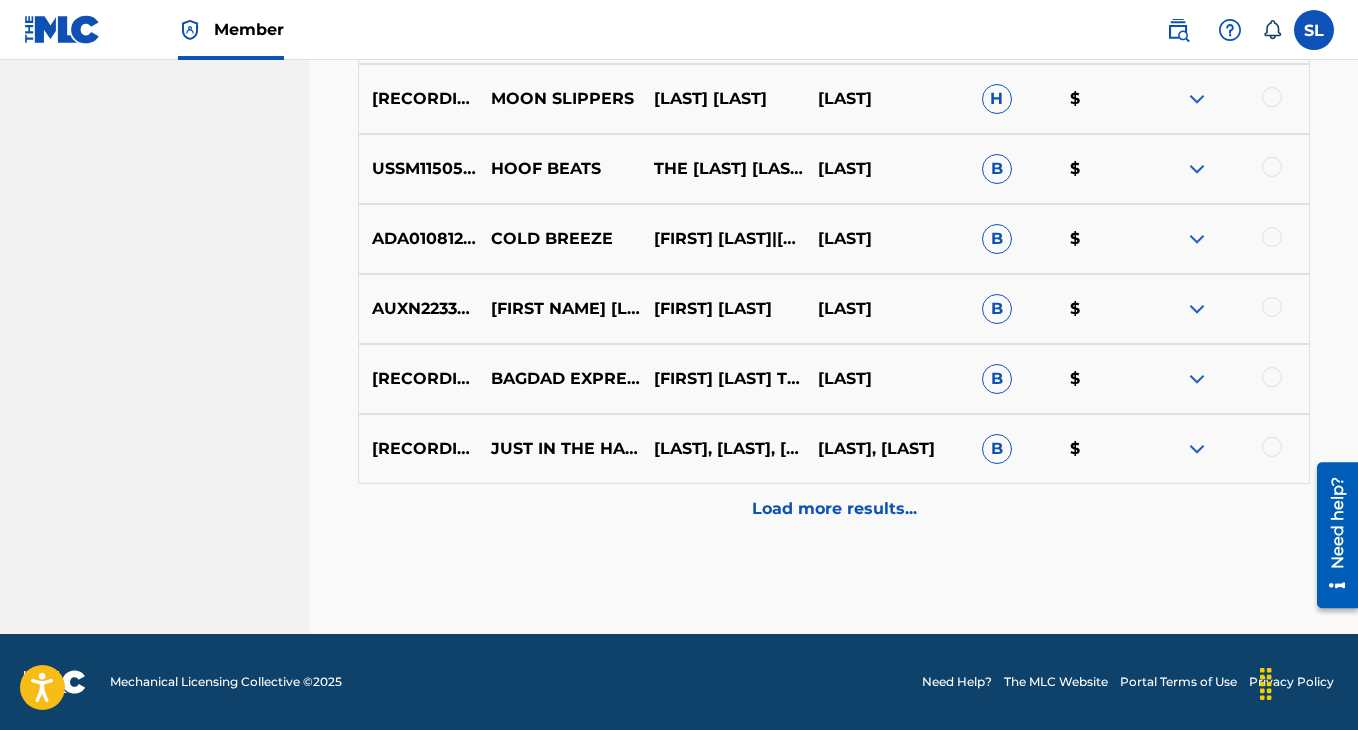 click on "Load more results..." at bounding box center (834, 509) 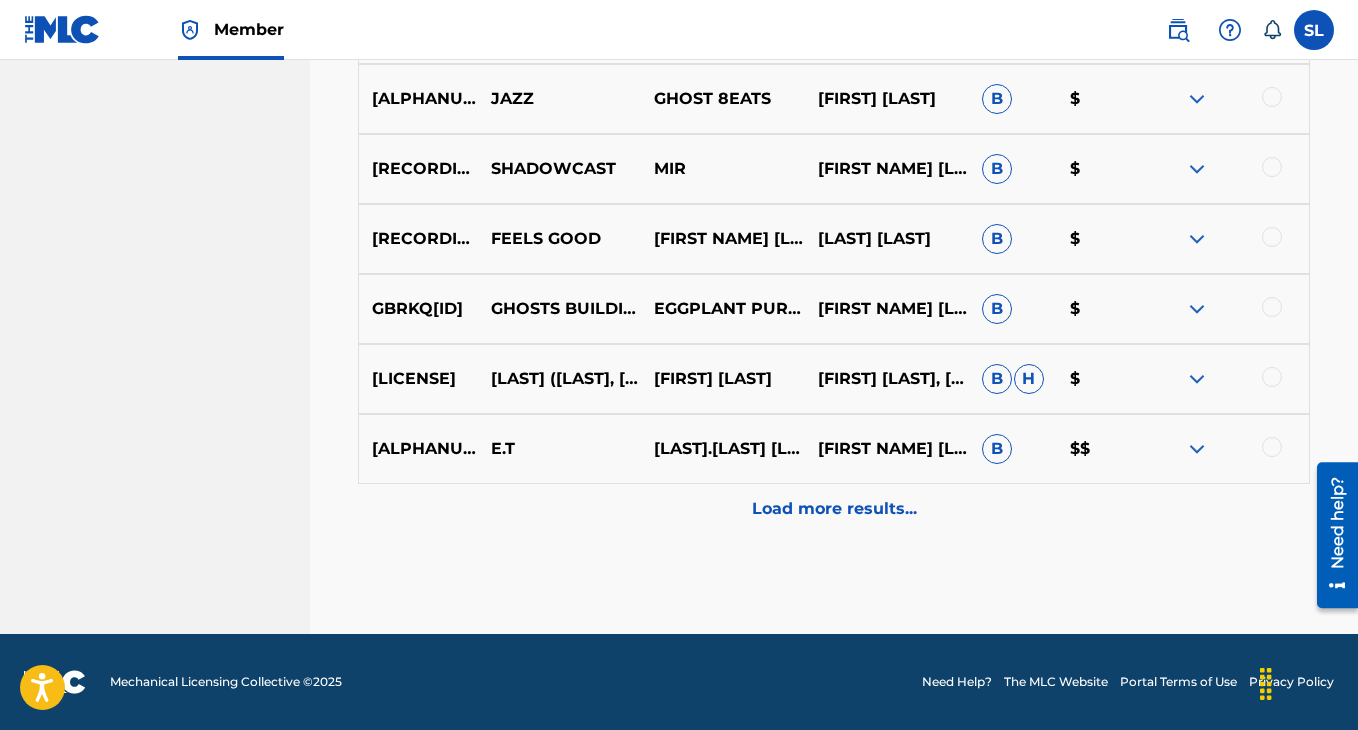 click on "Load more results..." at bounding box center (834, 509) 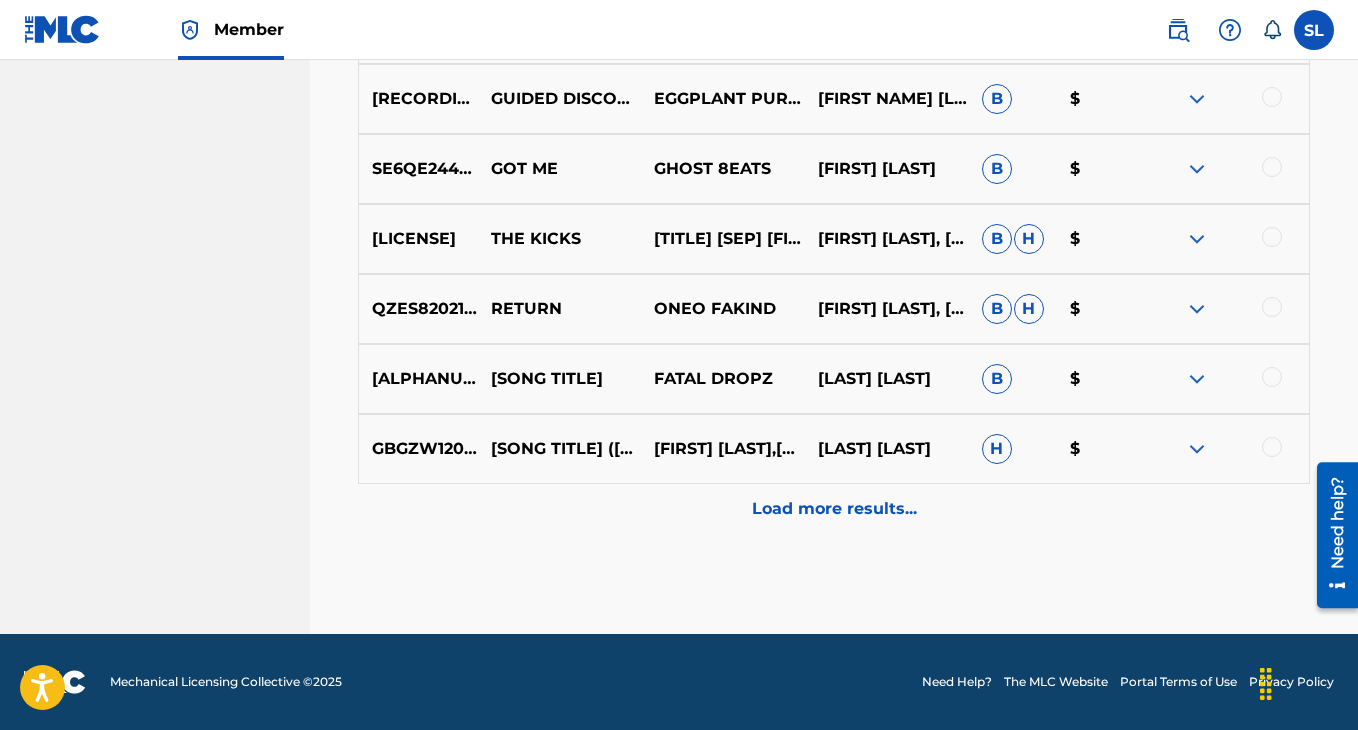 click on "Load more results..." at bounding box center (834, 509) 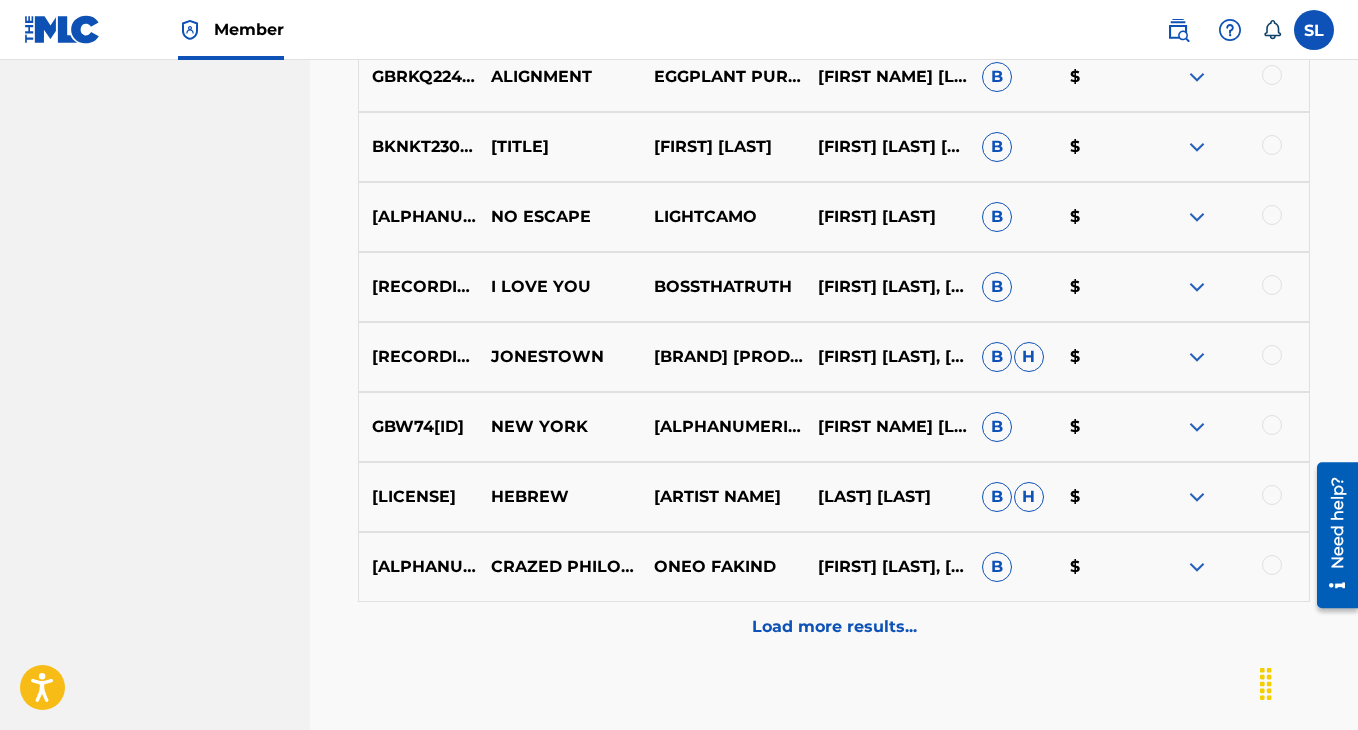 scroll, scrollTop: 4622, scrollLeft: 0, axis: vertical 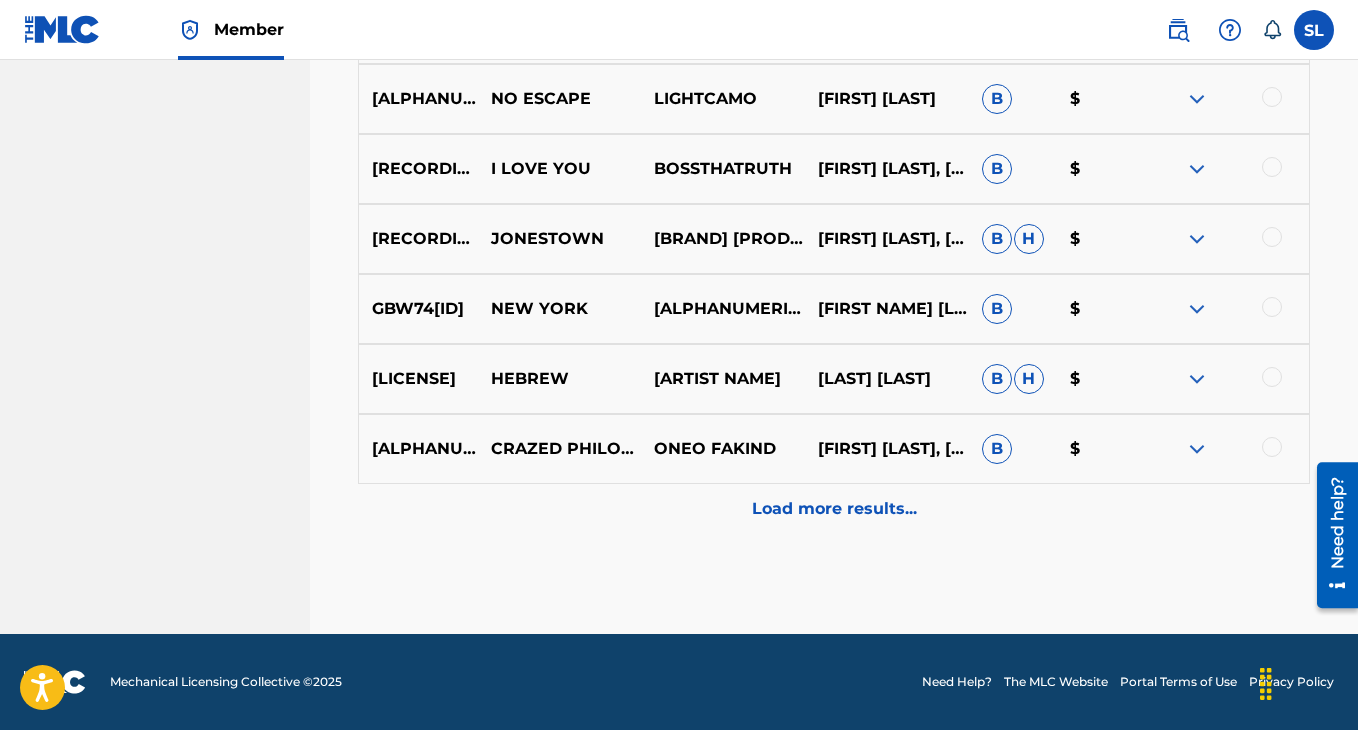 click on "Load more results..." at bounding box center [834, 509] 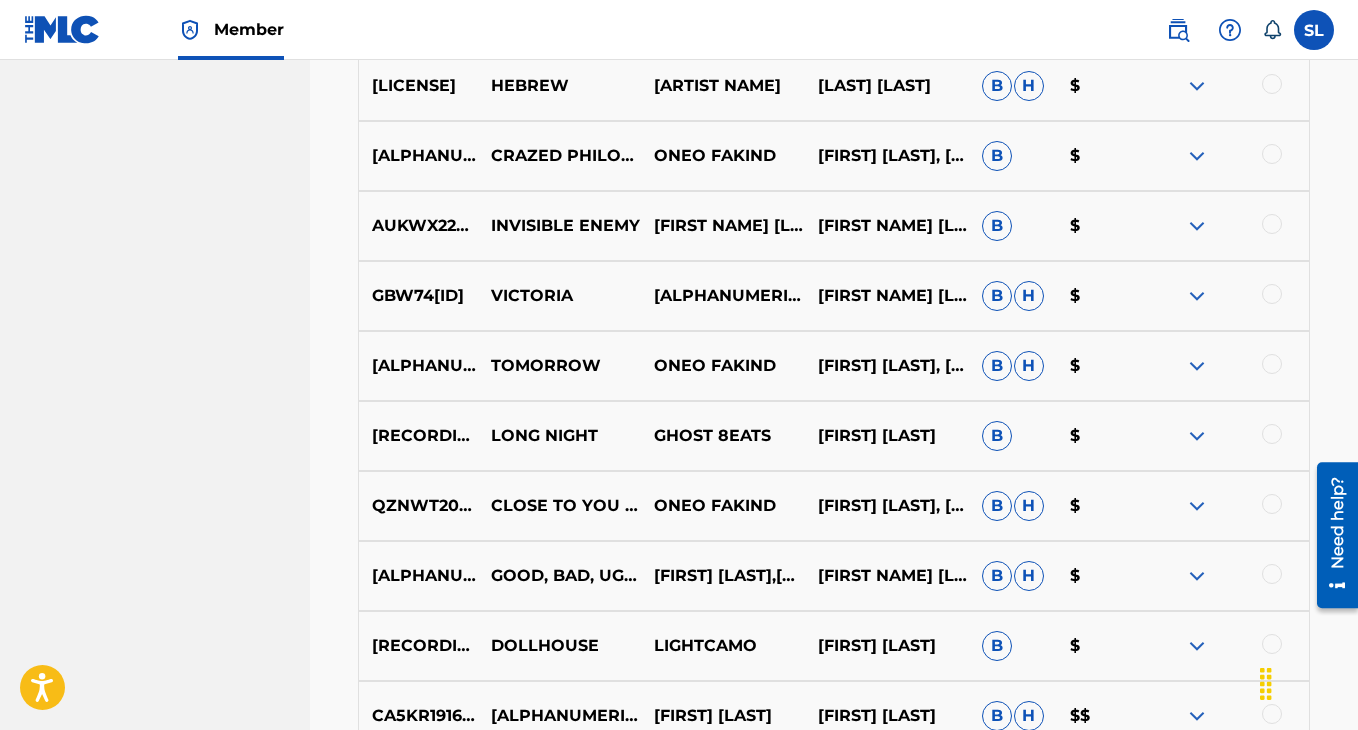 scroll, scrollTop: 5322, scrollLeft: 0, axis: vertical 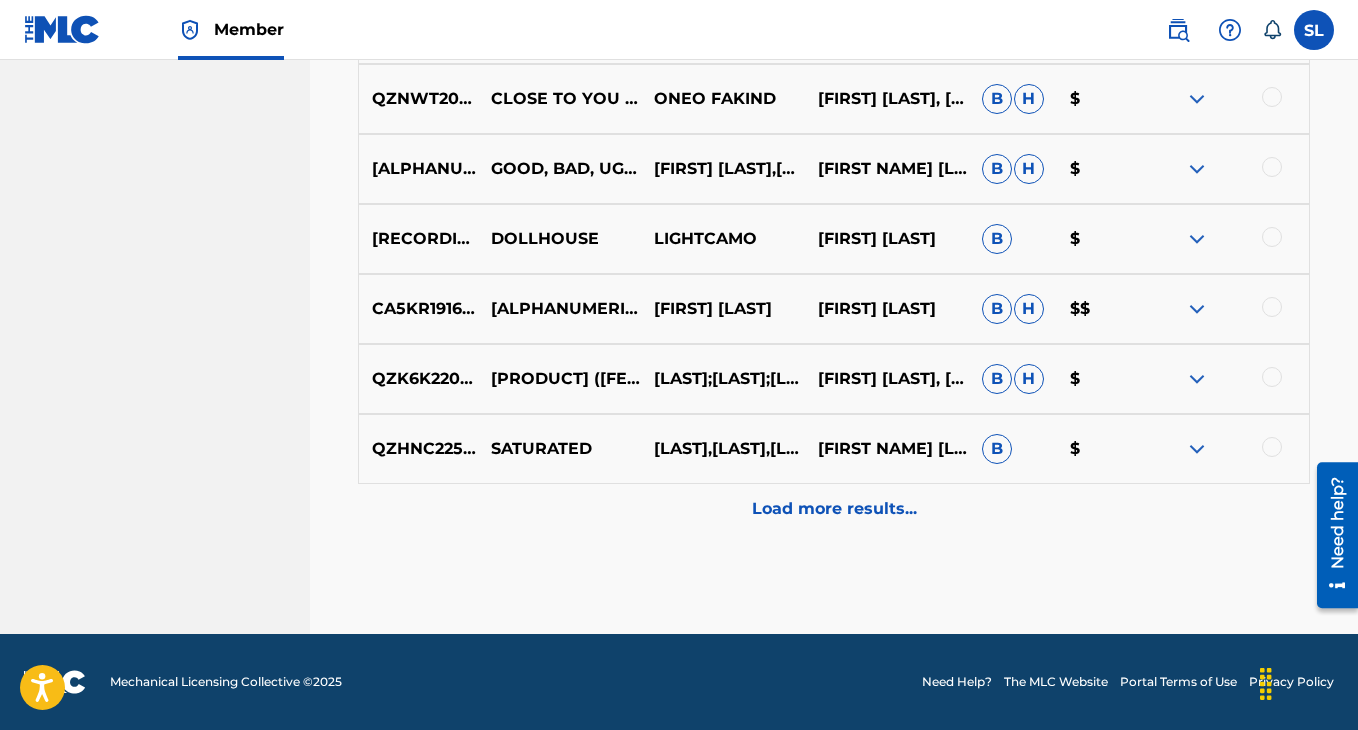 click on "Load more results..." at bounding box center (834, 509) 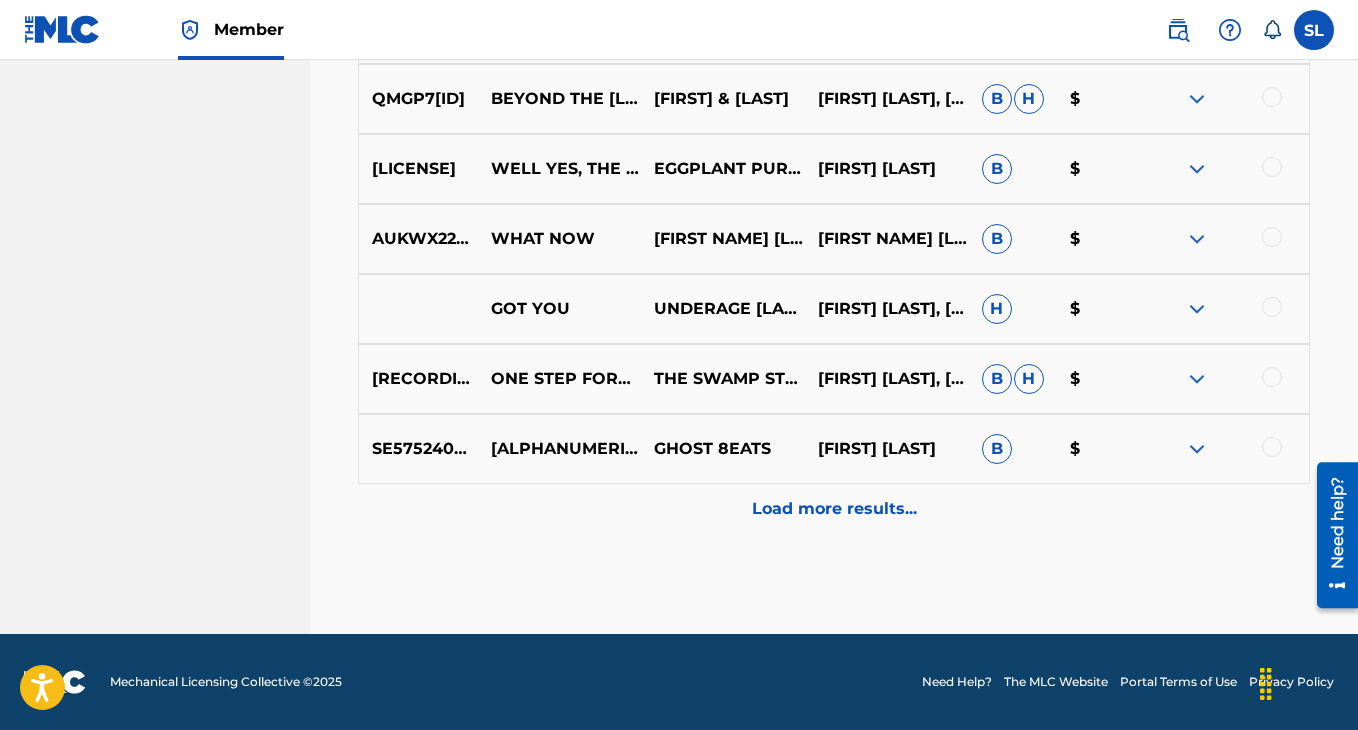 click on "Load more results..." at bounding box center (834, 509) 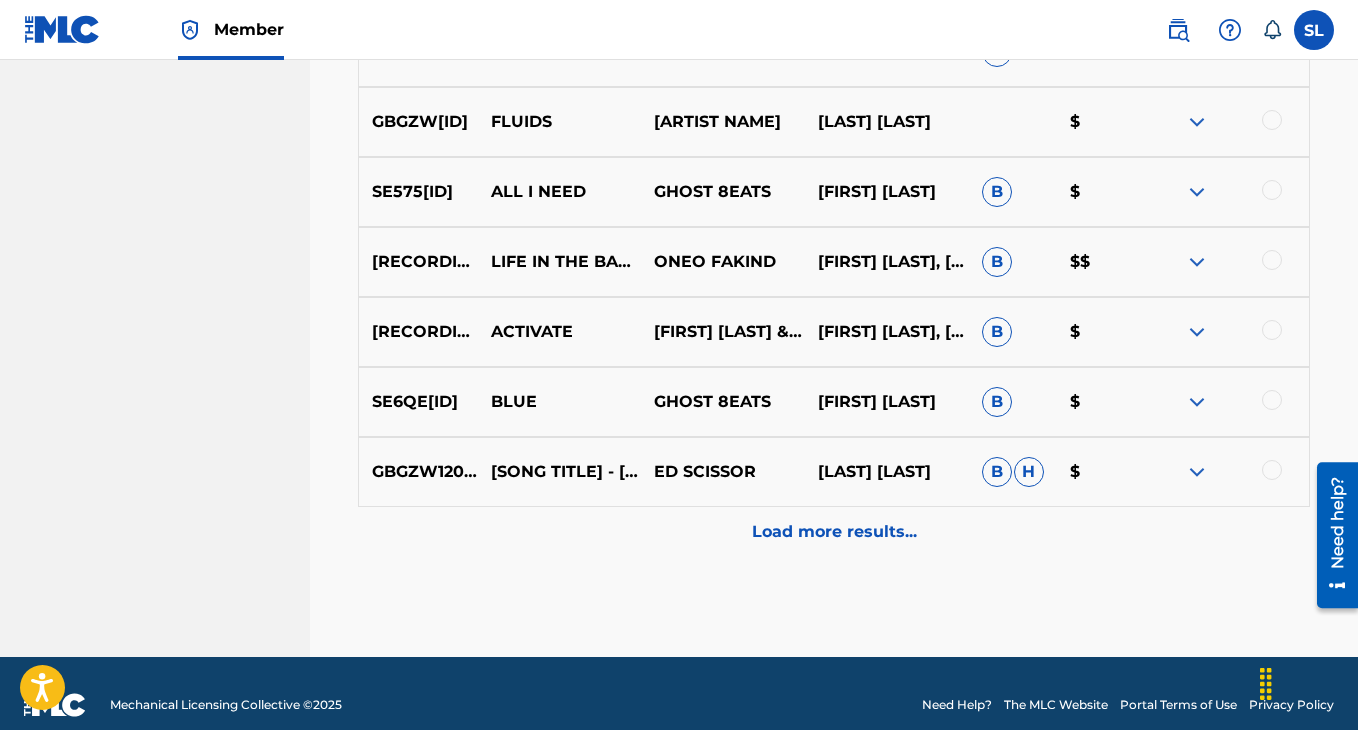 scroll, scrollTop: 6718, scrollLeft: 0, axis: vertical 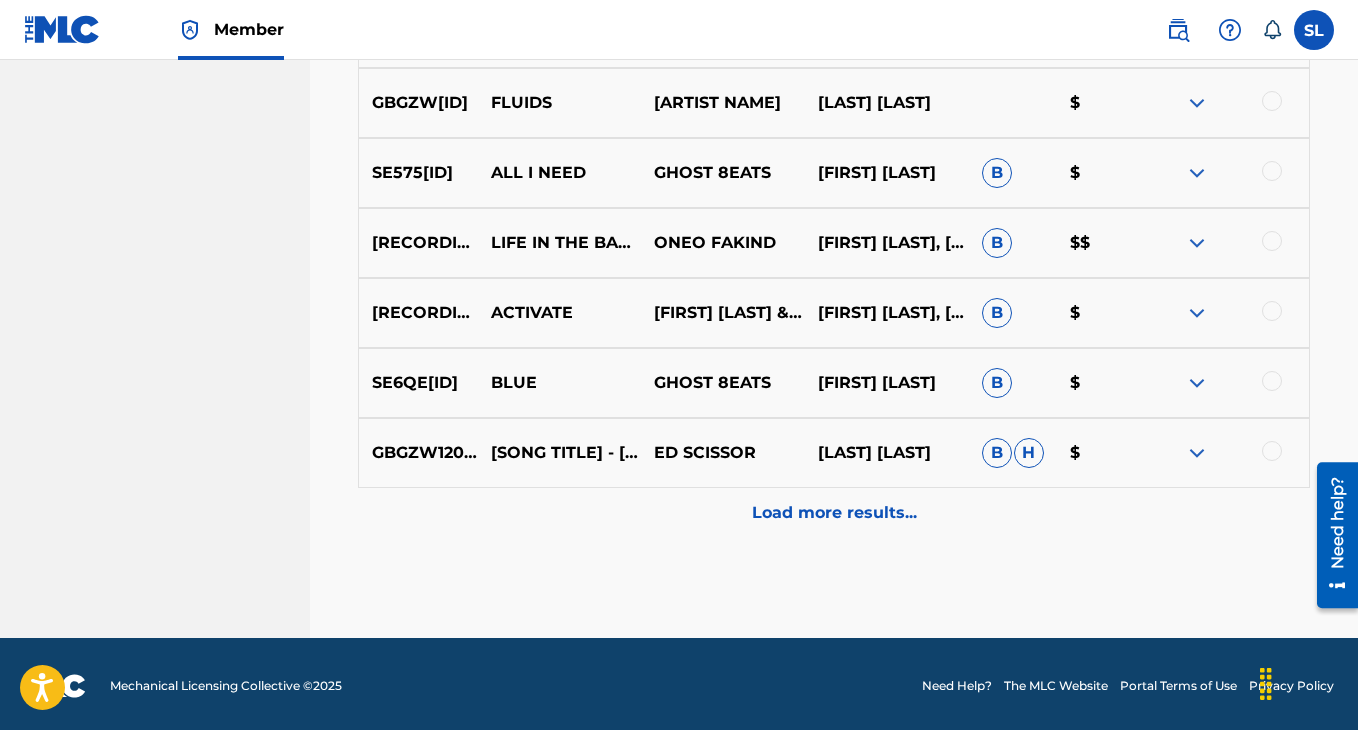 click on "Load more results..." at bounding box center [834, 513] 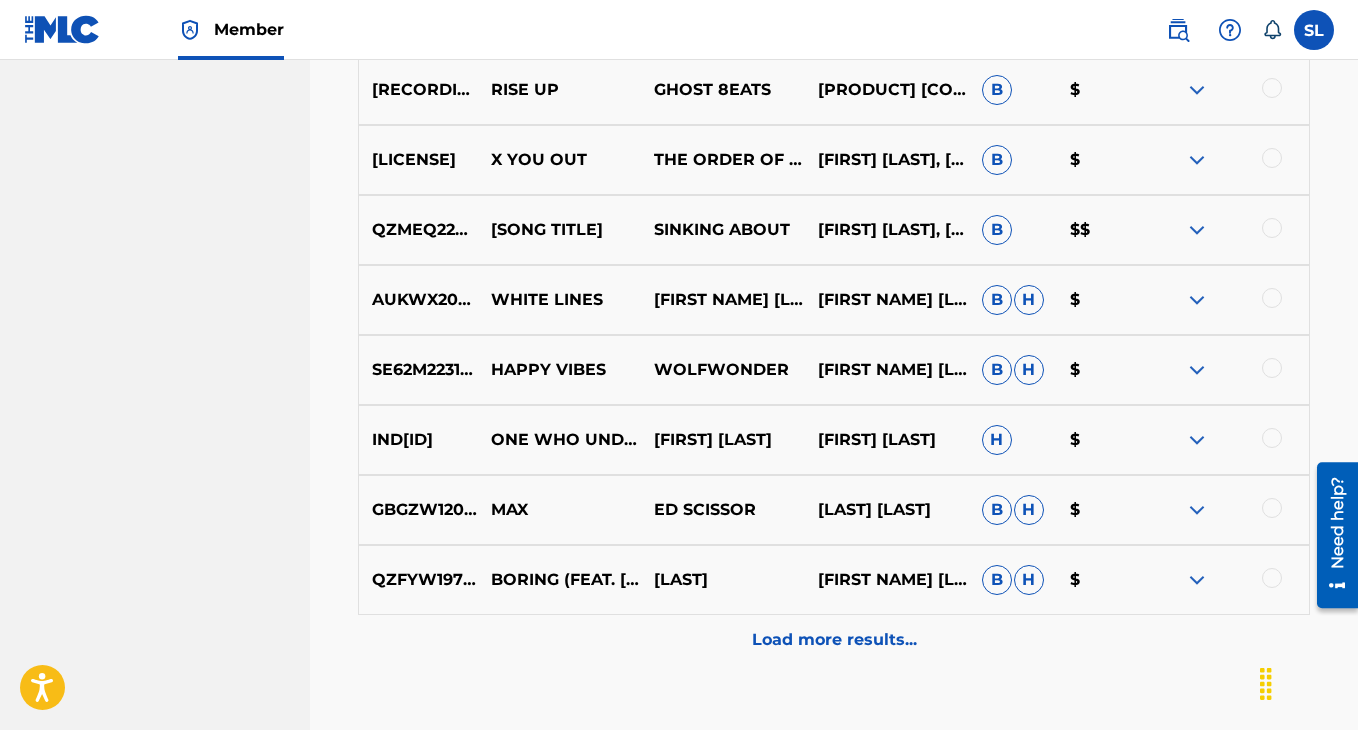 scroll, scrollTop: 7295, scrollLeft: 0, axis: vertical 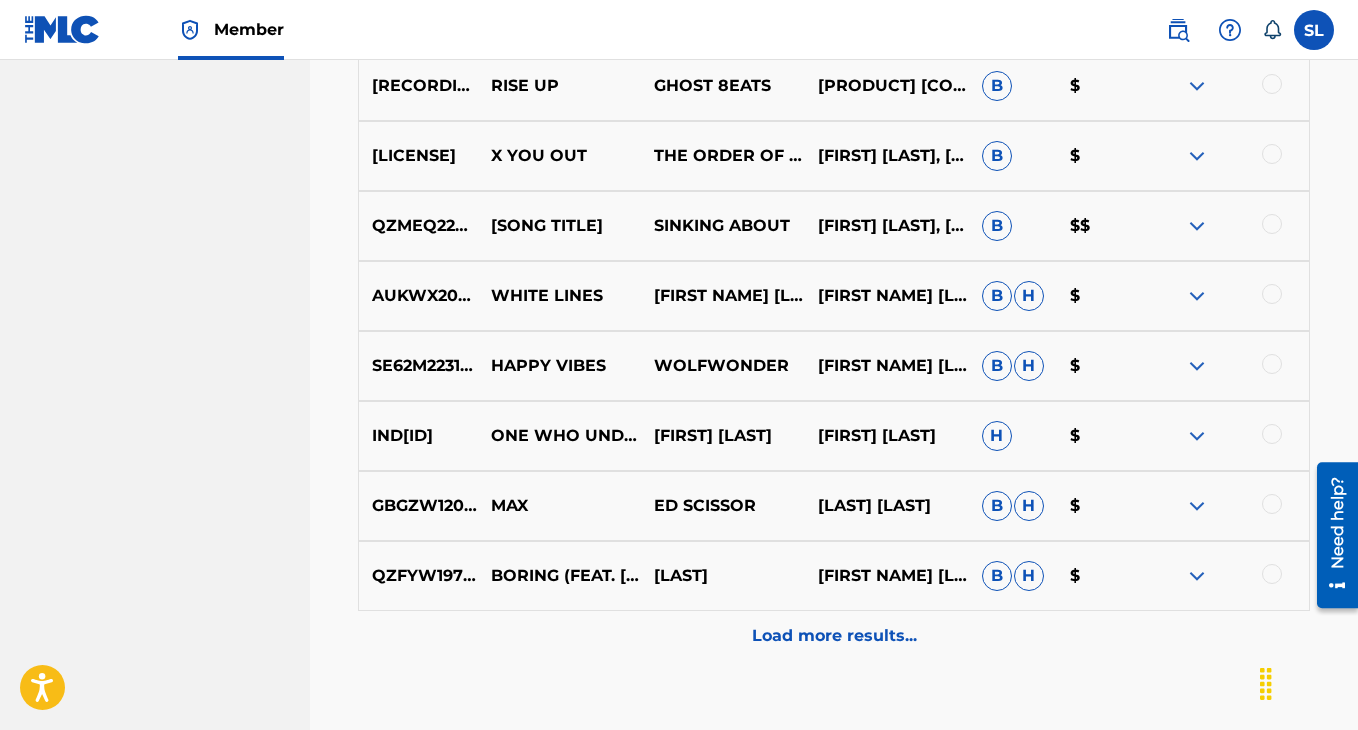 click on "Load more results..." at bounding box center (834, 636) 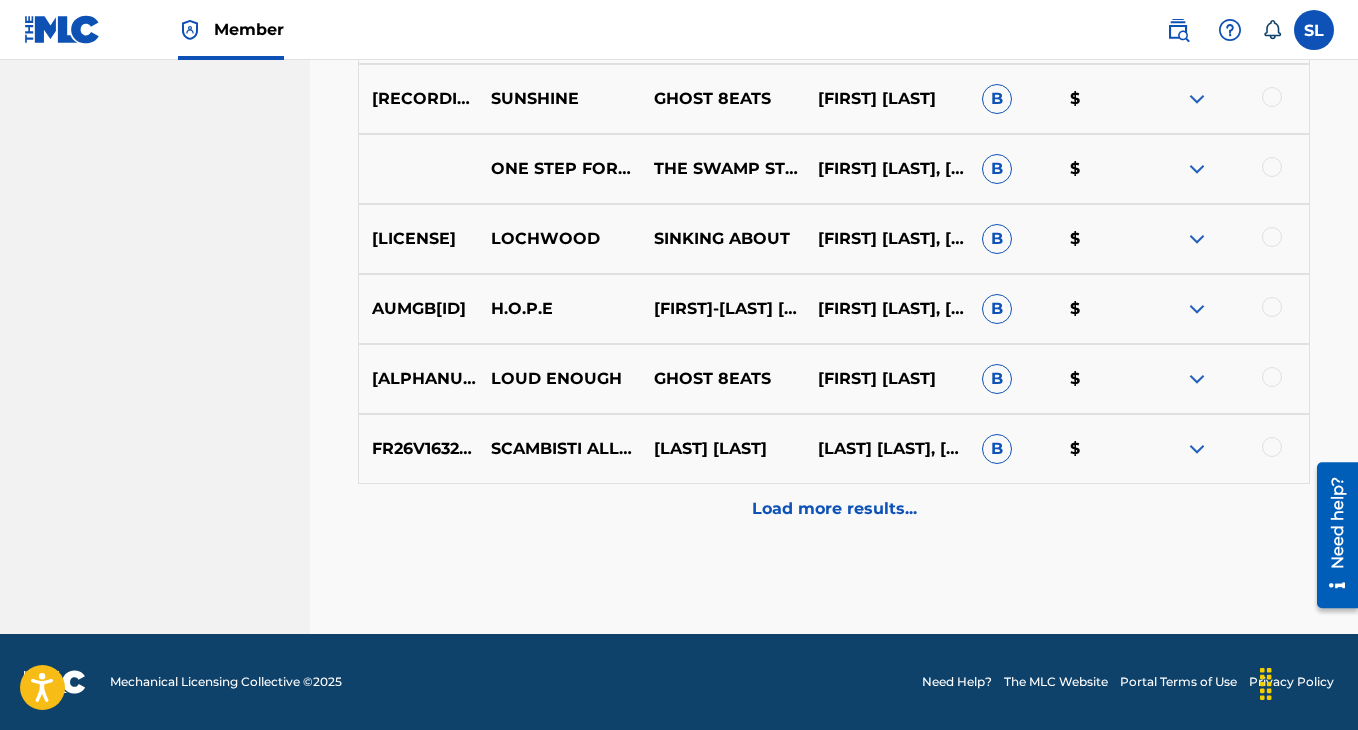 click on "Load more results..." at bounding box center [834, 509] 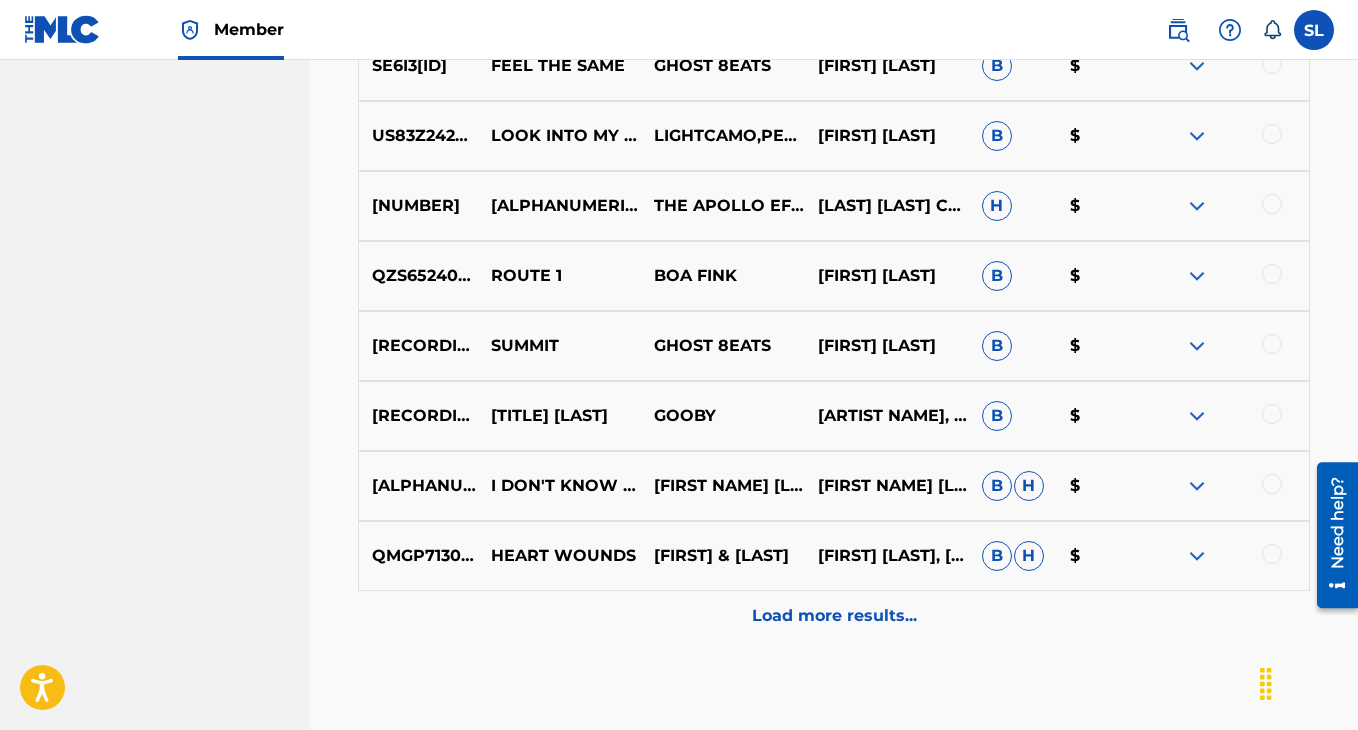 scroll, scrollTop: 8822, scrollLeft: 0, axis: vertical 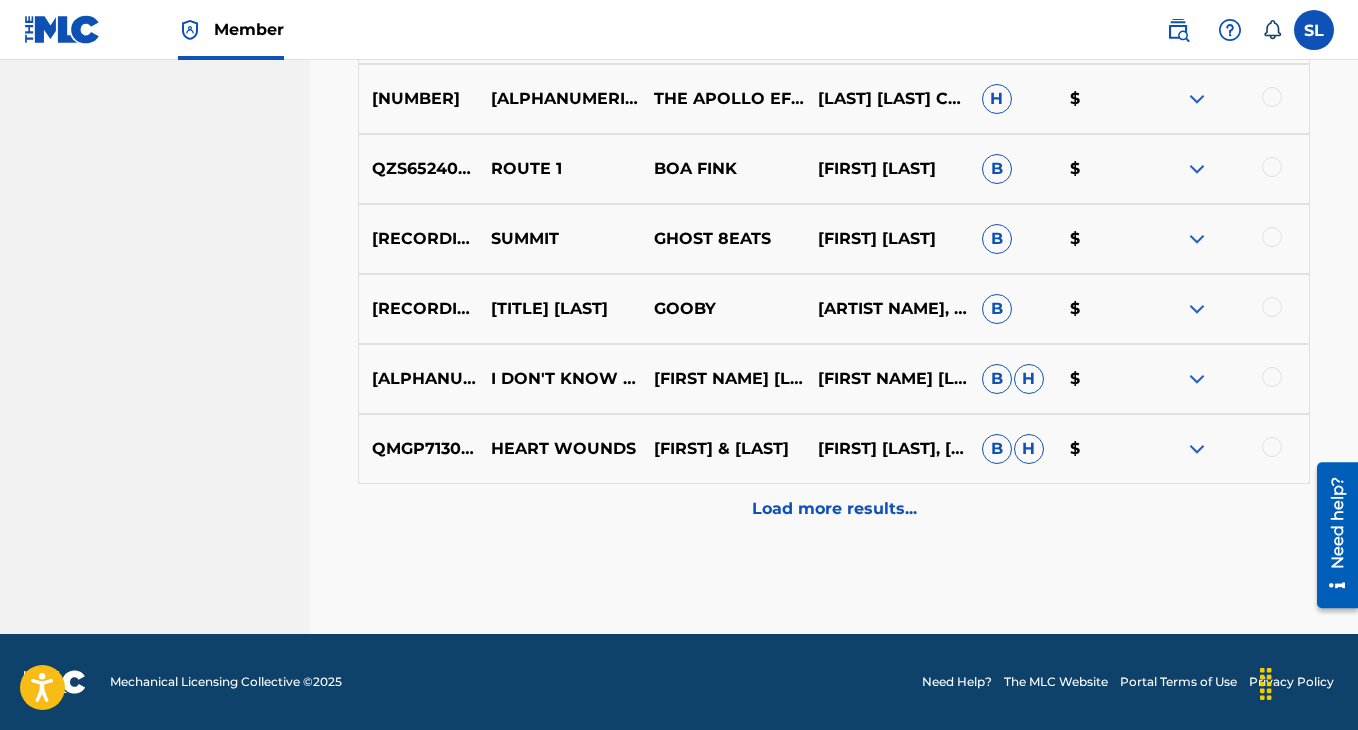 click on "Load more results..." at bounding box center [834, 509] 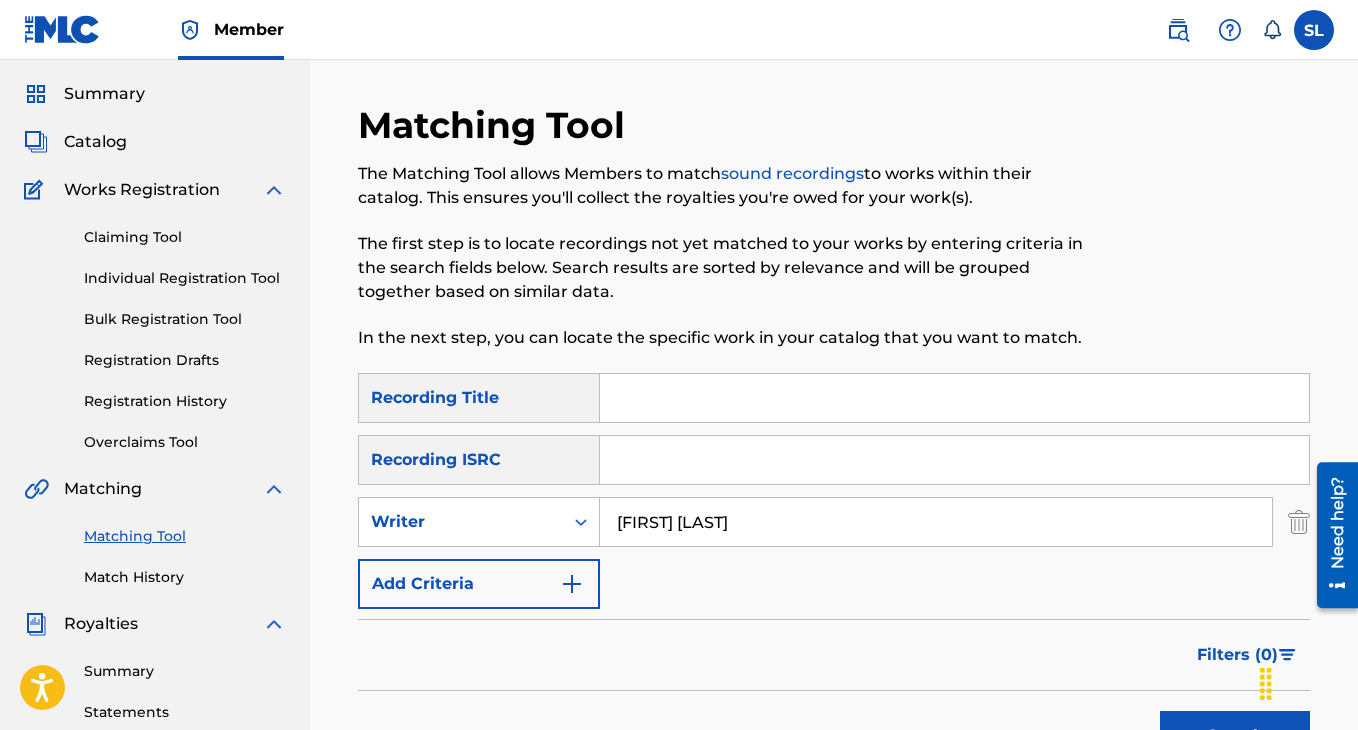 scroll, scrollTop: 0, scrollLeft: 0, axis: both 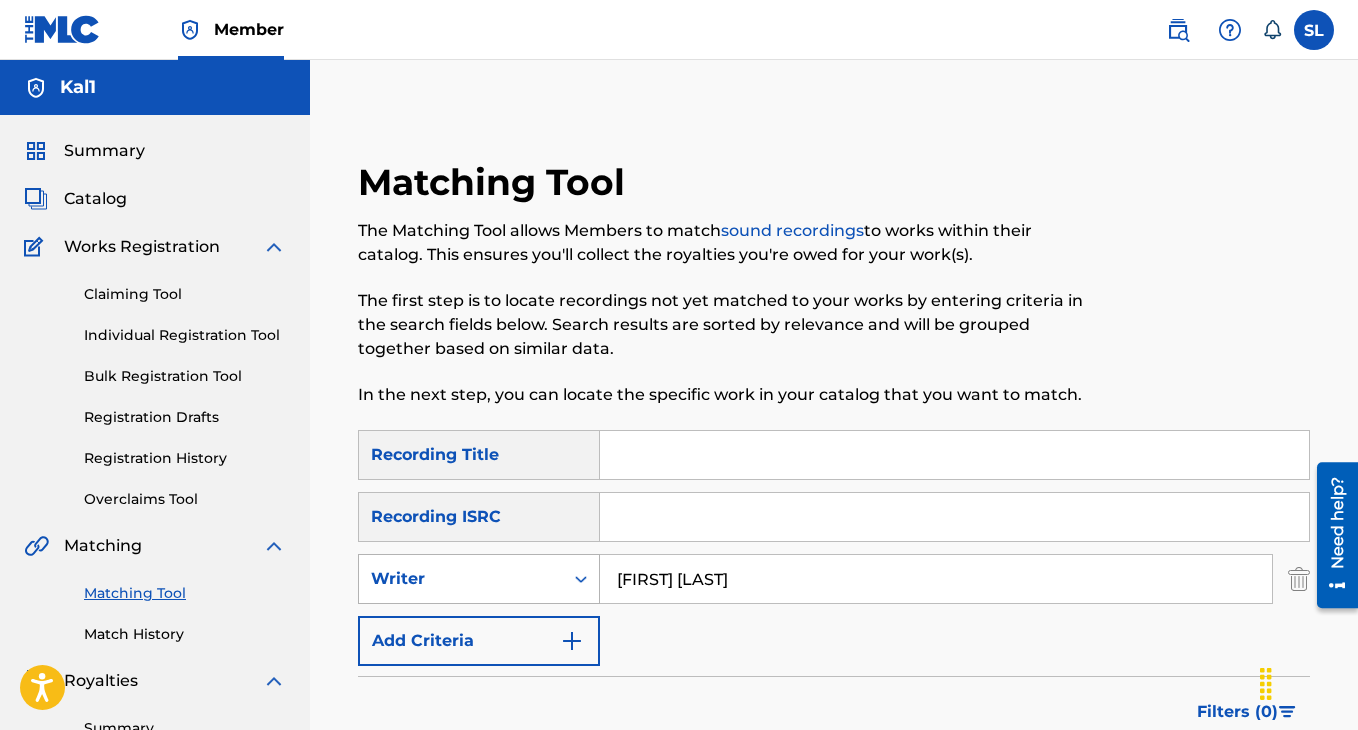 click on "Writer" at bounding box center [461, 579] 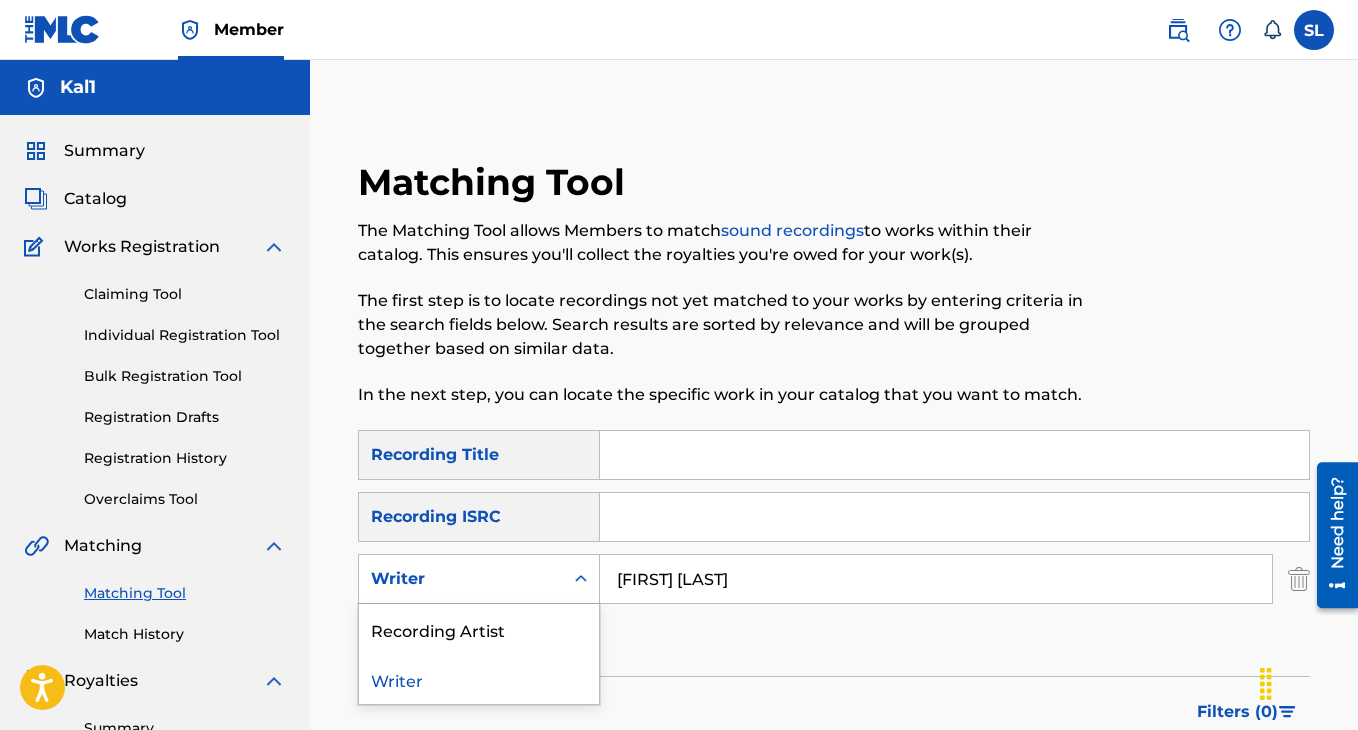 click at bounding box center (1299, 579) 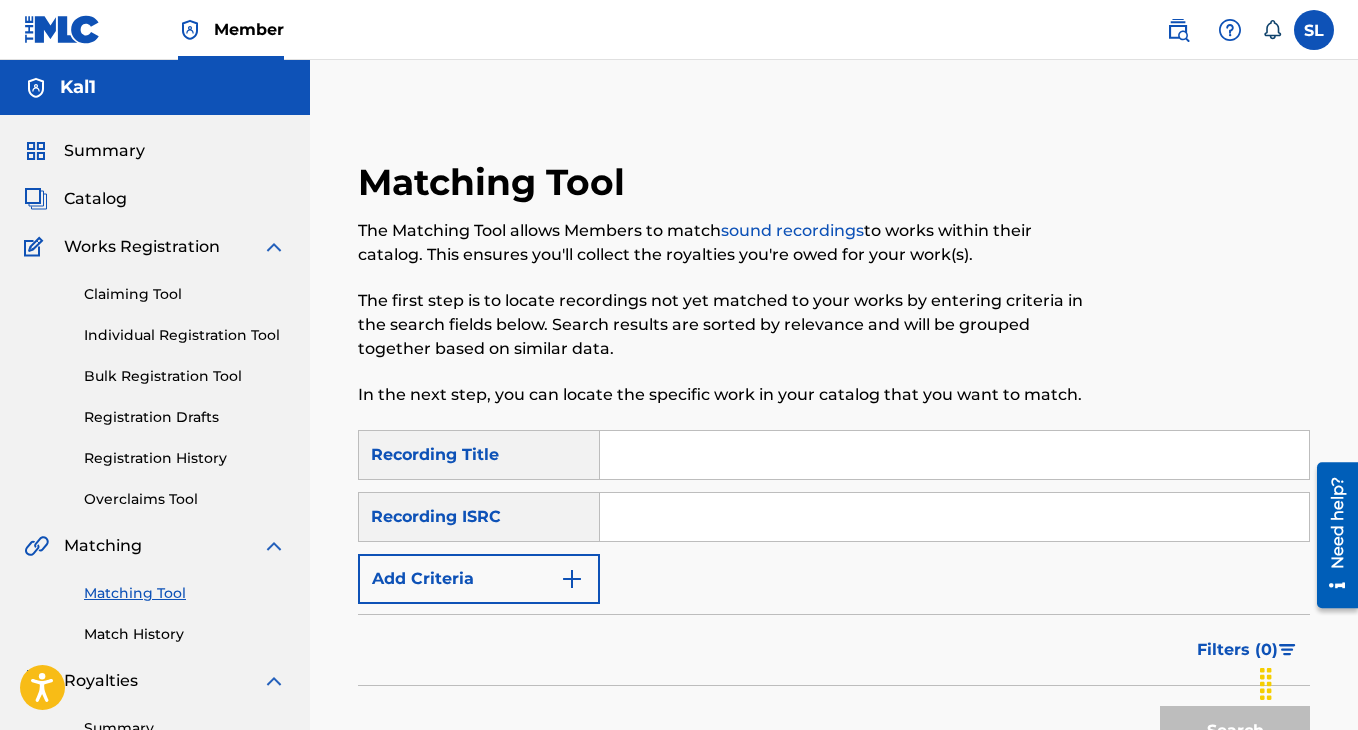 click at bounding box center (572, 579) 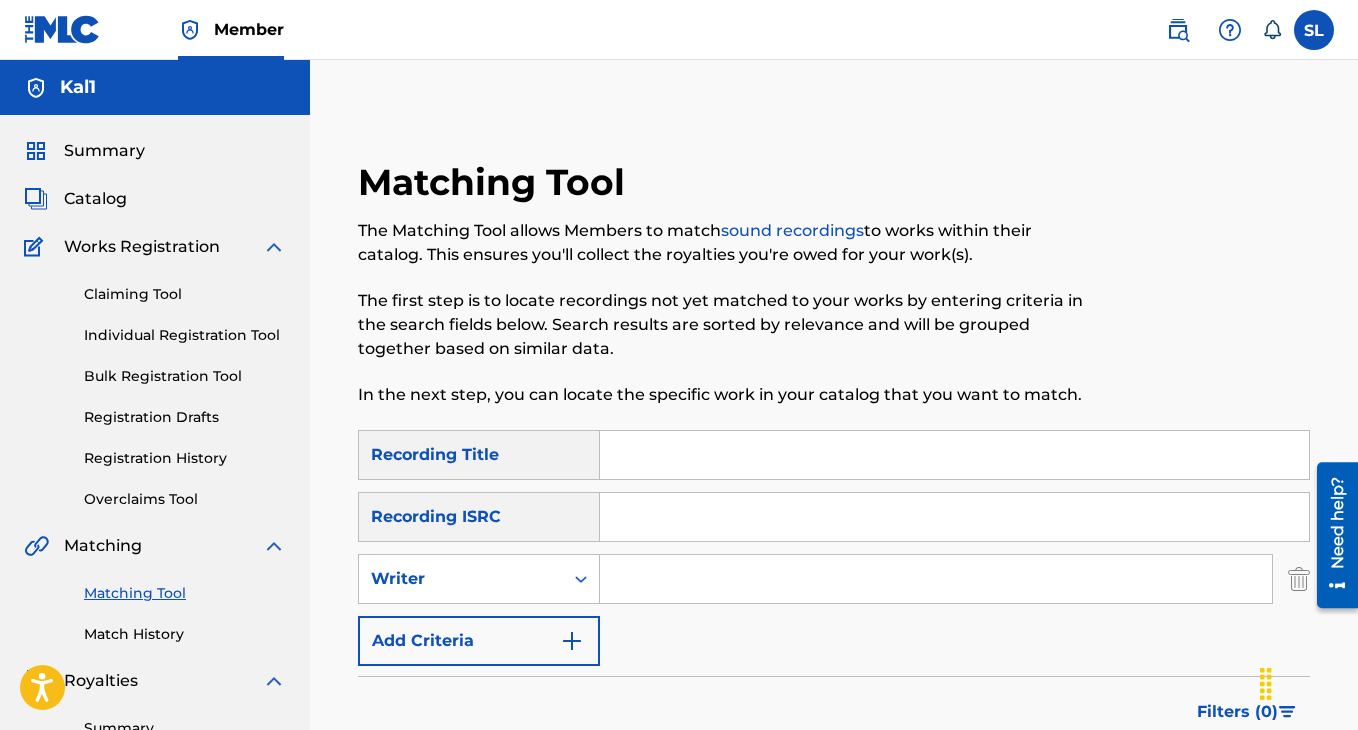 click at bounding box center (572, 641) 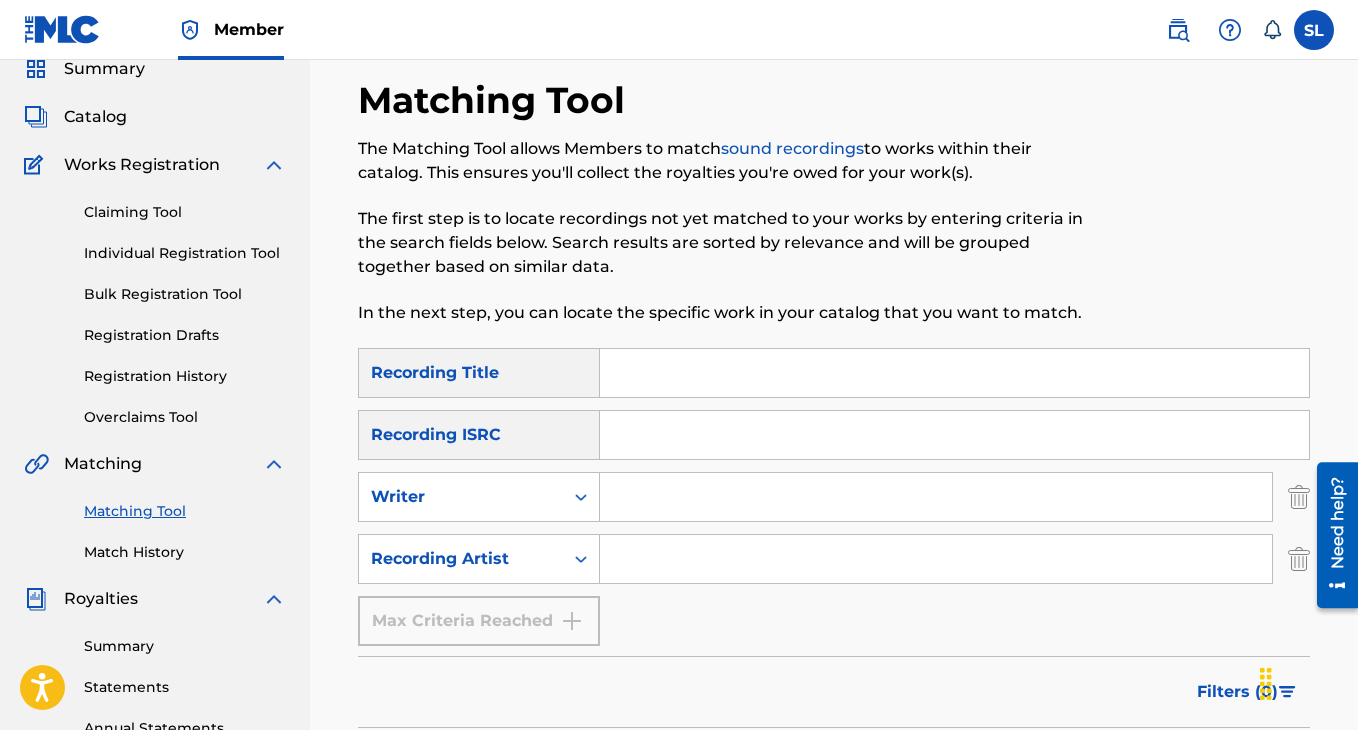 scroll, scrollTop: 96, scrollLeft: 0, axis: vertical 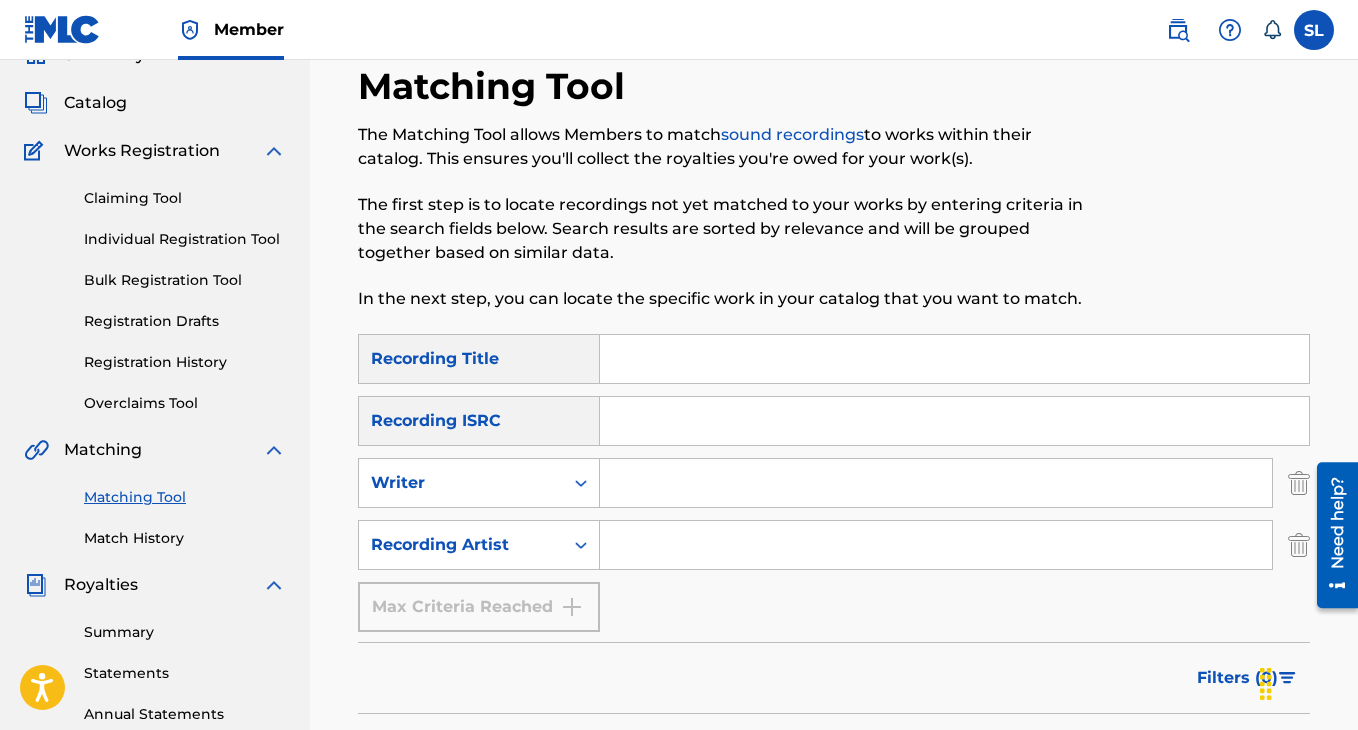 click at bounding box center (1330, 535) 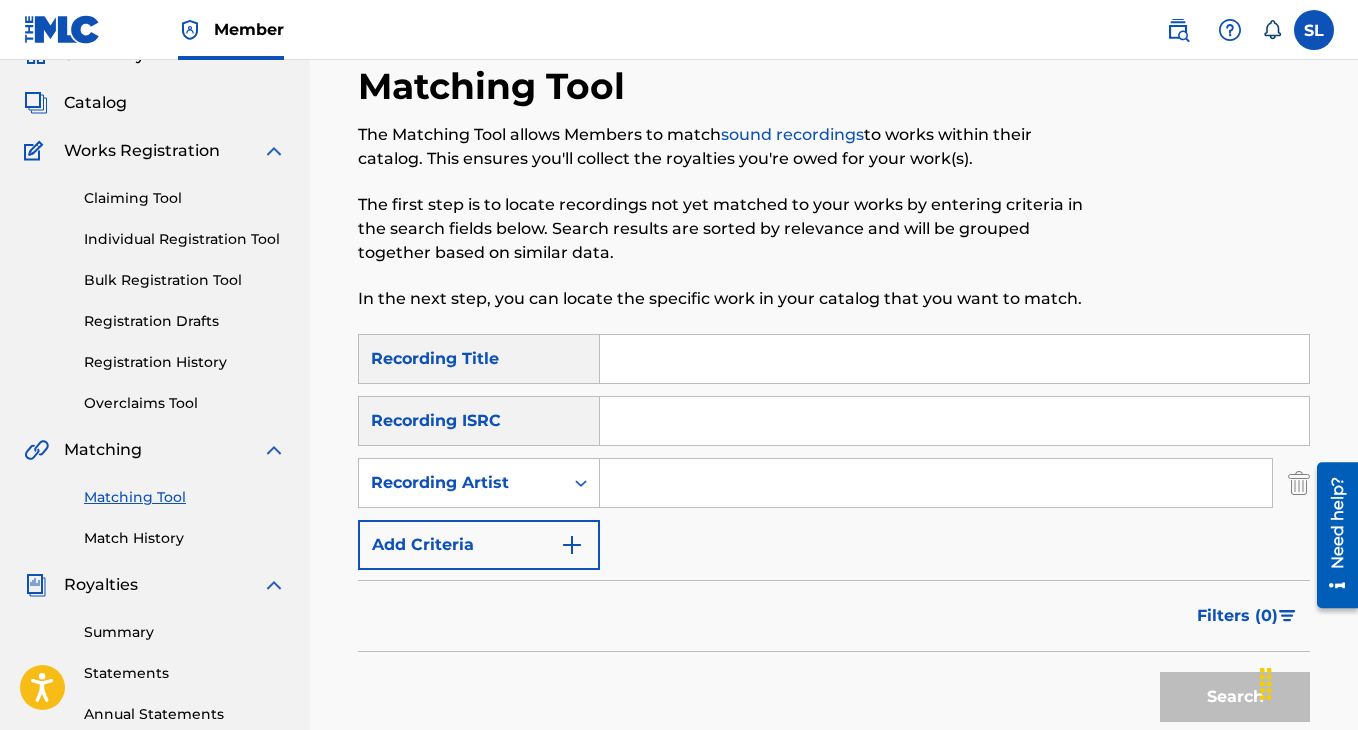 click on "SearchWithCriteria[UUID] Recording Title SearchWithCriteria[UUID] Recording ISRC SearchWithCriteria[UUID] Recording Artist Add Criteria" at bounding box center [834, 452] 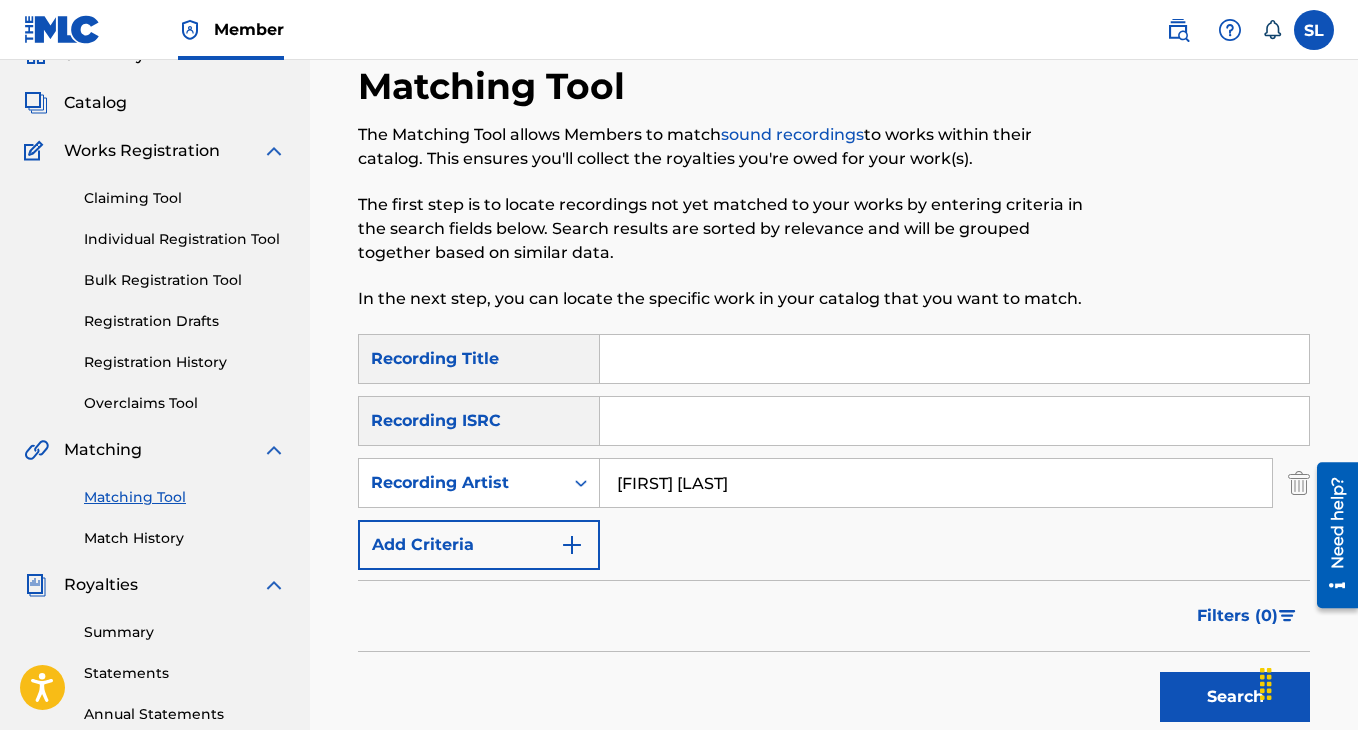 click on "Search" at bounding box center (1235, 697) 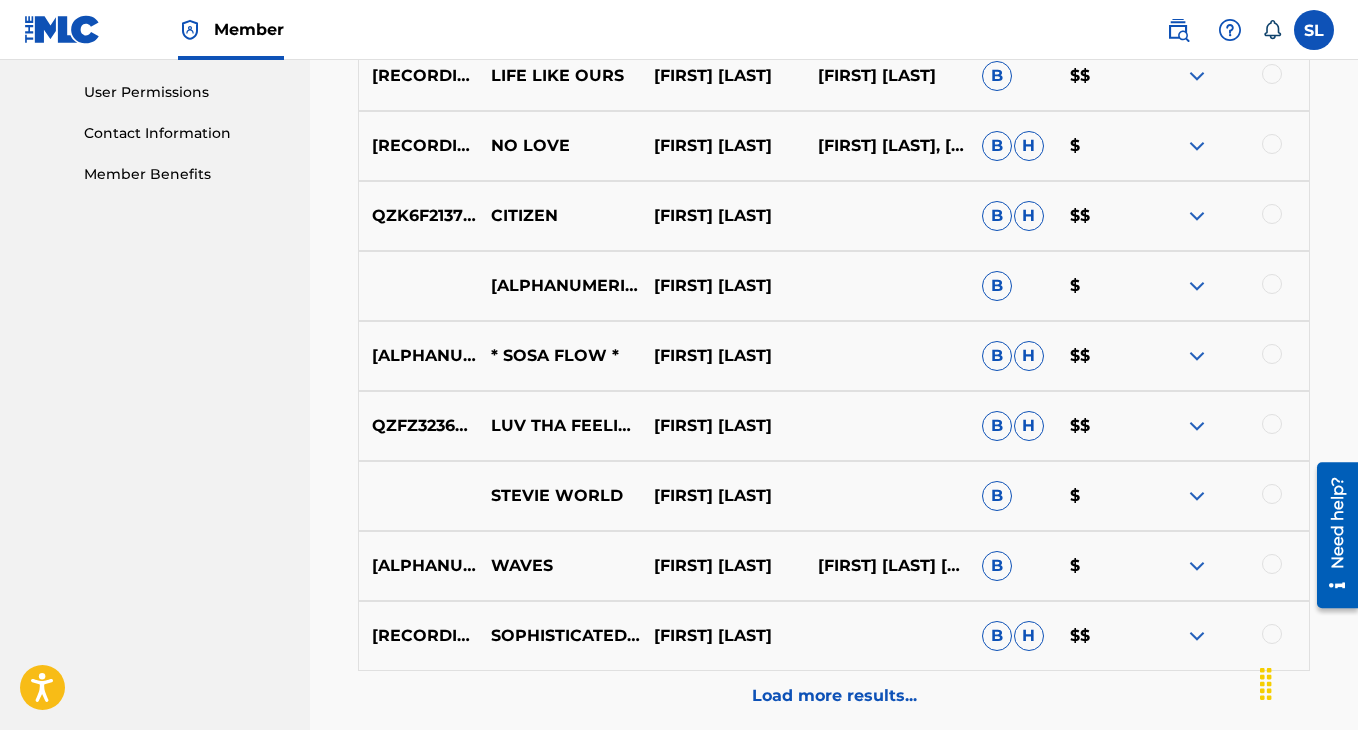 scroll, scrollTop: 1006, scrollLeft: 0, axis: vertical 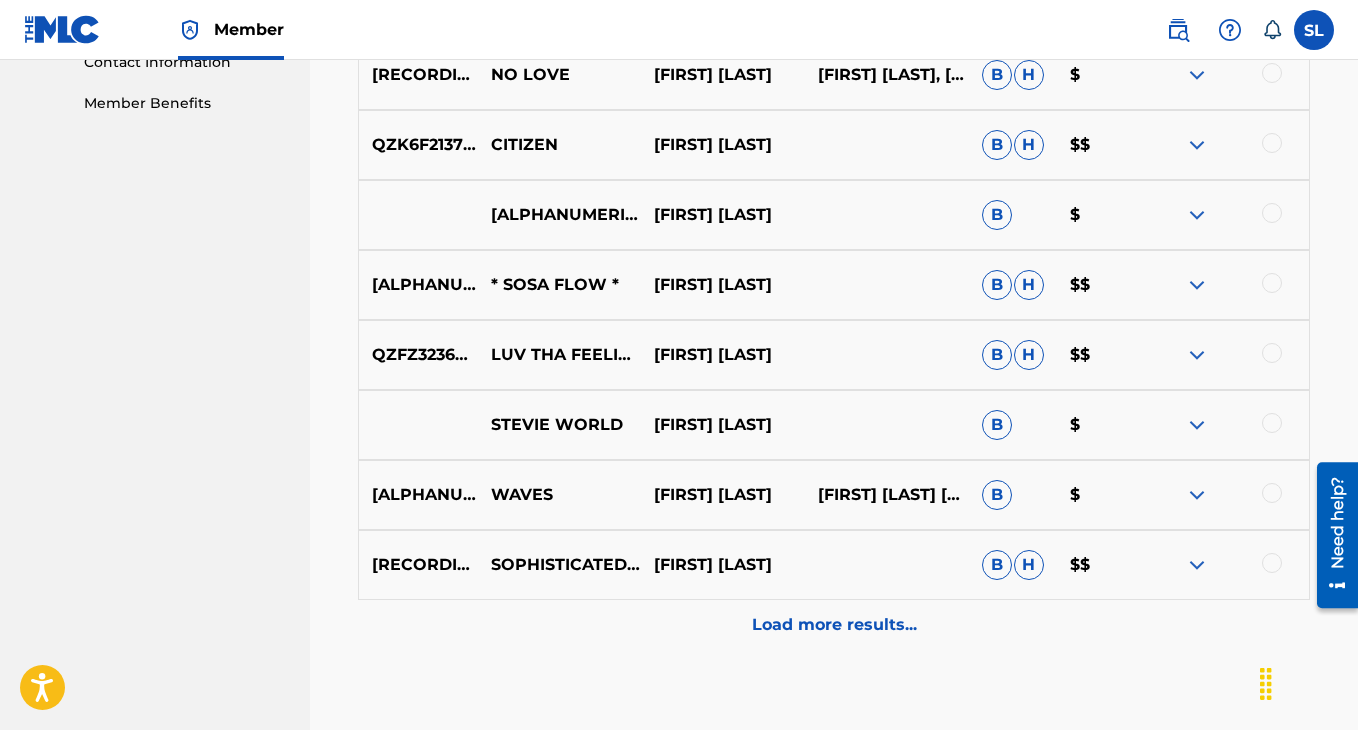 click on "Load more results..." at bounding box center [834, 625] 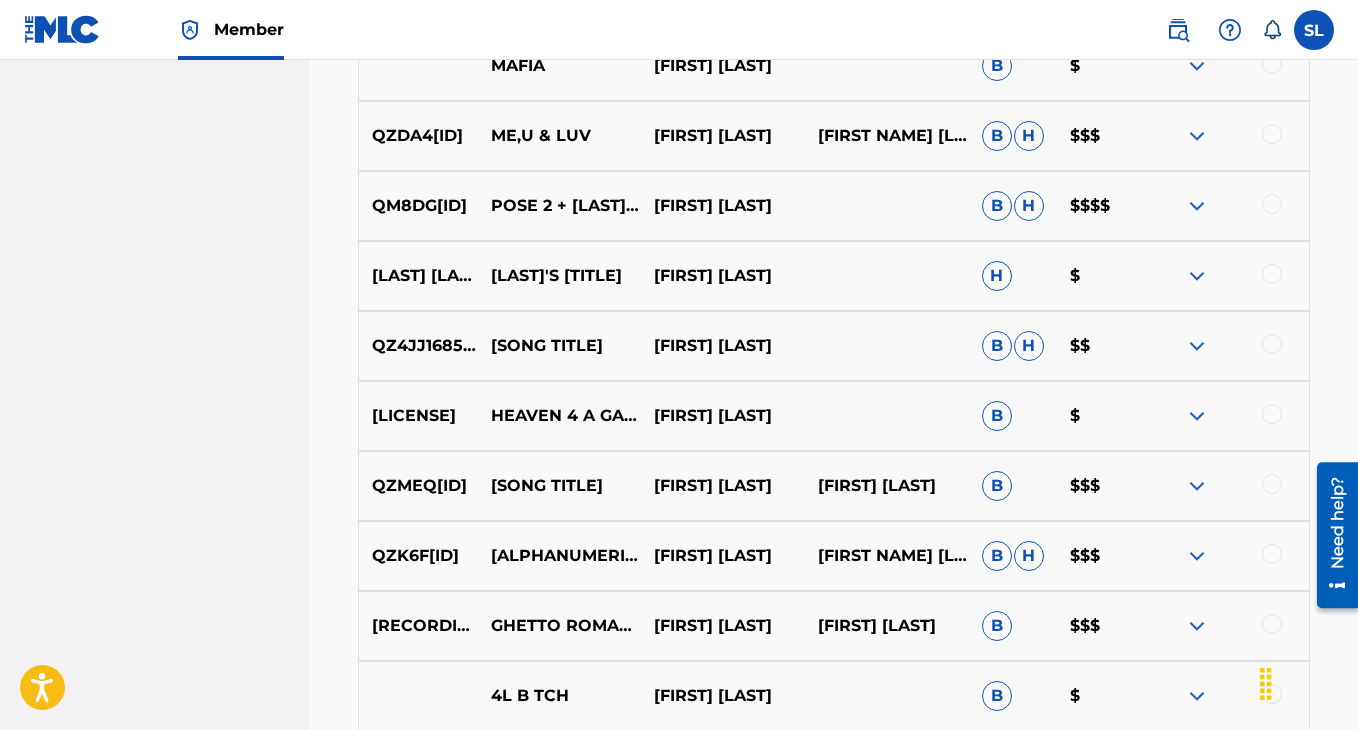 scroll, scrollTop: 1576, scrollLeft: 0, axis: vertical 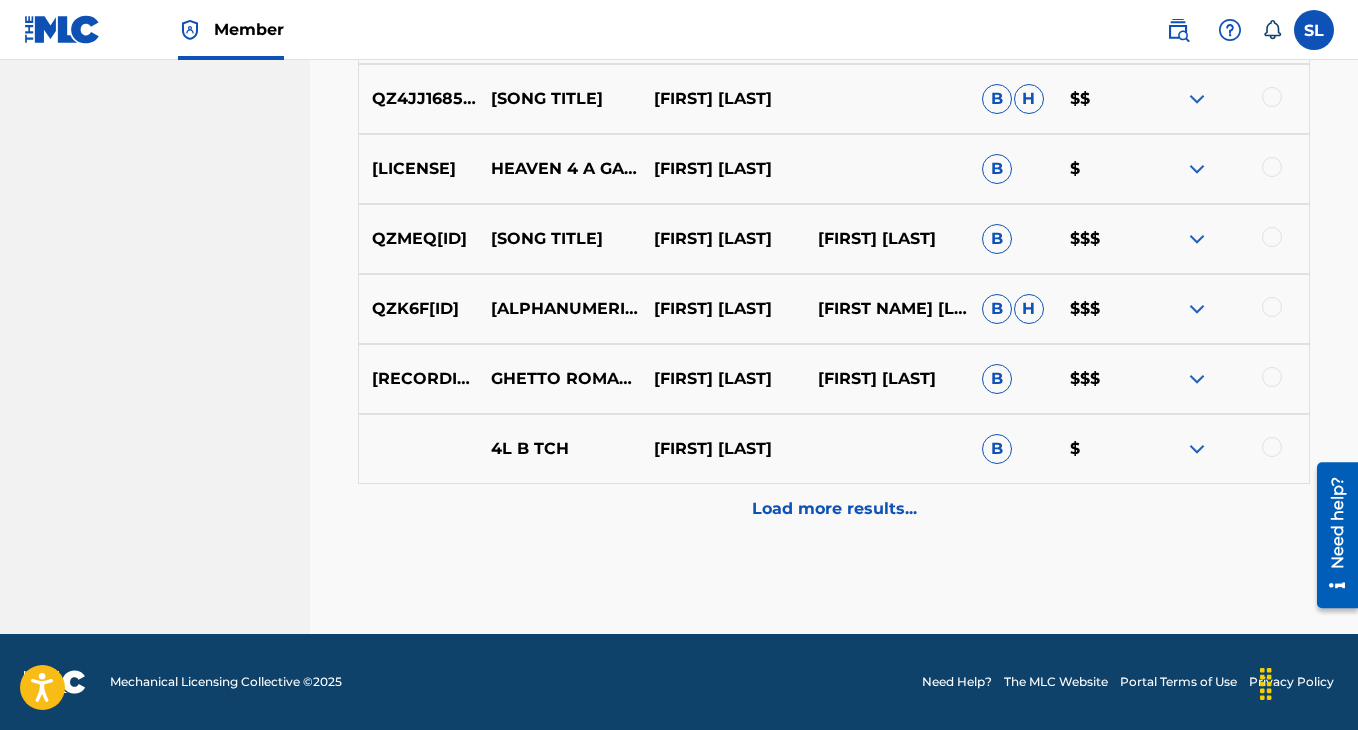 click on "Load more results..." at bounding box center (834, 509) 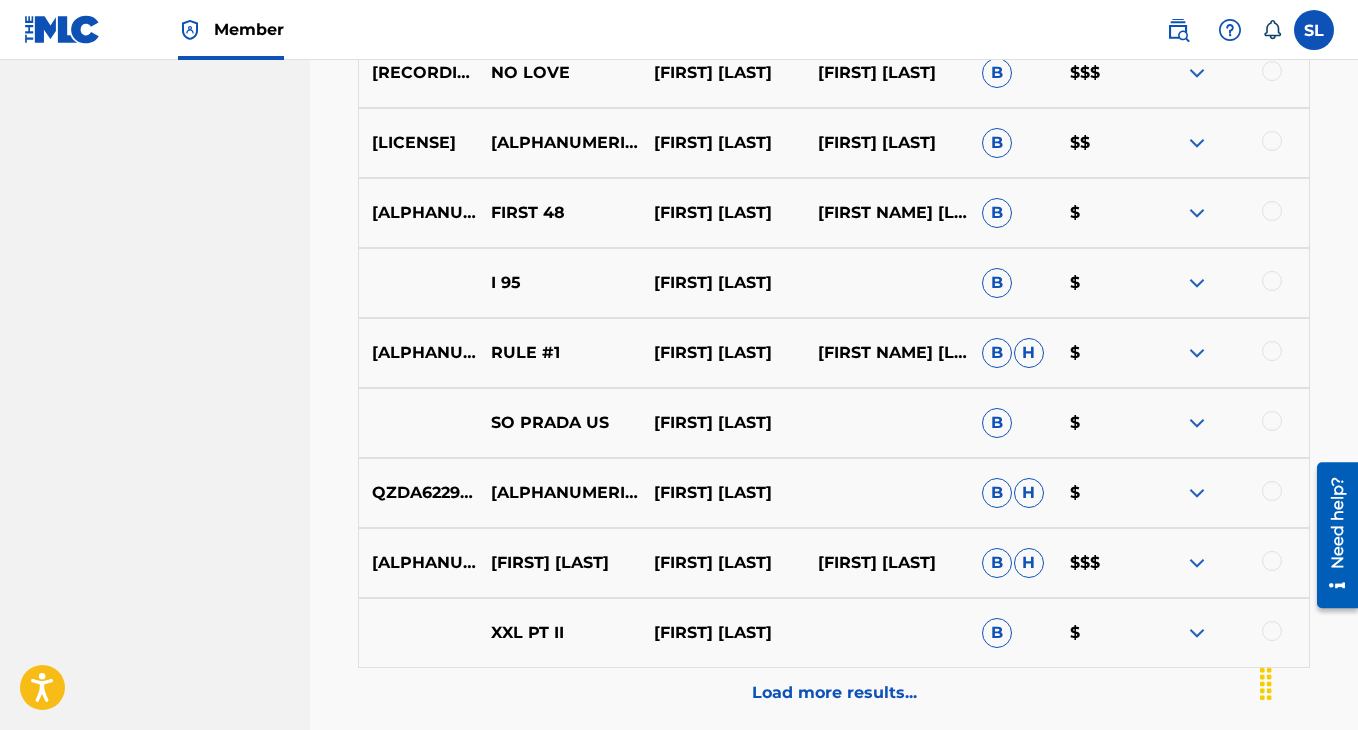 scroll, scrollTop: 2383, scrollLeft: 0, axis: vertical 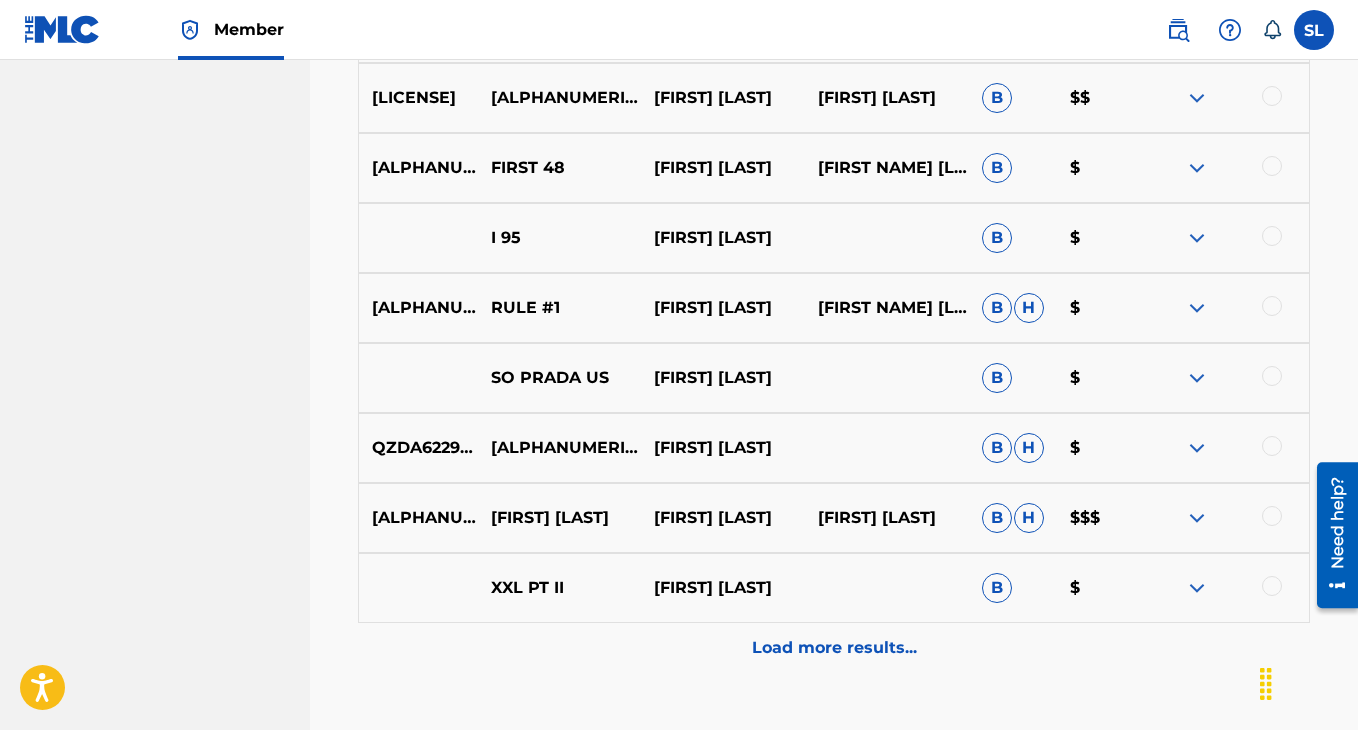 click on "Load more results..." at bounding box center [834, 648] 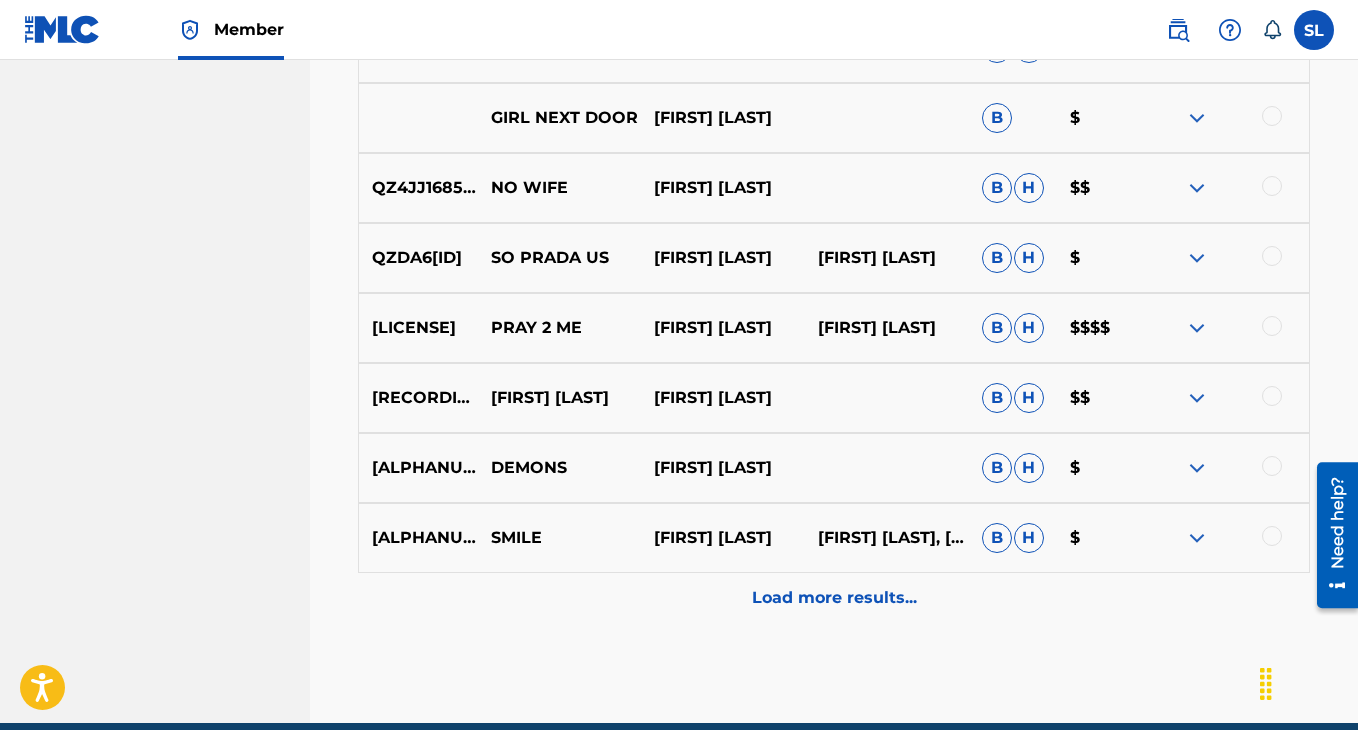 scroll, scrollTop: 3222, scrollLeft: 0, axis: vertical 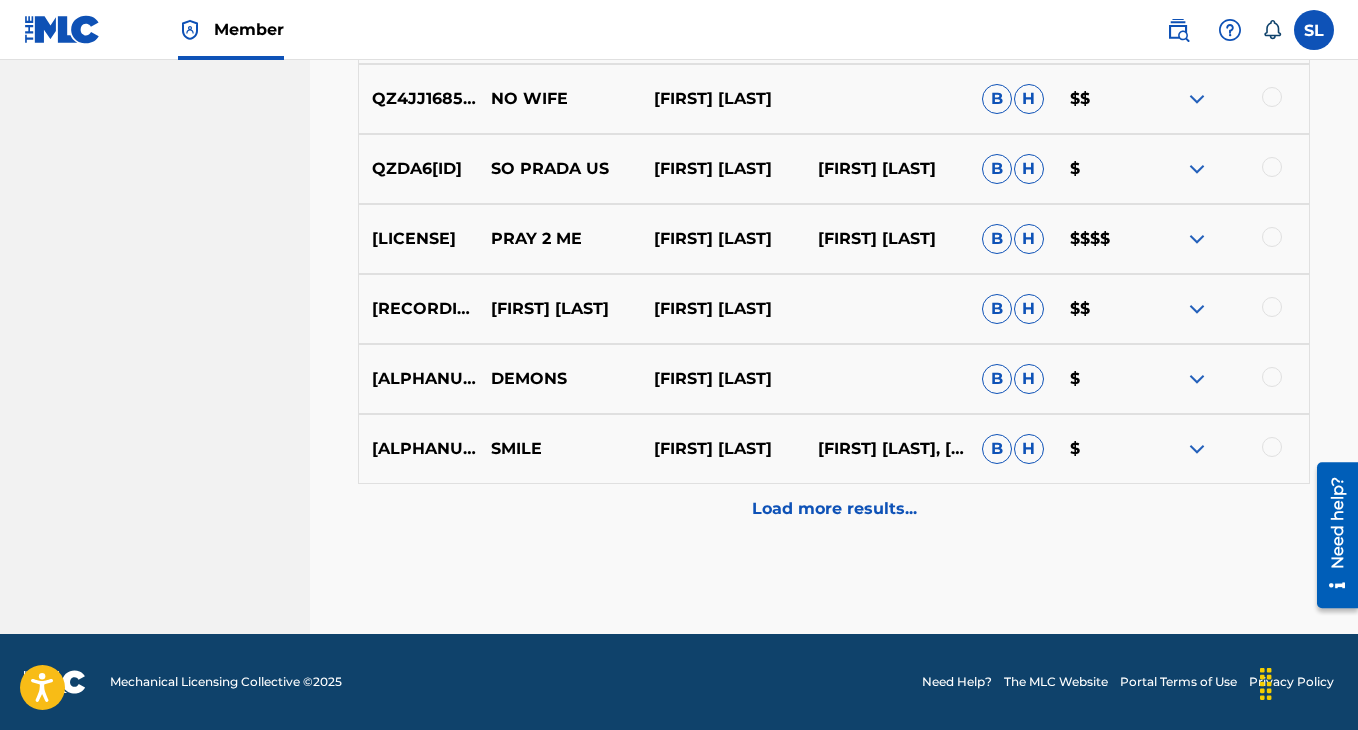 click on "Load more results..." at bounding box center [834, 509] 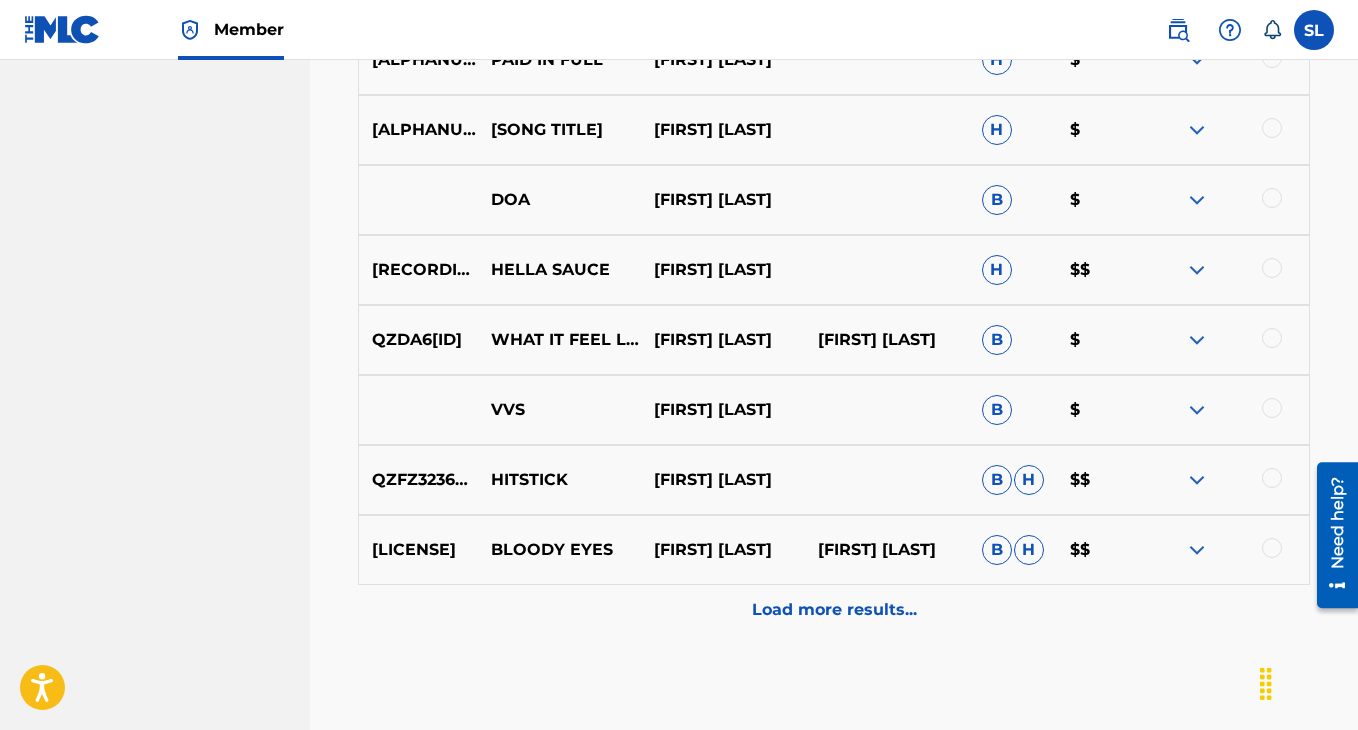 scroll, scrollTop: 3822, scrollLeft: 0, axis: vertical 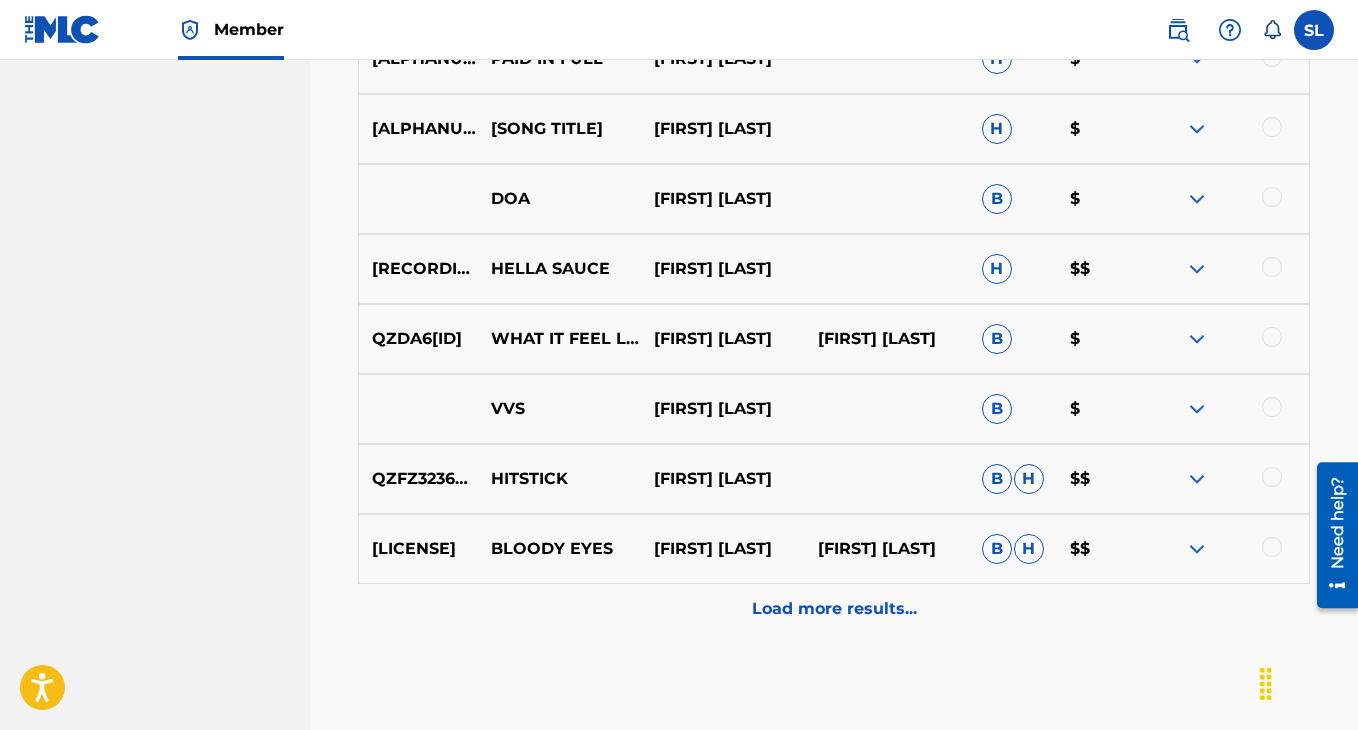 click on "Load more results..." at bounding box center (834, 609) 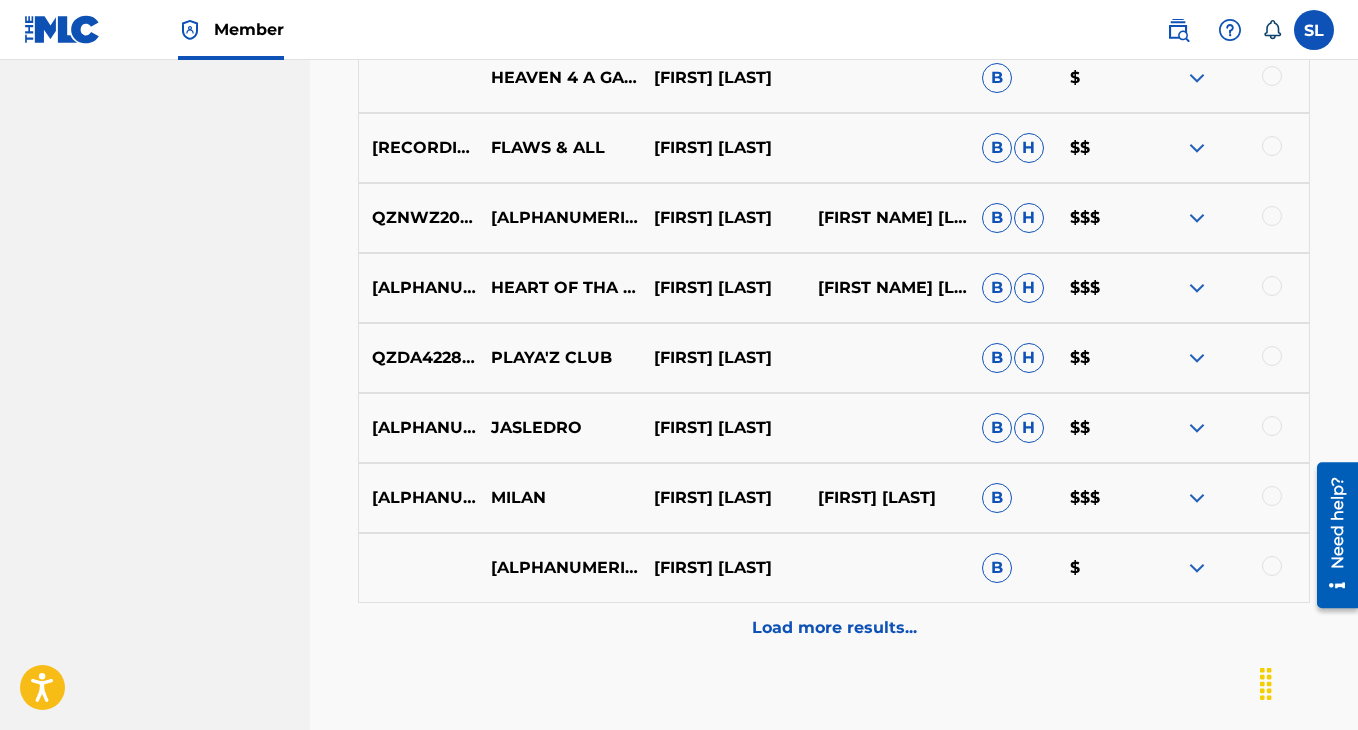 scroll, scrollTop: 4622, scrollLeft: 0, axis: vertical 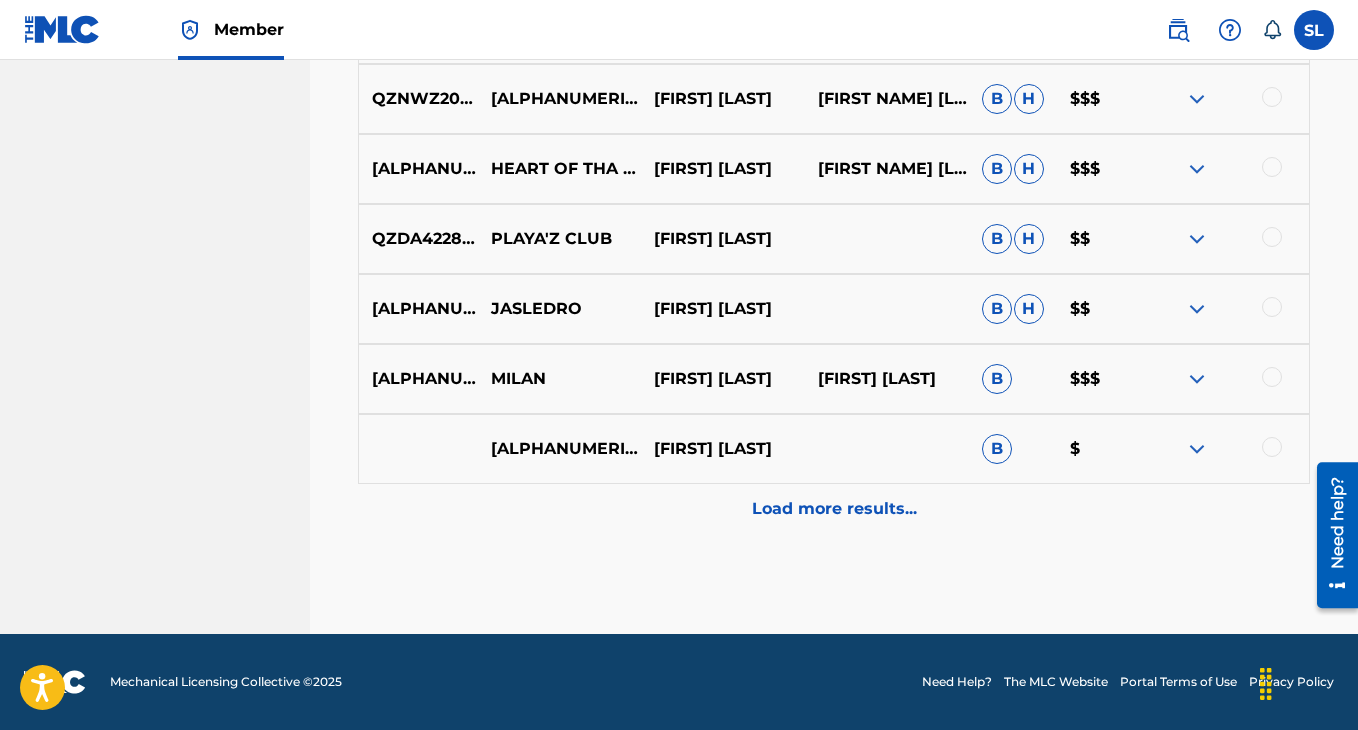 click on "Load more results..." at bounding box center (834, 509) 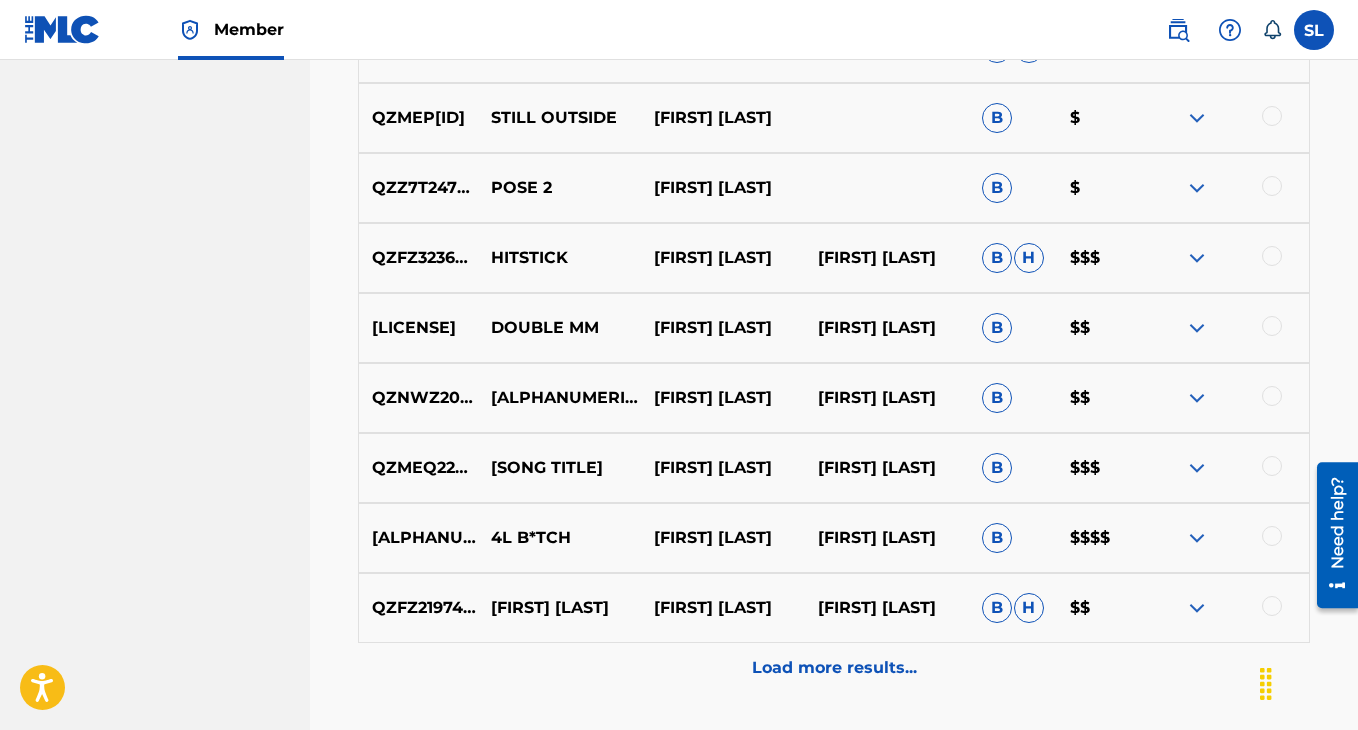 scroll, scrollTop: 5182, scrollLeft: 0, axis: vertical 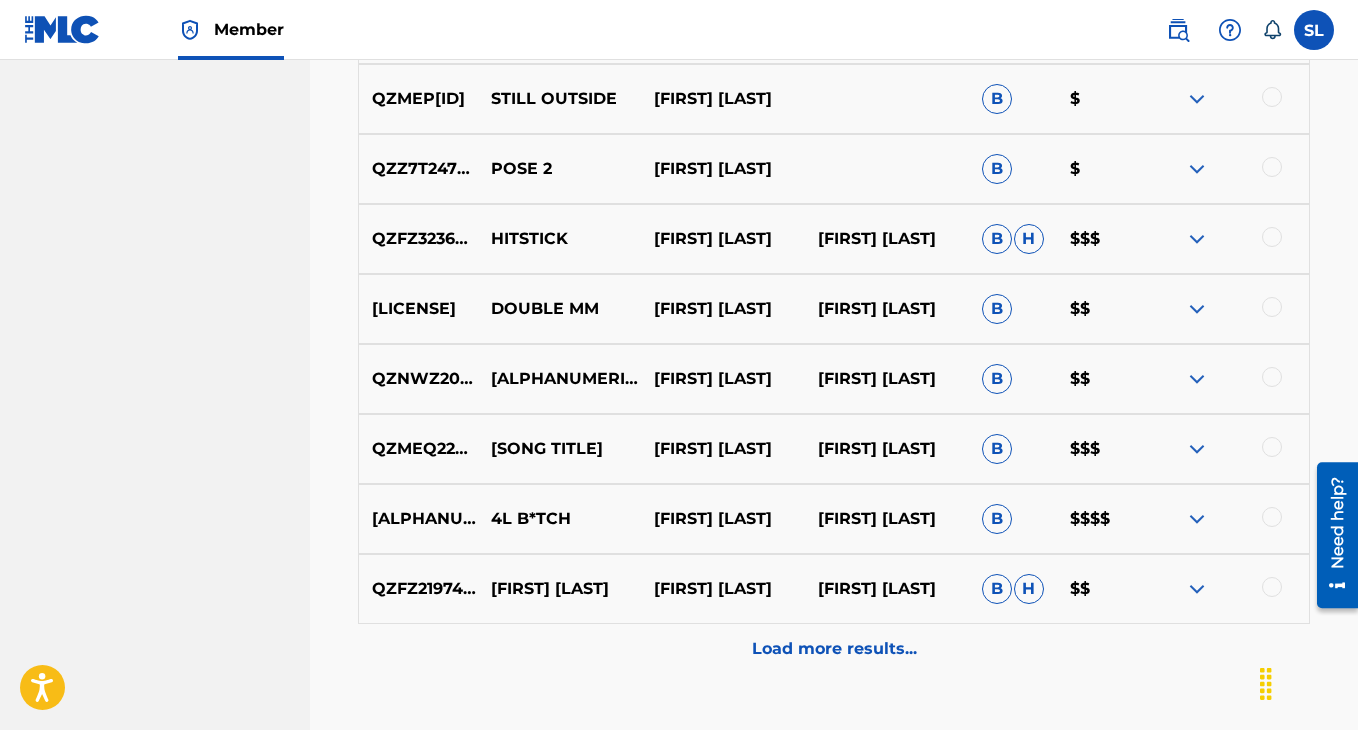 click on "Load more results..." at bounding box center (834, 649) 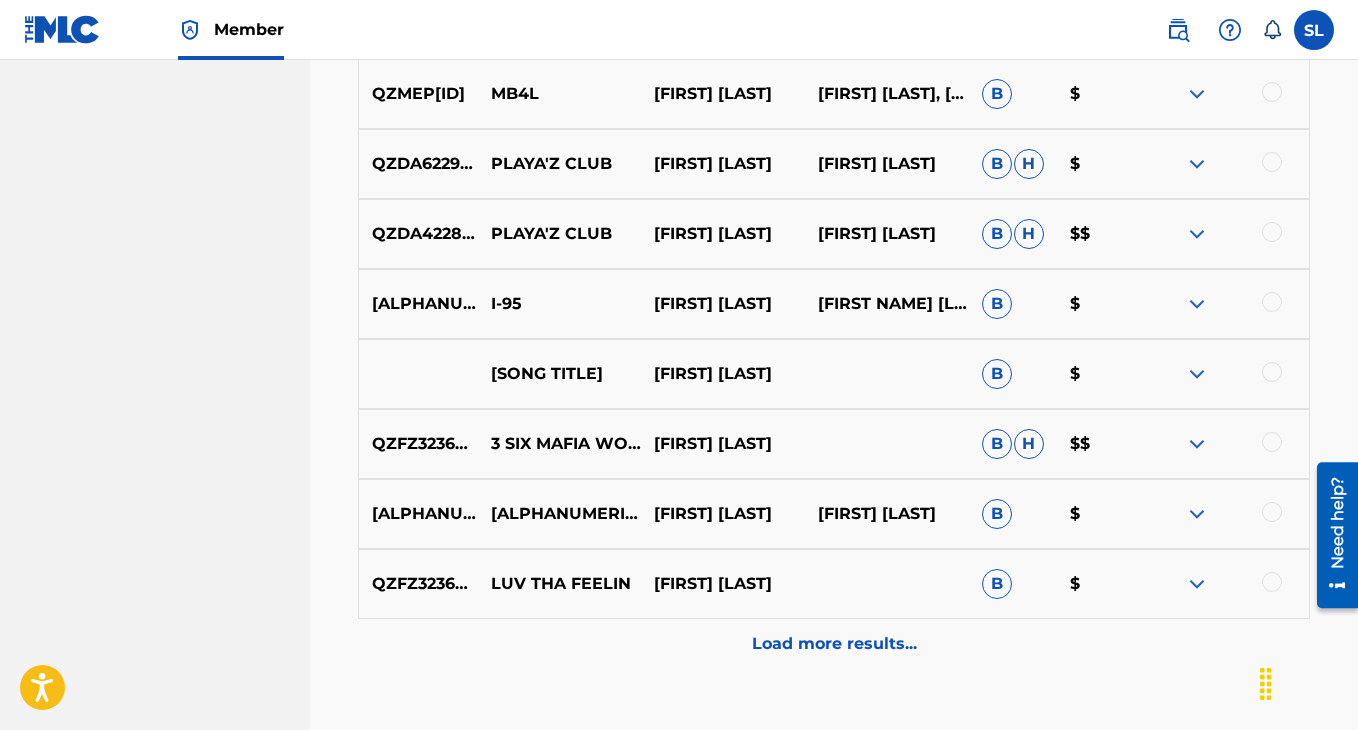 scroll, scrollTop: 5942, scrollLeft: 0, axis: vertical 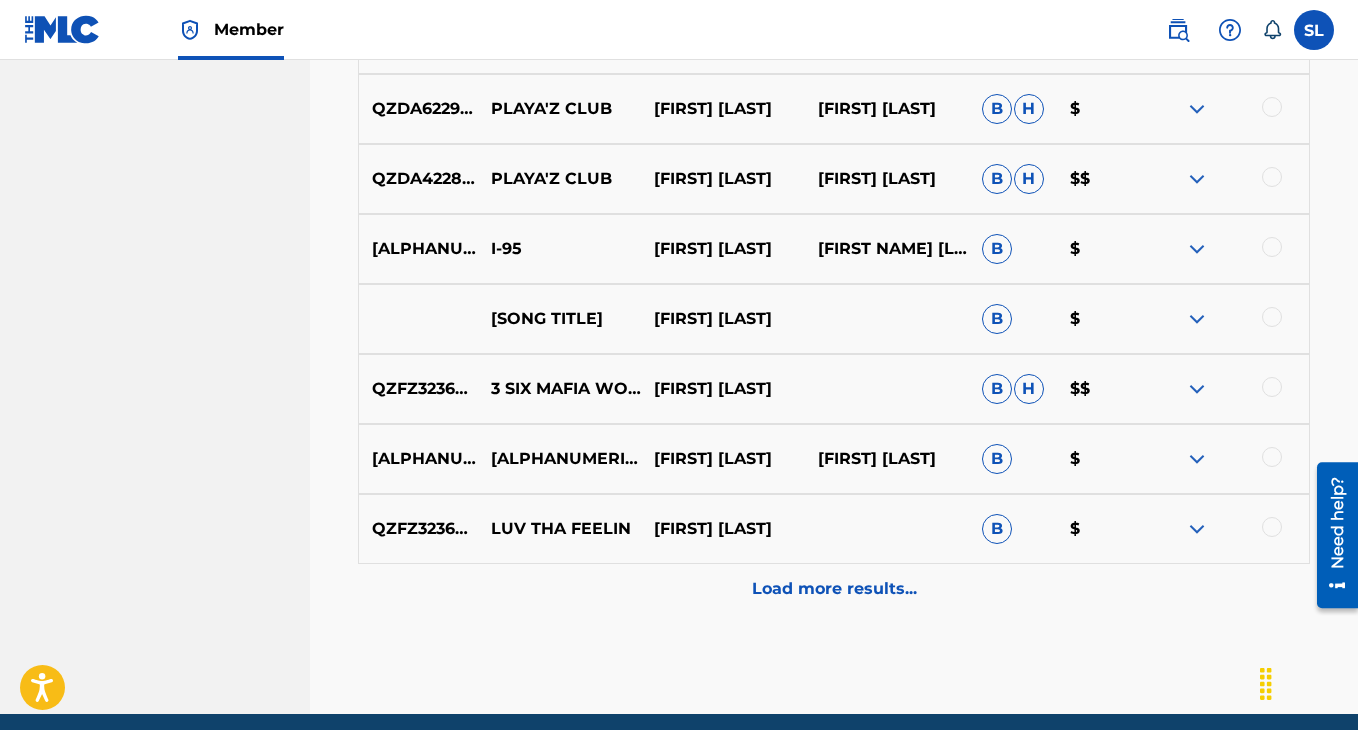 click on "Load more results..." at bounding box center (834, 589) 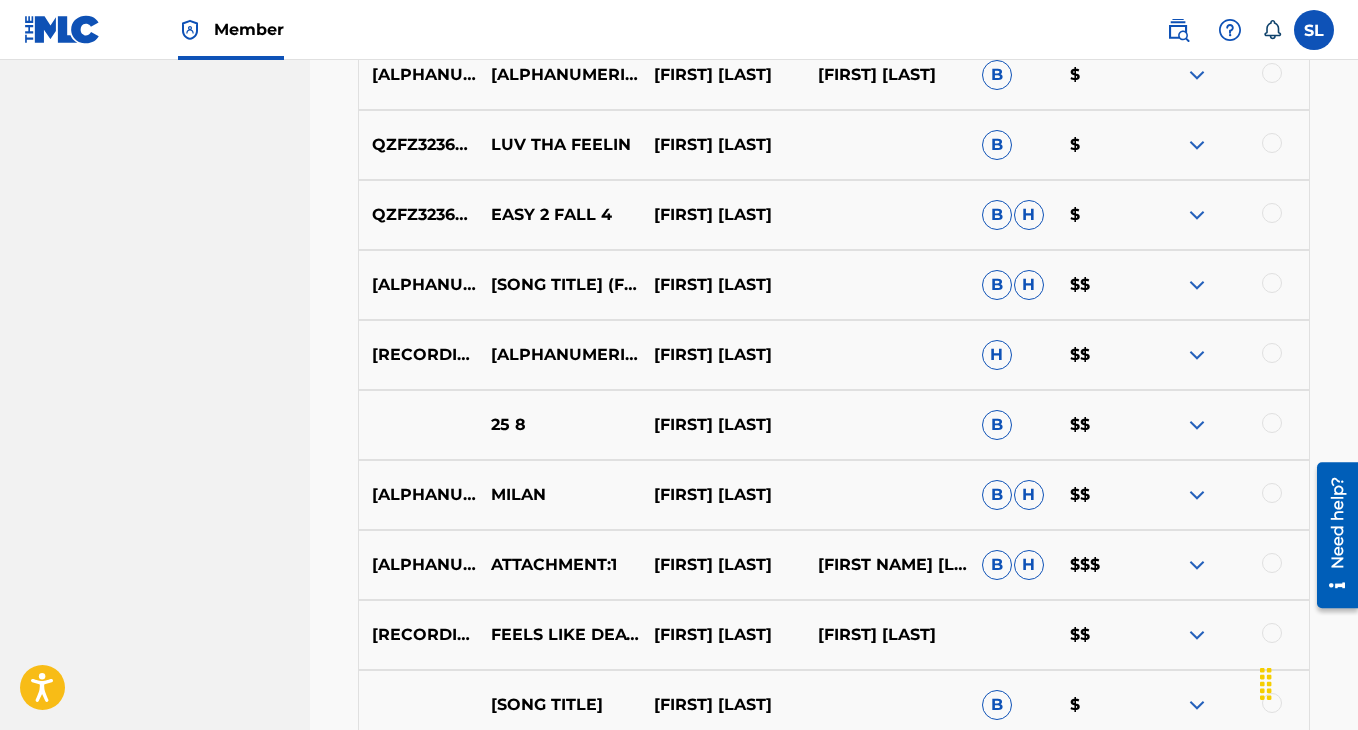 scroll, scrollTop: 6325, scrollLeft: 0, axis: vertical 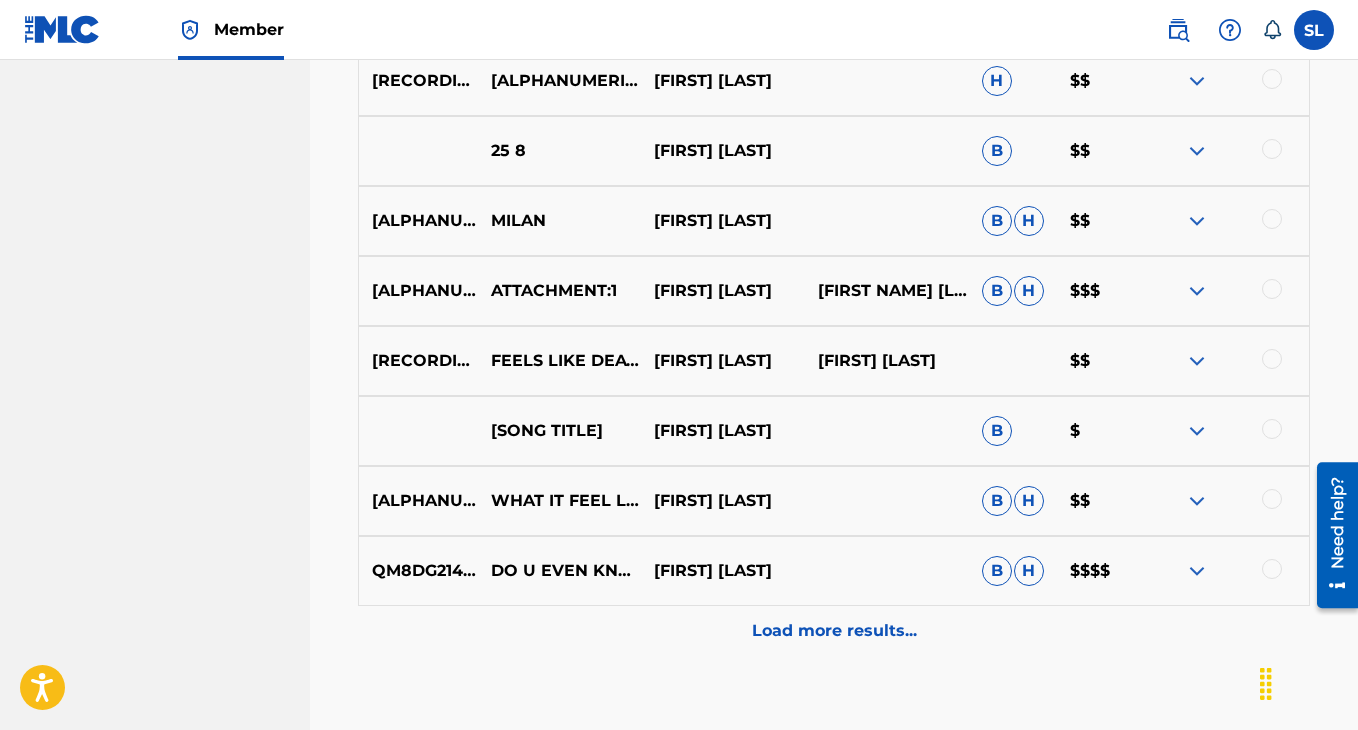 click on "Load more results..." at bounding box center [834, 631] 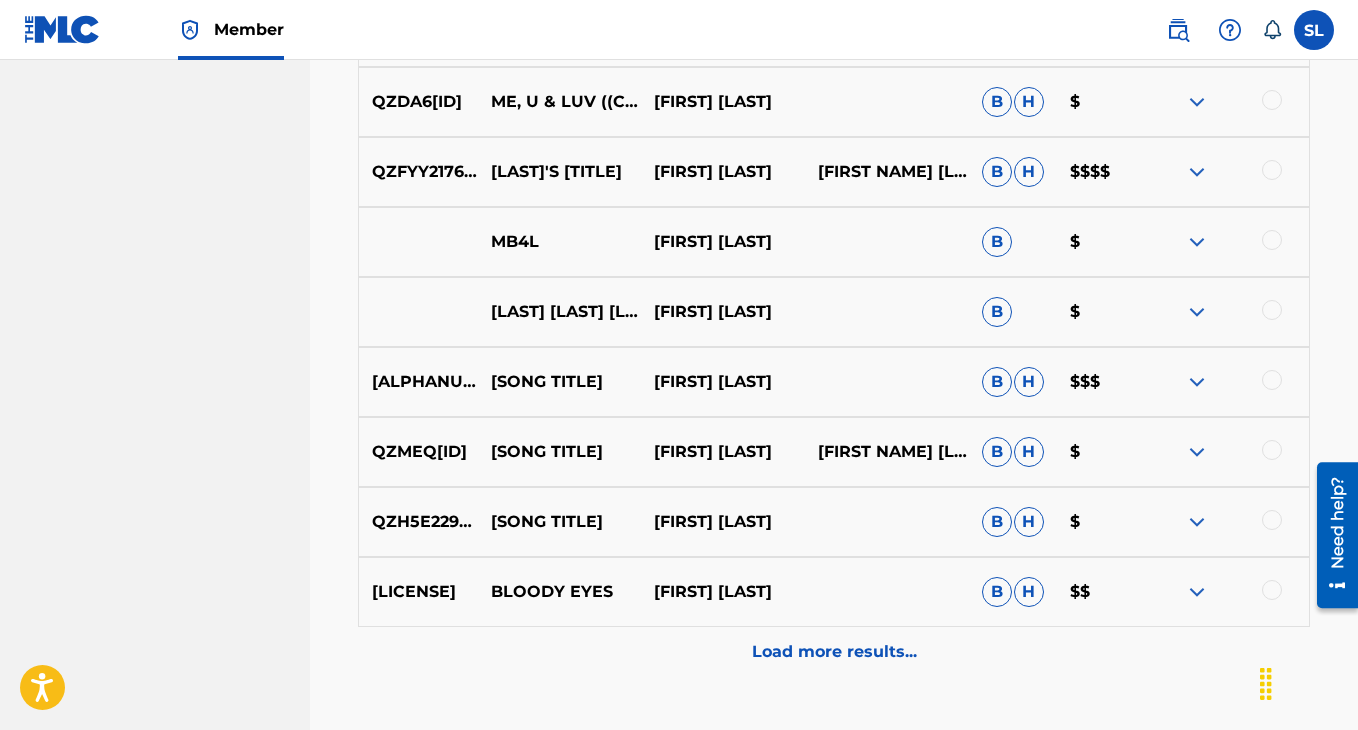 scroll, scrollTop: 7287, scrollLeft: 0, axis: vertical 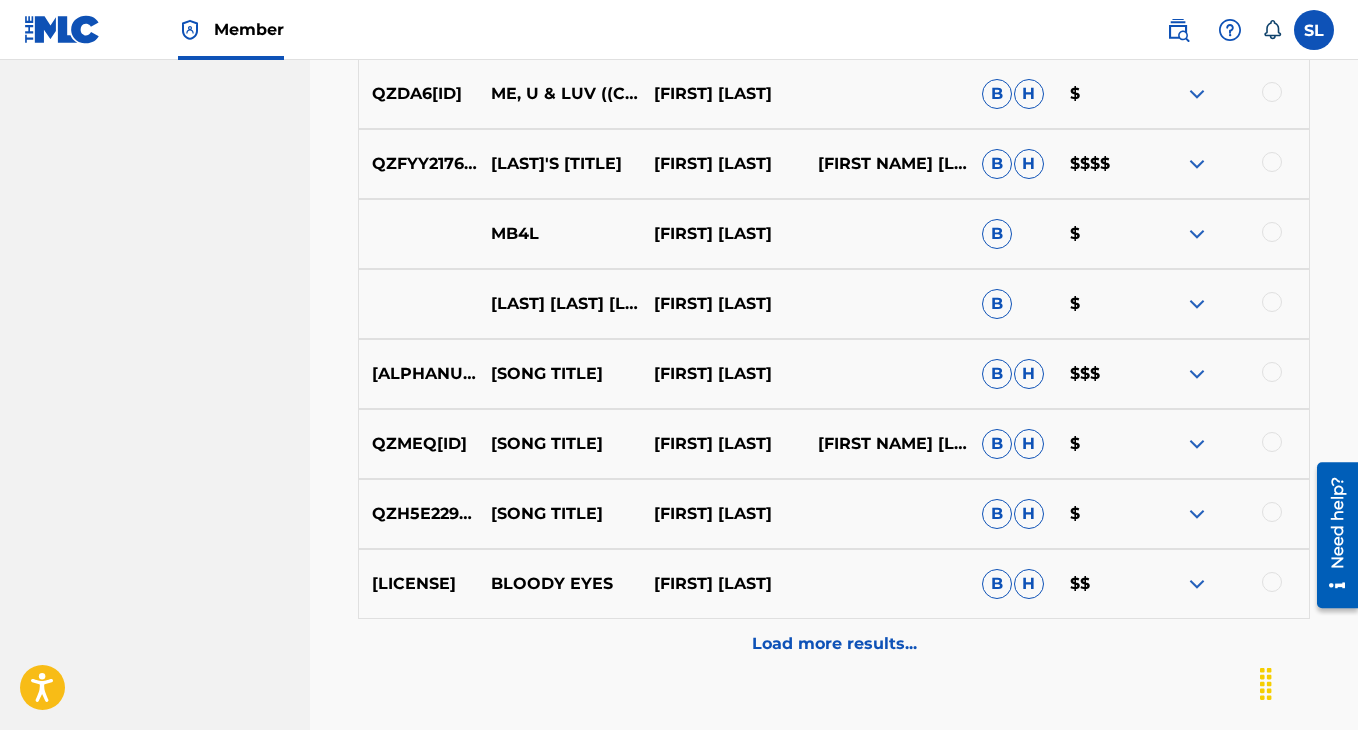 click on "Load more results..." at bounding box center [834, 644] 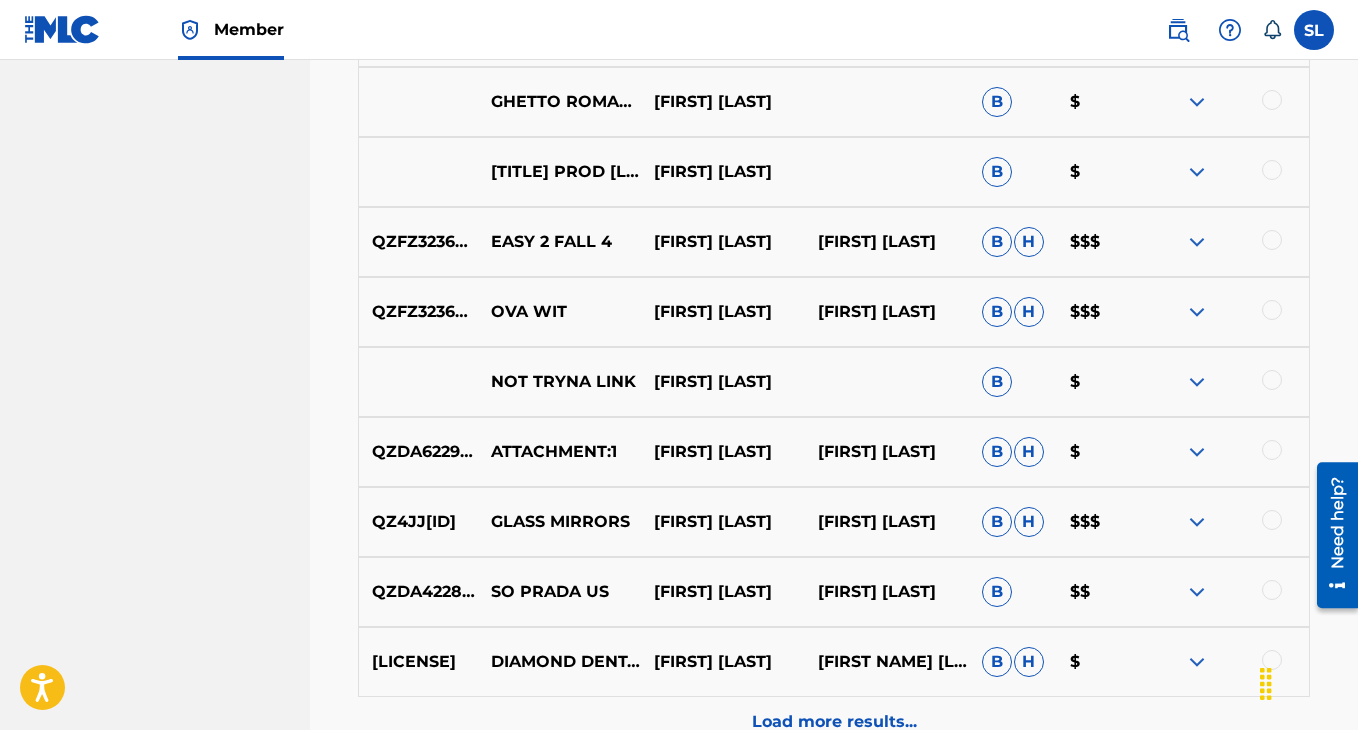 scroll, scrollTop: 7910, scrollLeft: 0, axis: vertical 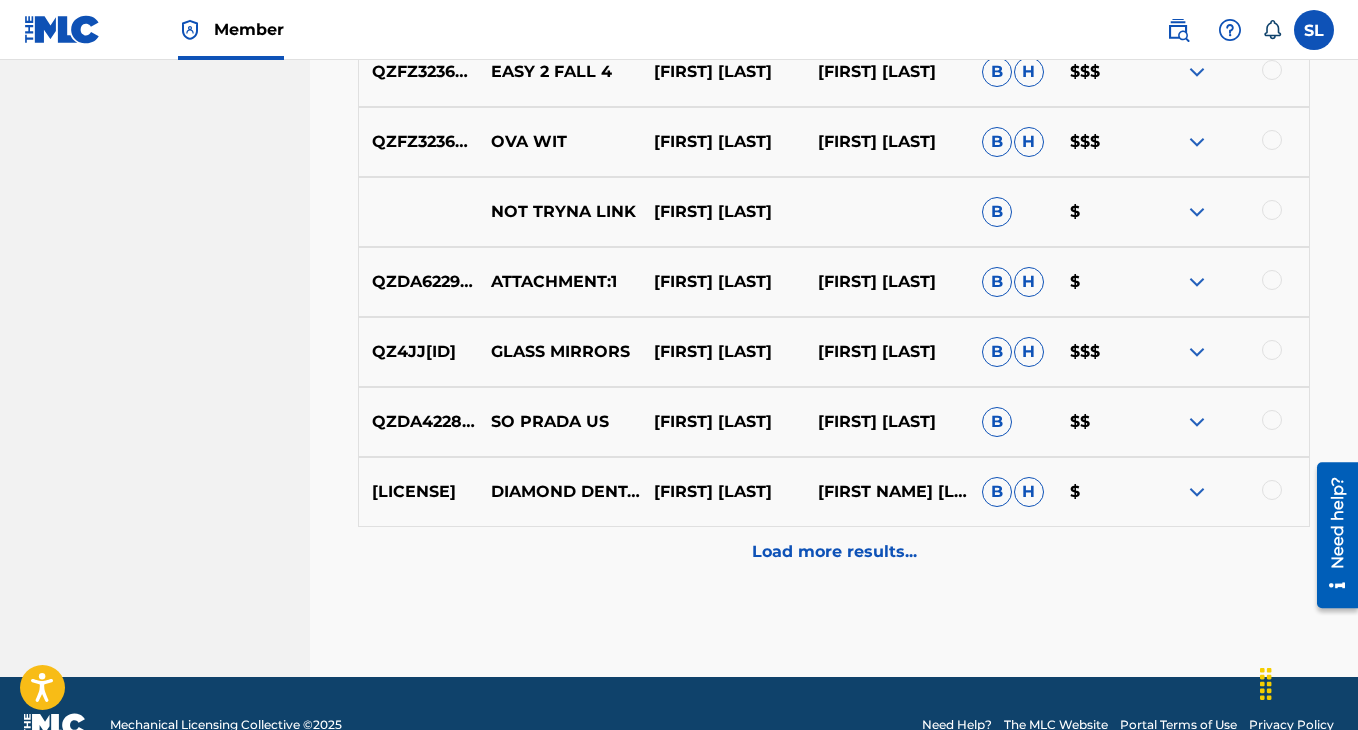 click on "Load more results..." at bounding box center (834, 552) 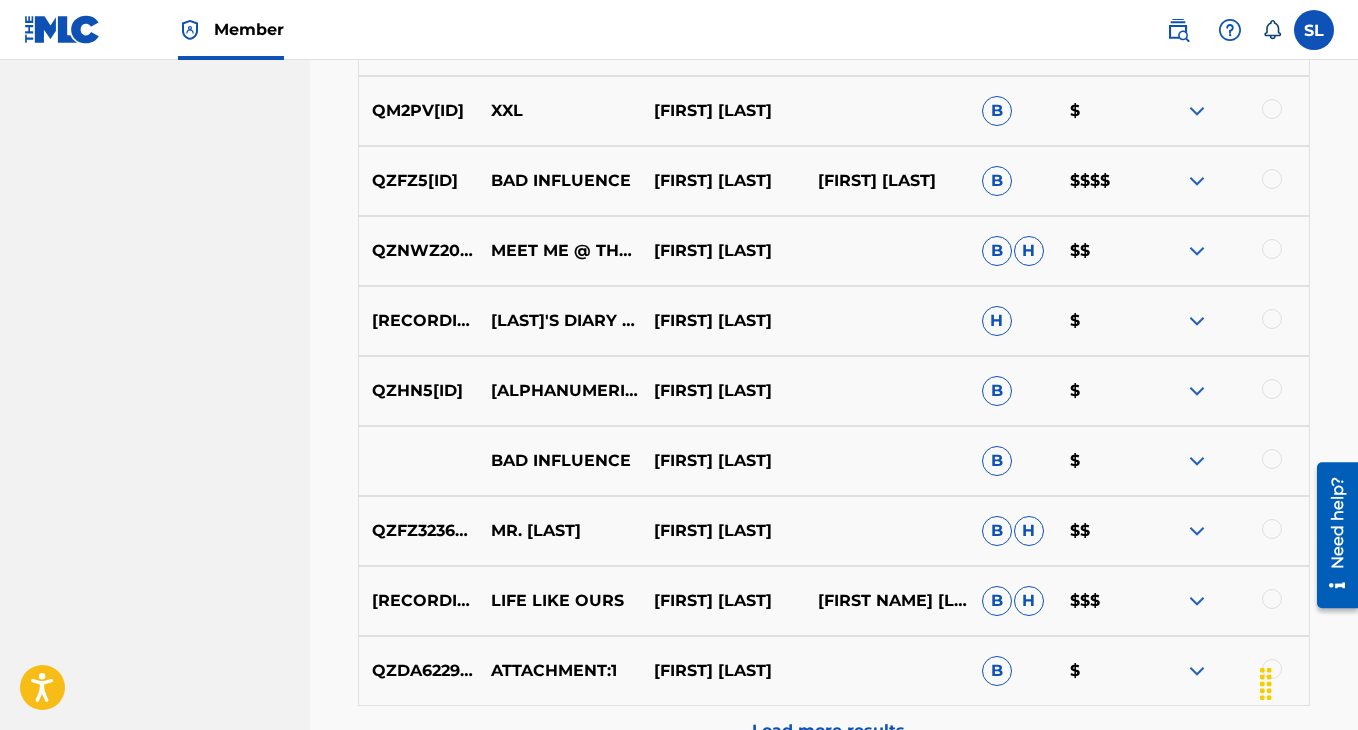 scroll, scrollTop: 8615, scrollLeft: 0, axis: vertical 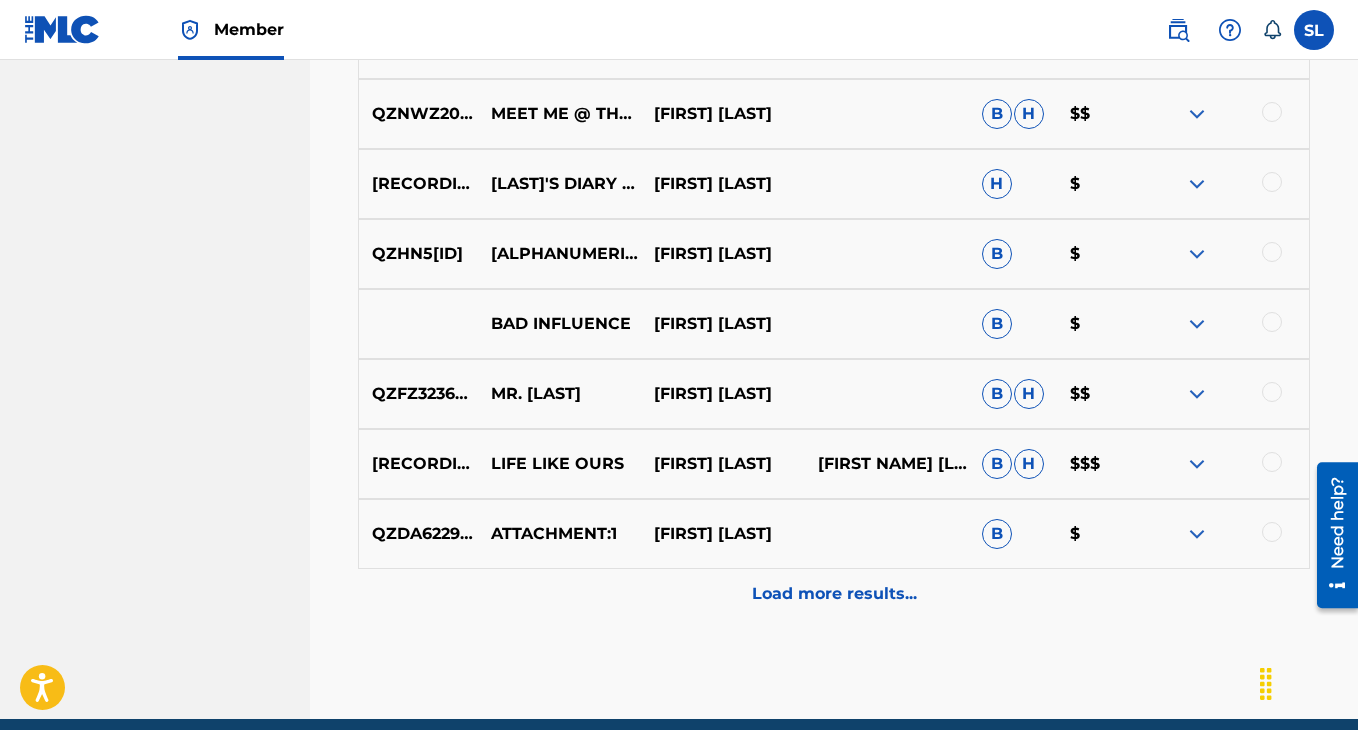 click on "Load more results..." at bounding box center (834, 594) 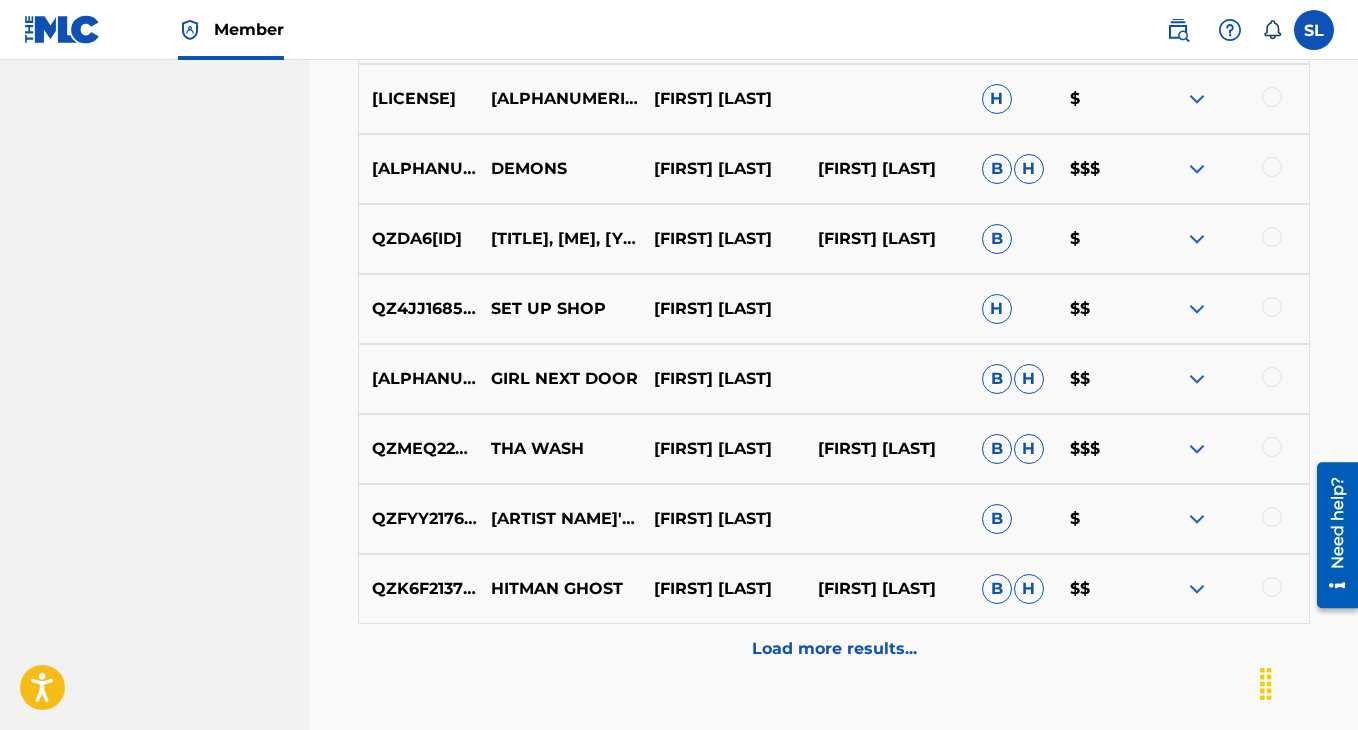 scroll, scrollTop: 9388, scrollLeft: 0, axis: vertical 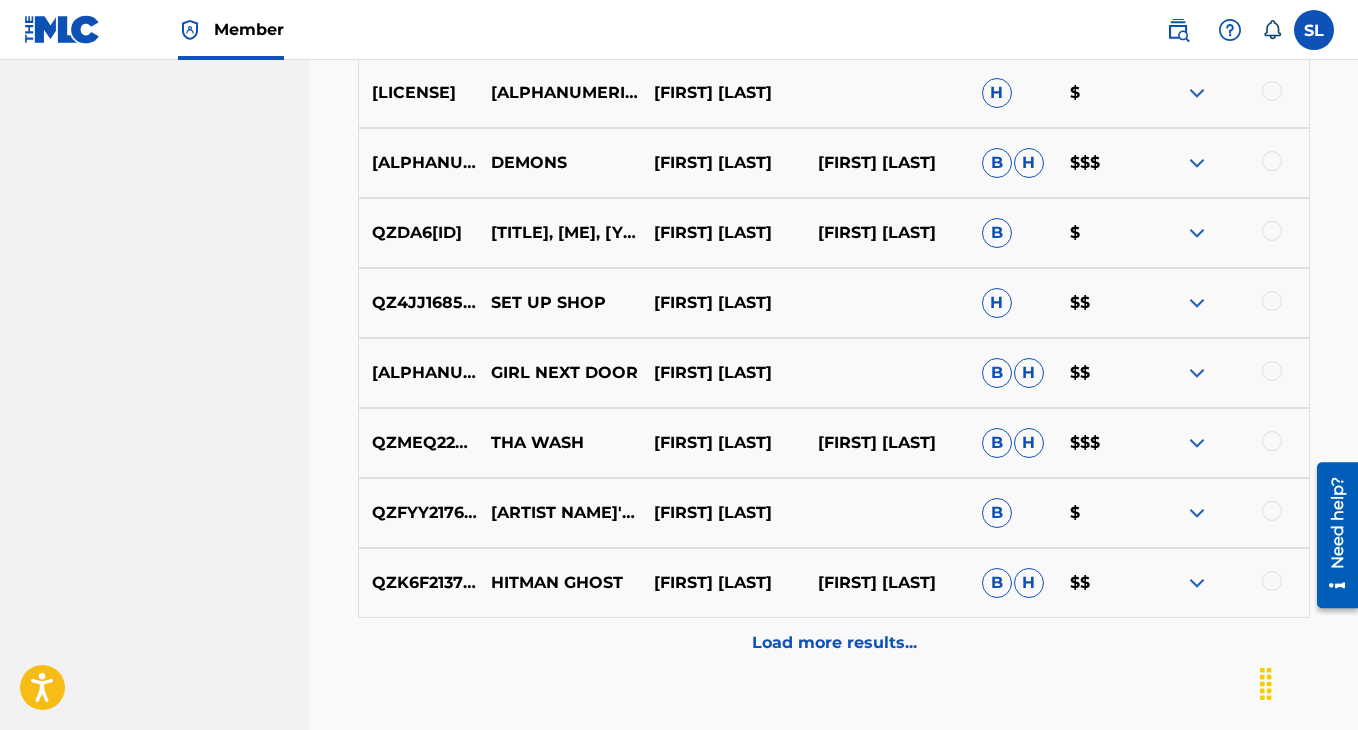 click on "Load more results..." at bounding box center [834, 643] 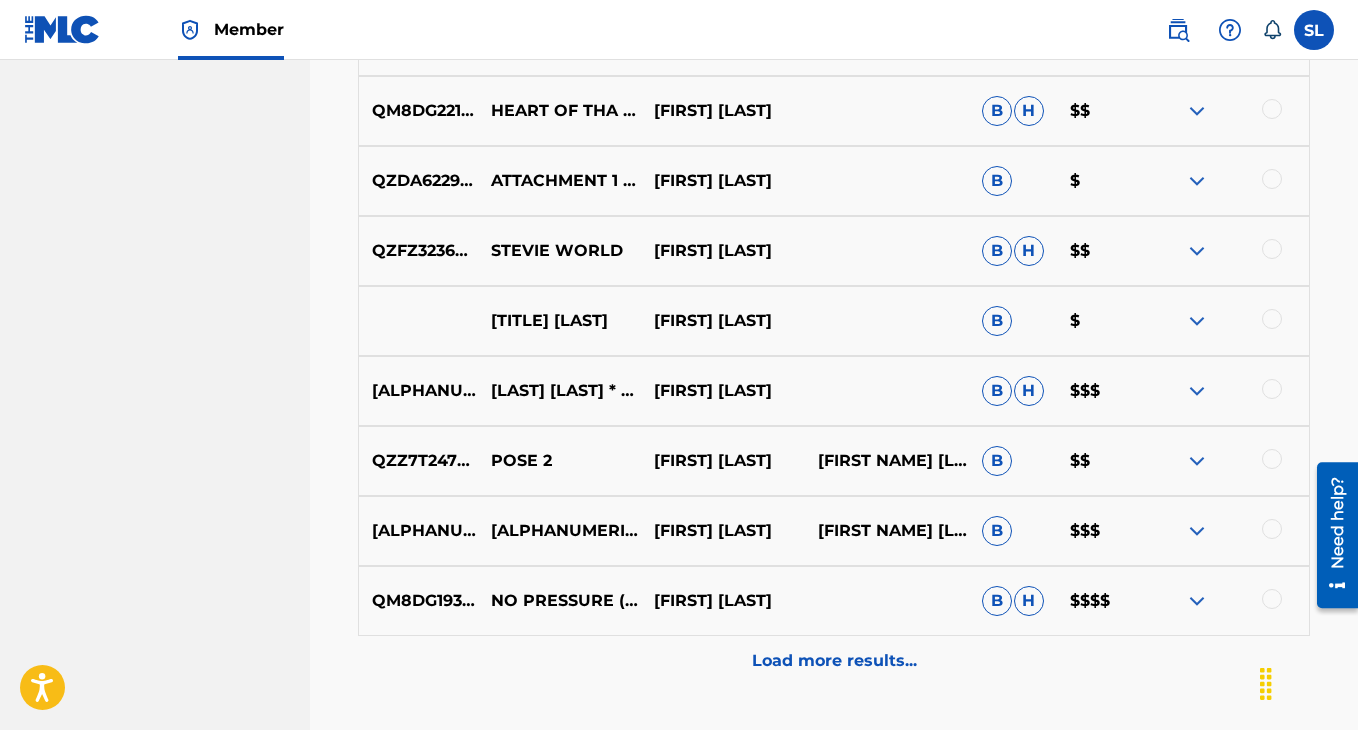 scroll, scrollTop: 10069, scrollLeft: 0, axis: vertical 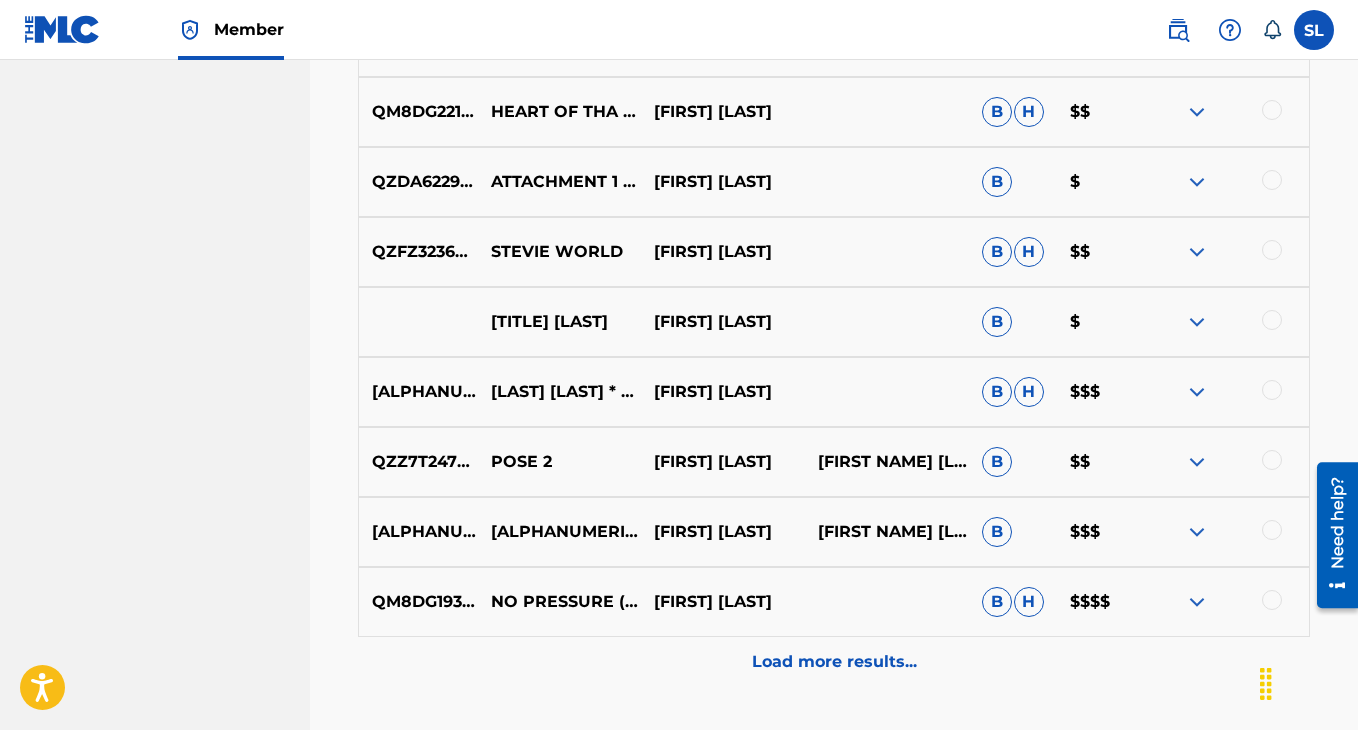 click on "Load more results..." at bounding box center (834, 662) 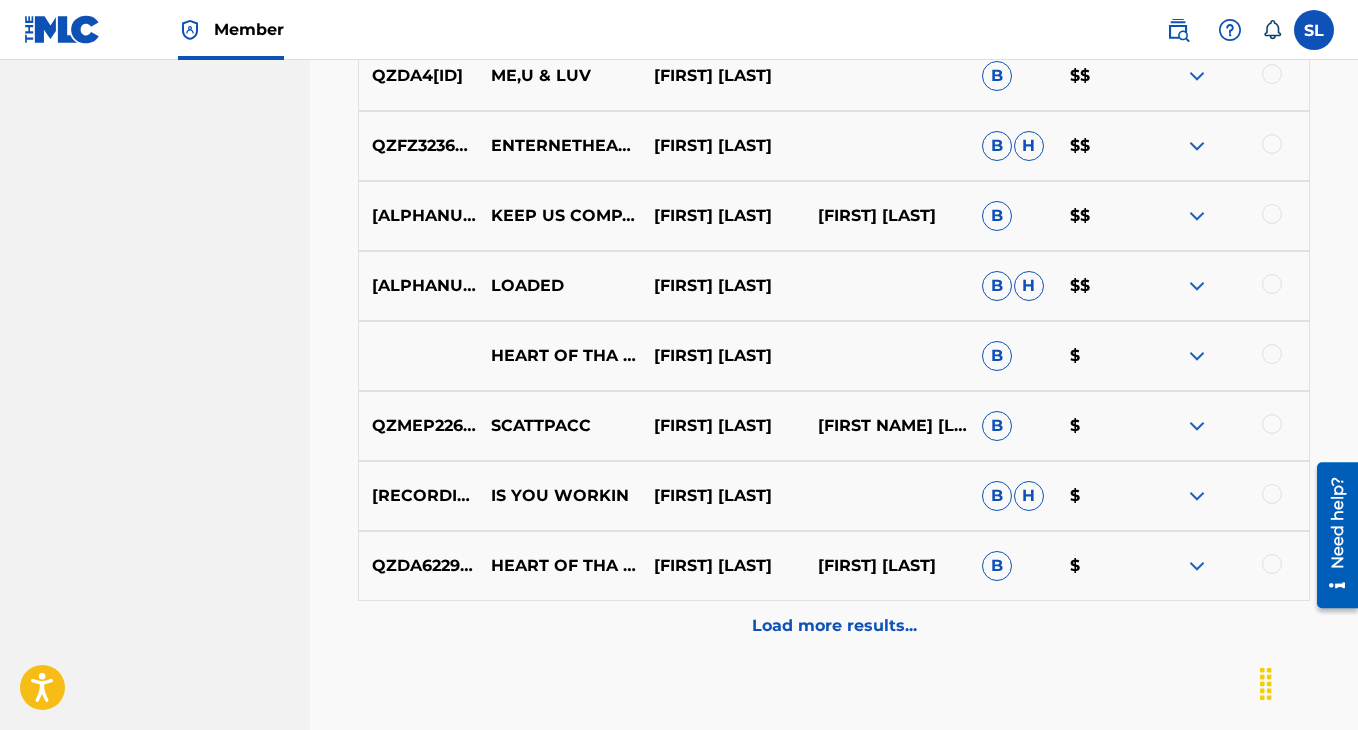 scroll, scrollTop: 10814, scrollLeft: 0, axis: vertical 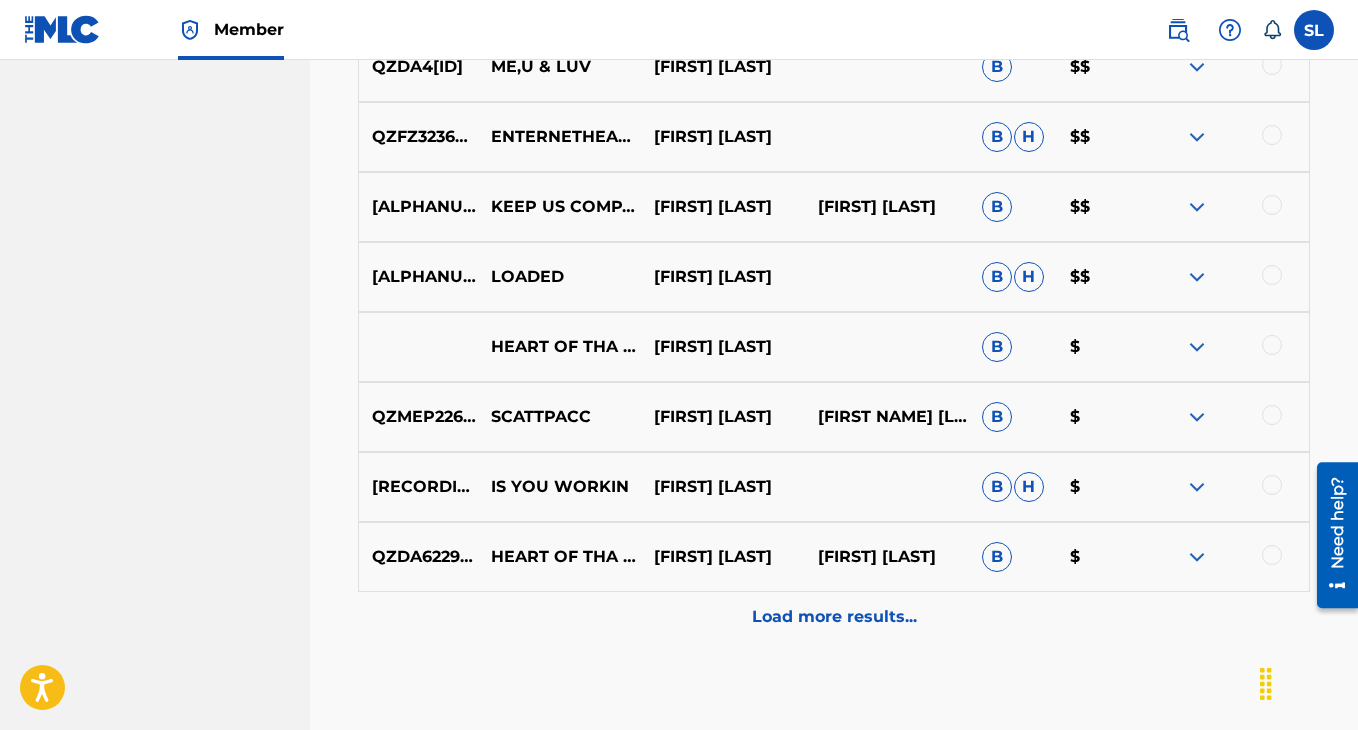 click on "Load more results..." at bounding box center [834, 617] 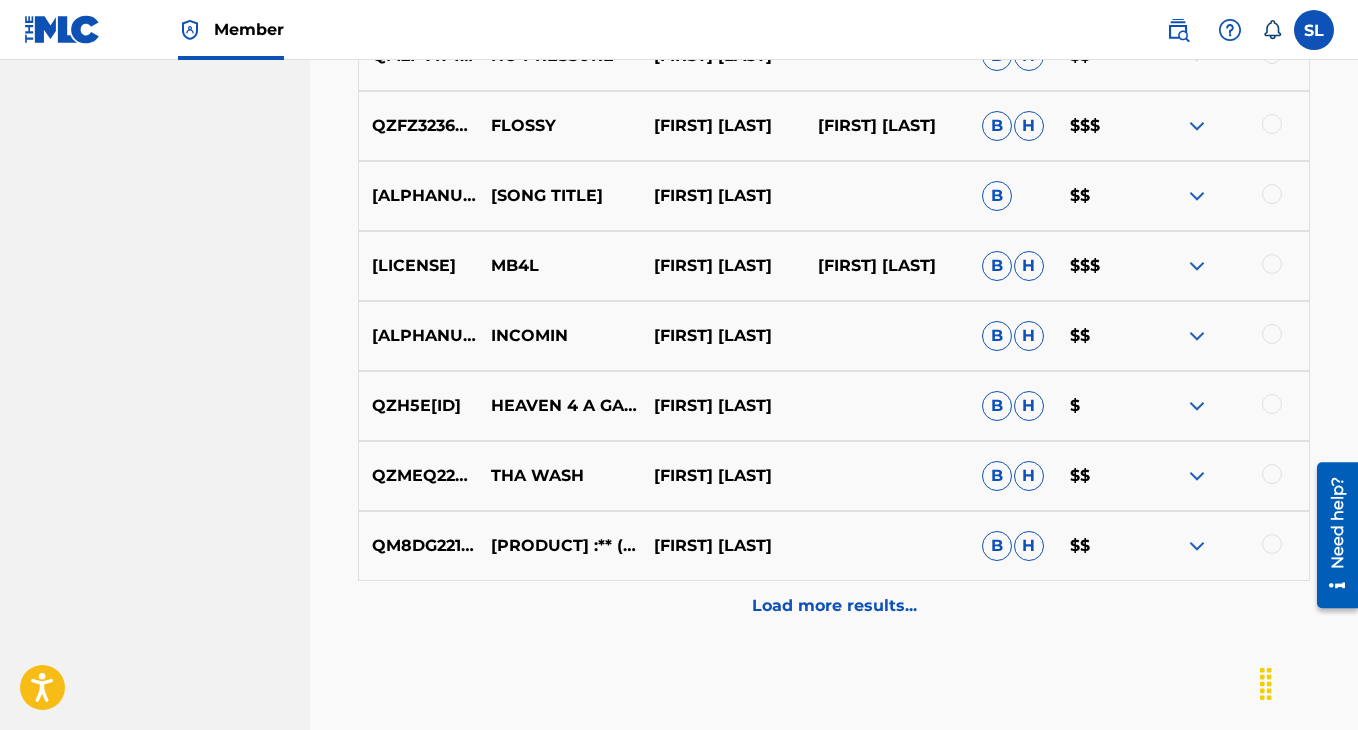 scroll, scrollTop: 11544, scrollLeft: 0, axis: vertical 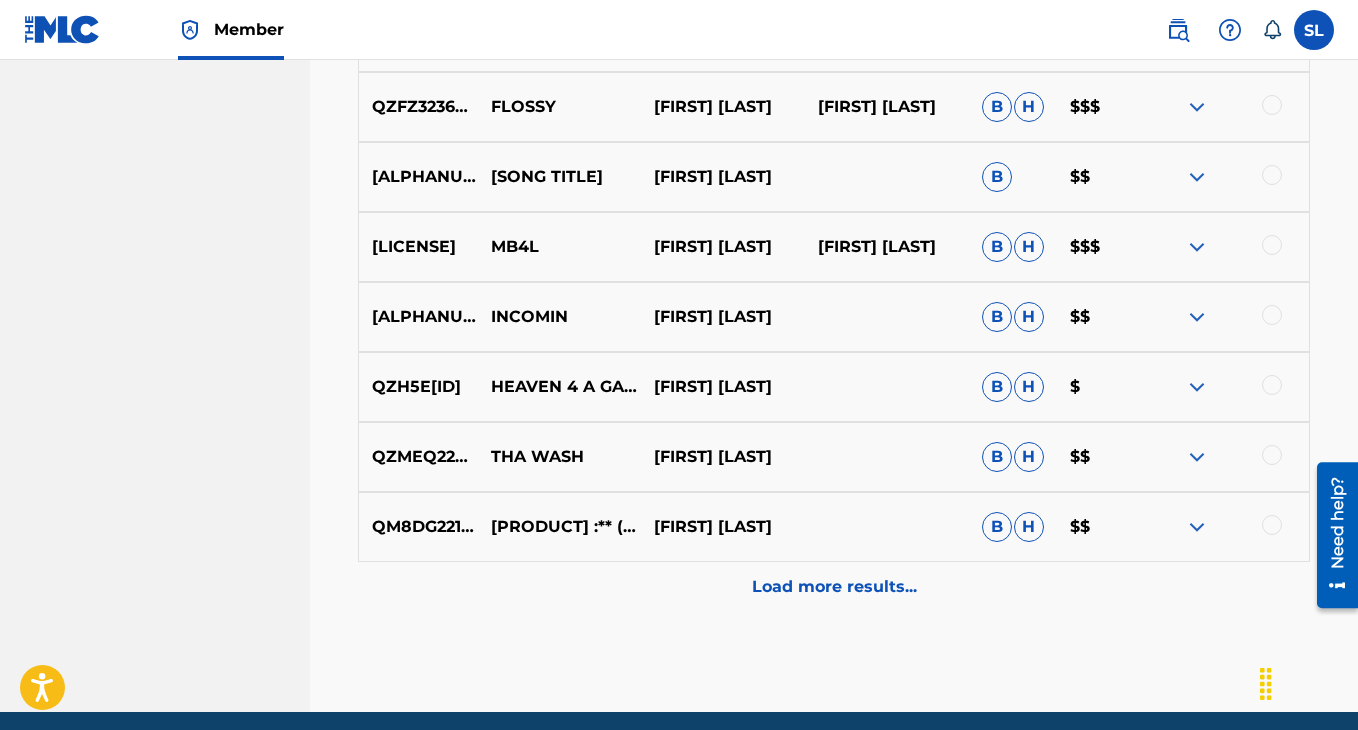 click on "Load more results..." at bounding box center (834, 587) 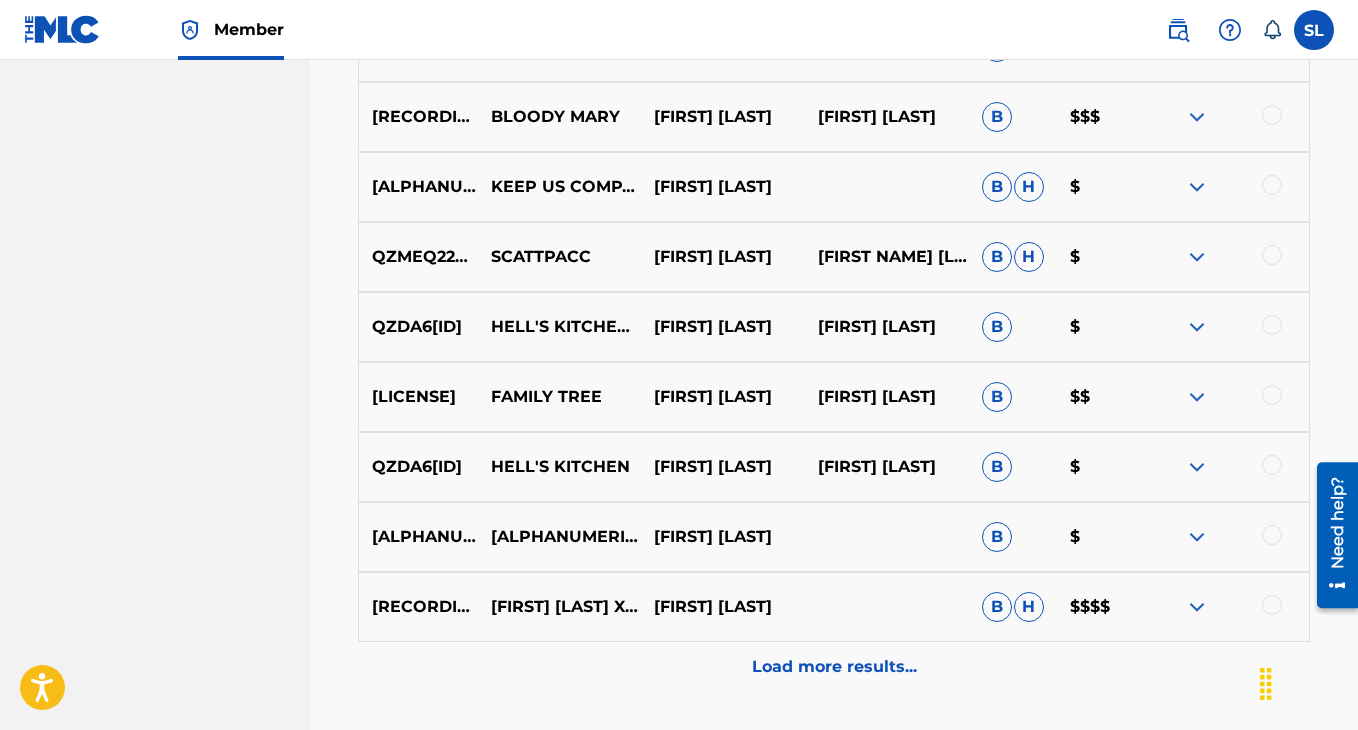 scroll, scrollTop: 12232, scrollLeft: 0, axis: vertical 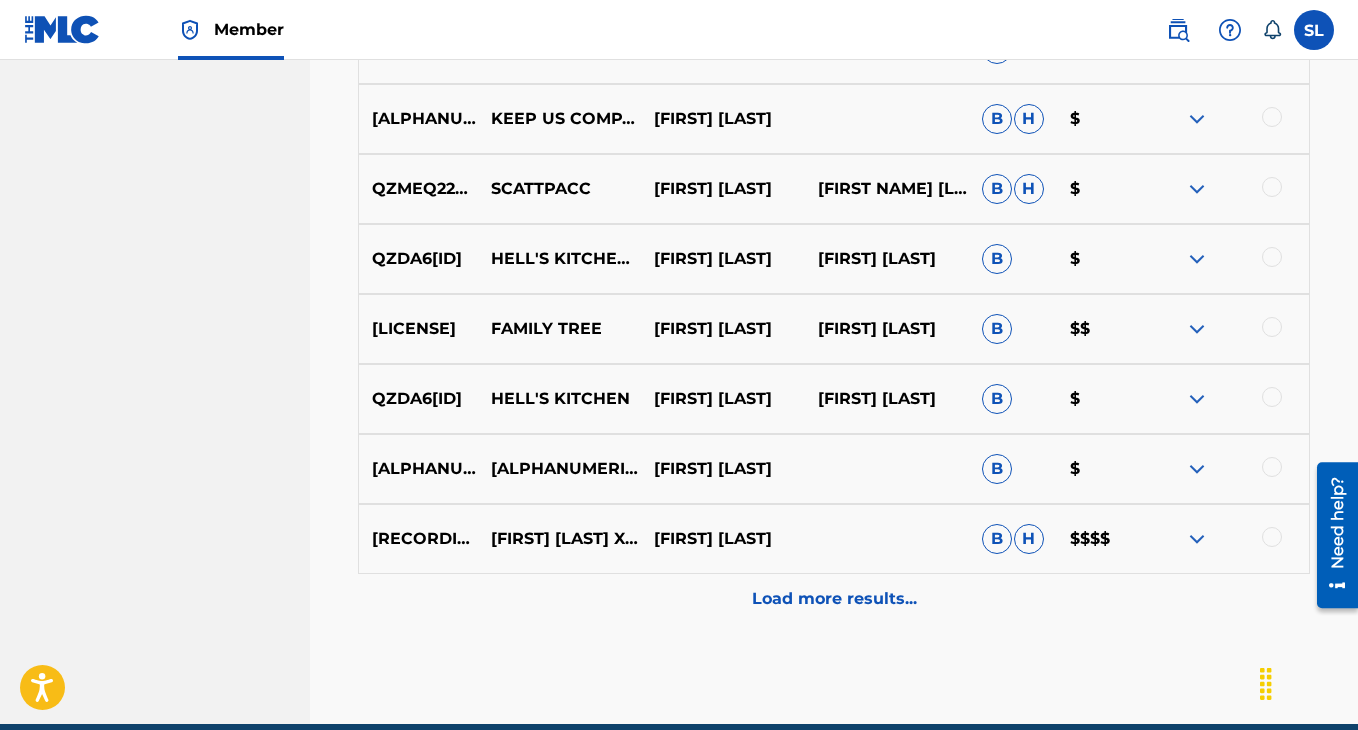 click on "Load more results..." at bounding box center (834, 599) 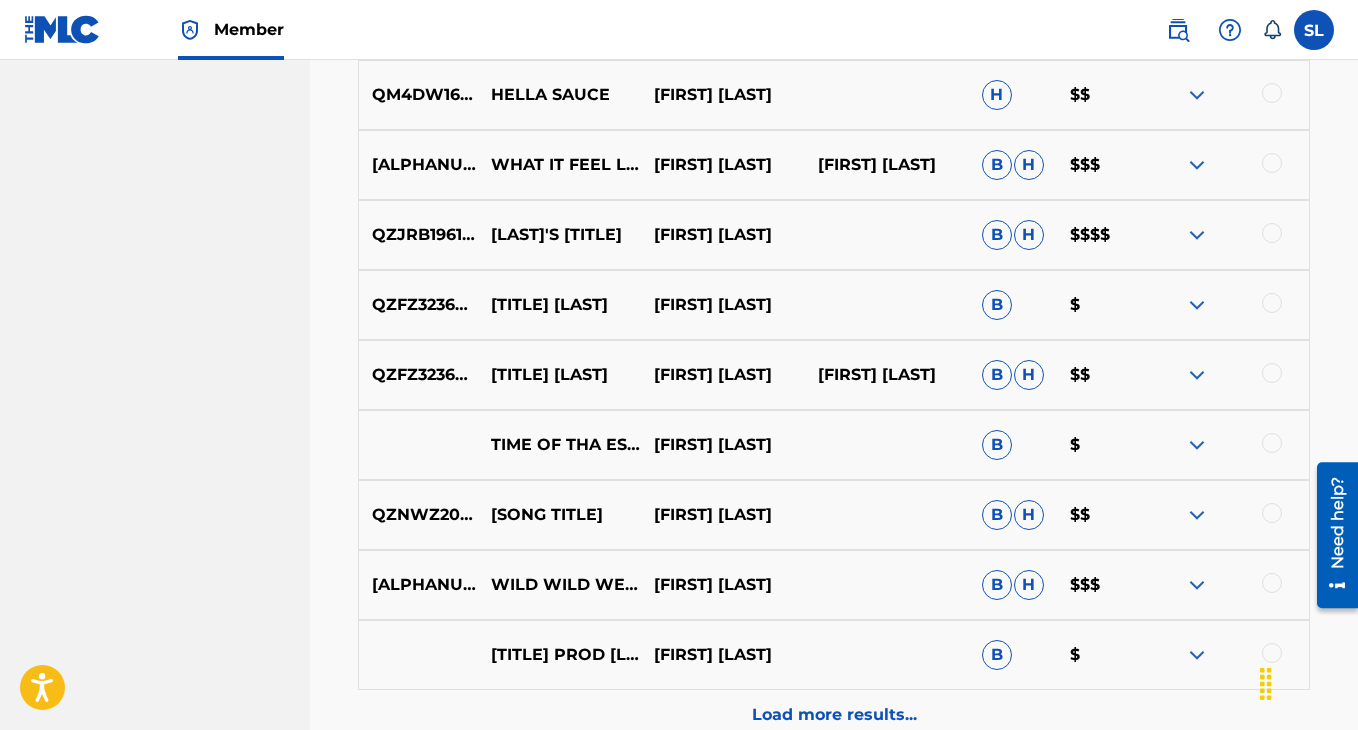 scroll, scrollTop: 12916, scrollLeft: 0, axis: vertical 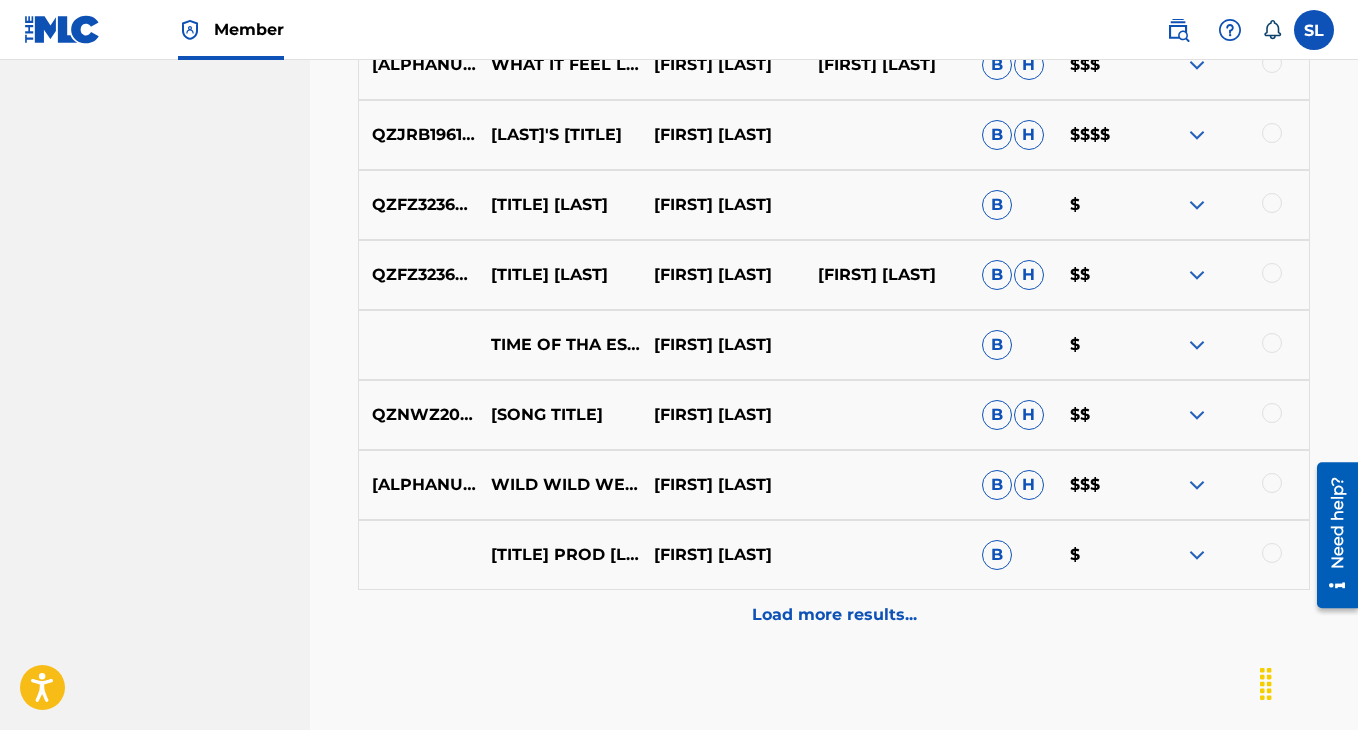 click on "Load more results..." at bounding box center (834, 615) 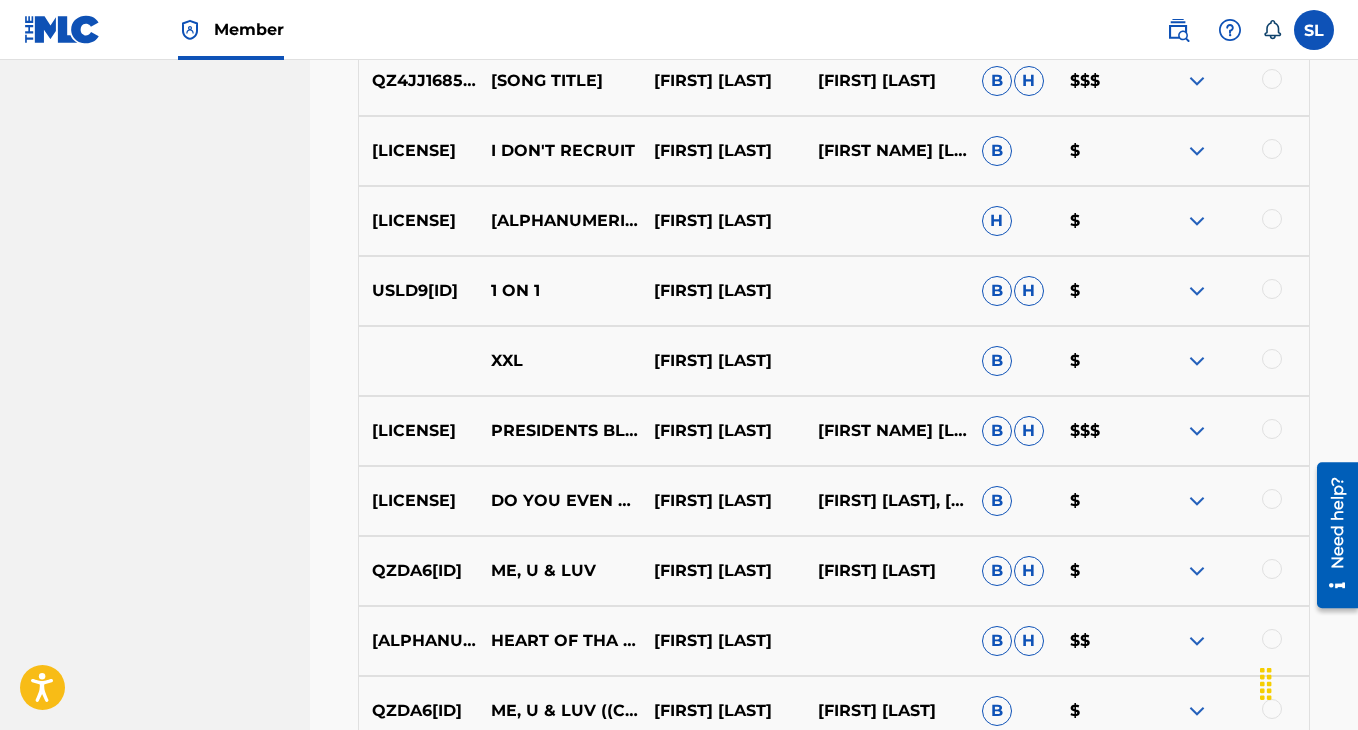 scroll, scrollTop: 13568, scrollLeft: 0, axis: vertical 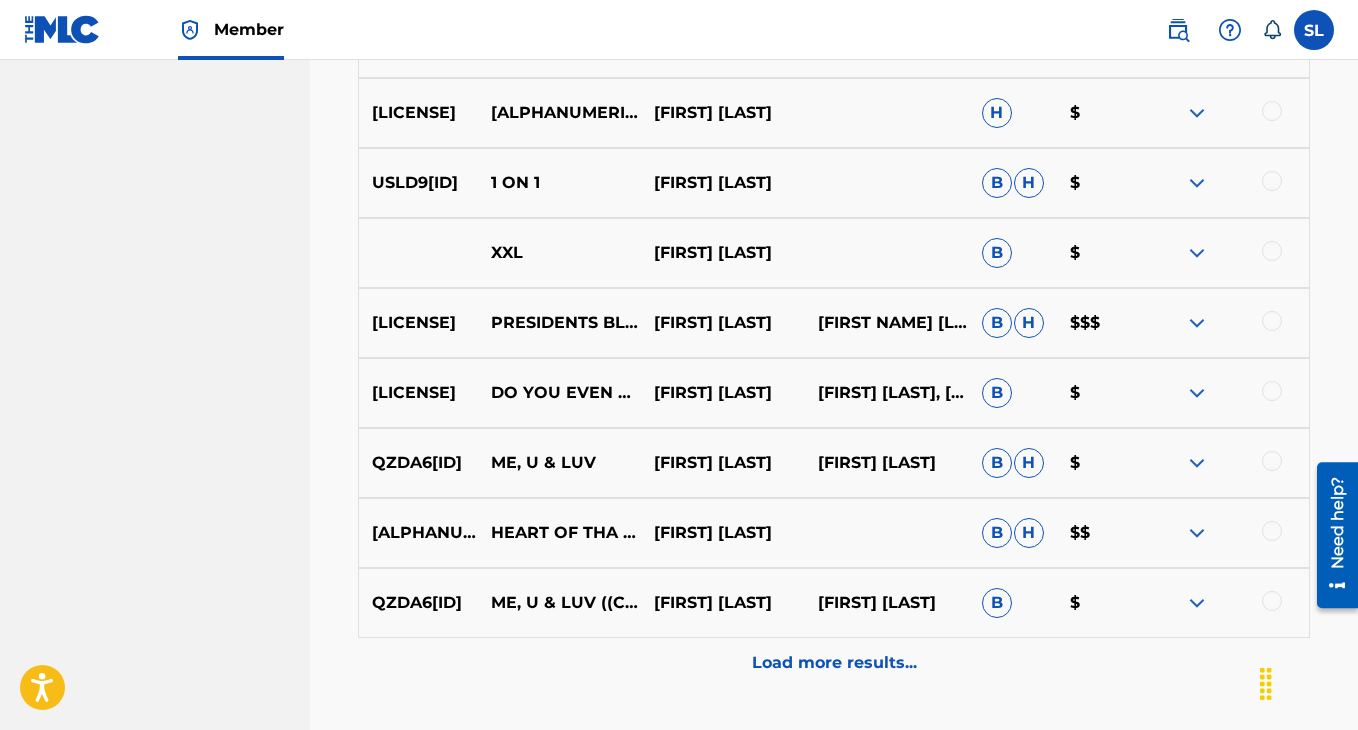 click on "Load more results..." at bounding box center (834, 663) 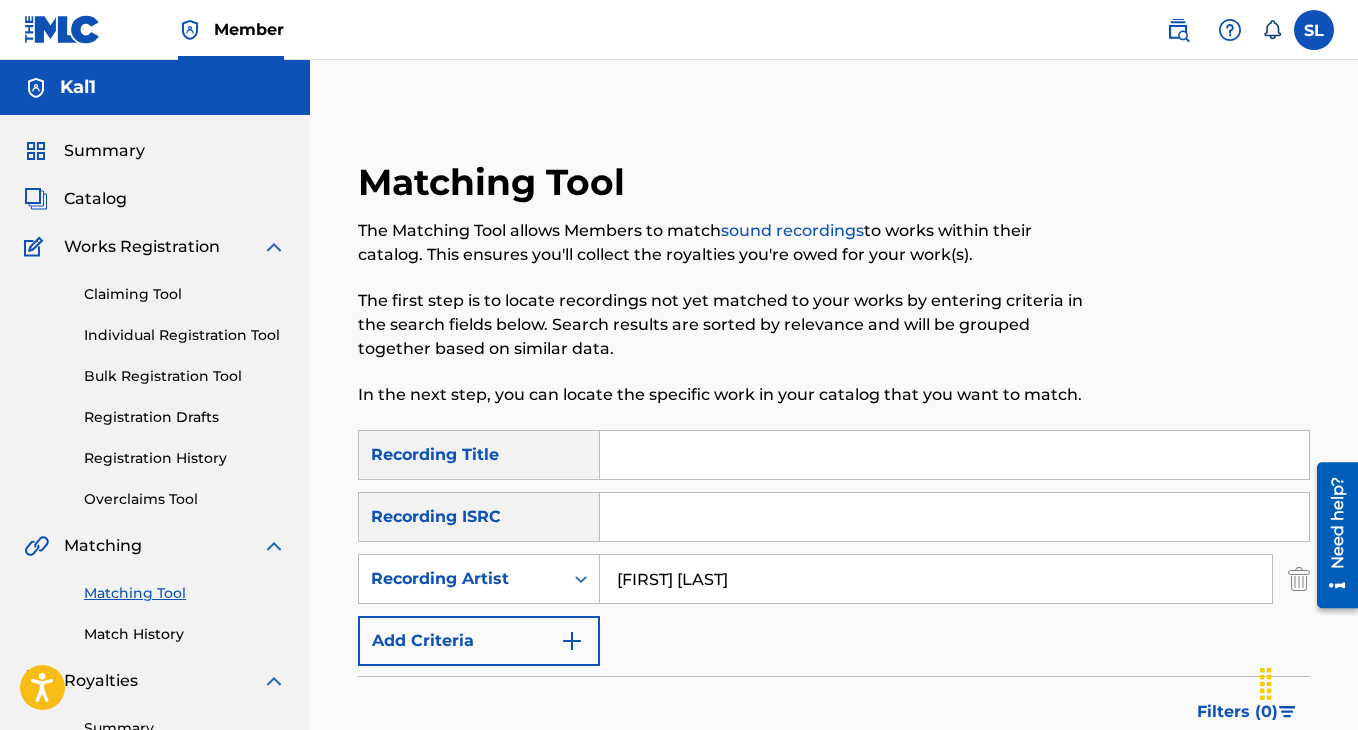scroll, scrollTop: 85, scrollLeft: 0, axis: vertical 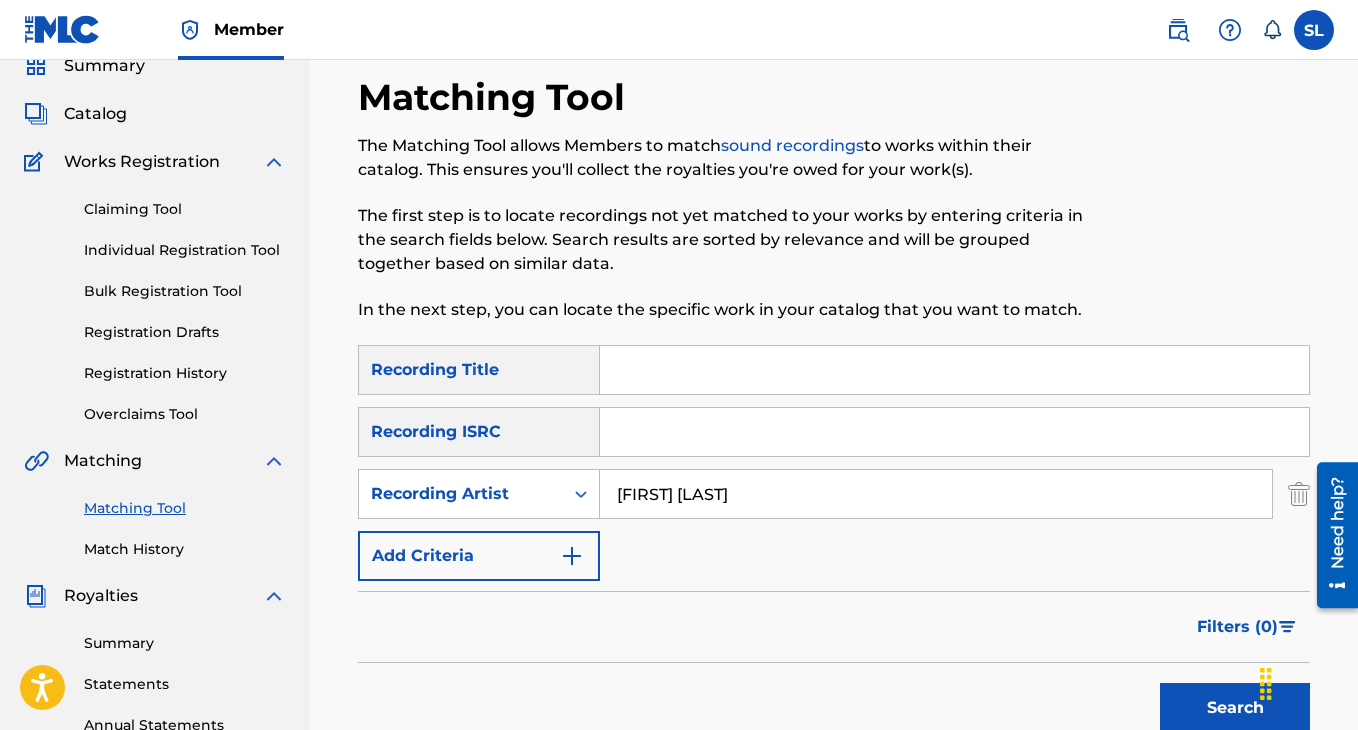 click on "[FIRST] [LAST]" at bounding box center [936, 494] 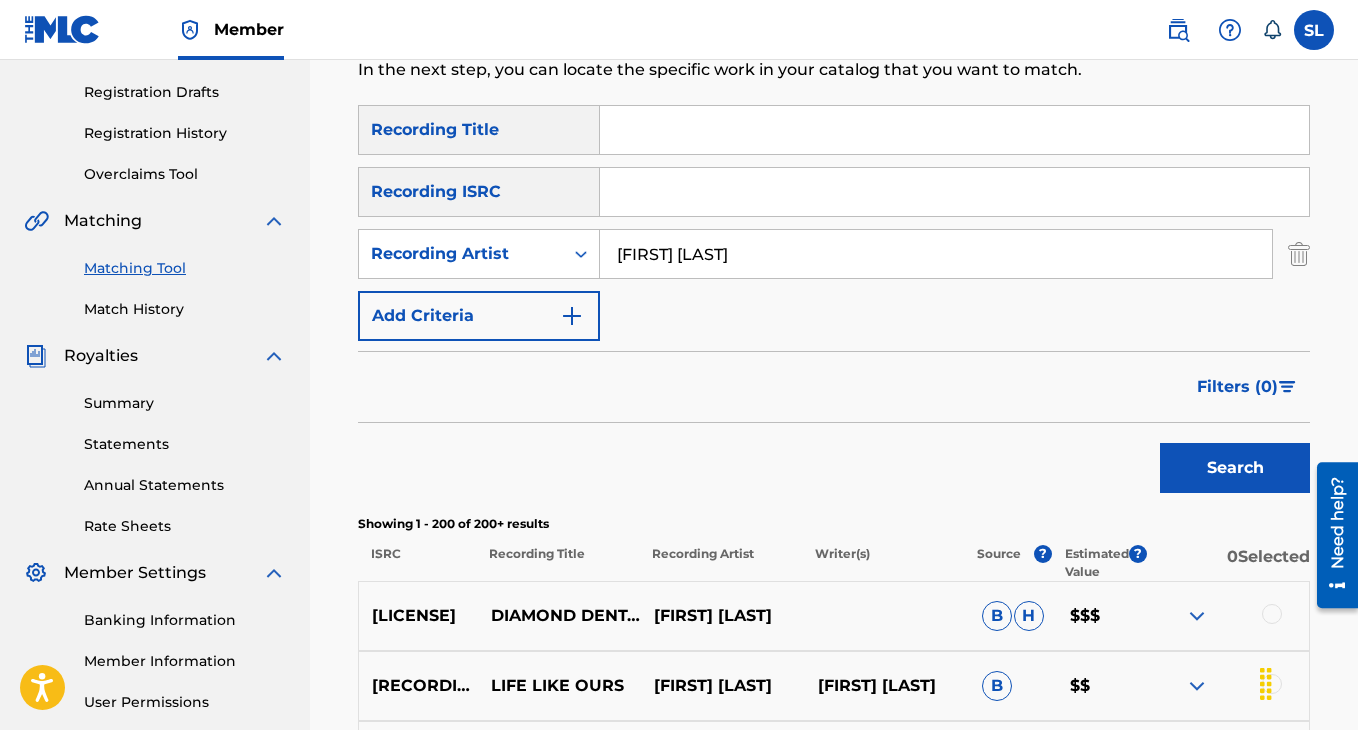 scroll, scrollTop: 344, scrollLeft: 0, axis: vertical 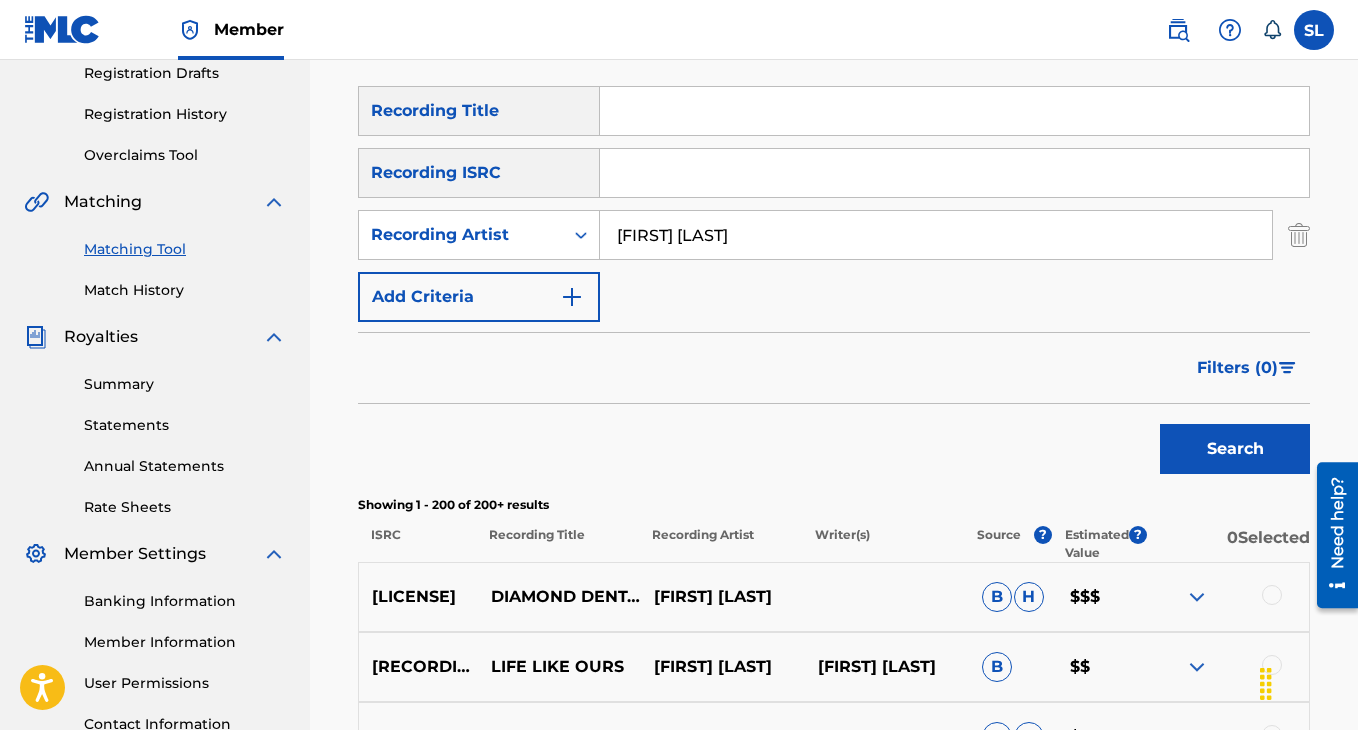 type on "[FIRST] [LAST]" 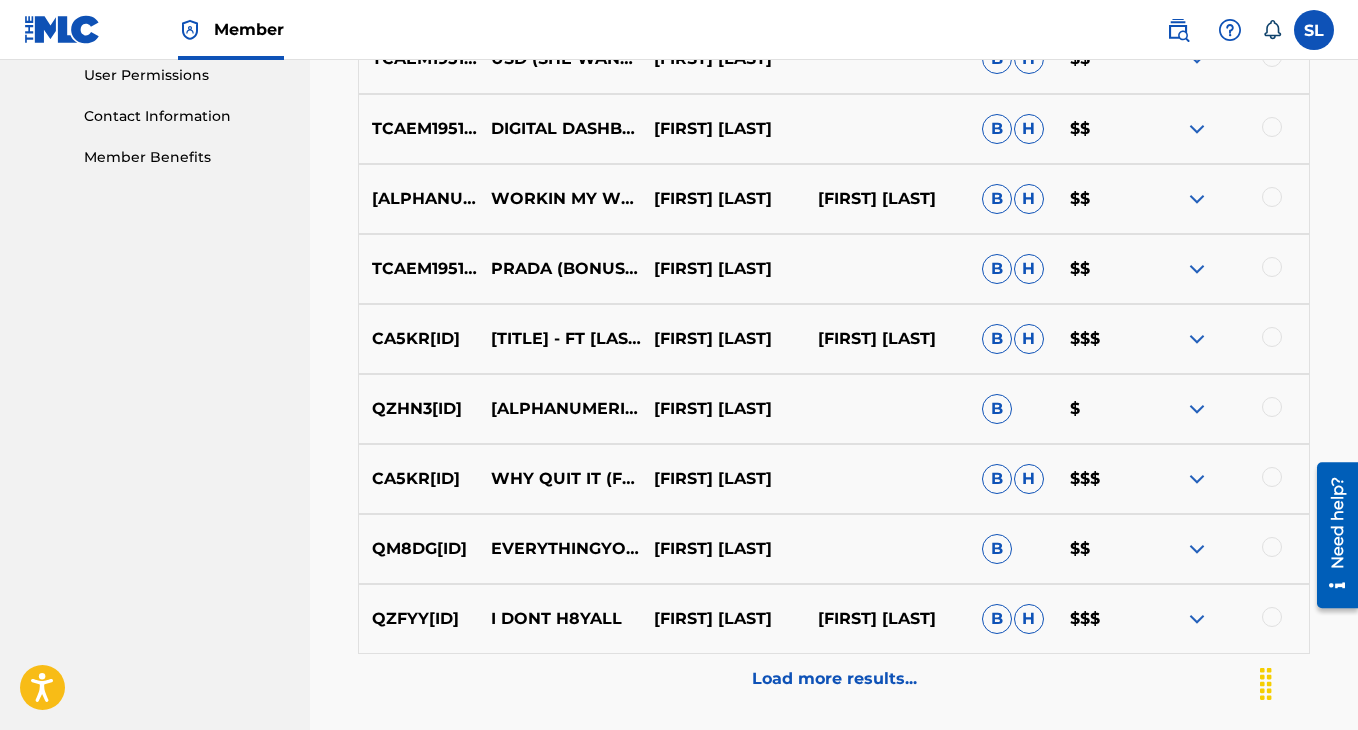 scroll, scrollTop: 963, scrollLeft: 0, axis: vertical 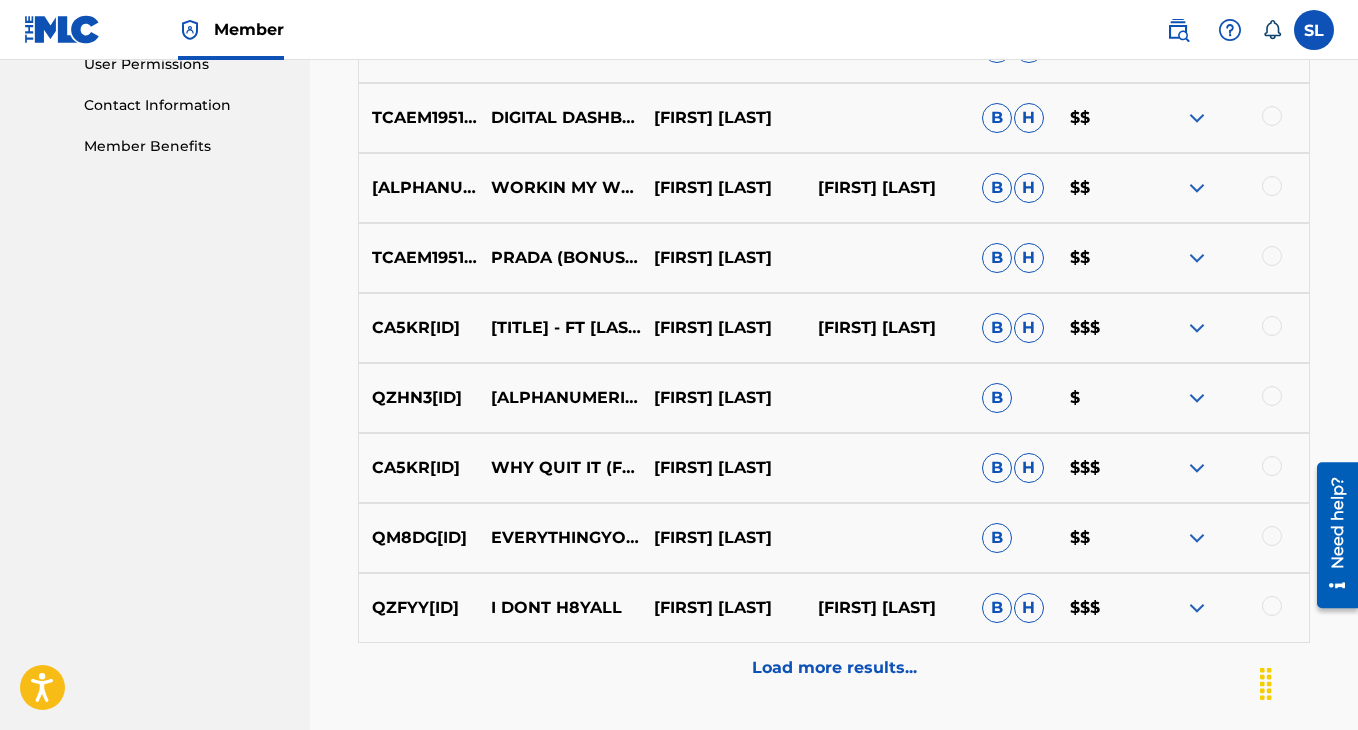 click on "Load more results..." at bounding box center [834, 668] 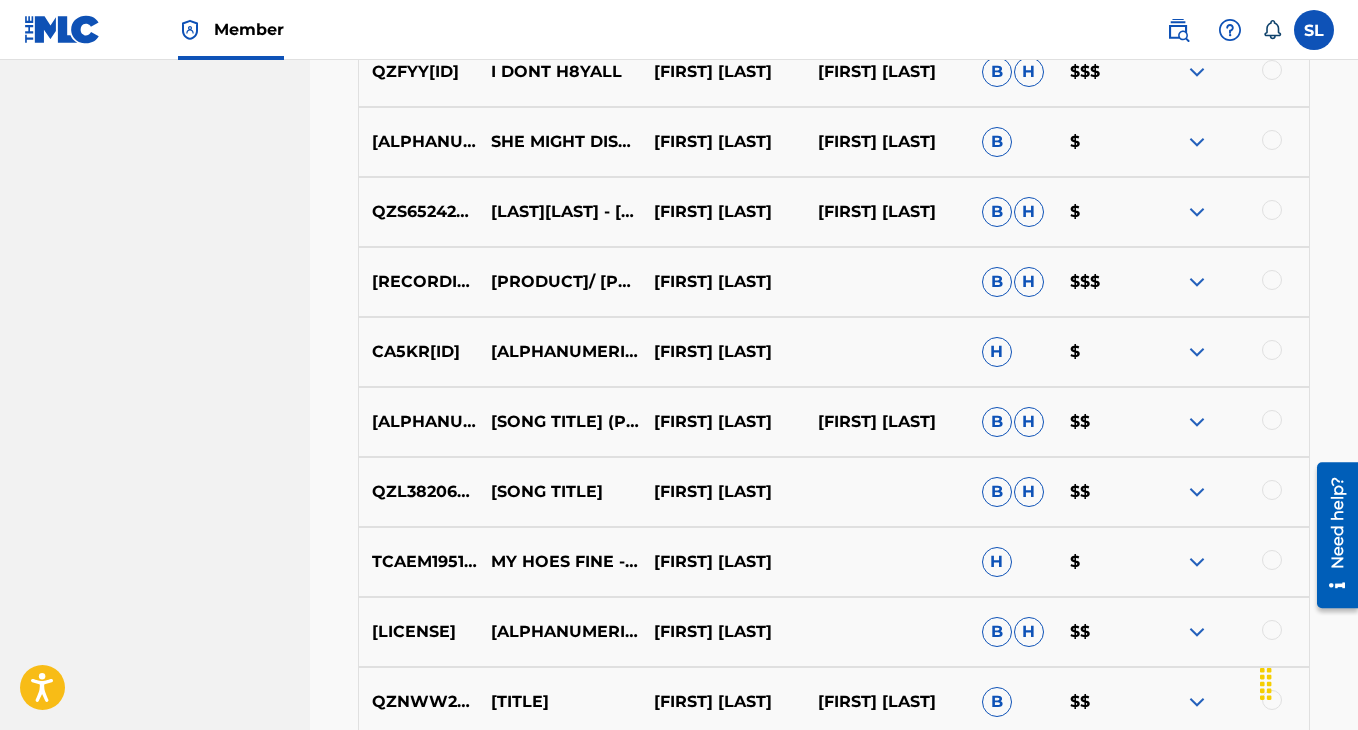 scroll, scrollTop: 1500, scrollLeft: 0, axis: vertical 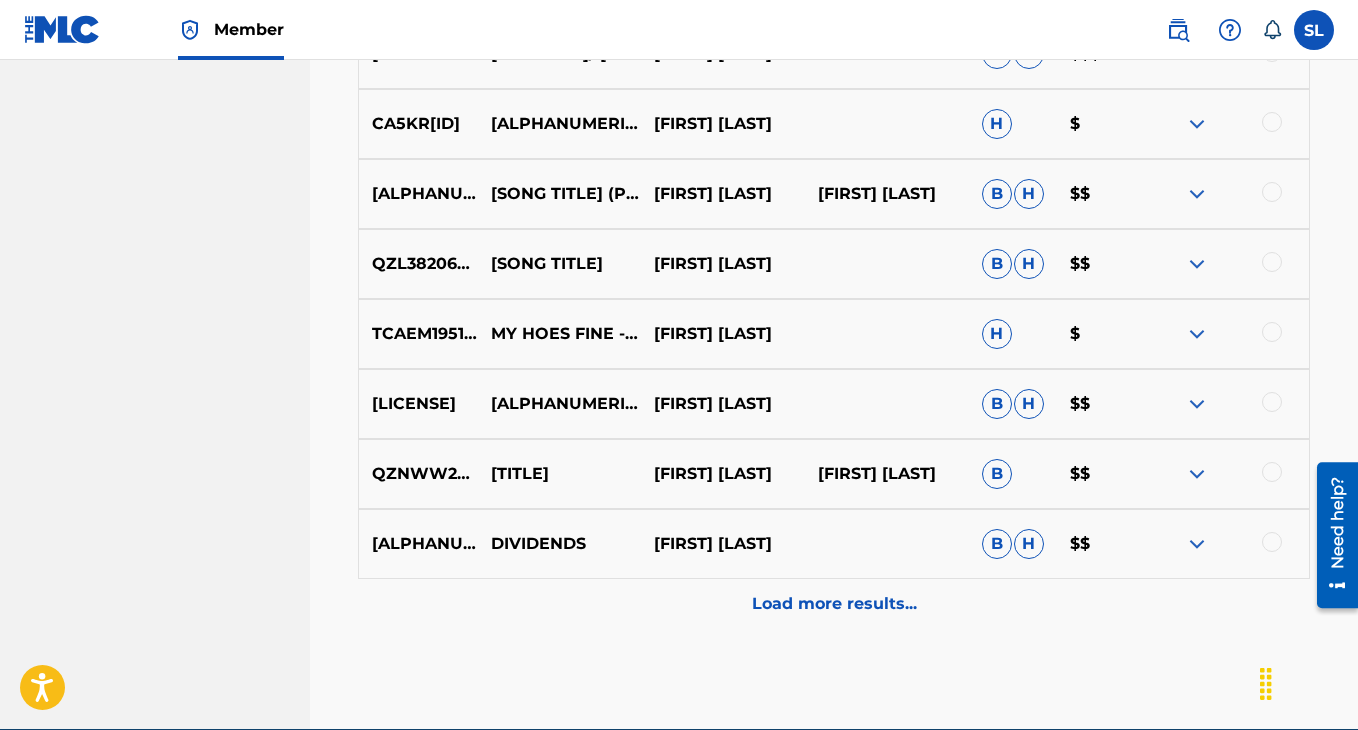 click on "Load more results..." at bounding box center [834, 604] 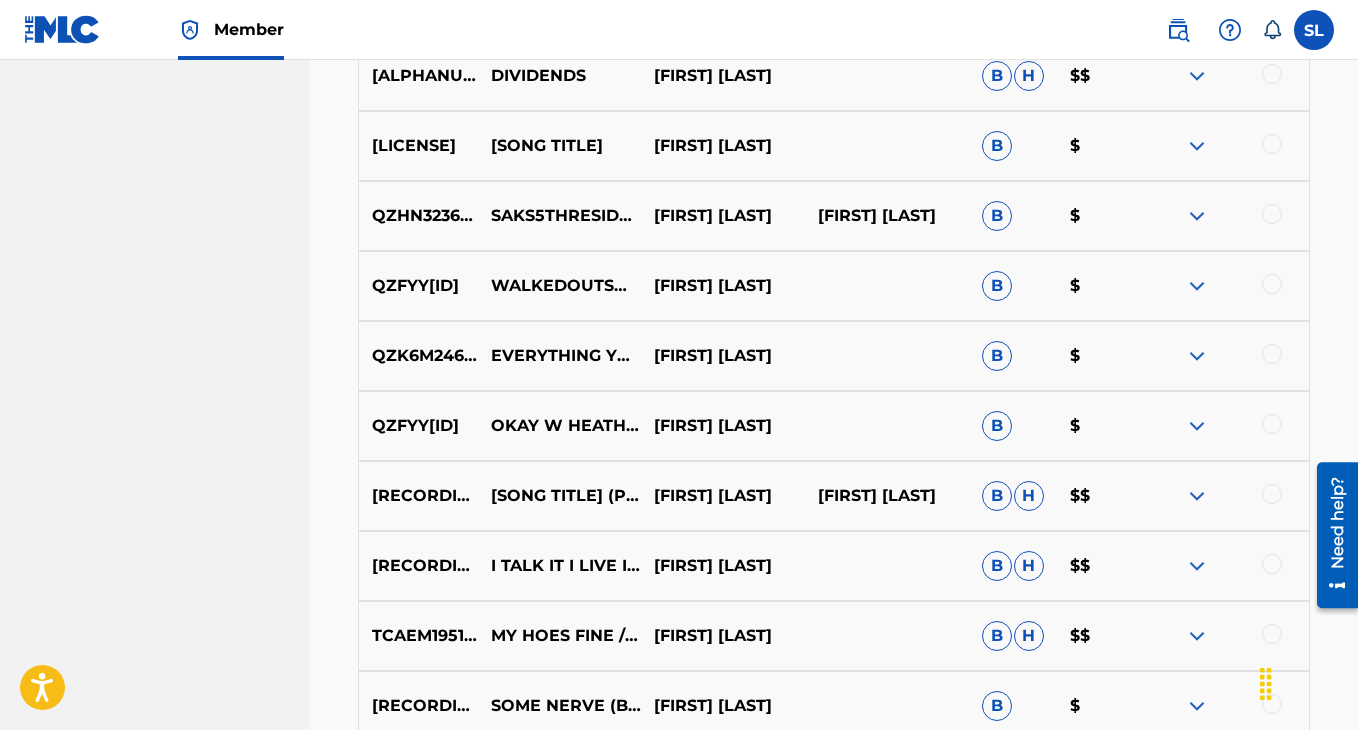 scroll, scrollTop: 2194, scrollLeft: 0, axis: vertical 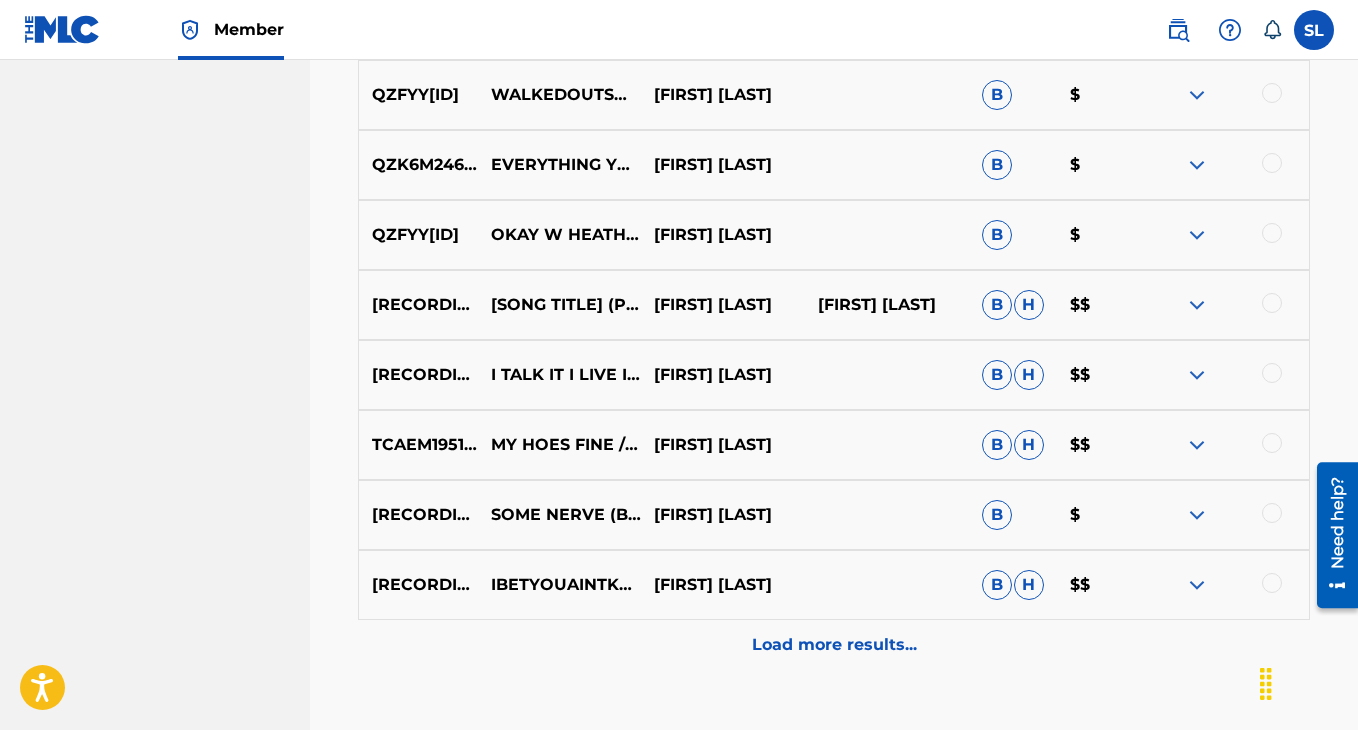 click on "Load more results..." at bounding box center [834, 645] 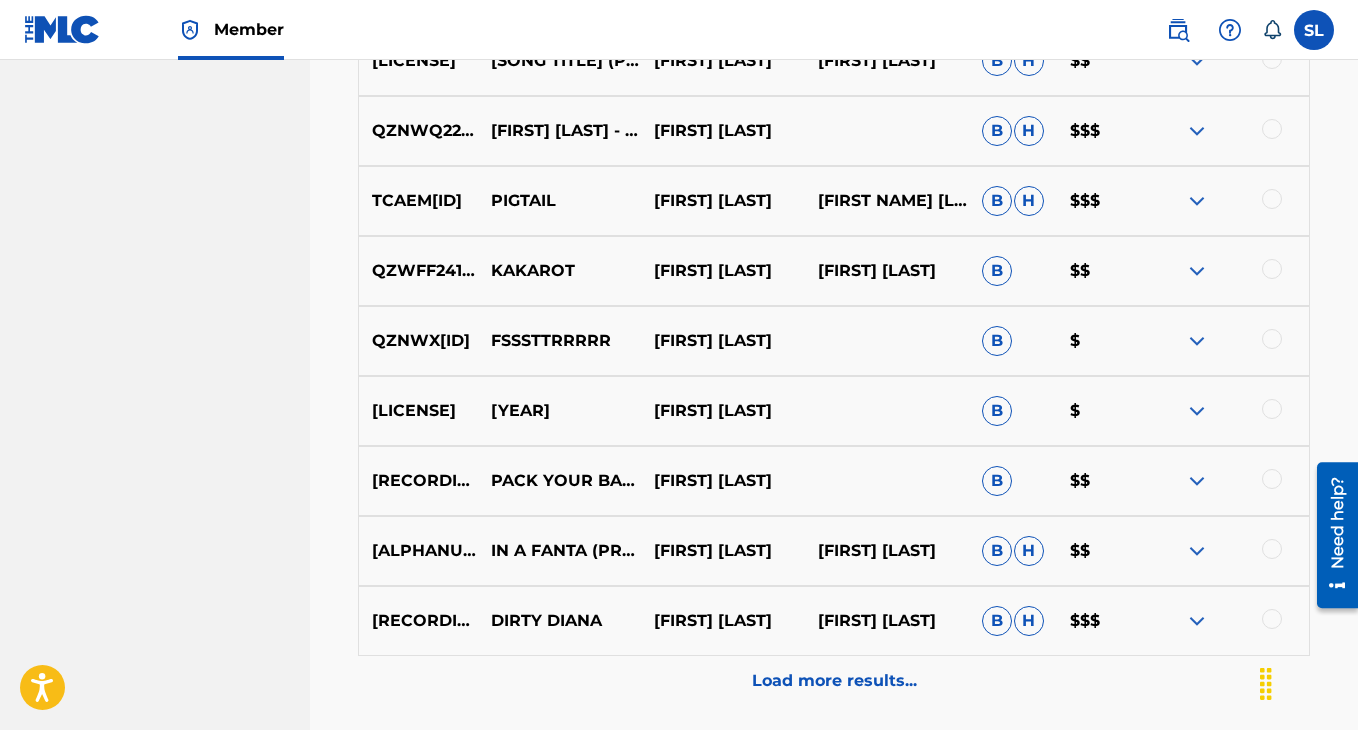 scroll, scrollTop: 3081, scrollLeft: 0, axis: vertical 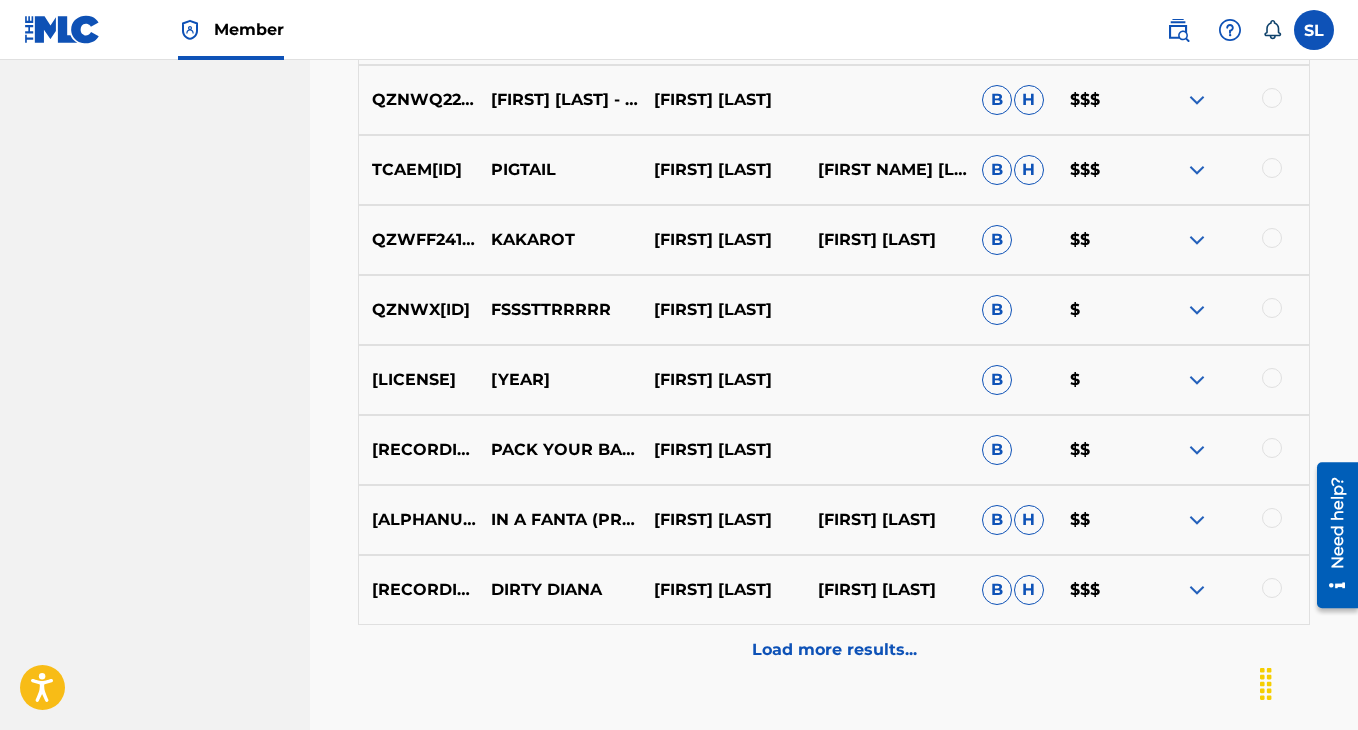 click on "Load more results..." at bounding box center (834, 650) 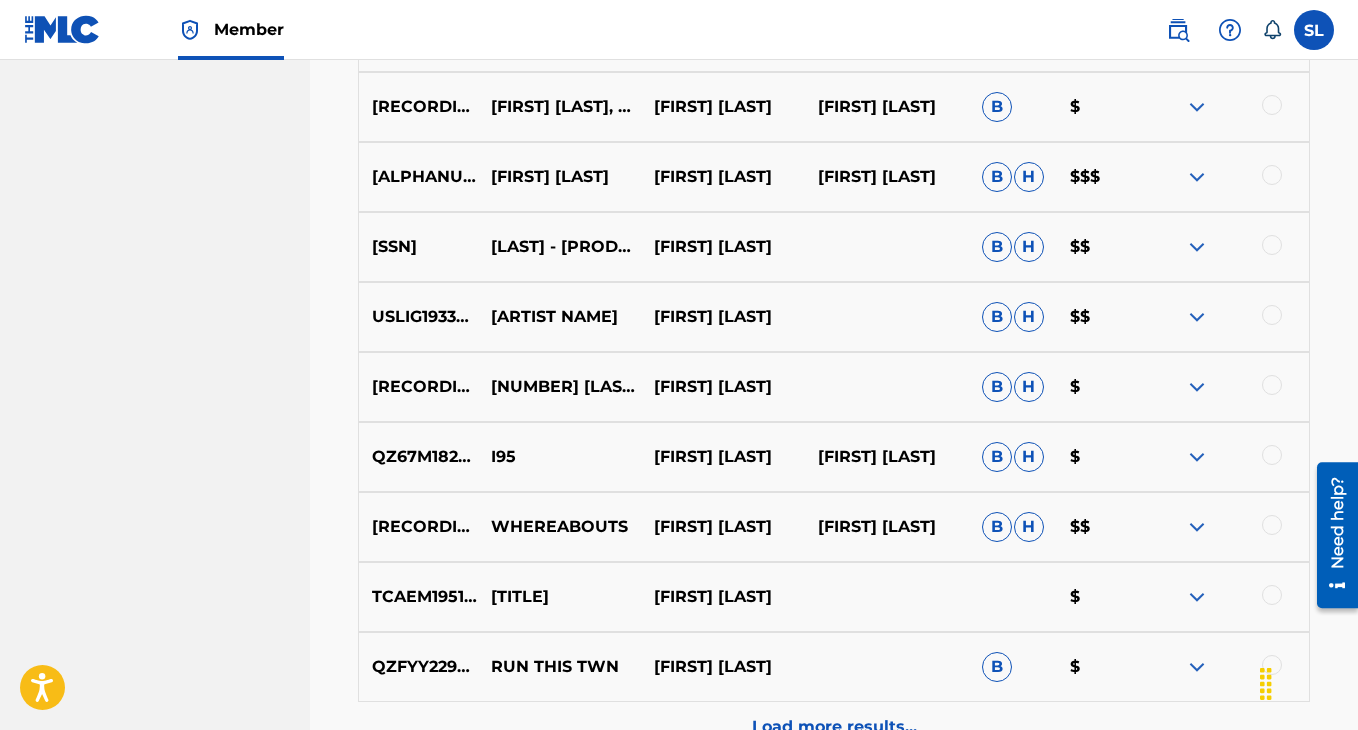 scroll, scrollTop: 3713, scrollLeft: 0, axis: vertical 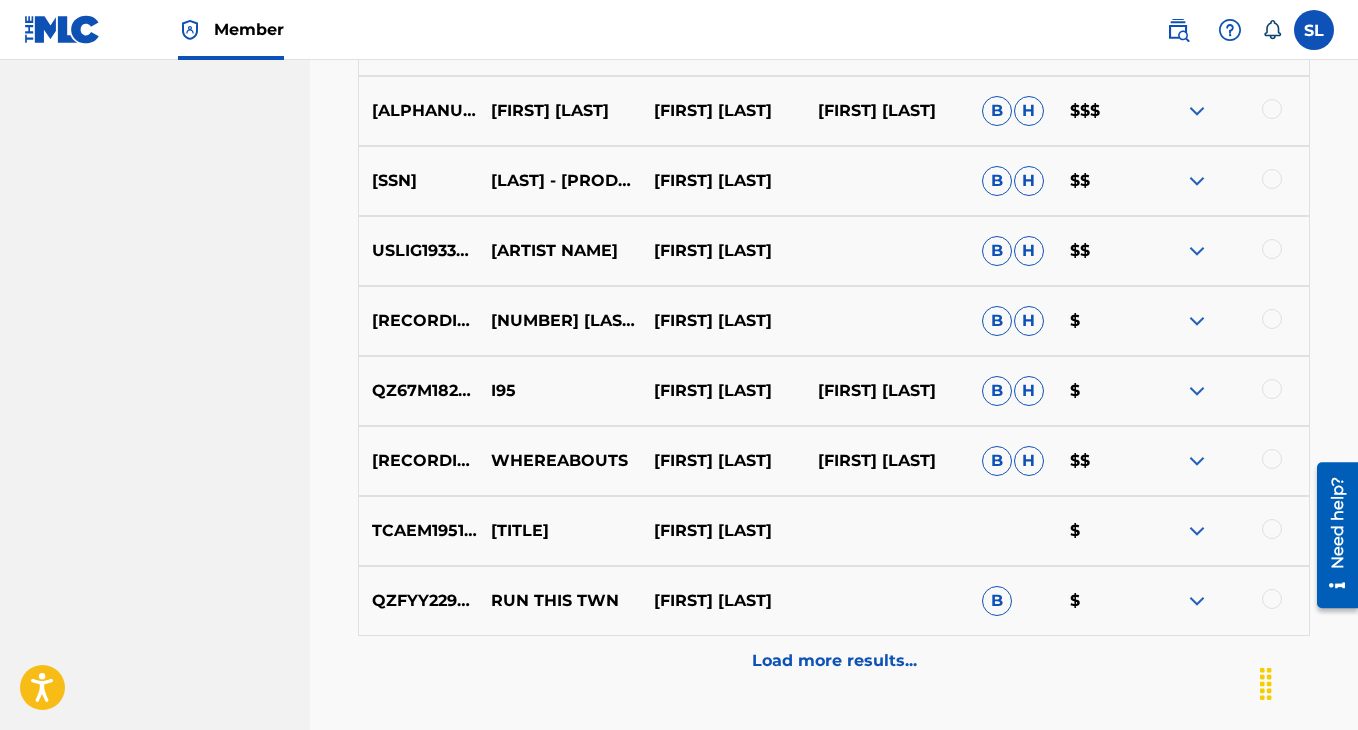 click on "Load more results..." at bounding box center (834, 661) 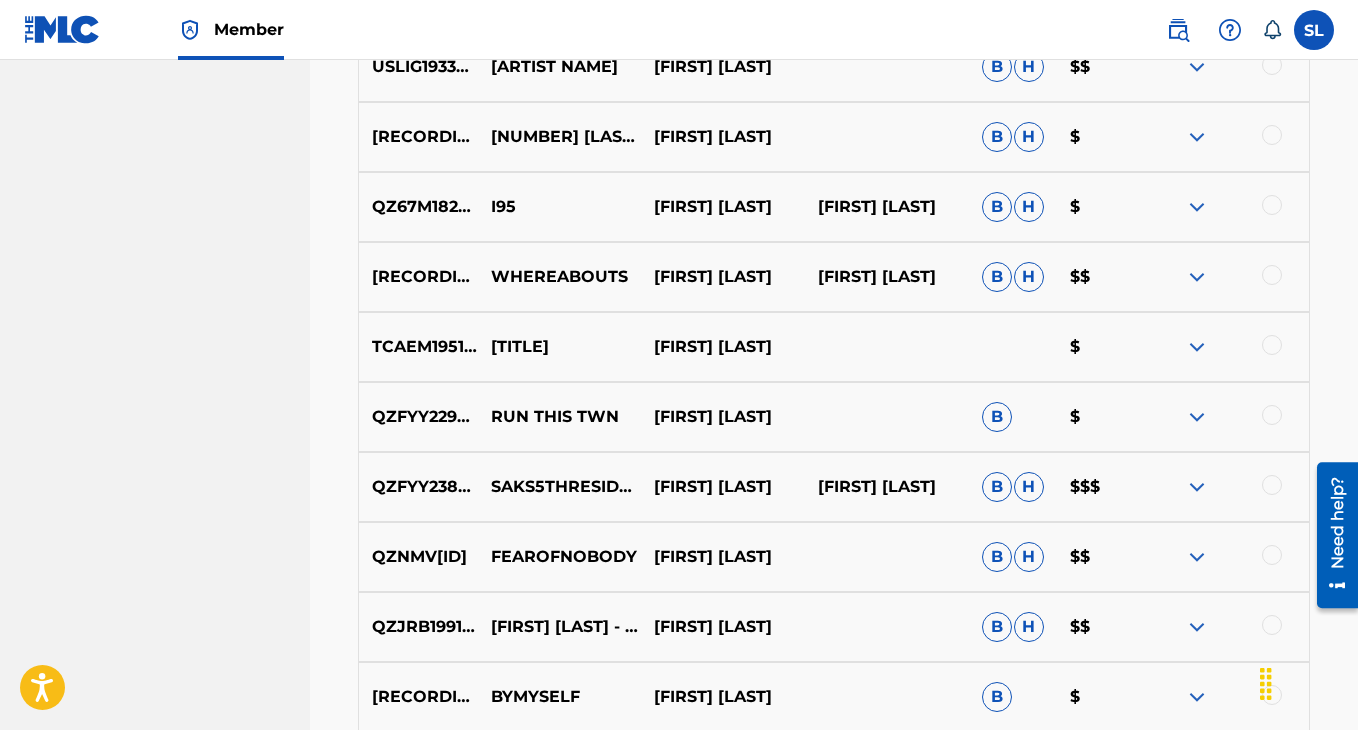 scroll, scrollTop: 3963, scrollLeft: 0, axis: vertical 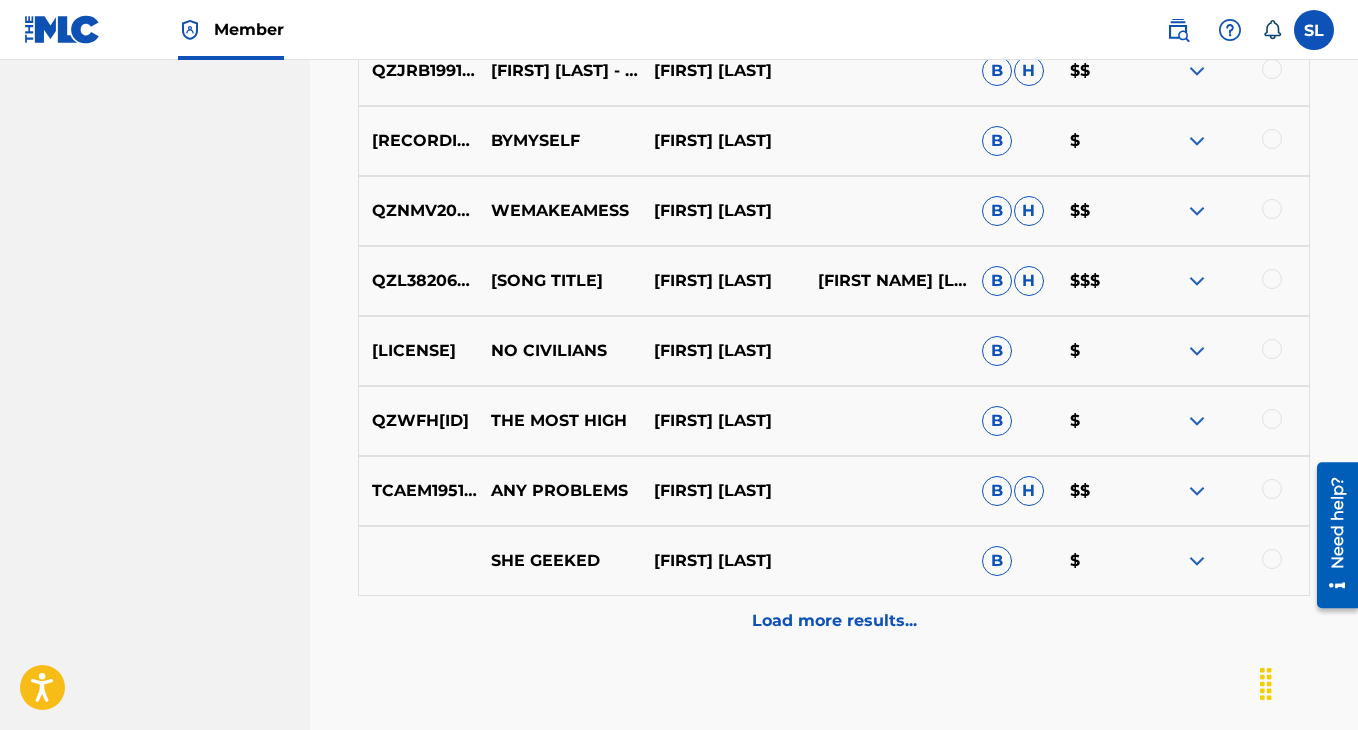 click on "Load more results..." at bounding box center [834, 621] 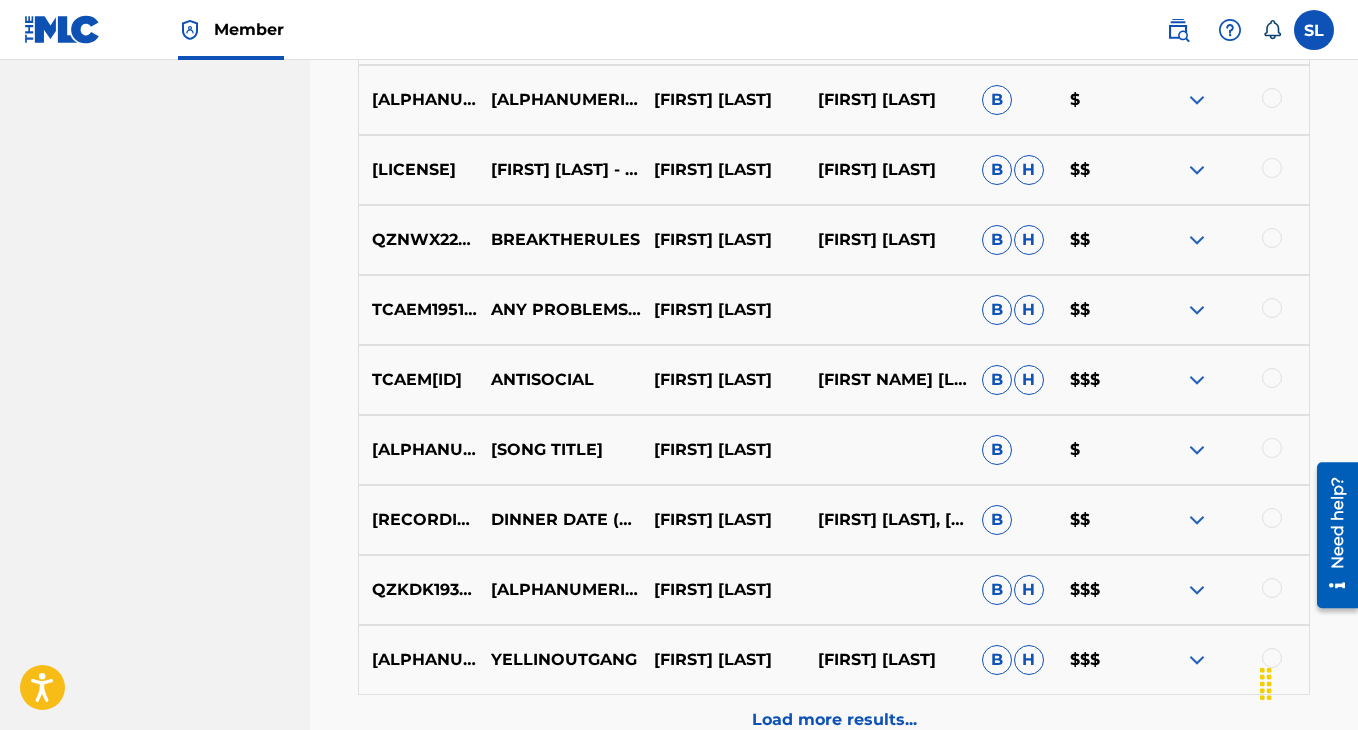 scroll, scrollTop: 5150, scrollLeft: 0, axis: vertical 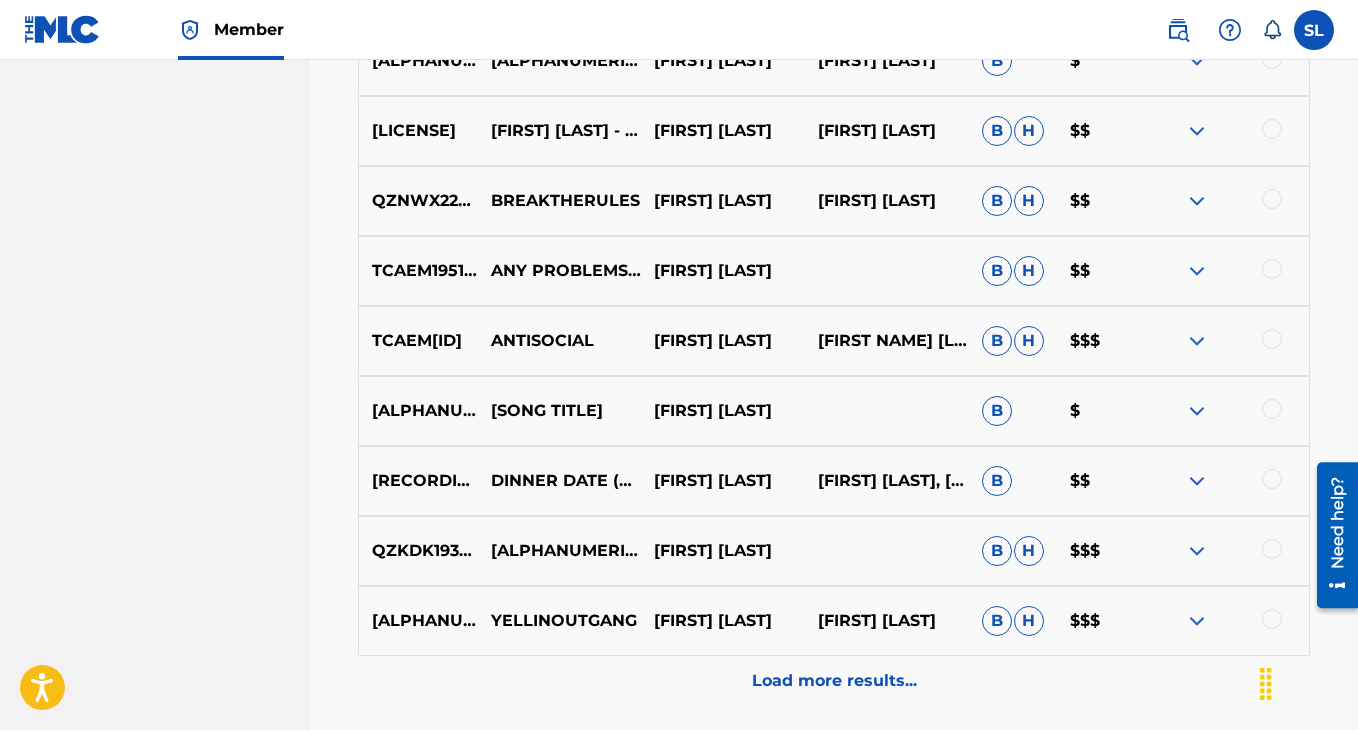 click on "Load more results..." at bounding box center (834, 681) 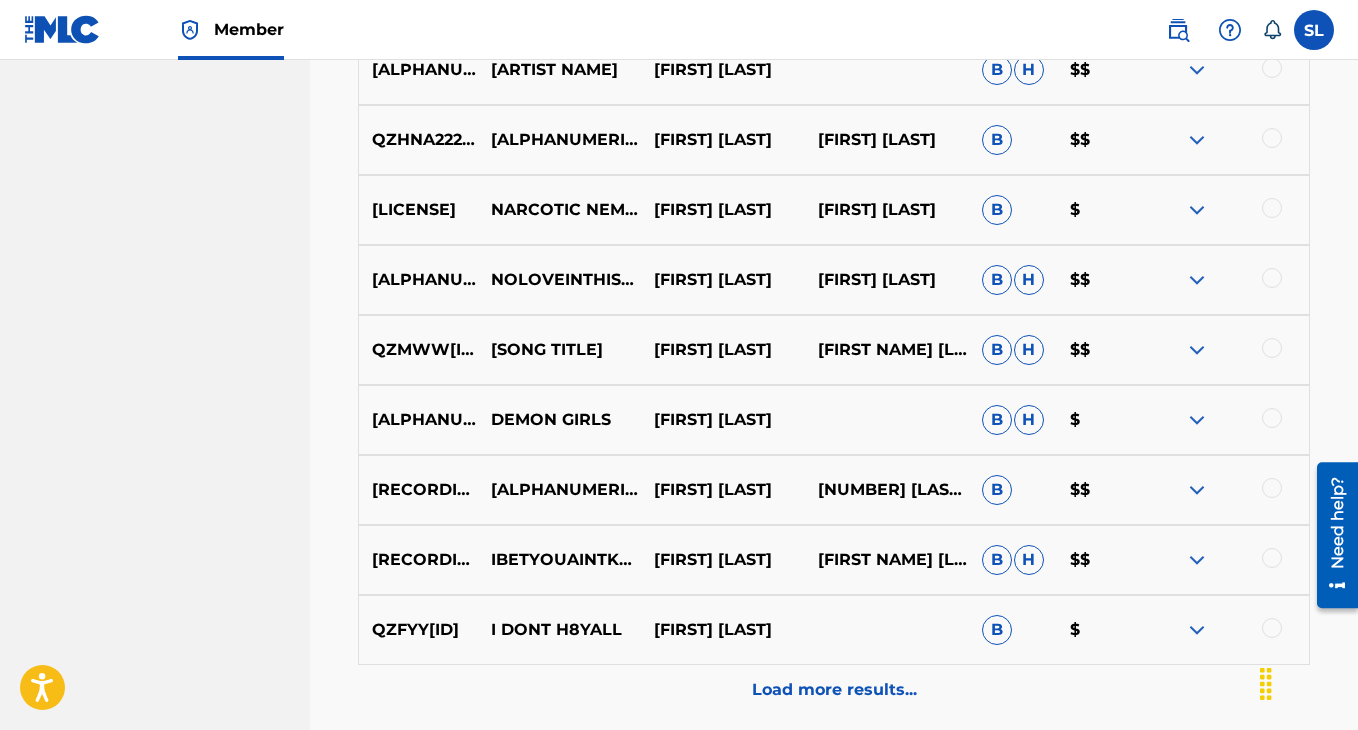 scroll, scrollTop: 5860, scrollLeft: 0, axis: vertical 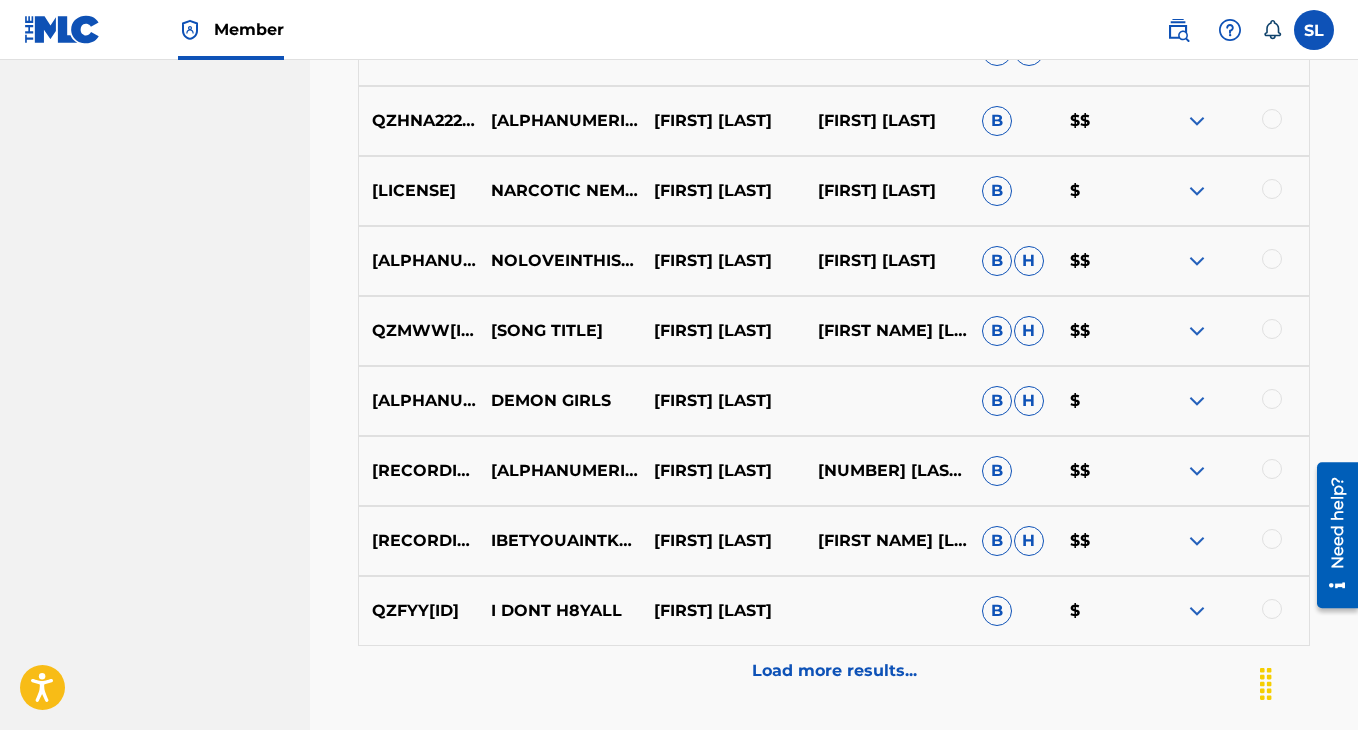 click on "Load more results..." at bounding box center (834, 671) 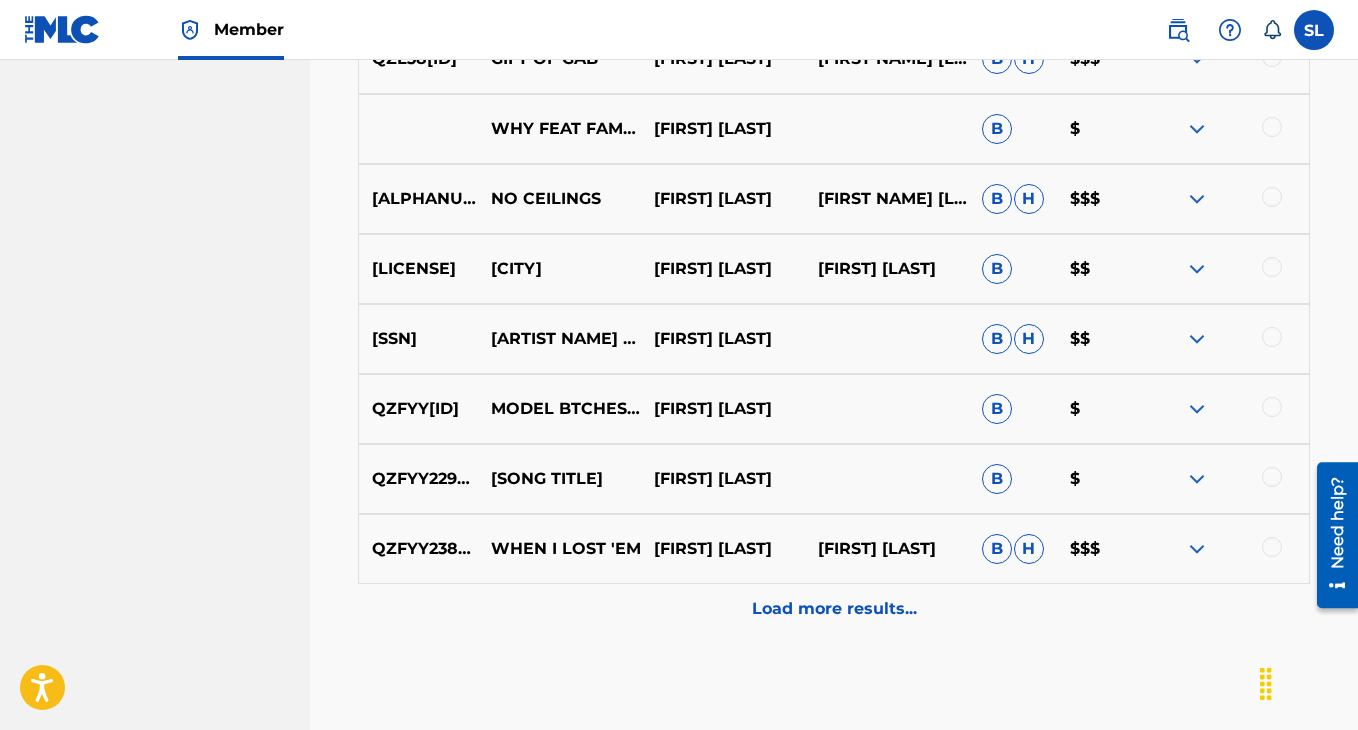 scroll, scrollTop: 6623, scrollLeft: 0, axis: vertical 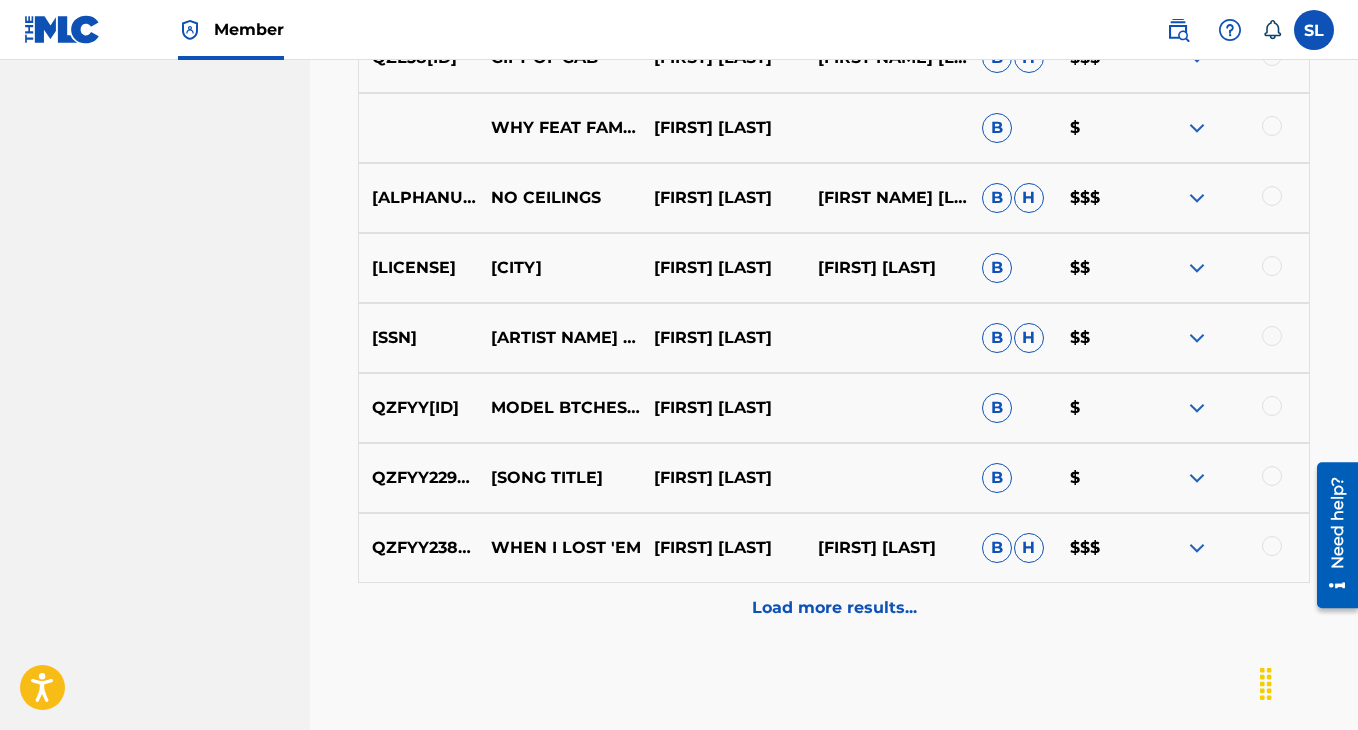click on "Load more results..." at bounding box center [834, 608] 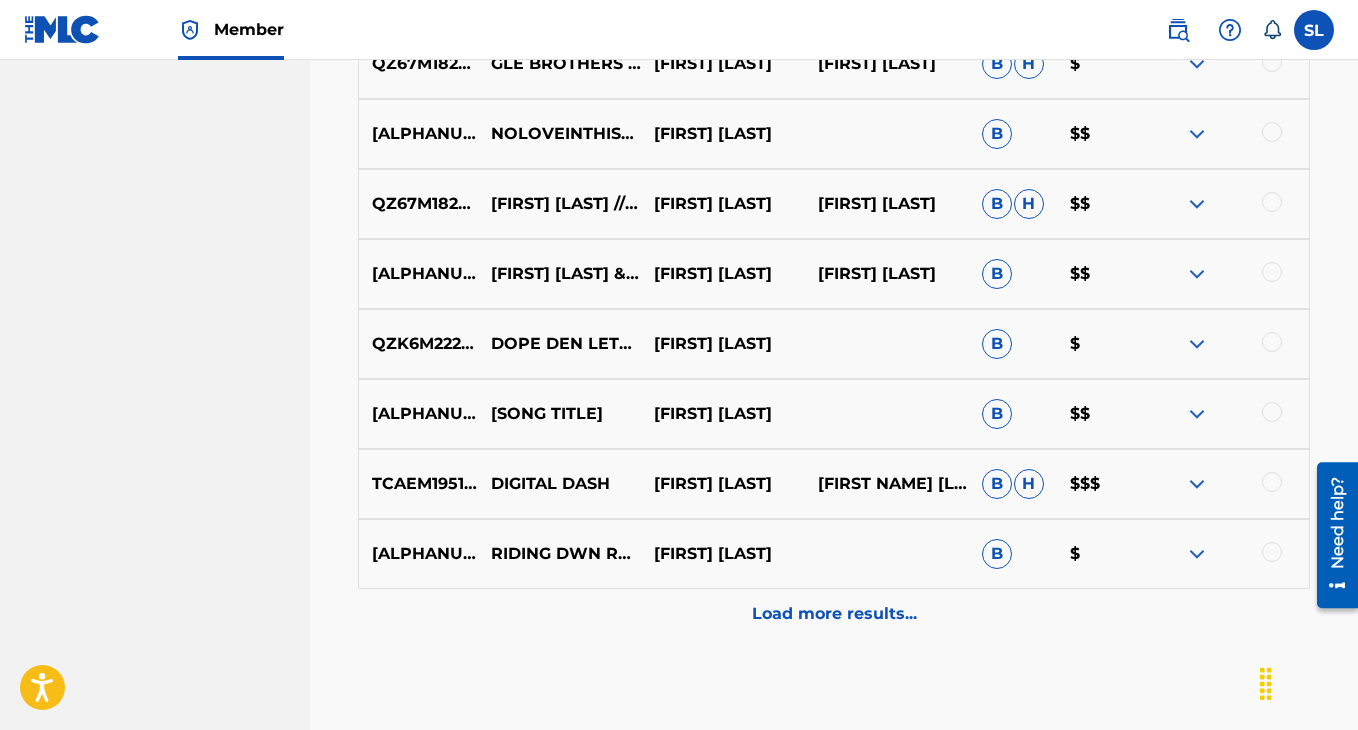 scroll, scrollTop: 7321, scrollLeft: 0, axis: vertical 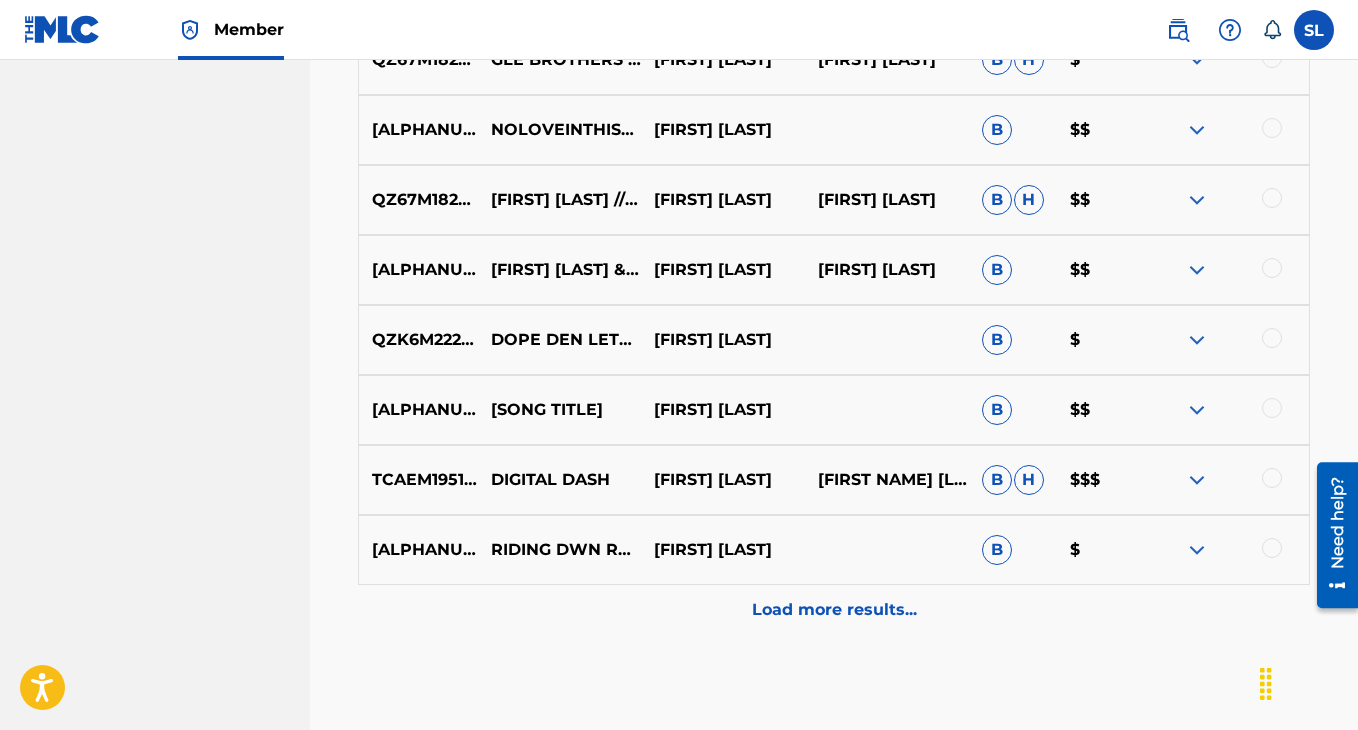 click on "Load more results..." at bounding box center (834, 610) 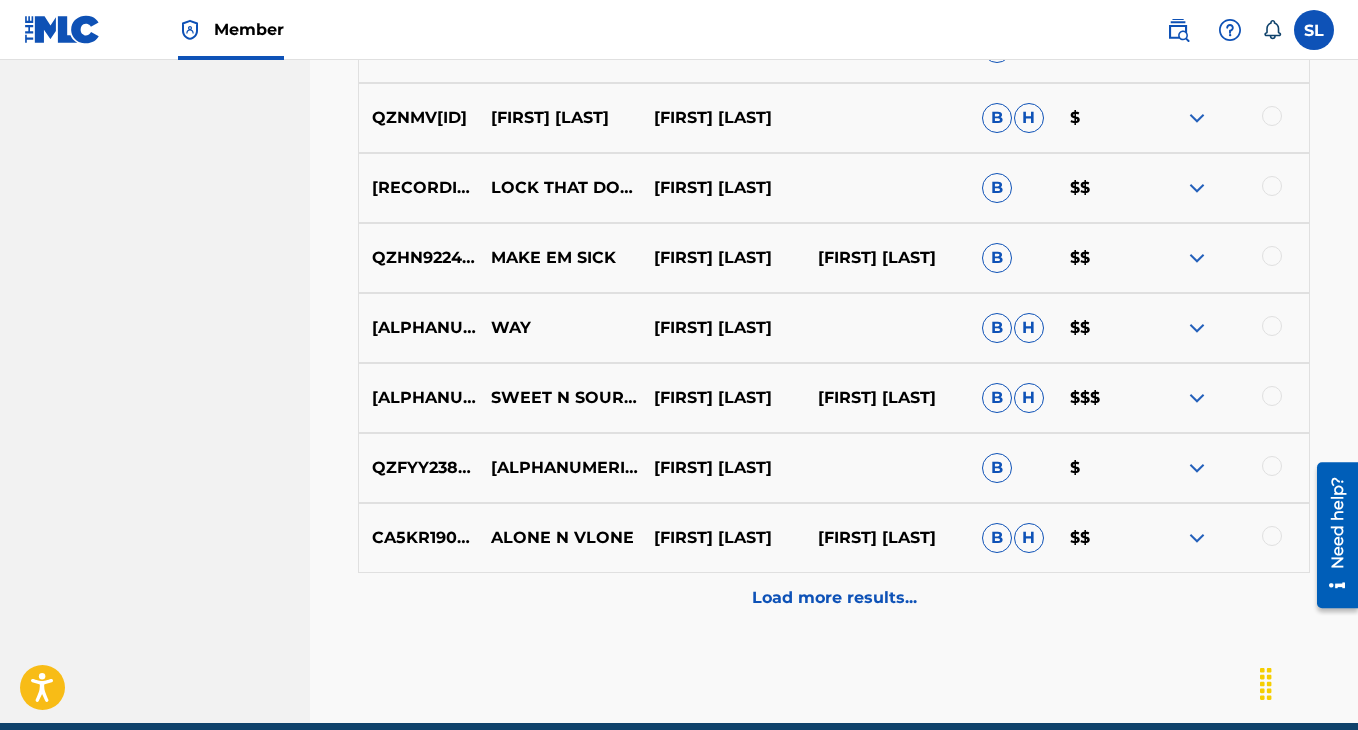 scroll, scrollTop: 8045, scrollLeft: 0, axis: vertical 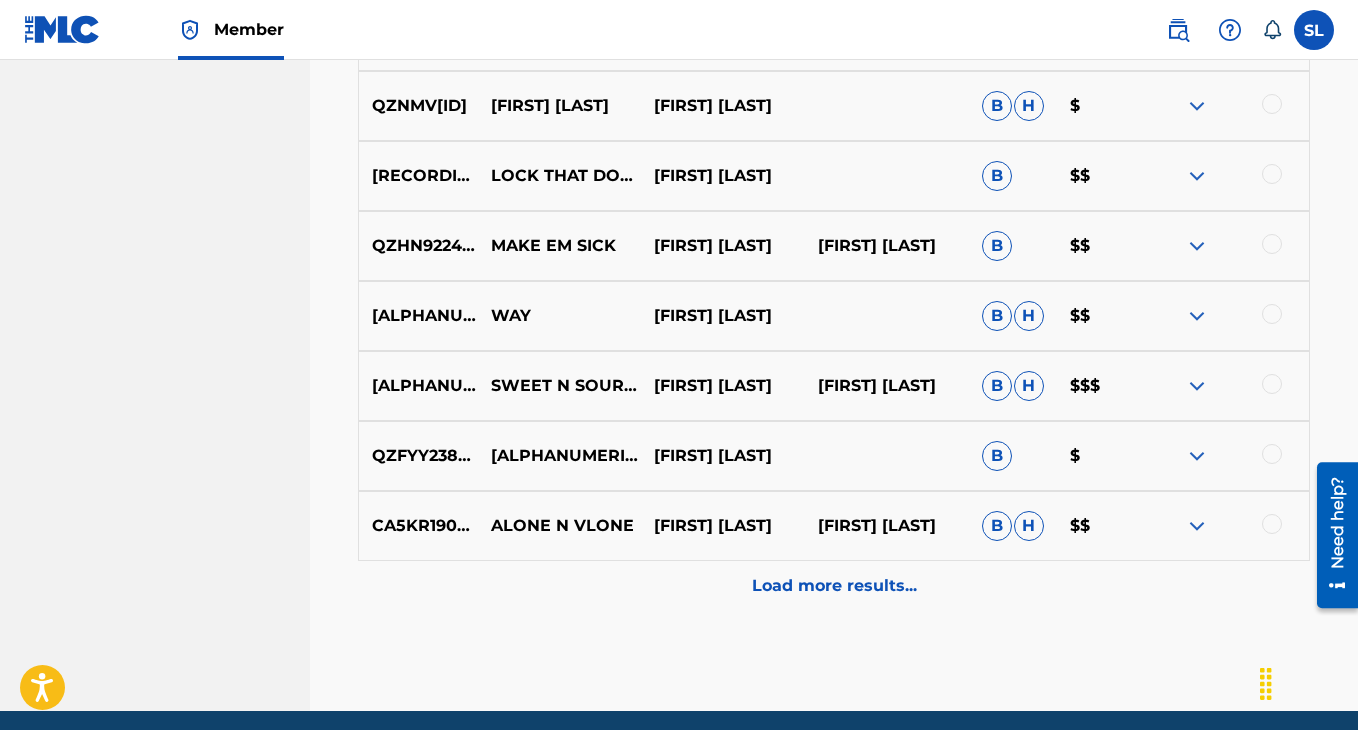 click on "Load more results..." at bounding box center (834, 586) 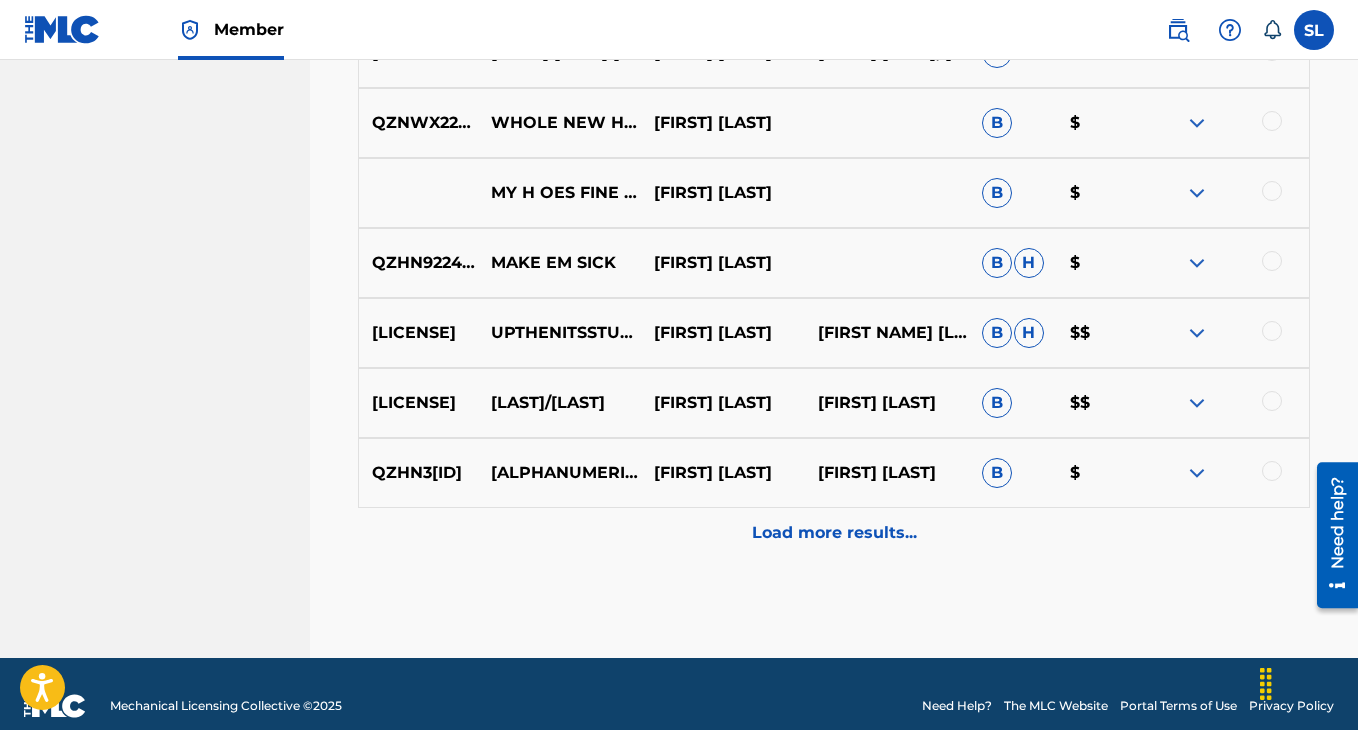 click on "Load more results..." at bounding box center (834, 533) 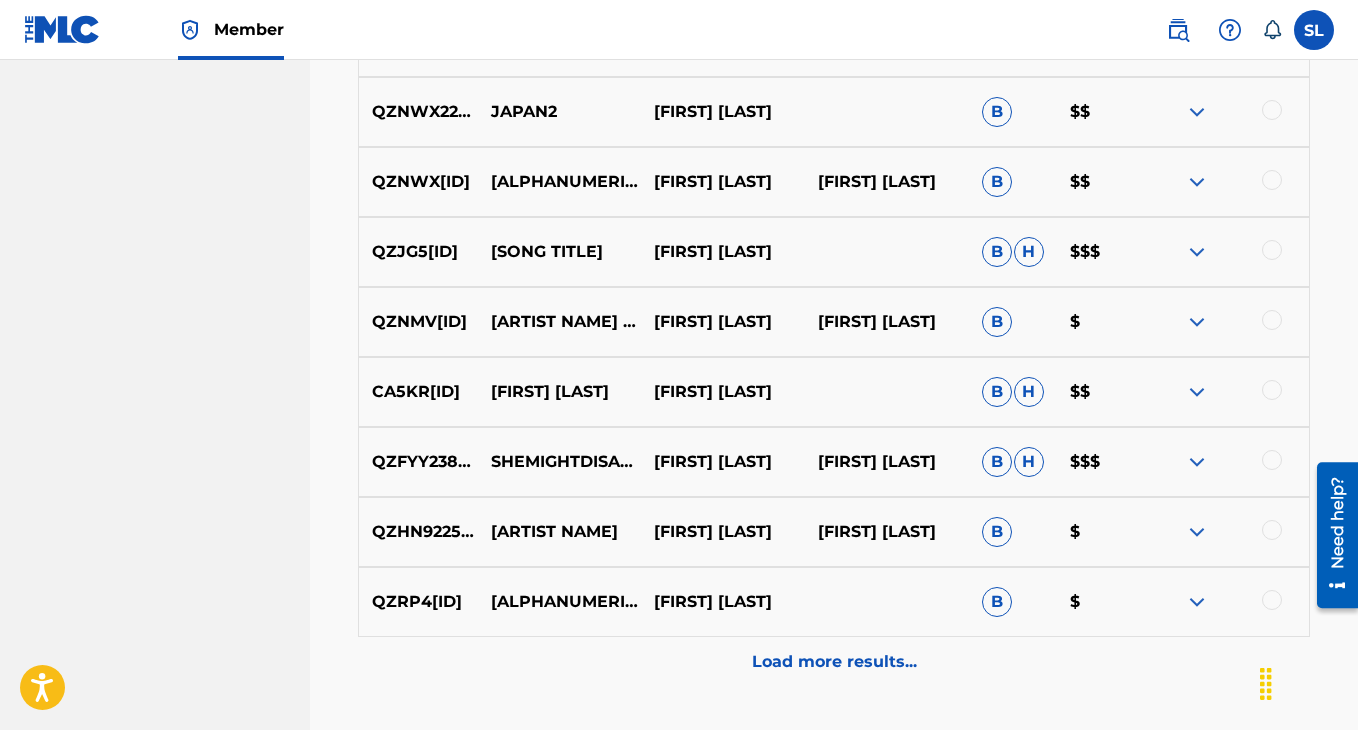 scroll, scrollTop: 9371, scrollLeft: 0, axis: vertical 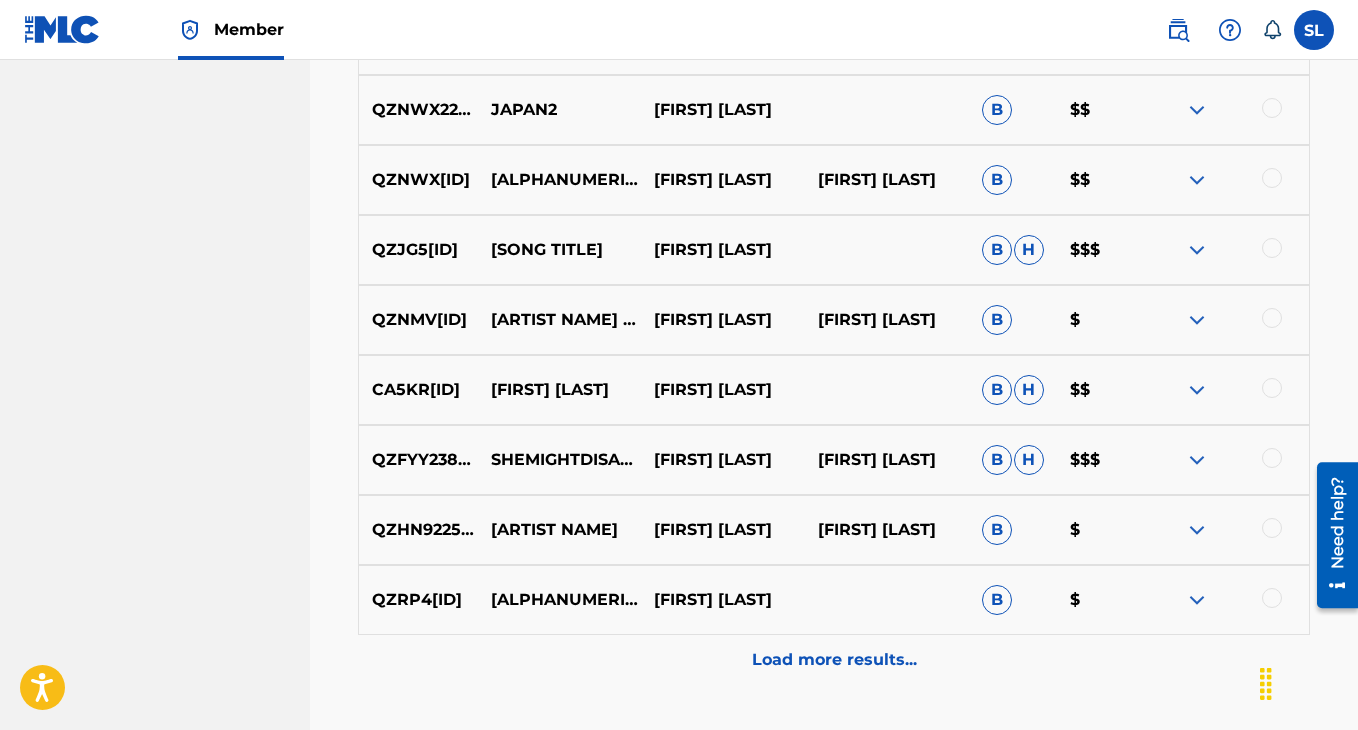 click on "Load more results..." at bounding box center (834, 660) 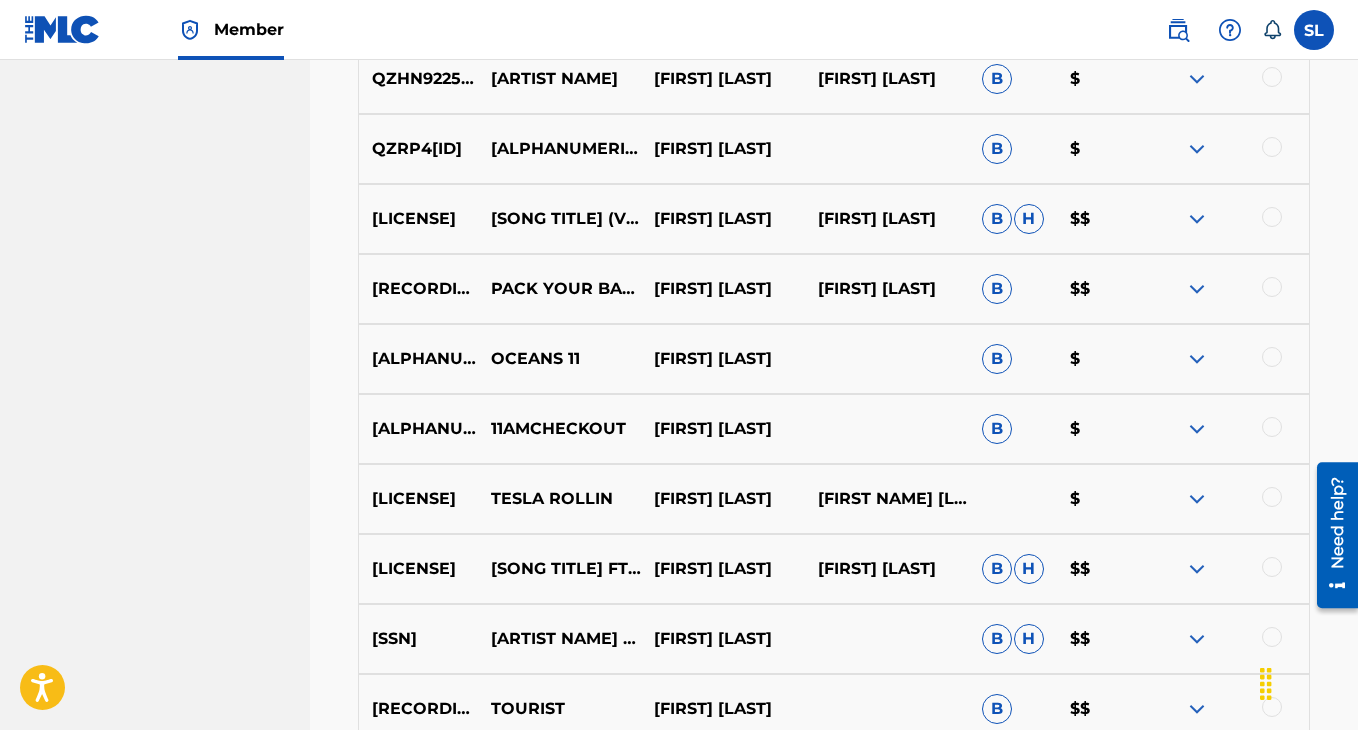 scroll, scrollTop: 9907, scrollLeft: 0, axis: vertical 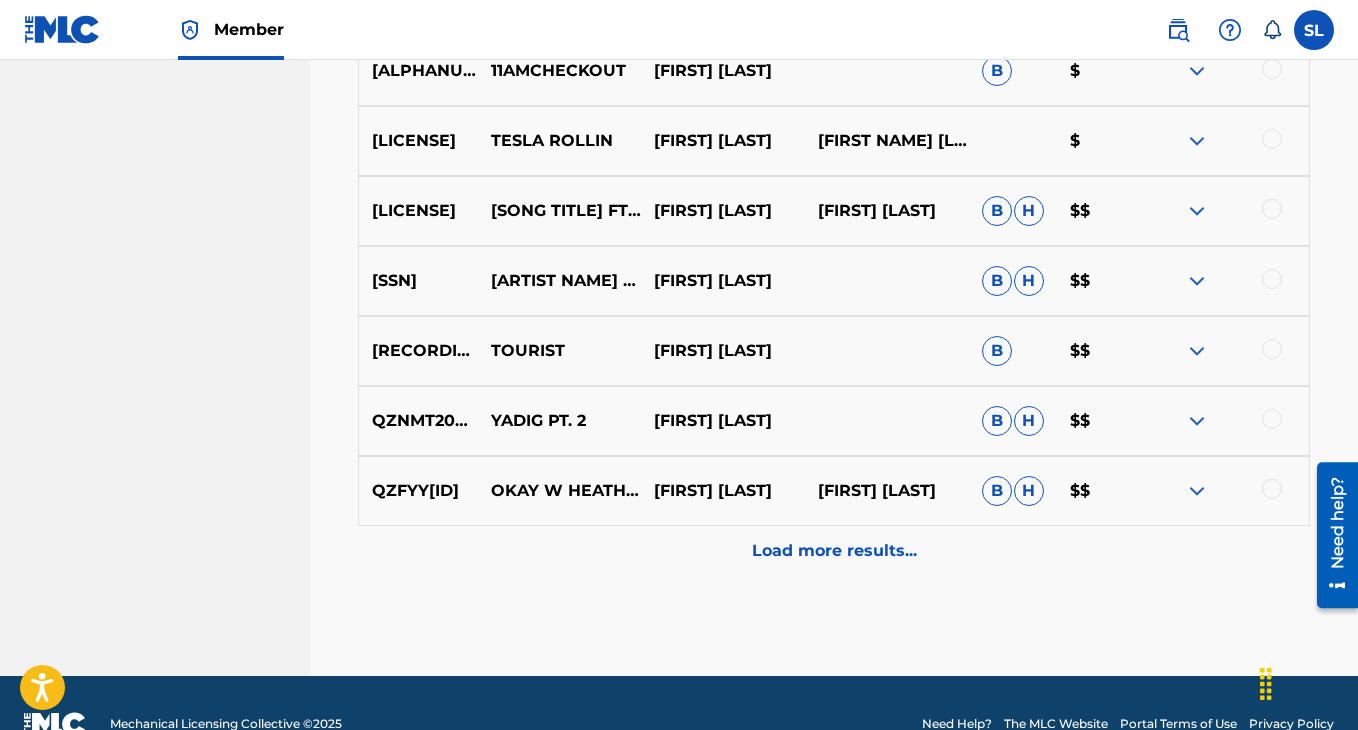 click on "Load more results..." at bounding box center (834, 551) 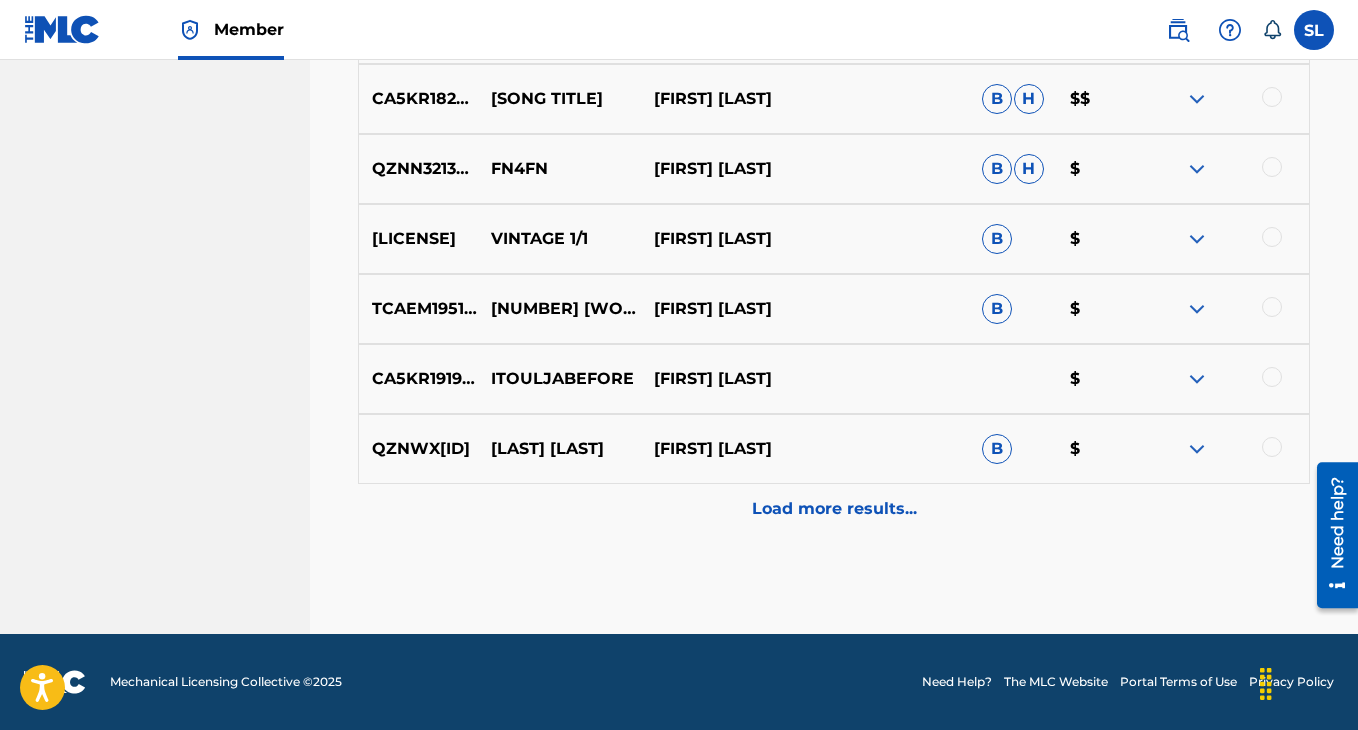 click on "Load more results..." at bounding box center [834, 509] 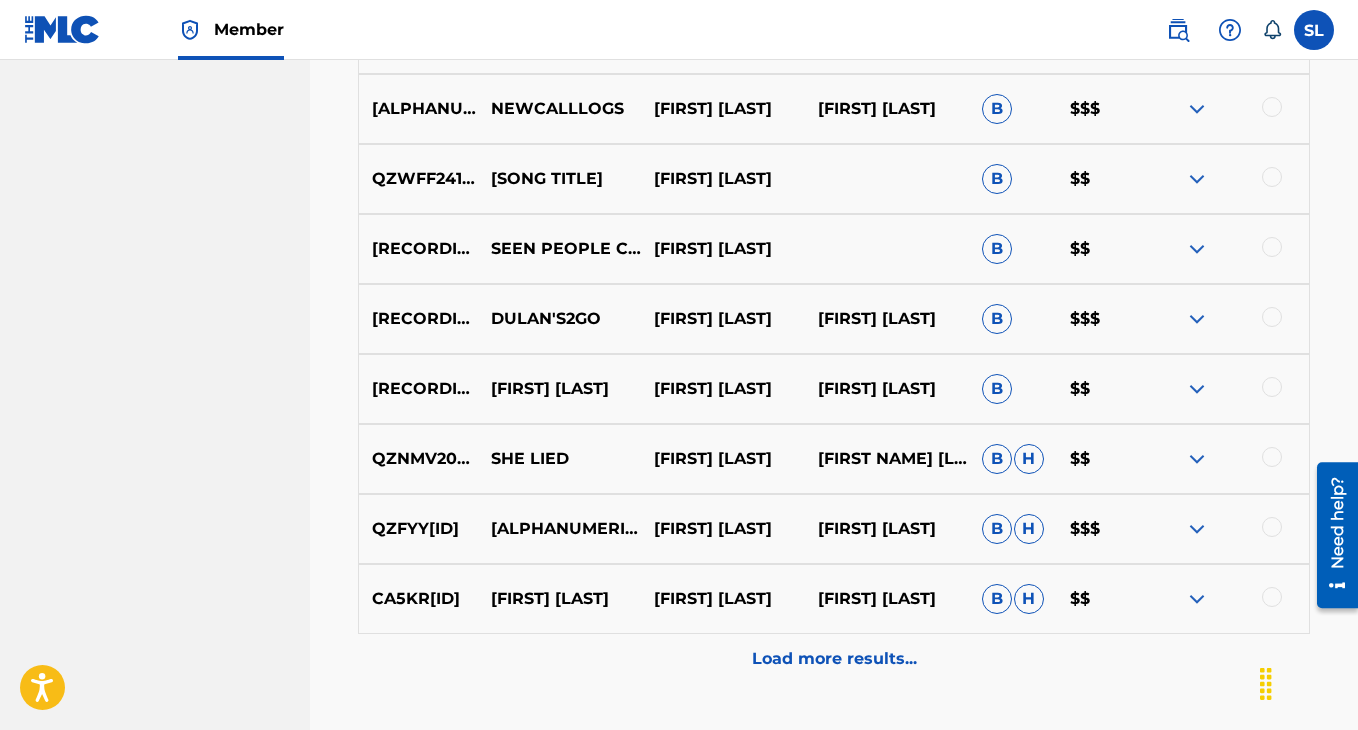 scroll, scrollTop: 11476, scrollLeft: 0, axis: vertical 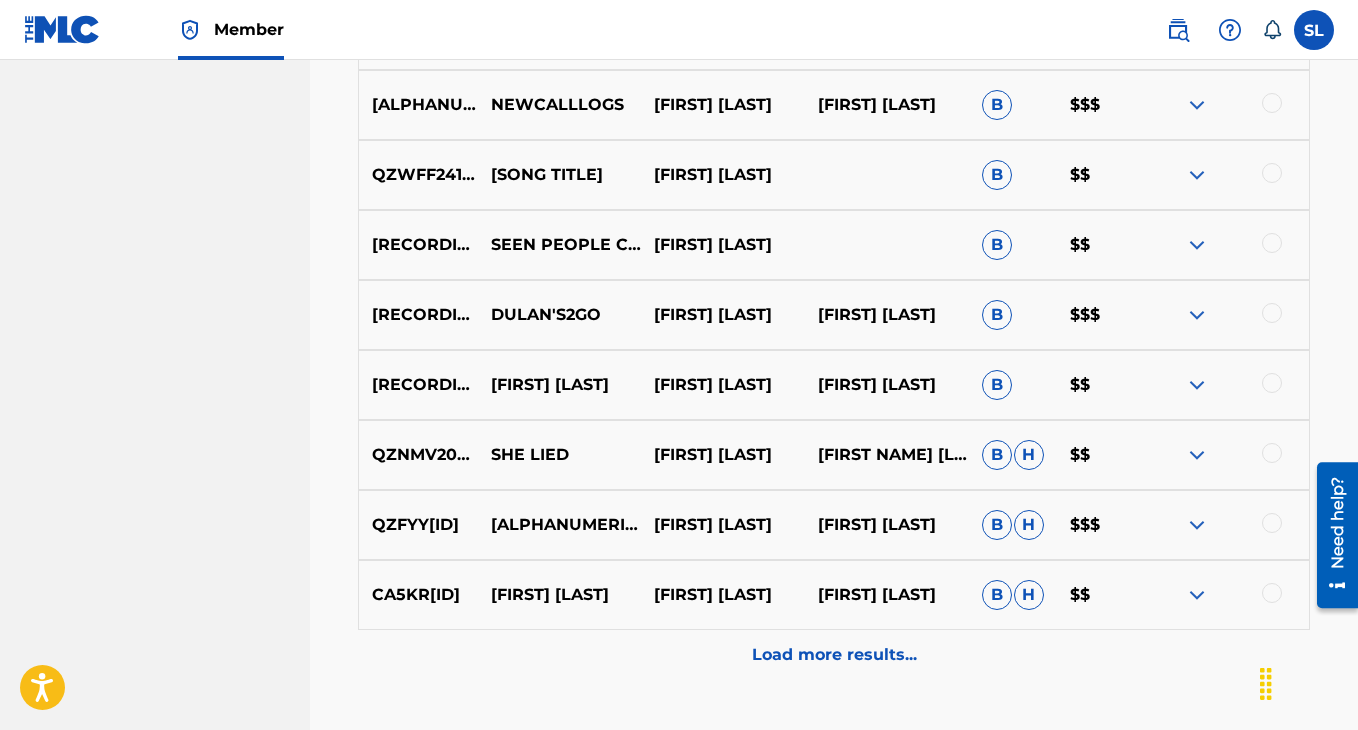 click on "Load more results..." at bounding box center [834, 655] 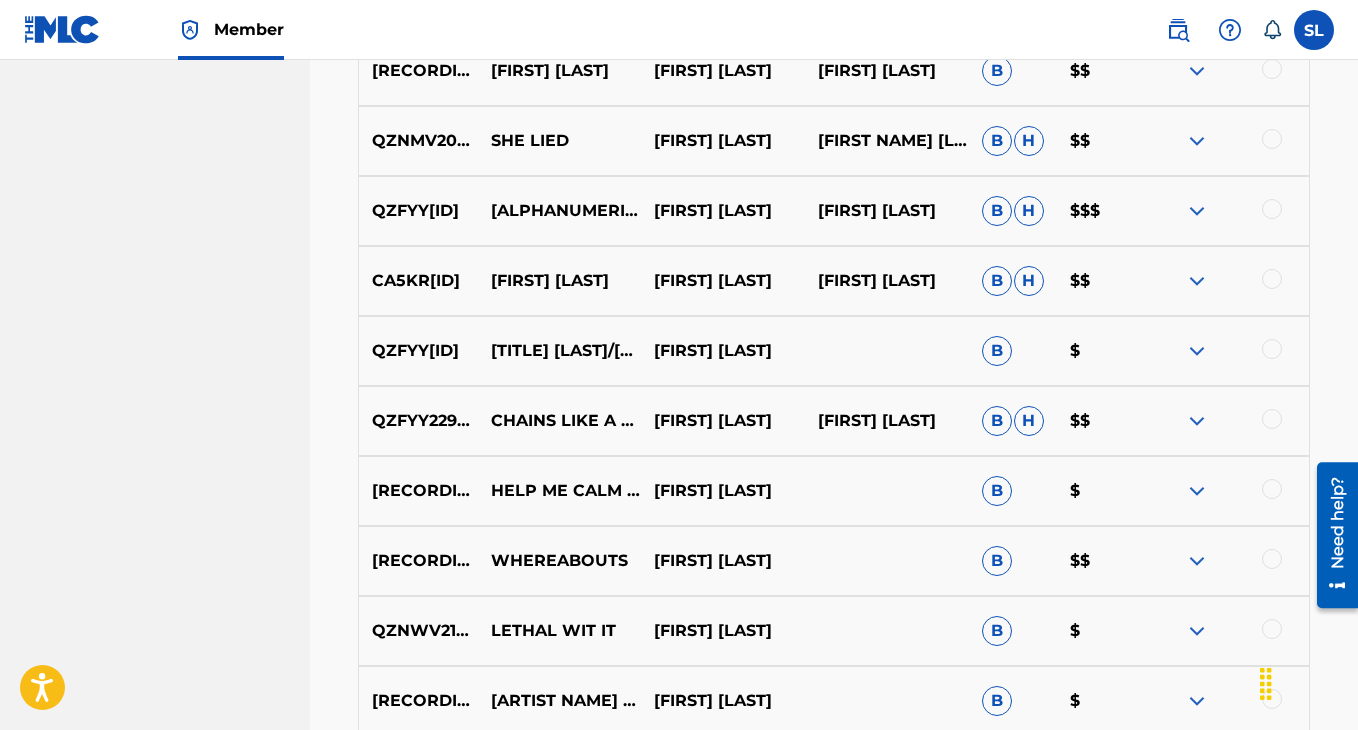scroll, scrollTop: 11793, scrollLeft: 0, axis: vertical 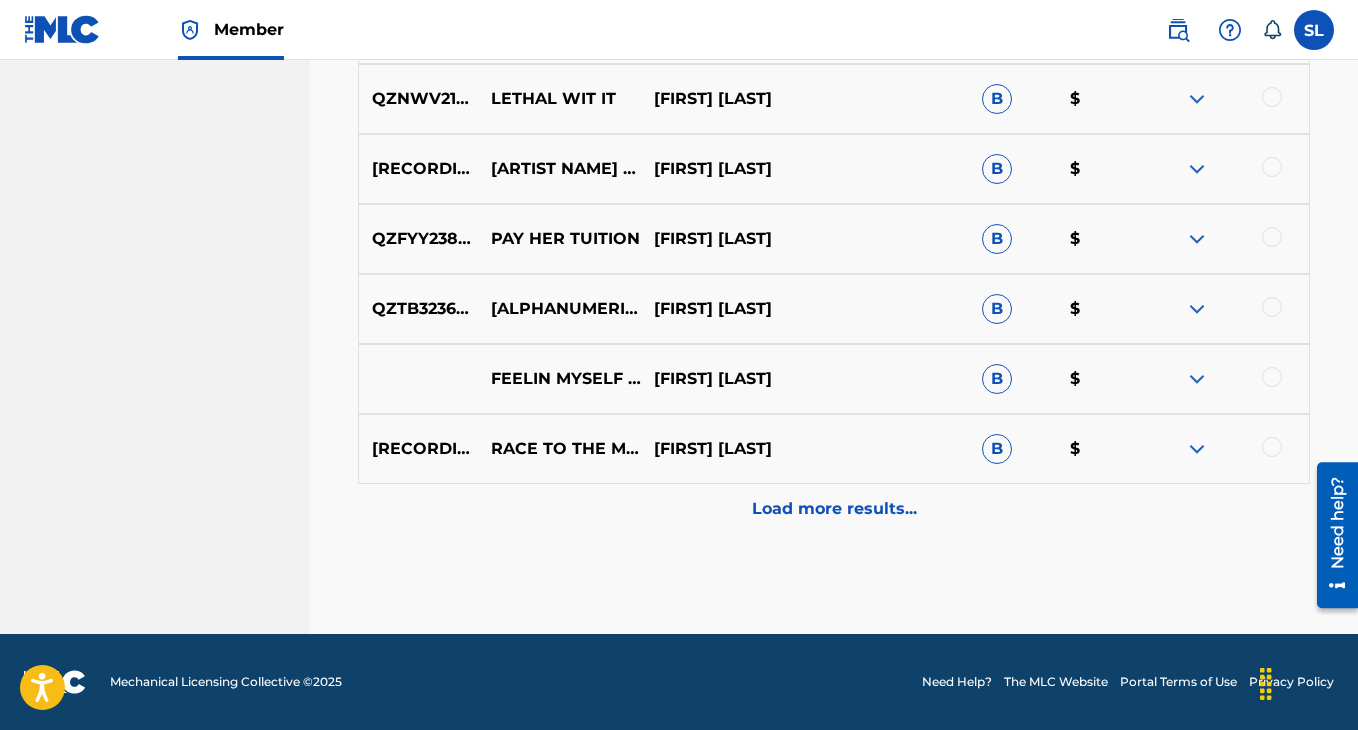 click on "Load more results..." at bounding box center [834, 509] 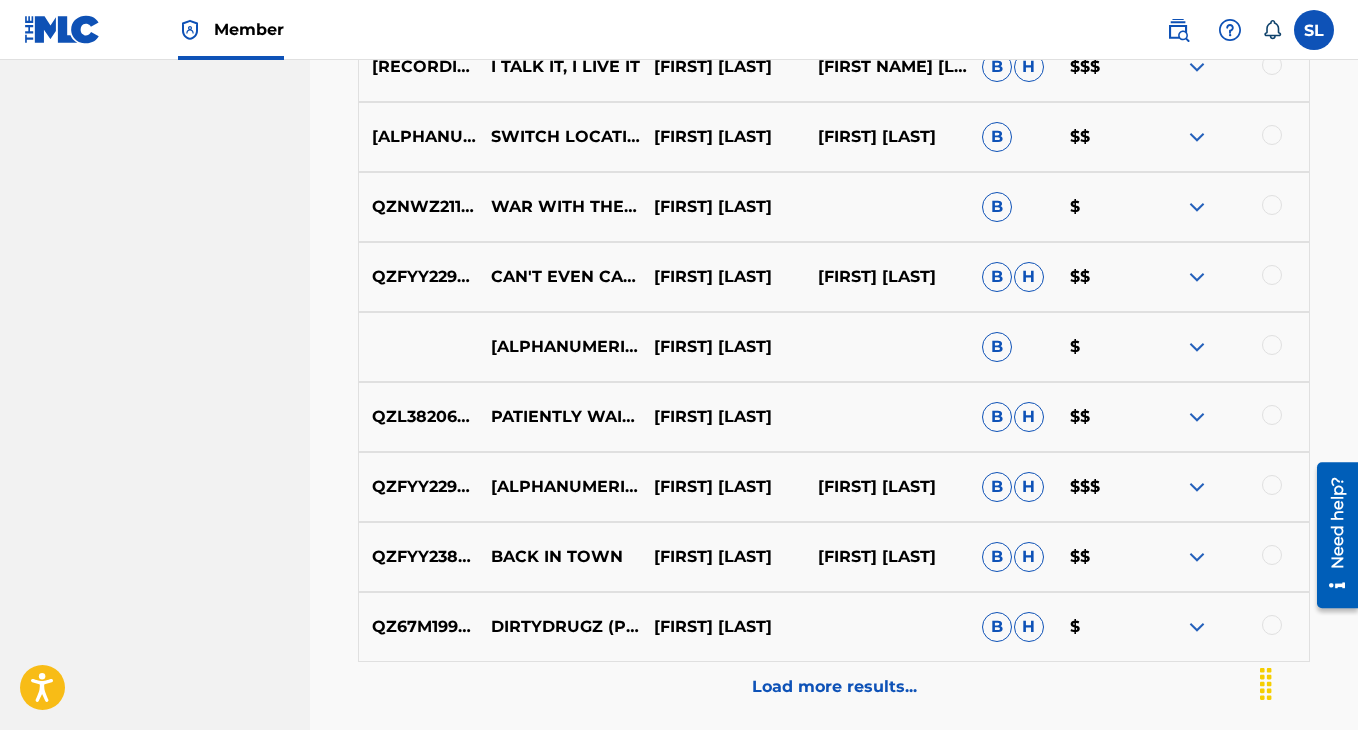 scroll, scrollTop: 12868, scrollLeft: 0, axis: vertical 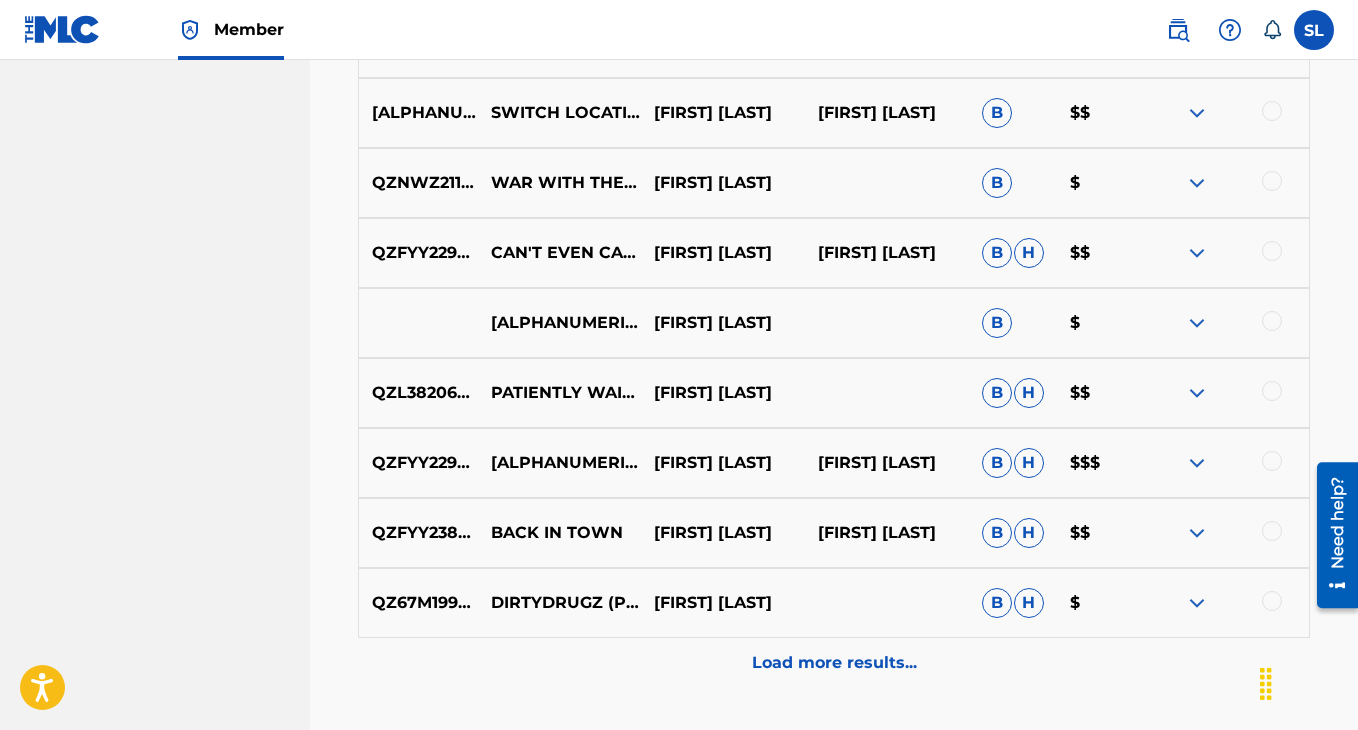 click on "Load more results..." at bounding box center (834, 663) 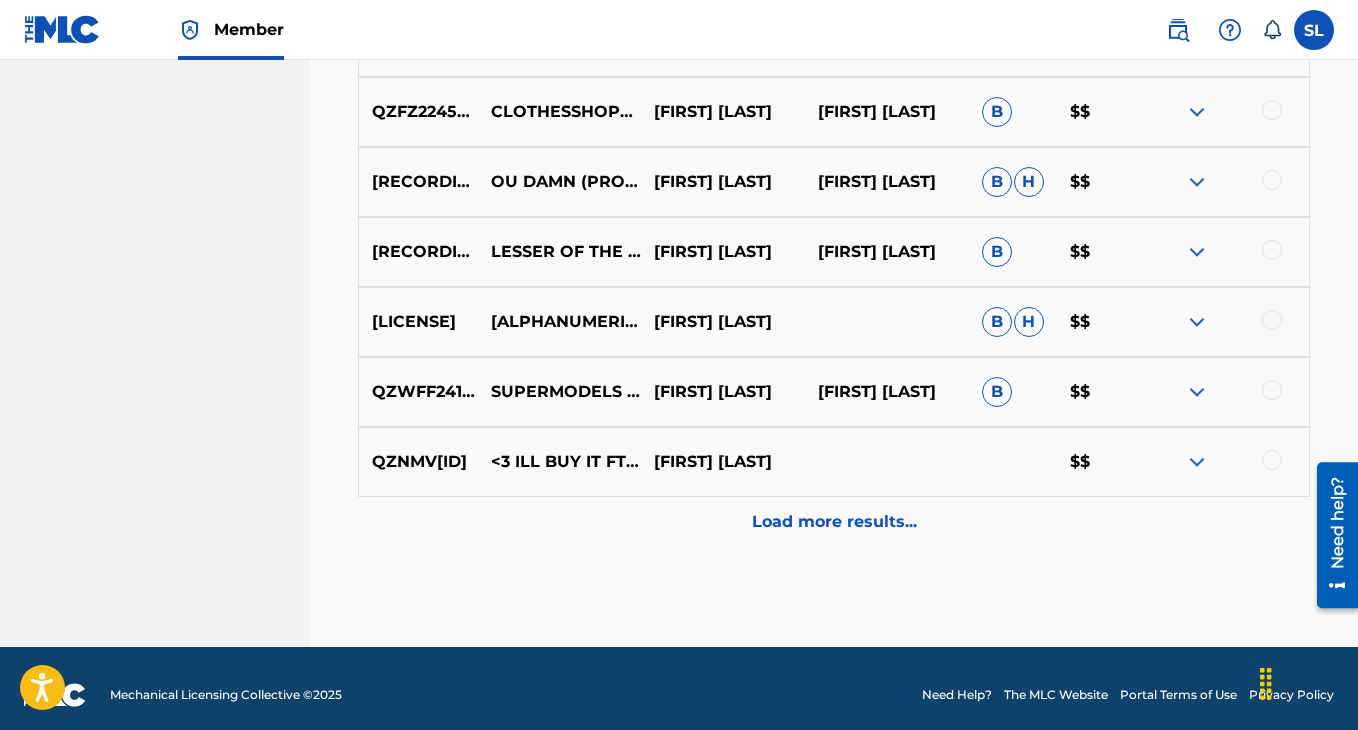 click on "Load more results..." at bounding box center [834, 522] 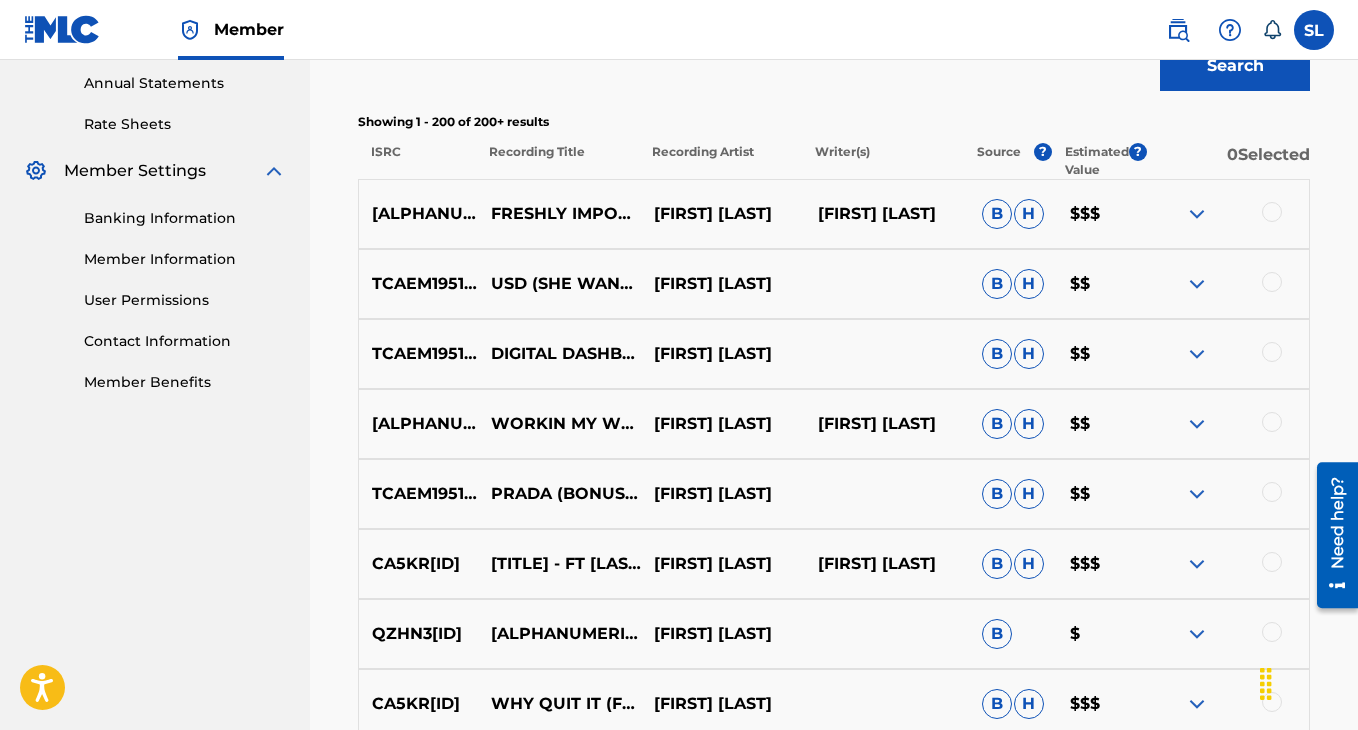 scroll, scrollTop: 0, scrollLeft: 0, axis: both 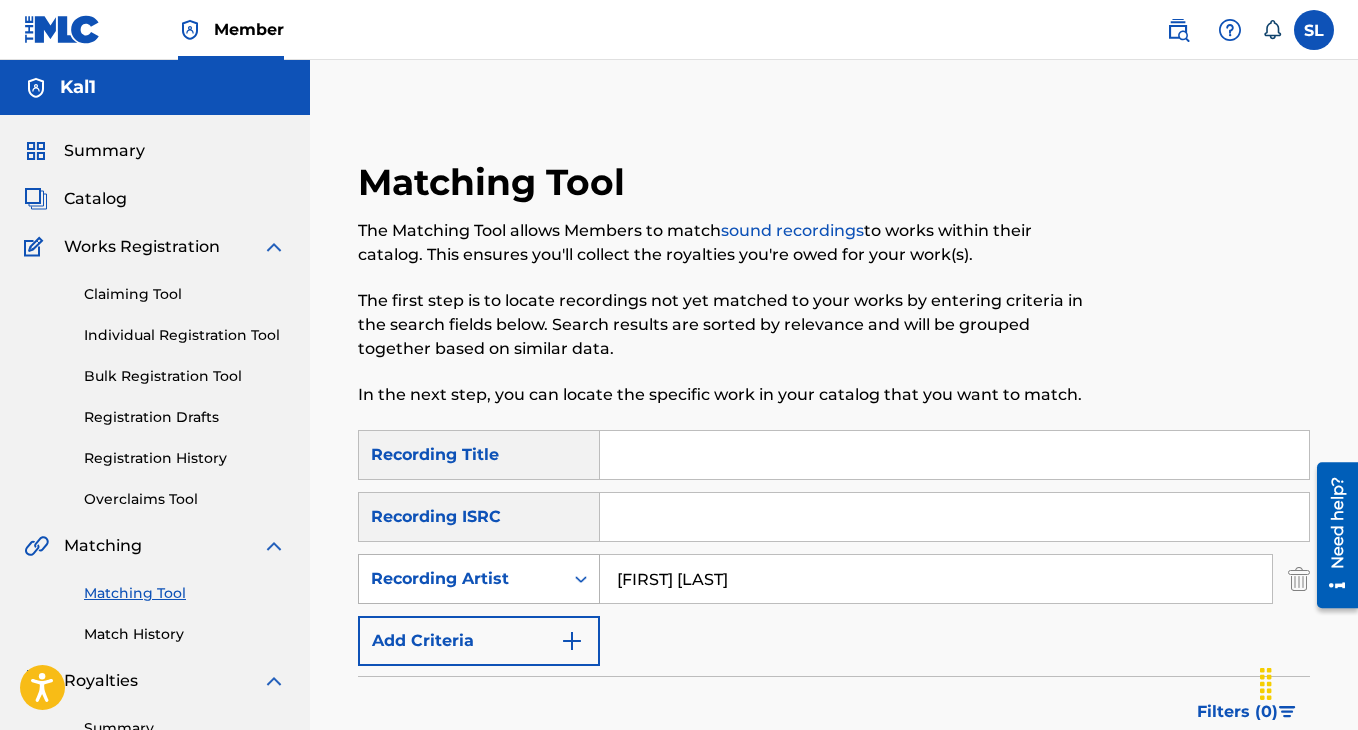 click 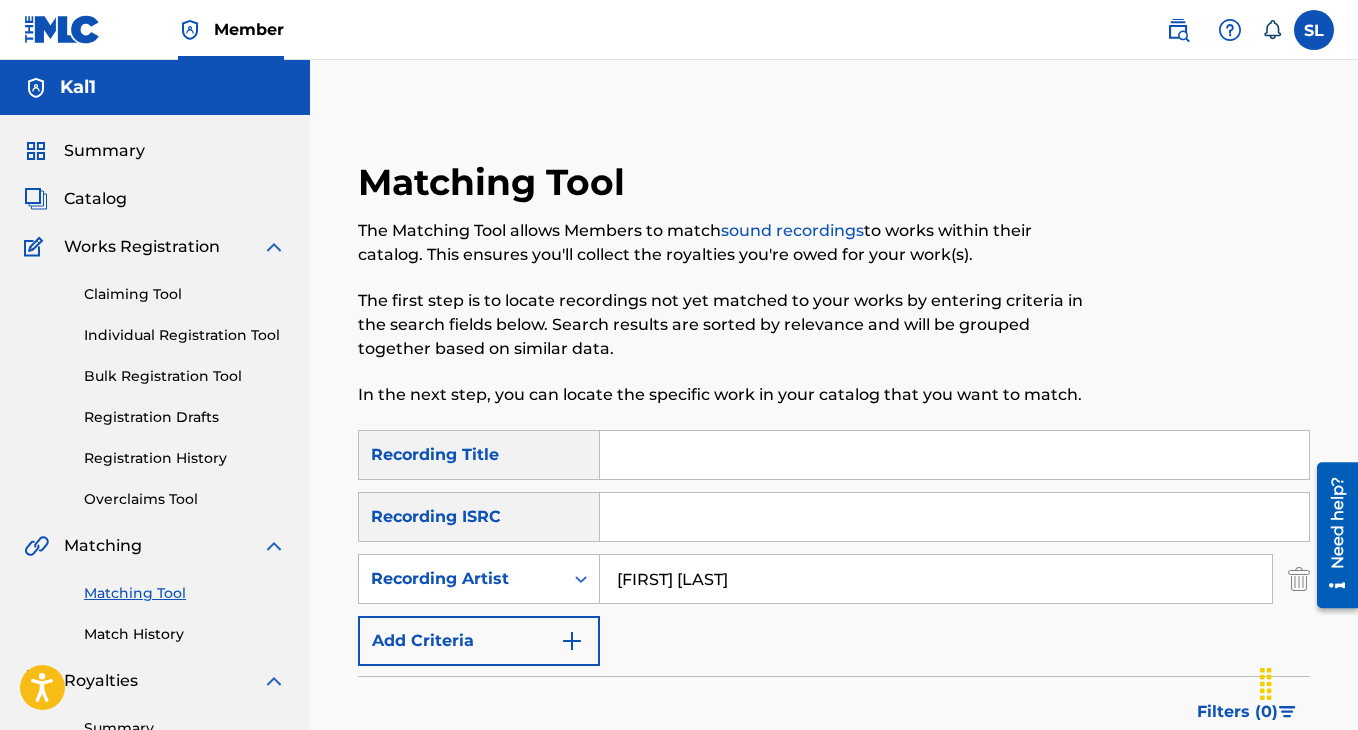 click on "[FIRST] [LAST]" at bounding box center [936, 579] 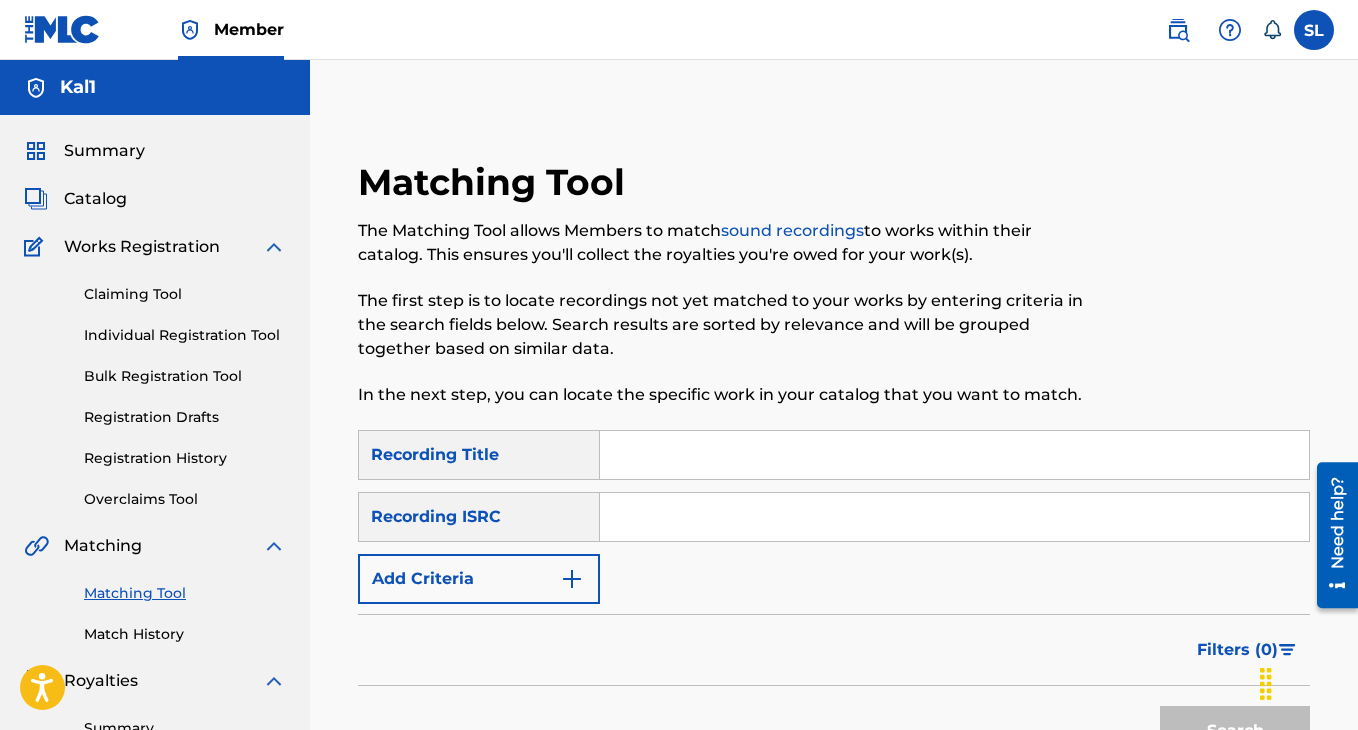click on "Add Criteria" at bounding box center [479, 579] 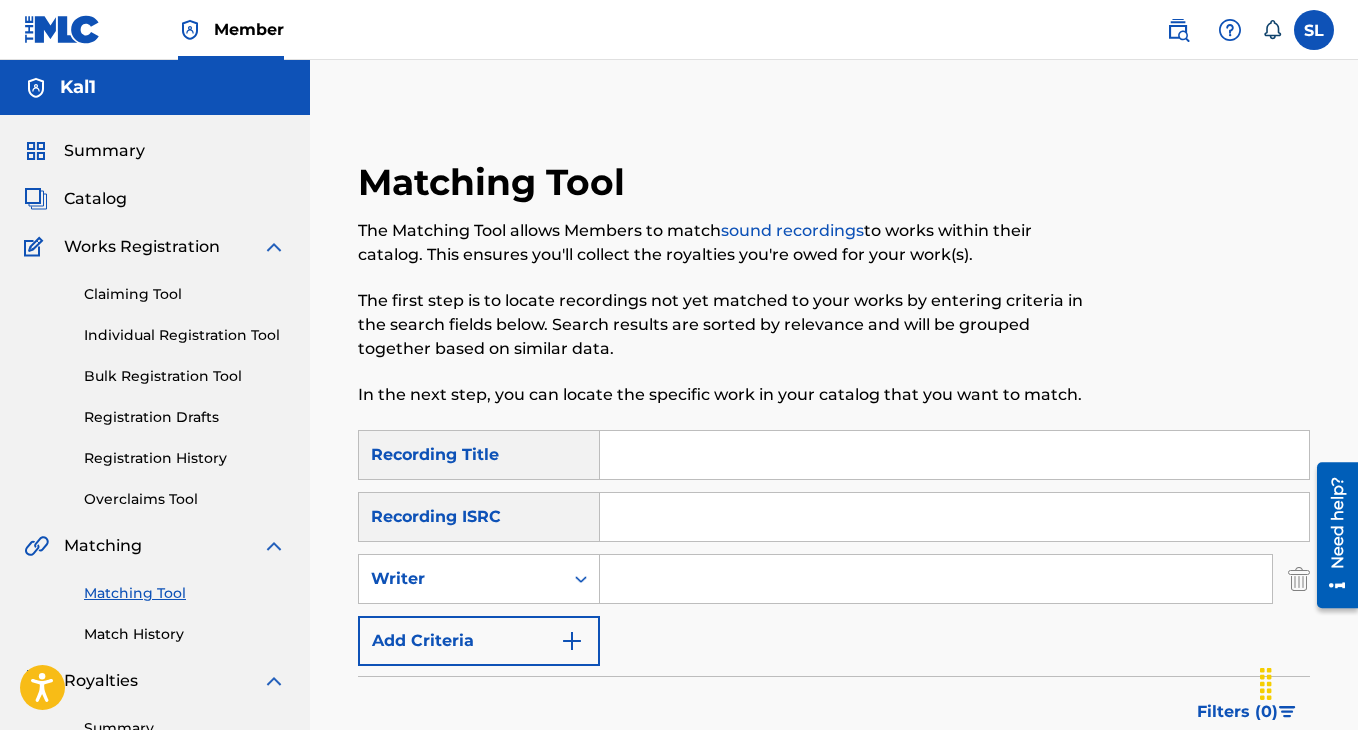 click on "Add Criteria" at bounding box center [479, 641] 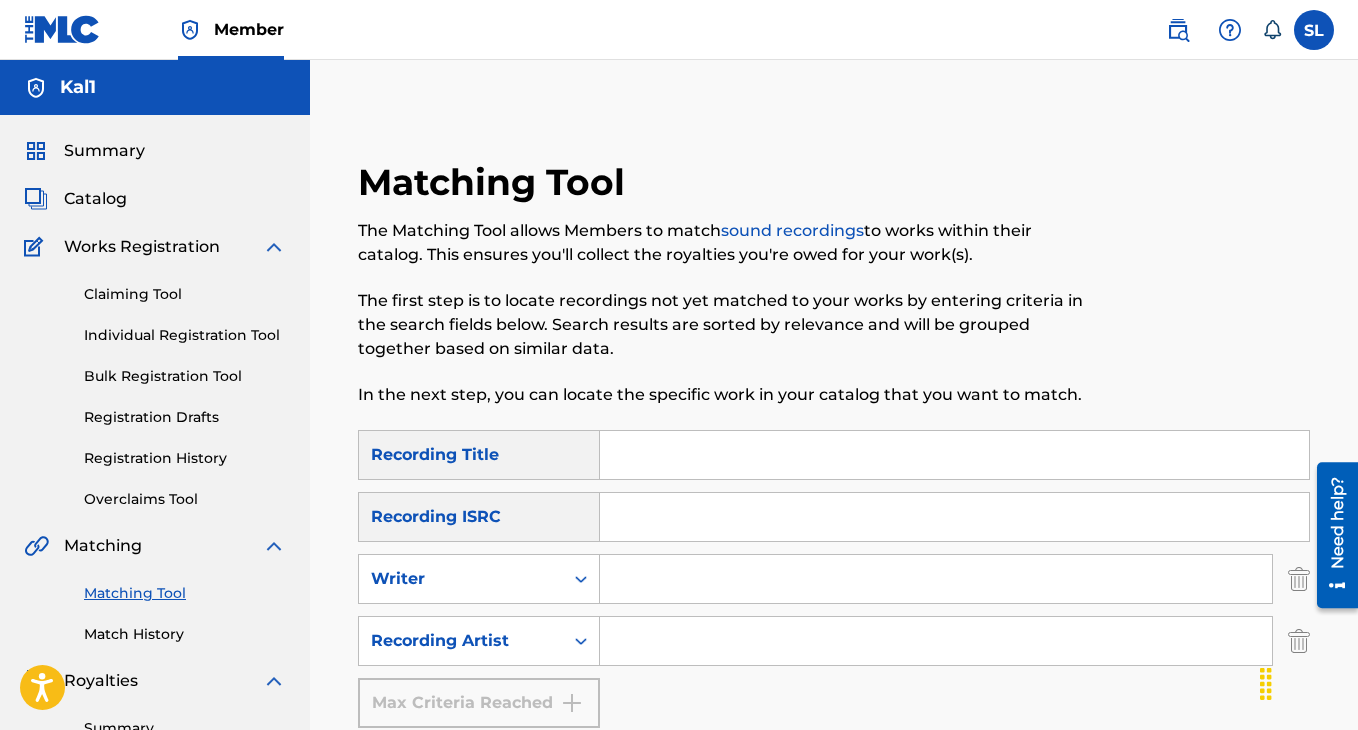 scroll, scrollTop: 81, scrollLeft: 0, axis: vertical 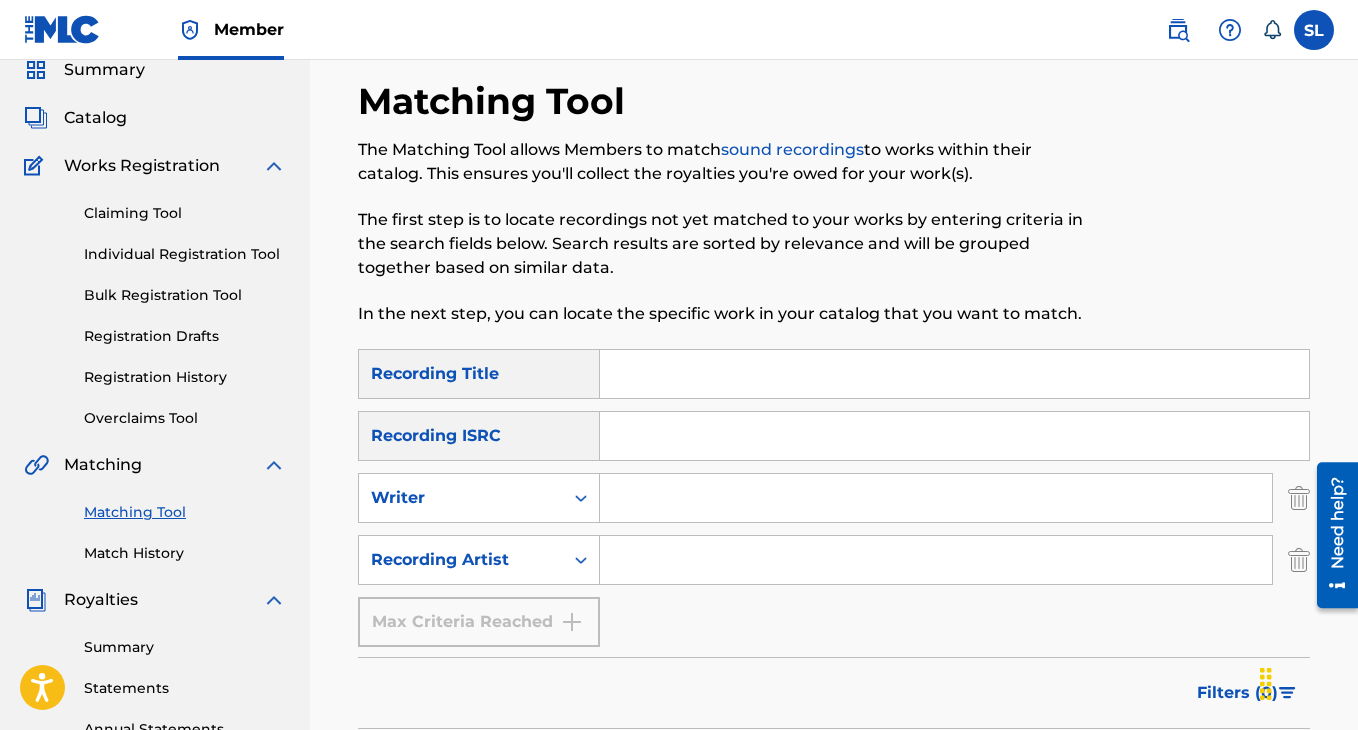 click at bounding box center [936, 498] 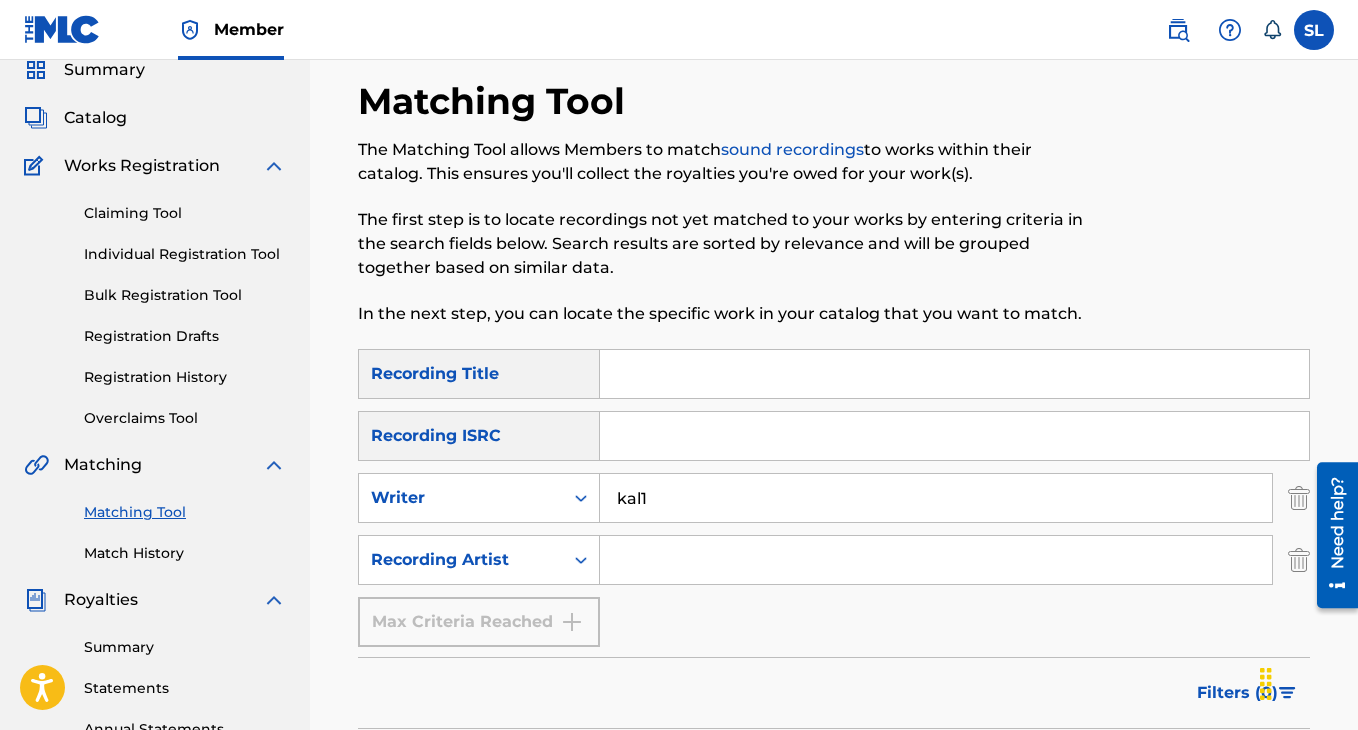 type on "kal1" 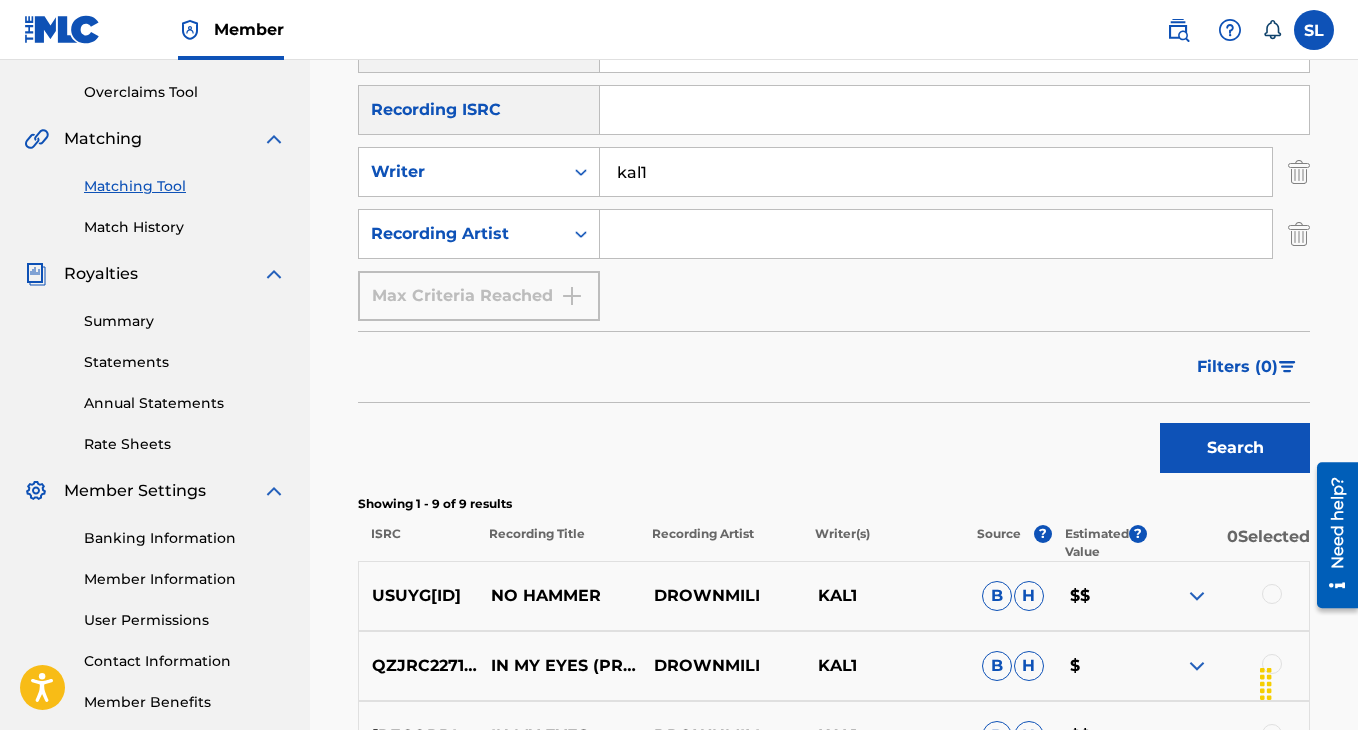 scroll, scrollTop: 374, scrollLeft: 0, axis: vertical 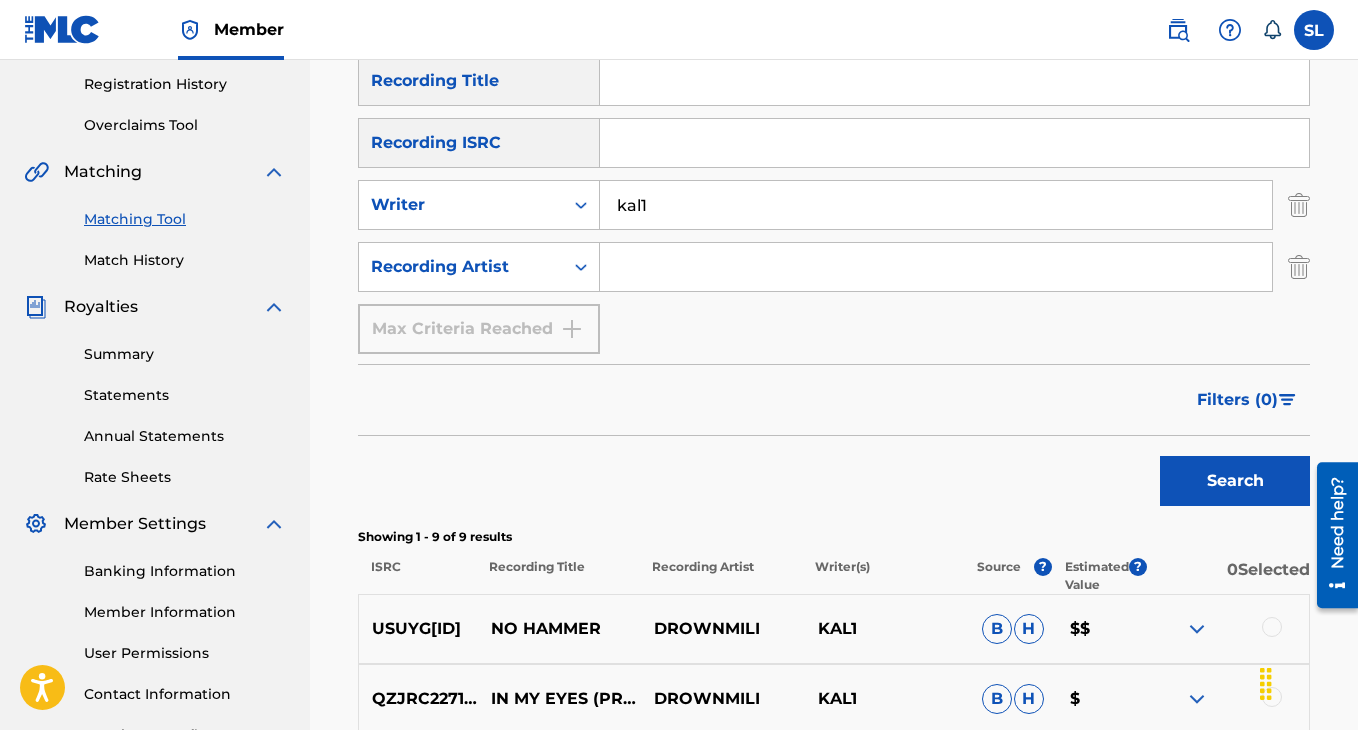 click on "kal1" at bounding box center [936, 205] 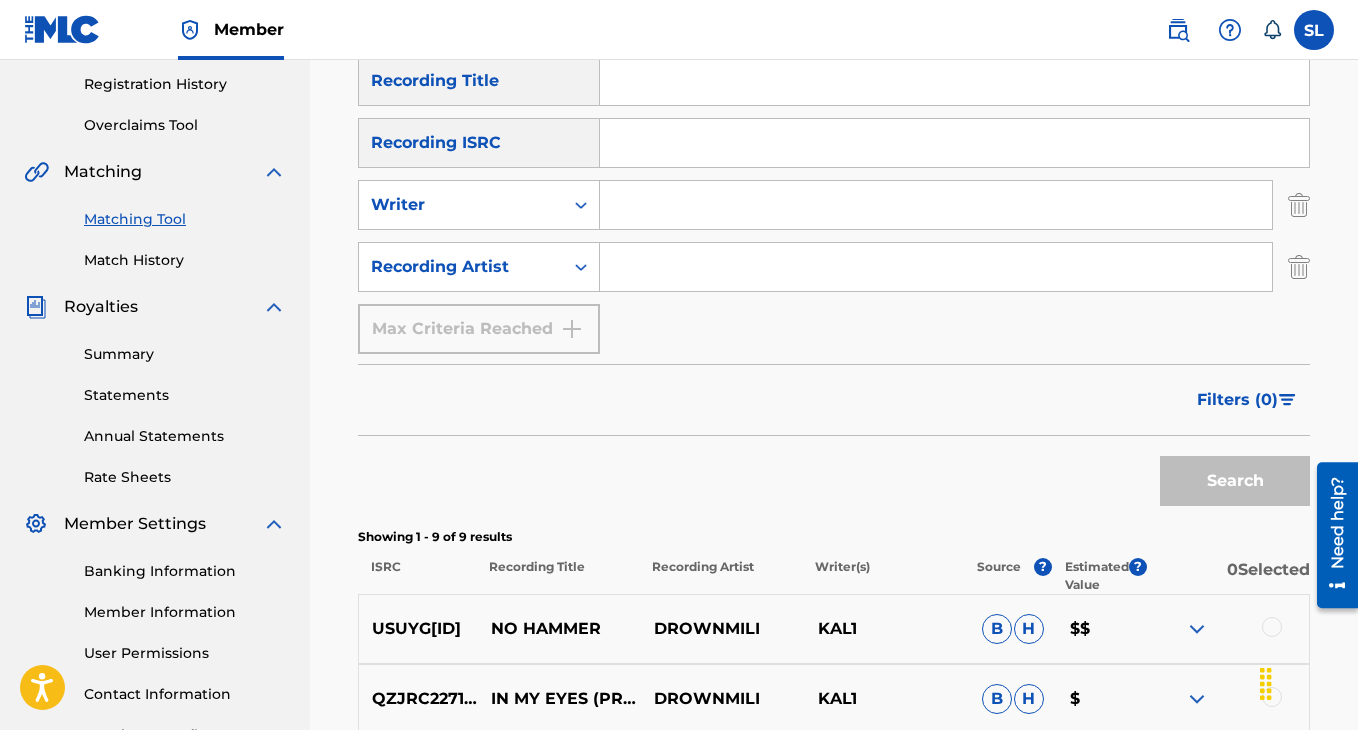 type 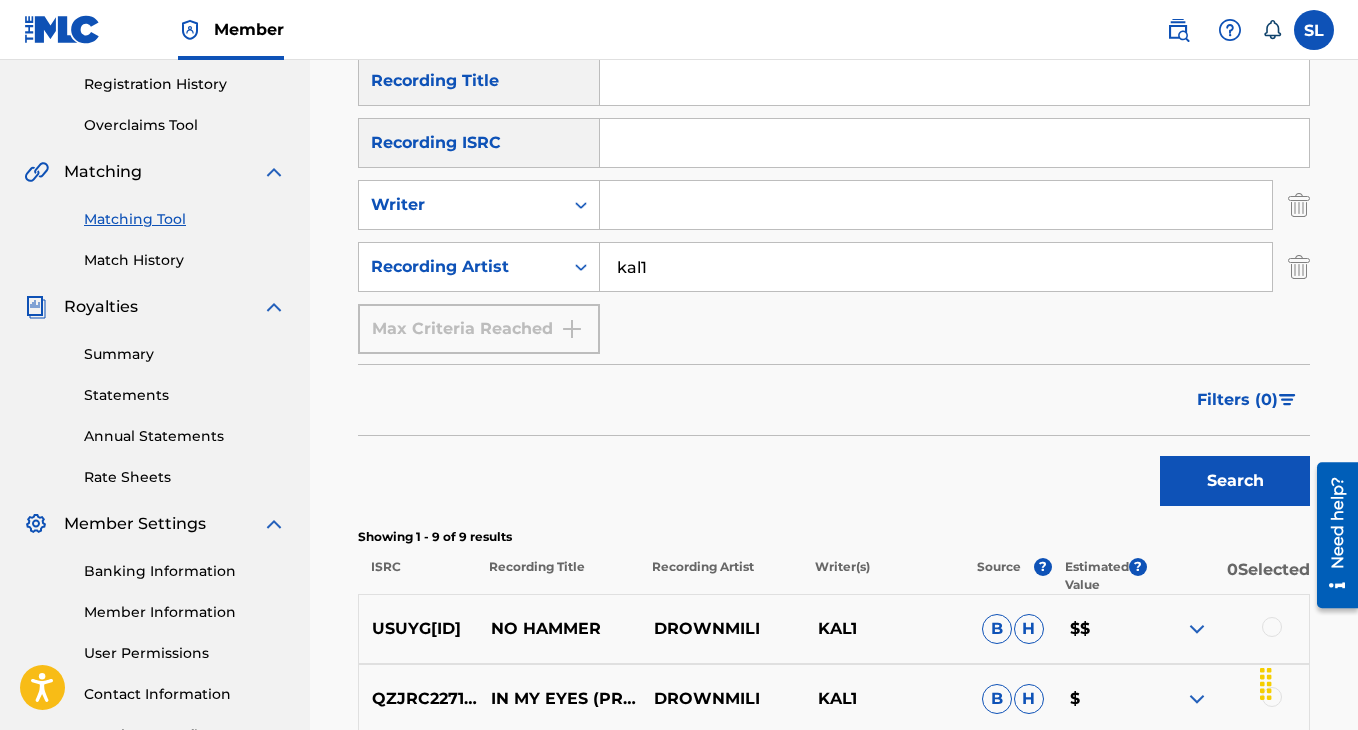 type on "kal1" 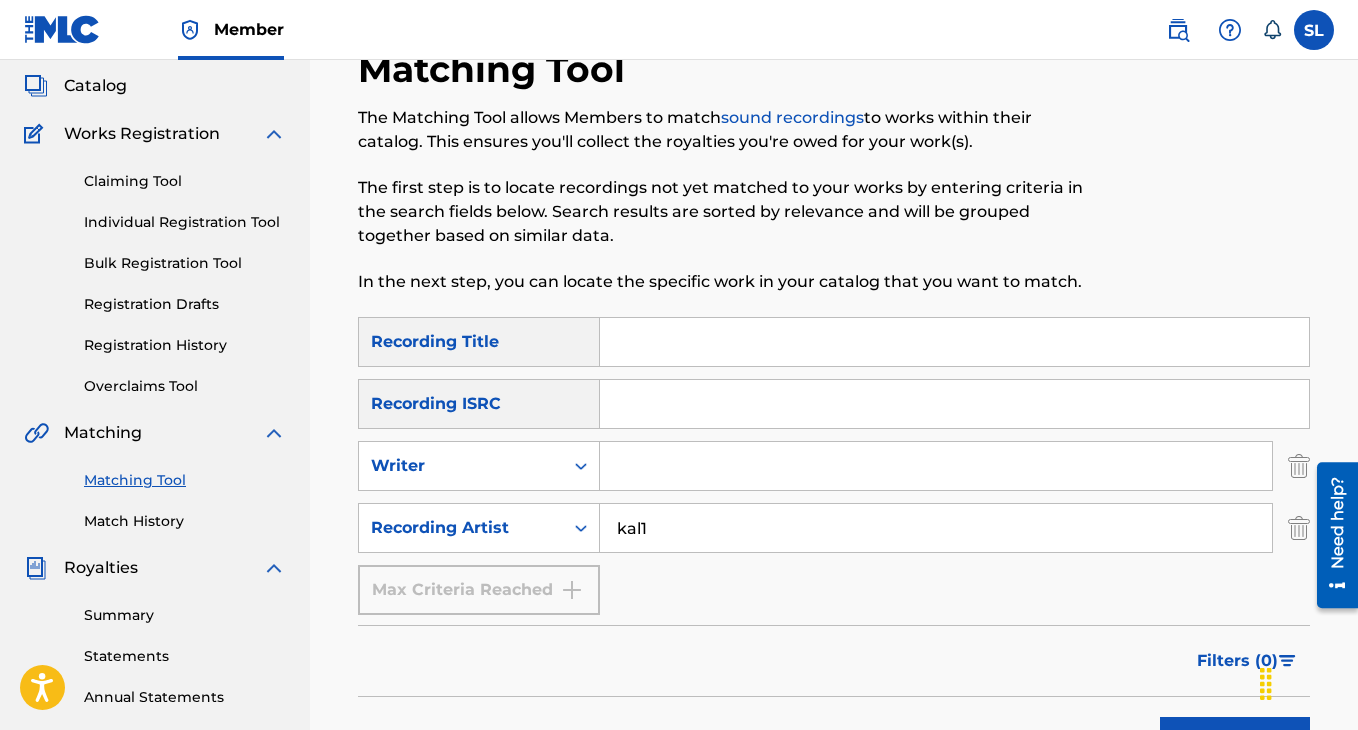 scroll, scrollTop: 137, scrollLeft: 0, axis: vertical 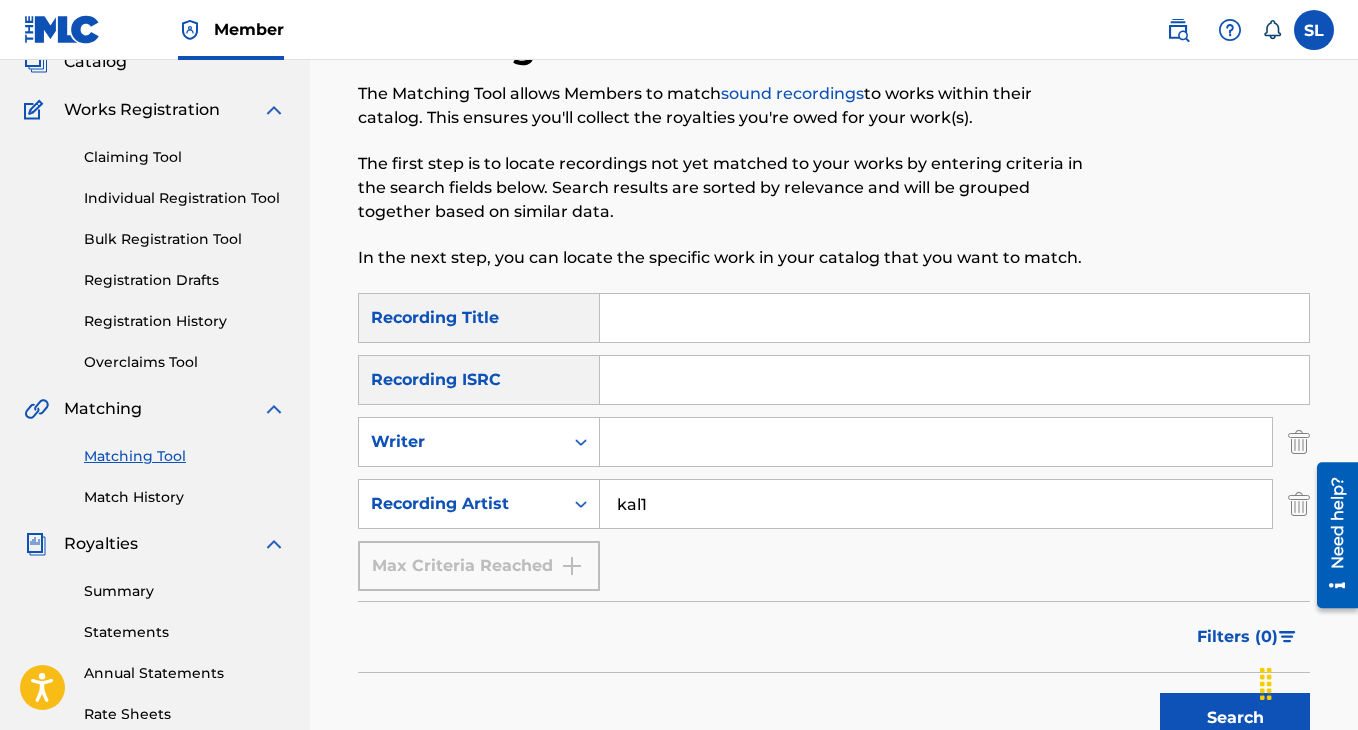 click on "kal1" at bounding box center (936, 504) 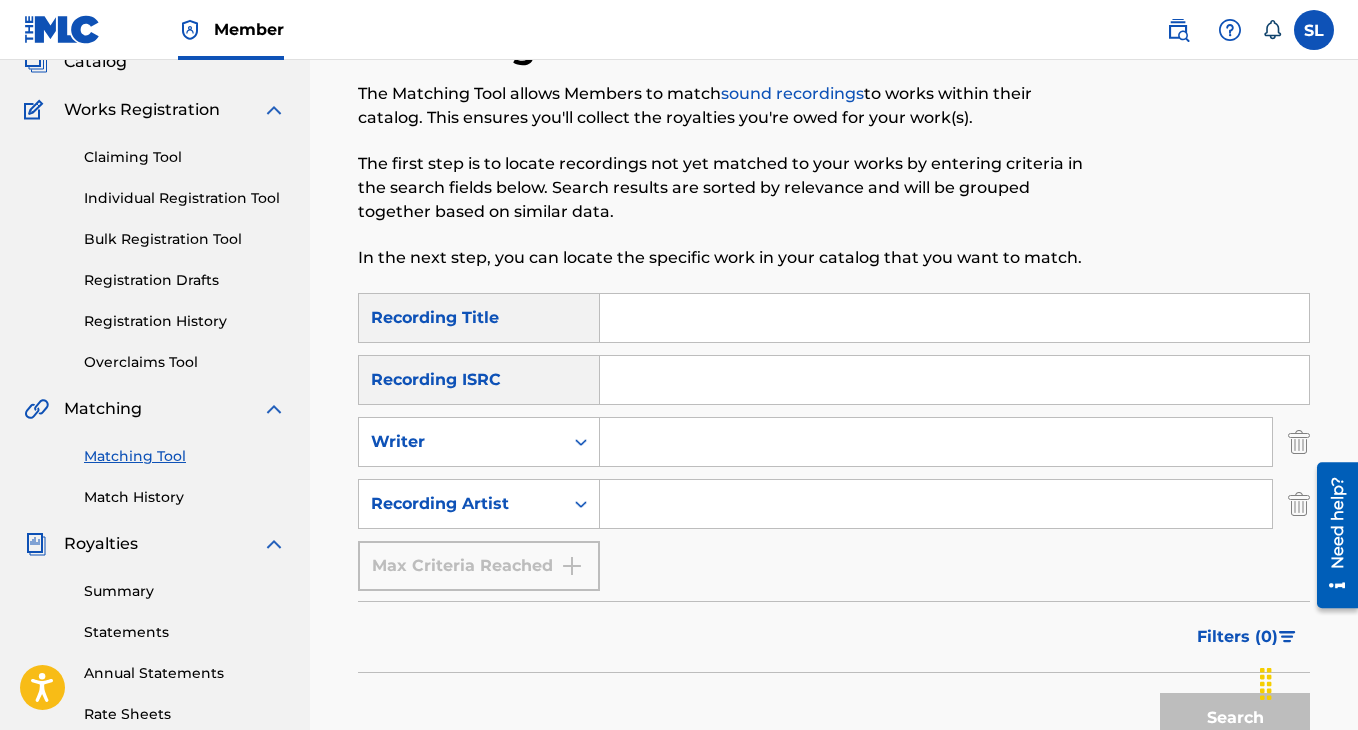 type 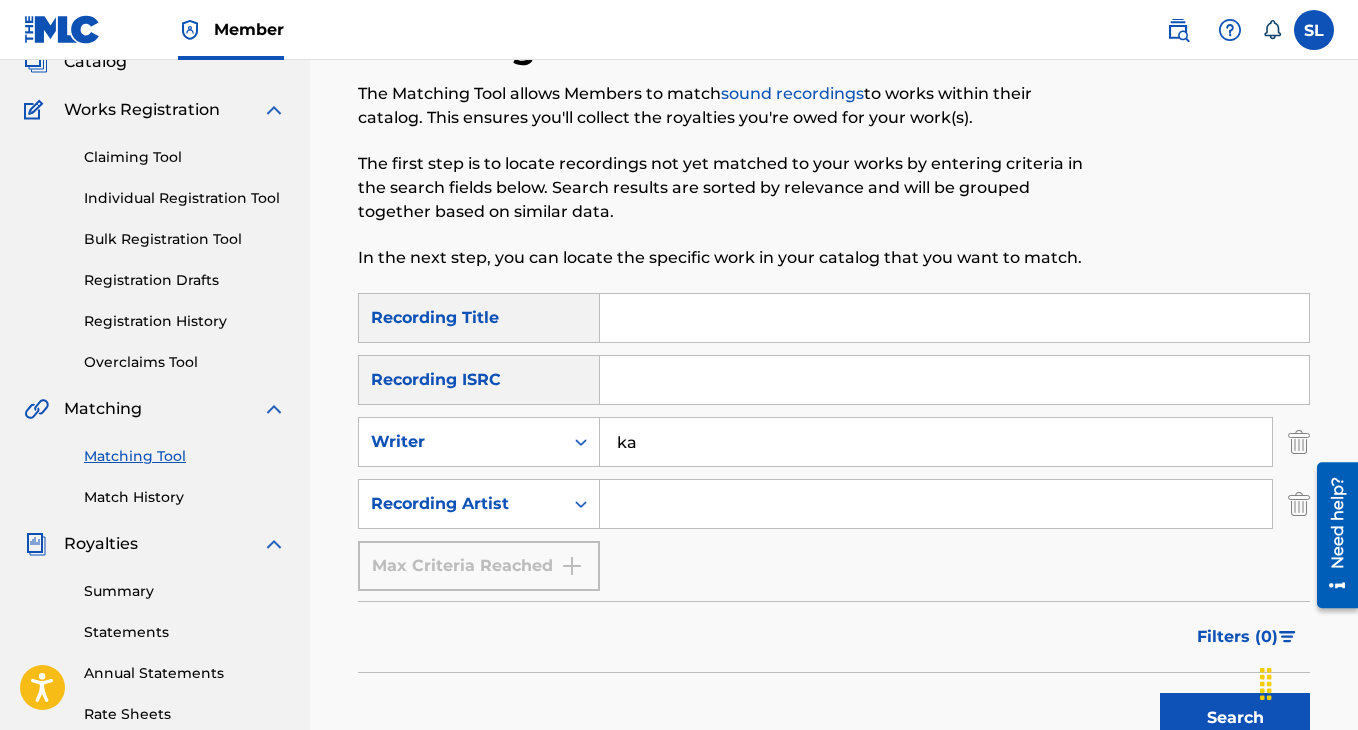 type on "k" 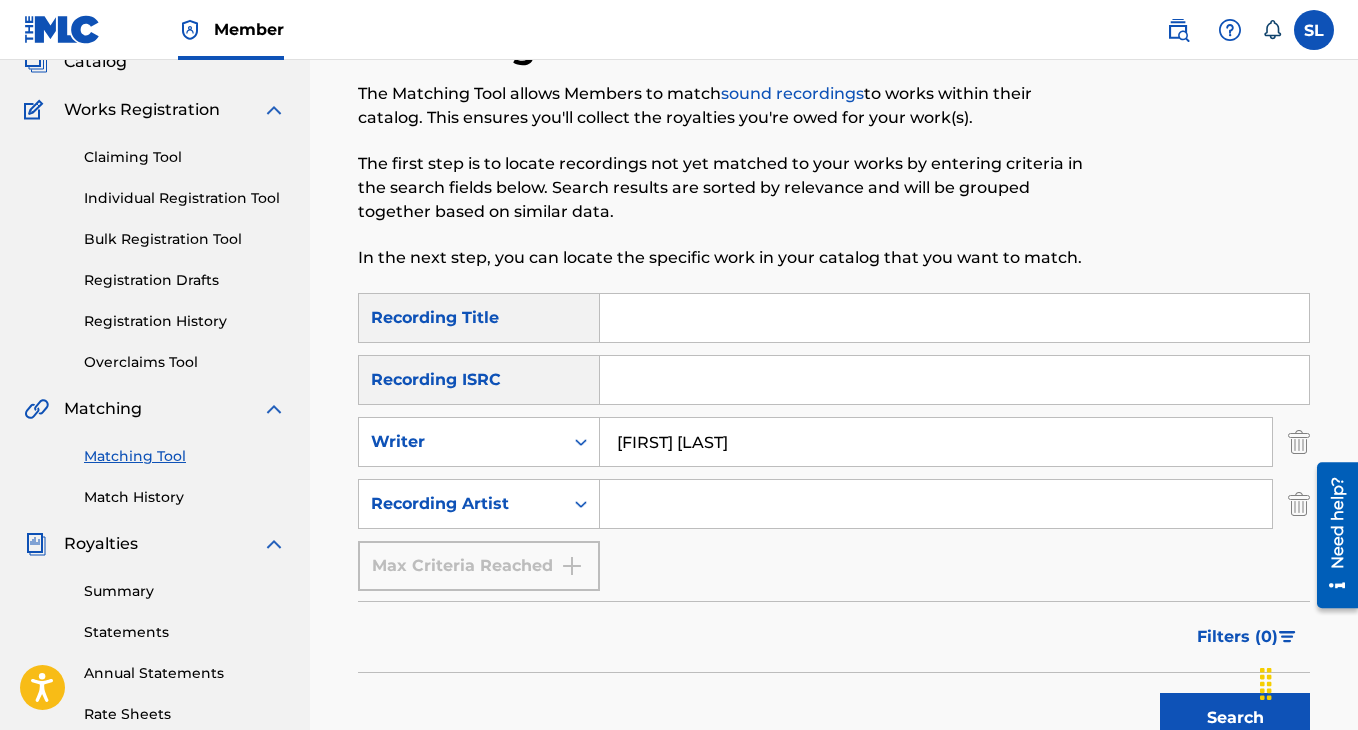 type on "[FIRST] [LAST]" 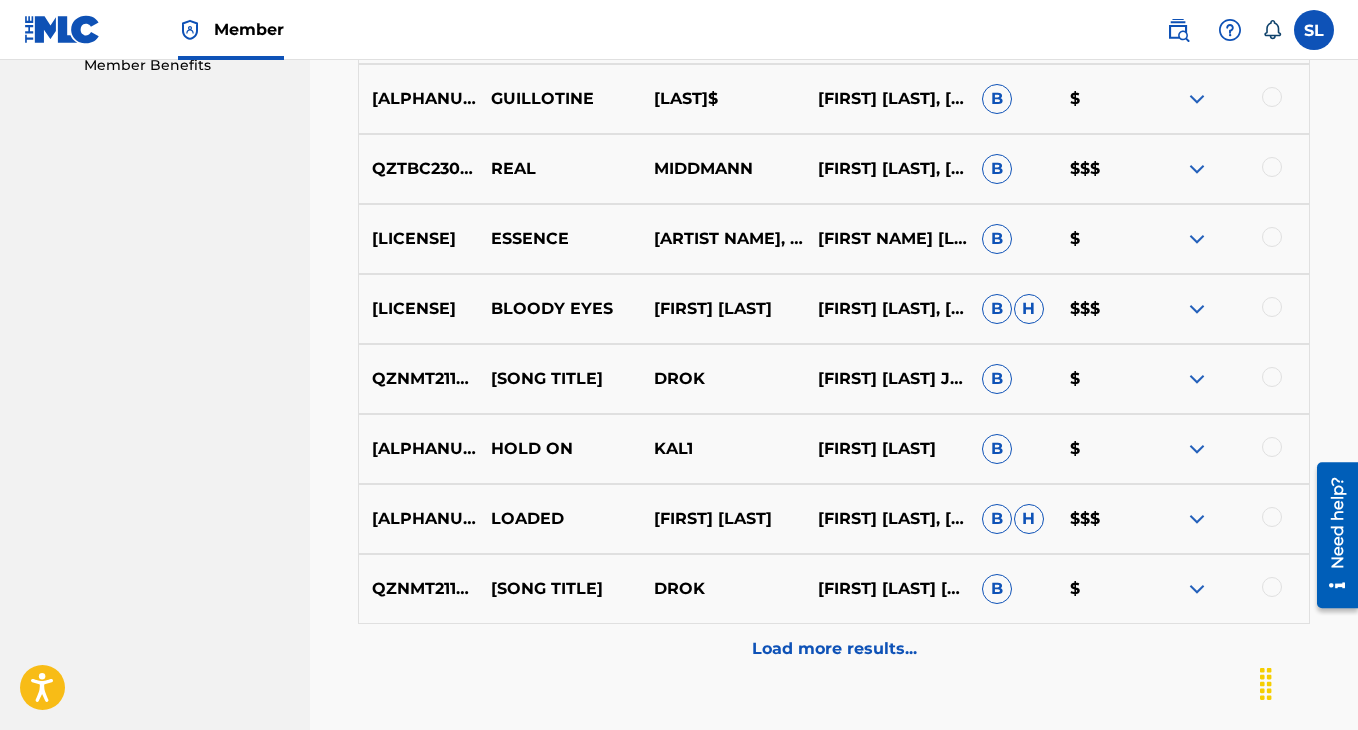 scroll, scrollTop: 1048, scrollLeft: 0, axis: vertical 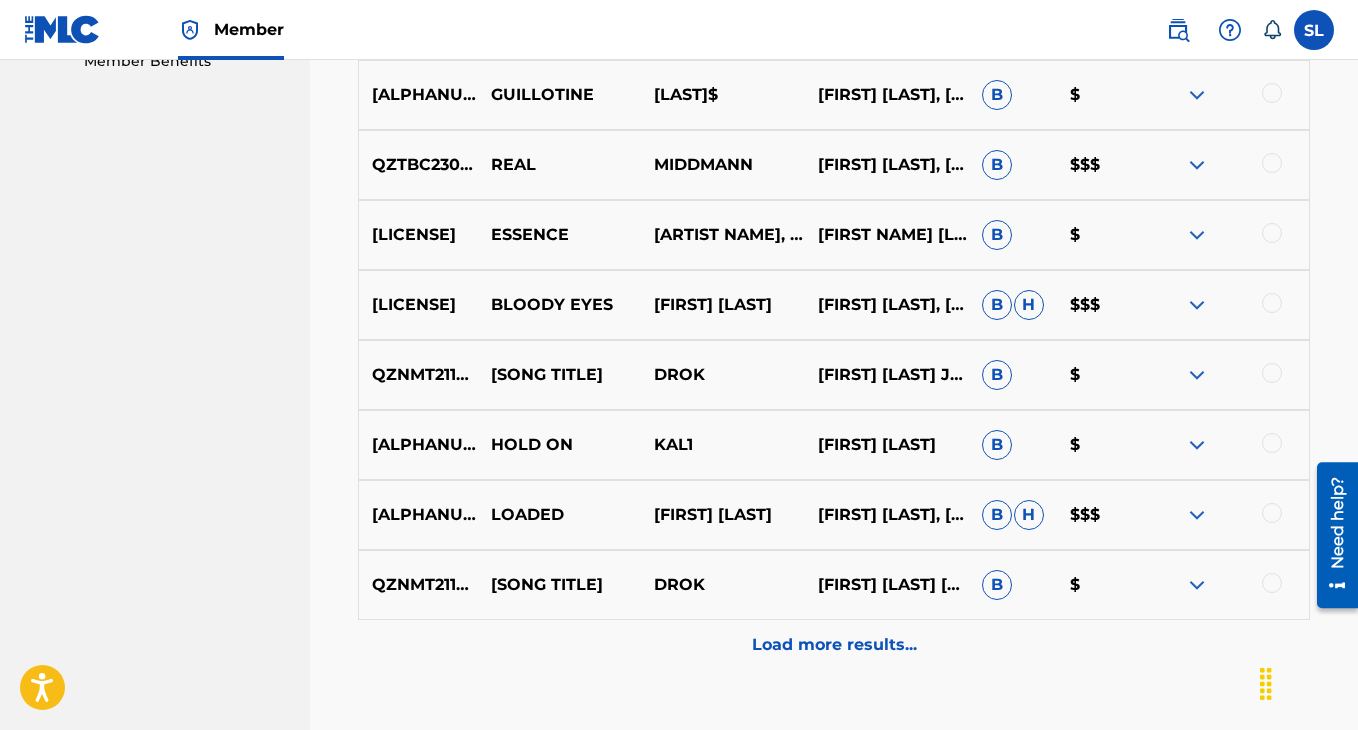 click on "Load more results..." at bounding box center (834, 645) 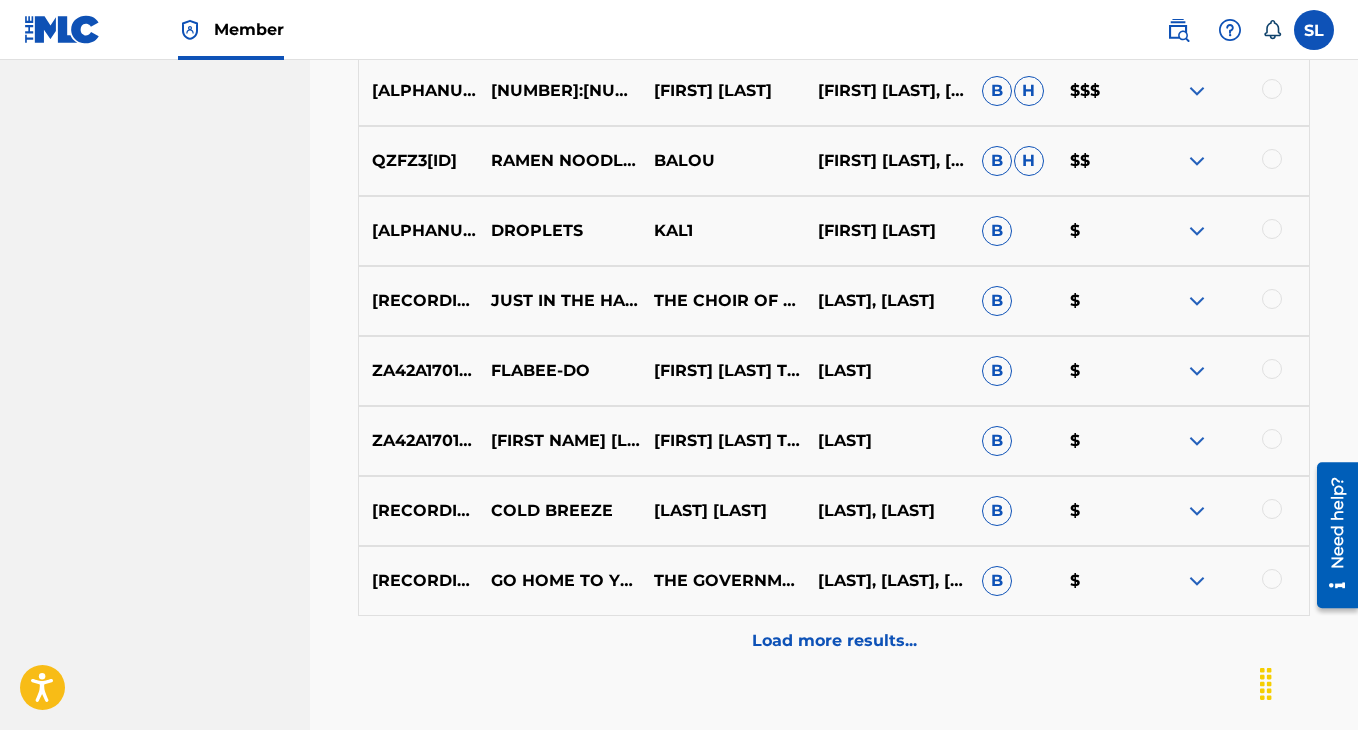 scroll, scrollTop: 1761, scrollLeft: 0, axis: vertical 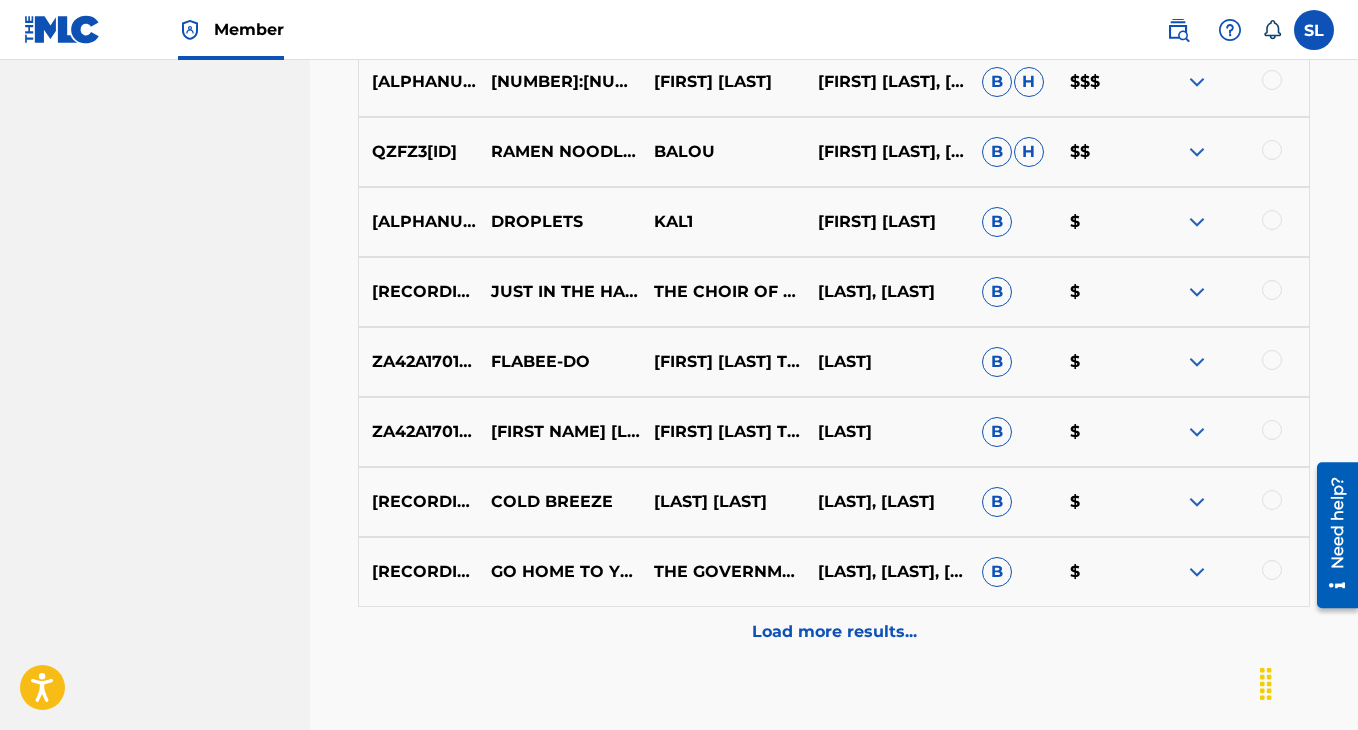 click on "Load more results..." at bounding box center (834, 632) 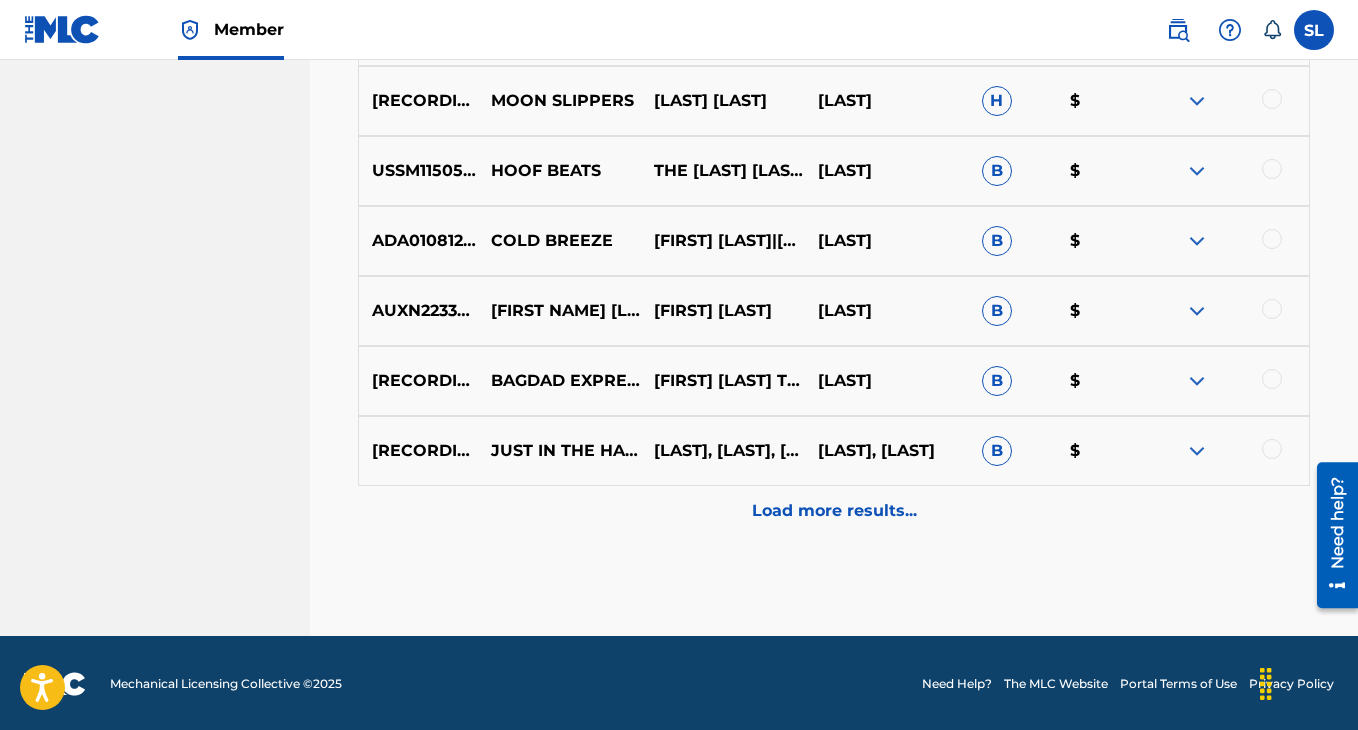 click on "Load more results..." at bounding box center [834, 511] 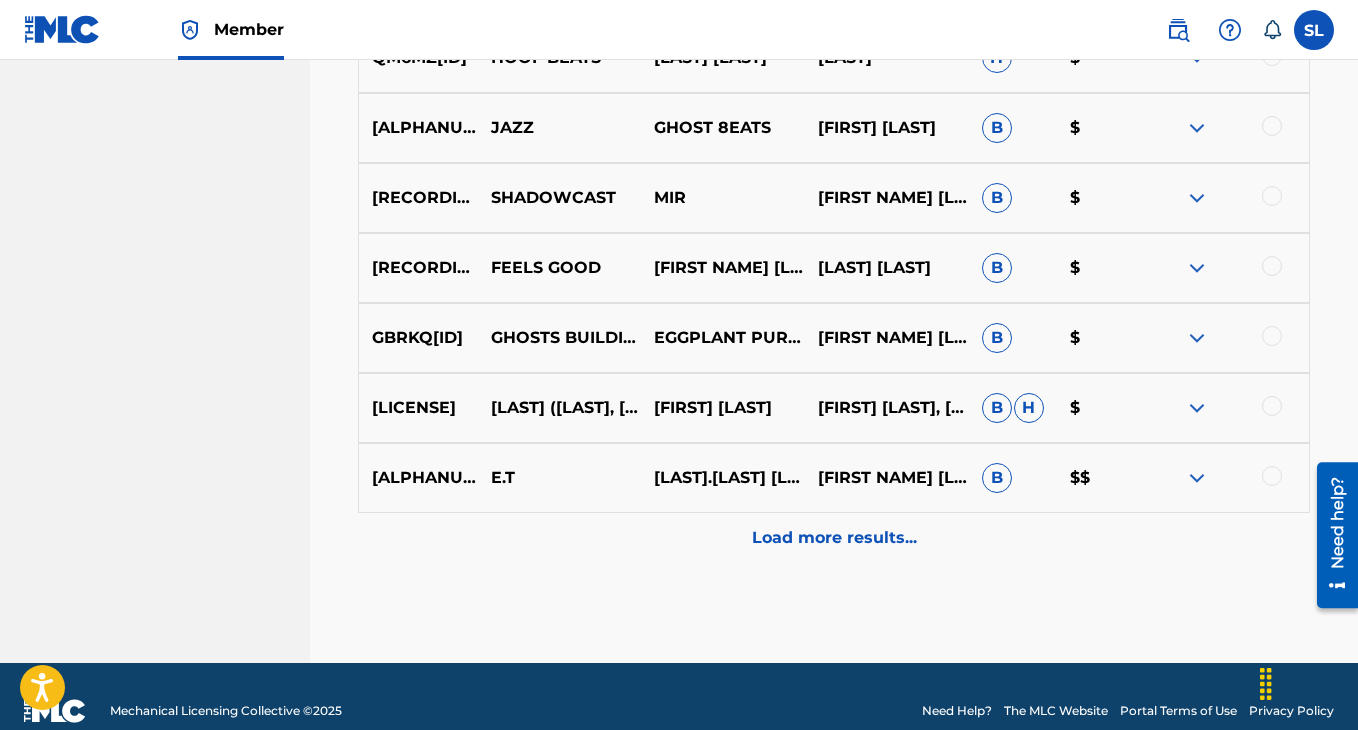 click on "Load more results..." at bounding box center (834, 538) 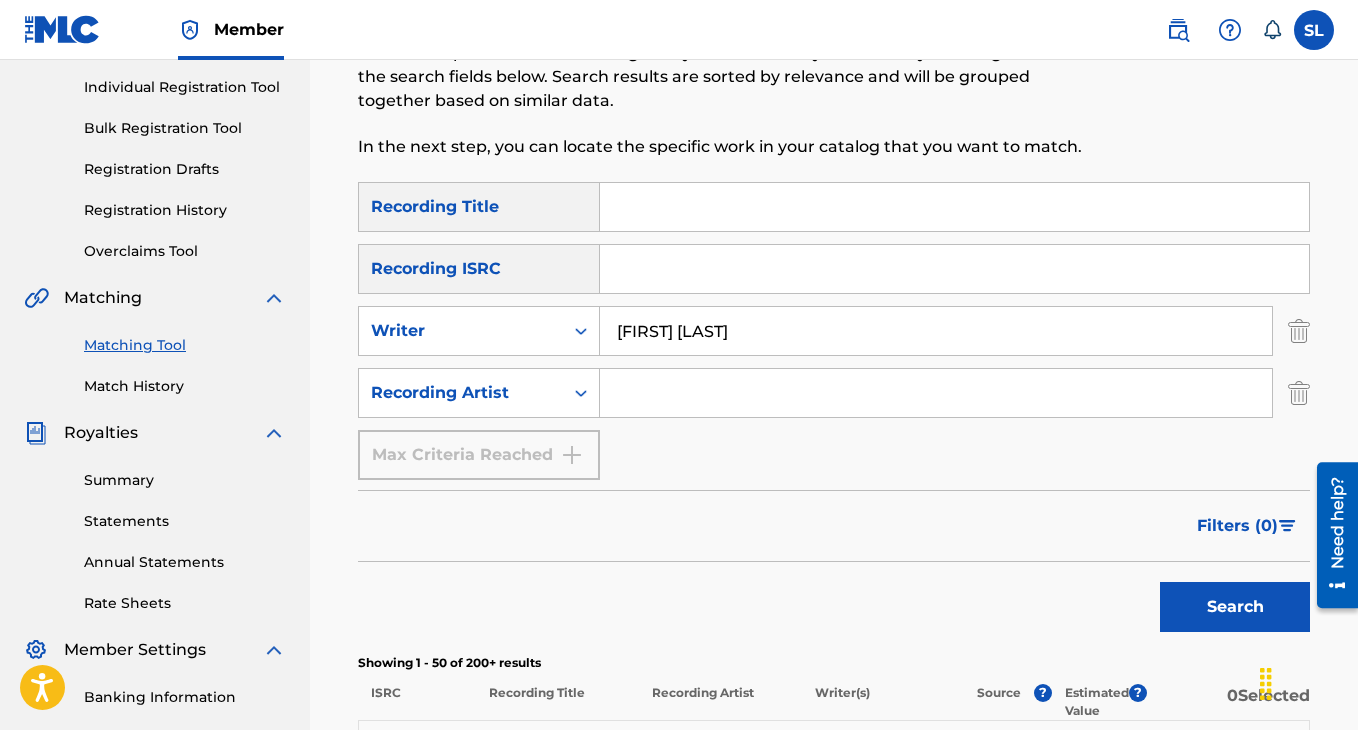 scroll, scrollTop: 0, scrollLeft: 0, axis: both 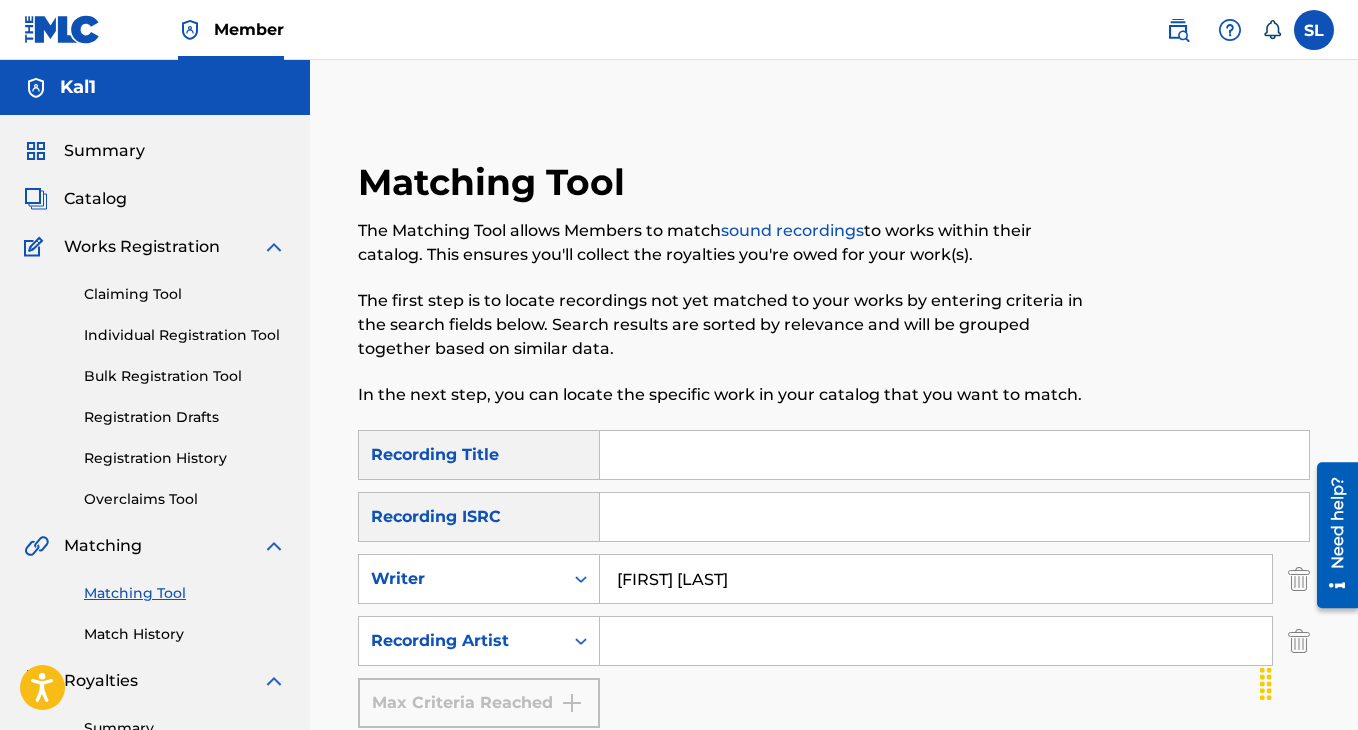 click on "Match History" at bounding box center (185, 634) 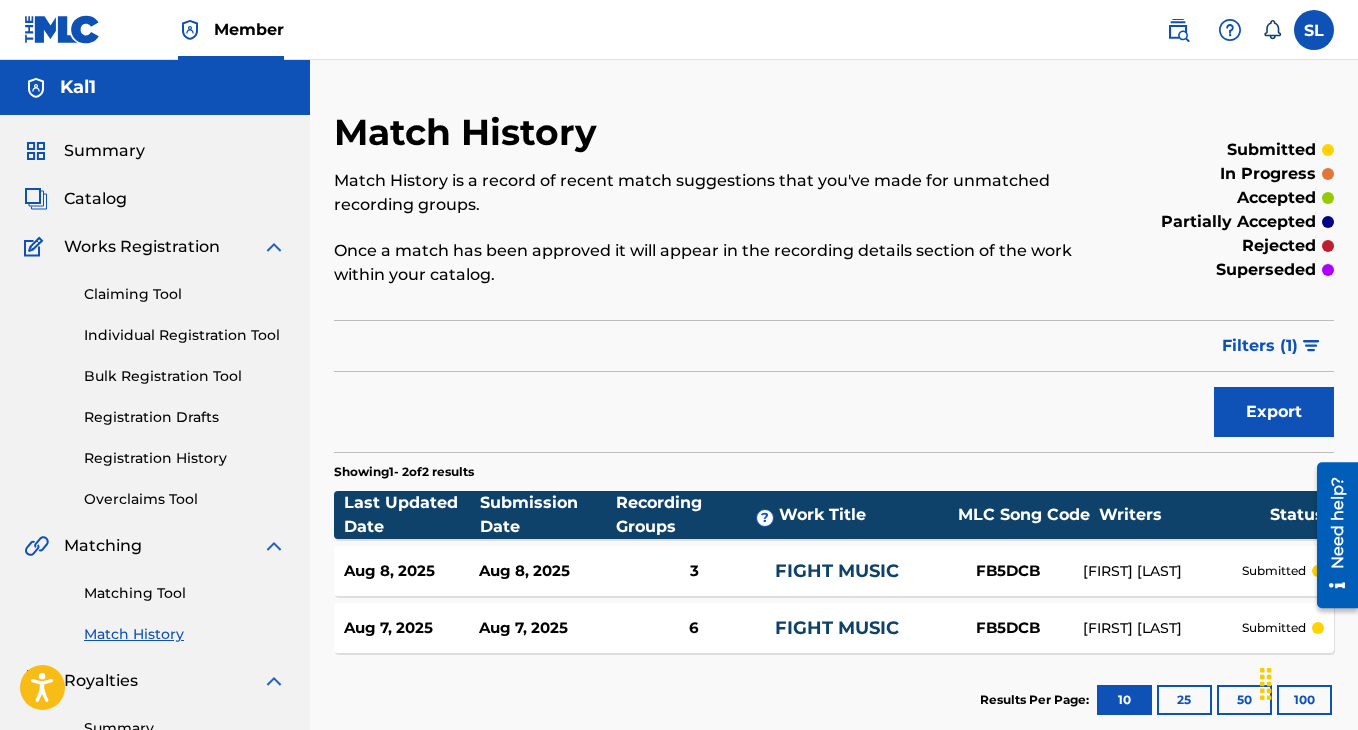 click on "Matching Tool" at bounding box center [185, 593] 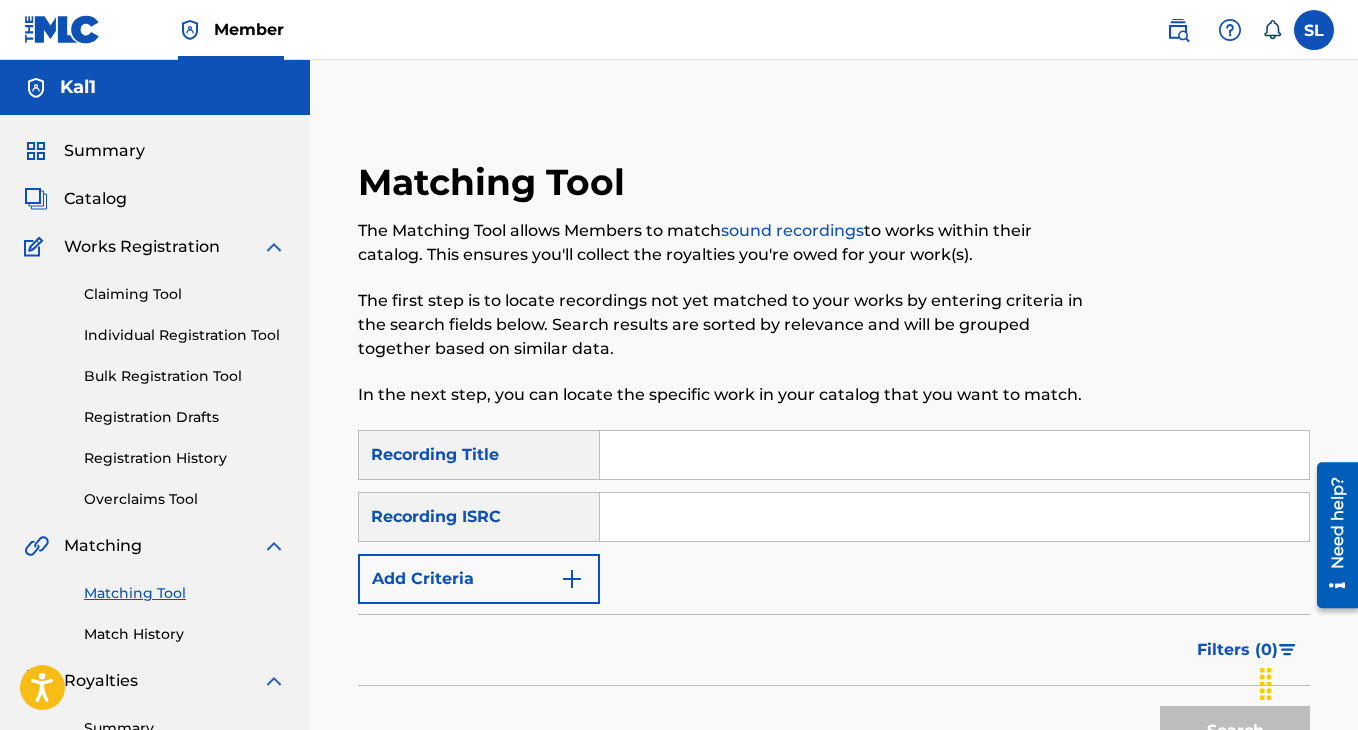 click at bounding box center (954, 455) 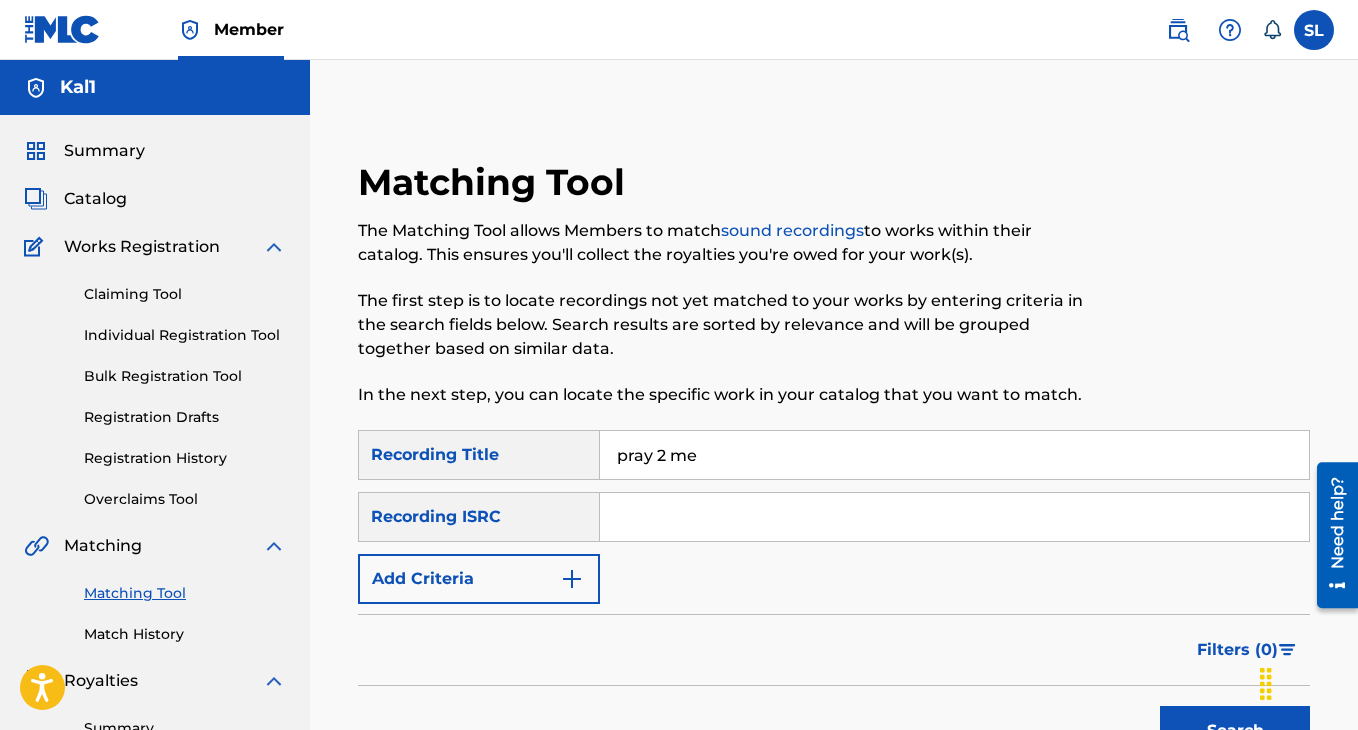 type on "pray 2 me" 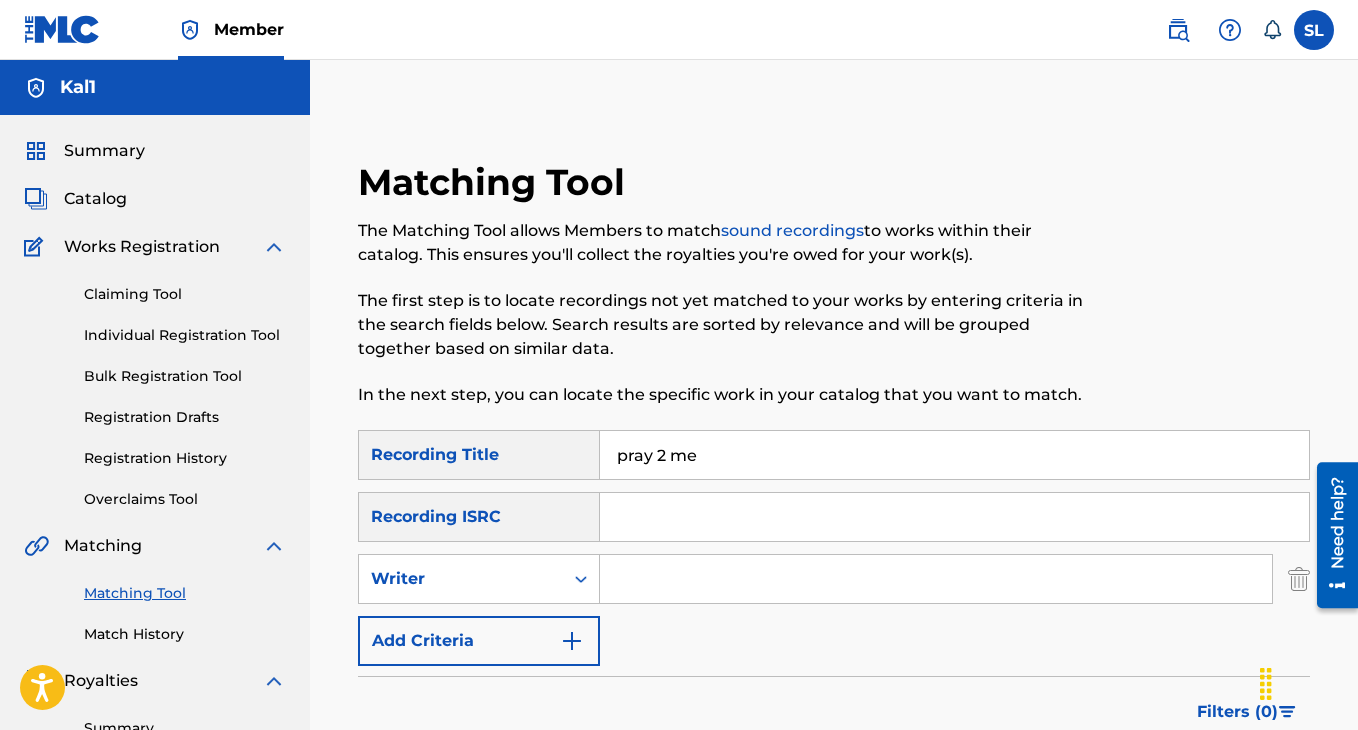 click on "Add Criteria" at bounding box center [479, 641] 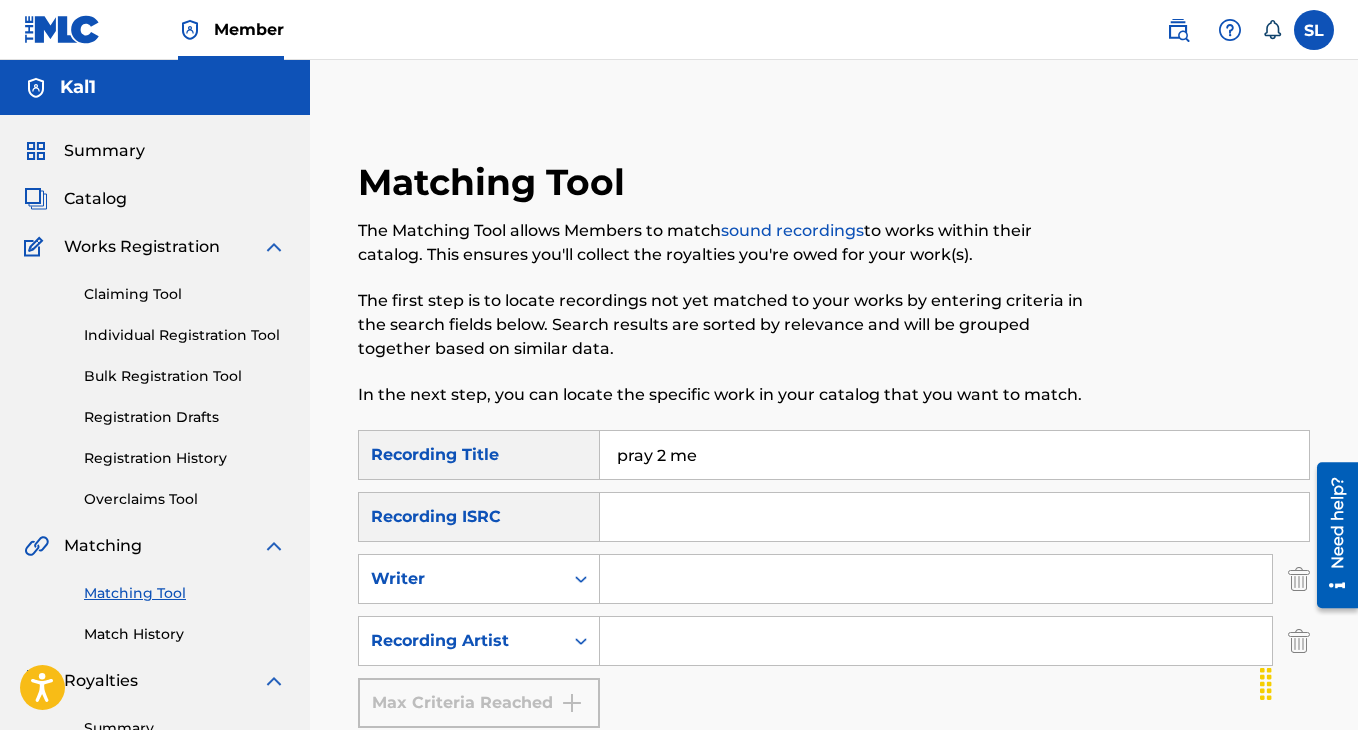 click at bounding box center (936, 641) 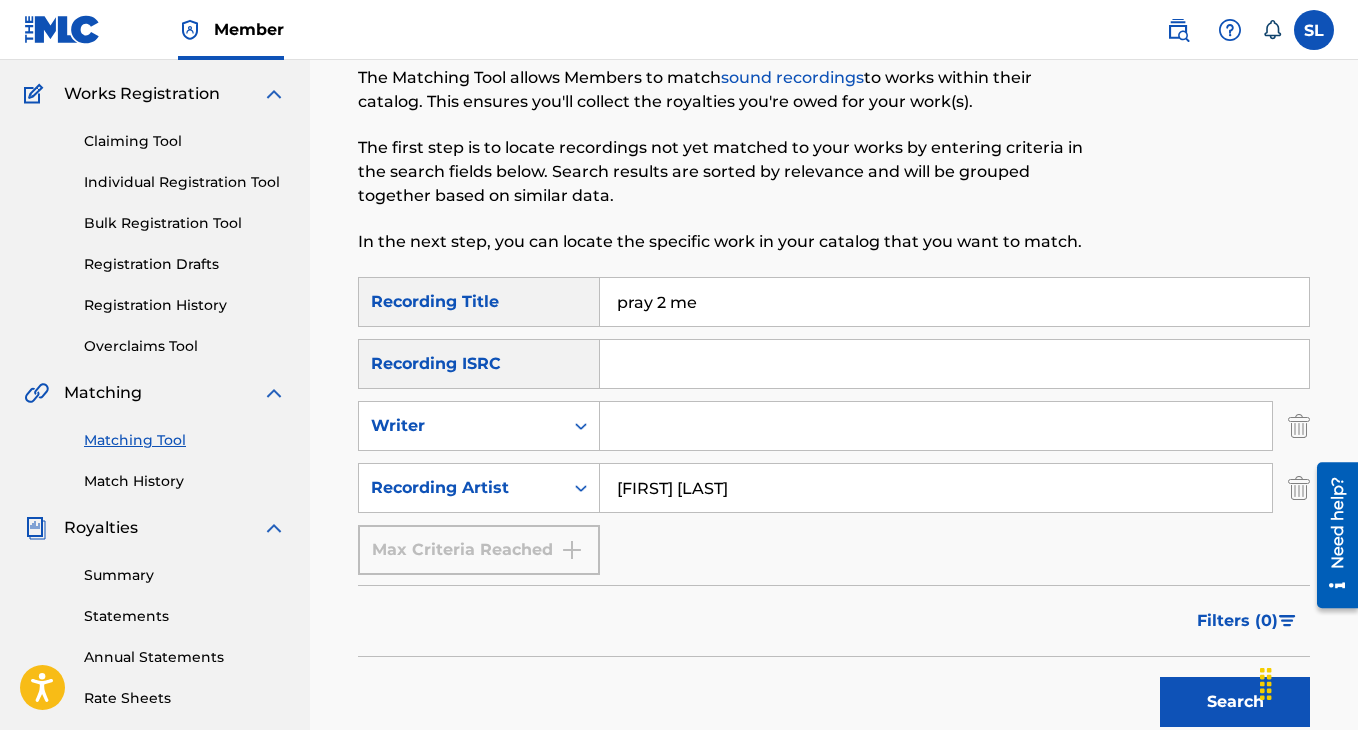 scroll, scrollTop: 296, scrollLeft: 0, axis: vertical 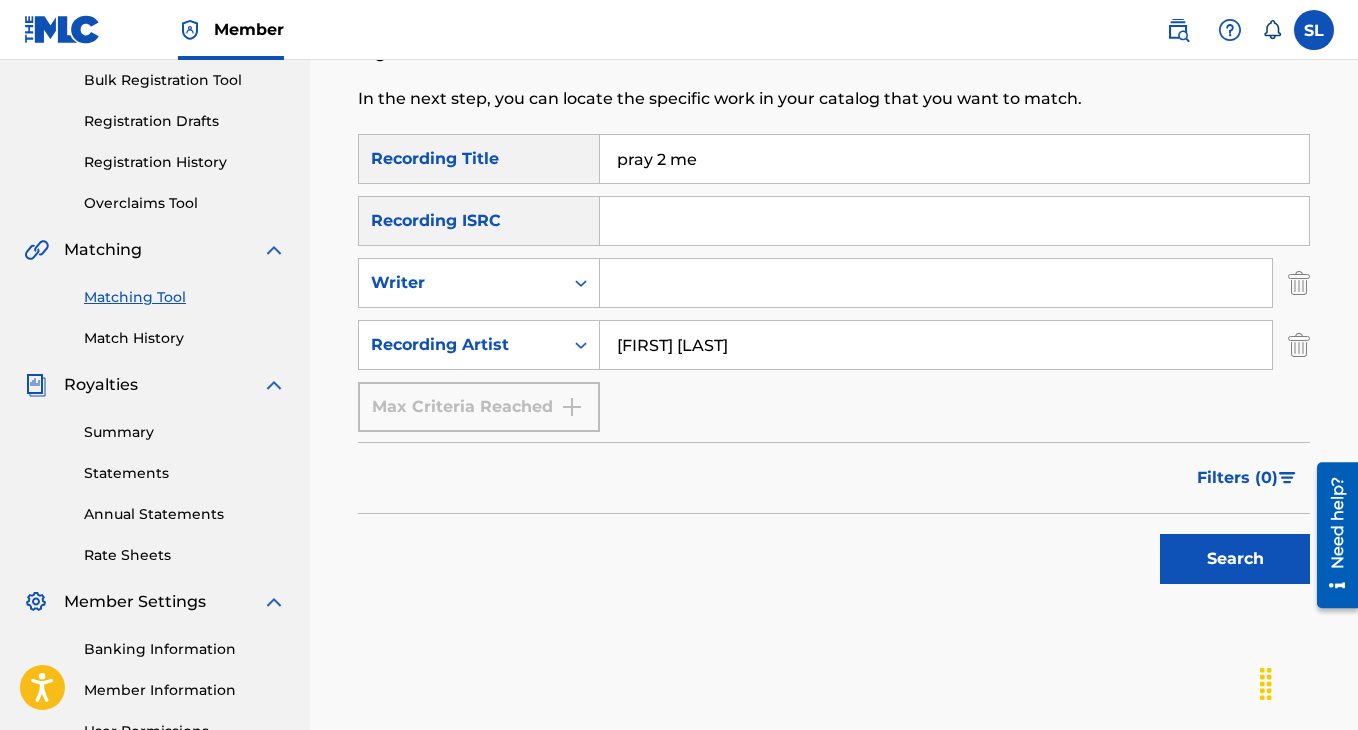 type on "[FIRST] [LAST]" 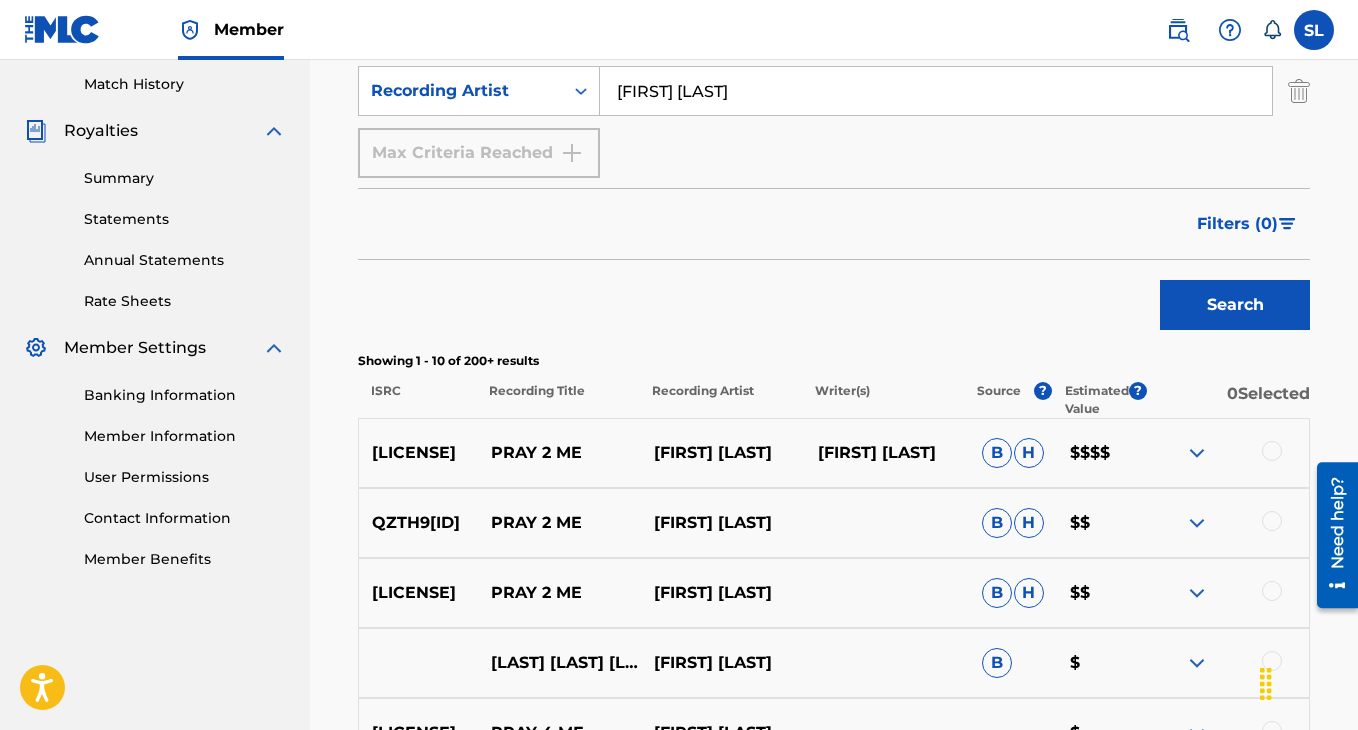 scroll, scrollTop: 552, scrollLeft: 0, axis: vertical 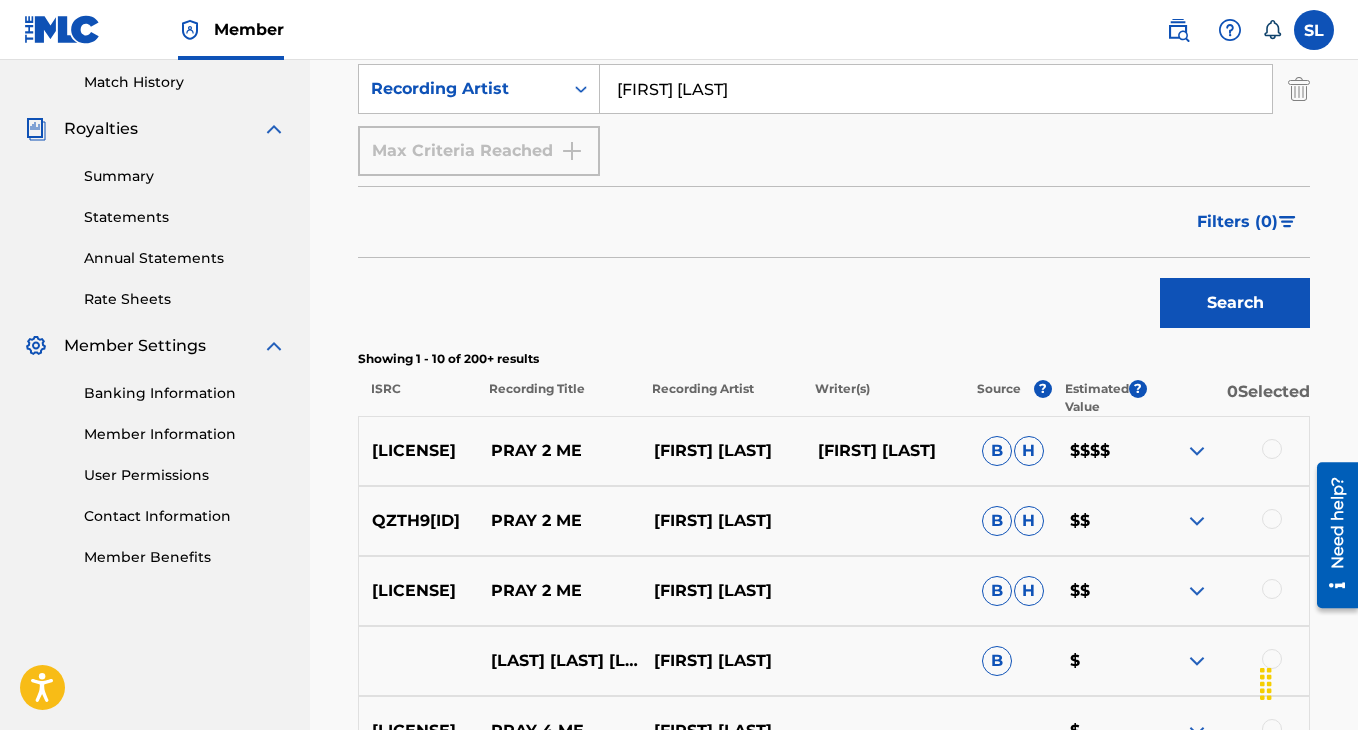 click at bounding box center [1272, 449] 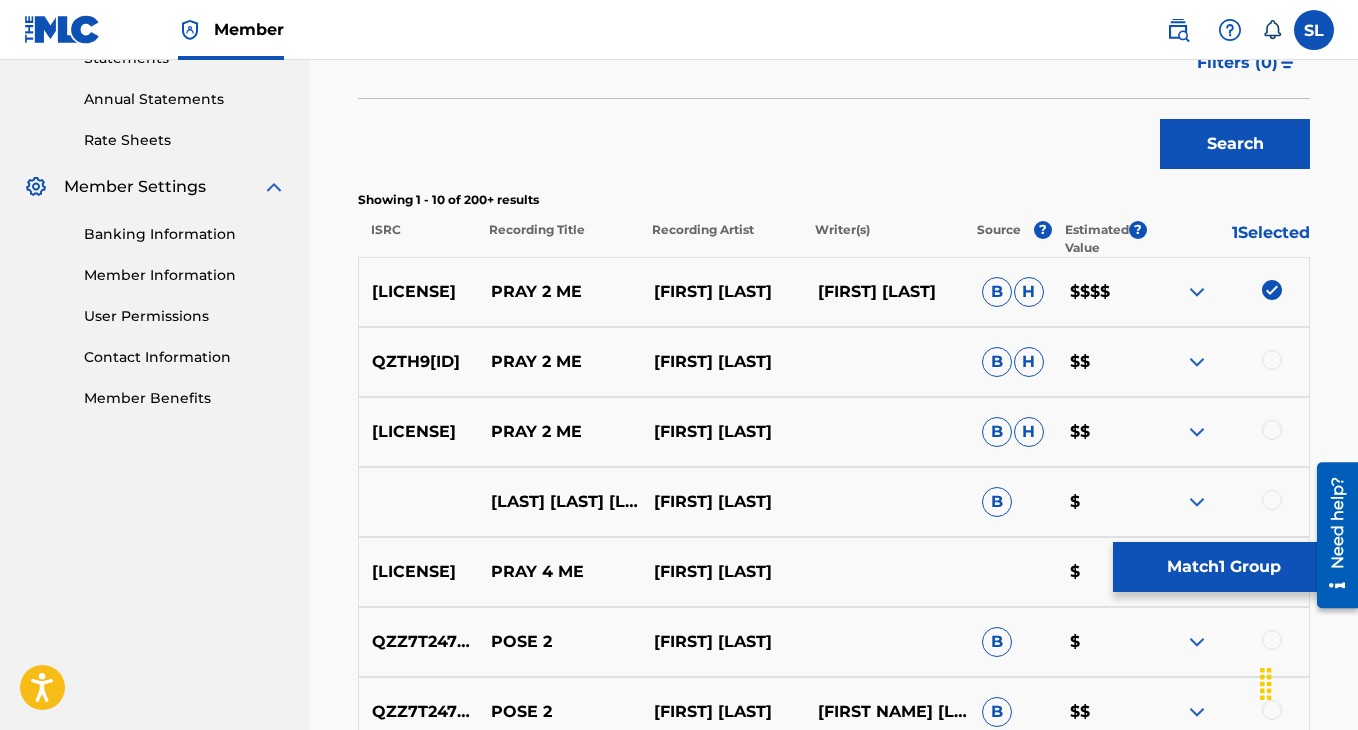 scroll, scrollTop: 706, scrollLeft: 0, axis: vertical 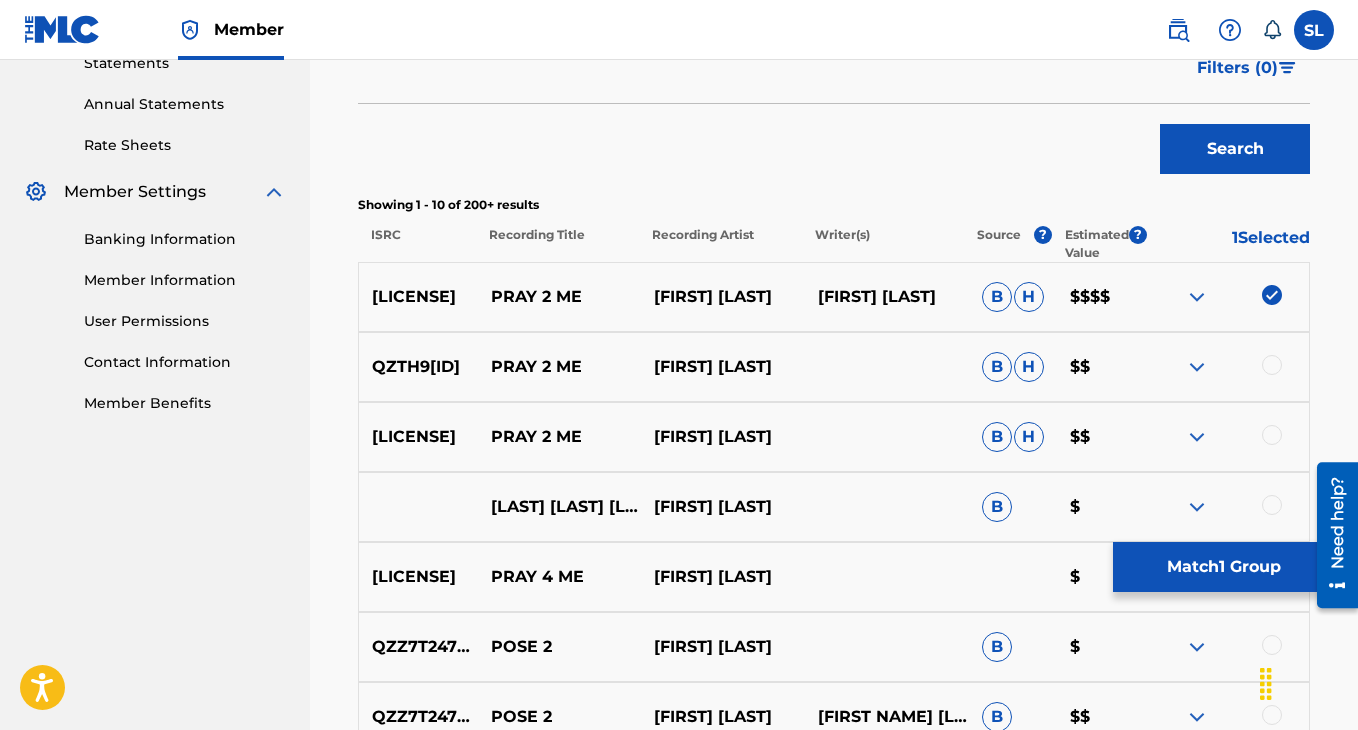 click at bounding box center (1272, 365) 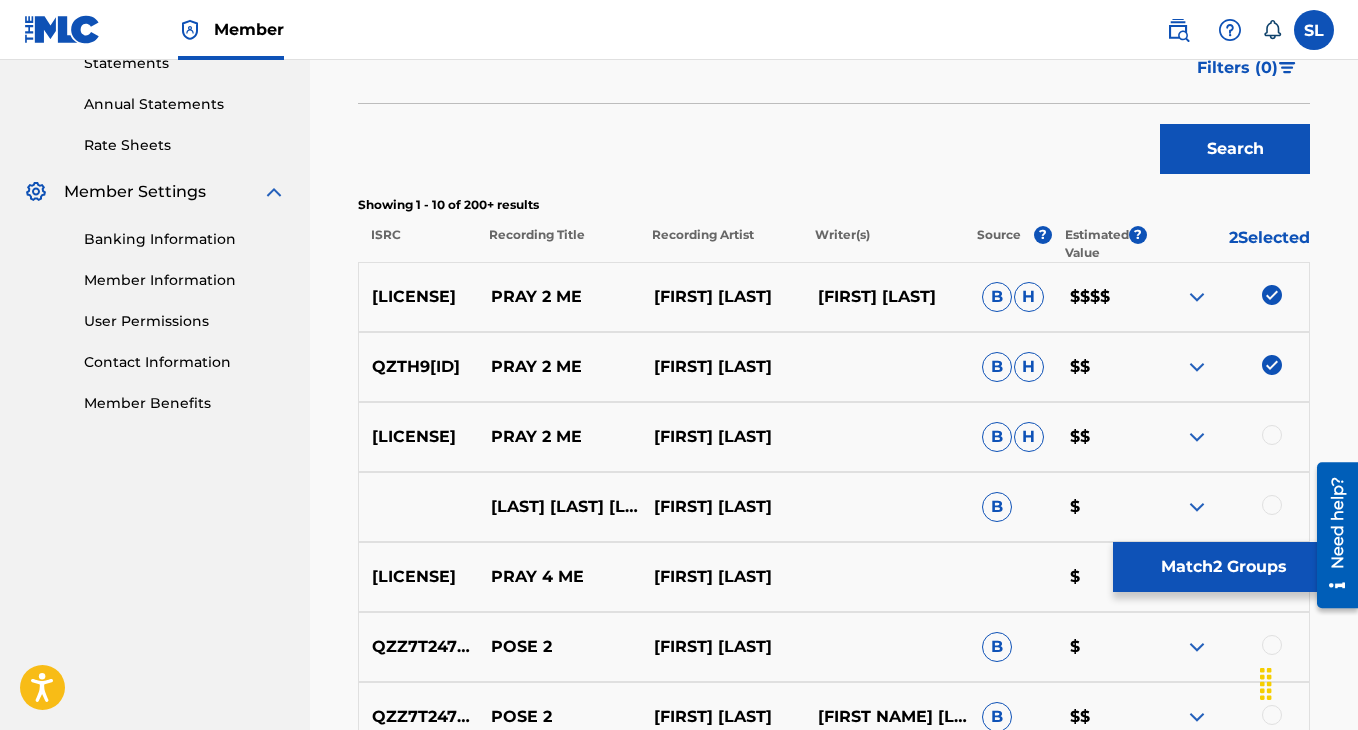 click at bounding box center (1272, 435) 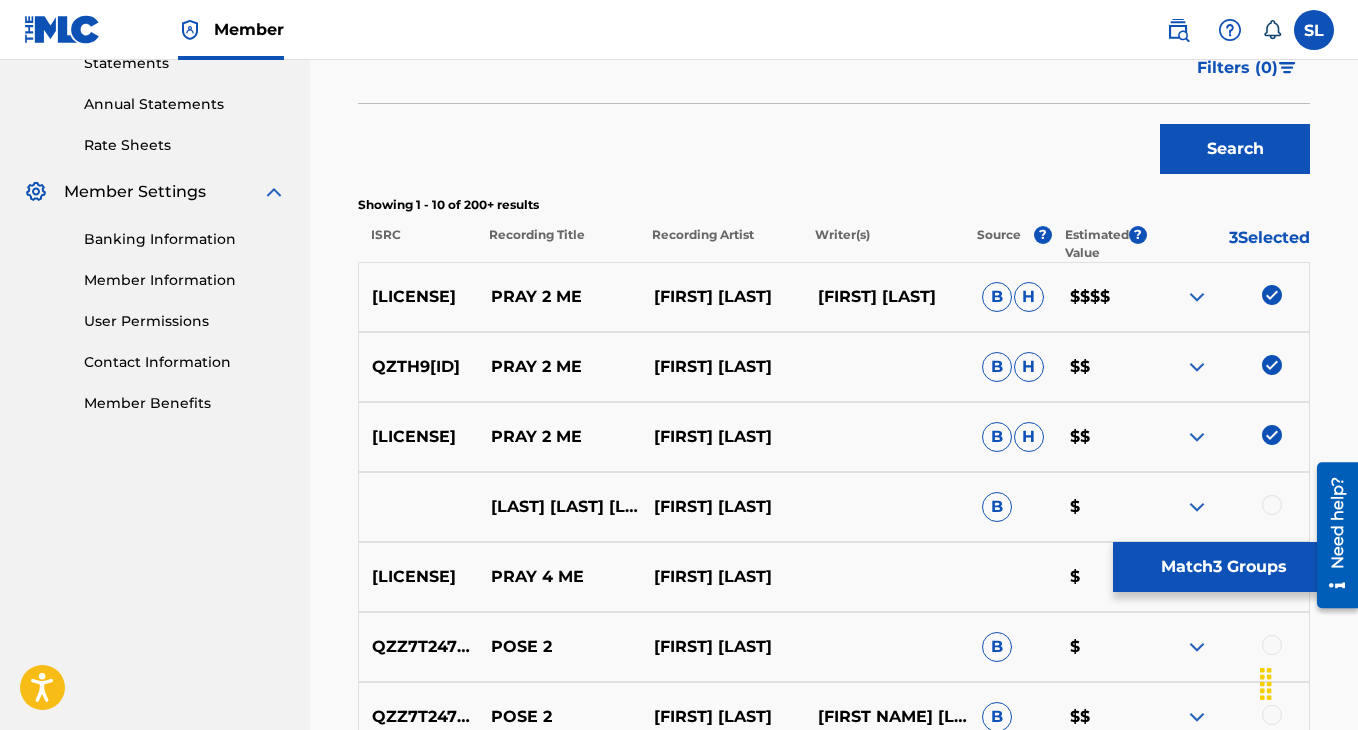 click at bounding box center (1272, 505) 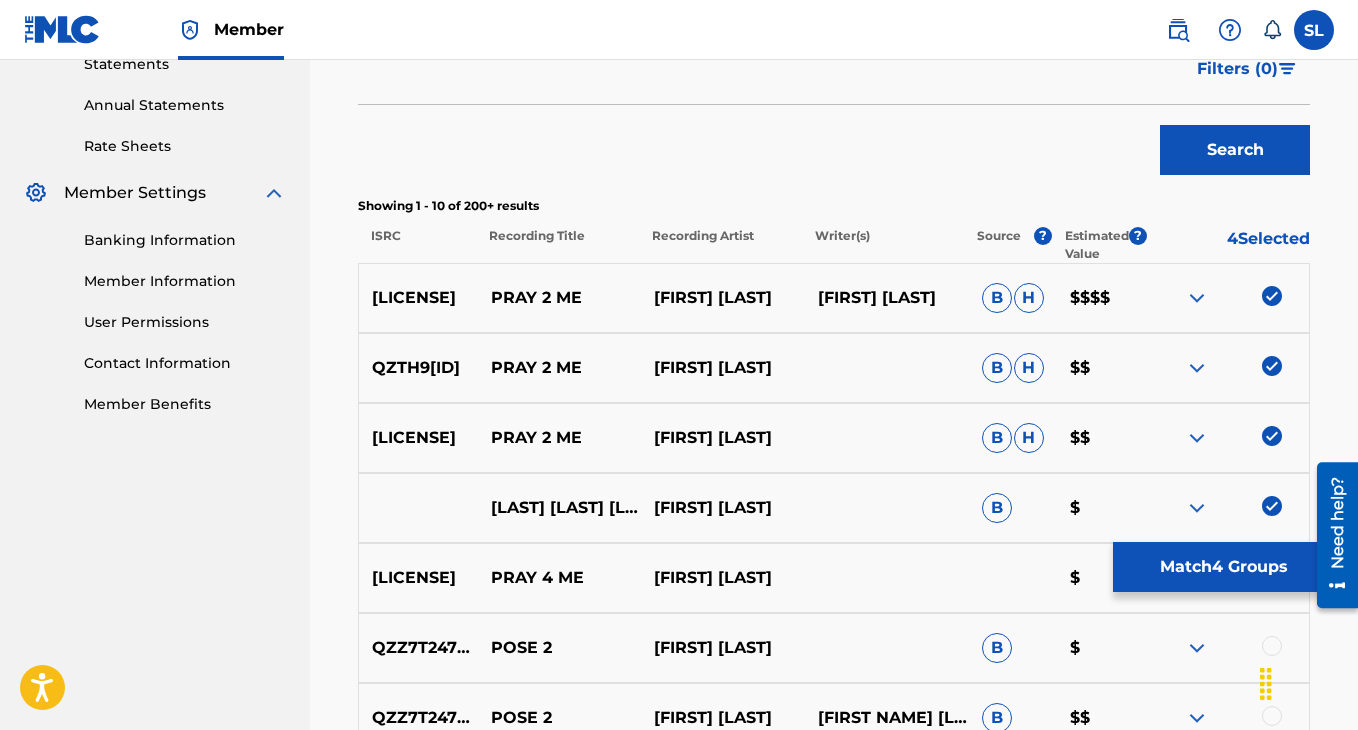 scroll, scrollTop: 696, scrollLeft: 0, axis: vertical 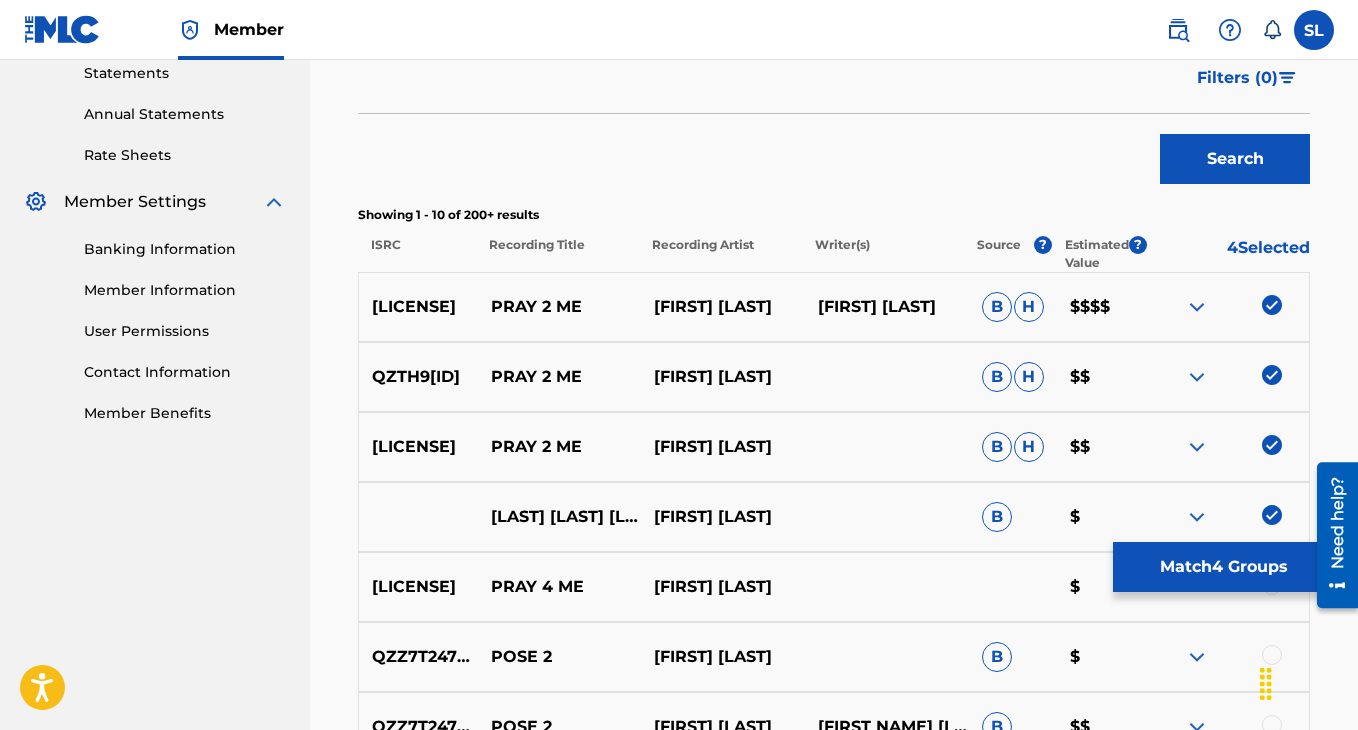 click on "Match  4 Groups" at bounding box center (1223, 567) 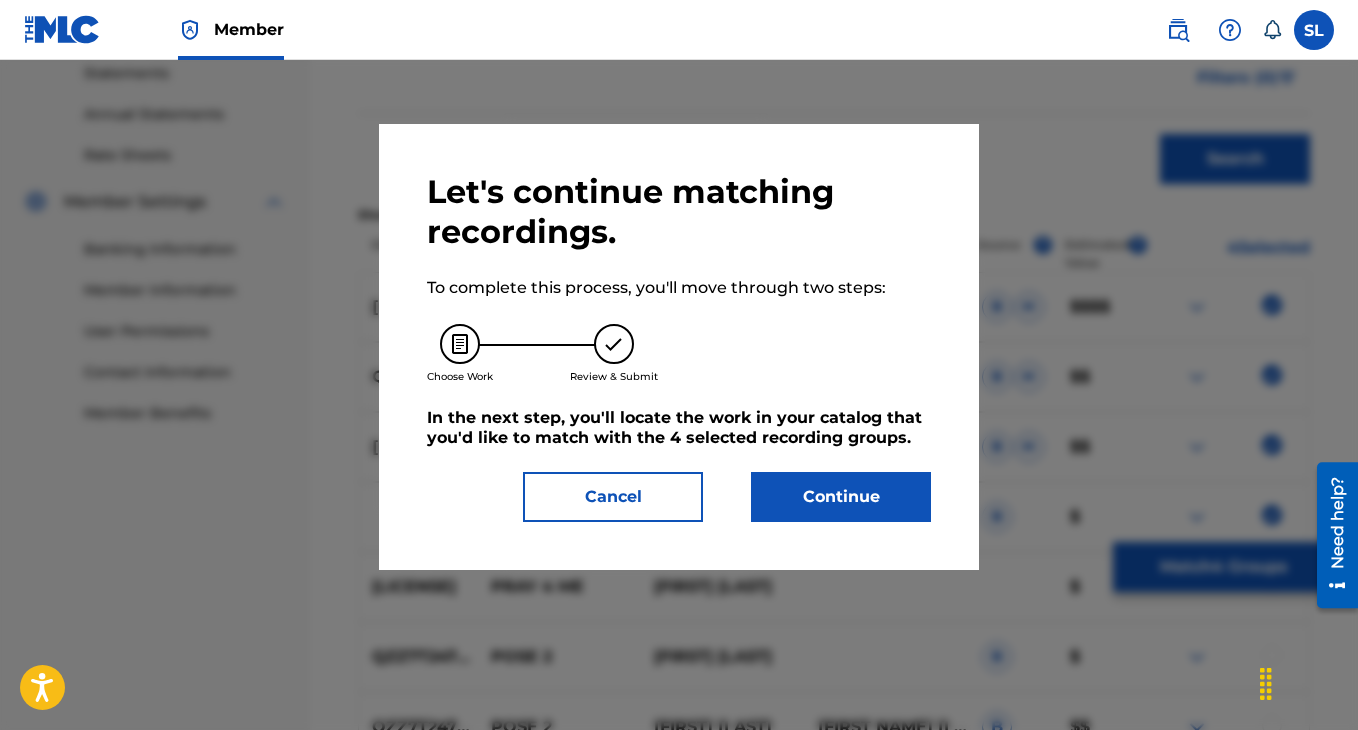 click on "Continue" at bounding box center [841, 497] 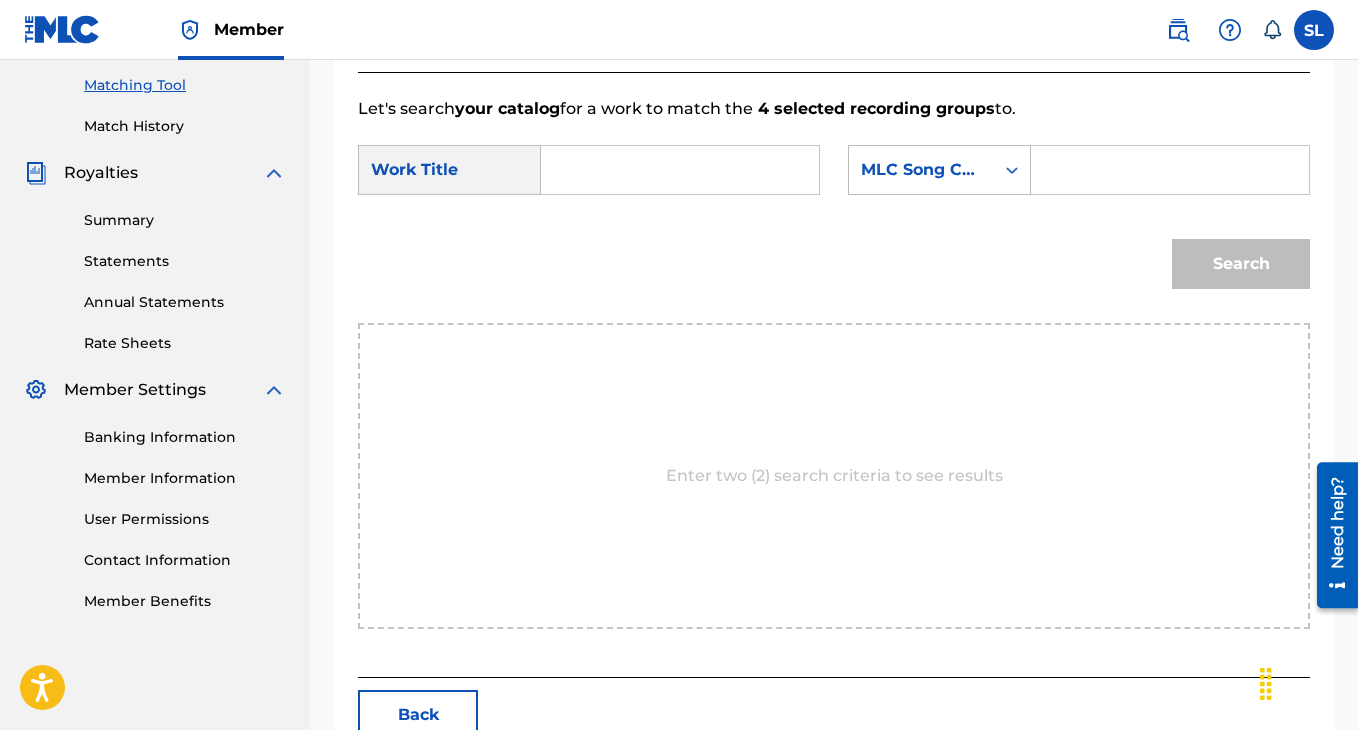 scroll, scrollTop: 318, scrollLeft: 0, axis: vertical 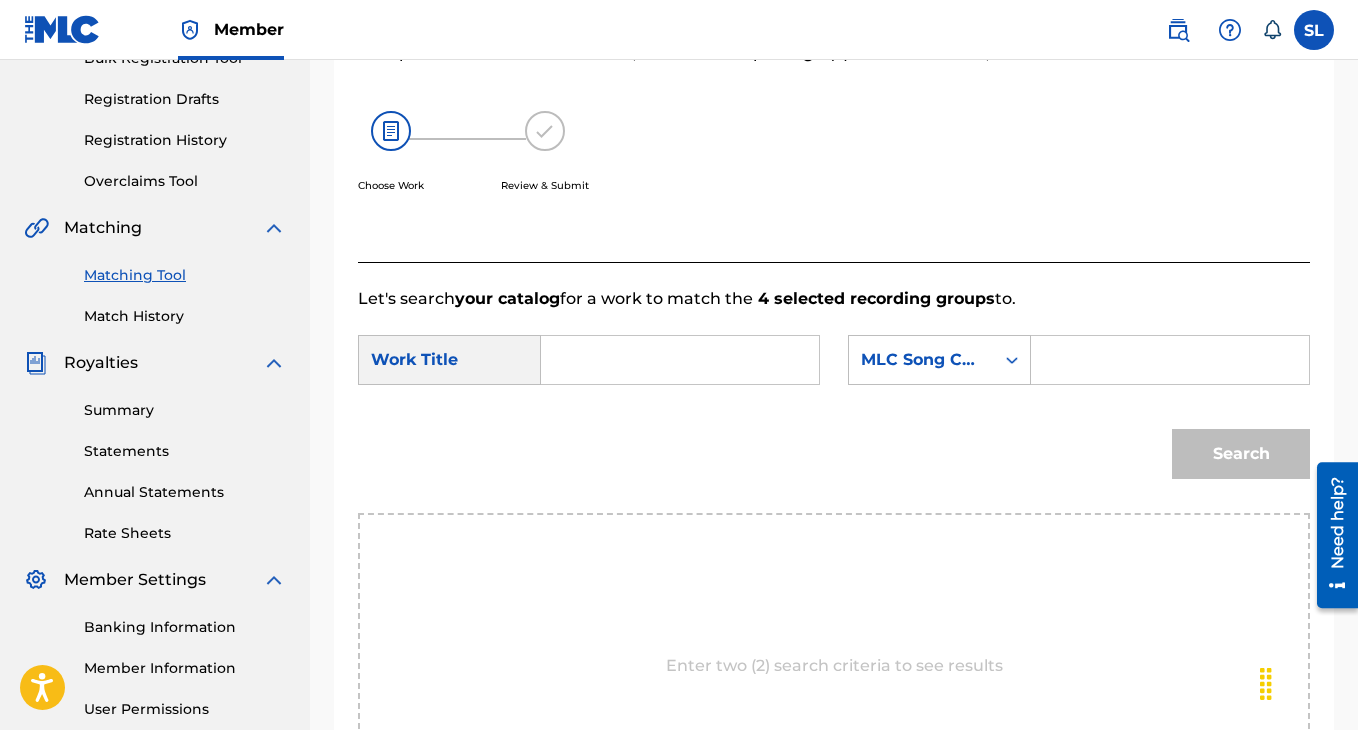 click at bounding box center [680, 360] 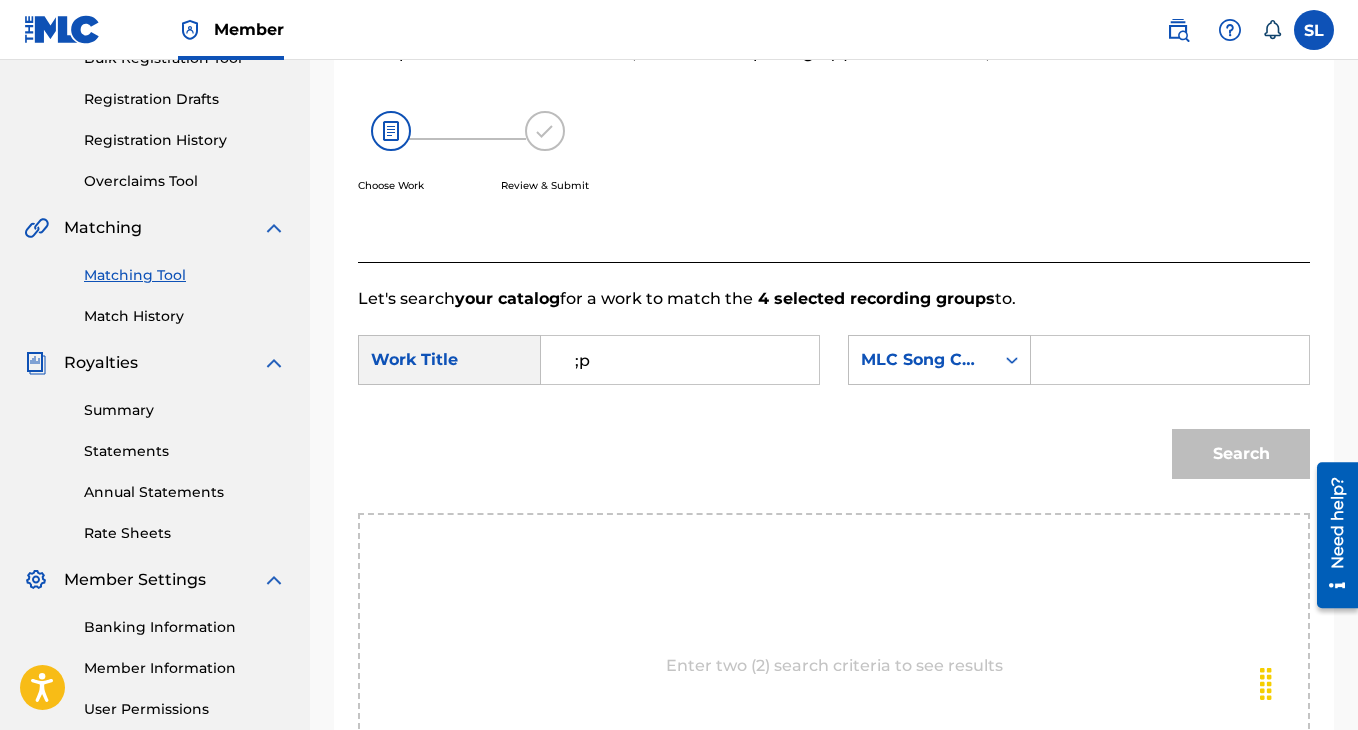 type on ";" 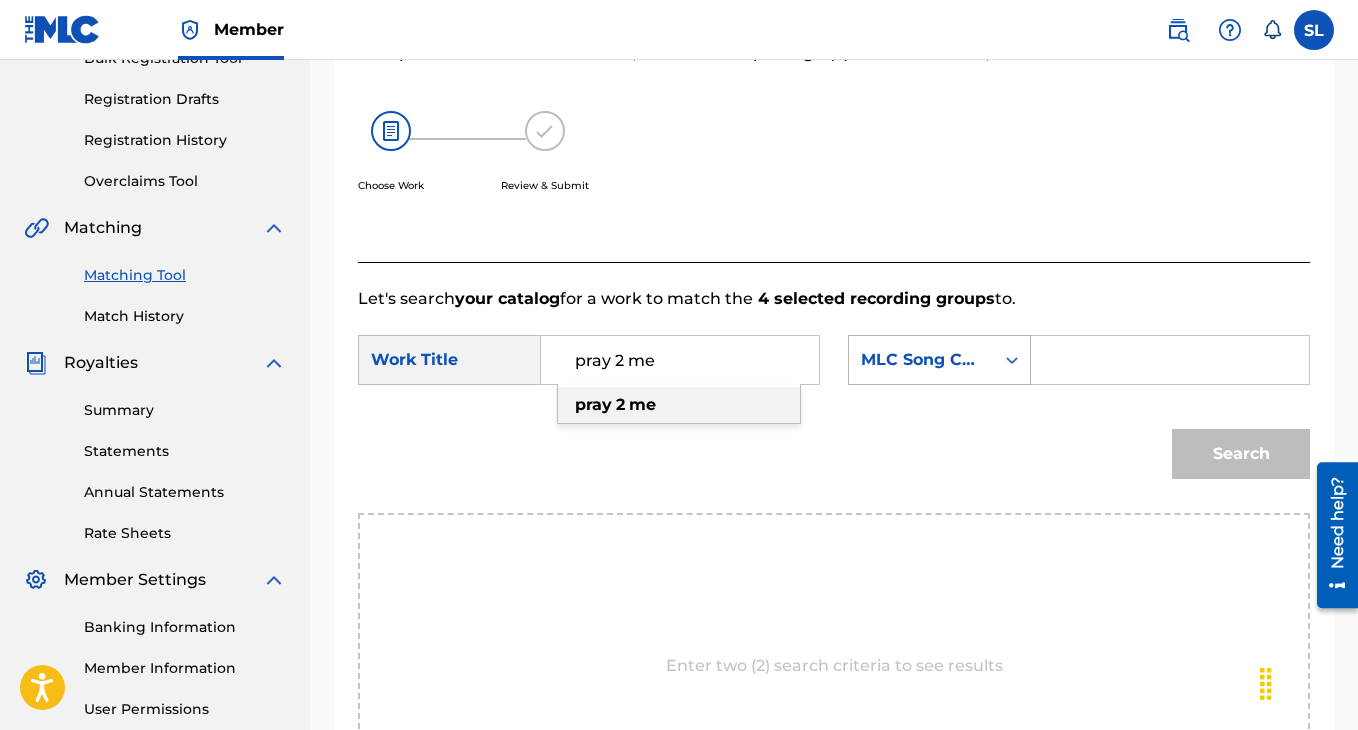 type on "pray 2 me" 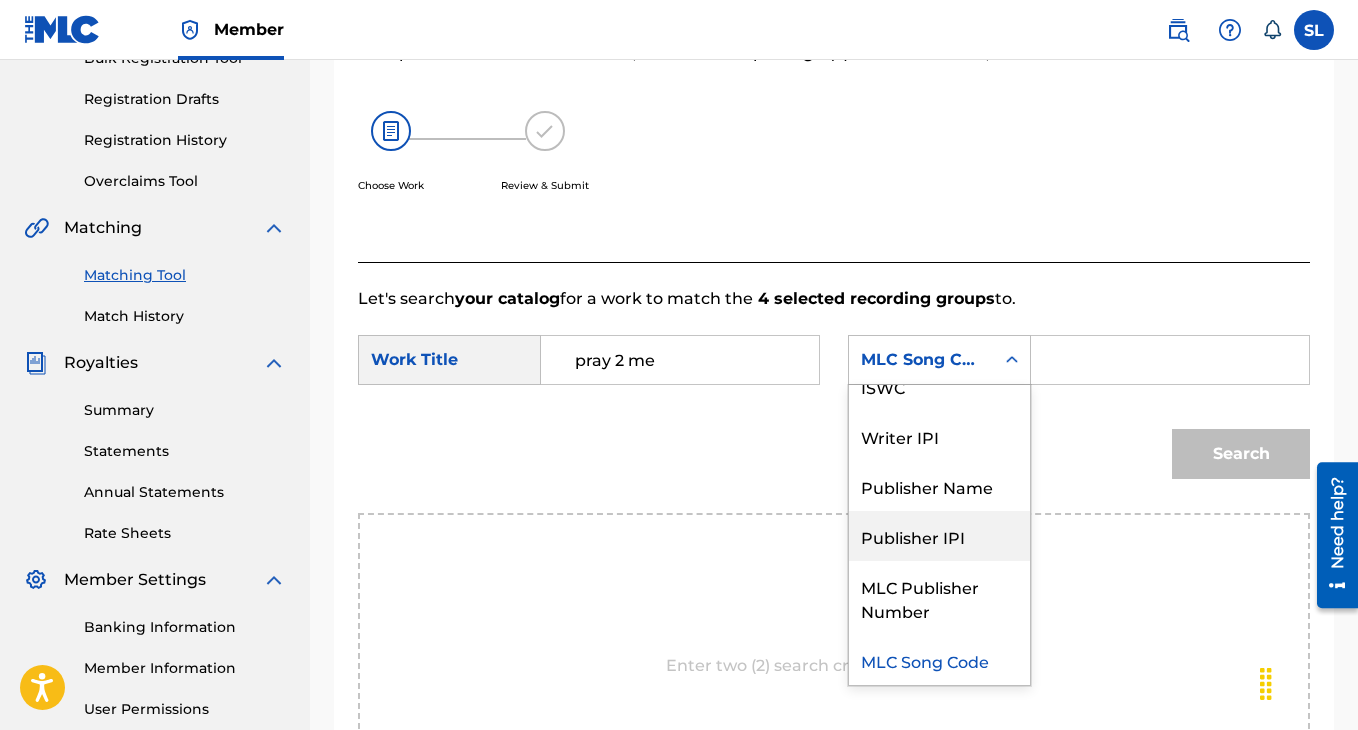 scroll, scrollTop: 0, scrollLeft: 0, axis: both 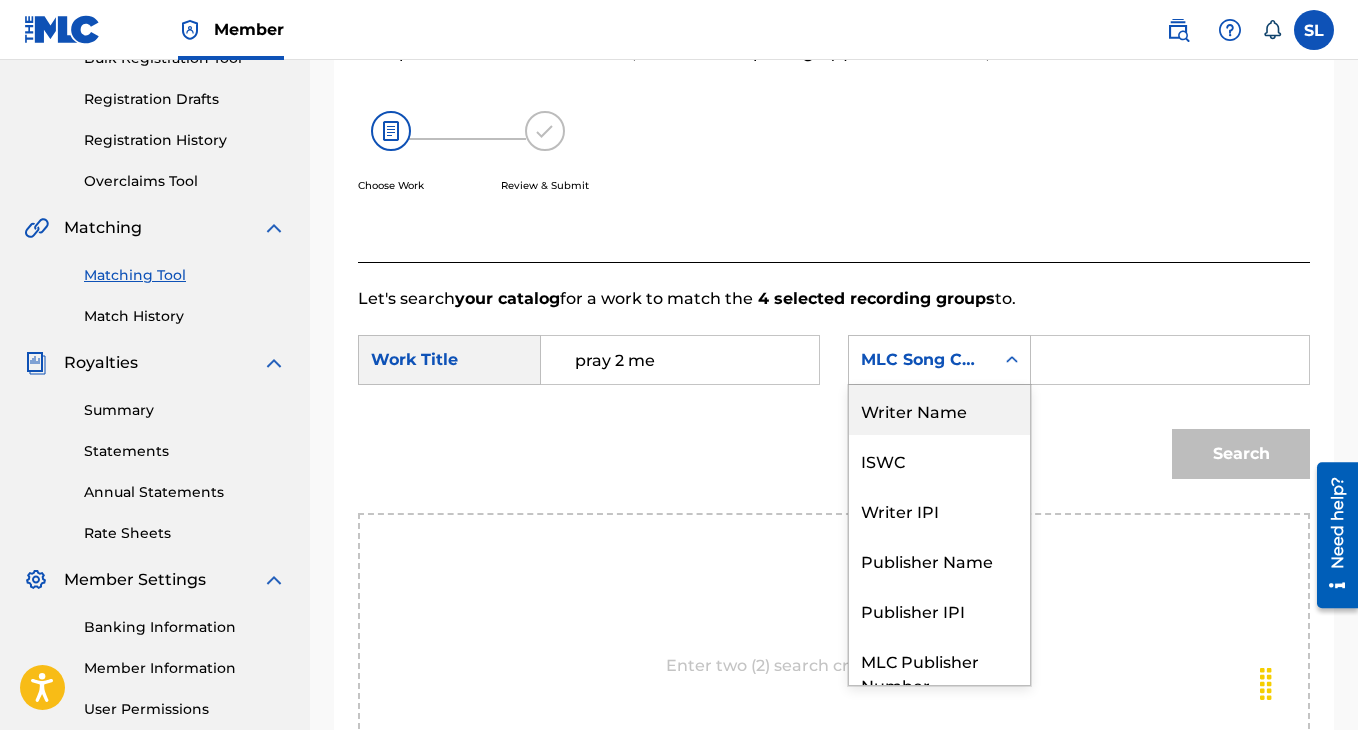 click on "Writer Name" at bounding box center [939, 410] 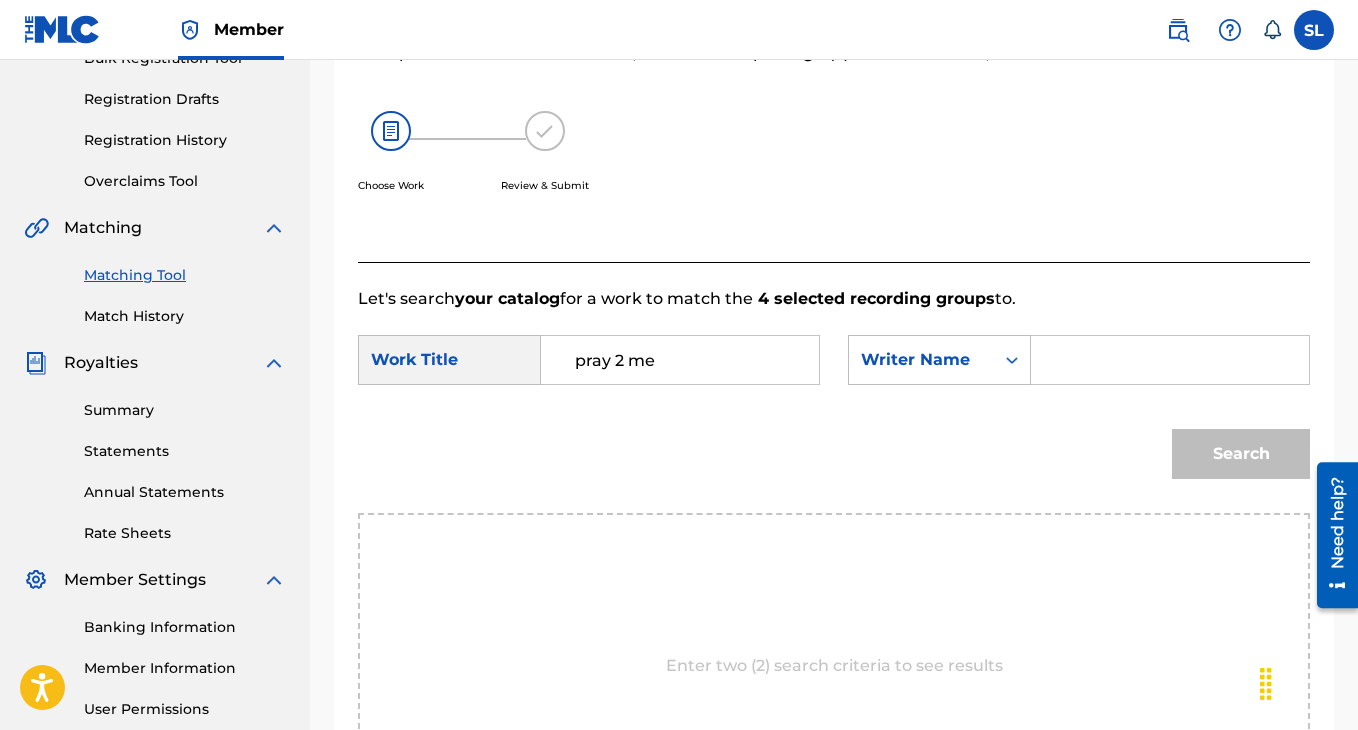 click at bounding box center (1170, 360) 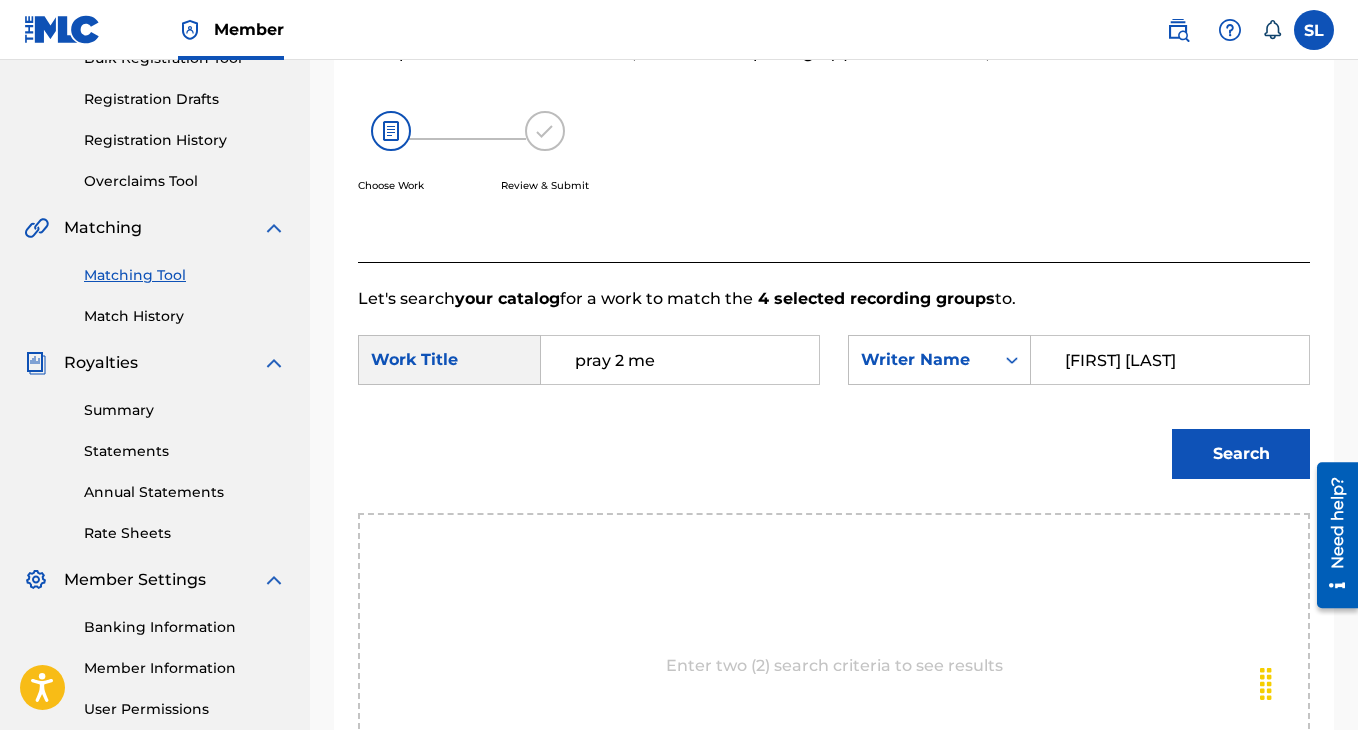 click on "Search" at bounding box center (1241, 454) 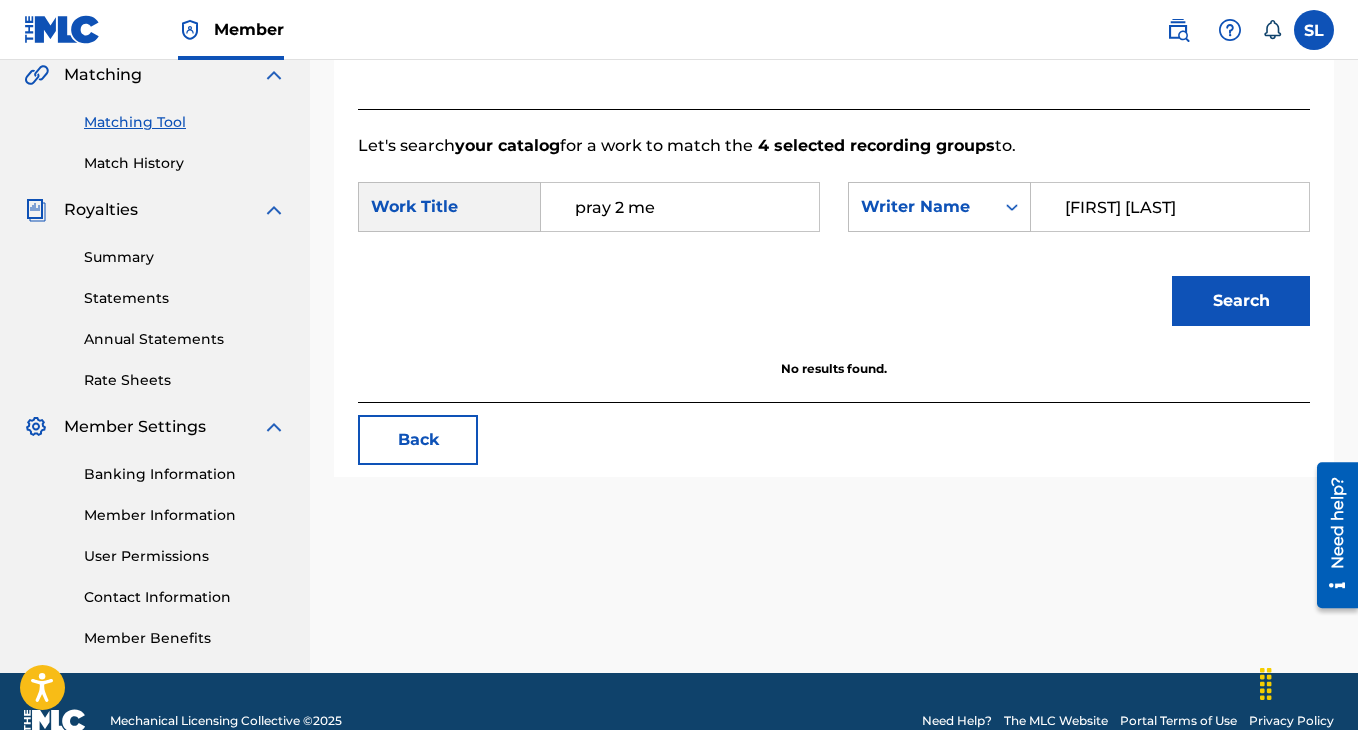 scroll, scrollTop: 473, scrollLeft: 0, axis: vertical 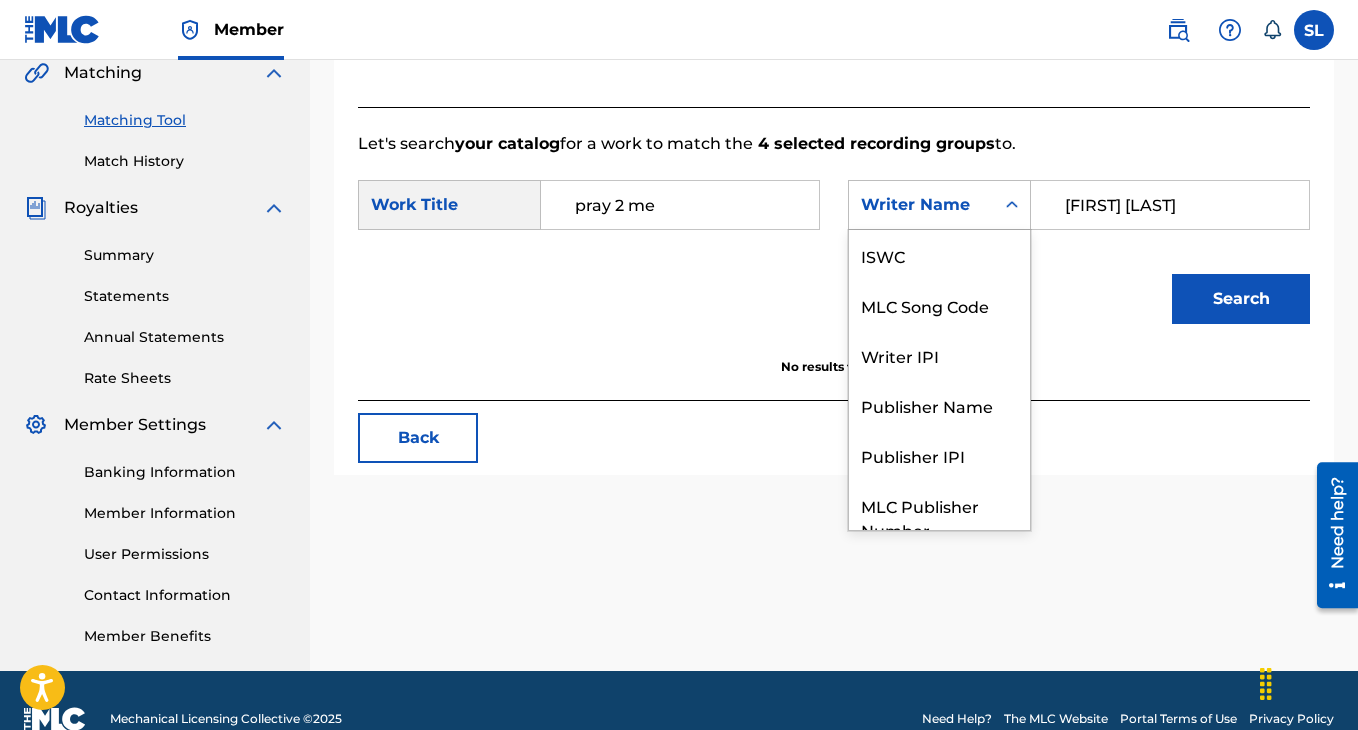 click on "Writer Name" at bounding box center [921, 205] 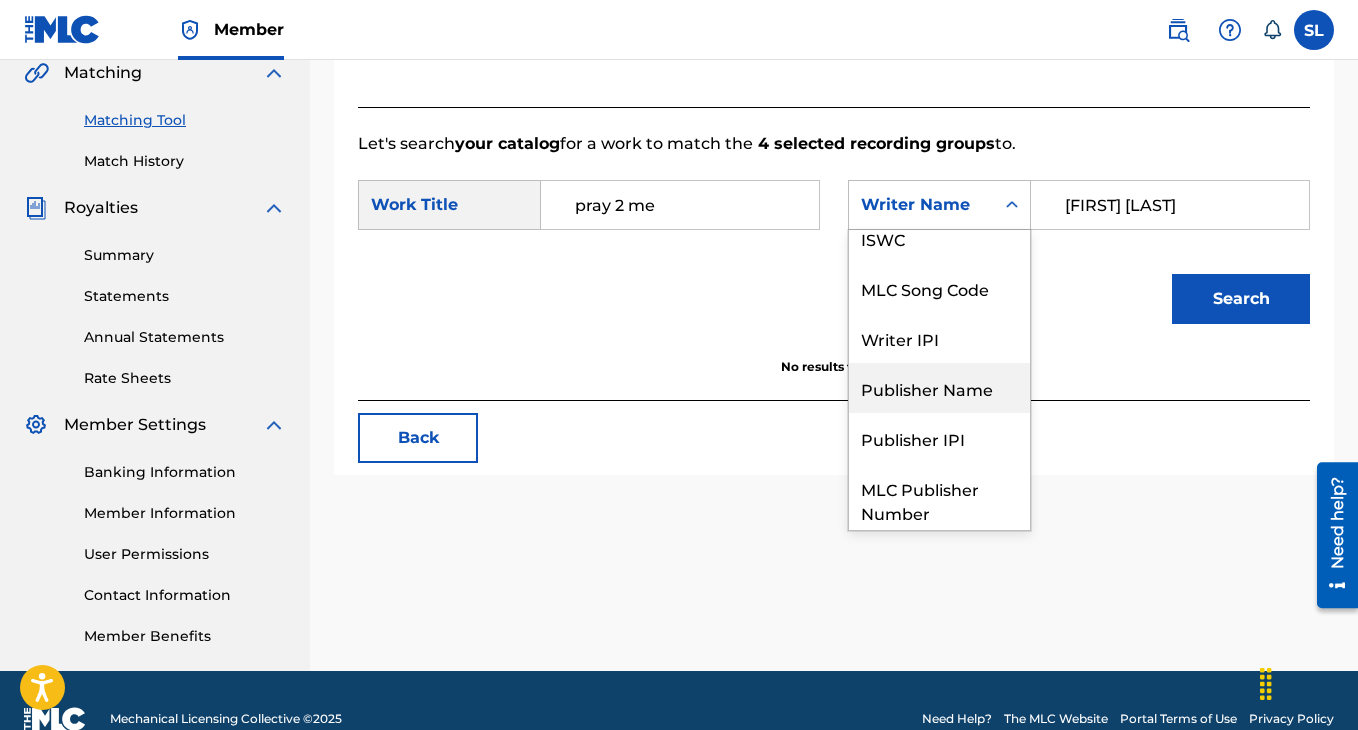 scroll, scrollTop: 0, scrollLeft: 0, axis: both 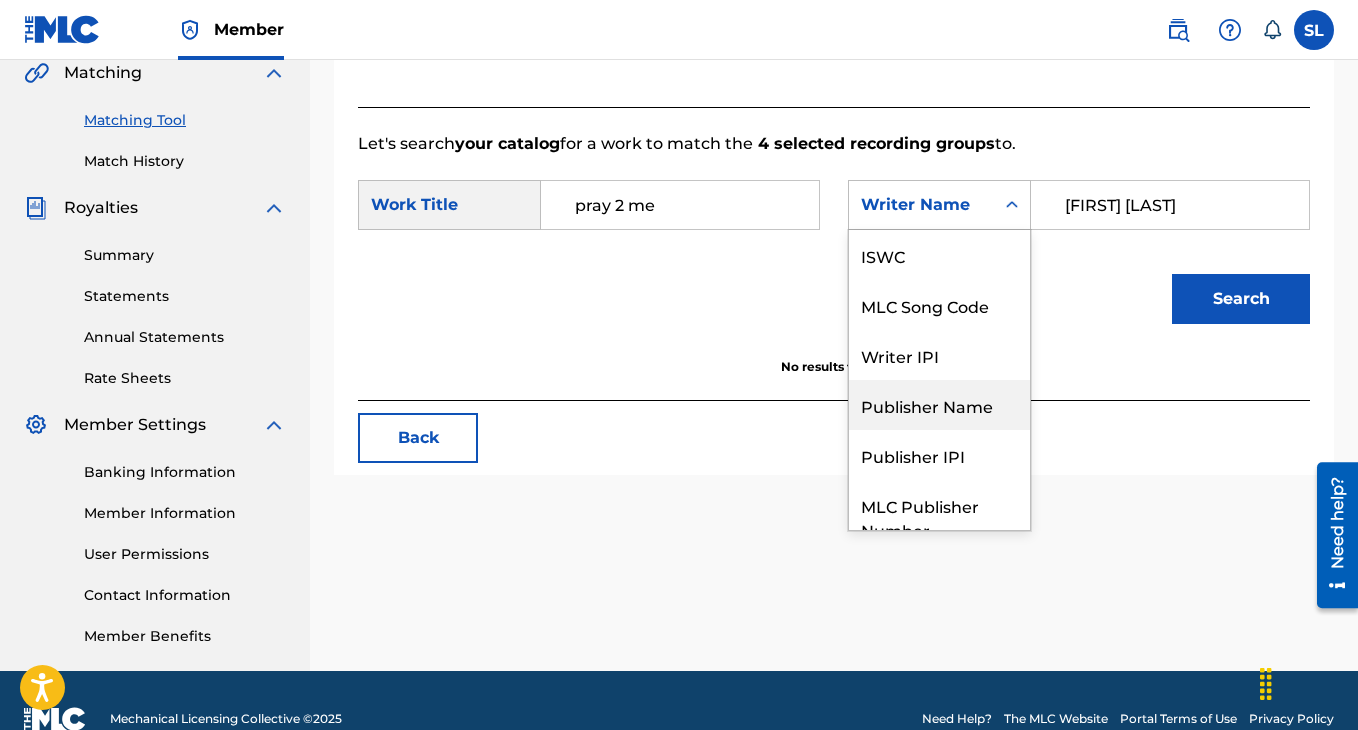 click on "Publisher Name" at bounding box center (939, 405) 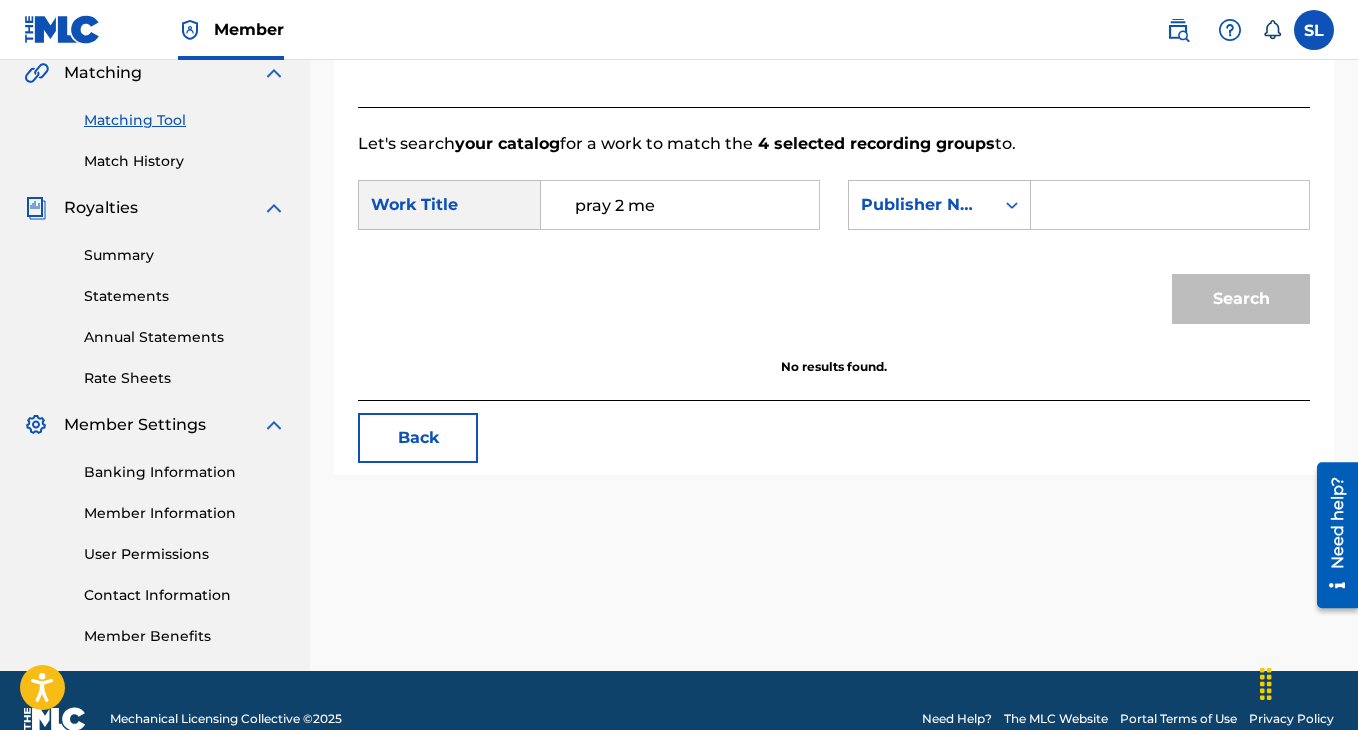 click at bounding box center (1170, 205) 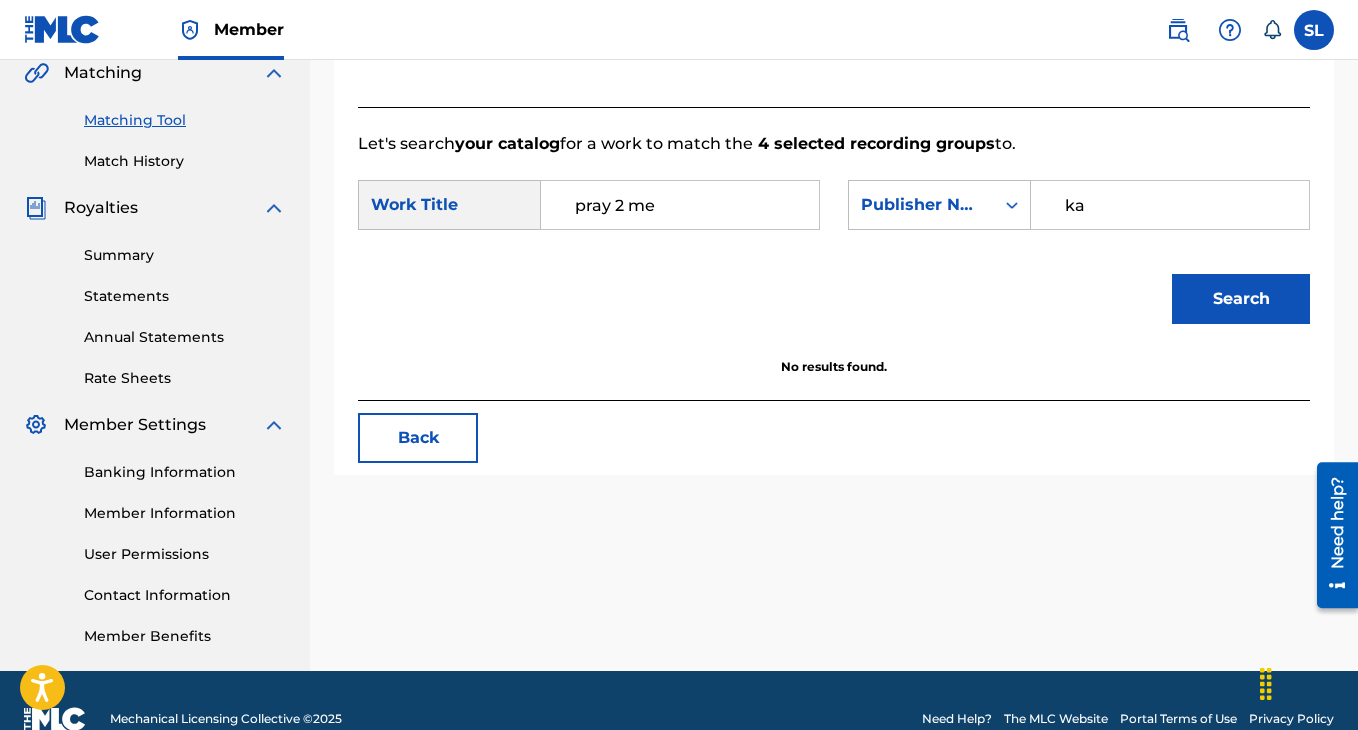 type on "k" 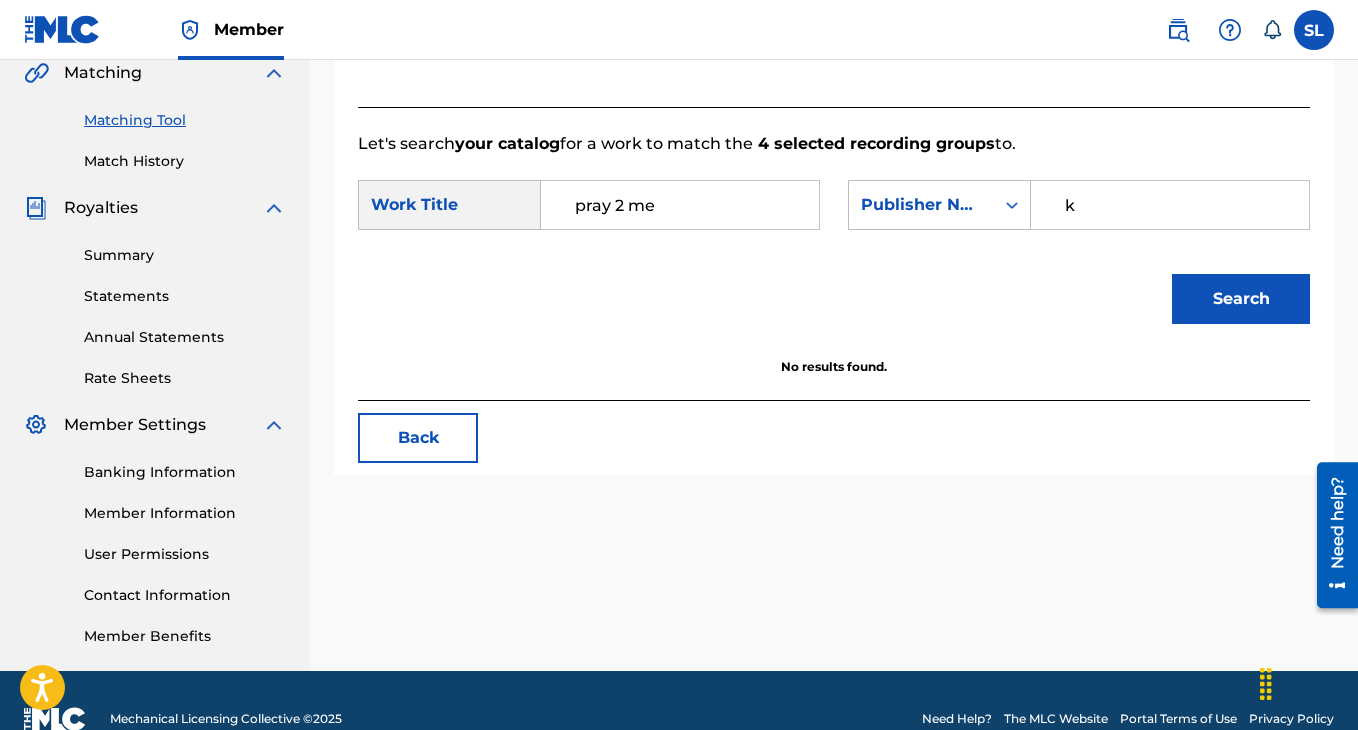 type 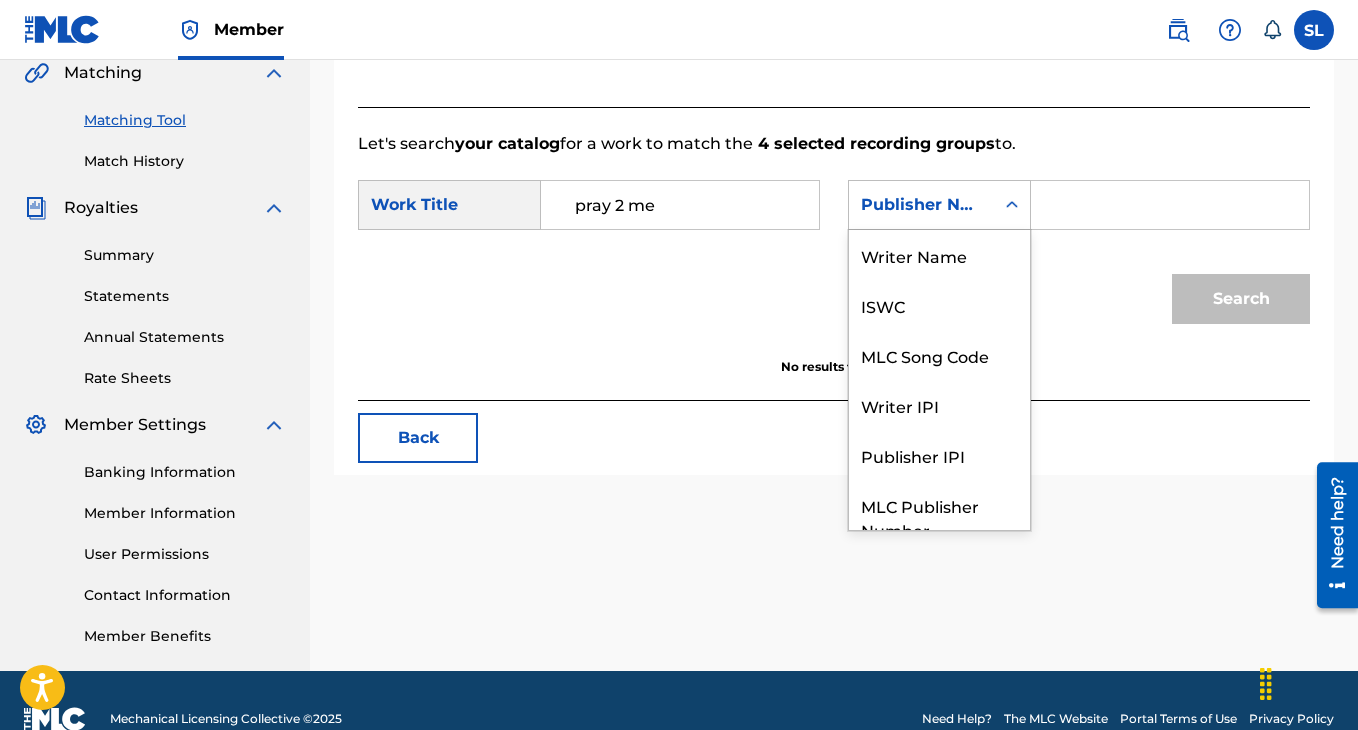 click 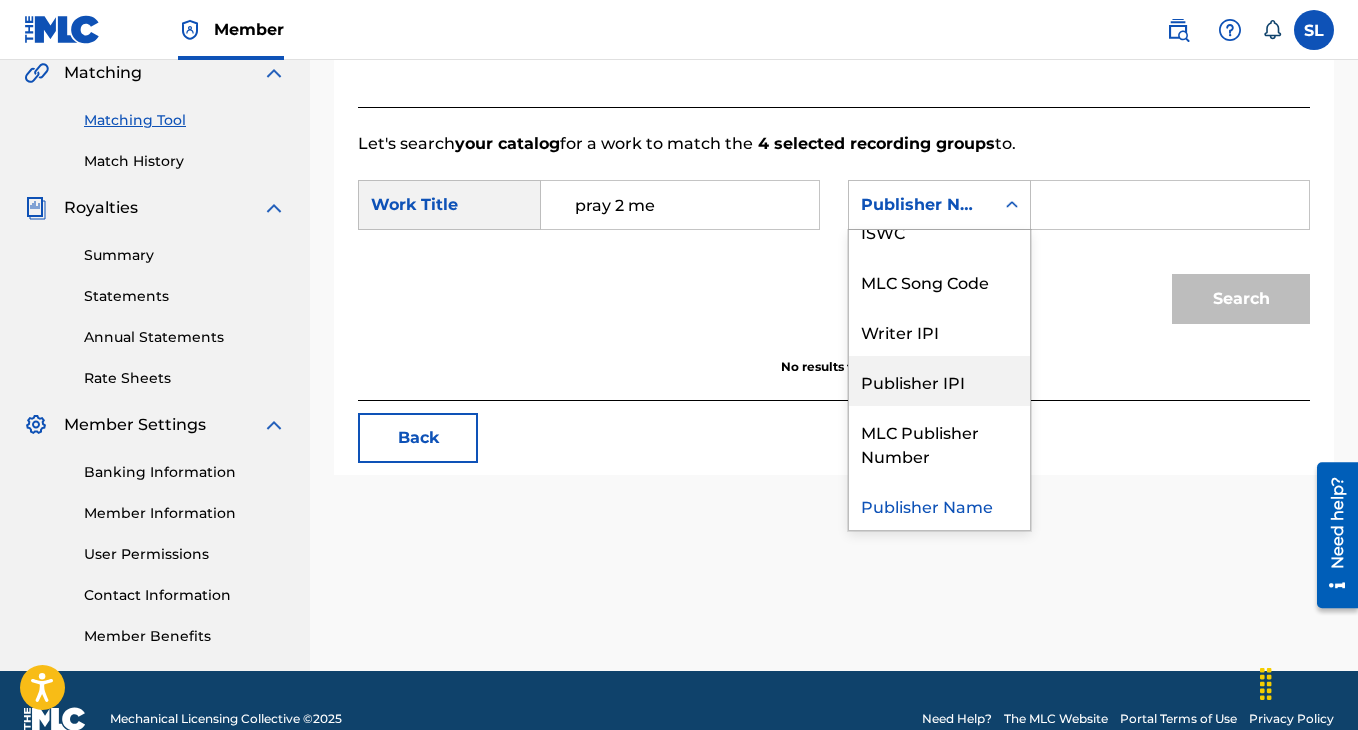 click on "Publisher IPI" at bounding box center [939, 381] 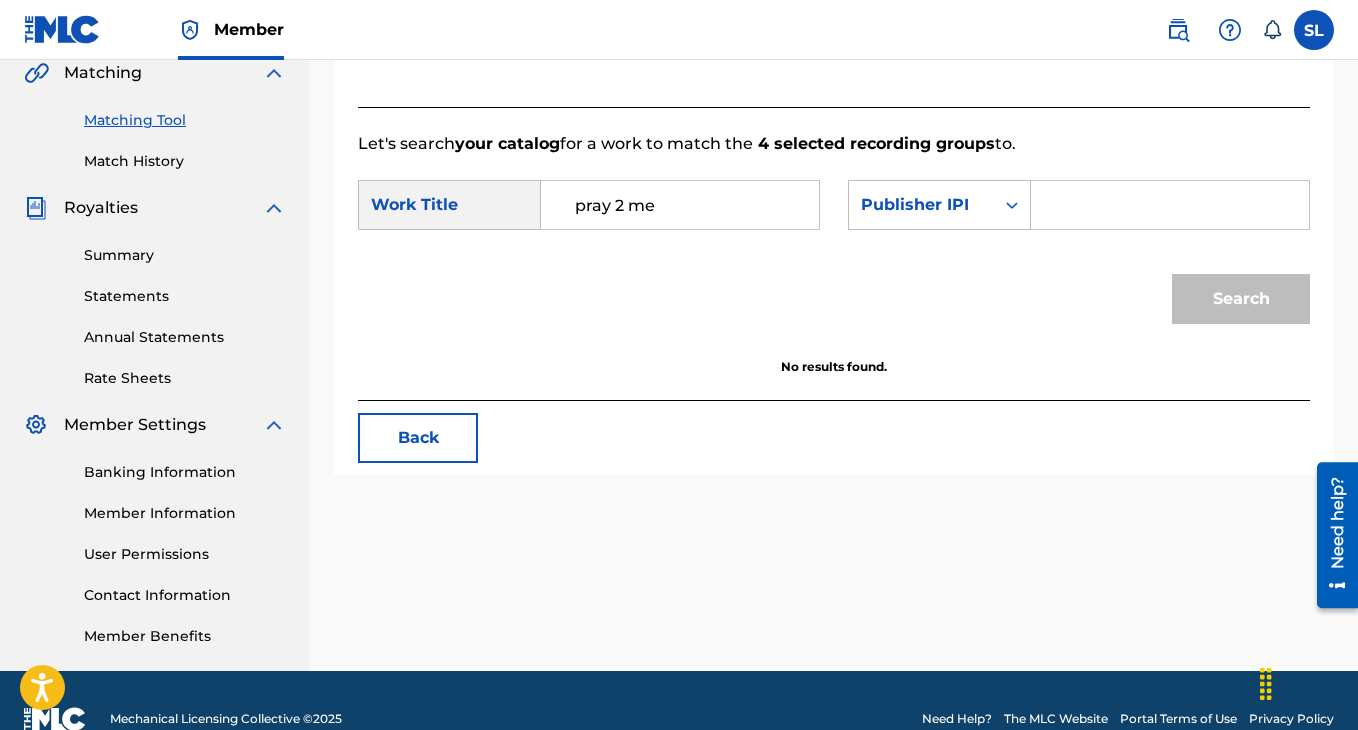 click at bounding box center [1170, 205] 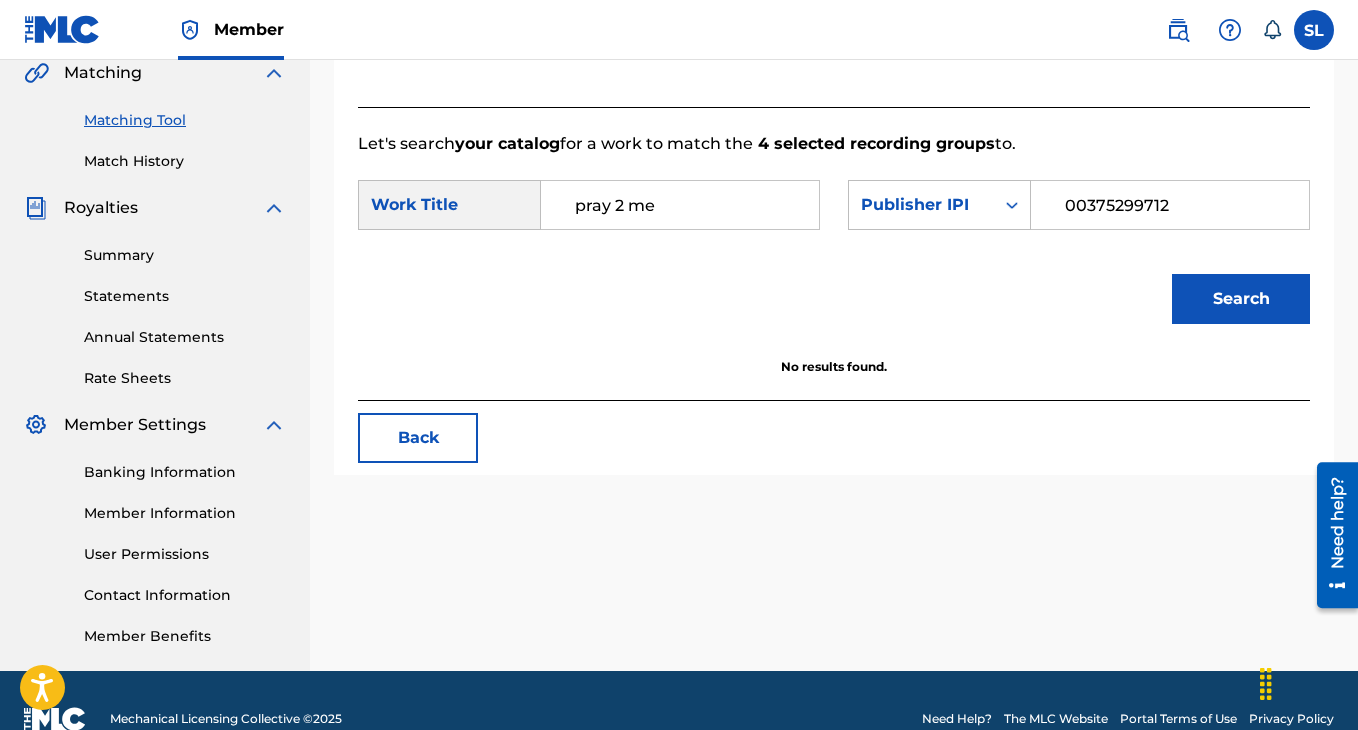 type on "00375299712" 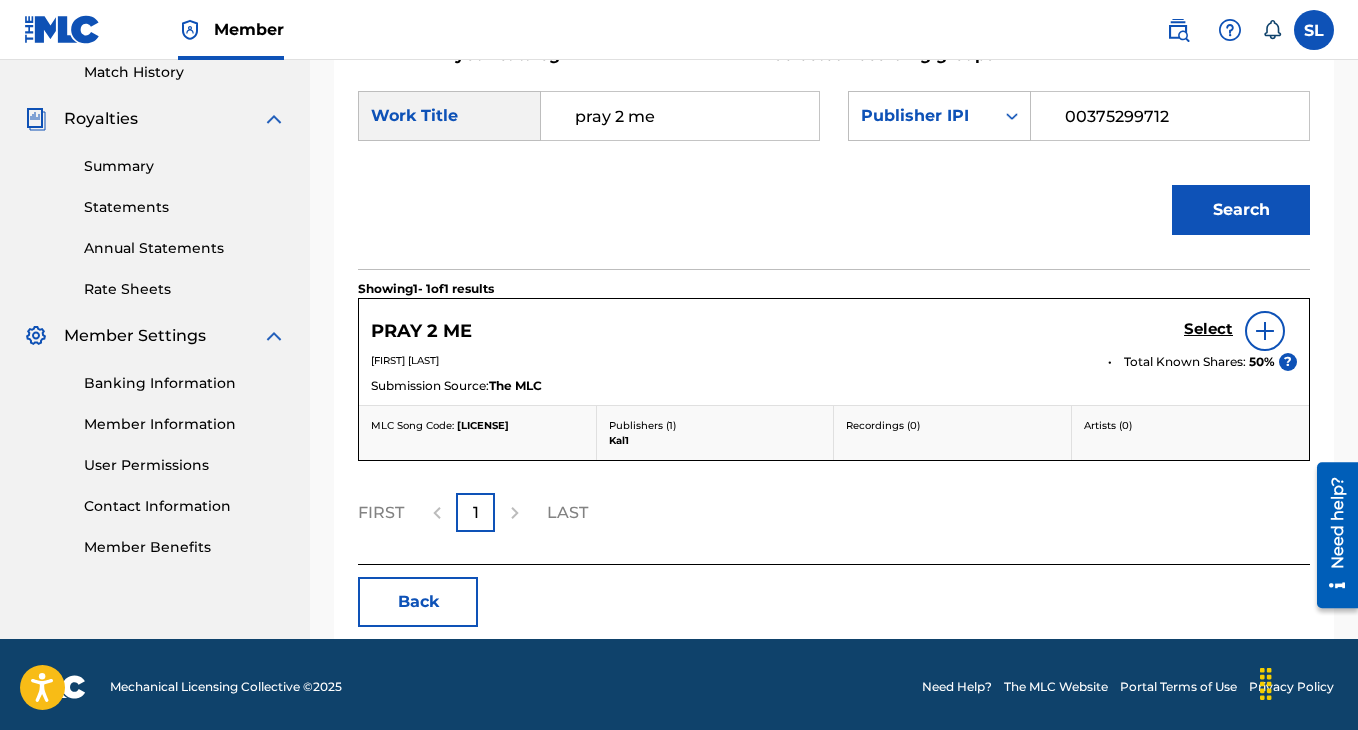 scroll, scrollTop: 569, scrollLeft: 0, axis: vertical 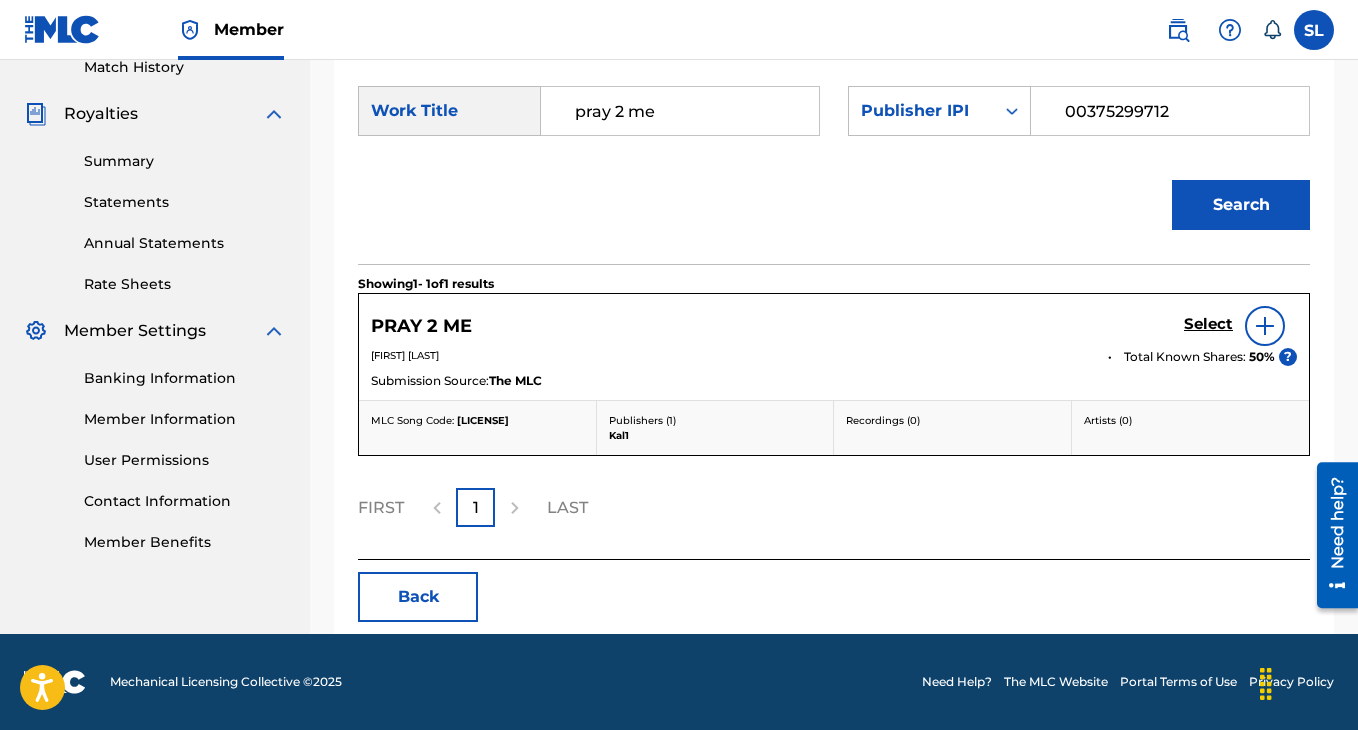 click at bounding box center [1265, 326] 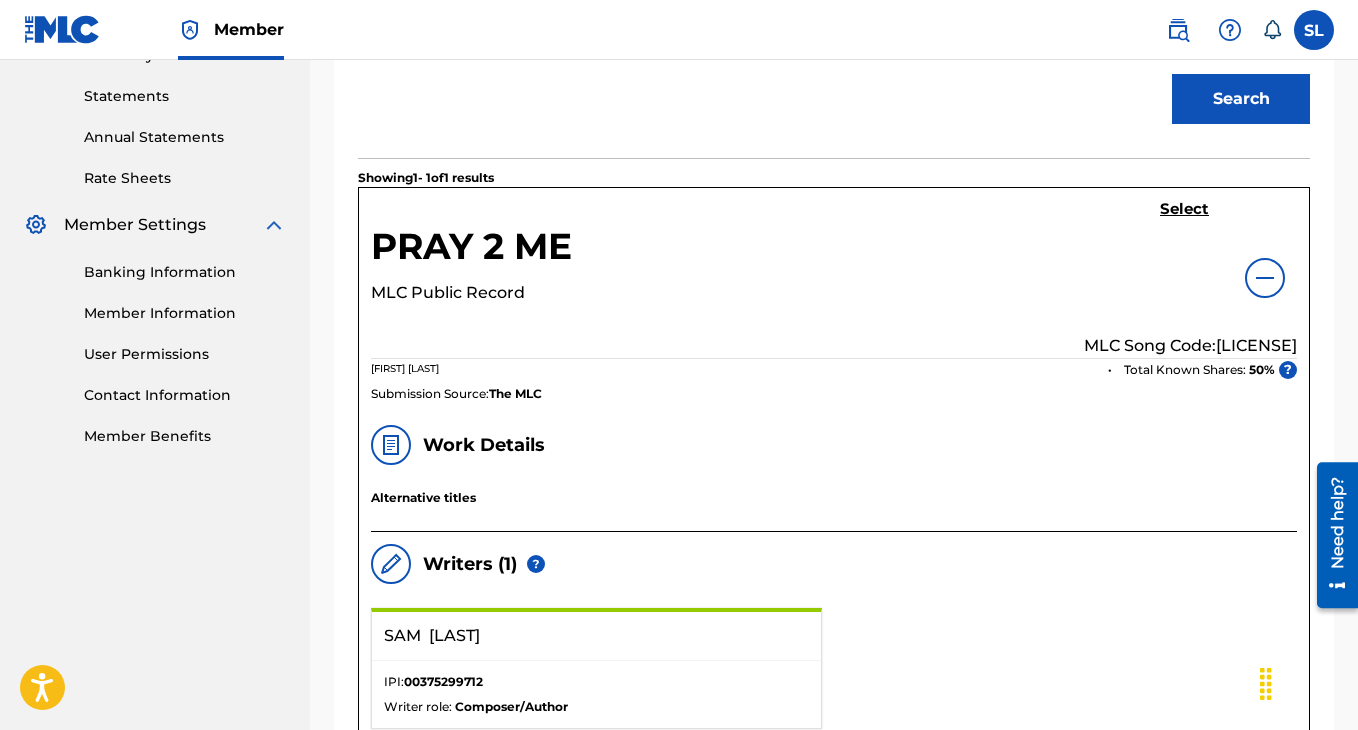 scroll, scrollTop: 611, scrollLeft: 0, axis: vertical 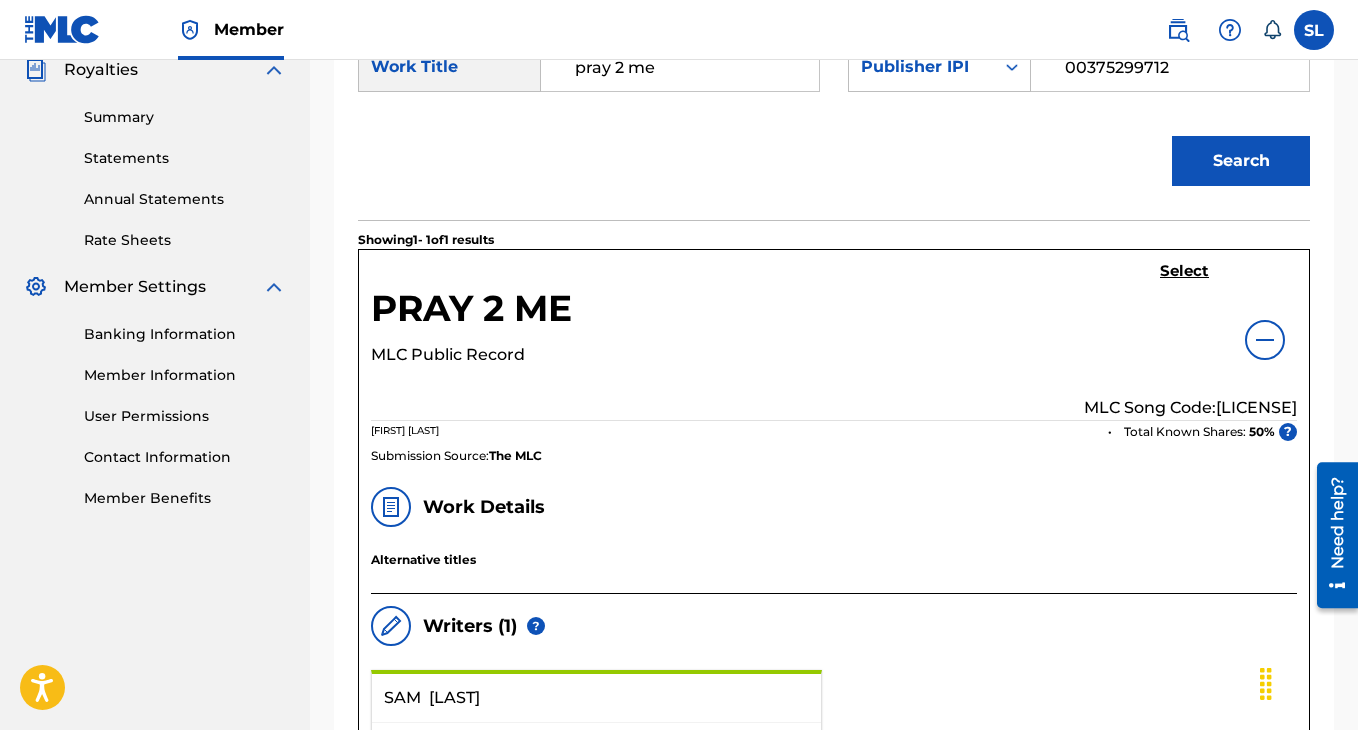 click on "Select" at bounding box center (1184, 271) 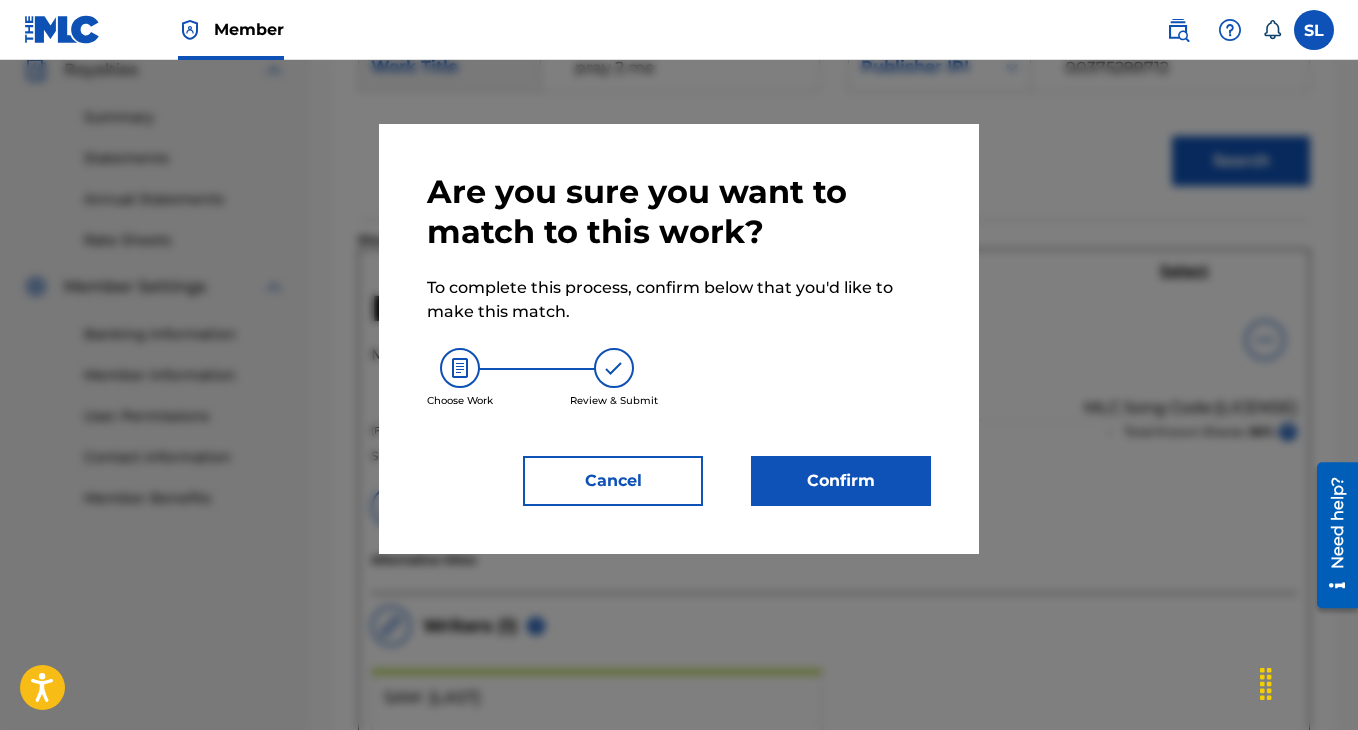click on "Confirm" at bounding box center [841, 481] 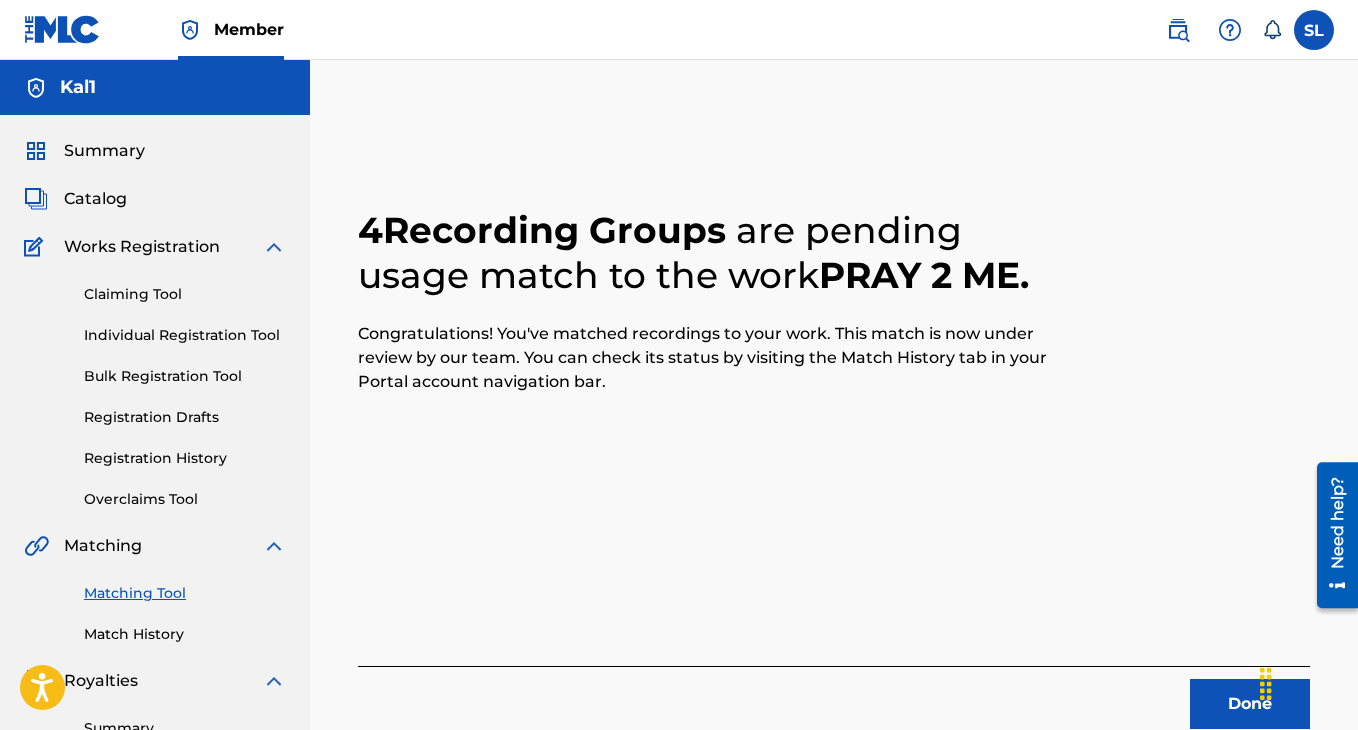 scroll, scrollTop: 51, scrollLeft: 0, axis: vertical 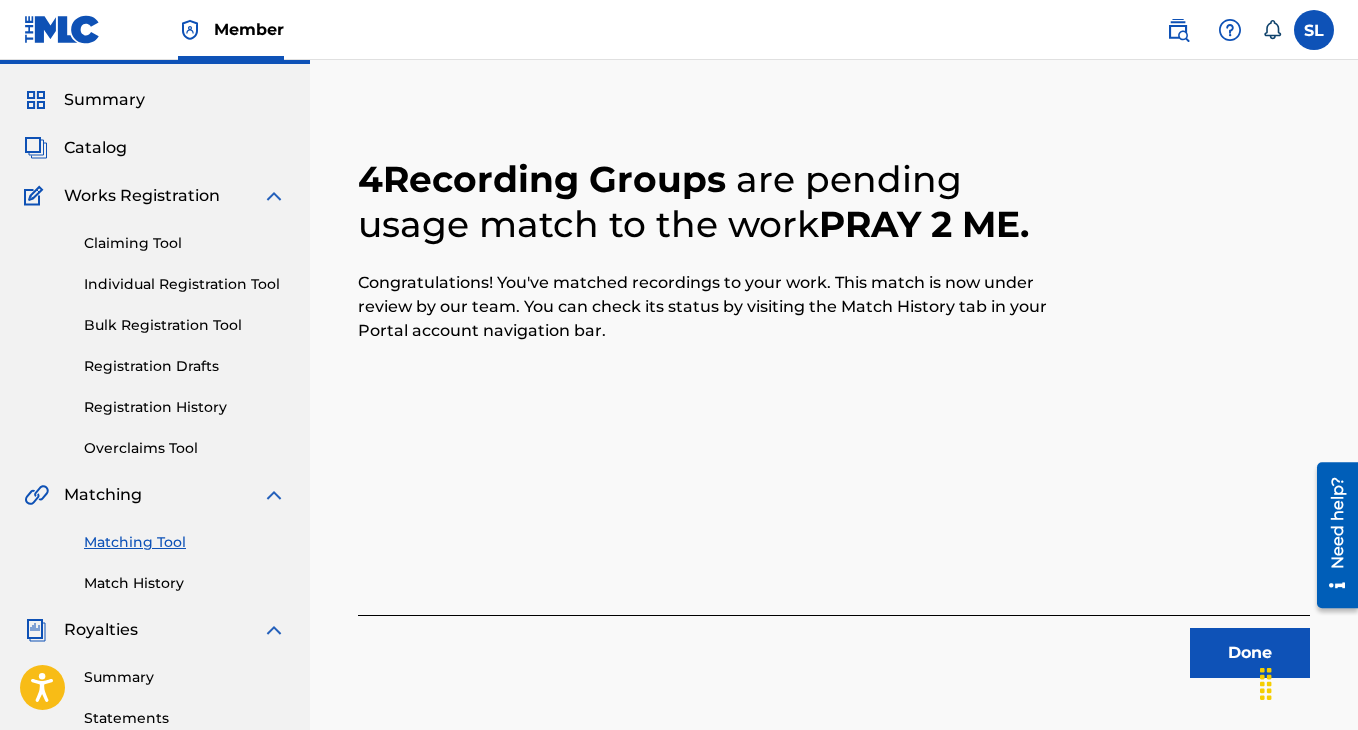 click on "Done" at bounding box center [1250, 653] 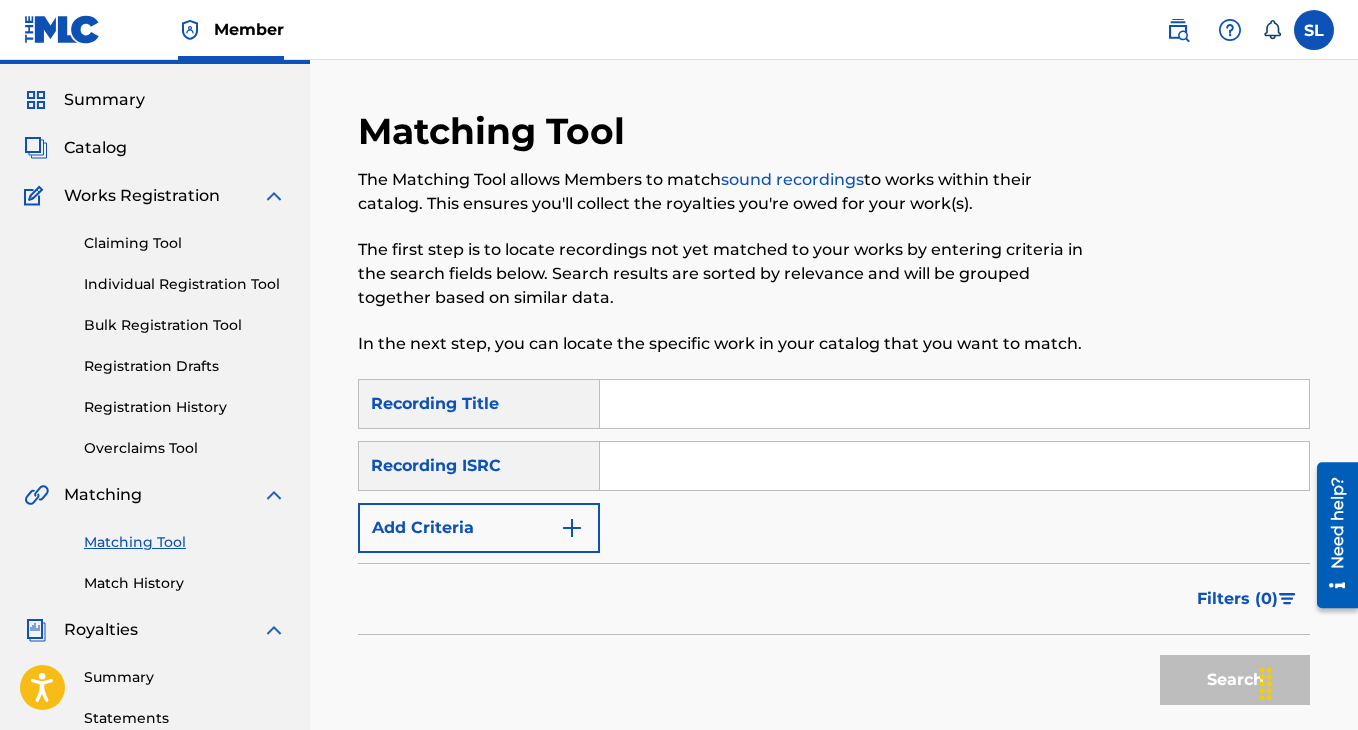 click on "Match History" at bounding box center (185, 583) 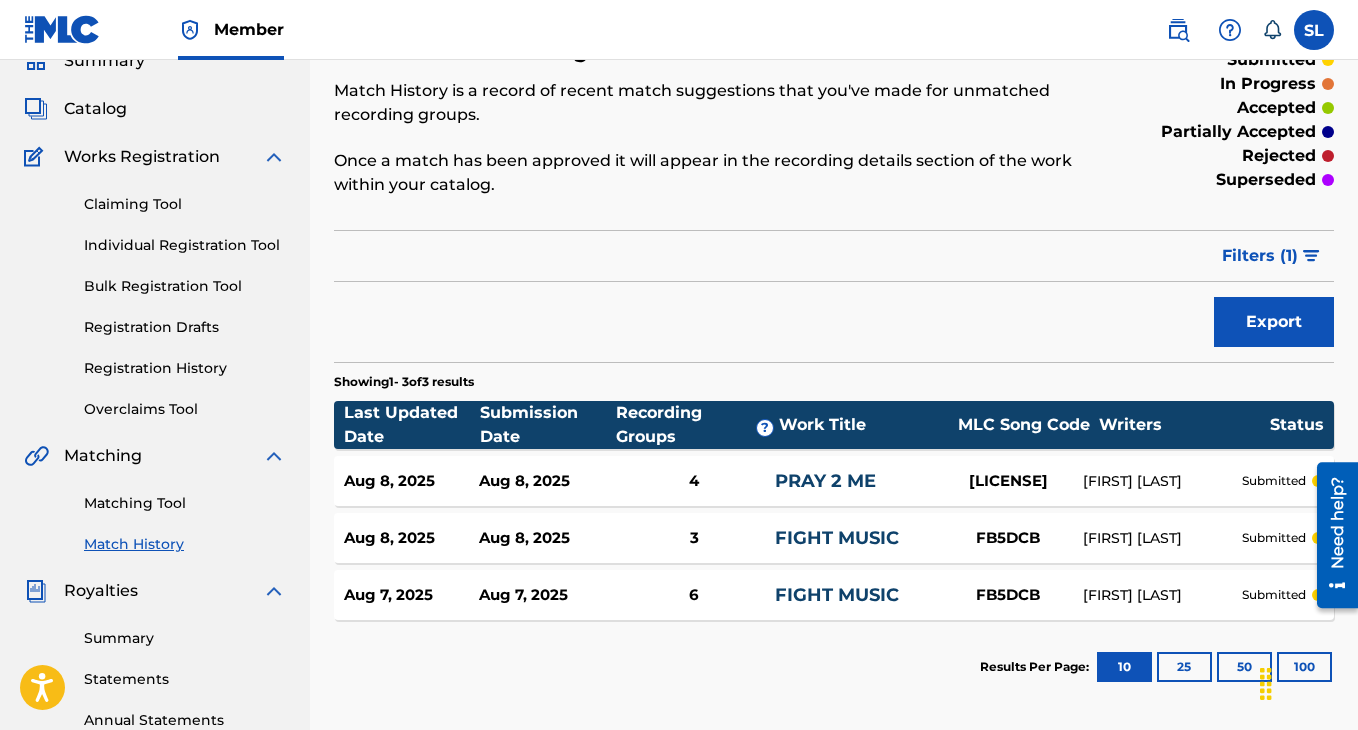 scroll, scrollTop: 94, scrollLeft: 0, axis: vertical 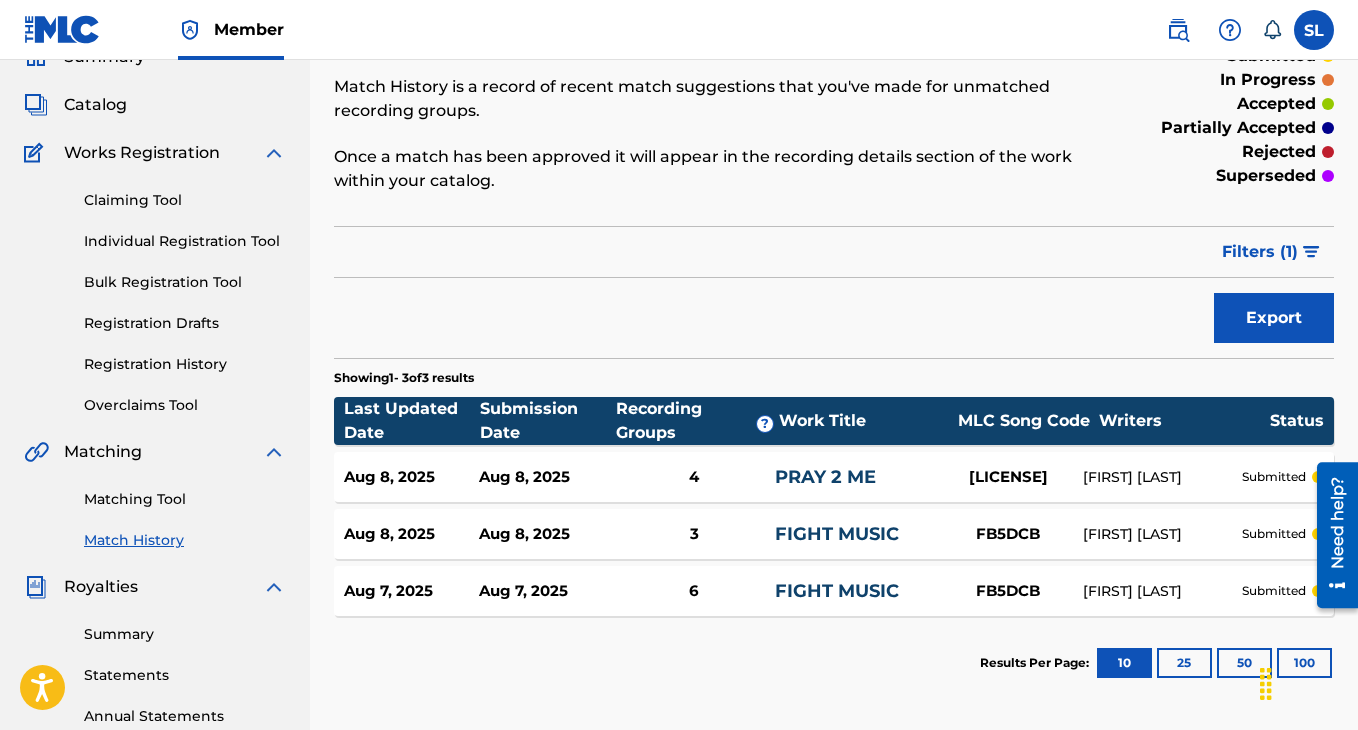 click on "Match History" at bounding box center [185, 540] 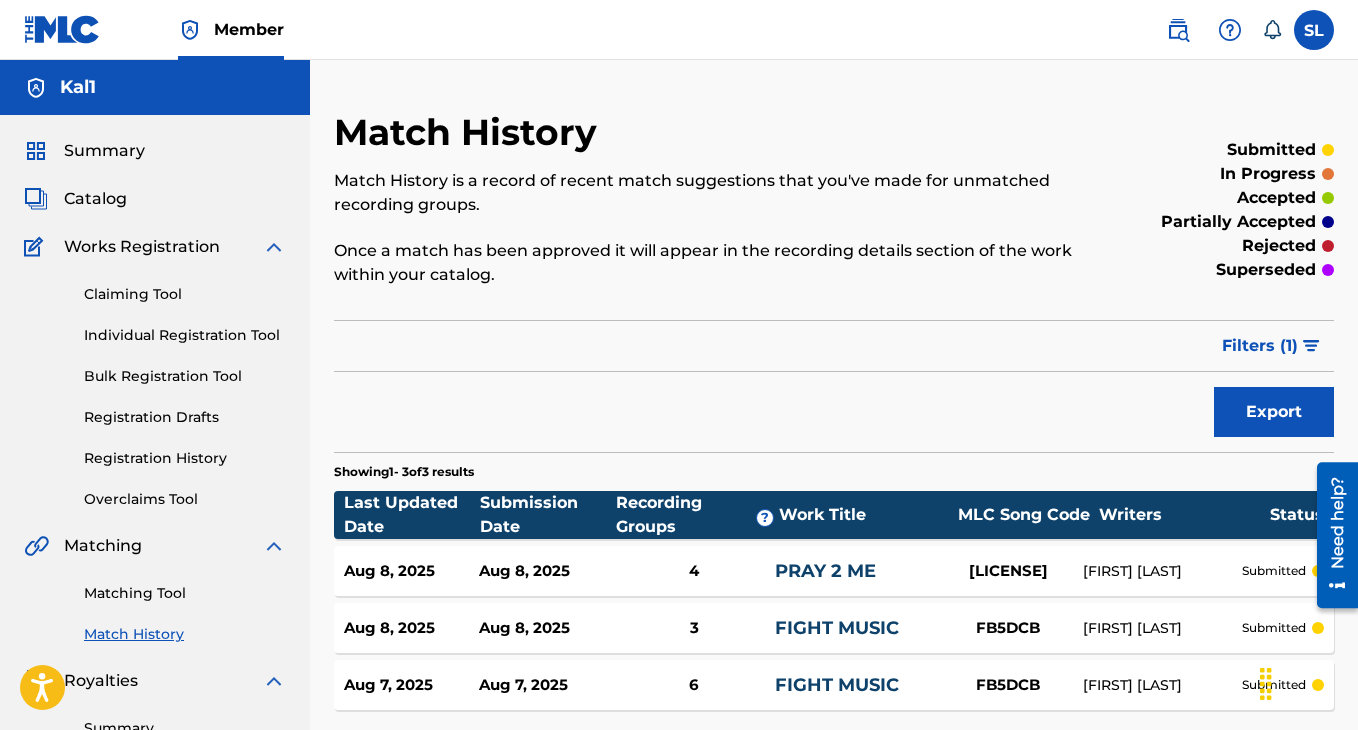 click on "Matching Tool Match History" at bounding box center (155, 601) 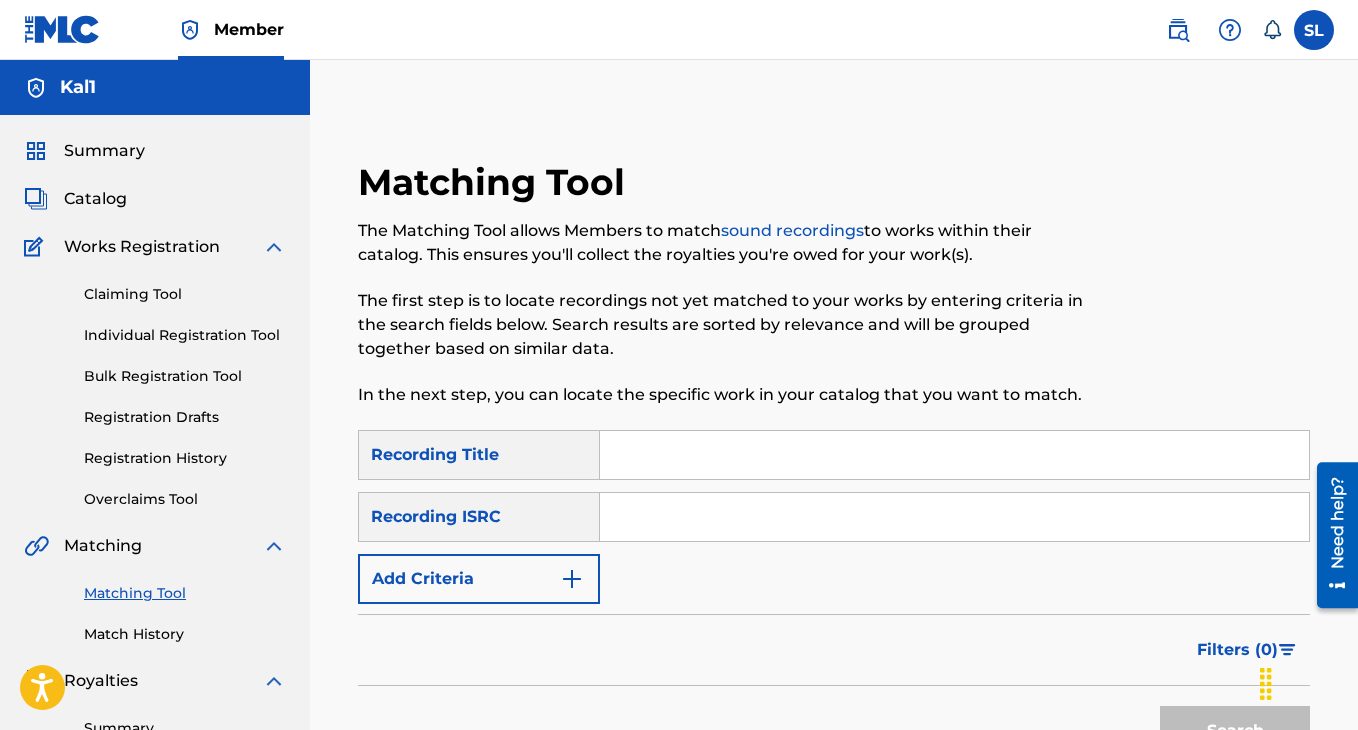 click at bounding box center (954, 455) 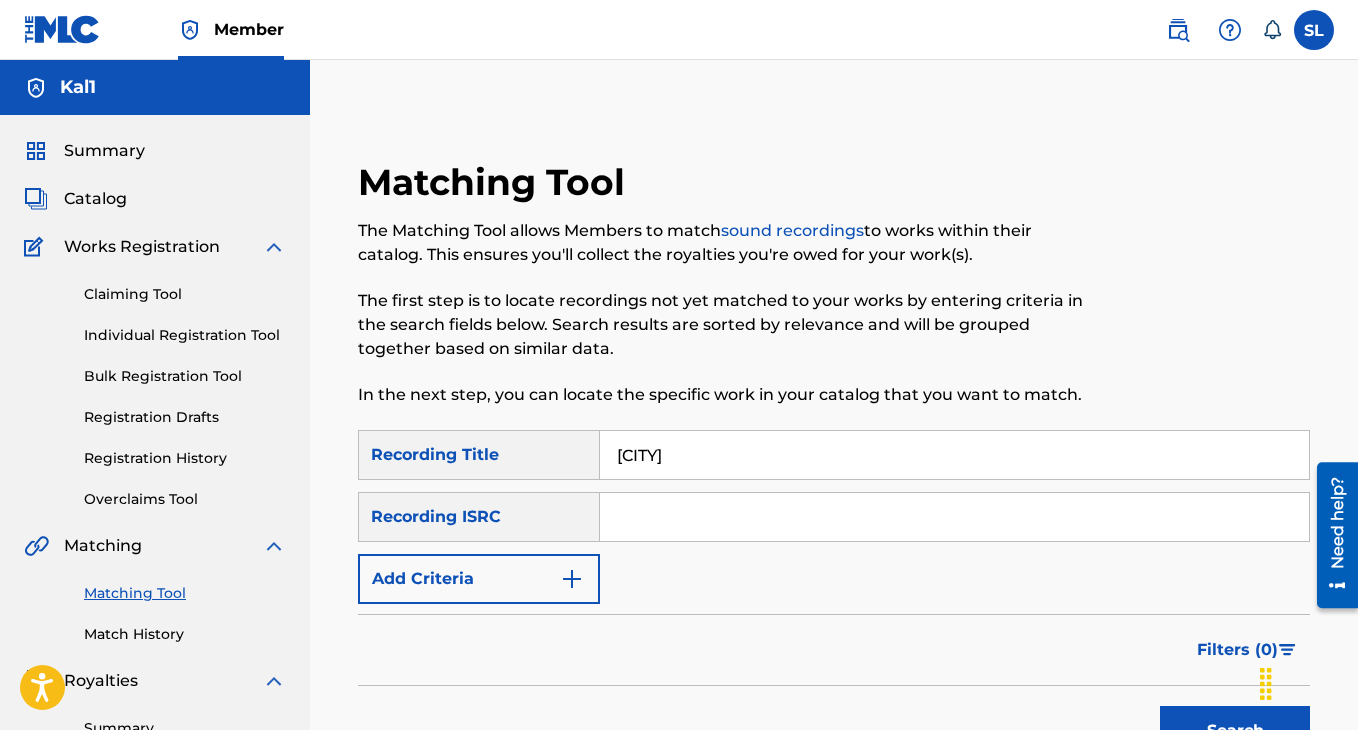 type on "[CITY]" 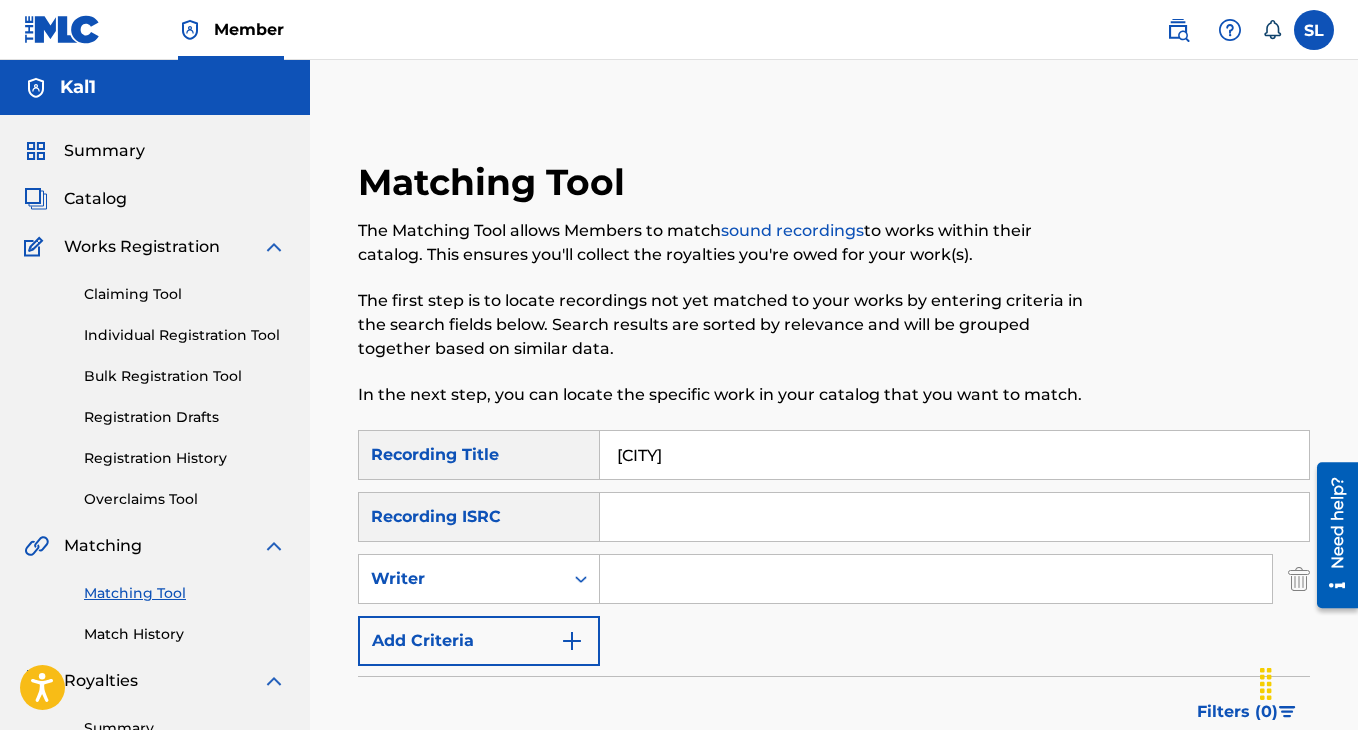 click on "Add Criteria" at bounding box center (479, 641) 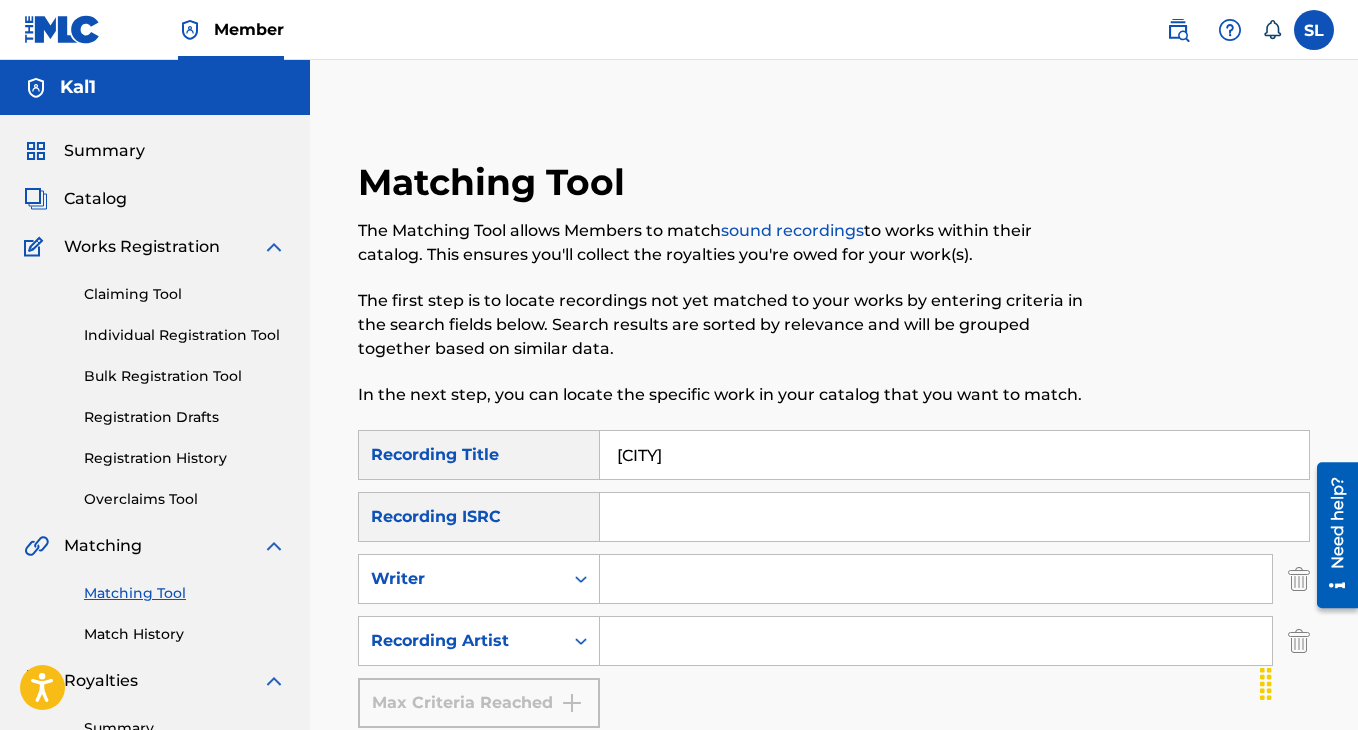 click at bounding box center (936, 641) 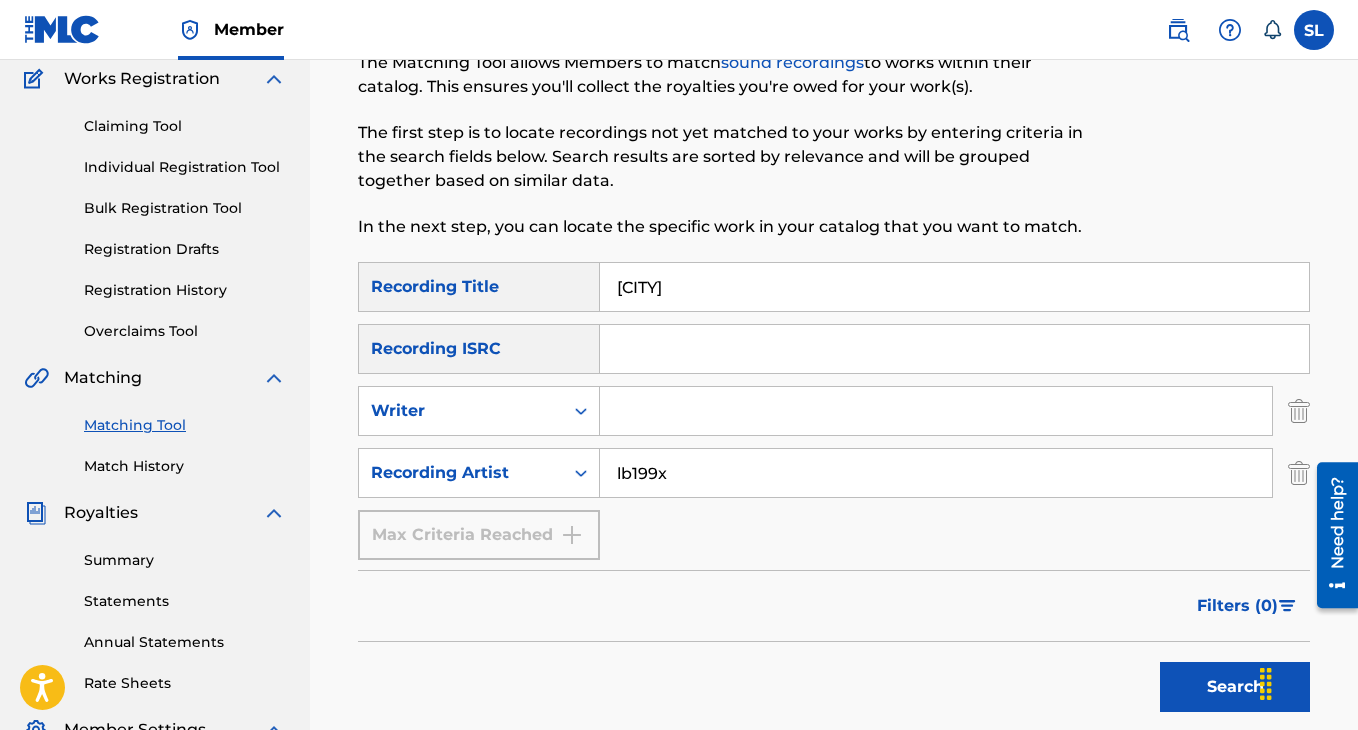 scroll, scrollTop: 240, scrollLeft: 0, axis: vertical 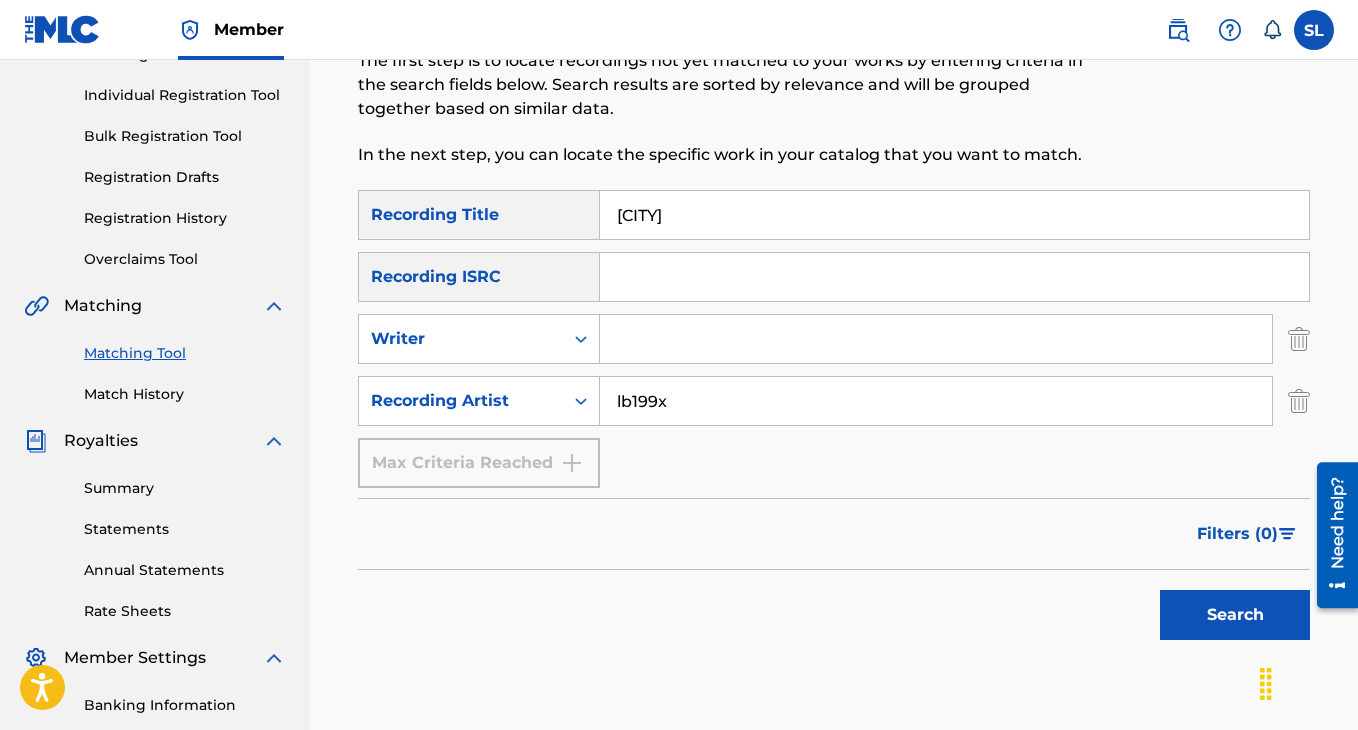 type on "lb199x" 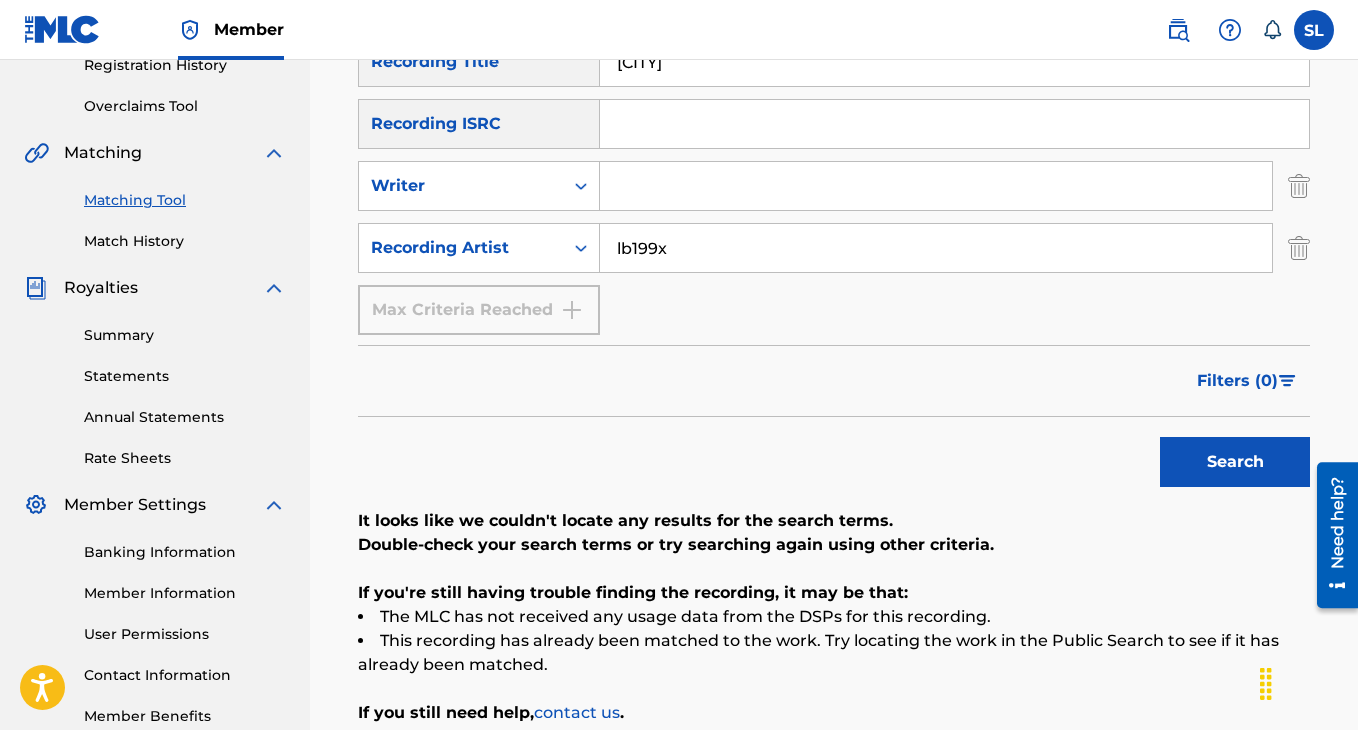 scroll, scrollTop: 0, scrollLeft: 0, axis: both 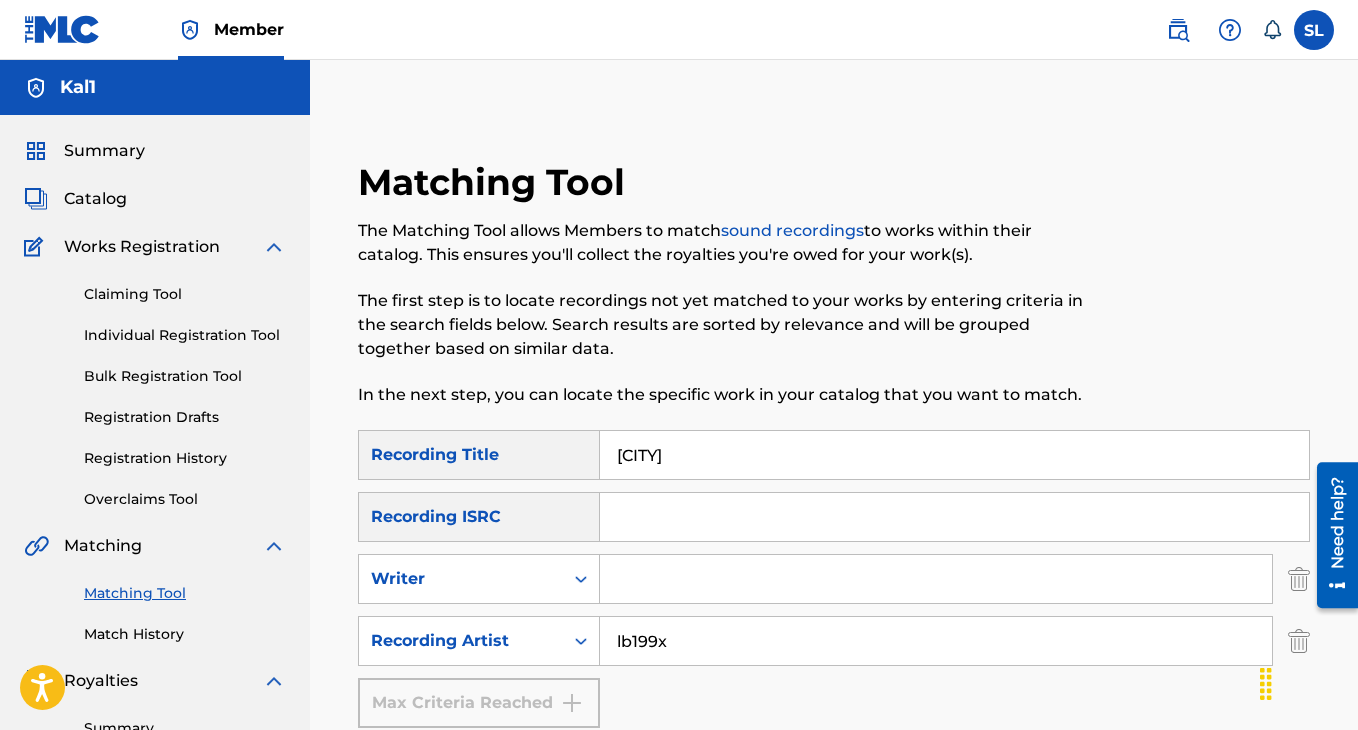 click on "[CITY]" at bounding box center (954, 455) 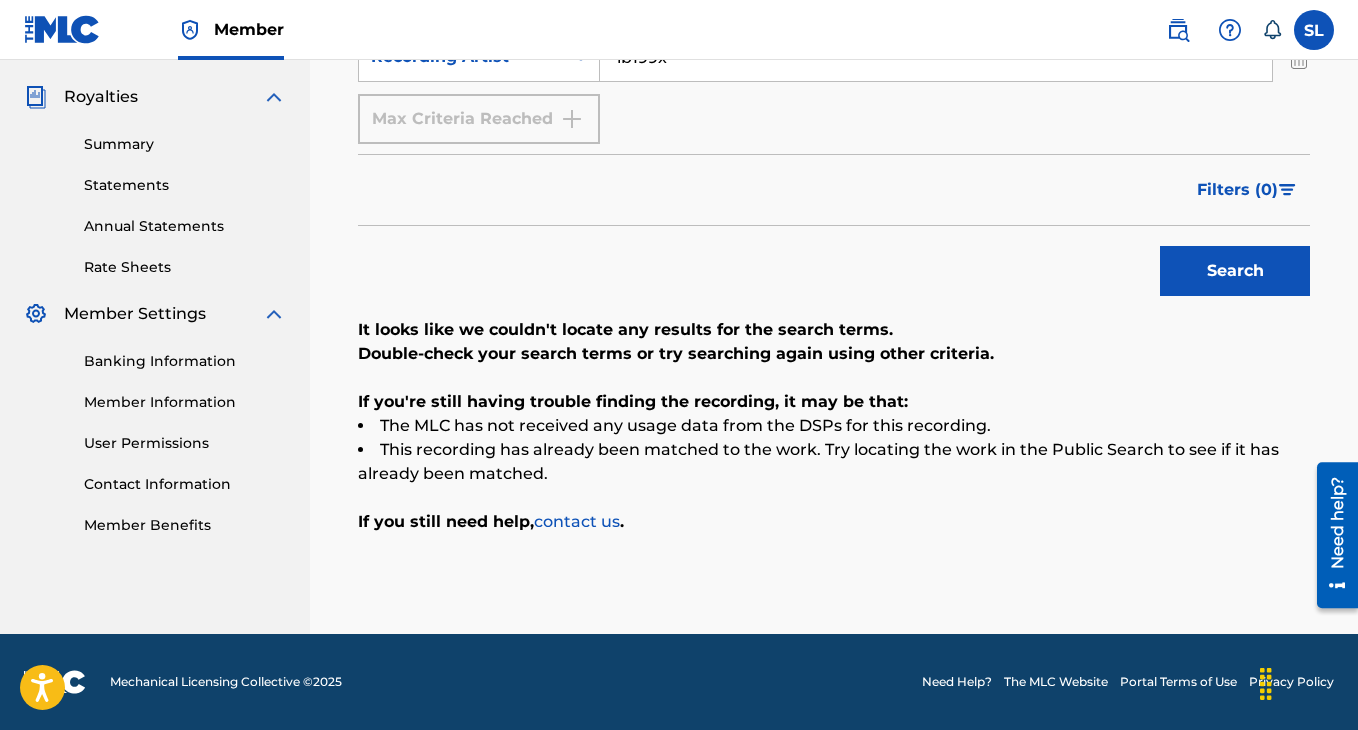 type 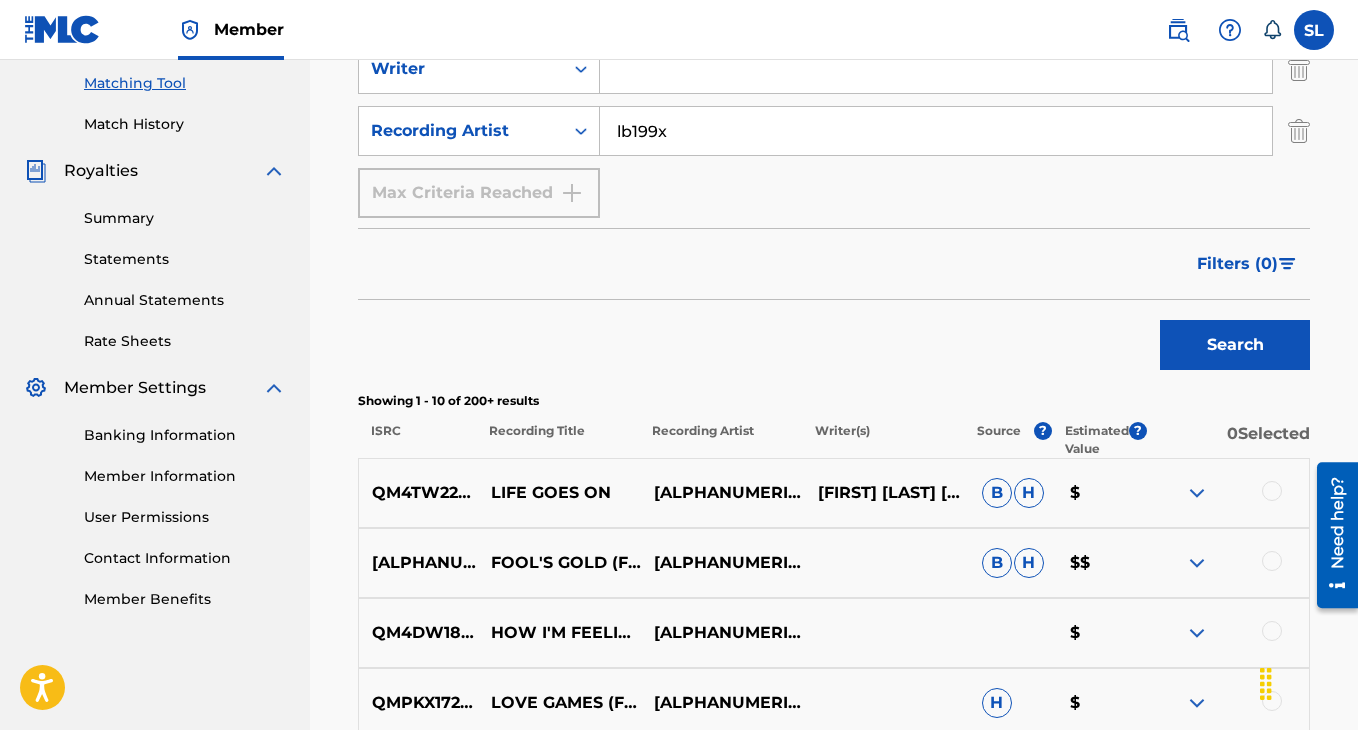 scroll, scrollTop: 584, scrollLeft: 0, axis: vertical 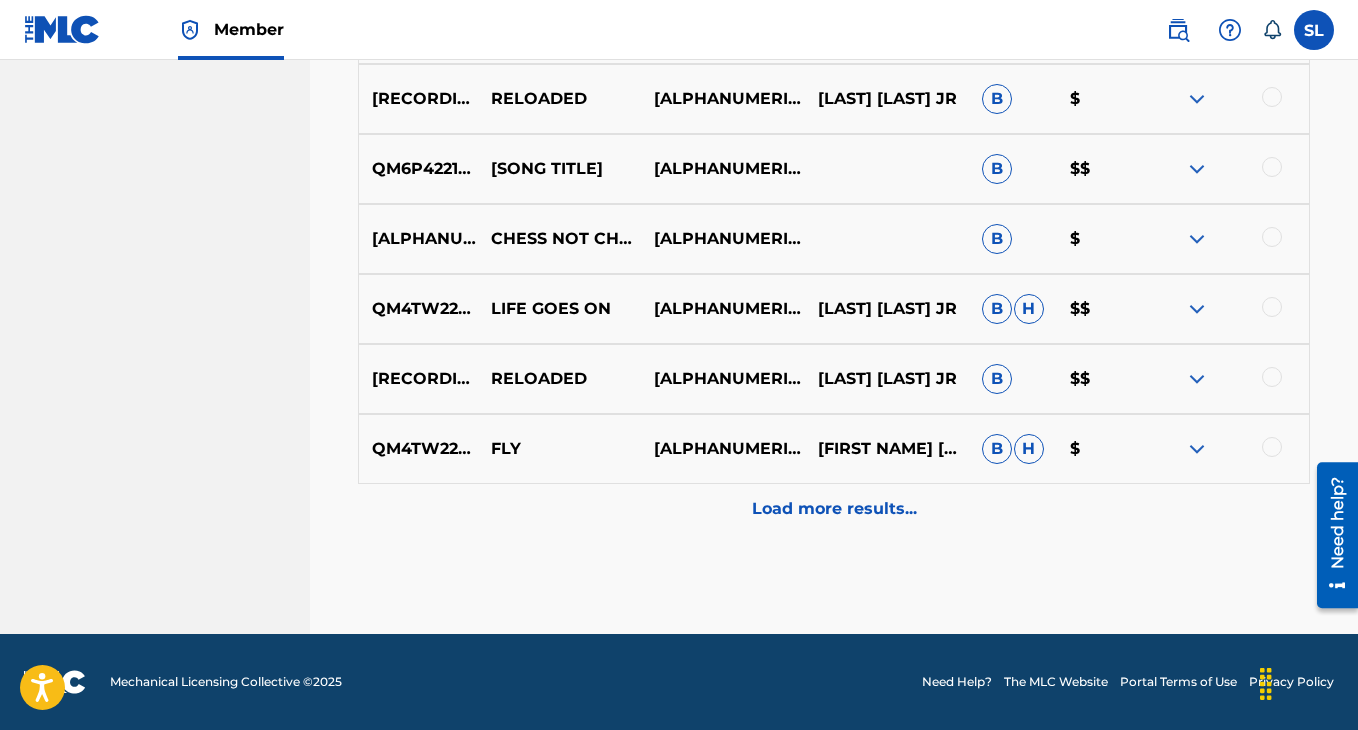 click on "Load more results..." at bounding box center (834, 509) 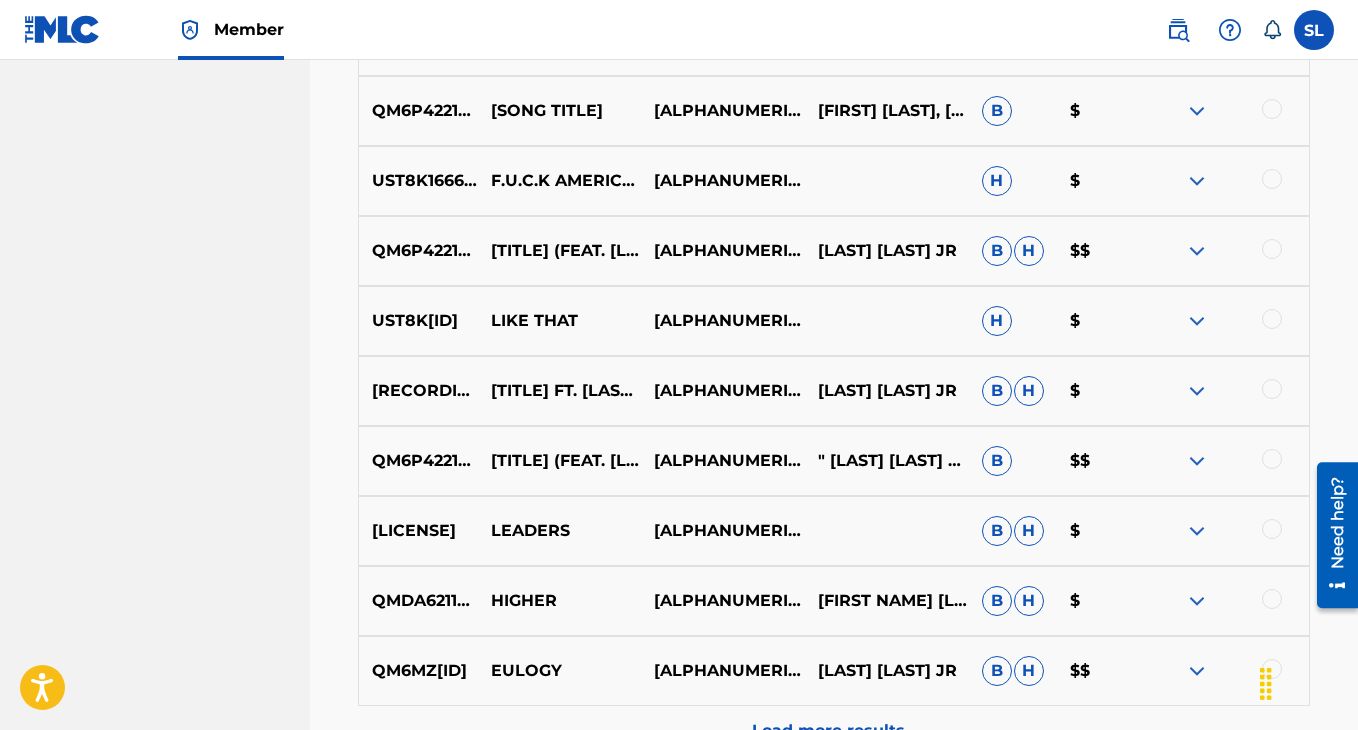 scroll, scrollTop: 1707, scrollLeft: 0, axis: vertical 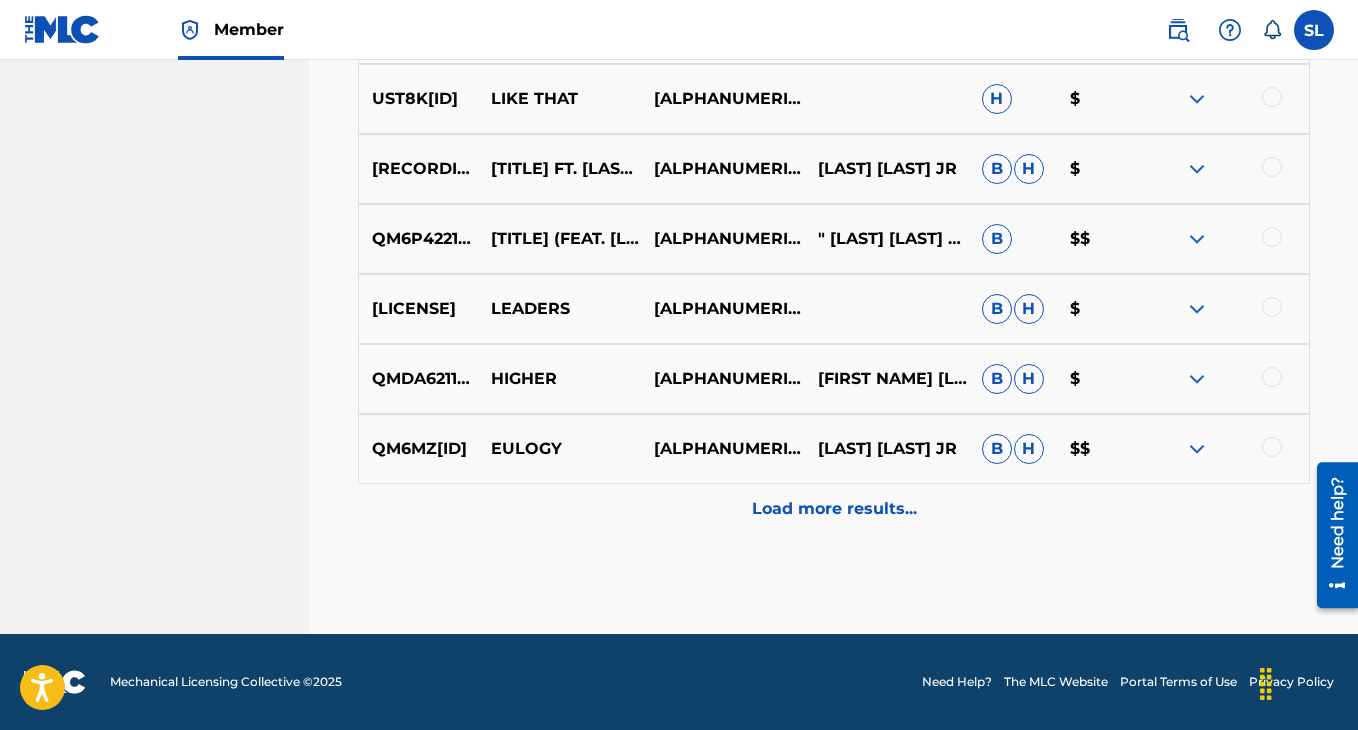 click on "Load more results..." at bounding box center [834, 509] 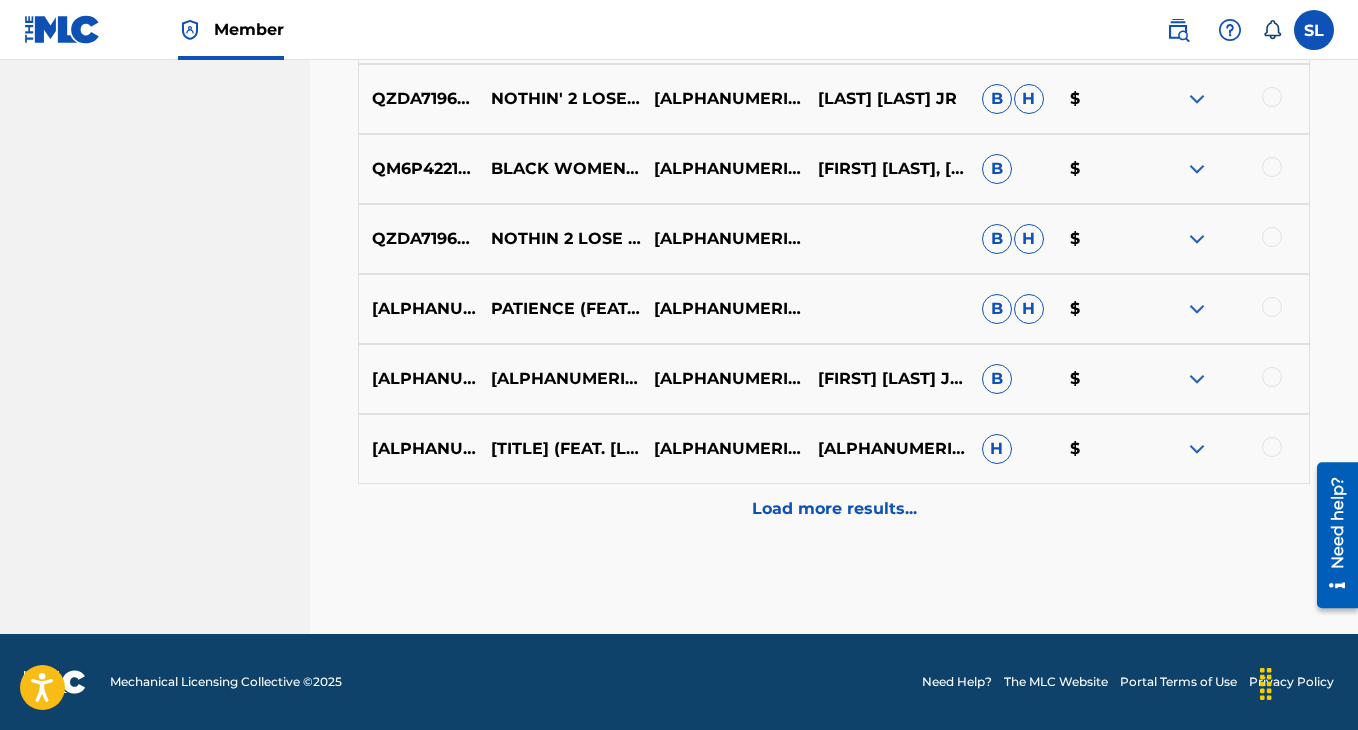 click on "Load more results..." at bounding box center [834, 509] 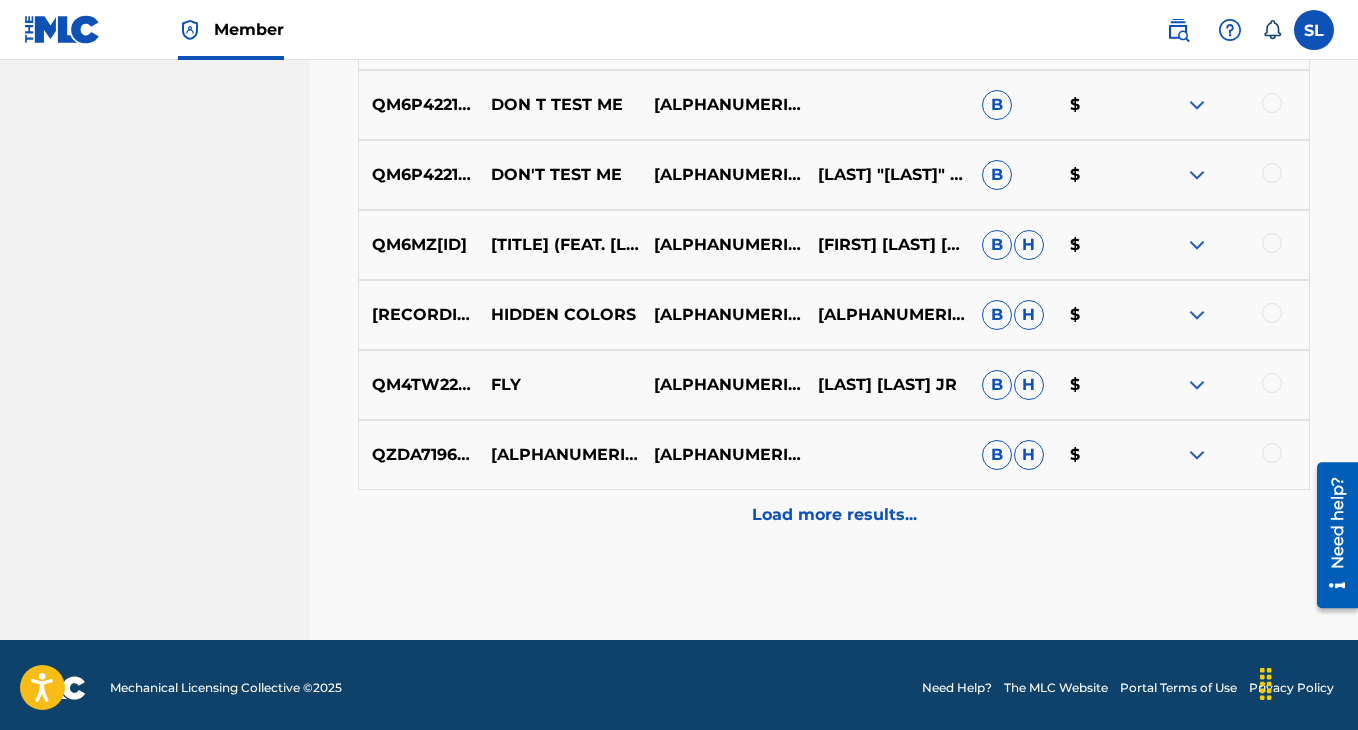 click on "Load more results..." at bounding box center (834, 515) 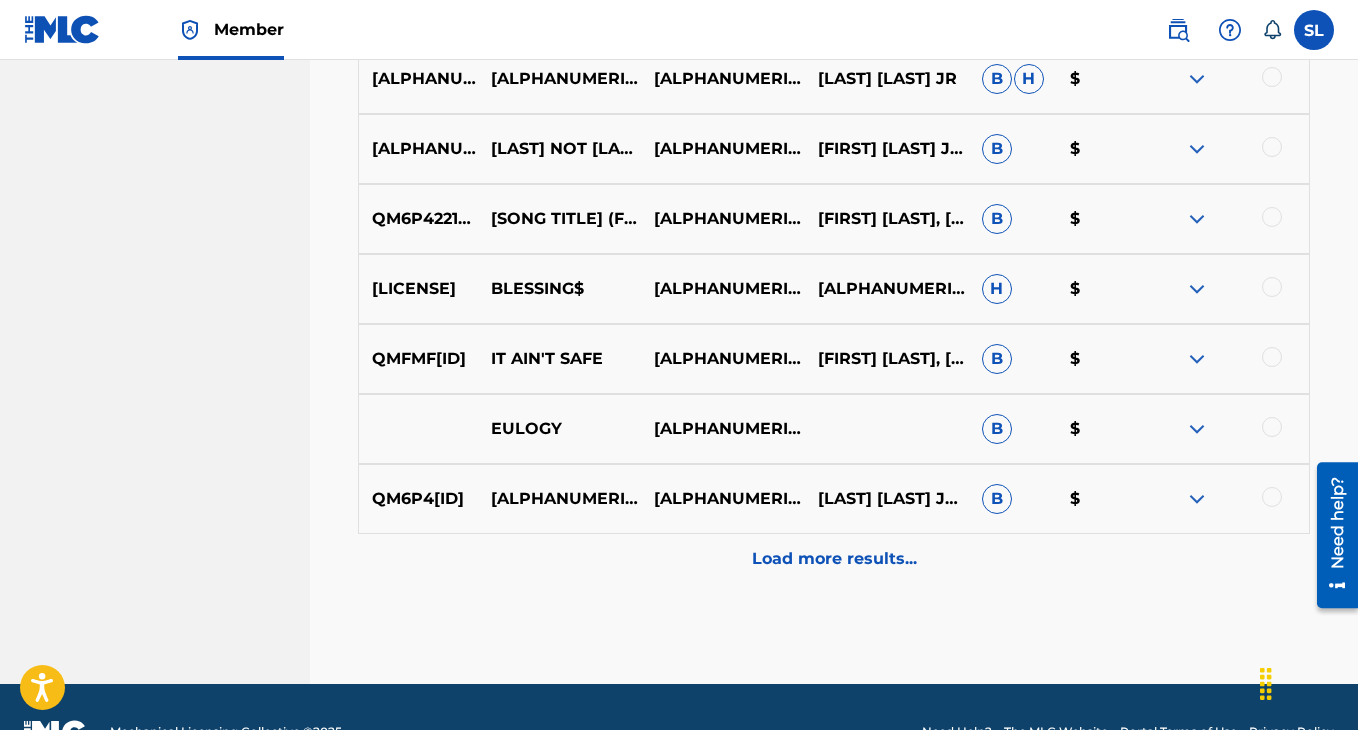 click on "Load more results..." at bounding box center (834, 559) 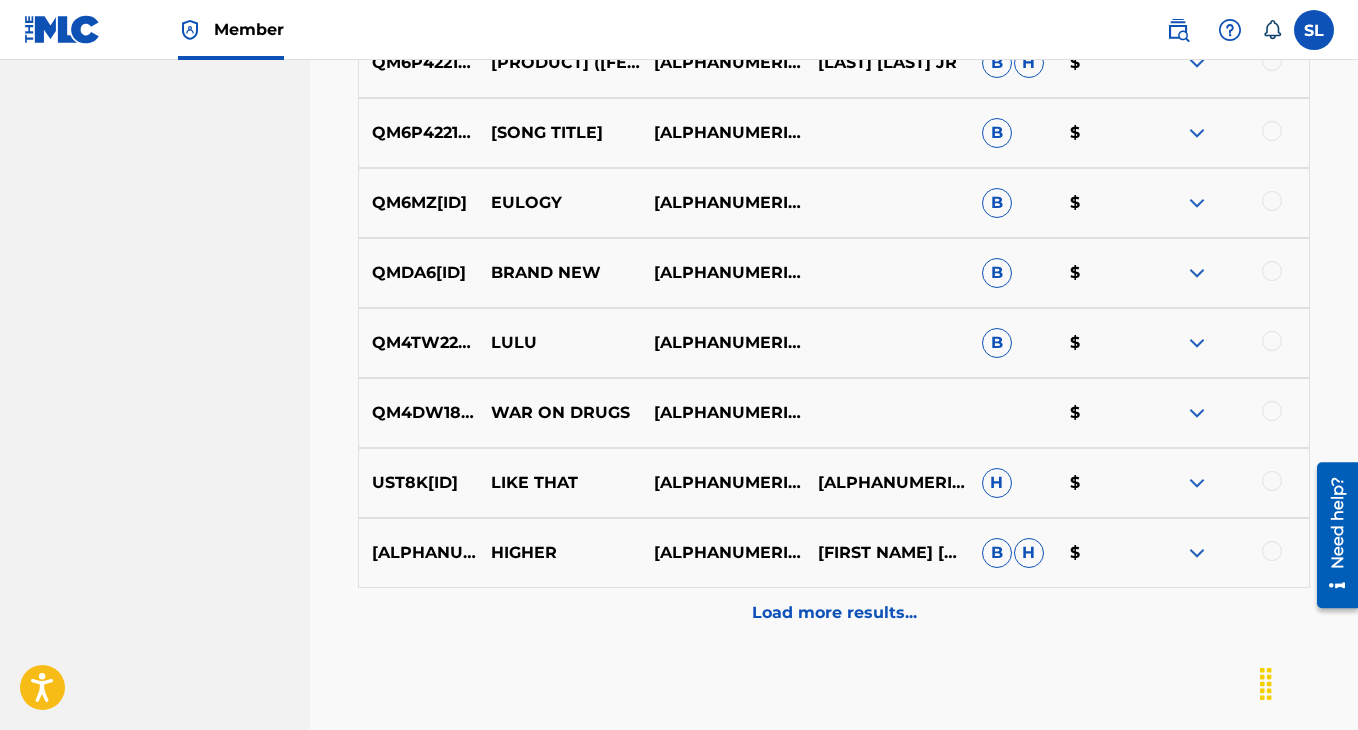 scroll, scrollTop: 4587, scrollLeft: 0, axis: vertical 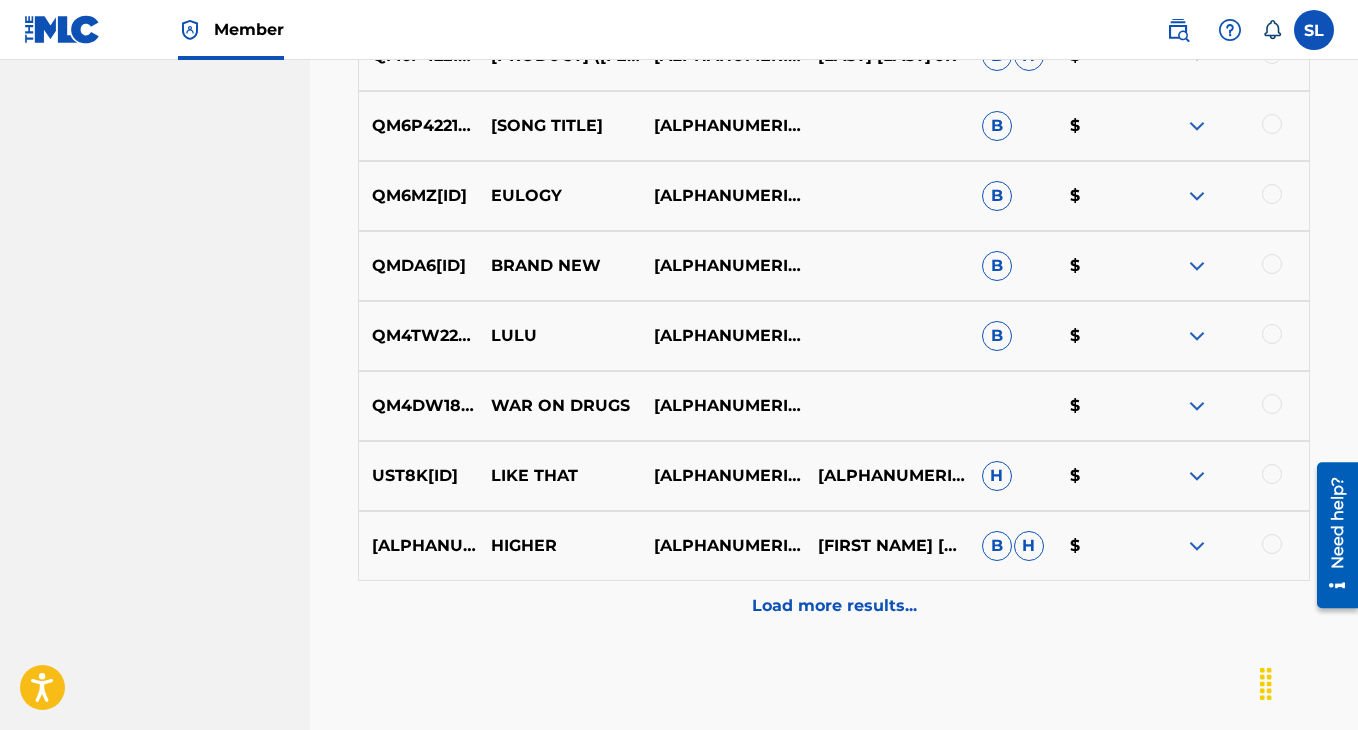 click on "Load more results..." at bounding box center (834, 606) 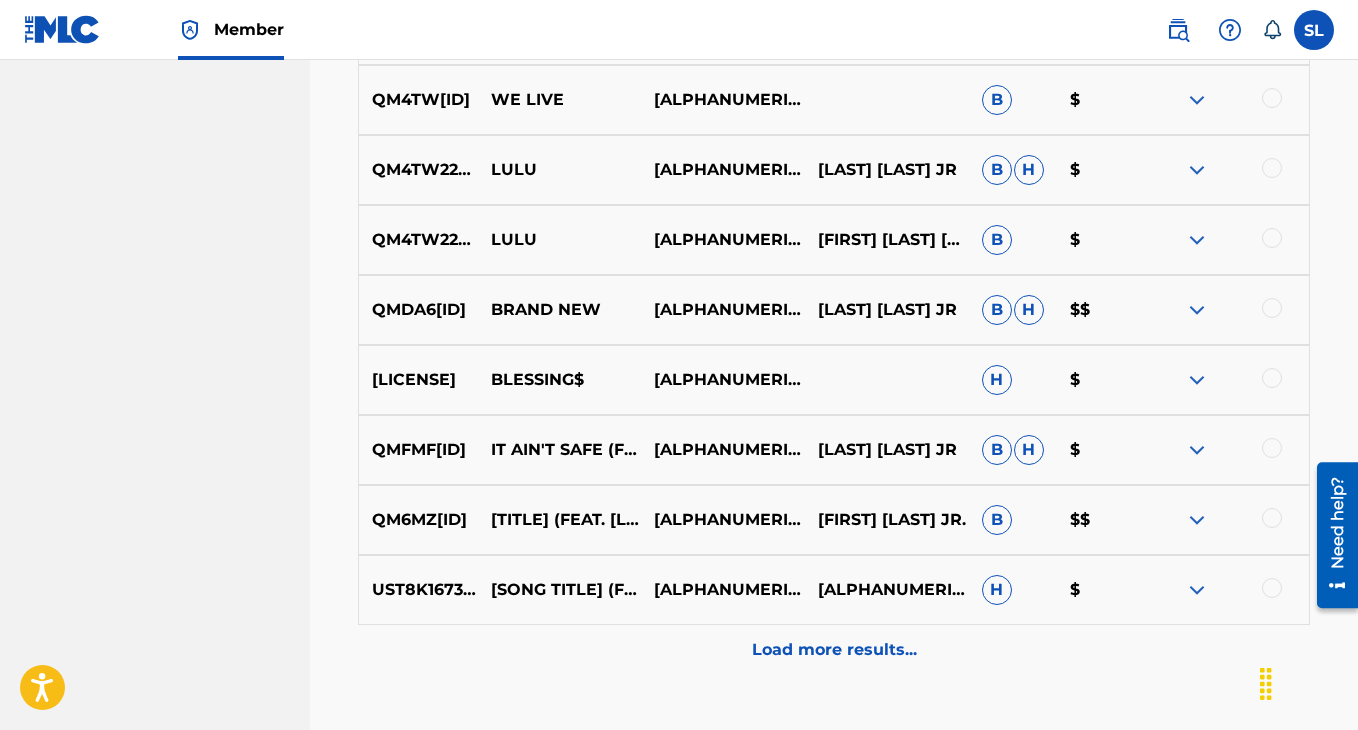 scroll, scrollTop: 5384, scrollLeft: 0, axis: vertical 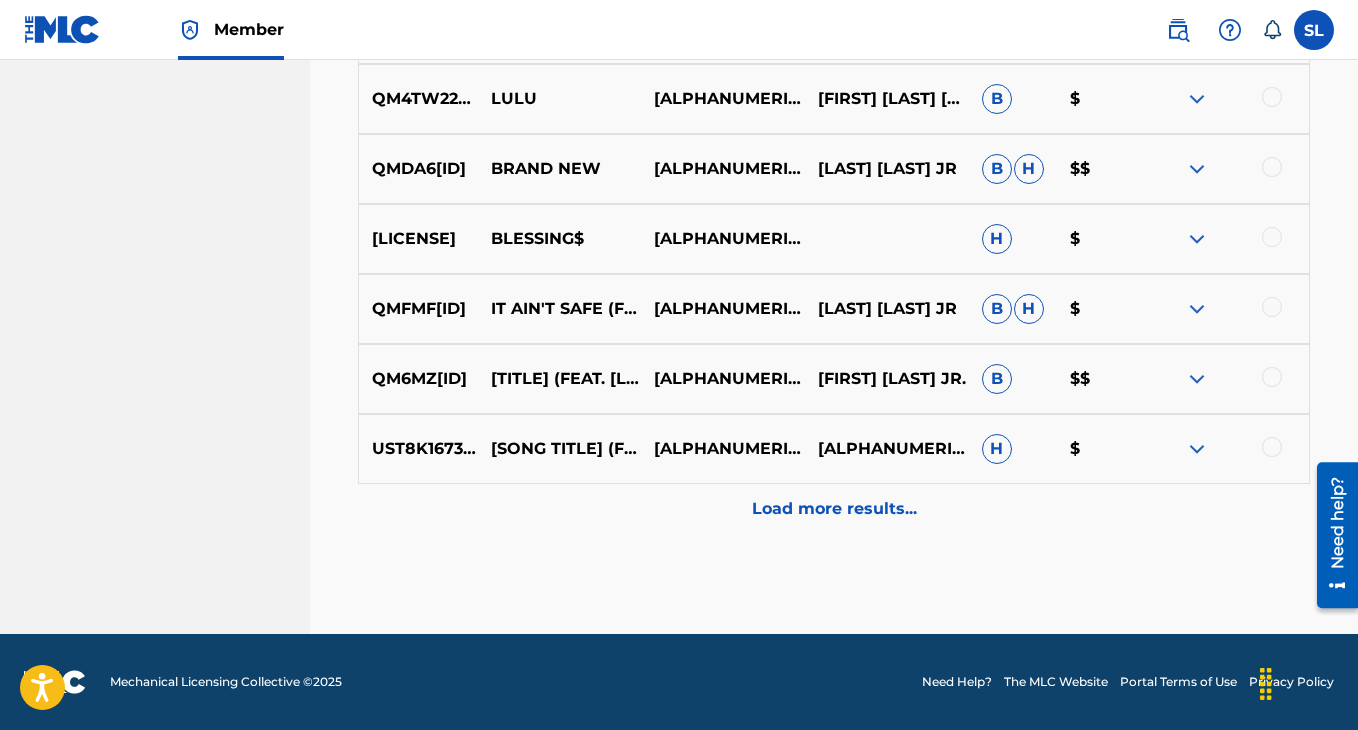 click on "Load more results..." at bounding box center [834, 509] 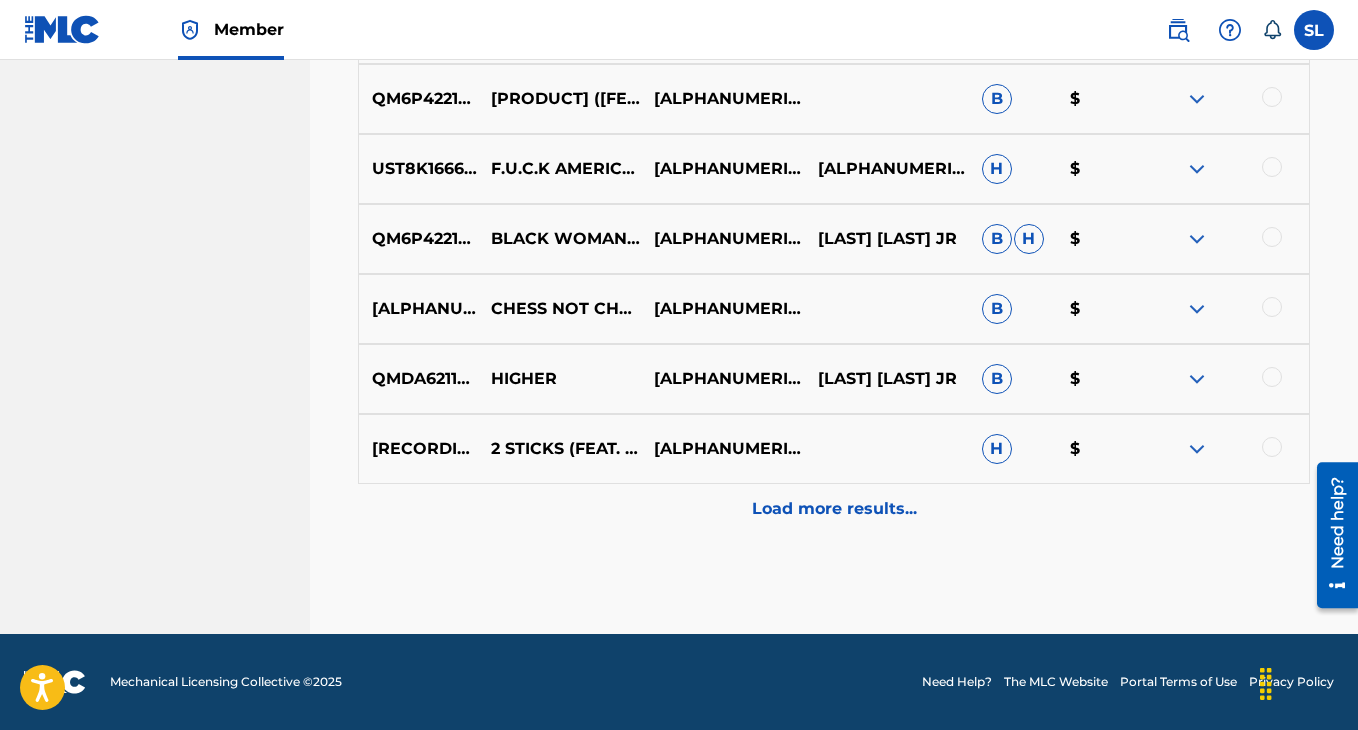 click on "Load more results..." at bounding box center (834, 509) 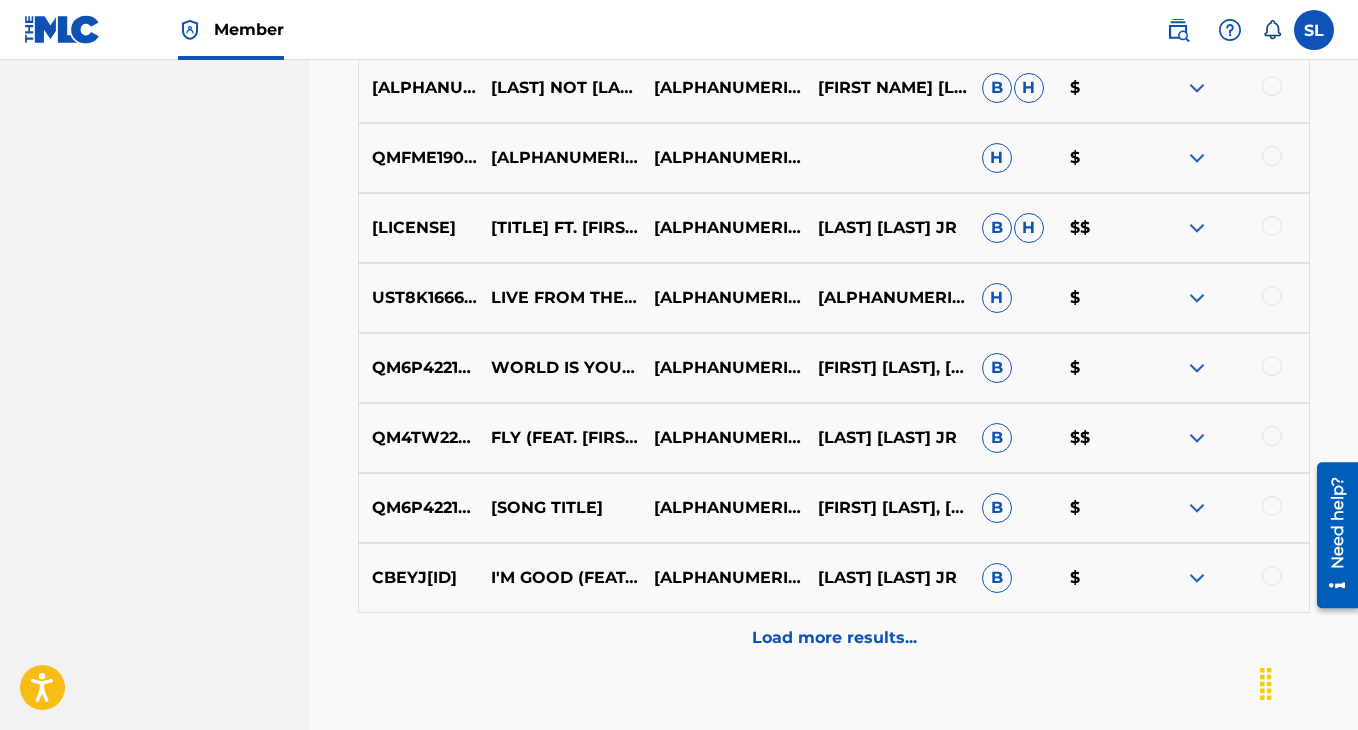 scroll, scrollTop: 6653, scrollLeft: 0, axis: vertical 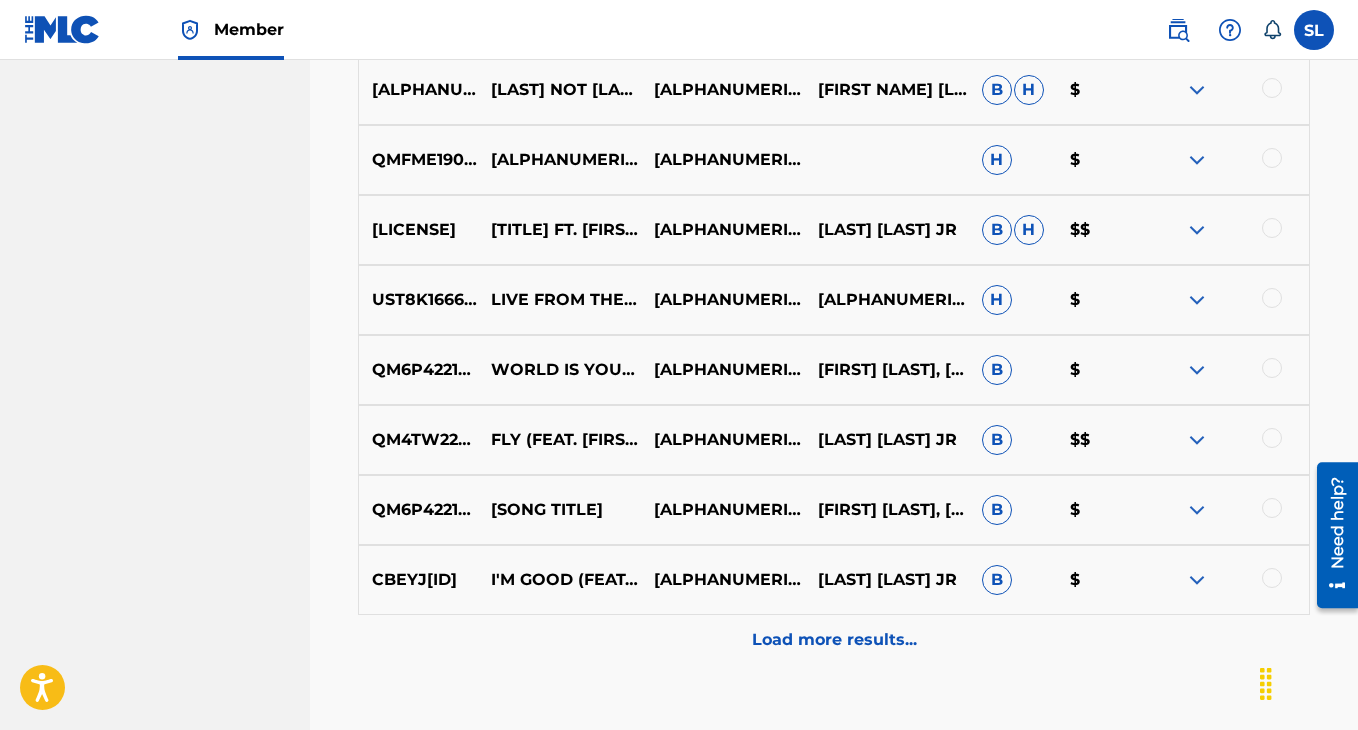 click on "Load more results..." at bounding box center (834, 640) 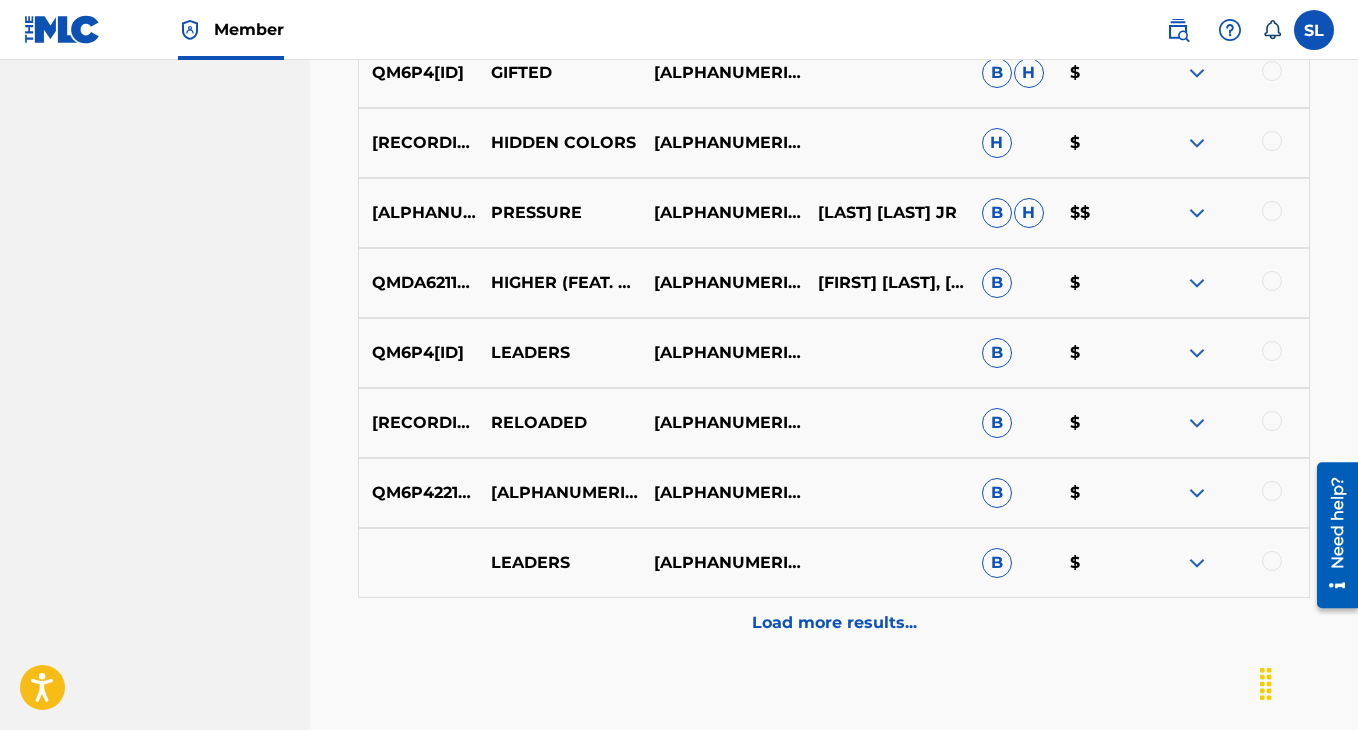 click on "Load more results..." at bounding box center [834, 623] 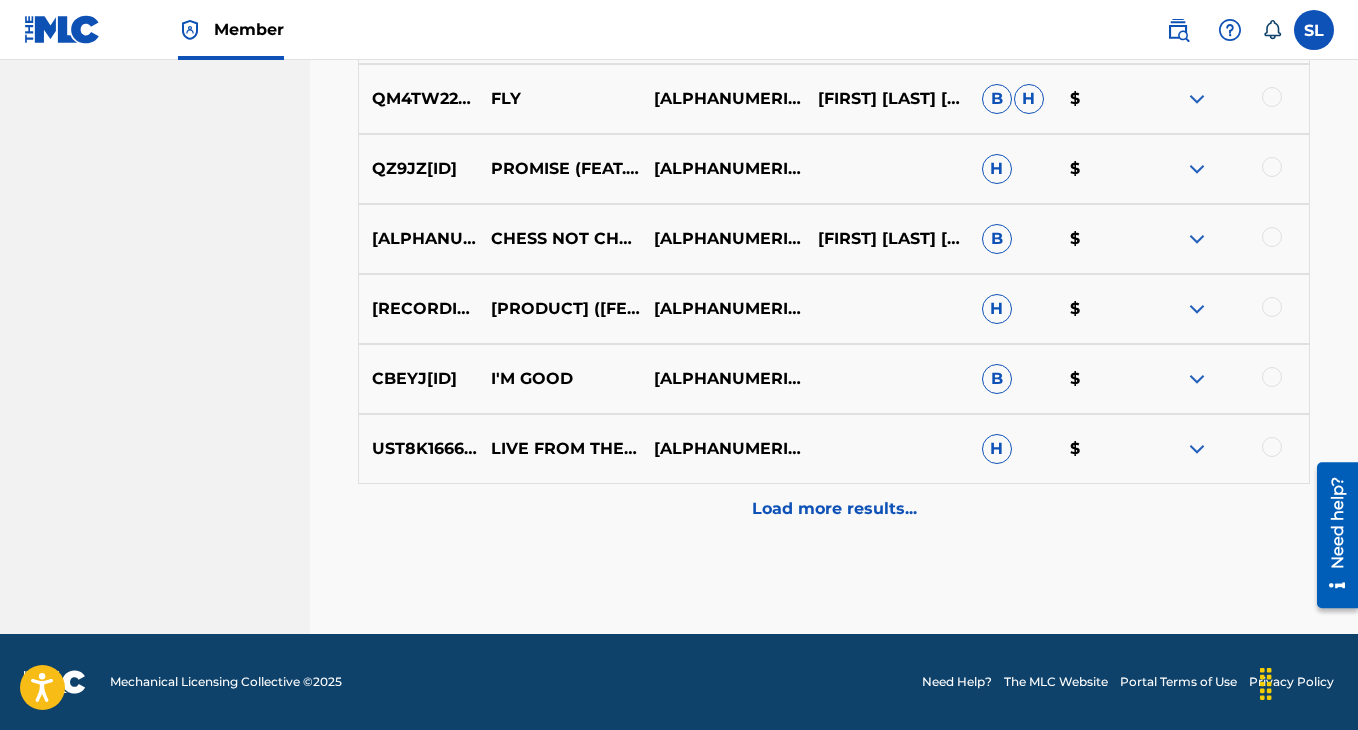 click on "Load more results..." at bounding box center (834, 509) 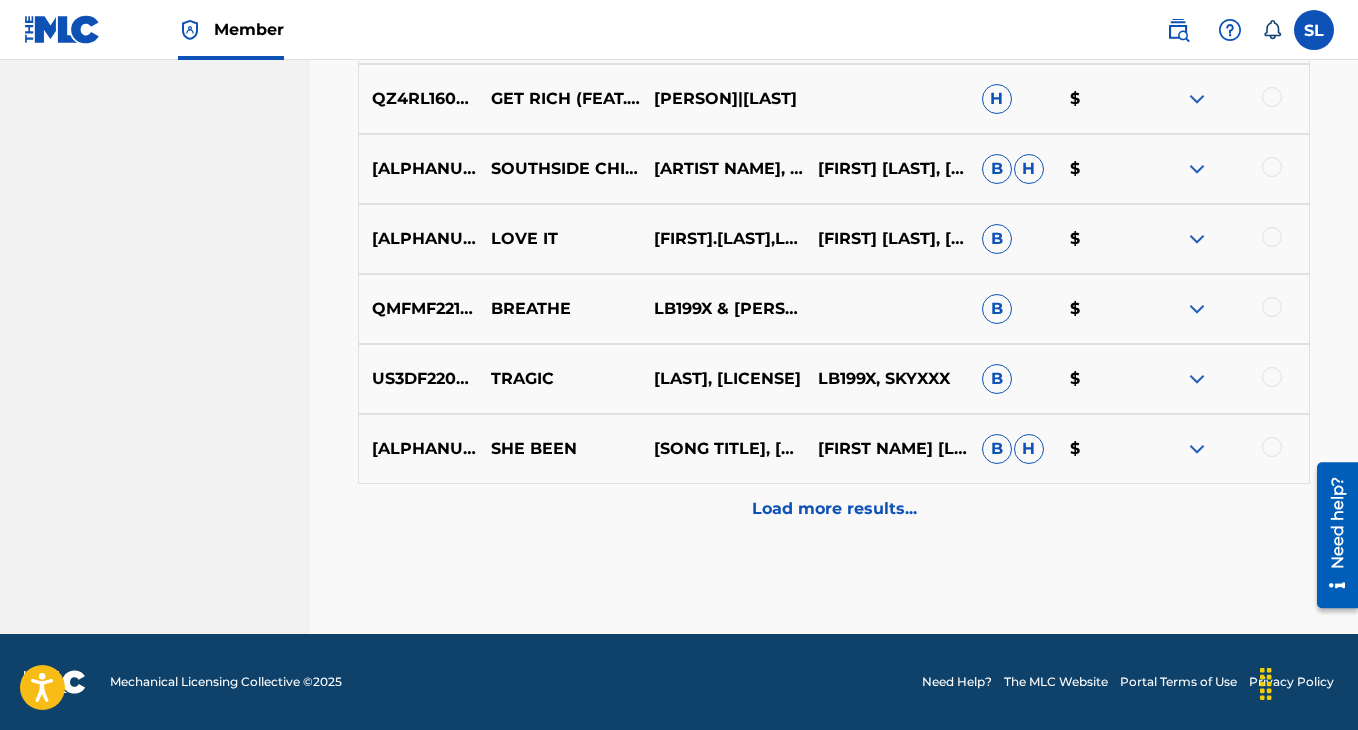 click on "Load more results..." at bounding box center (834, 509) 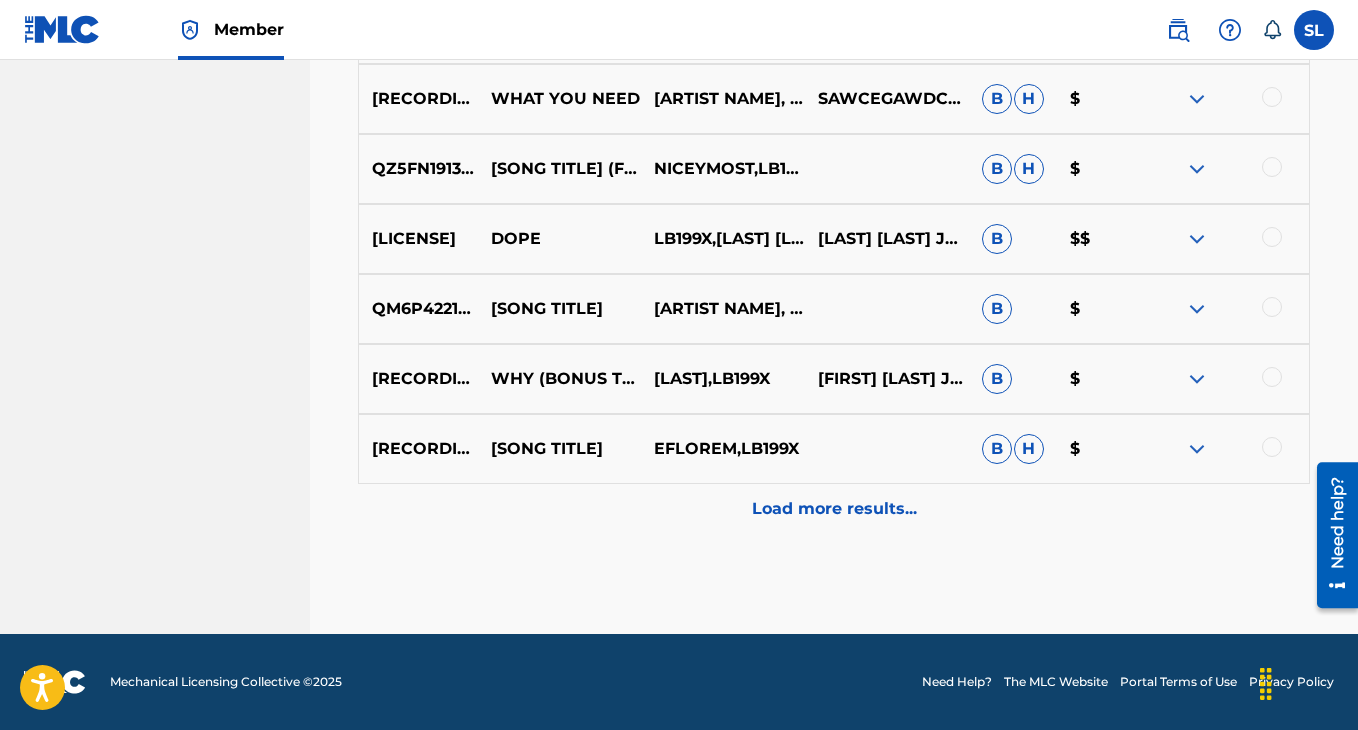 click on "Load more results..." at bounding box center [834, 509] 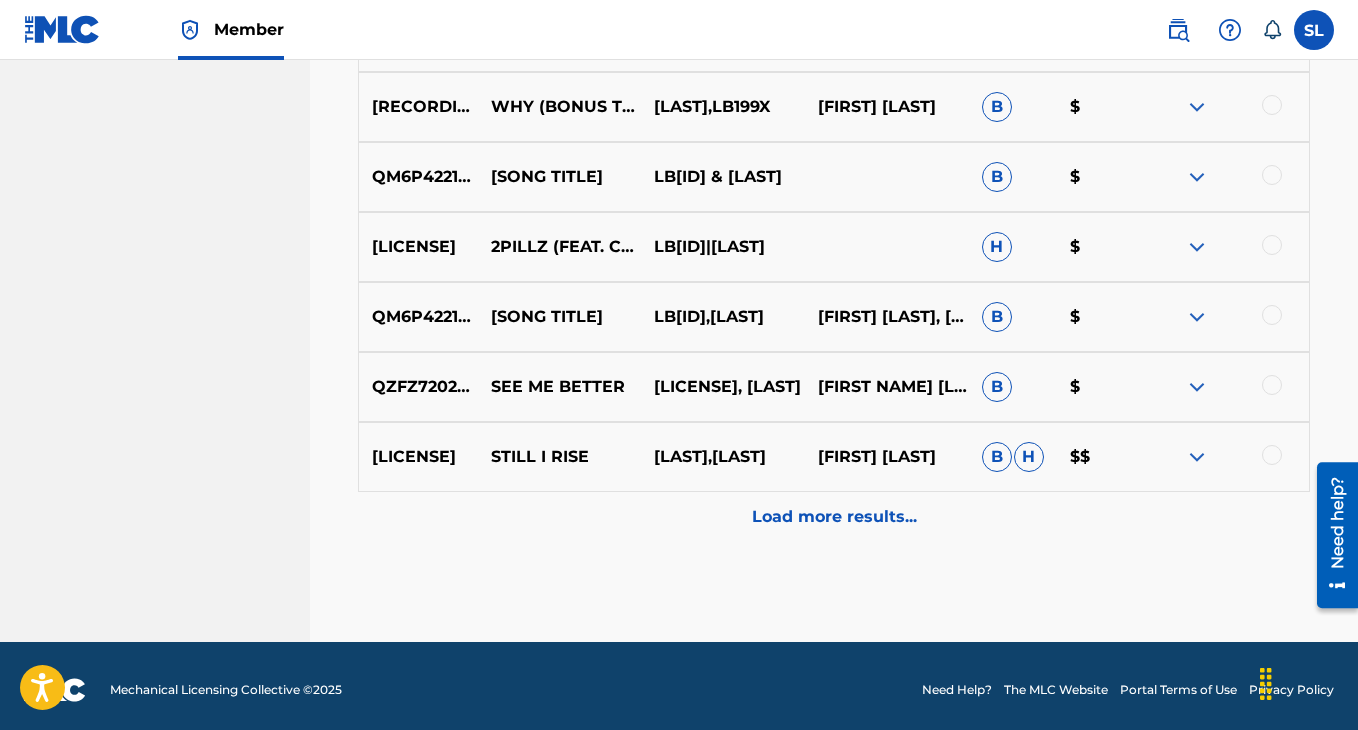 click on "Load more results..." at bounding box center [834, 517] 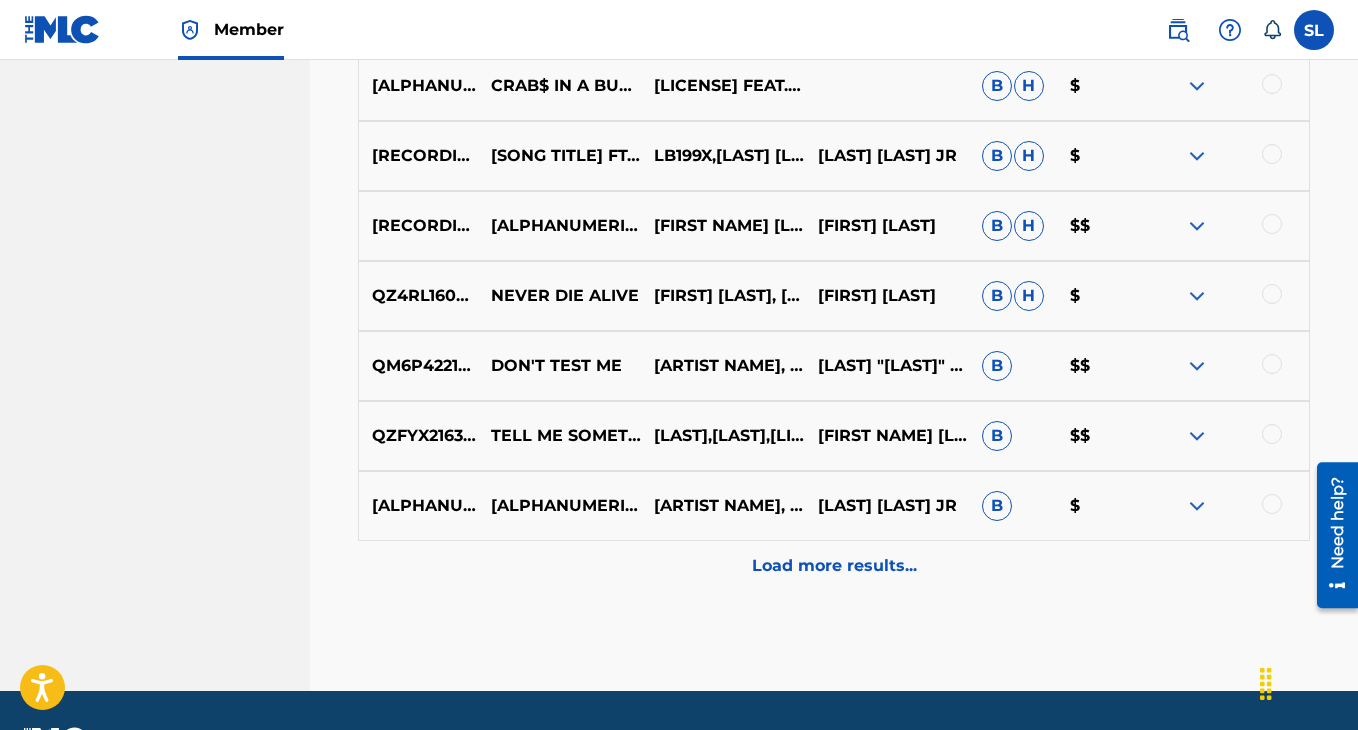 scroll, scrollTop: 10984, scrollLeft: 0, axis: vertical 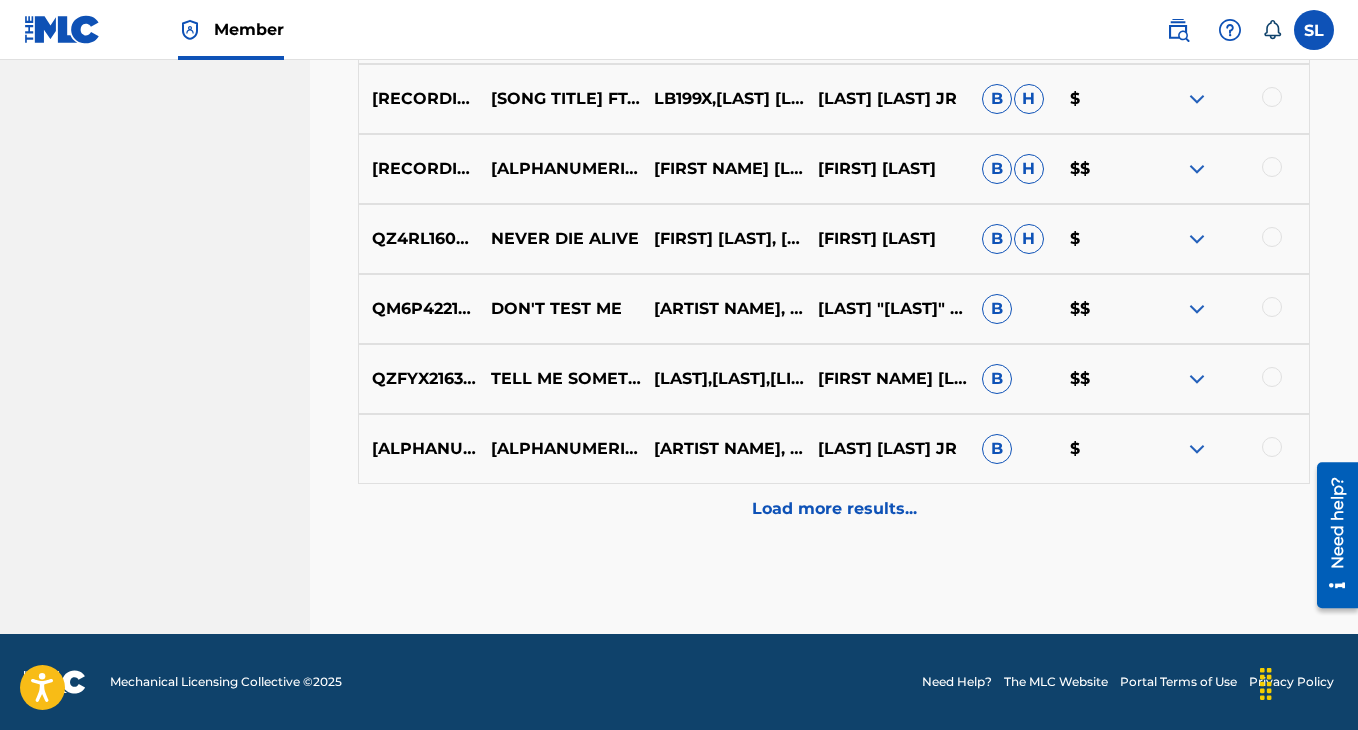 click on "Load more results..." at bounding box center [834, 509] 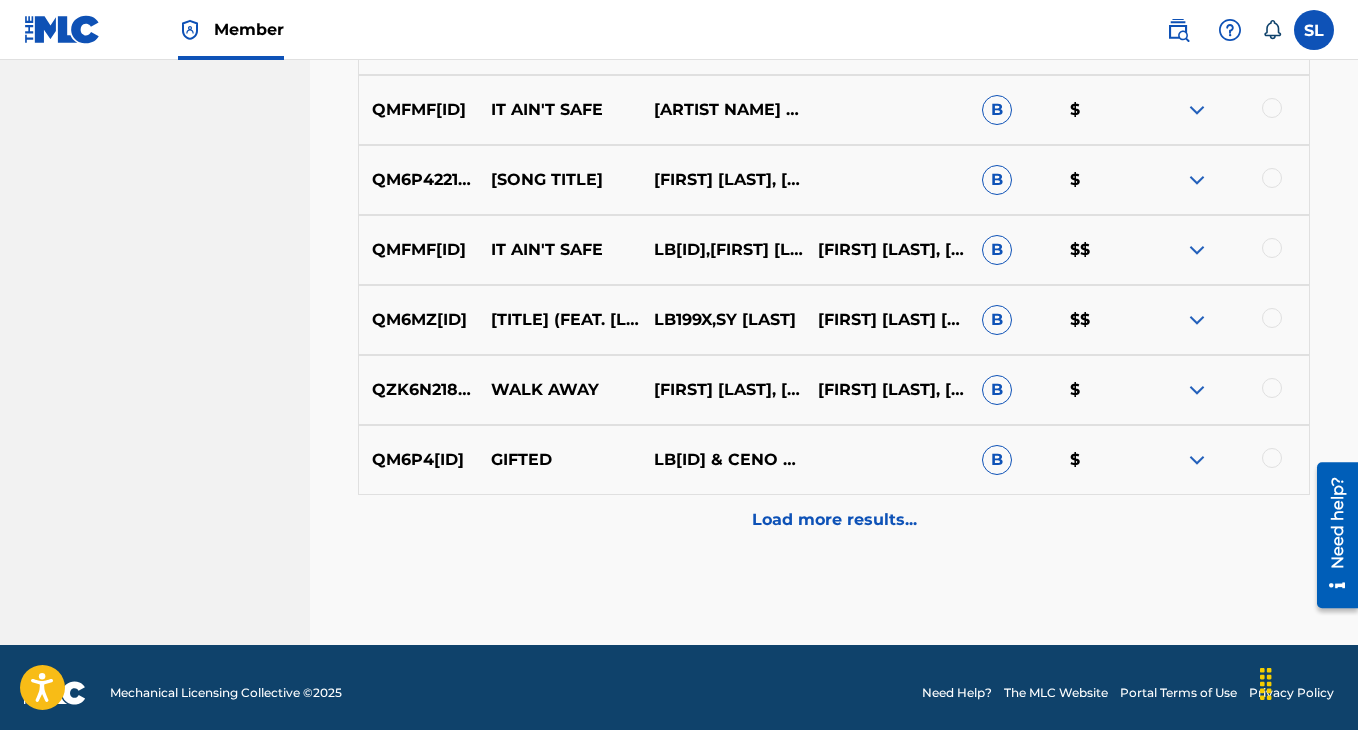 click on "Load more results..." at bounding box center [834, 520] 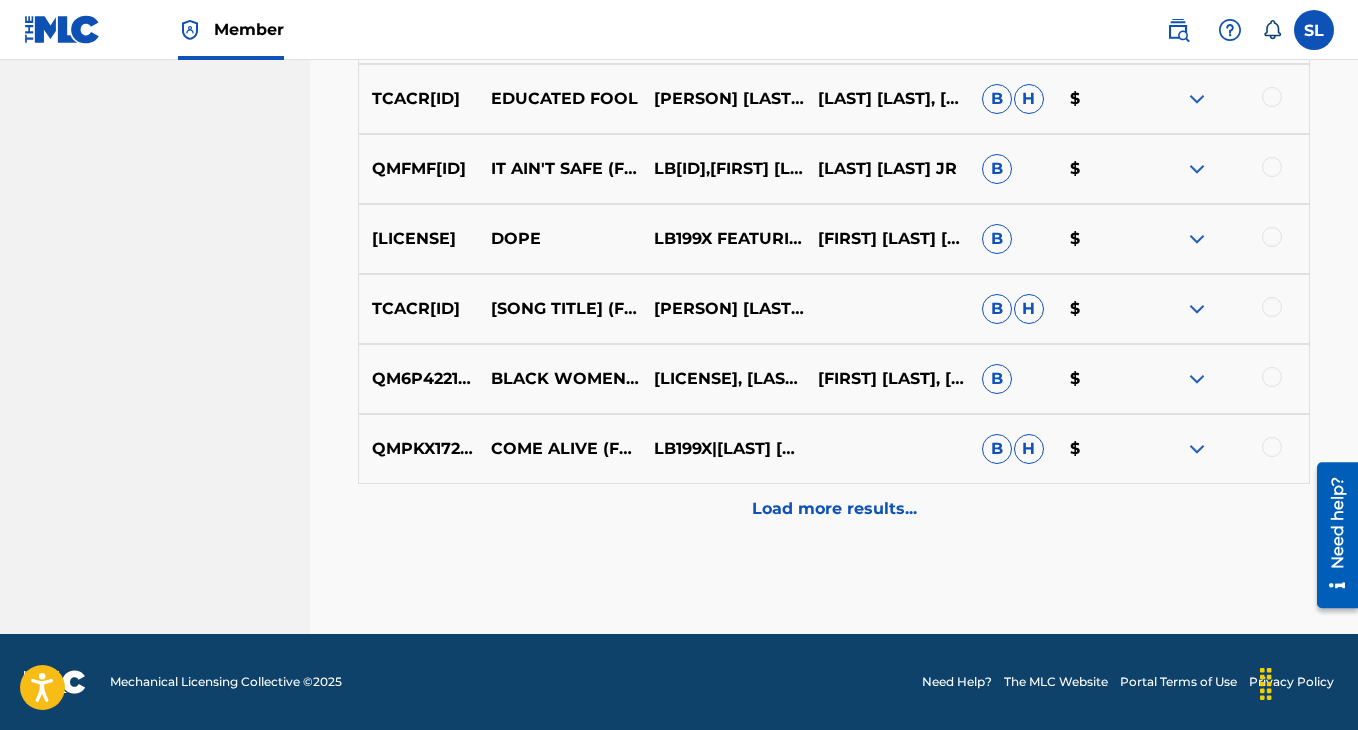 click on "Load more results..." at bounding box center [834, 509] 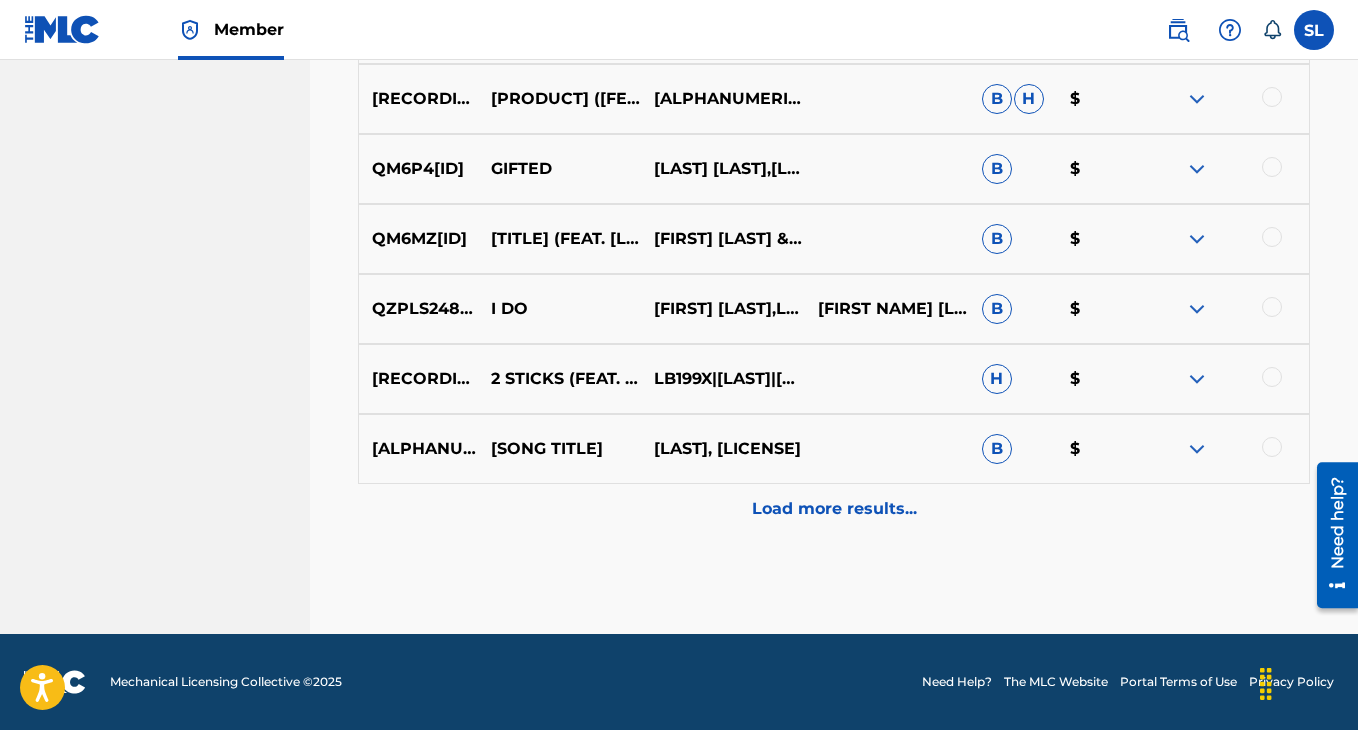 click on "Load more results..." at bounding box center [834, 509] 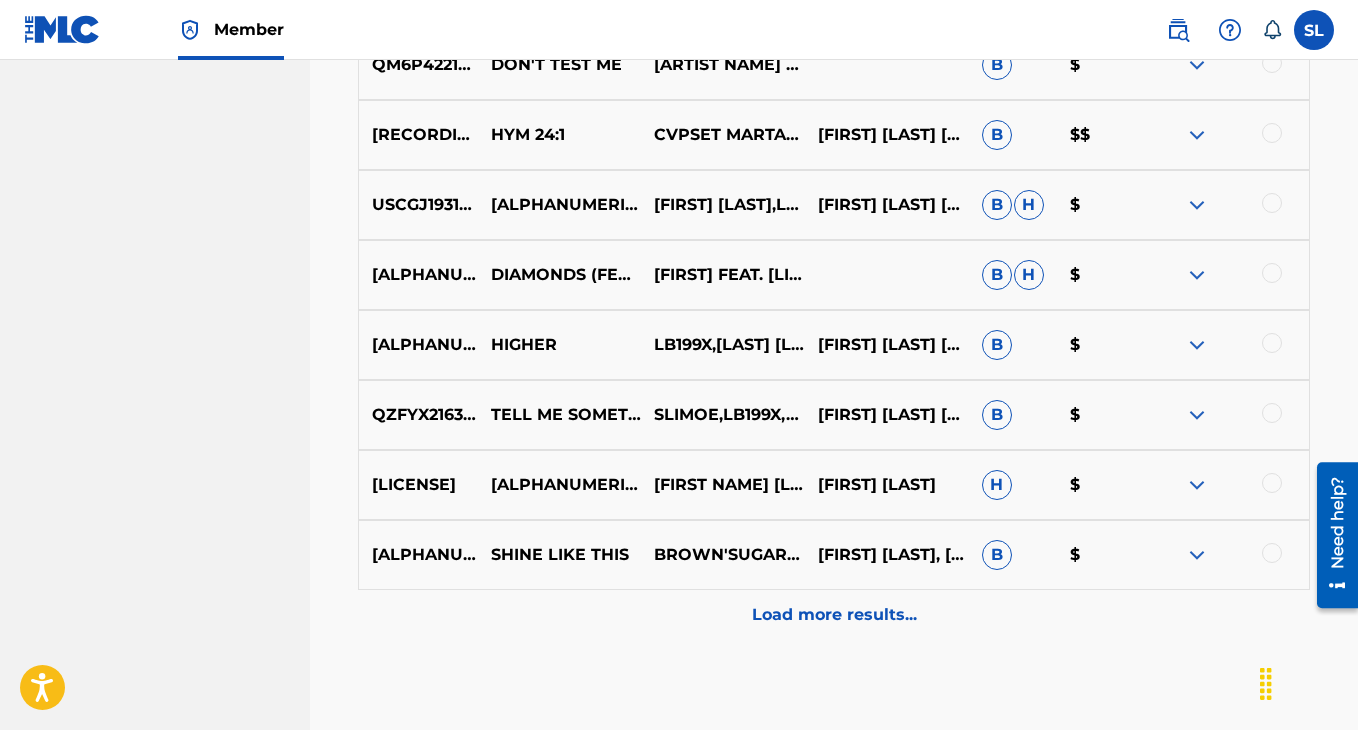 click on "Load more results..." at bounding box center [834, 615] 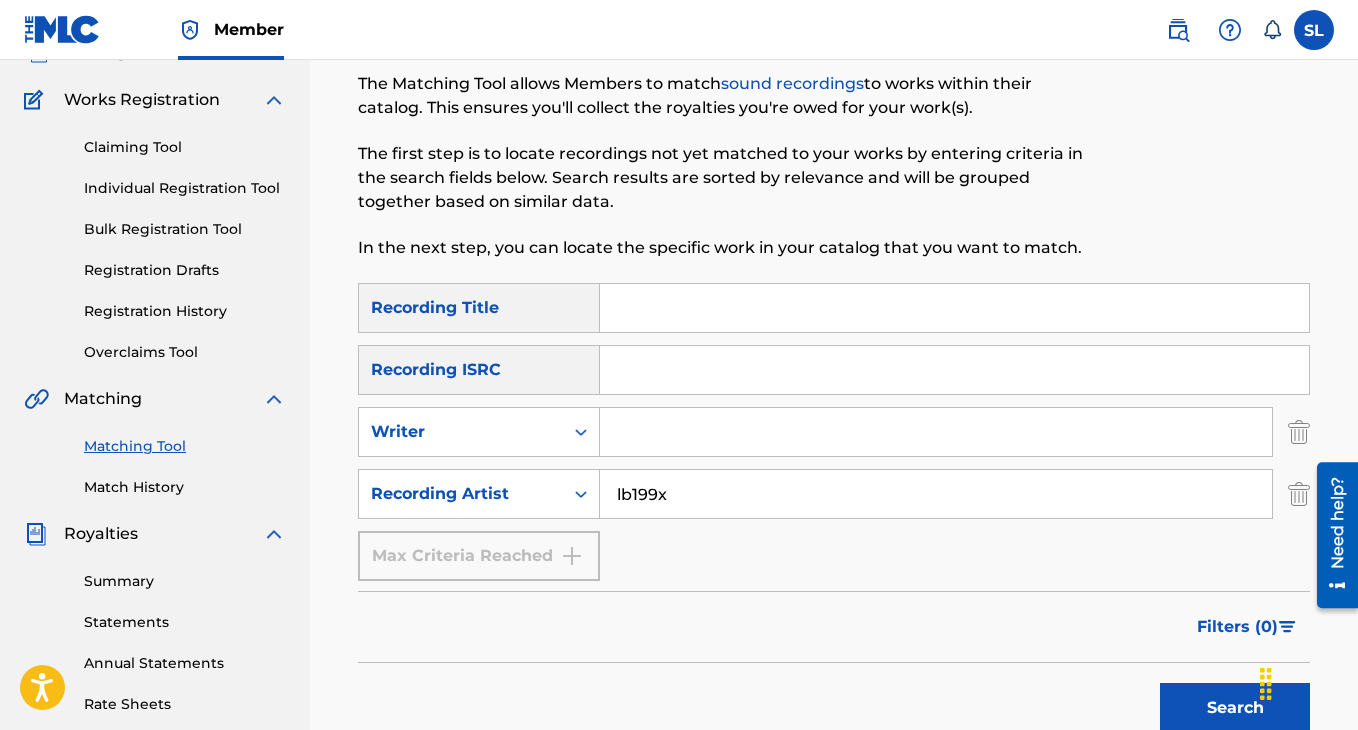 scroll, scrollTop: 0, scrollLeft: 0, axis: both 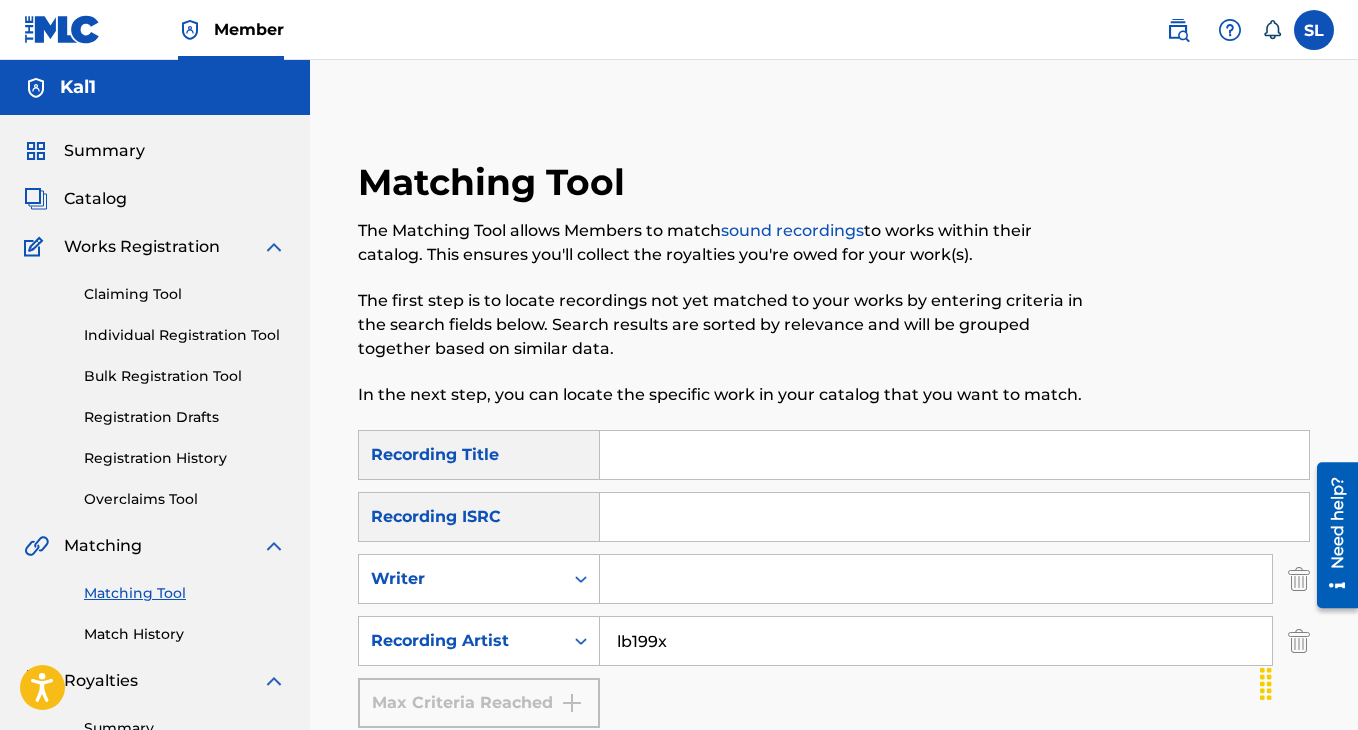 click on "Registration History" at bounding box center [185, 458] 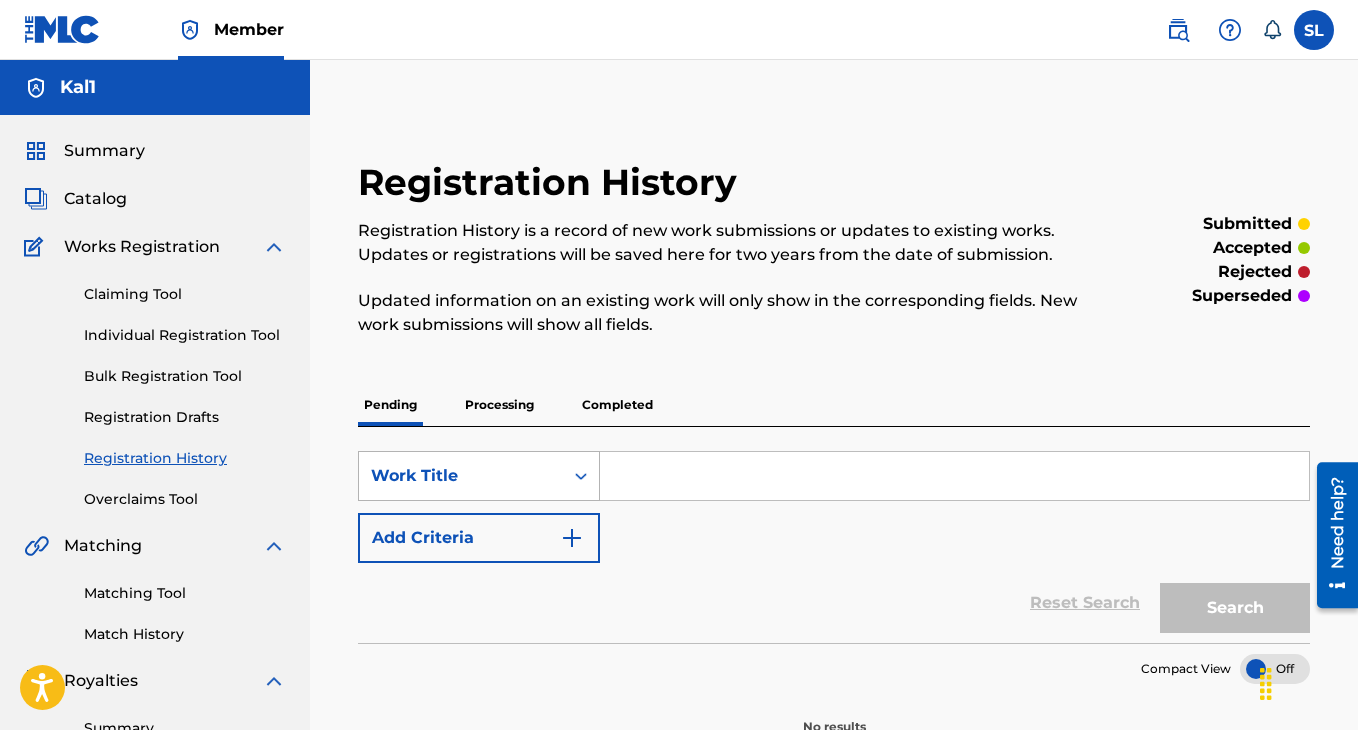 scroll, scrollTop: 159, scrollLeft: 0, axis: vertical 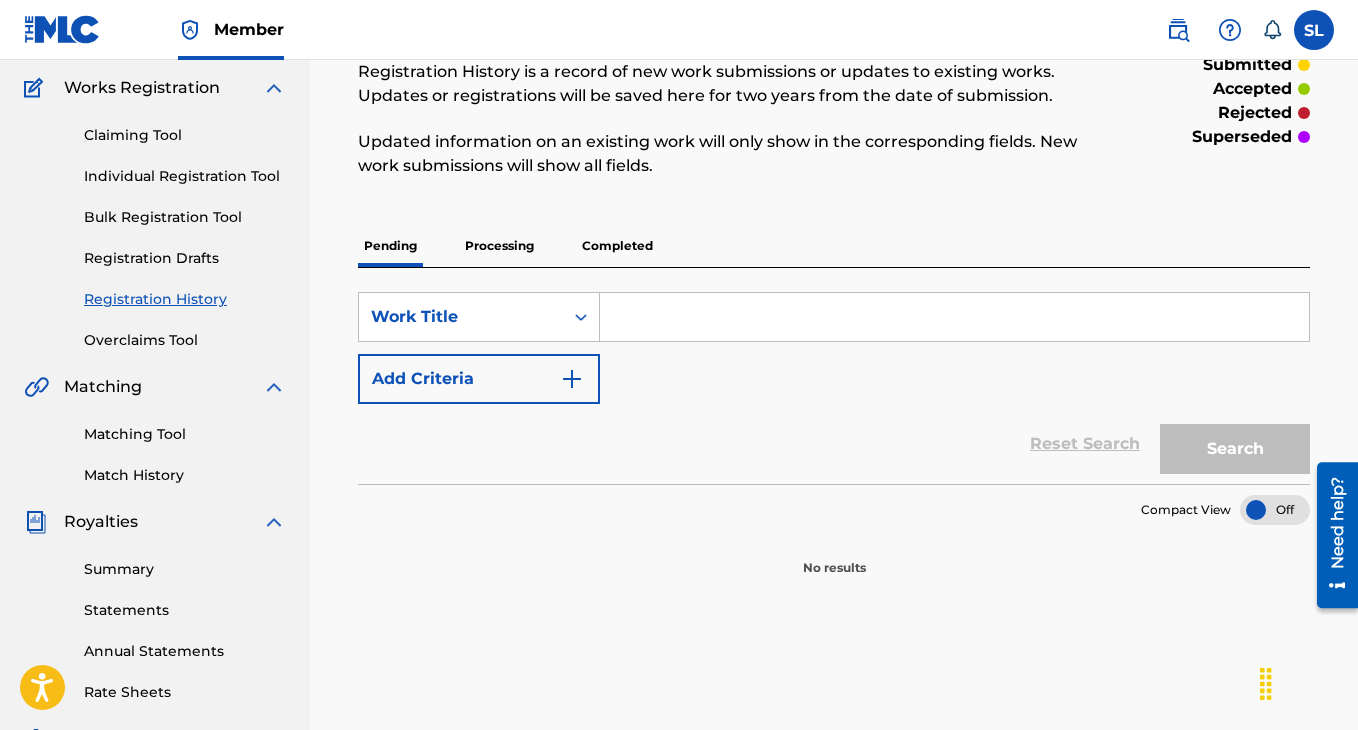click on "Completed" at bounding box center (617, 246) 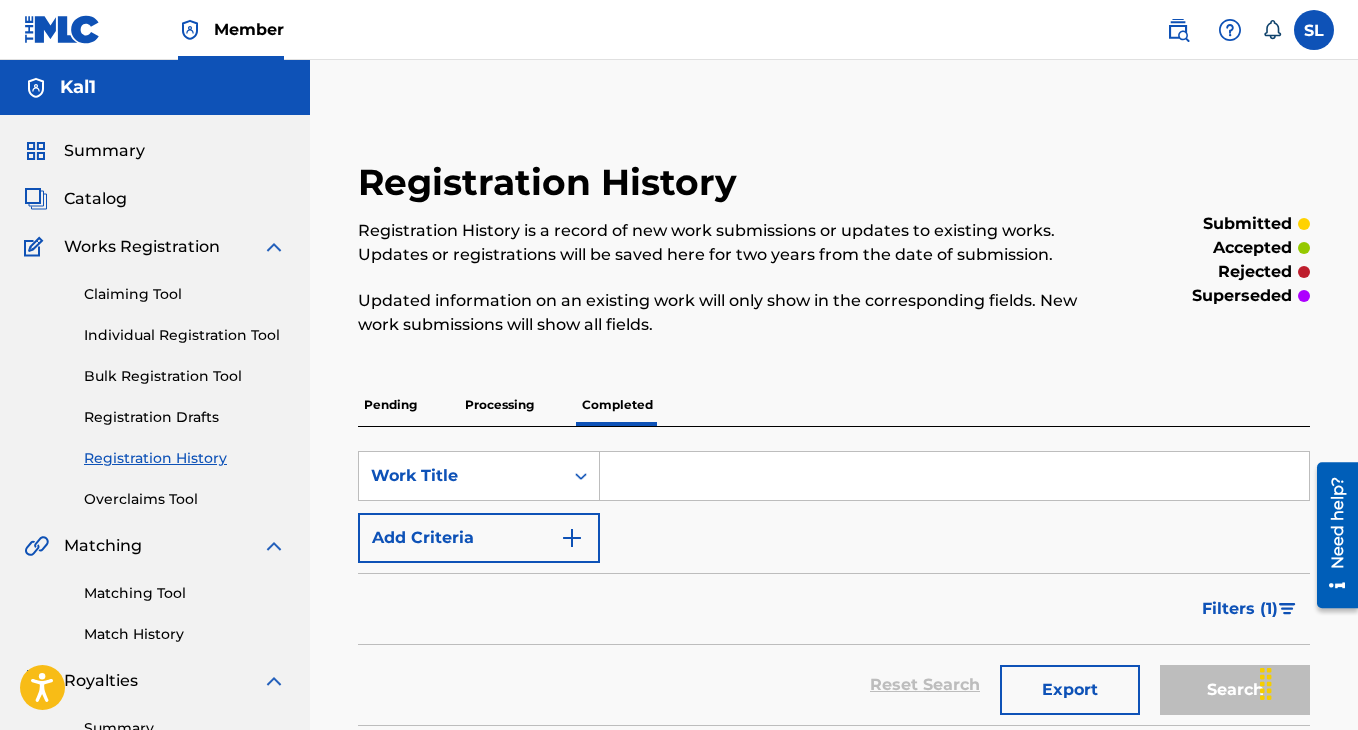 scroll, scrollTop: 132, scrollLeft: 0, axis: vertical 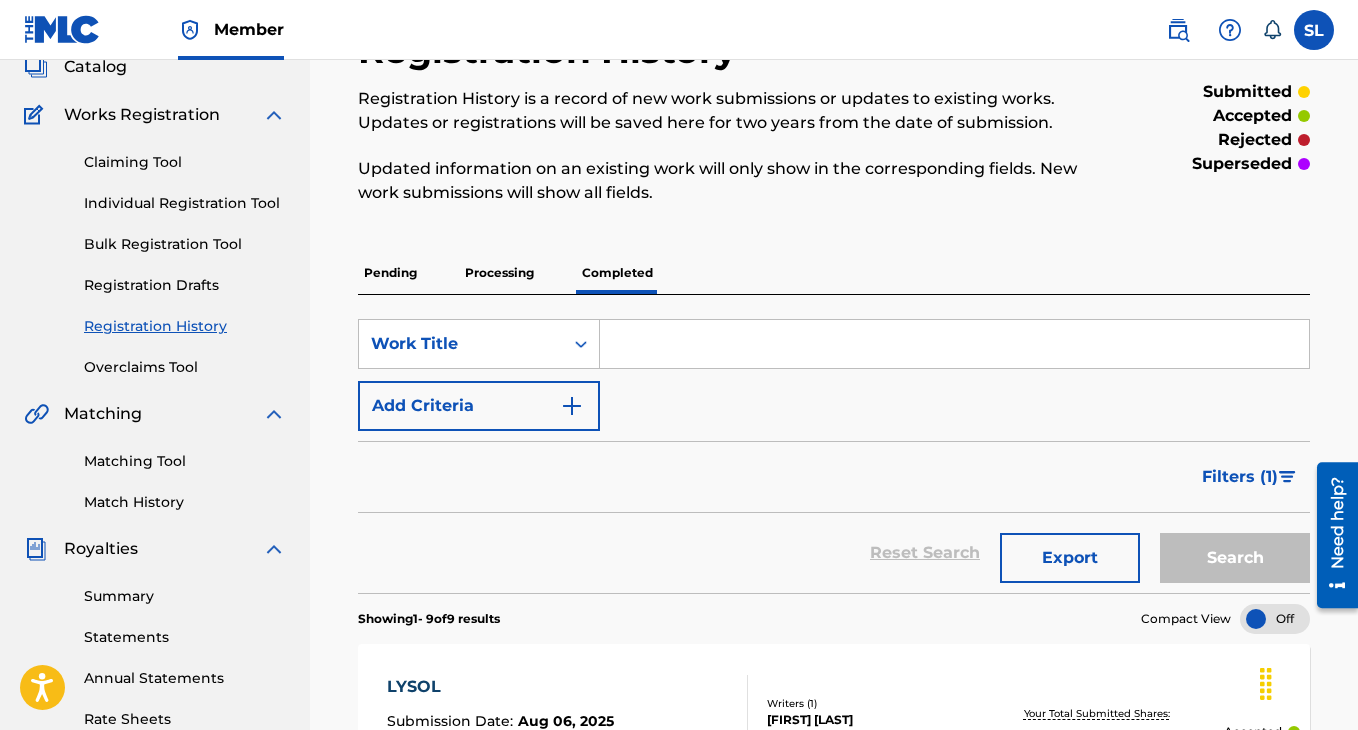 click on "Processing" at bounding box center (499, 273) 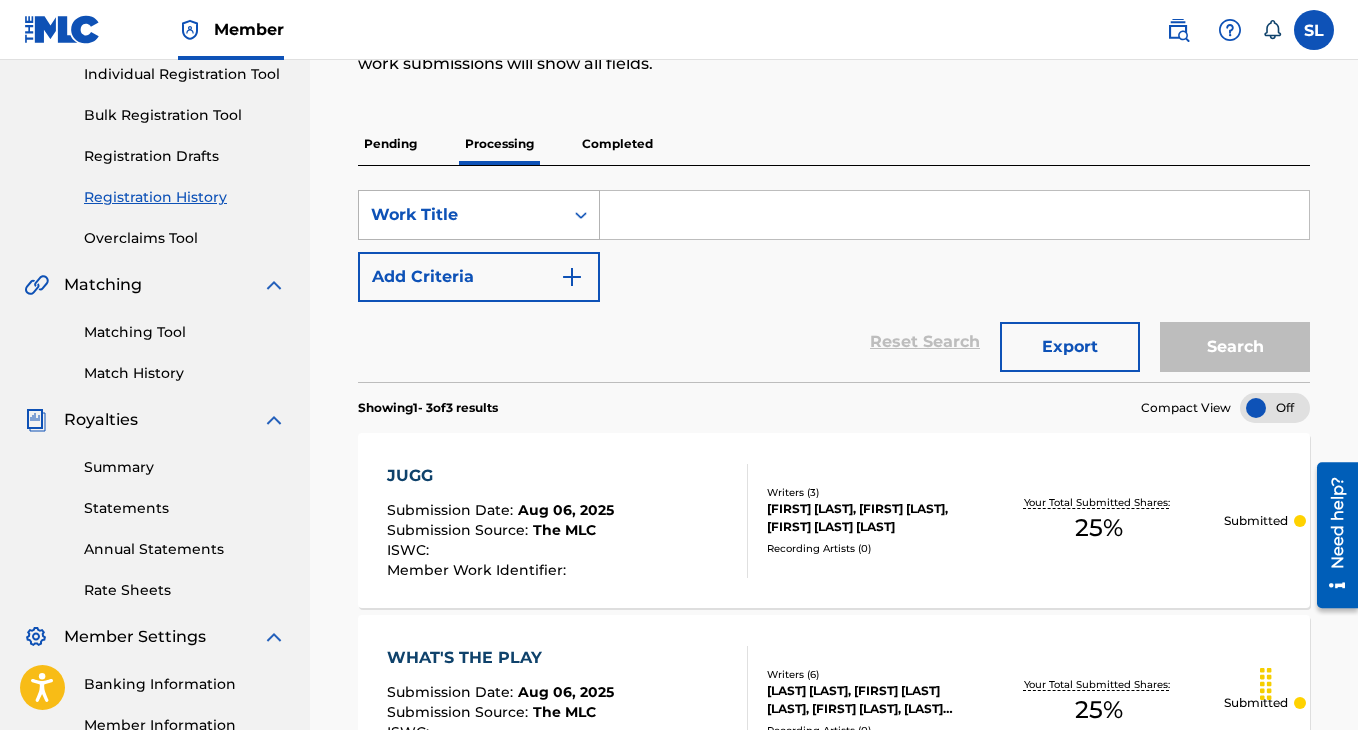 scroll, scrollTop: 245, scrollLeft: 0, axis: vertical 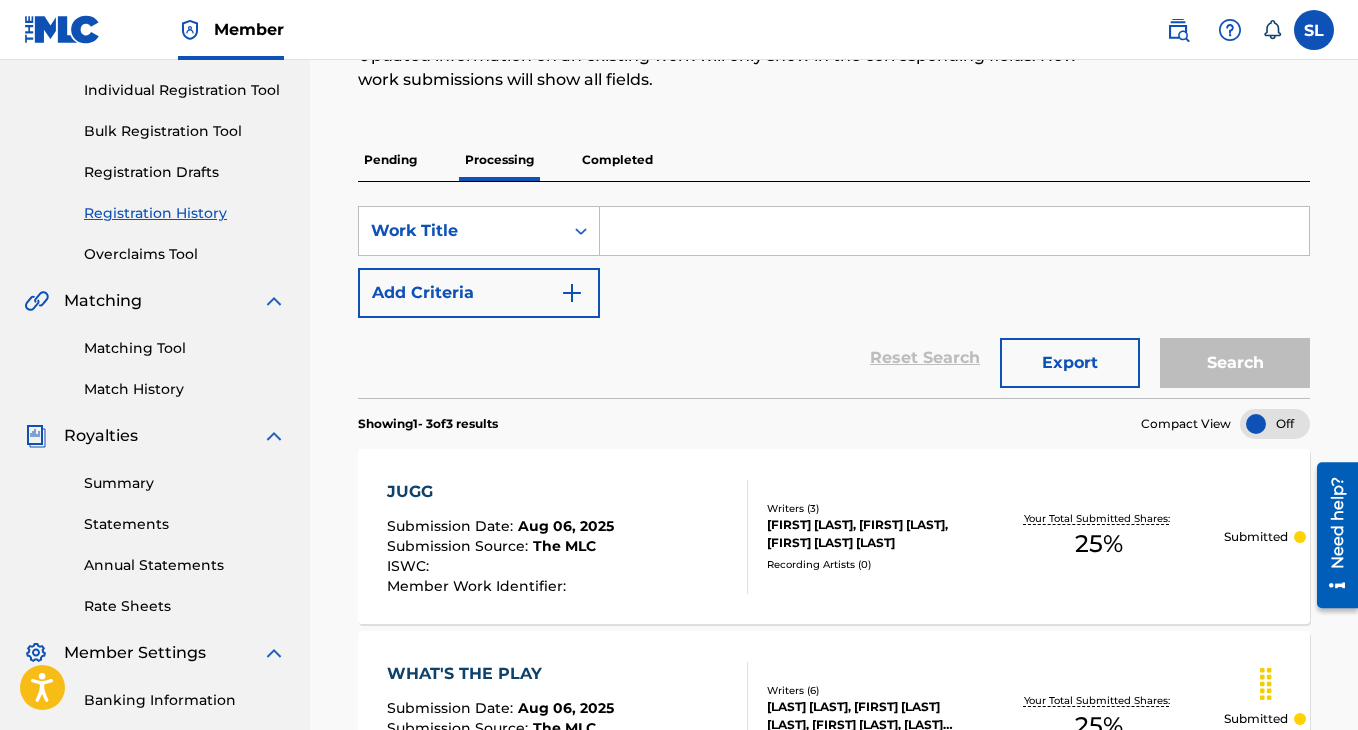 click on "Pending" at bounding box center [390, 160] 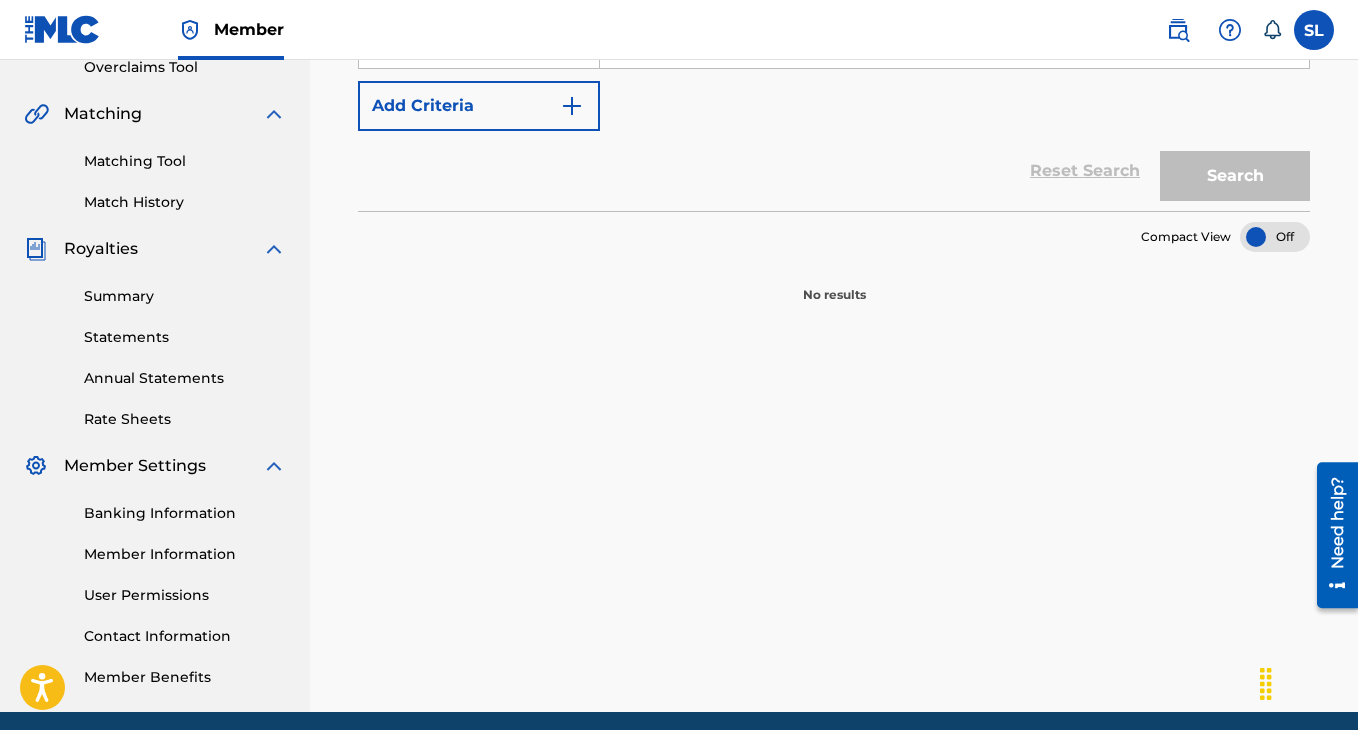 scroll, scrollTop: 168, scrollLeft: 0, axis: vertical 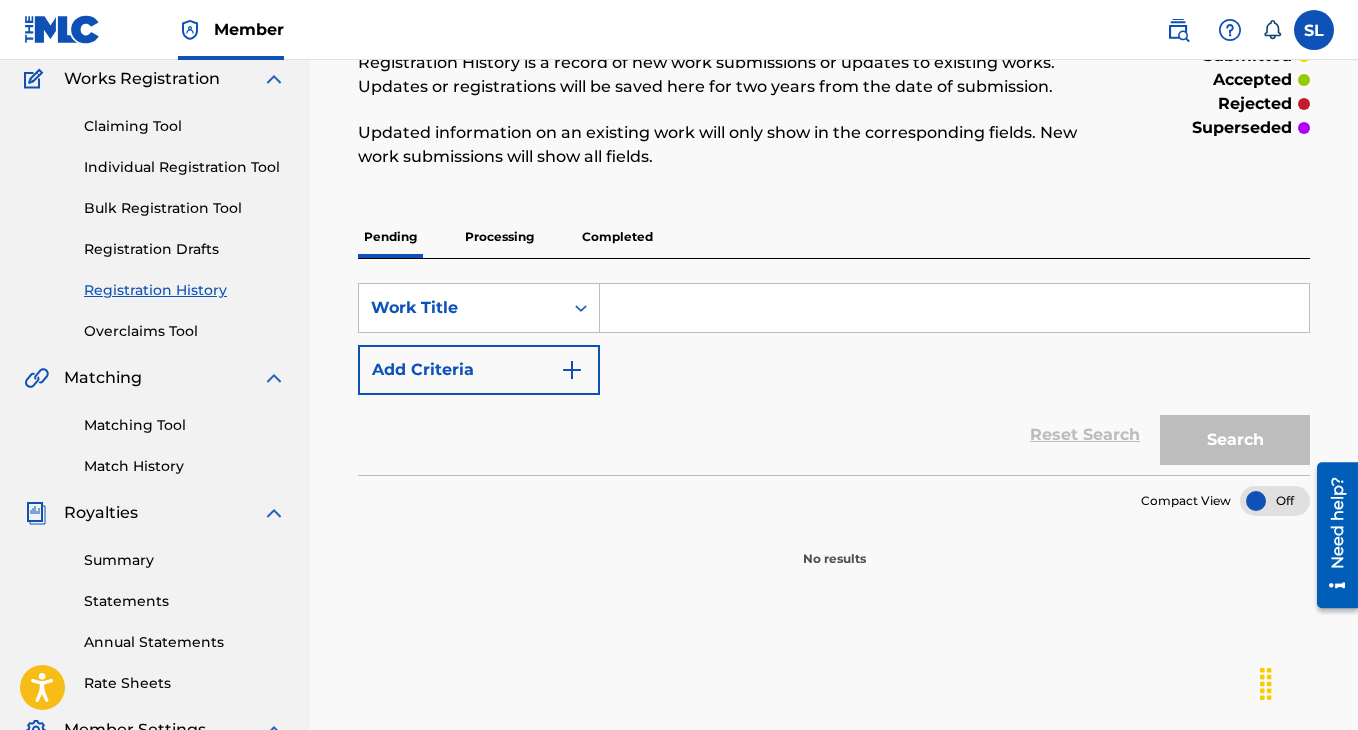 click on "Completed" at bounding box center [617, 237] 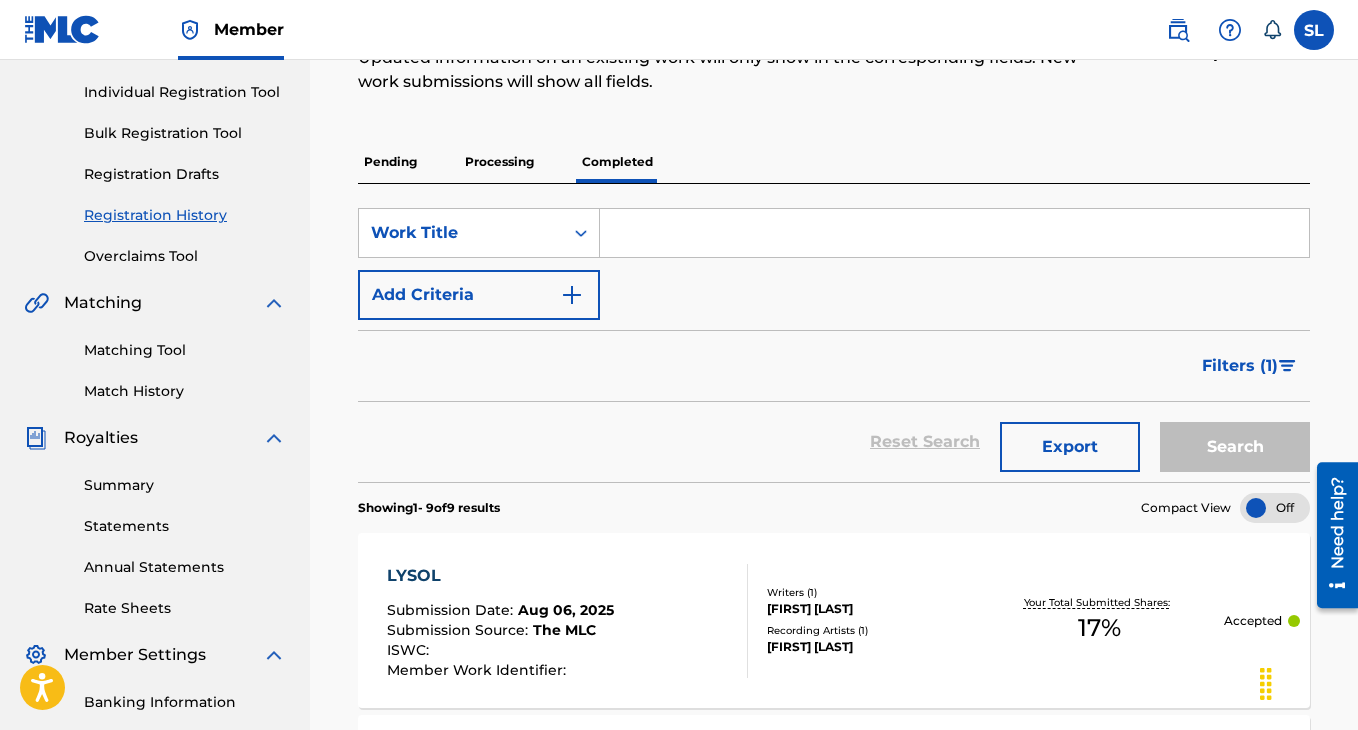 scroll, scrollTop: 0, scrollLeft: 0, axis: both 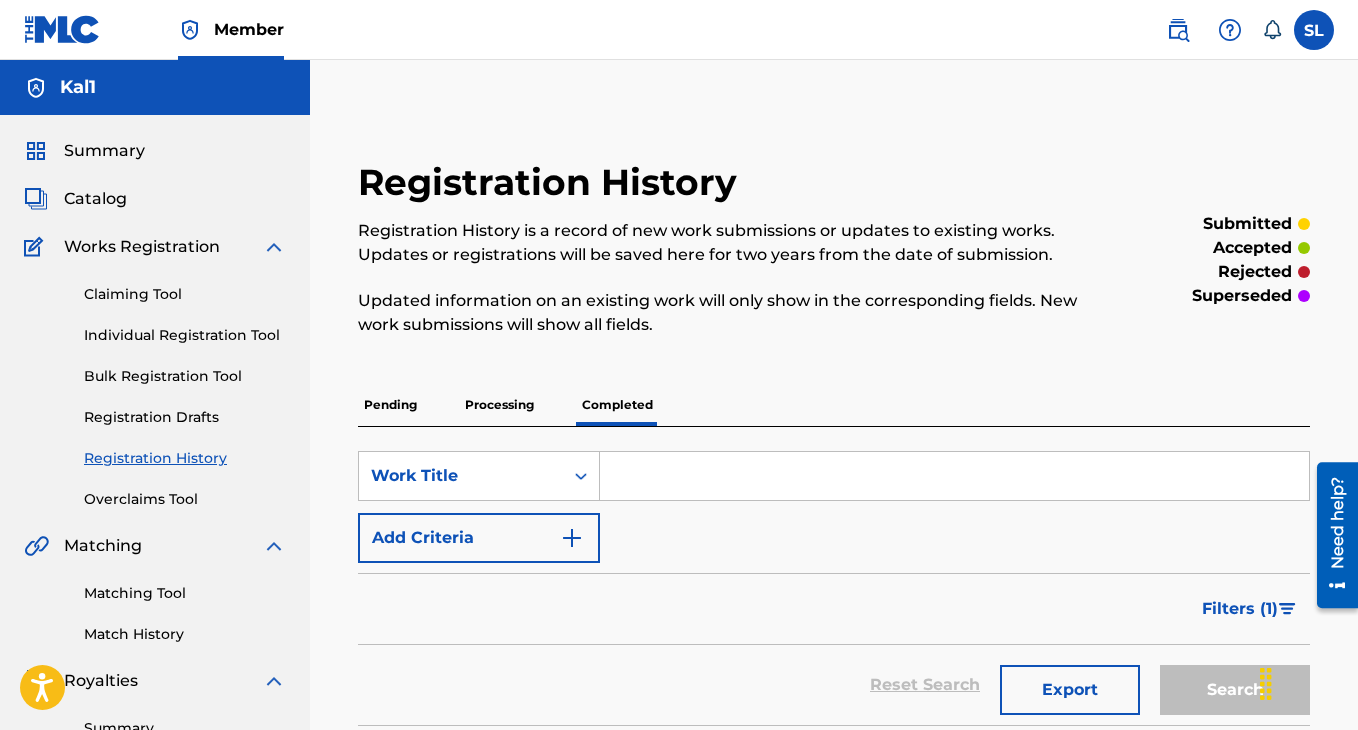 click on "Pending" at bounding box center (390, 405) 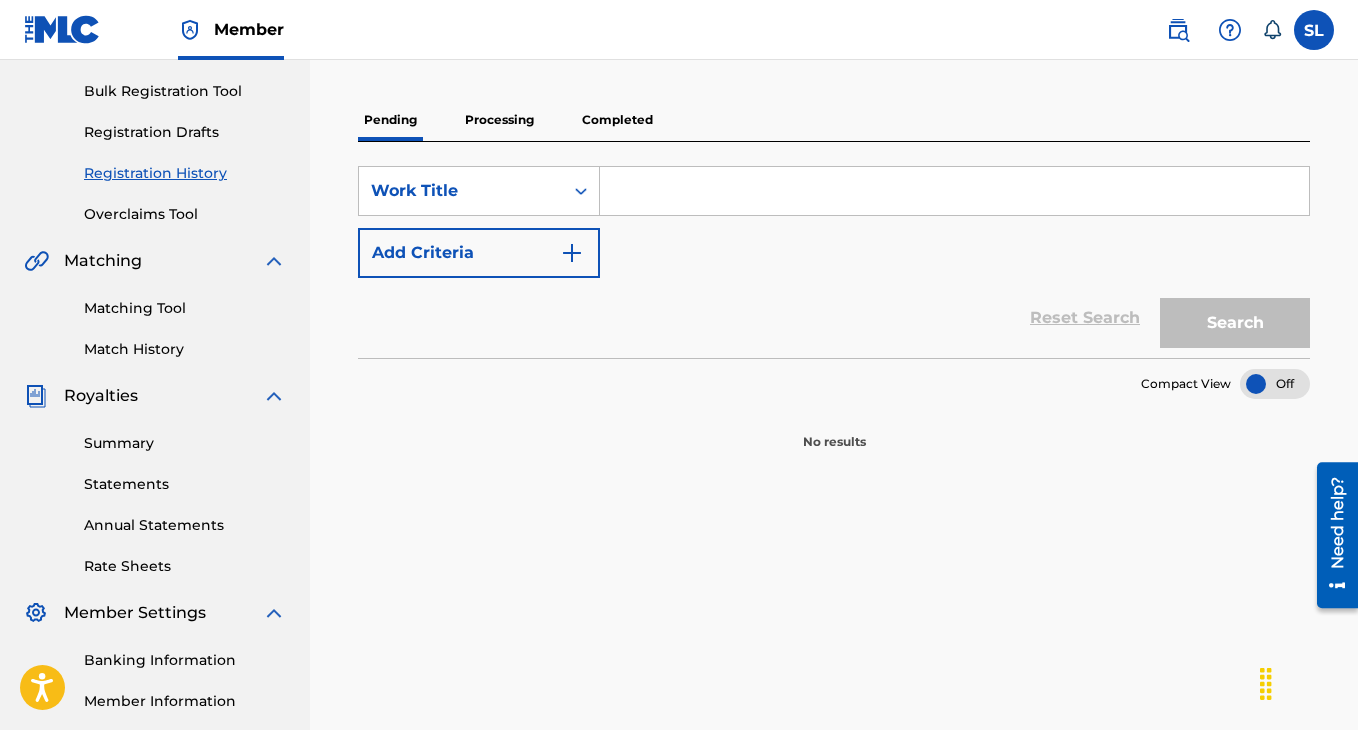 scroll, scrollTop: 157, scrollLeft: 0, axis: vertical 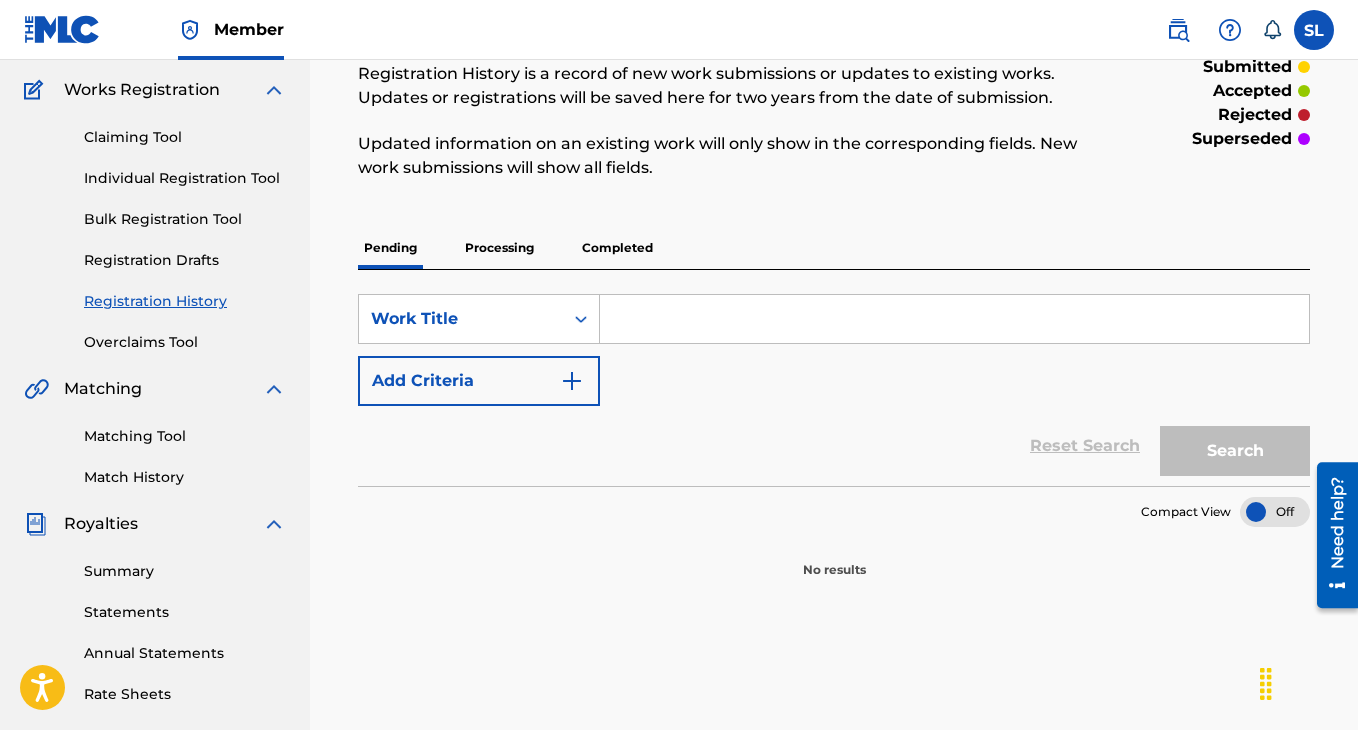 click on "Processing" at bounding box center (499, 248) 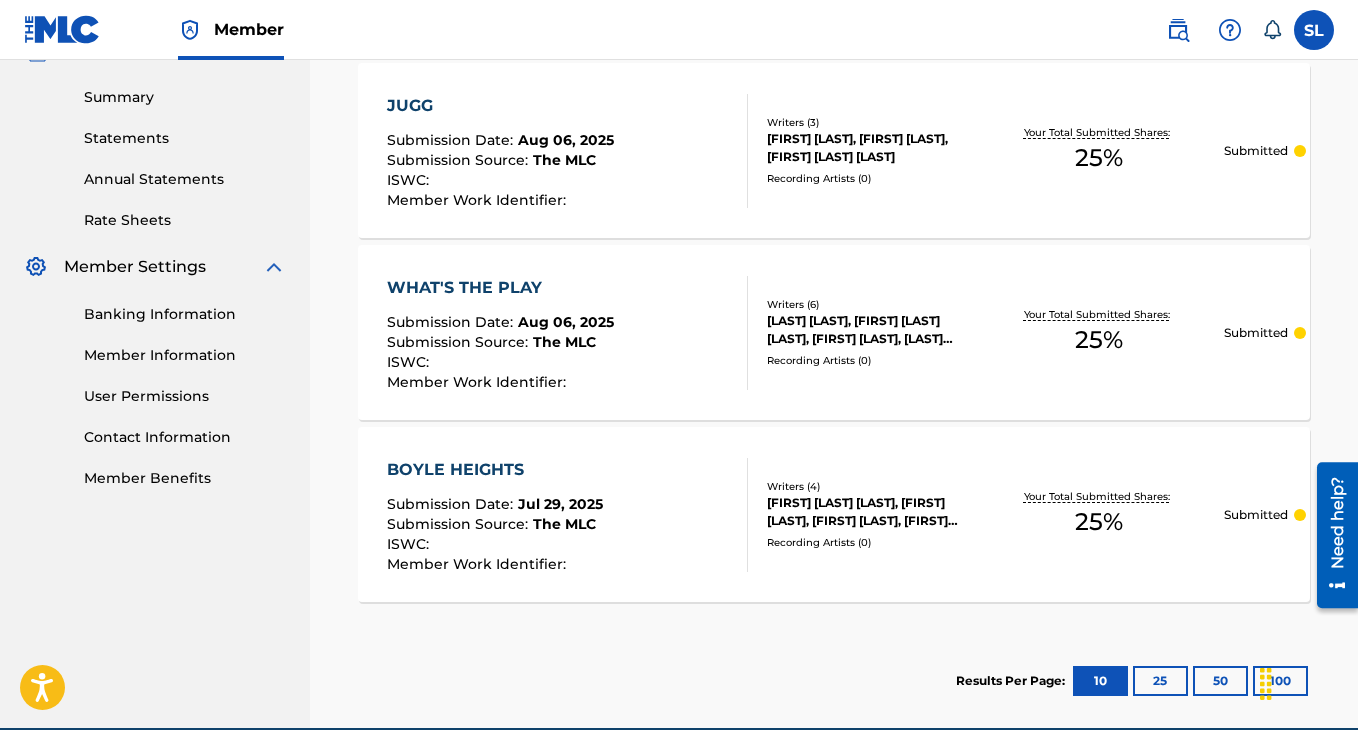 scroll, scrollTop: 643, scrollLeft: 0, axis: vertical 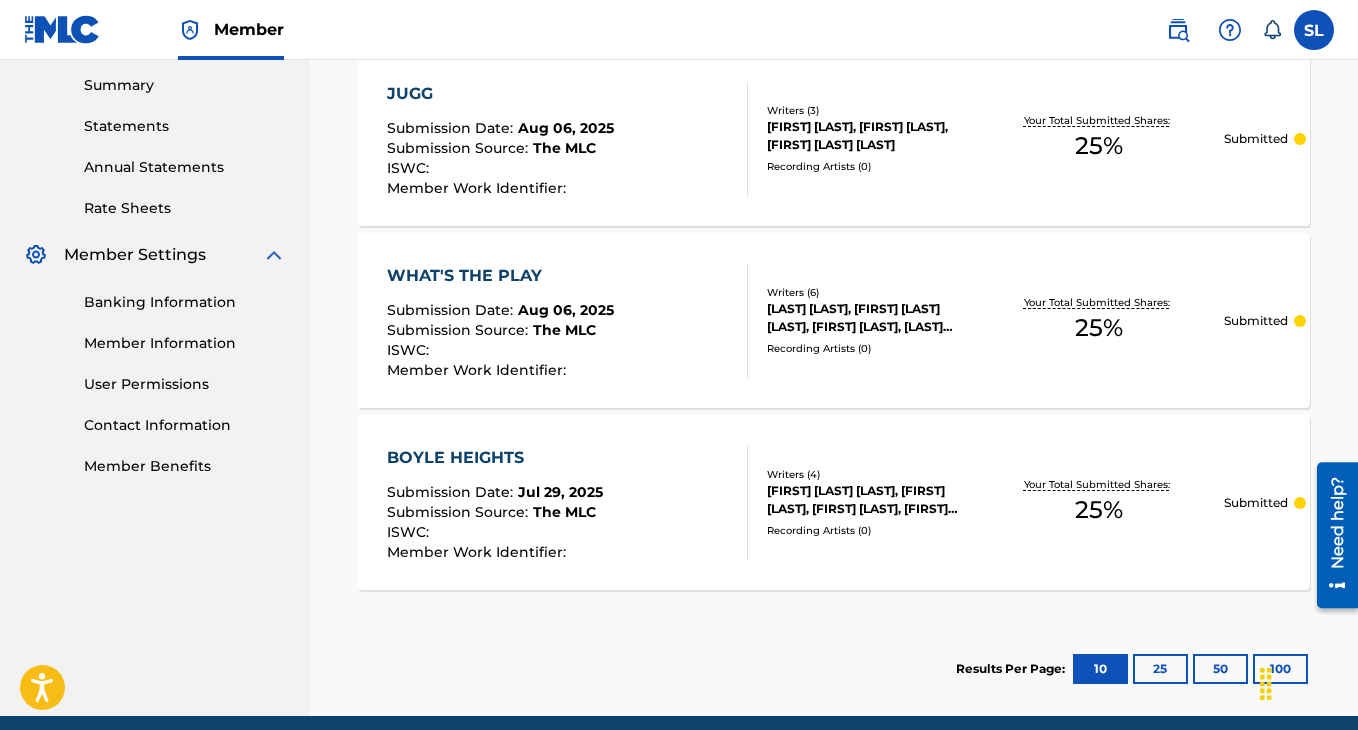 click on "BOYLE HEIGHTS" at bounding box center (495, 458) 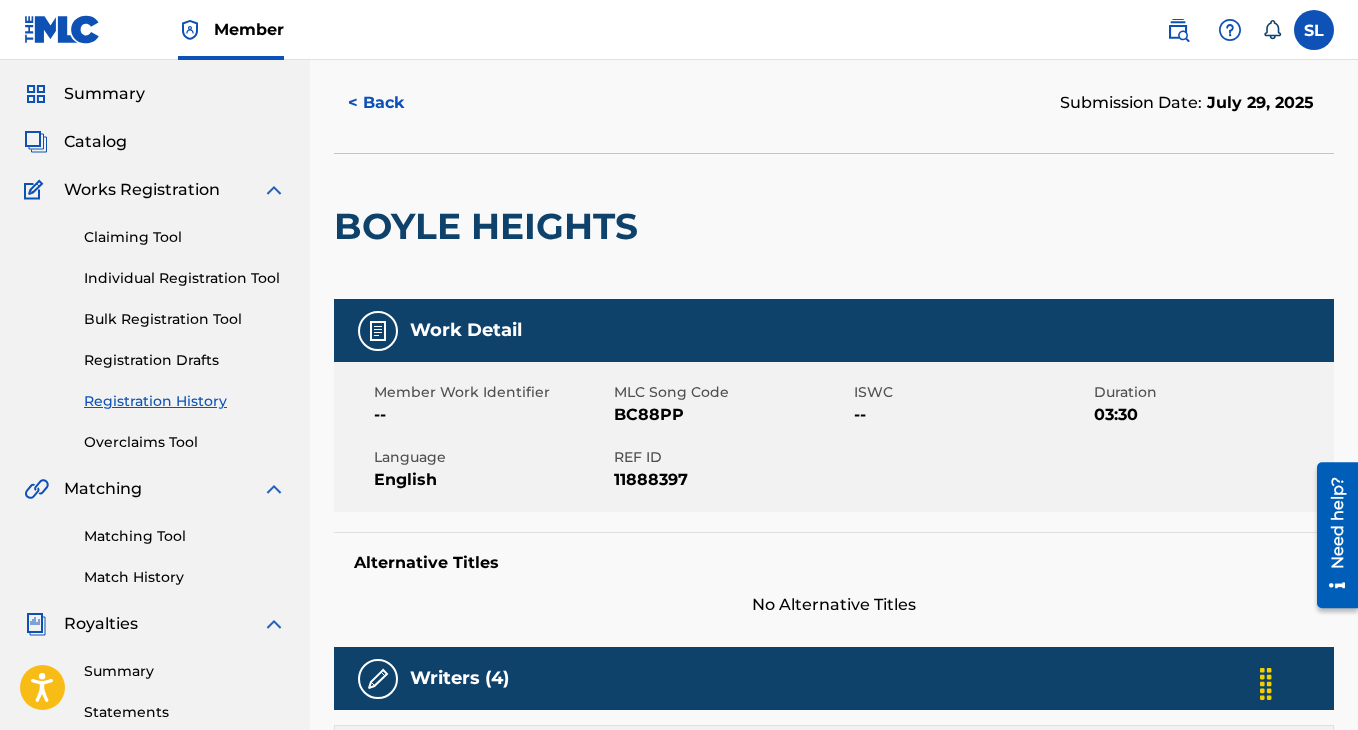 scroll, scrollTop: 0, scrollLeft: 0, axis: both 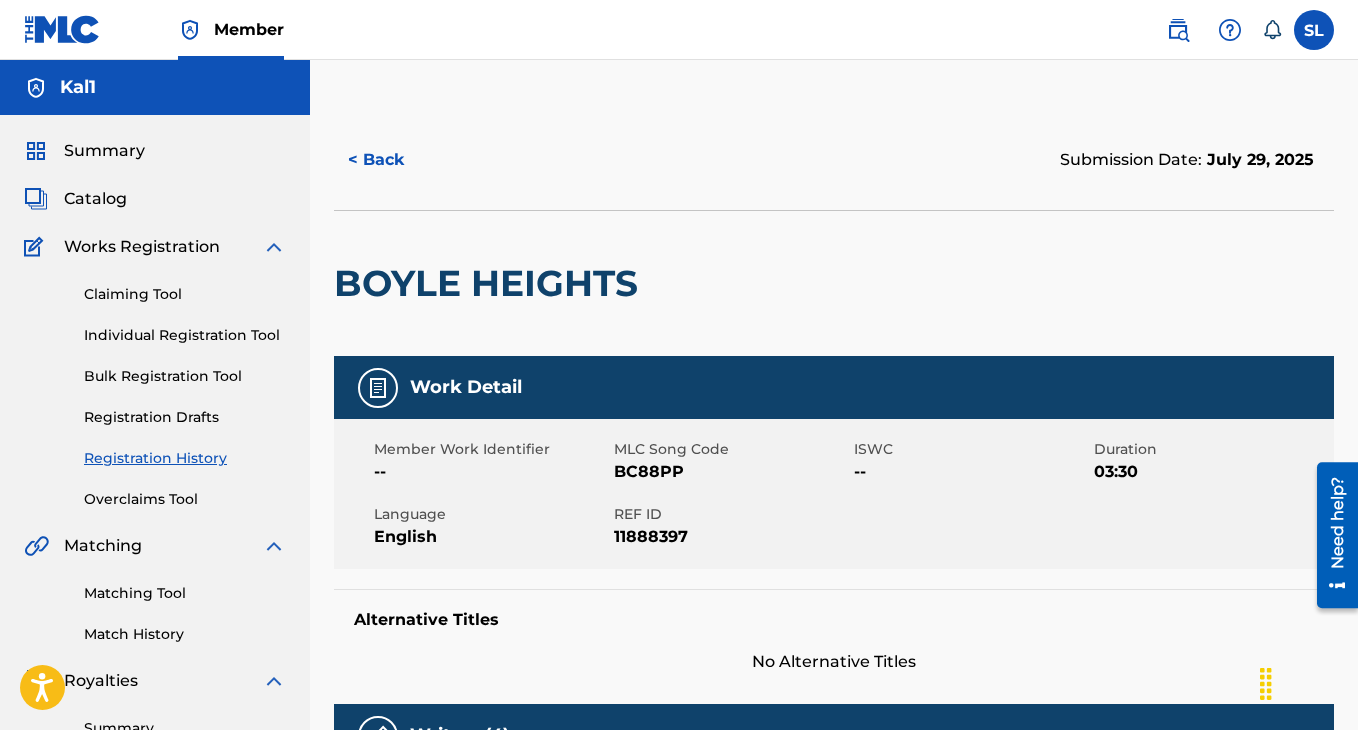 click on "Registration History" at bounding box center [185, 458] 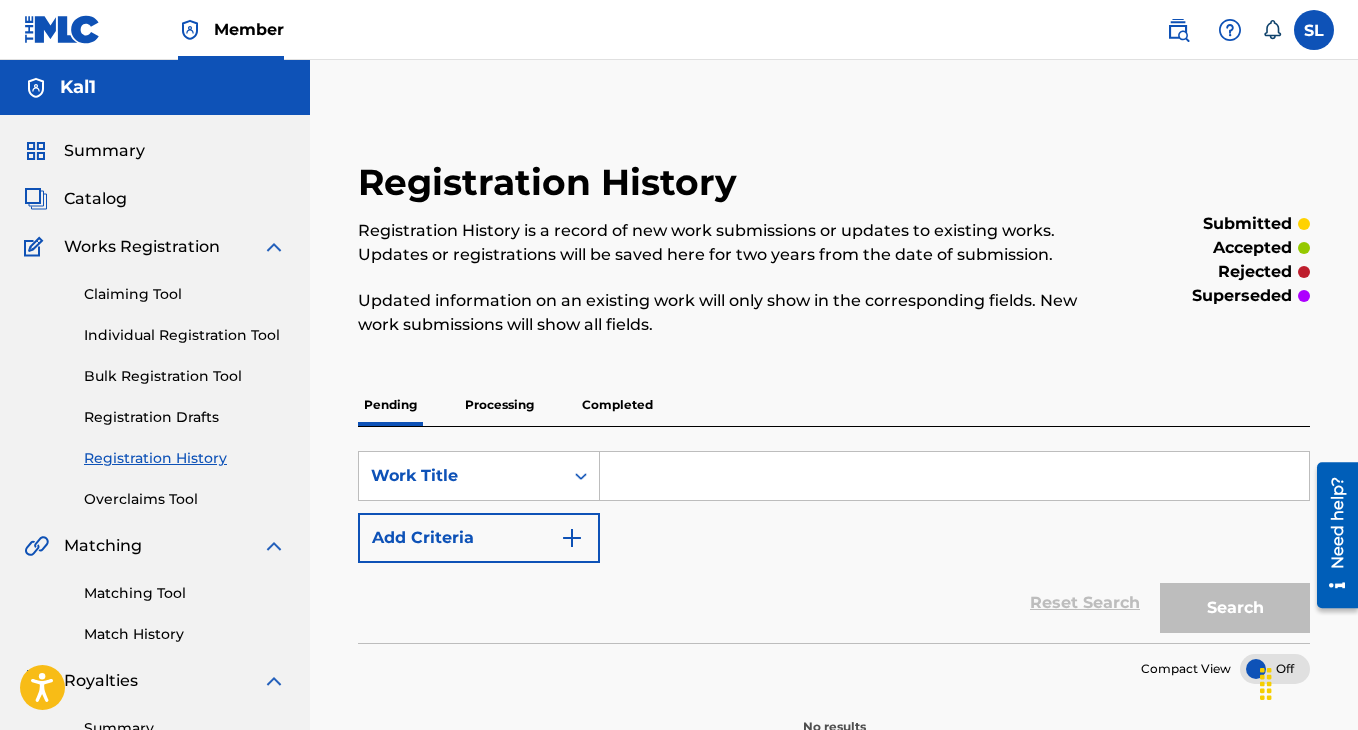 click on "Processing" at bounding box center [499, 405] 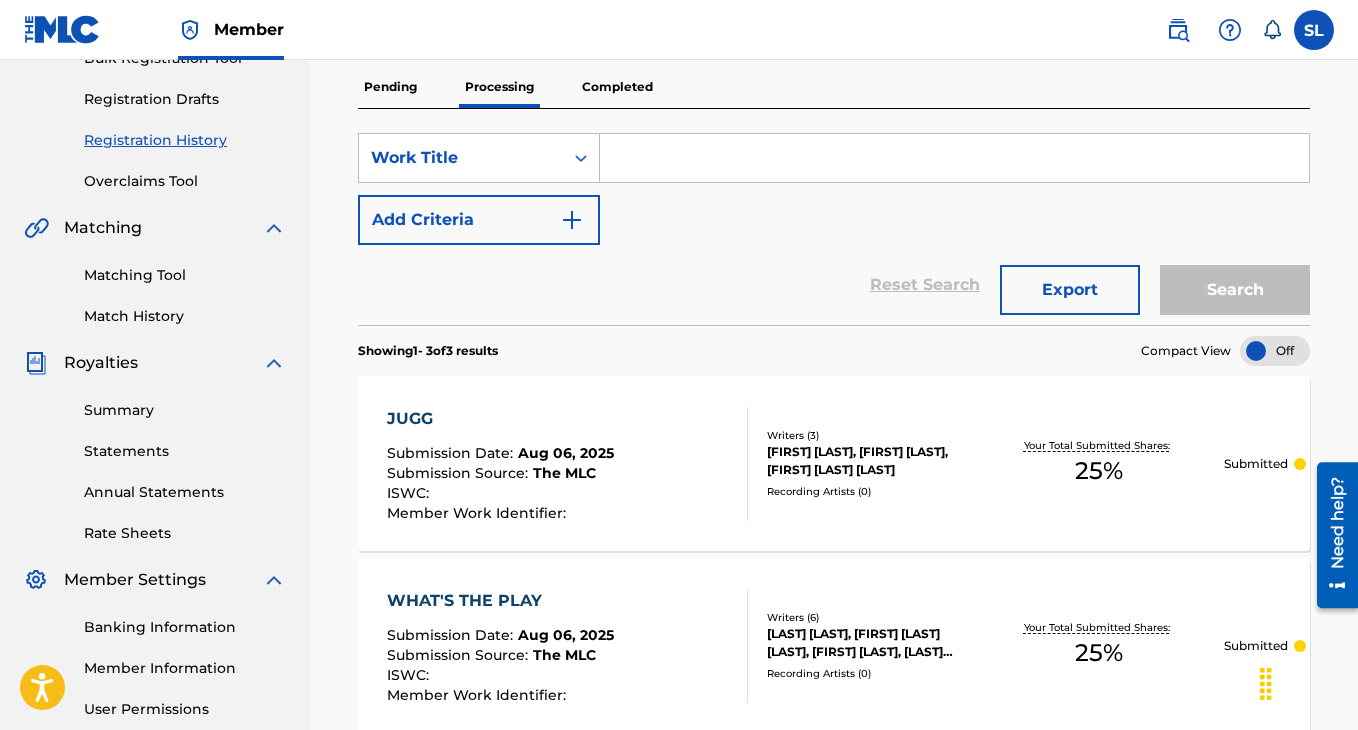 scroll, scrollTop: 333, scrollLeft: 0, axis: vertical 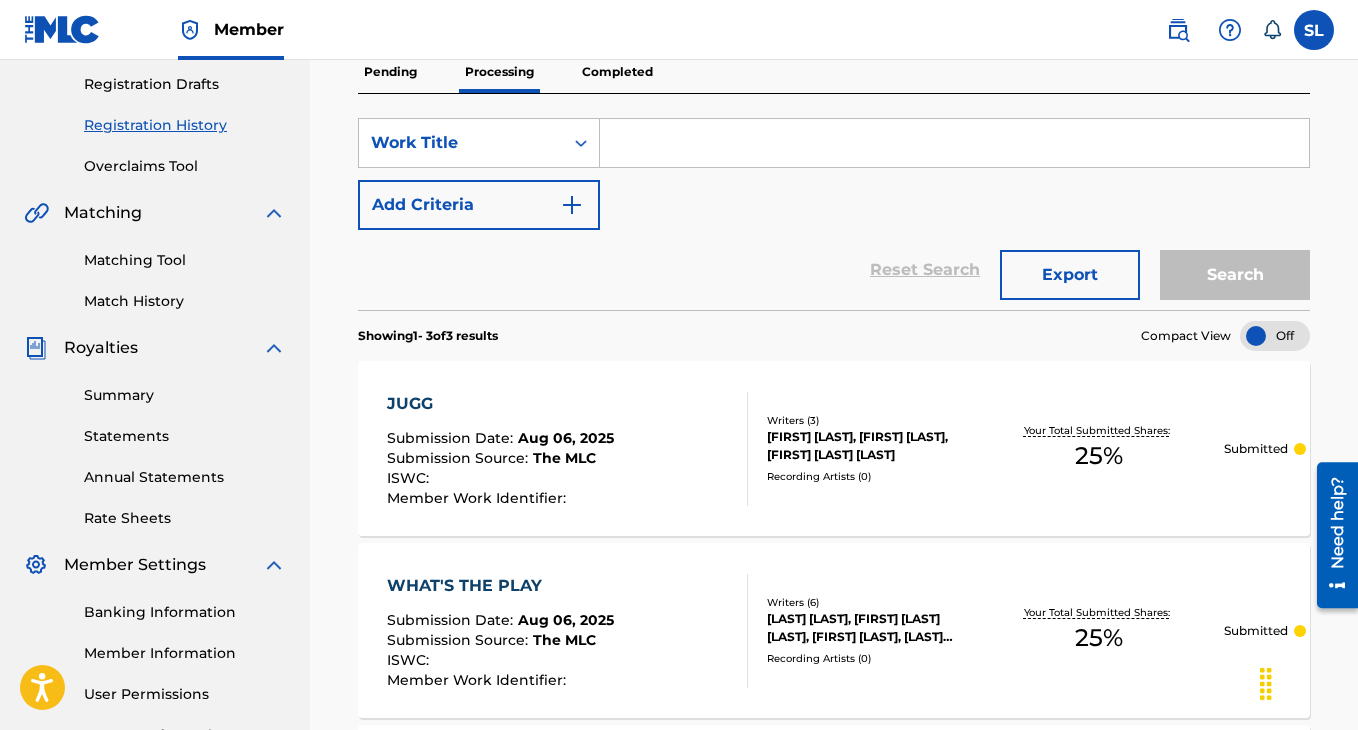 click on "JUGG" at bounding box center [500, 404] 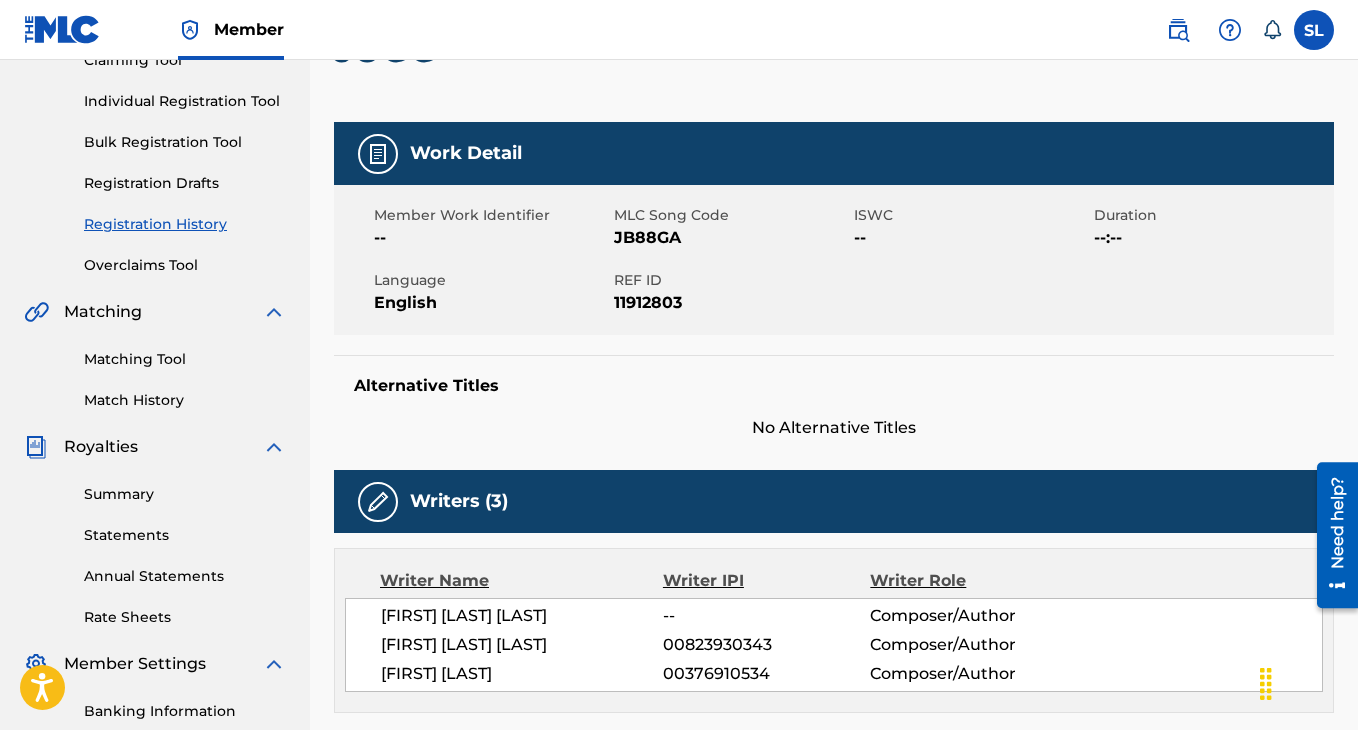 scroll, scrollTop: 113, scrollLeft: 0, axis: vertical 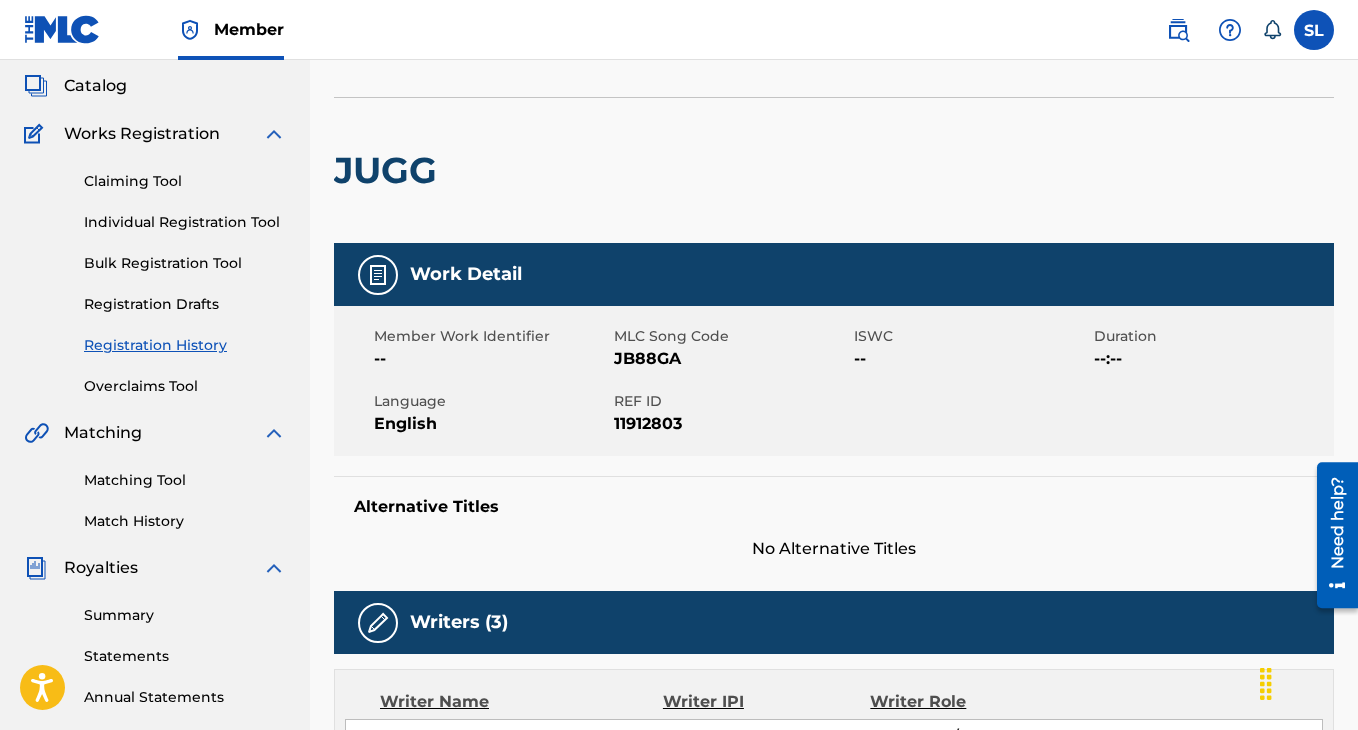 click on "Registration History" at bounding box center (185, 345) 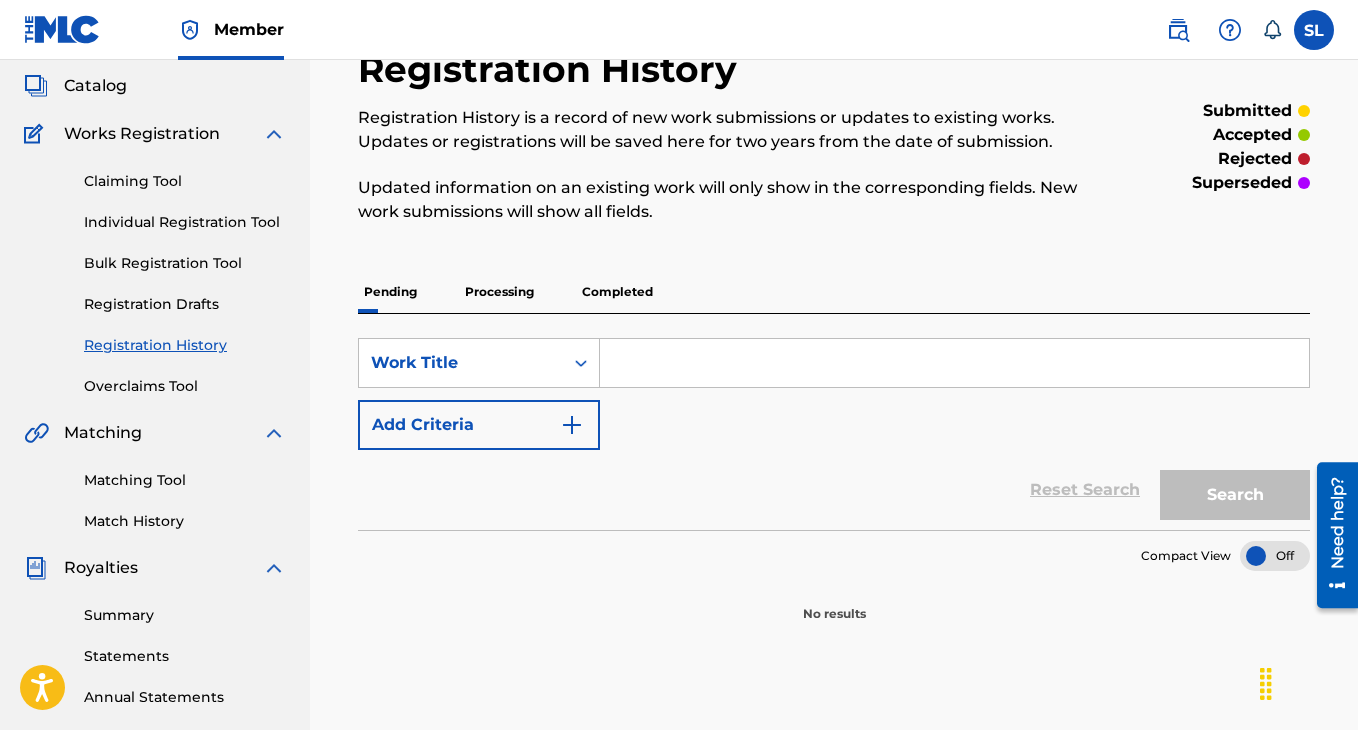 scroll, scrollTop: 0, scrollLeft: 0, axis: both 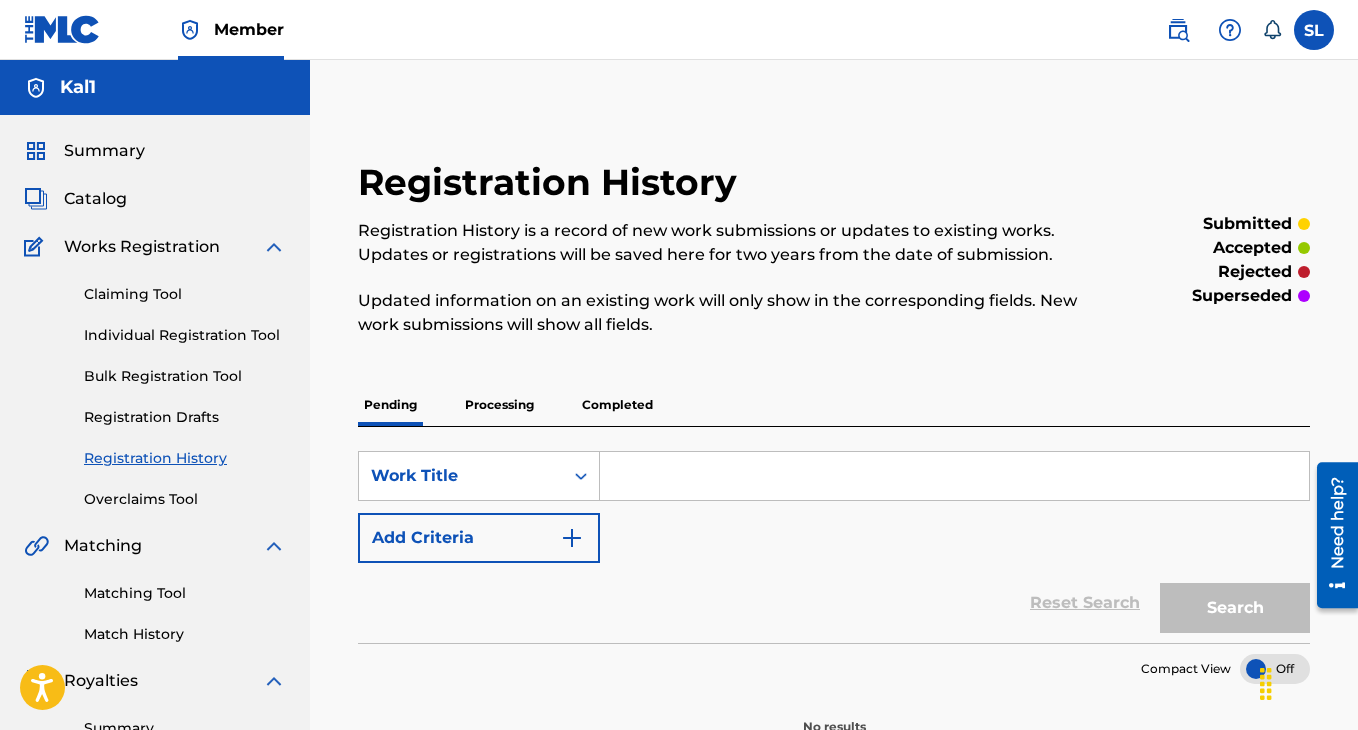 click on "Completed" at bounding box center (617, 405) 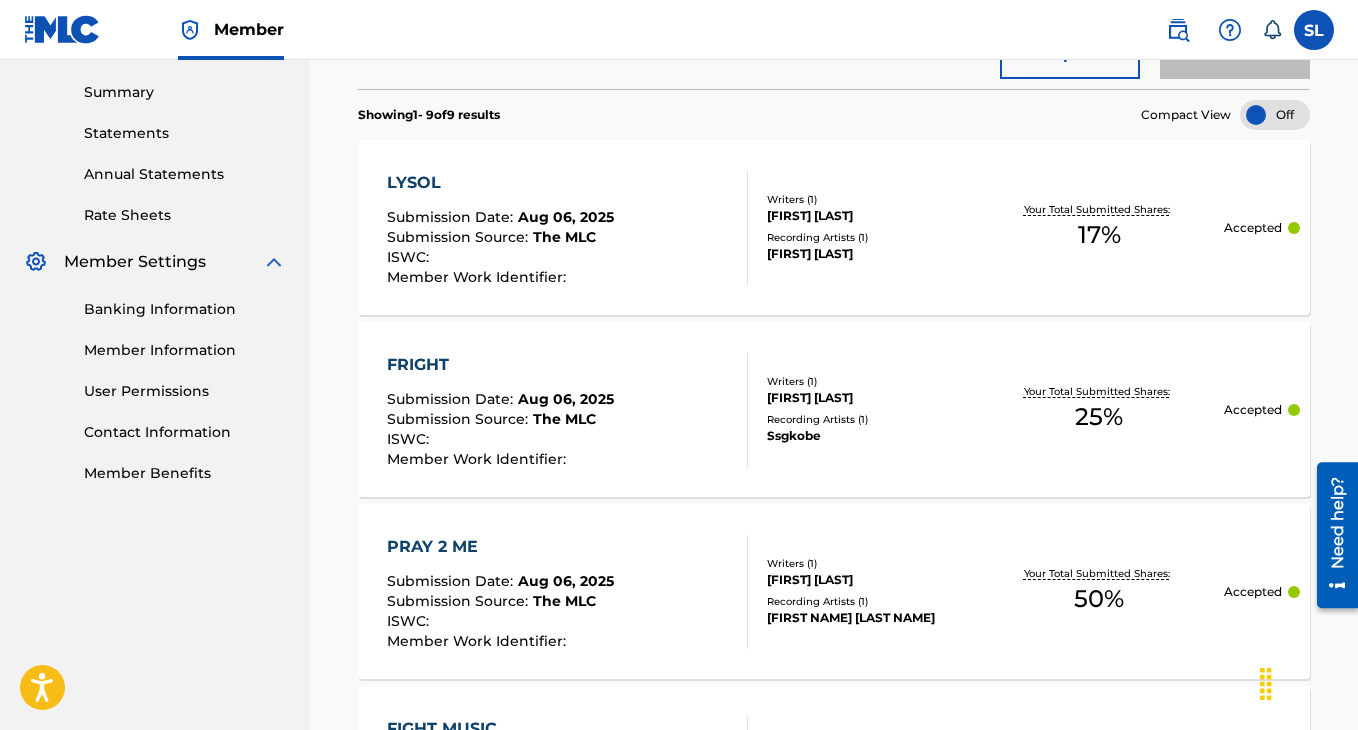 scroll, scrollTop: 657, scrollLeft: 0, axis: vertical 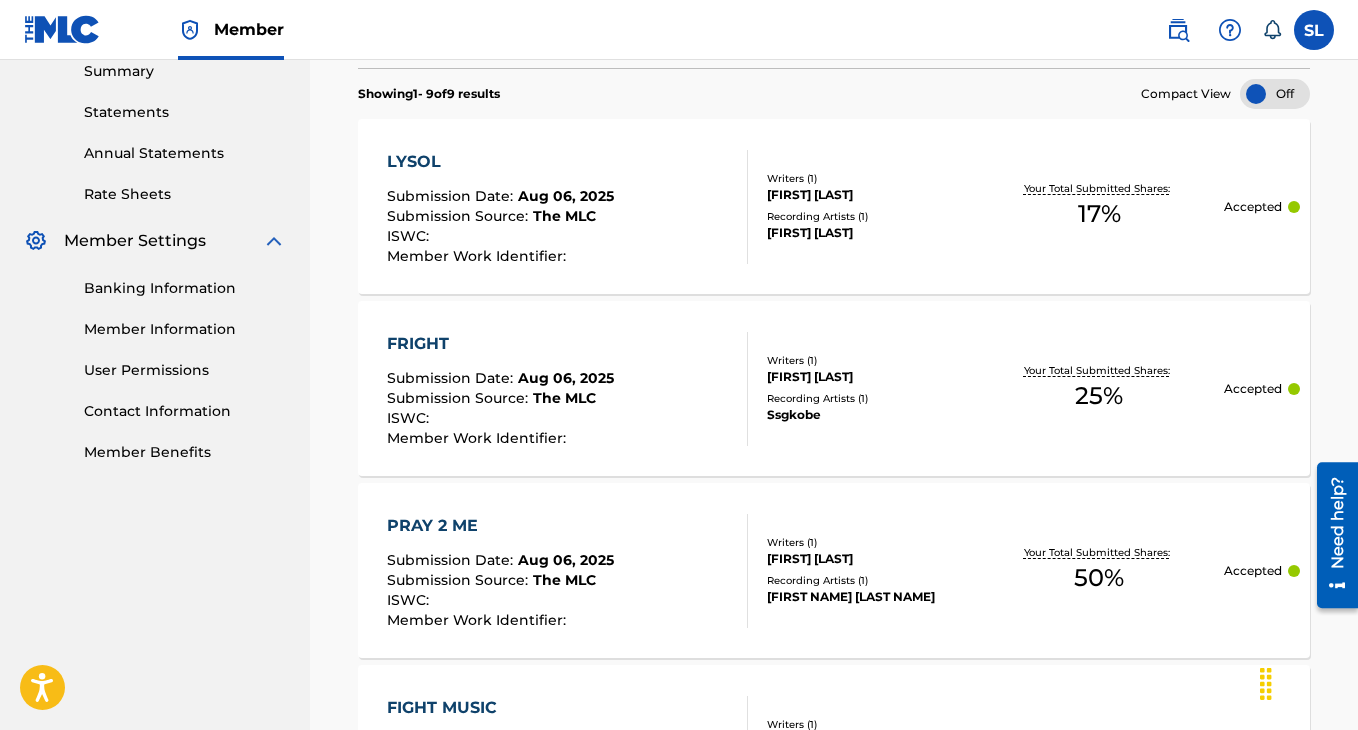 click on "Aug 06, 2025" at bounding box center (566, 378) 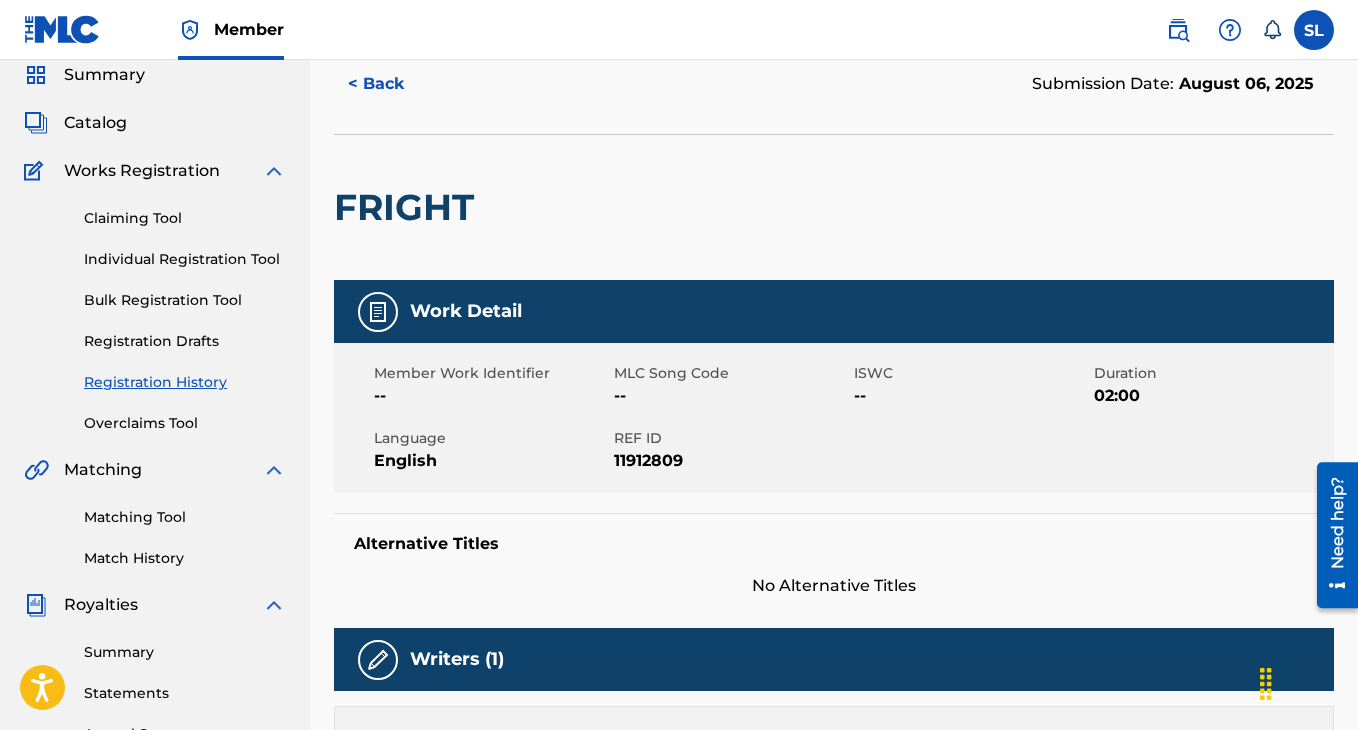 scroll, scrollTop: 47, scrollLeft: 0, axis: vertical 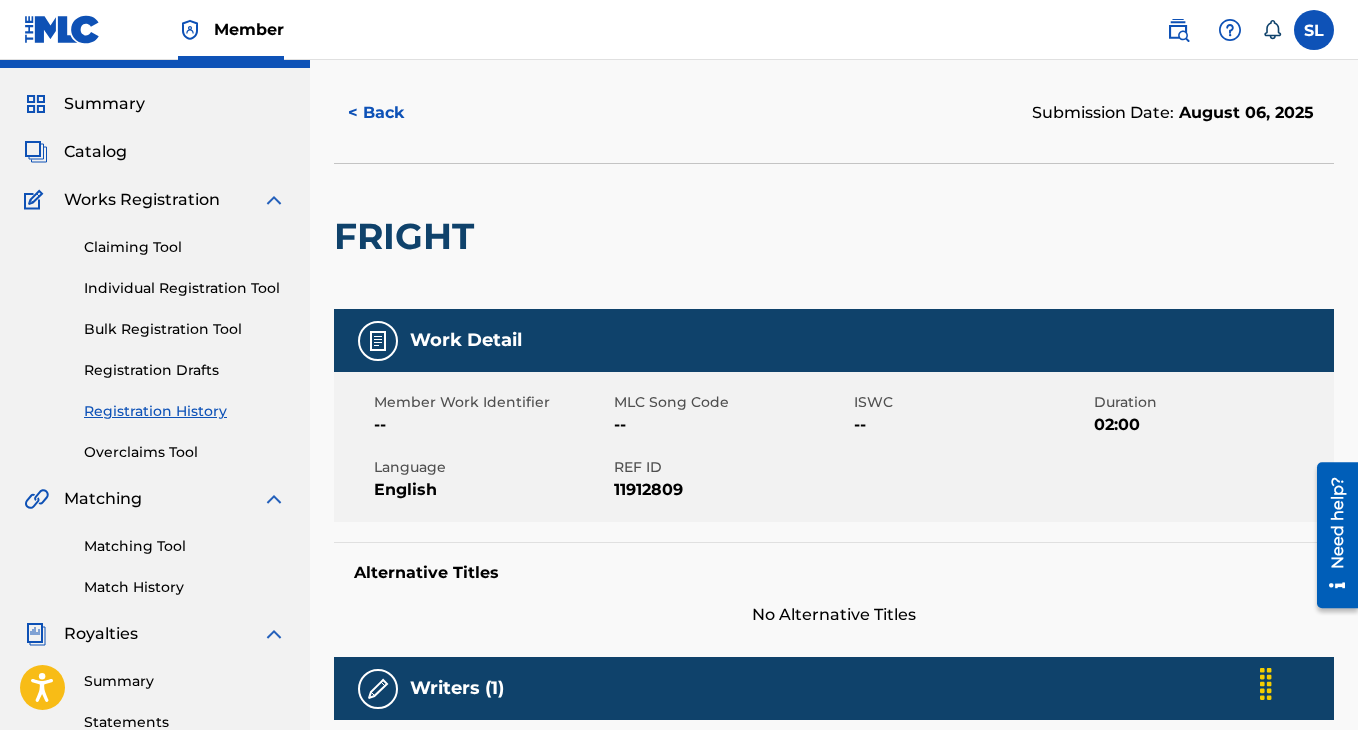 click on "Registration History" at bounding box center (185, 411) 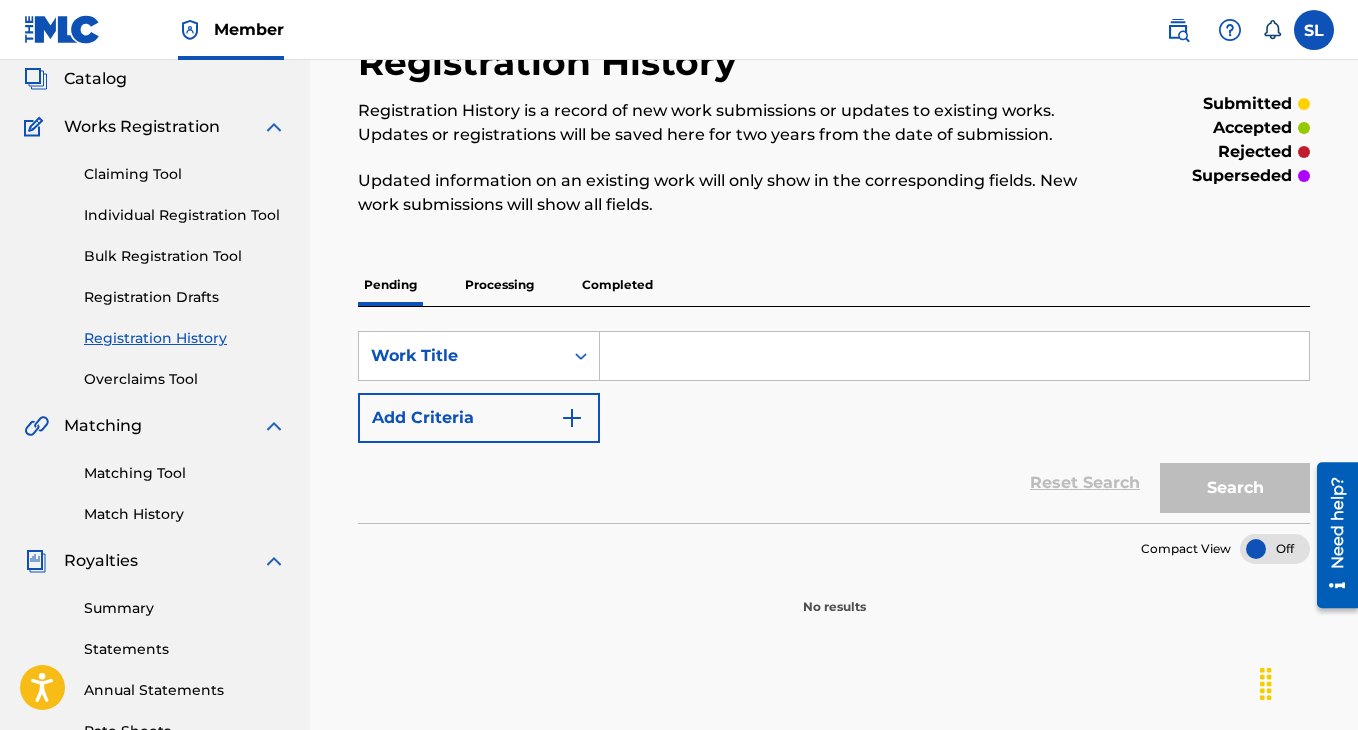 scroll, scrollTop: 83, scrollLeft: 0, axis: vertical 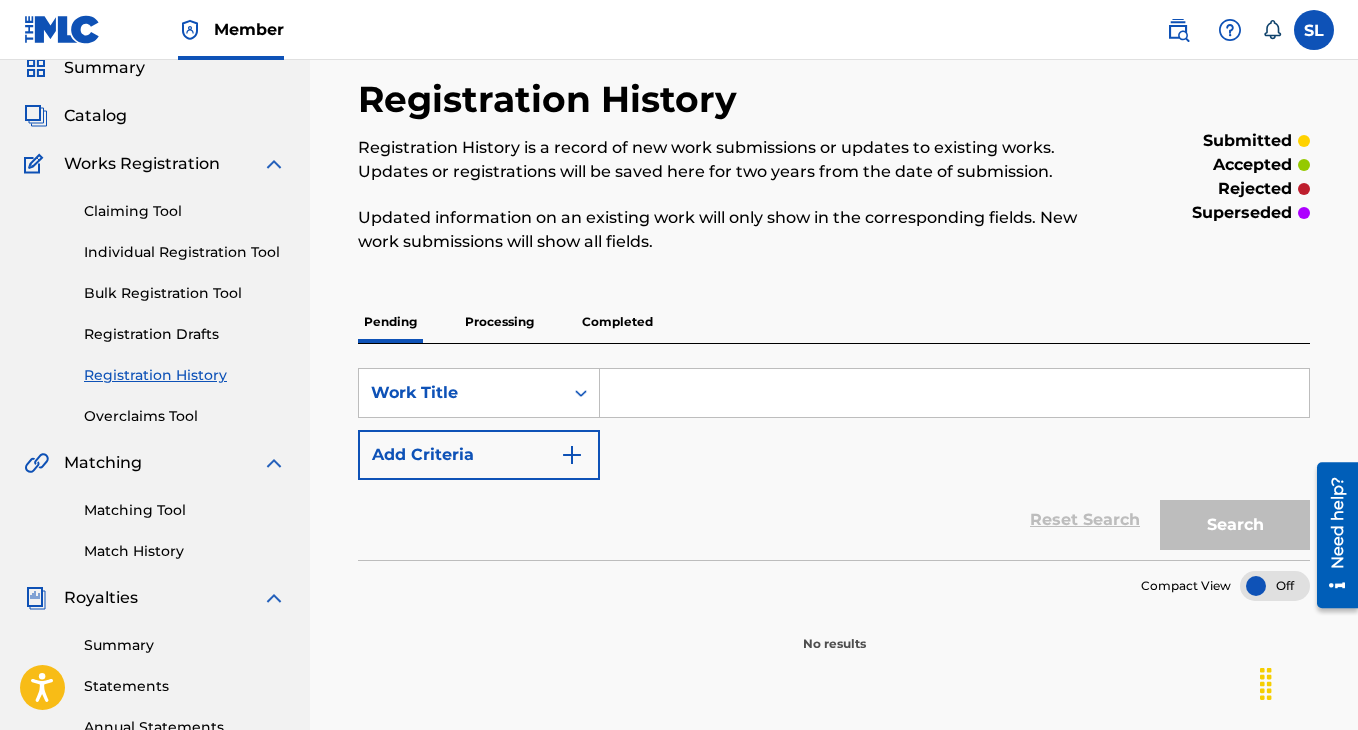 click on "Completed" at bounding box center [617, 322] 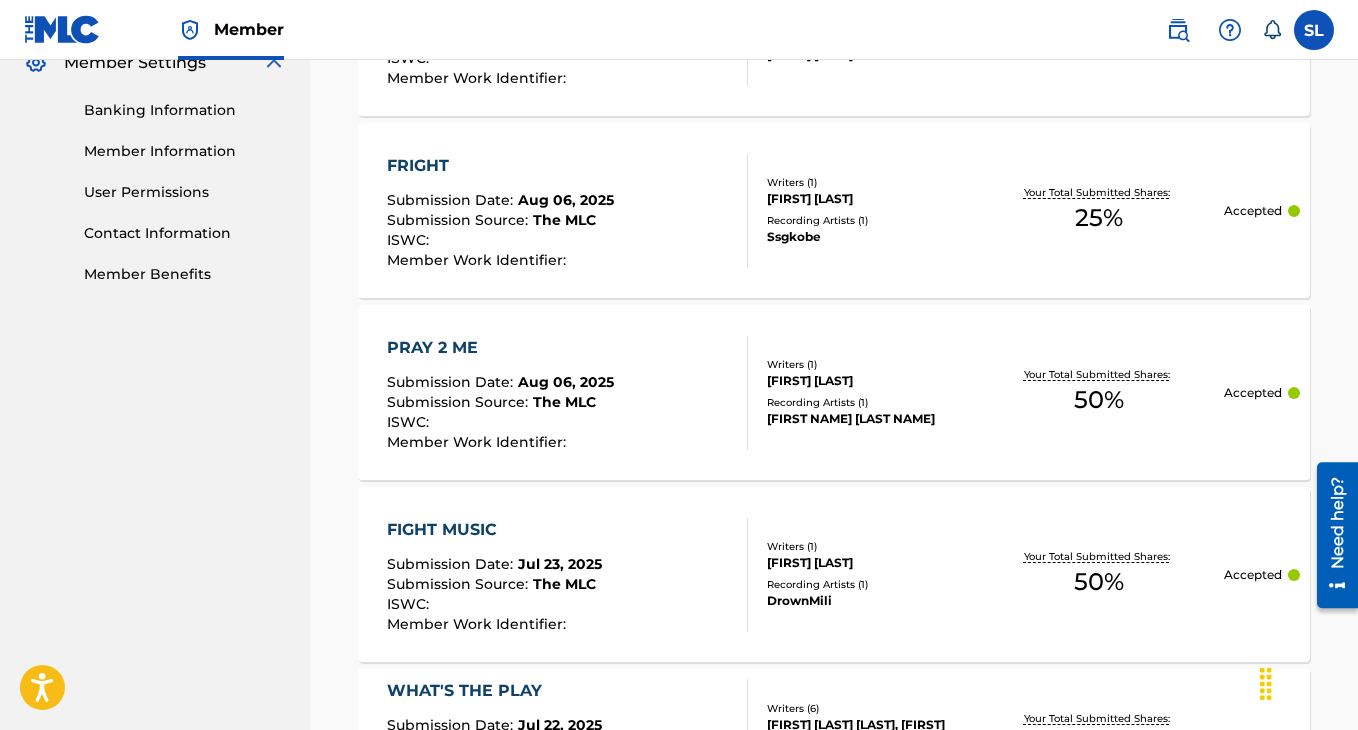 scroll, scrollTop: 821, scrollLeft: 0, axis: vertical 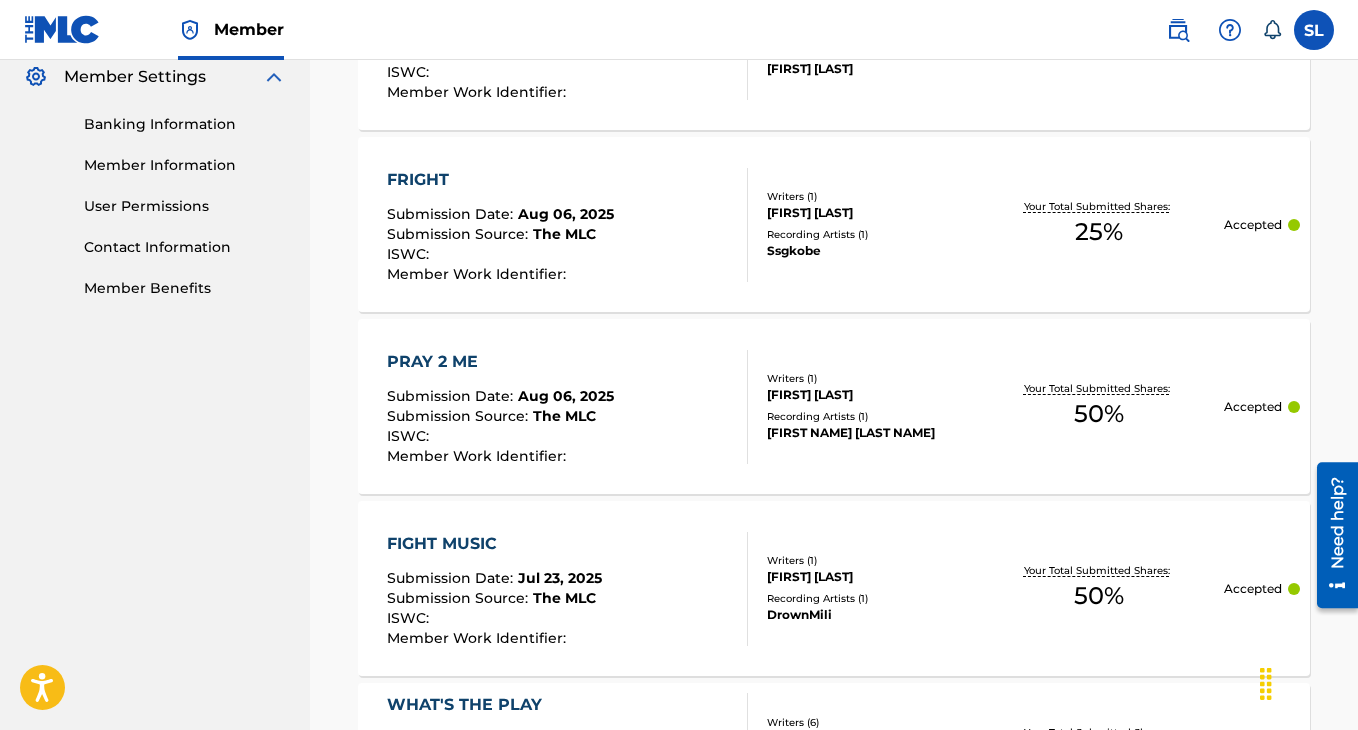 click on "PRAY 2 ME" at bounding box center [500, 362] 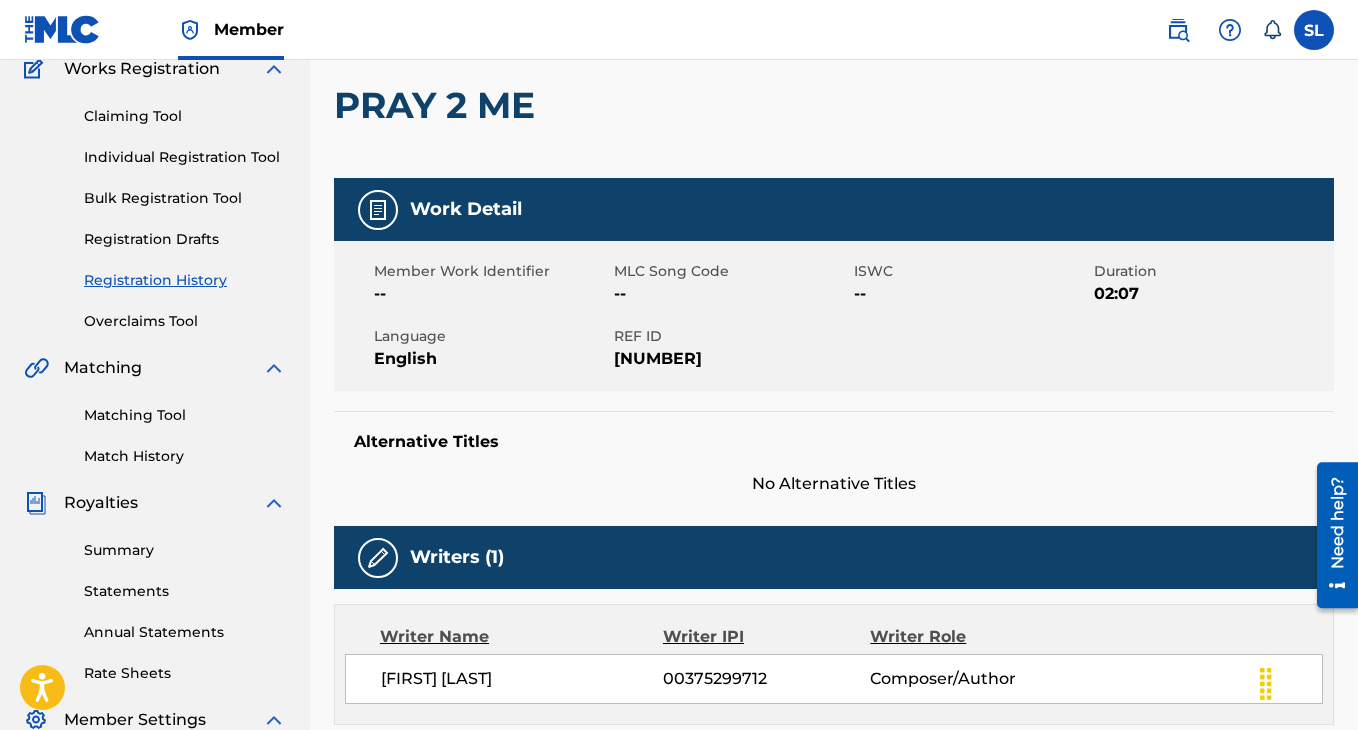 scroll, scrollTop: 118, scrollLeft: 0, axis: vertical 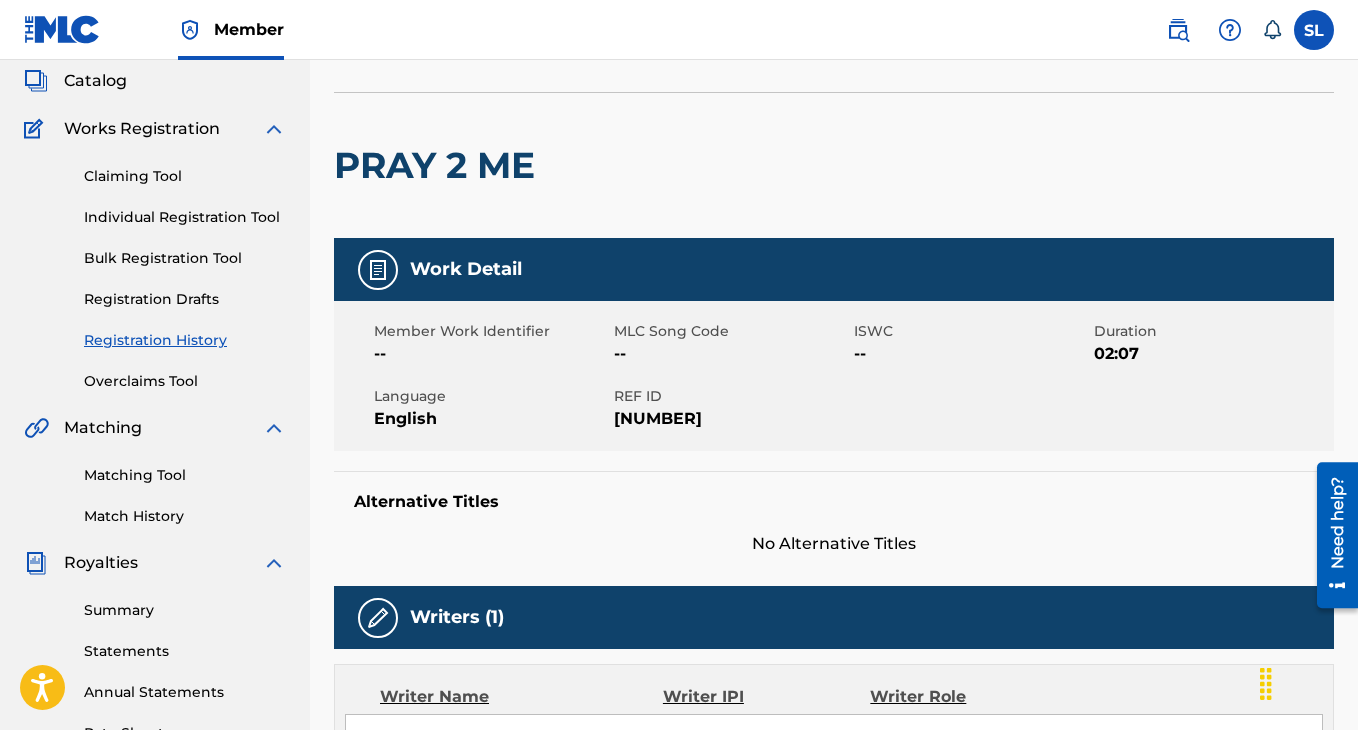 click on "Registration History" at bounding box center (185, 340) 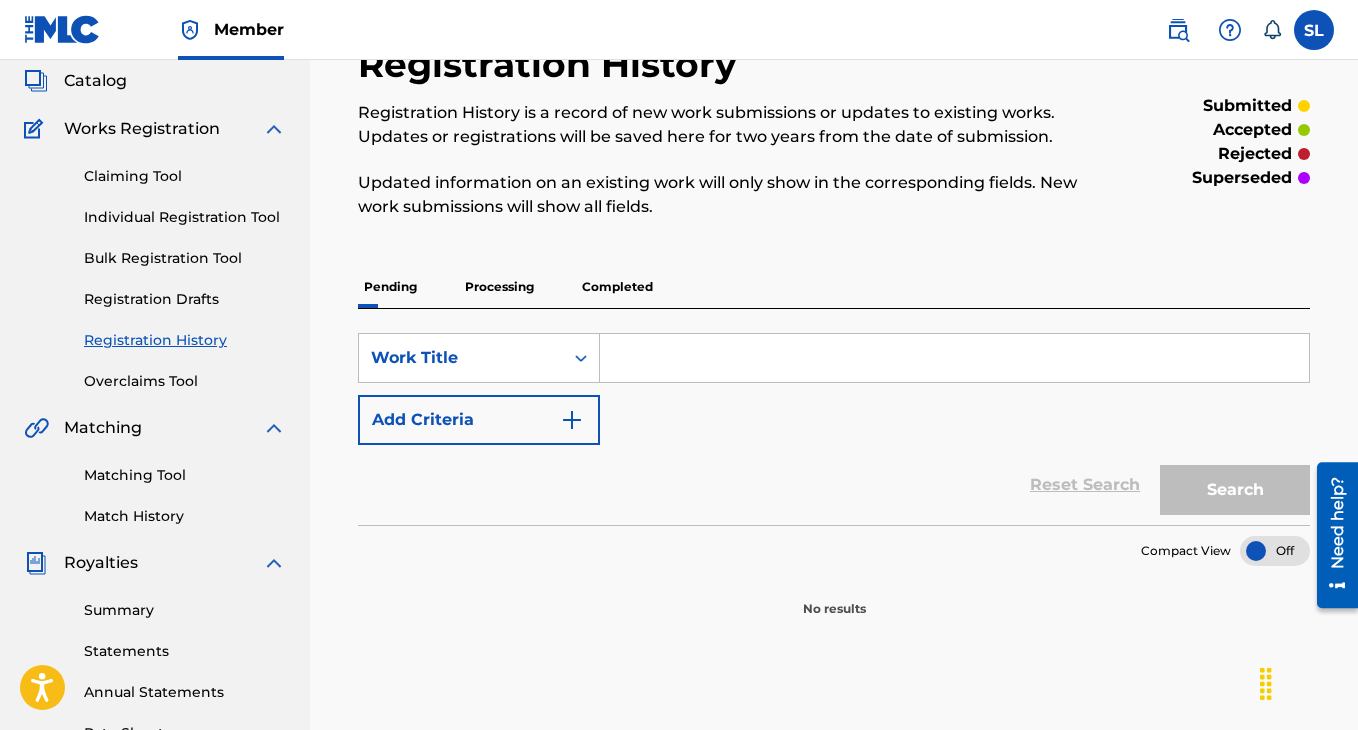 scroll, scrollTop: 0, scrollLeft: 0, axis: both 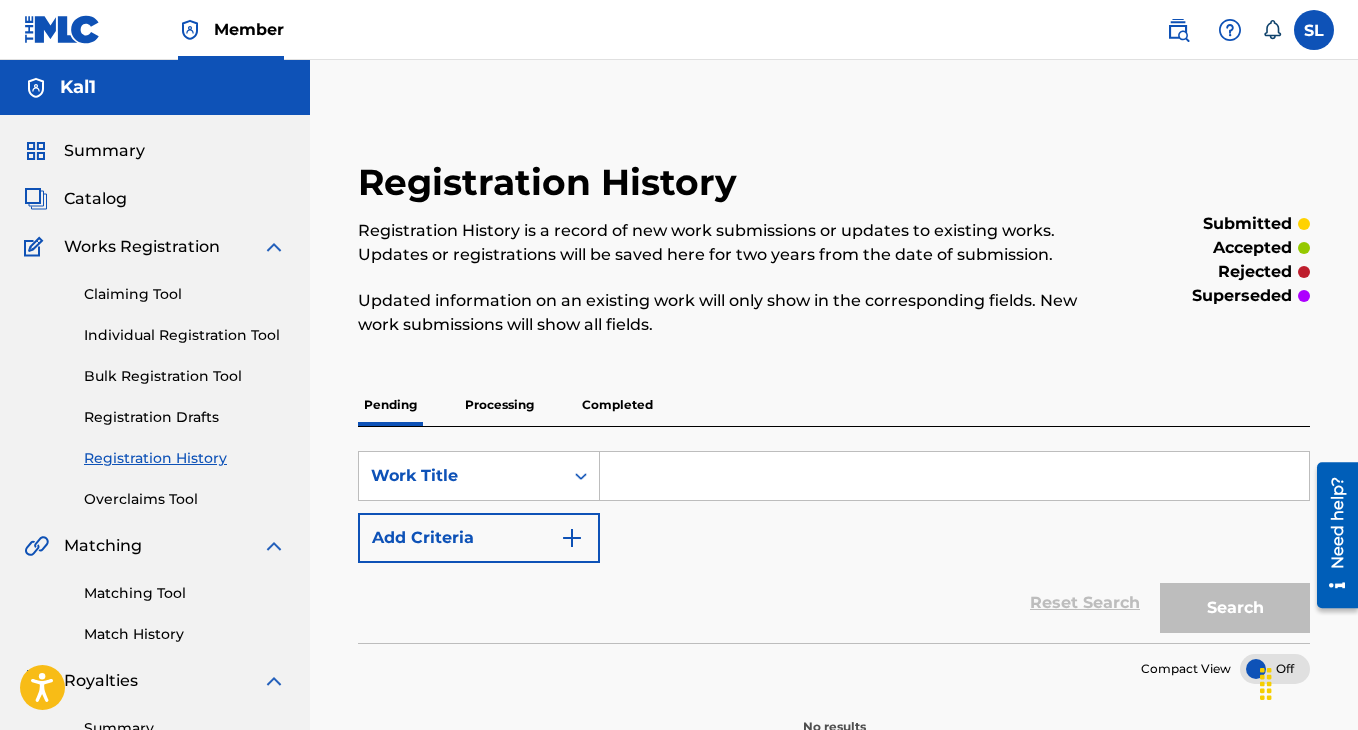 click on "Processing" at bounding box center (499, 405) 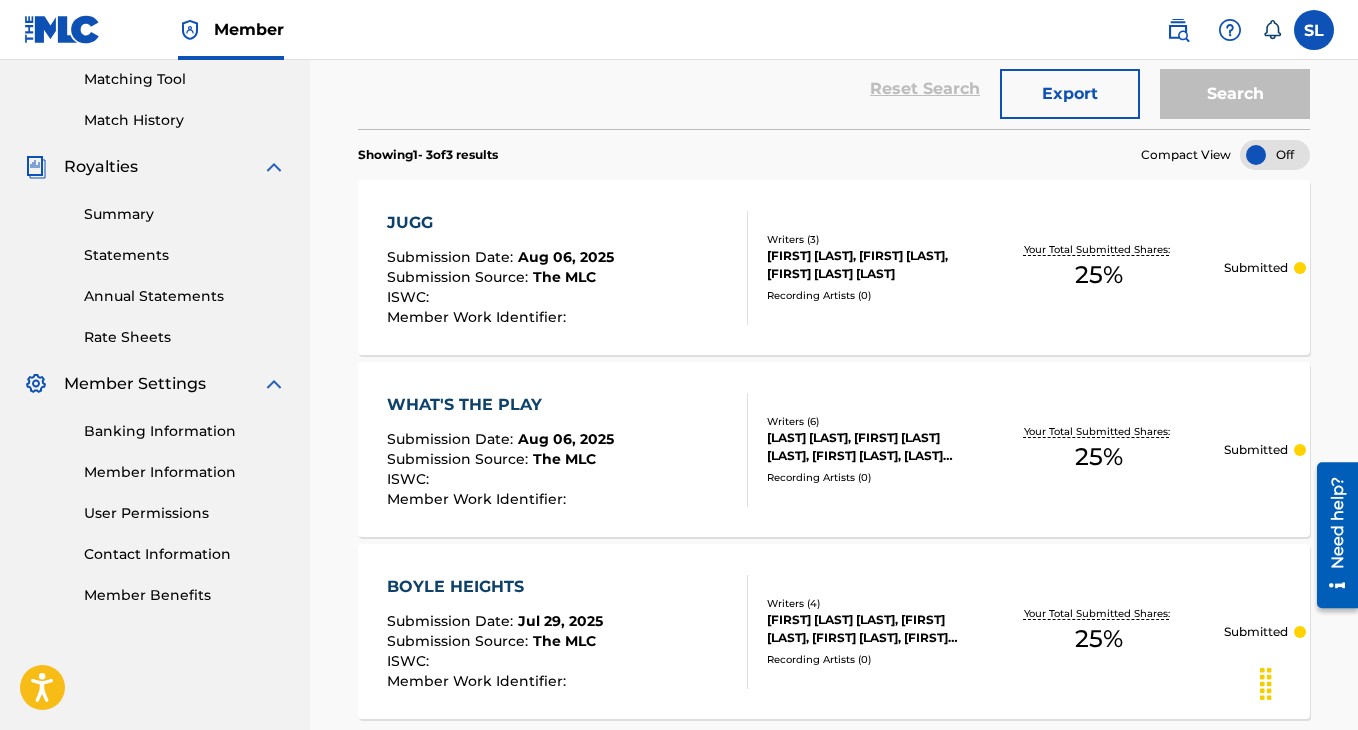scroll, scrollTop: 280, scrollLeft: 0, axis: vertical 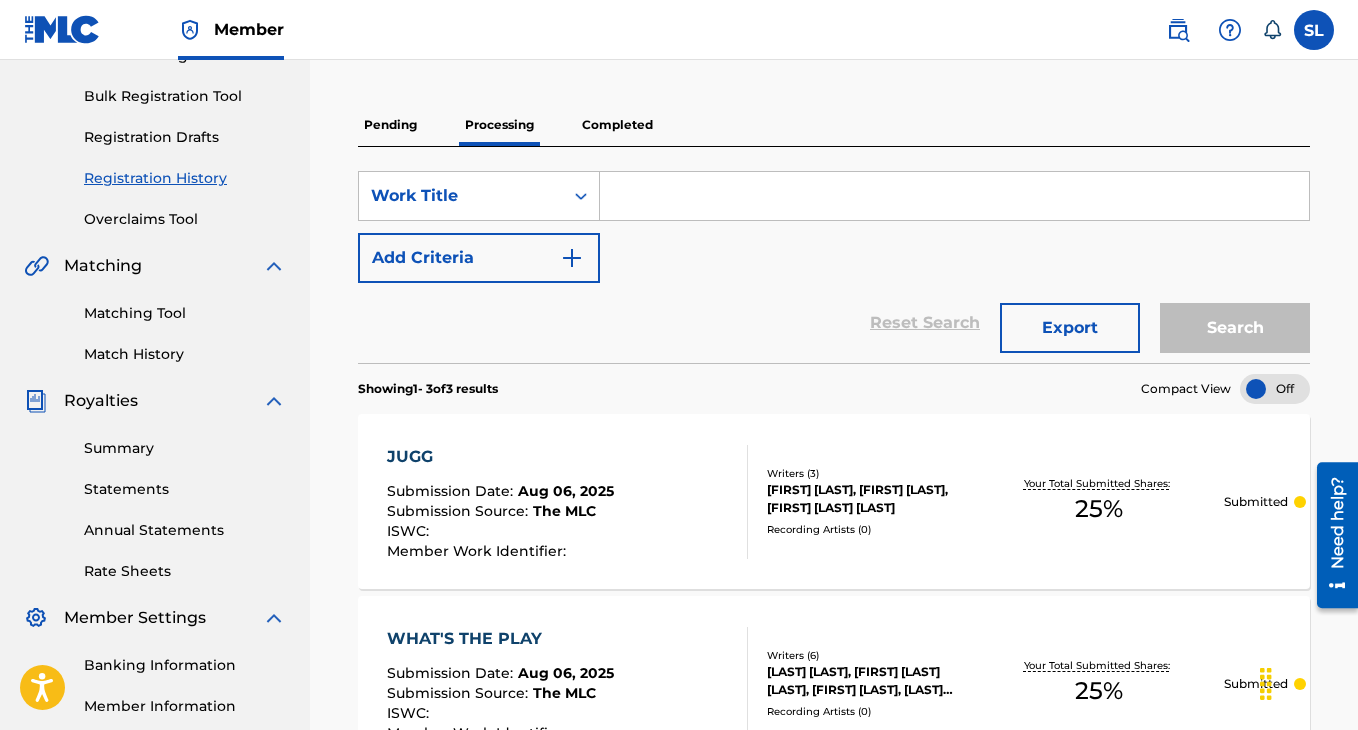 click on "Match History" at bounding box center [185, 354] 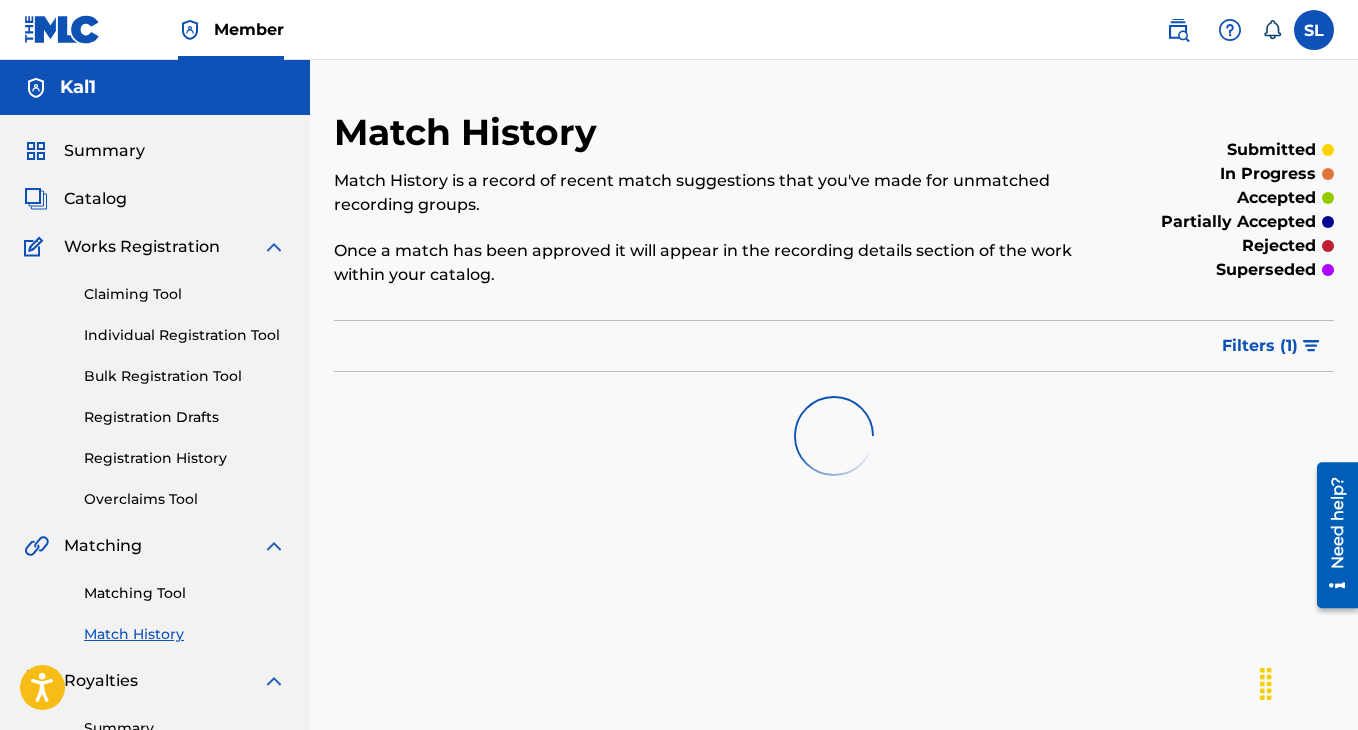 click on "Matching Tool" at bounding box center (185, 593) 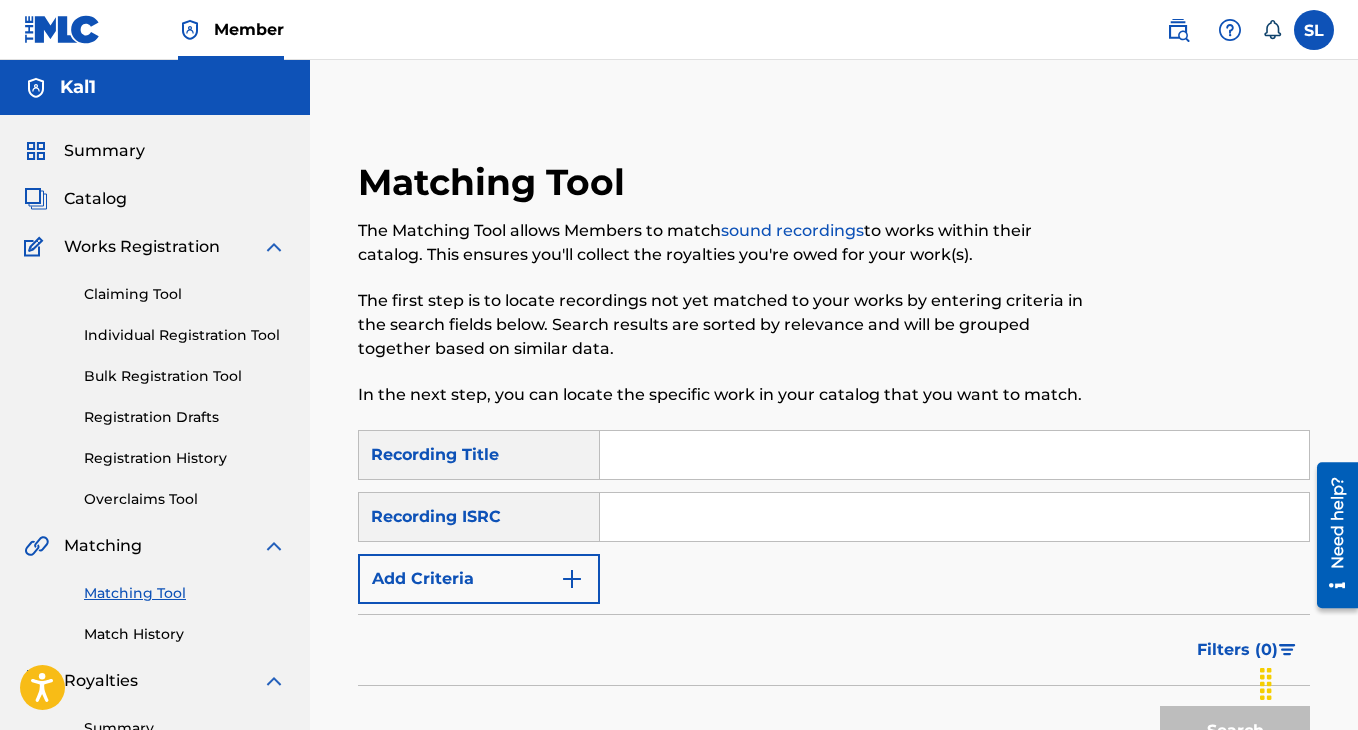 click at bounding box center (954, 455) 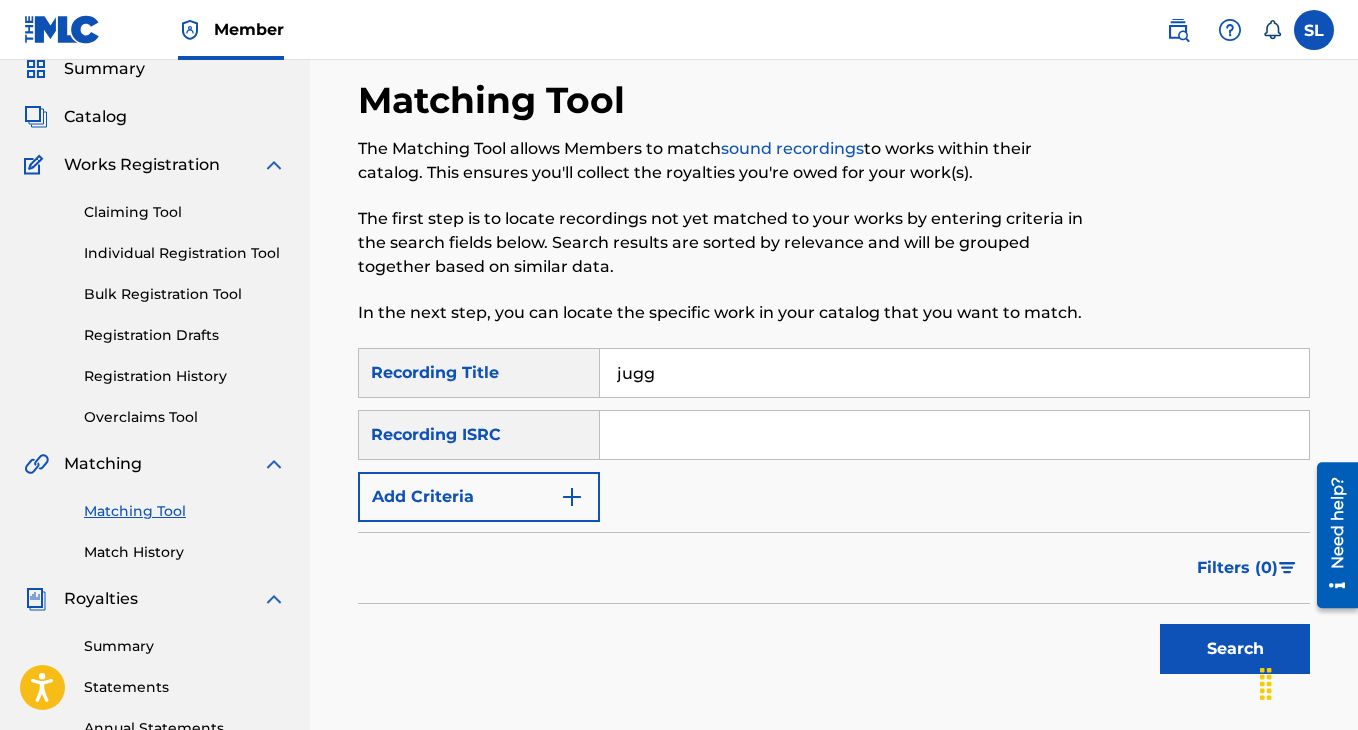 scroll, scrollTop: 105, scrollLeft: 0, axis: vertical 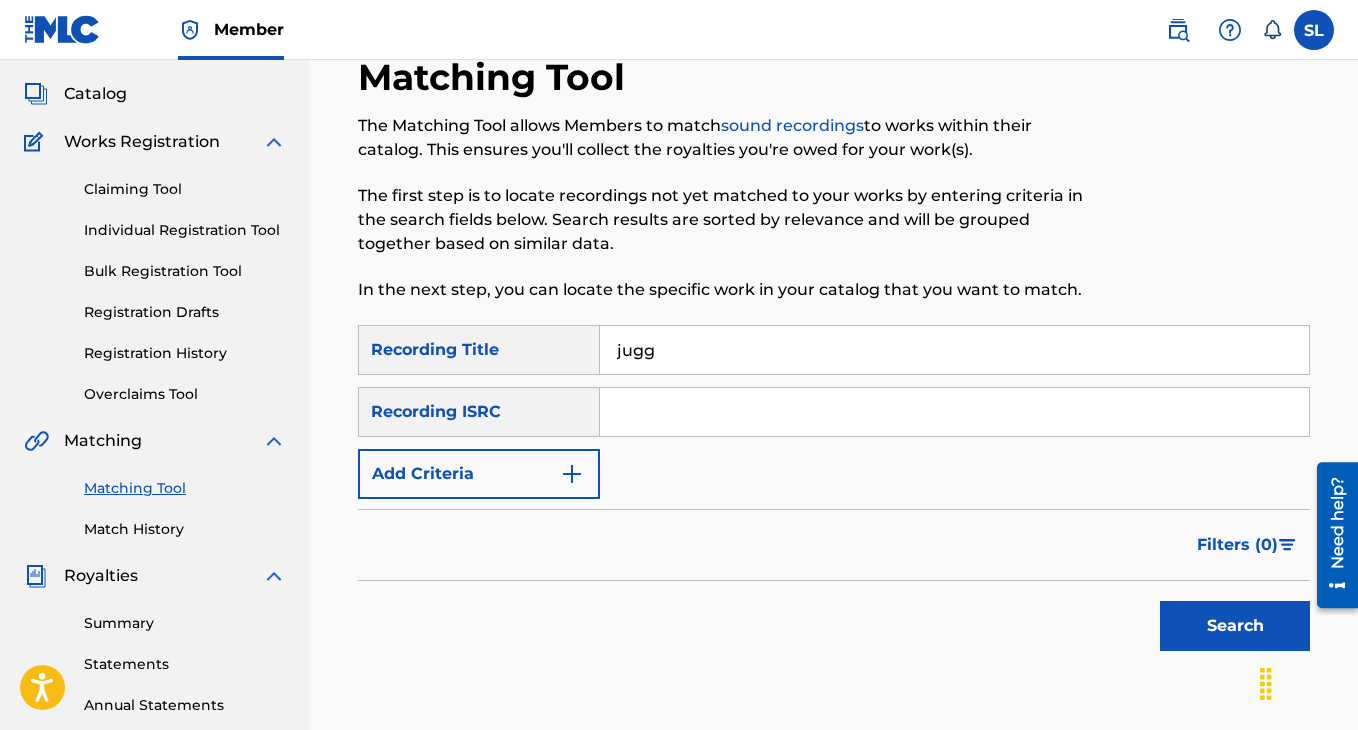 type on "jugg" 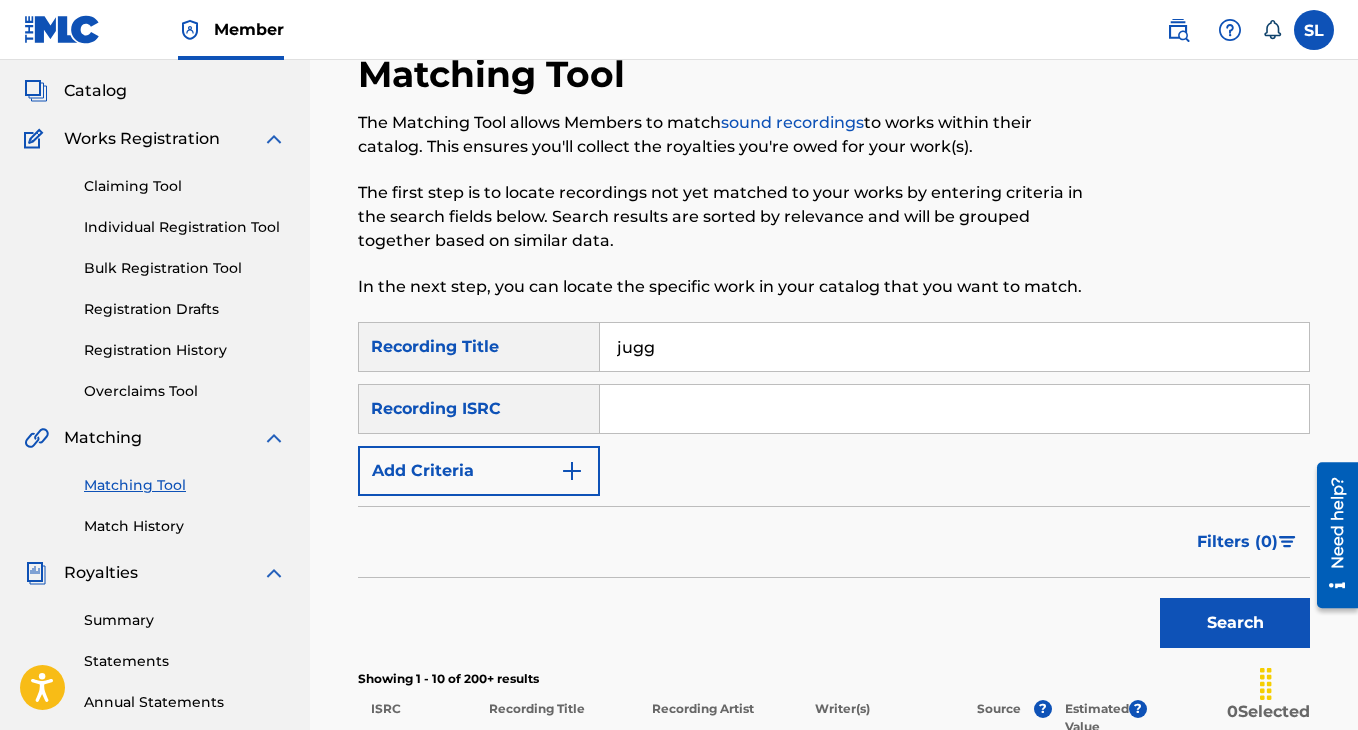 scroll, scrollTop: 0, scrollLeft: 0, axis: both 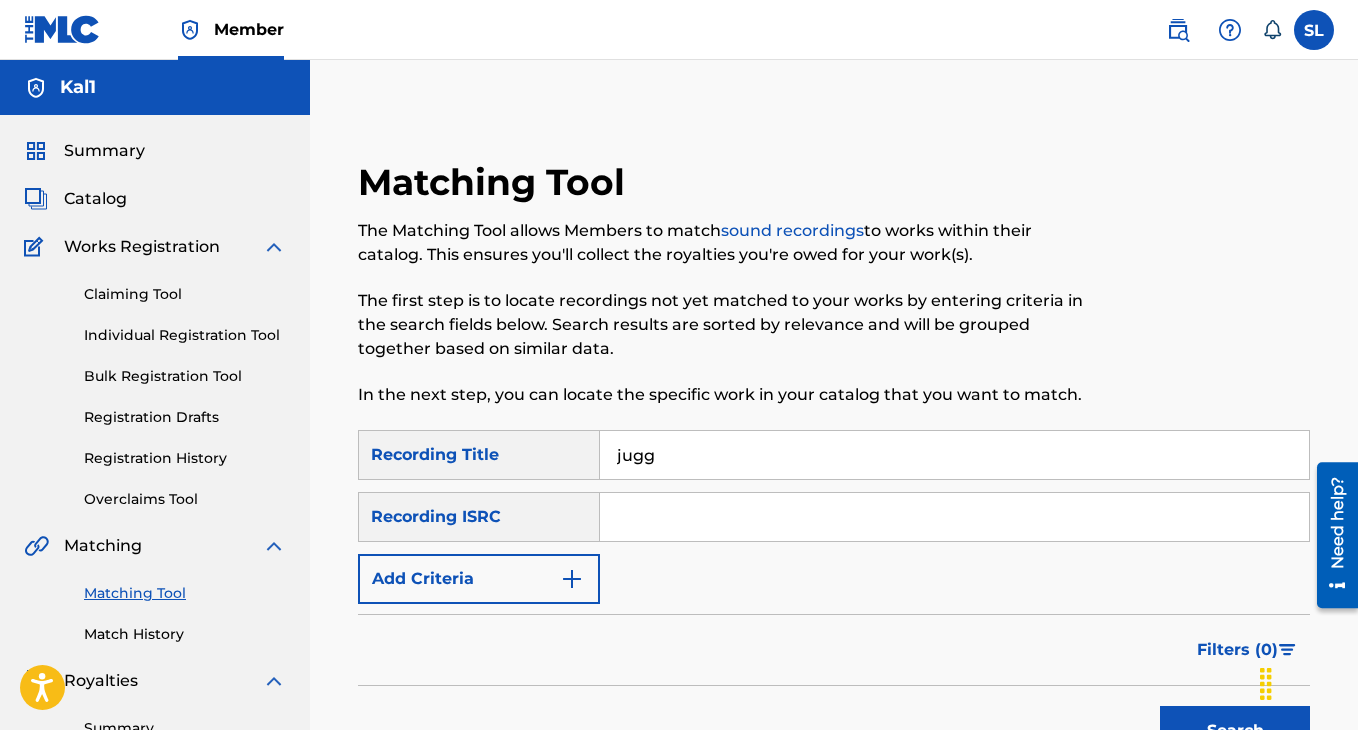 click on "jugg" at bounding box center [954, 455] 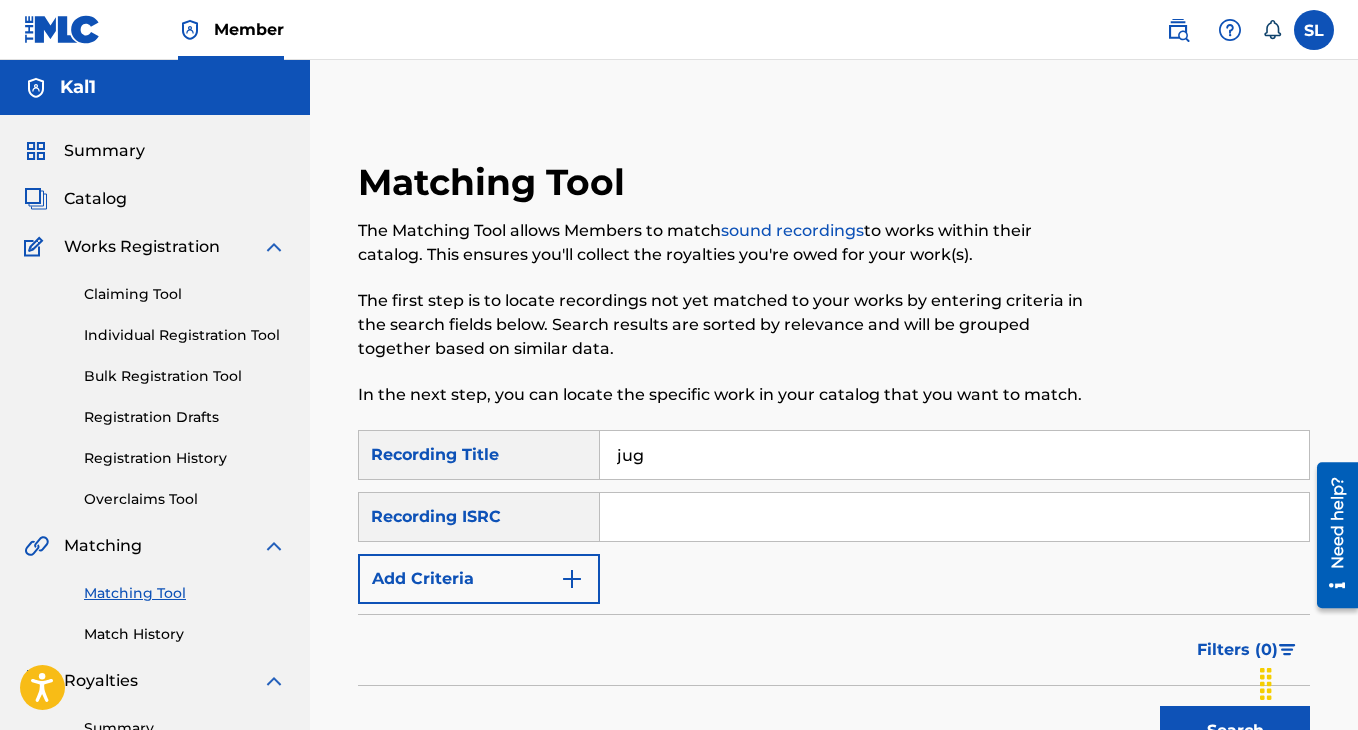 type on "jugg" 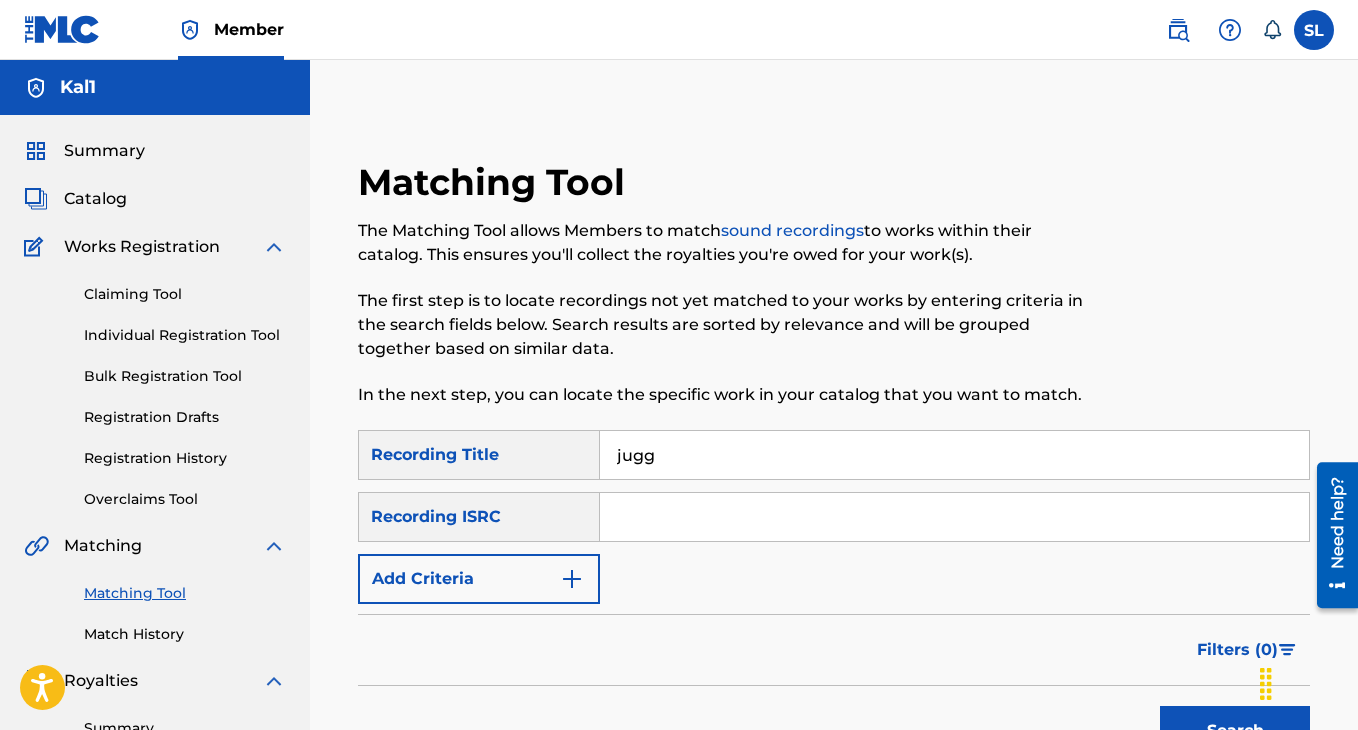 click on "Add Criteria" at bounding box center [479, 579] 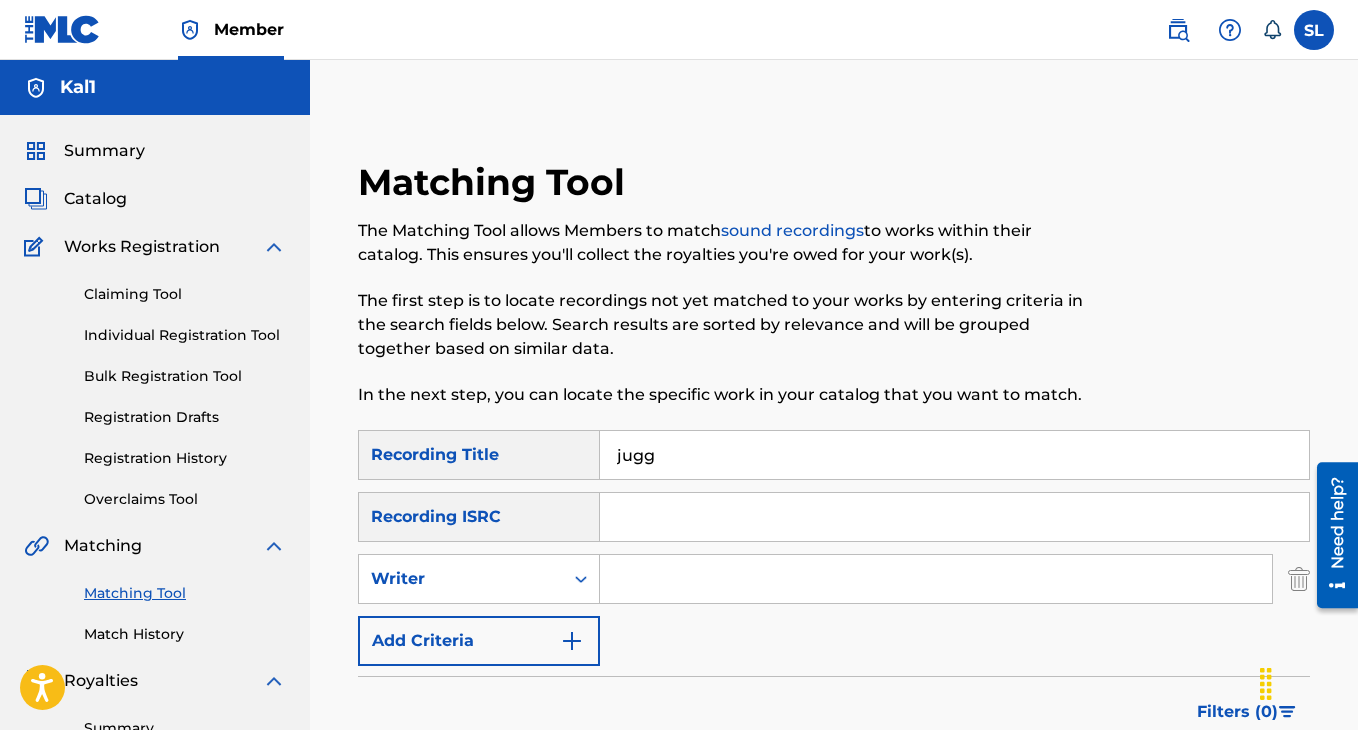 click on "Add Criteria" at bounding box center [479, 641] 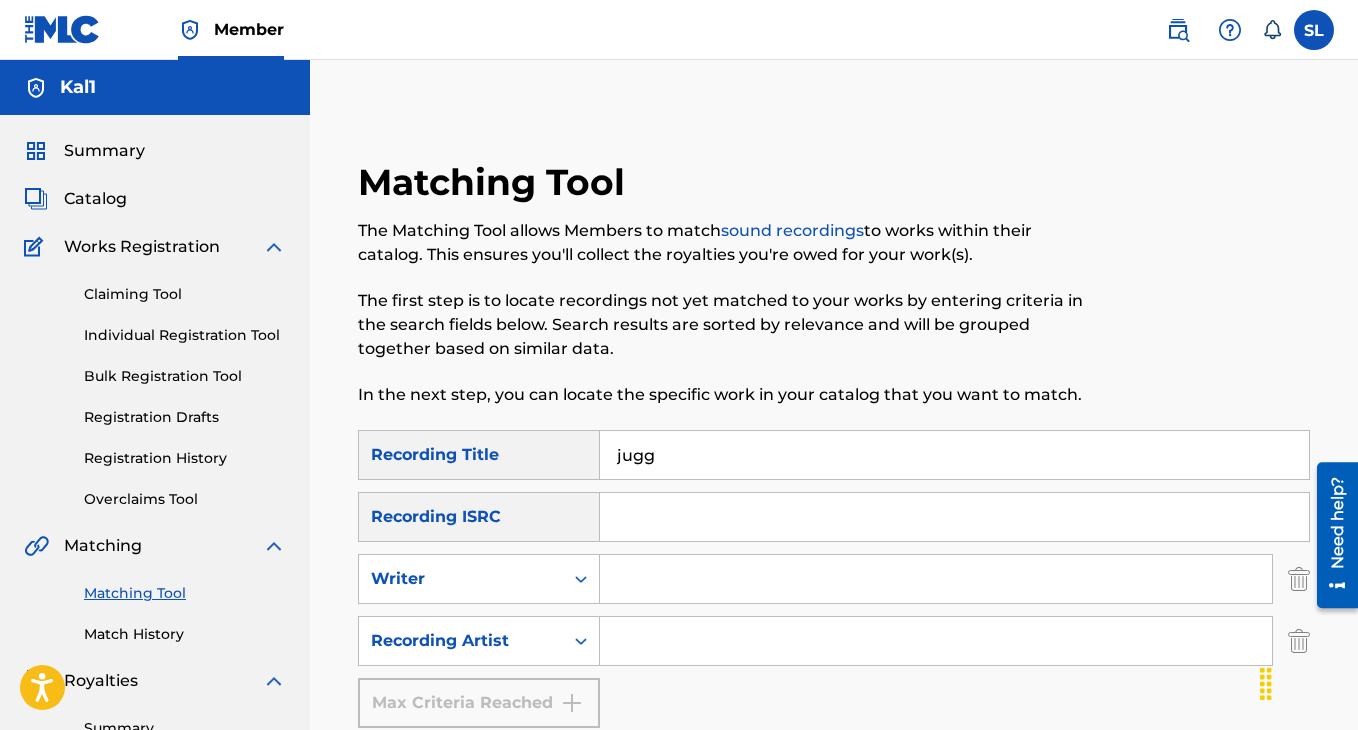 click at bounding box center [936, 641] 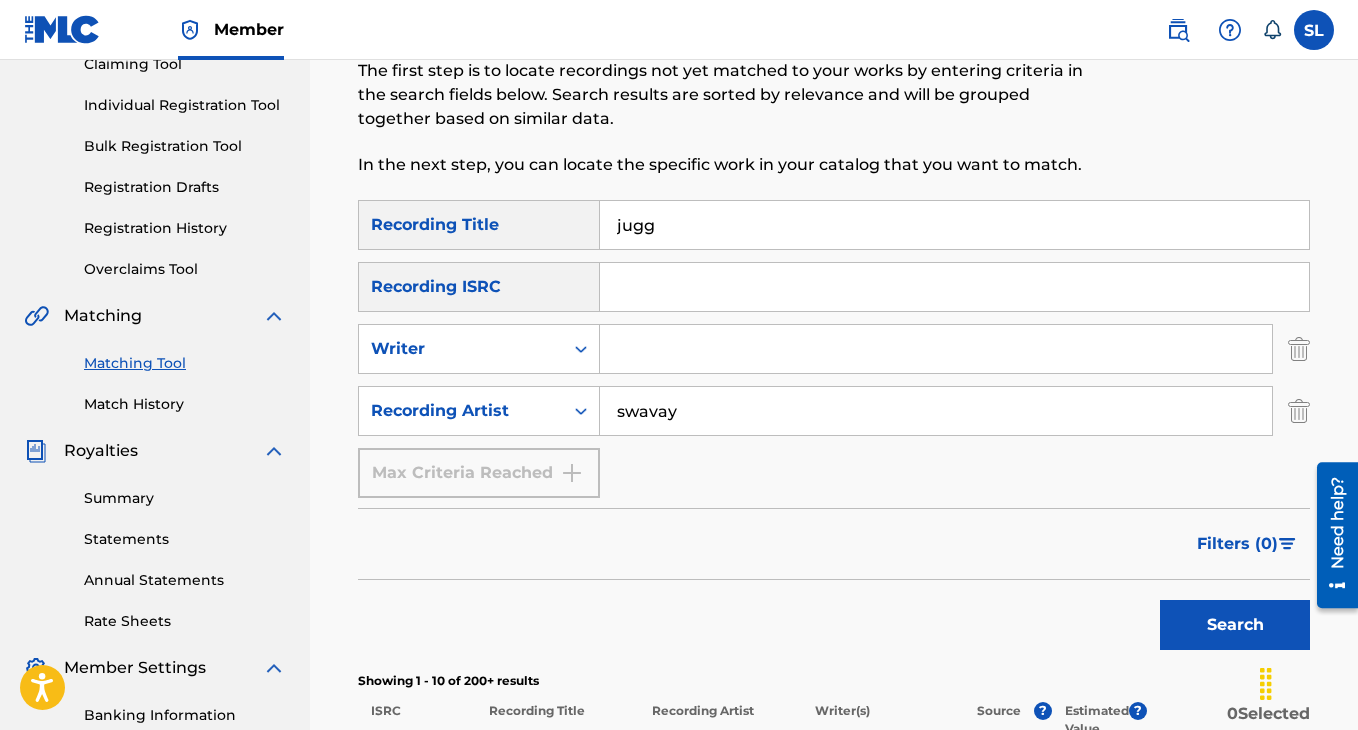 scroll, scrollTop: 339, scrollLeft: 0, axis: vertical 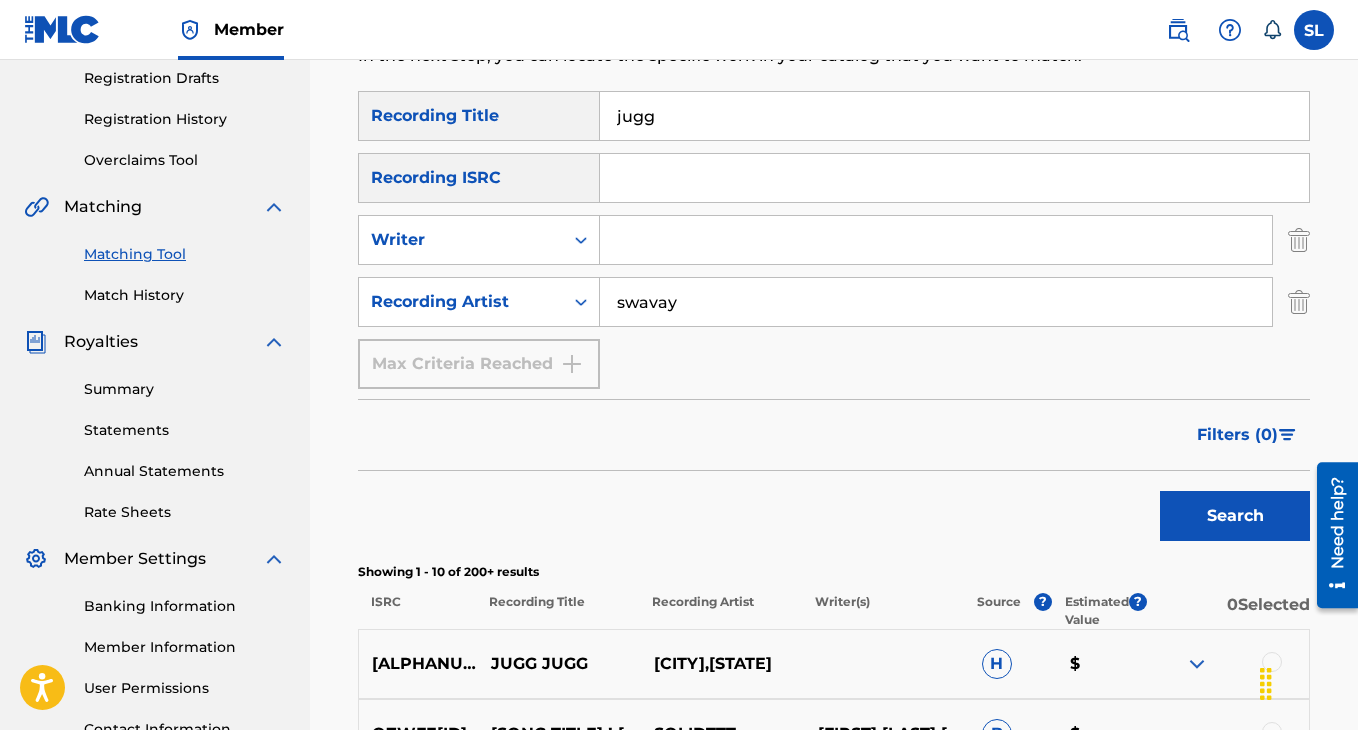 type on "swavay" 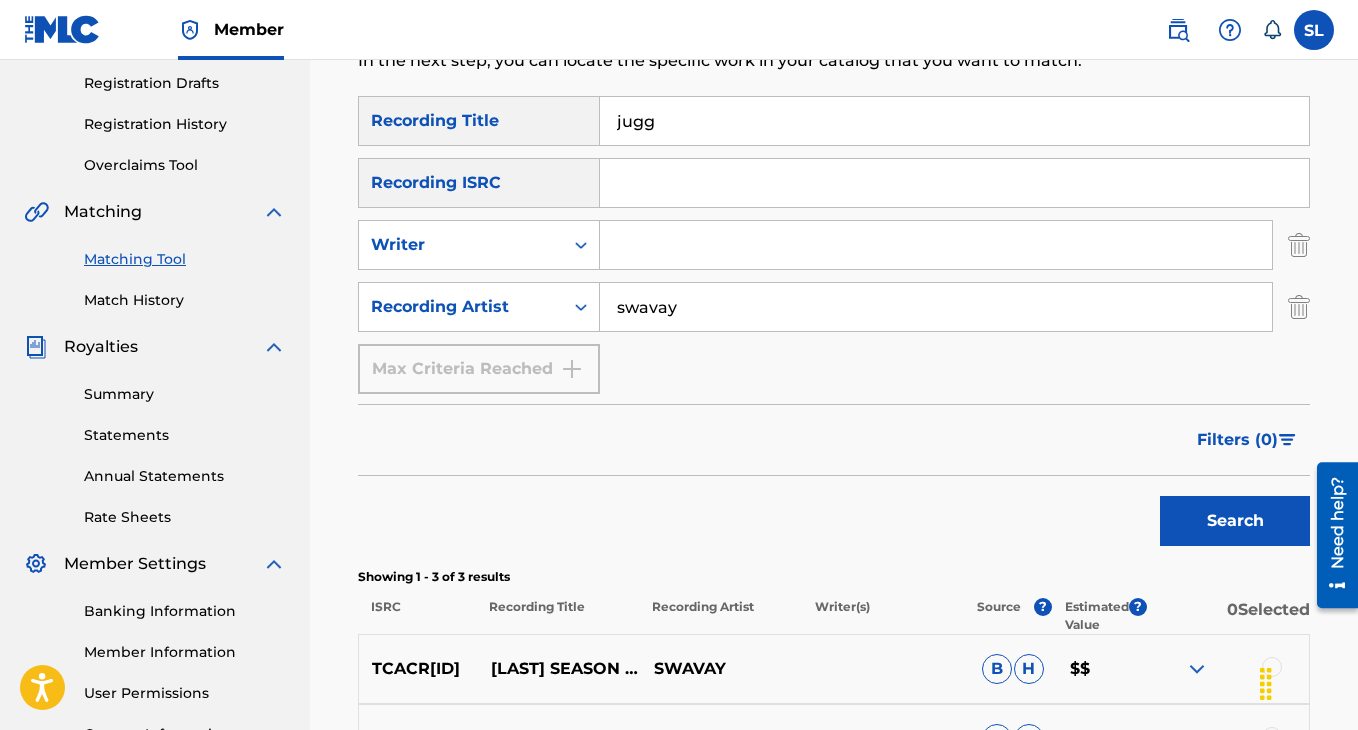 scroll, scrollTop: 259, scrollLeft: 0, axis: vertical 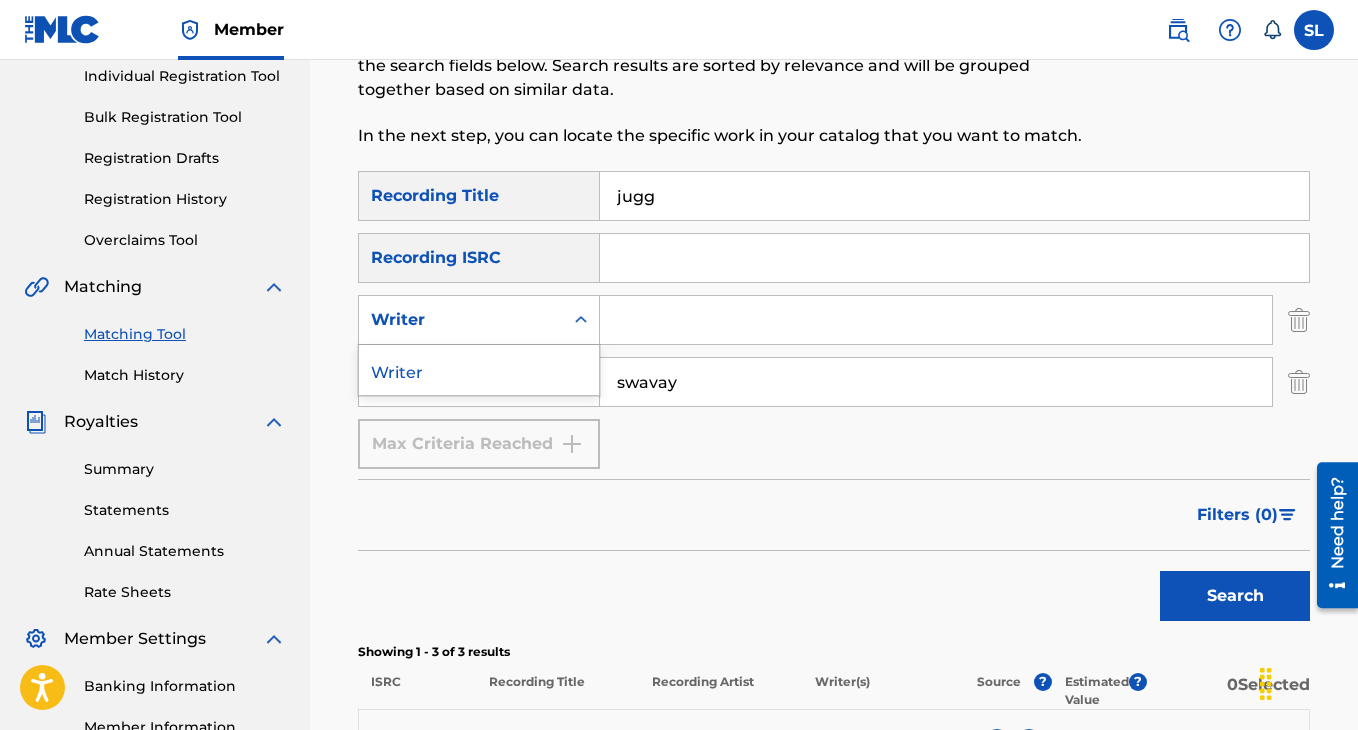click on "Writer" at bounding box center (461, 320) 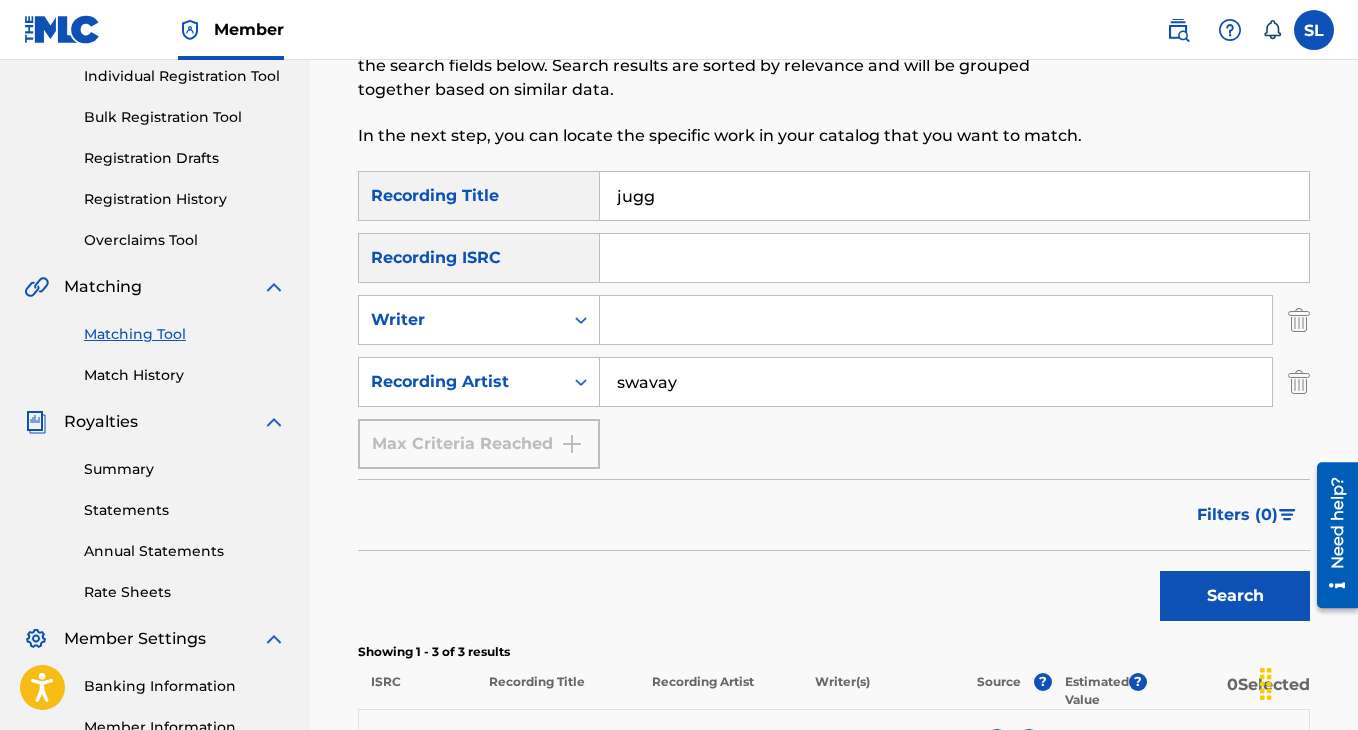 click on "Writer" at bounding box center [461, 320] 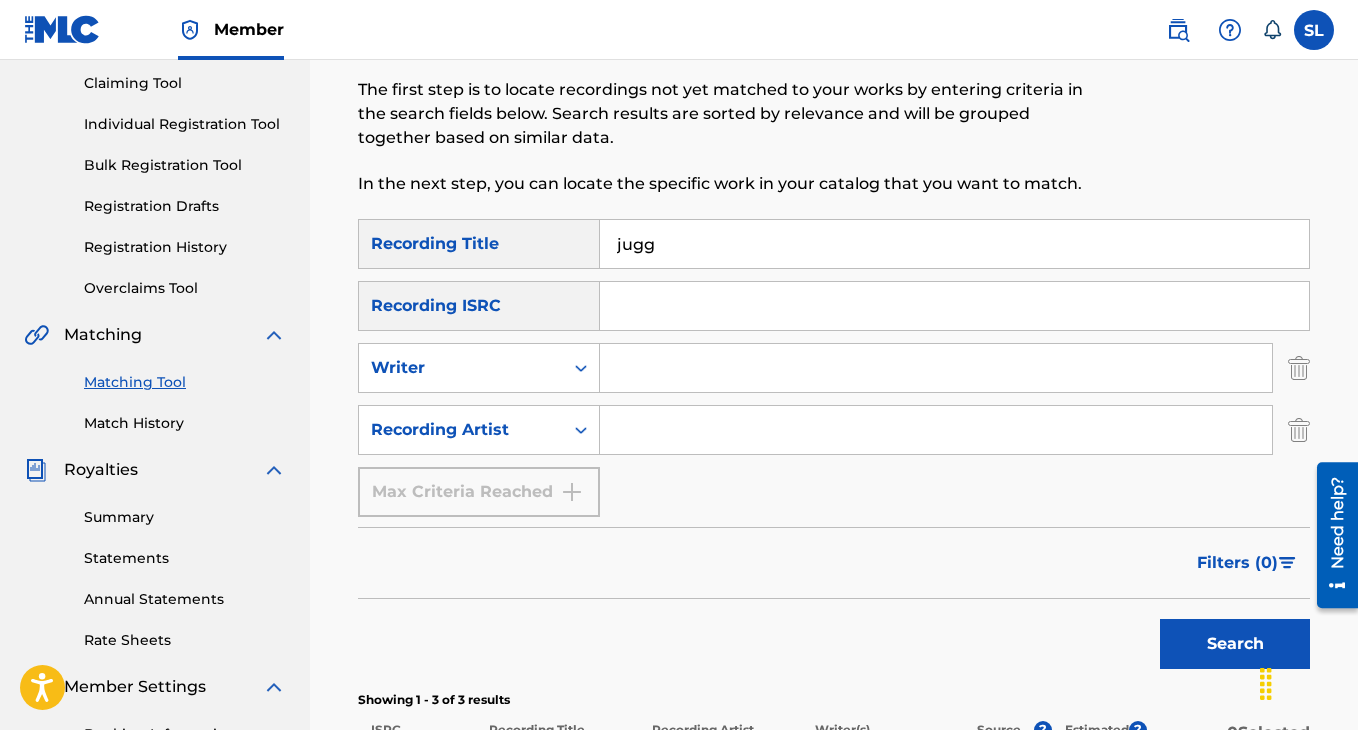 scroll, scrollTop: 206, scrollLeft: 0, axis: vertical 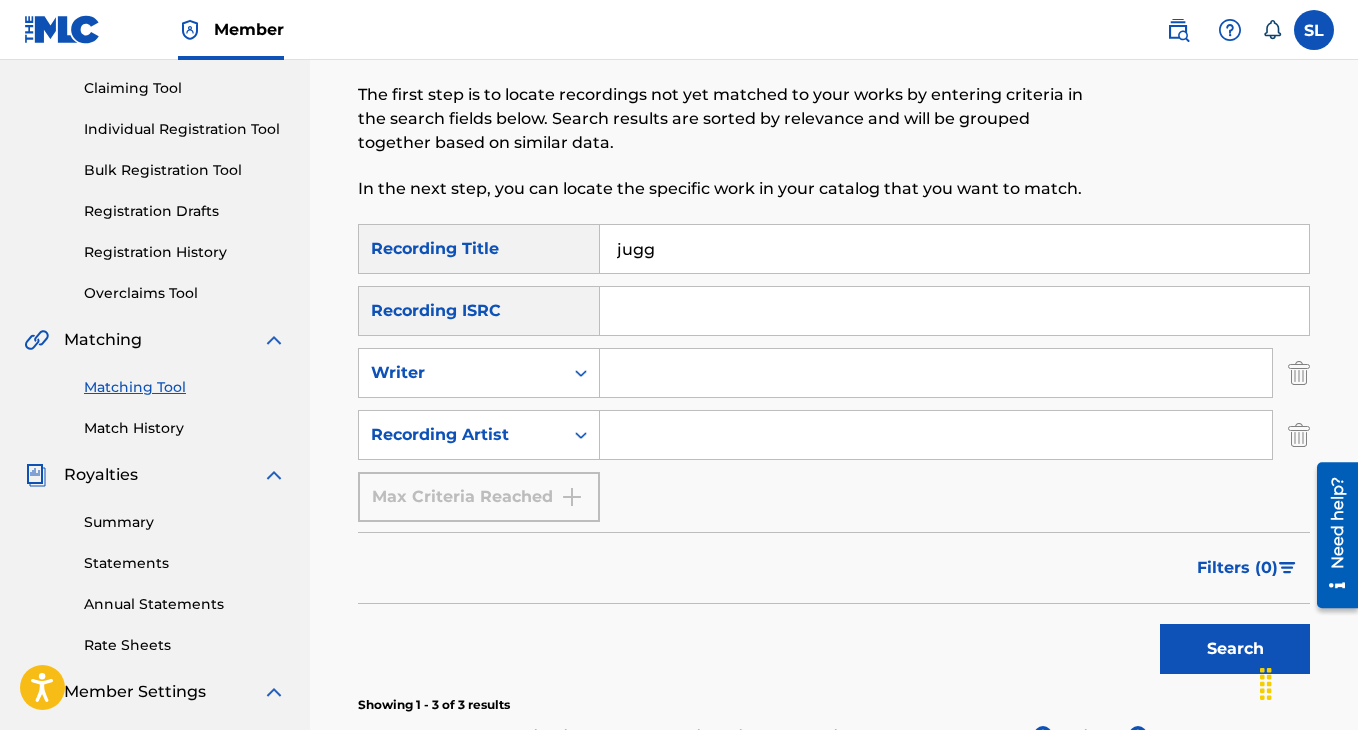 type 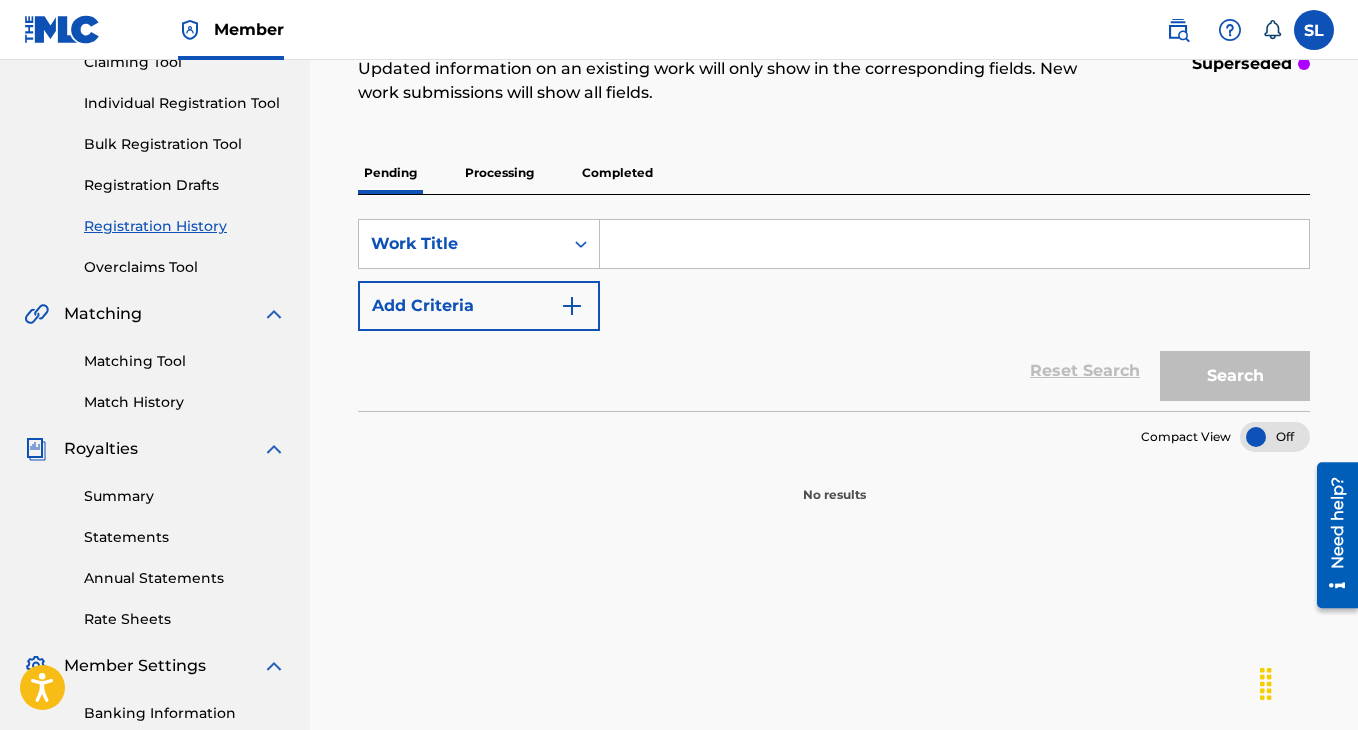 scroll, scrollTop: 238, scrollLeft: 0, axis: vertical 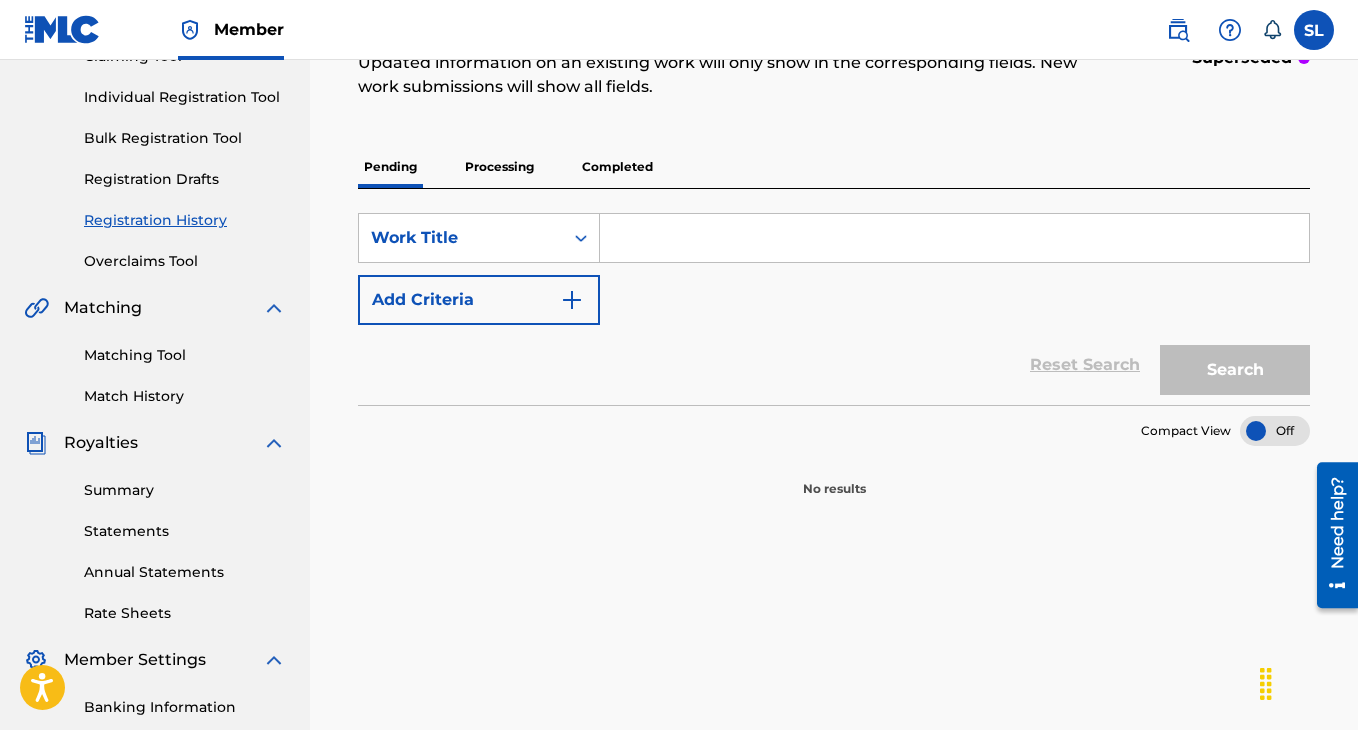 click on "Completed" at bounding box center [617, 167] 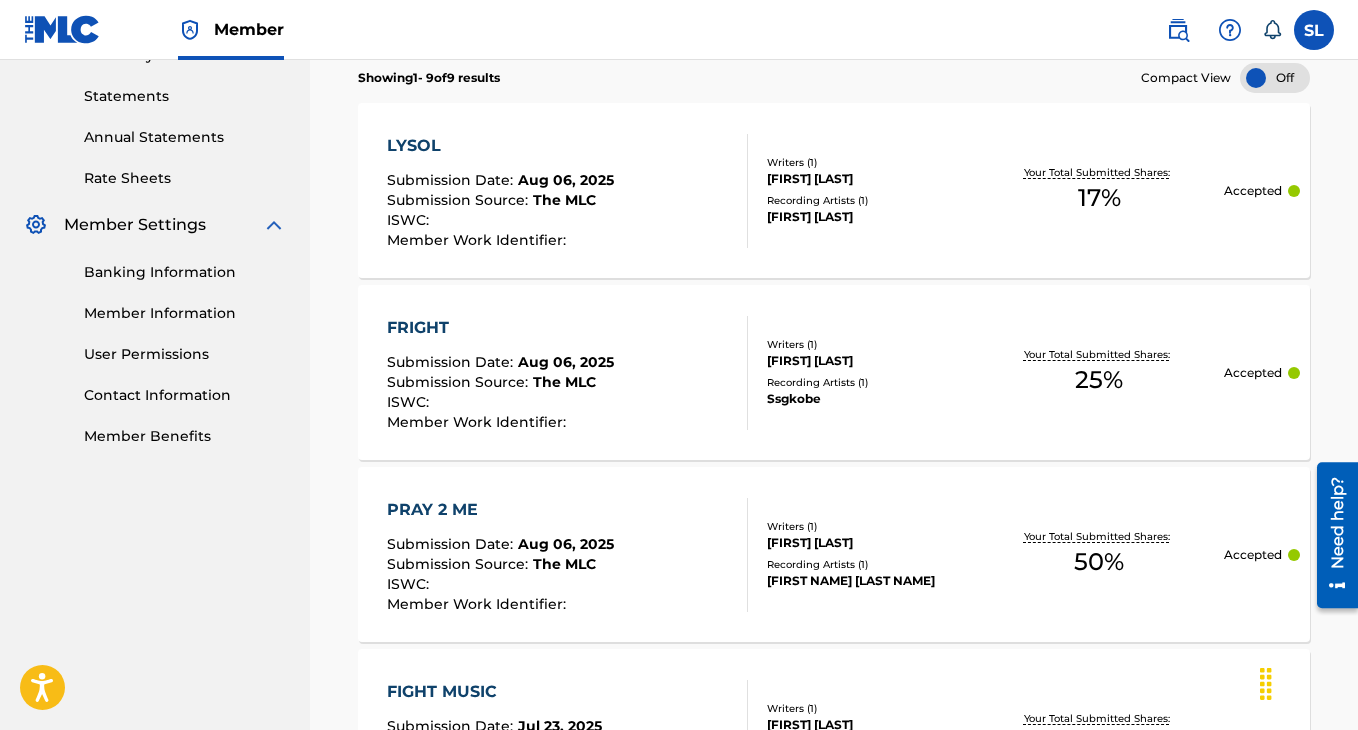 scroll, scrollTop: 672, scrollLeft: 0, axis: vertical 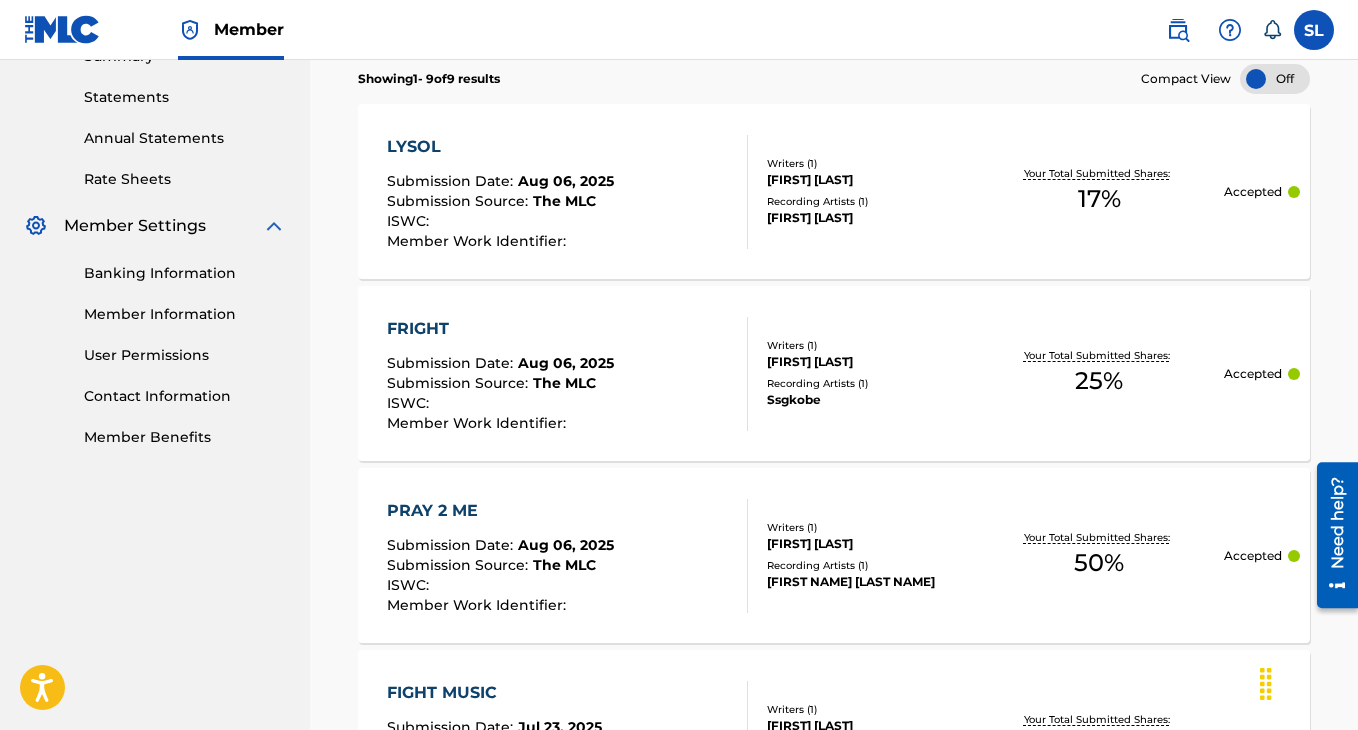 click on "ISWC :" at bounding box center (500, 224) 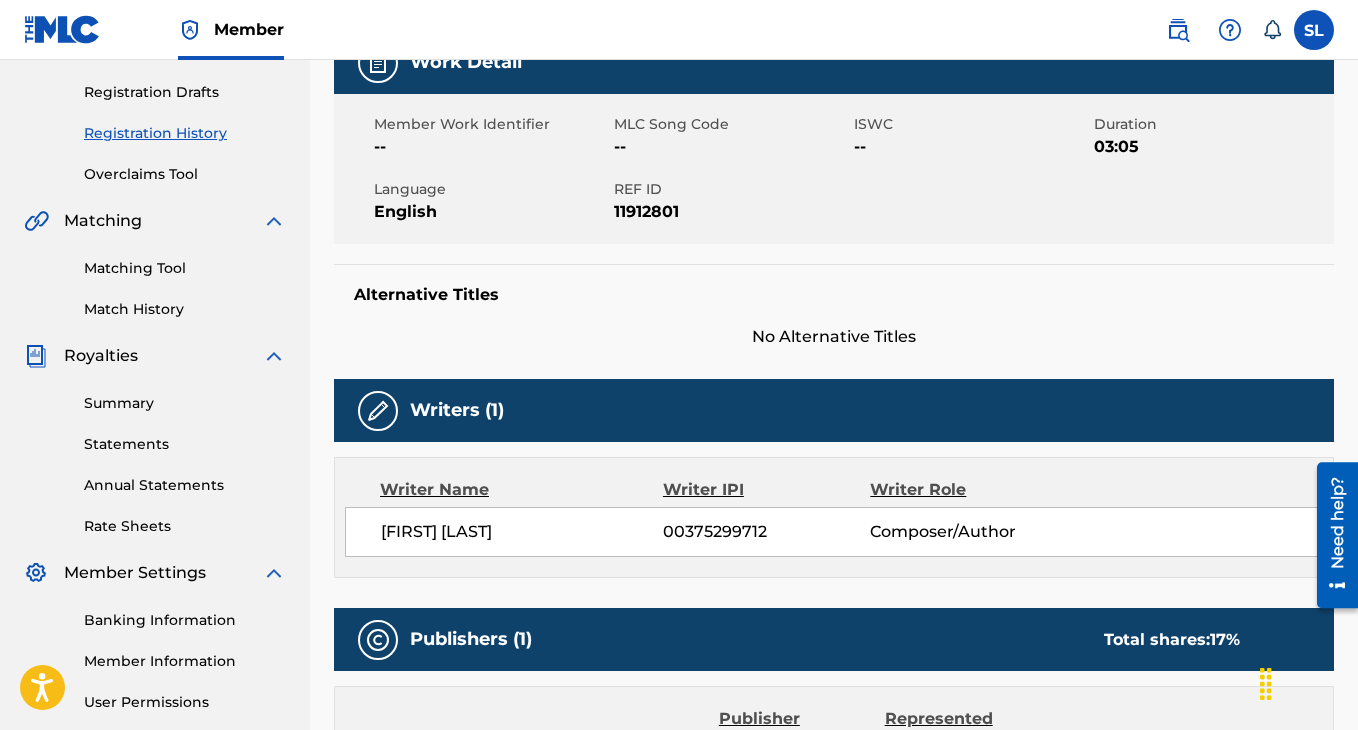 scroll, scrollTop: 330, scrollLeft: 0, axis: vertical 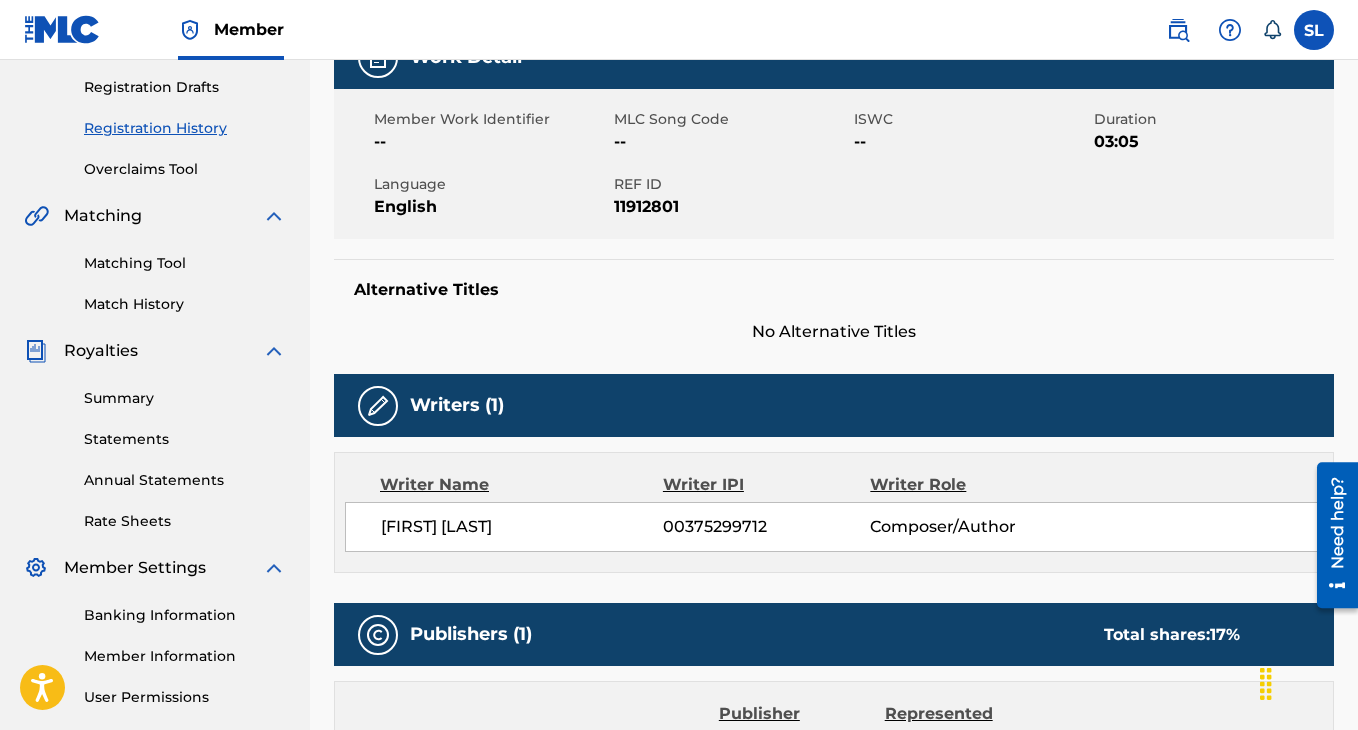 click on "Match History" at bounding box center [185, 304] 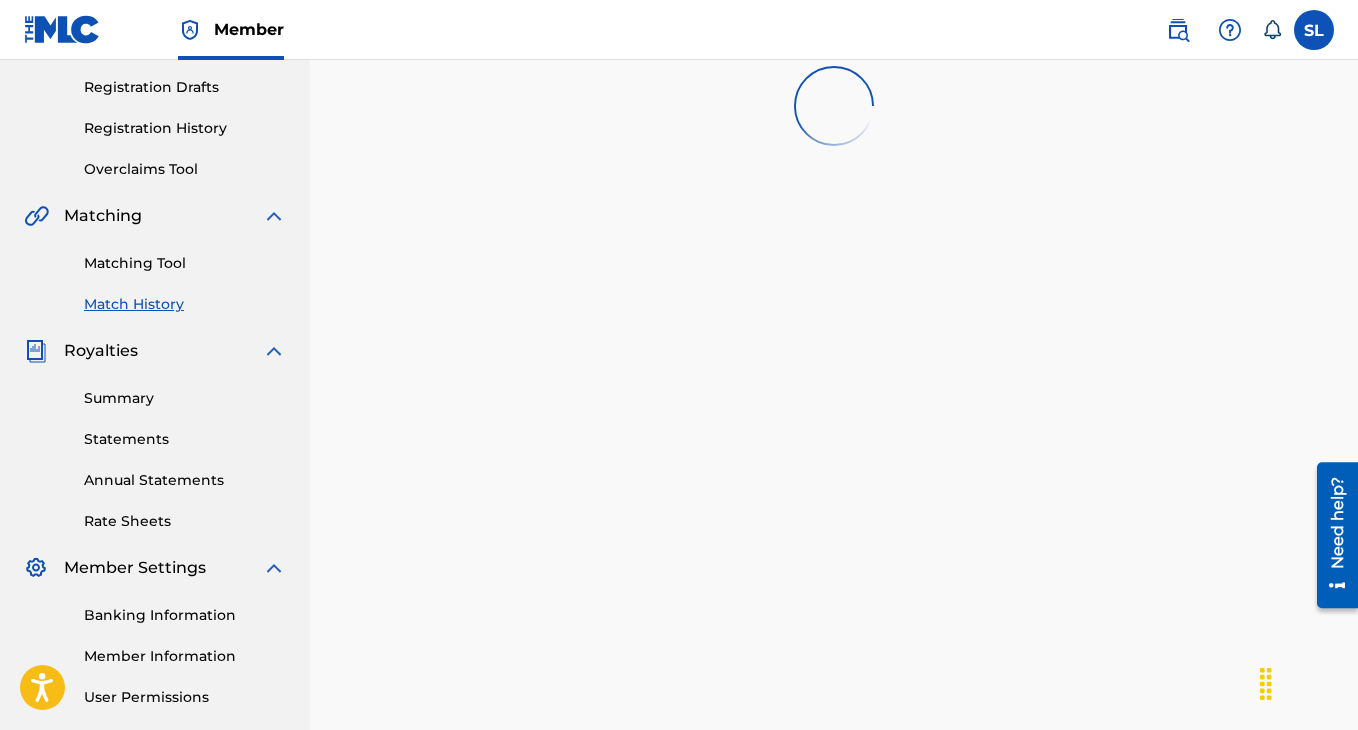 scroll, scrollTop: 0, scrollLeft: 0, axis: both 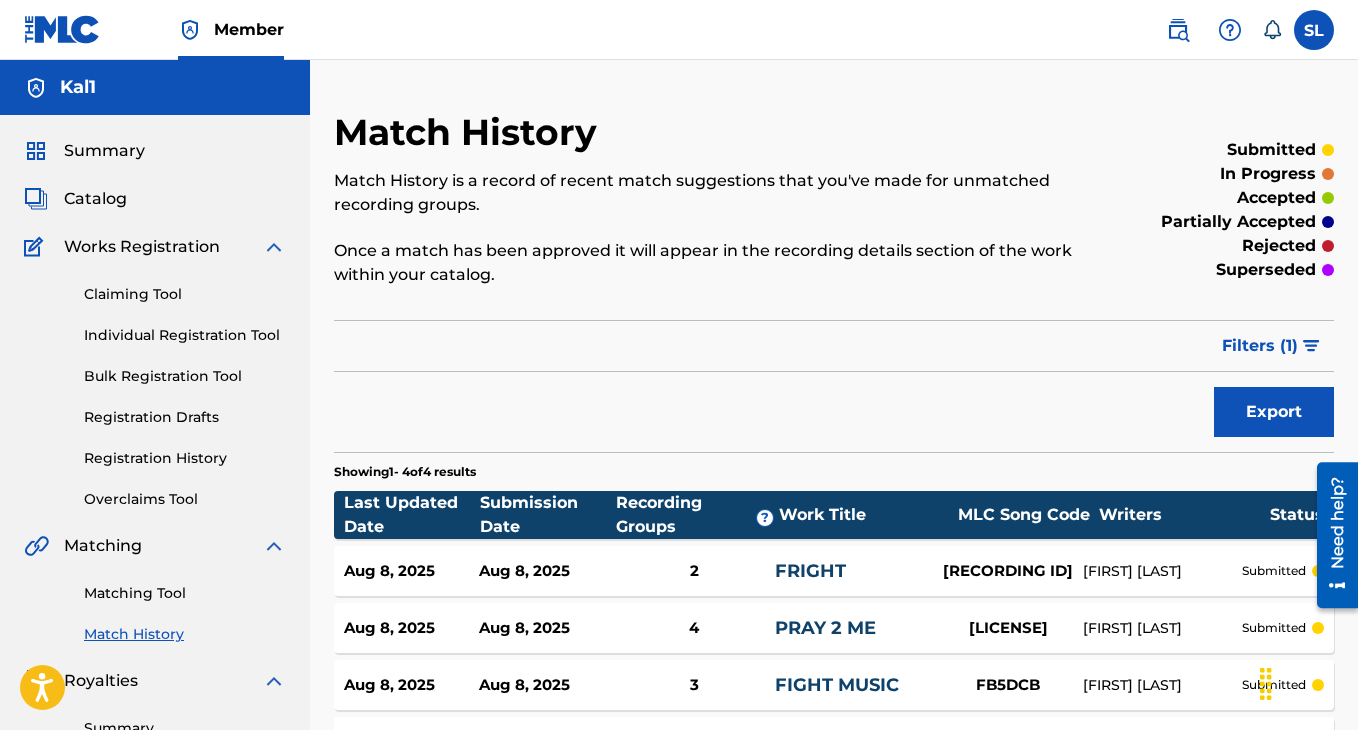 click on "Matching Tool" at bounding box center (185, 593) 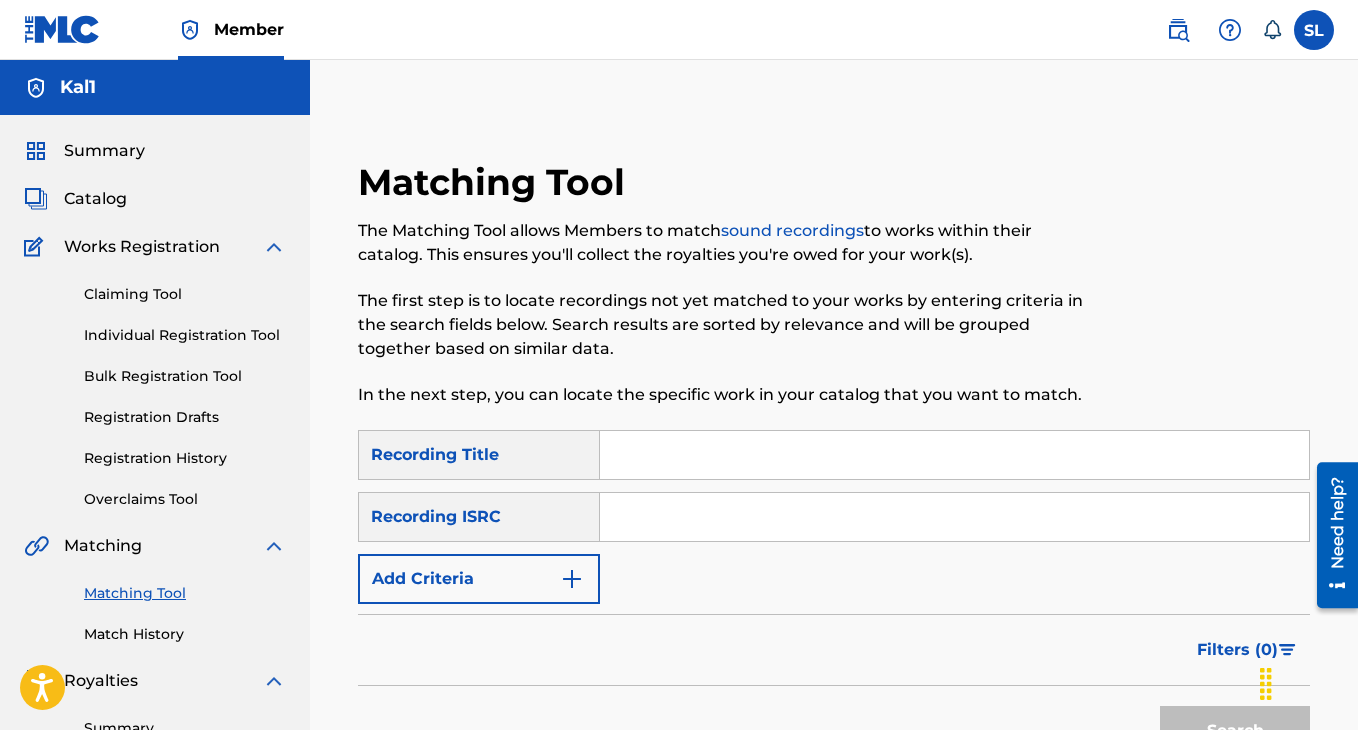 click at bounding box center (954, 455) 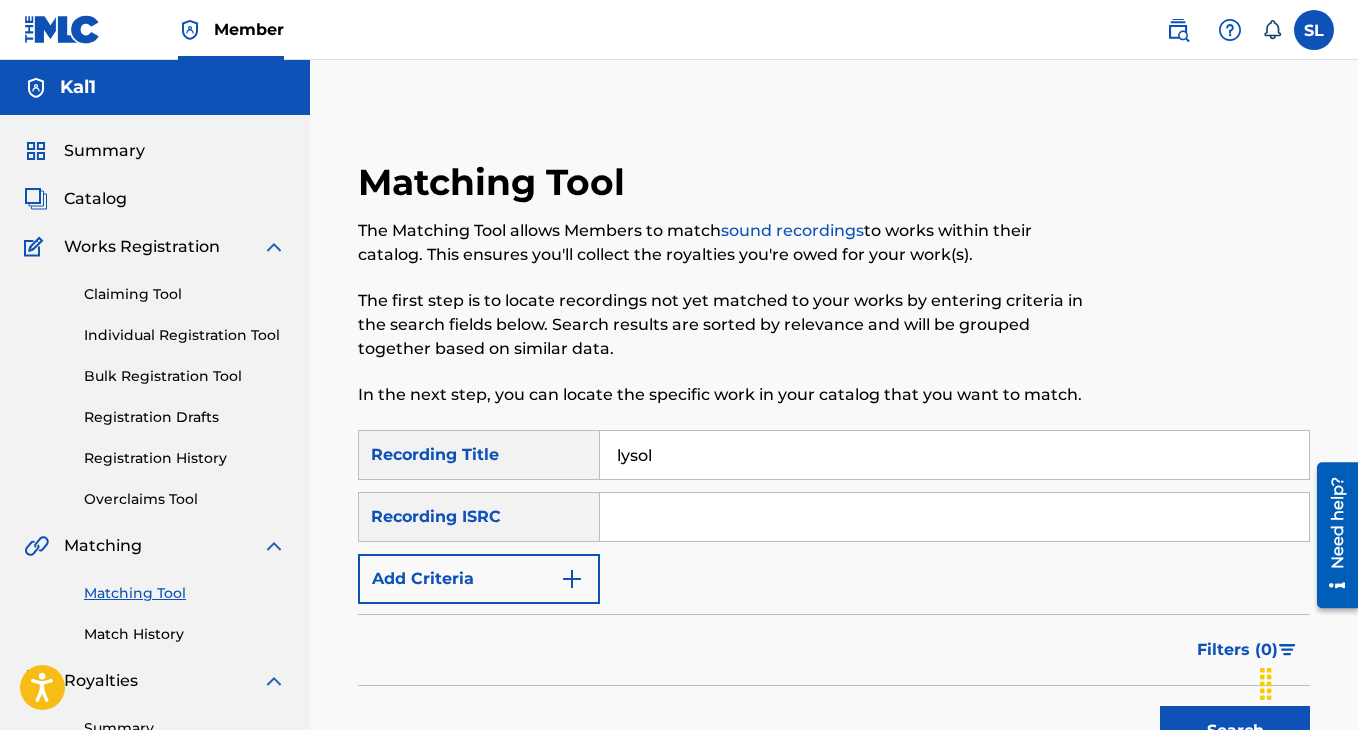 click on "Add Criteria" at bounding box center (479, 579) 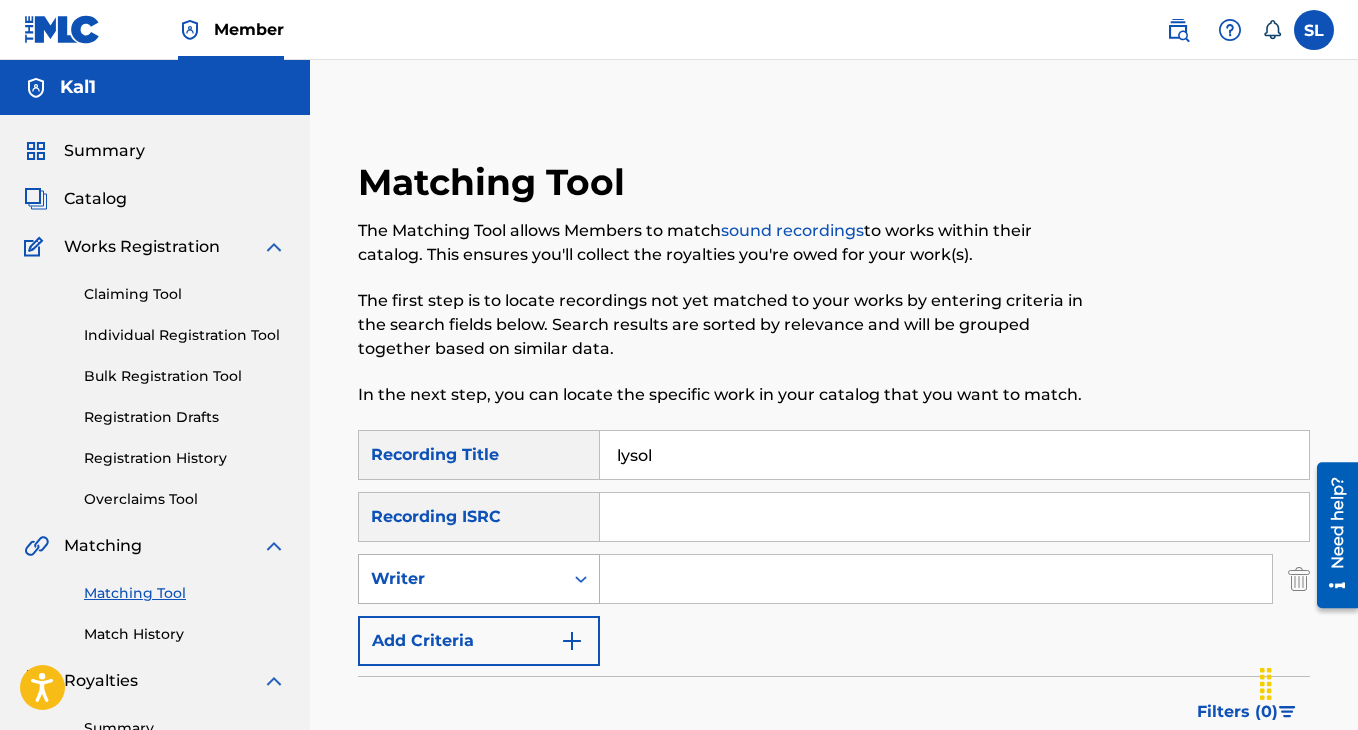 click on "Writer" at bounding box center [461, 579] 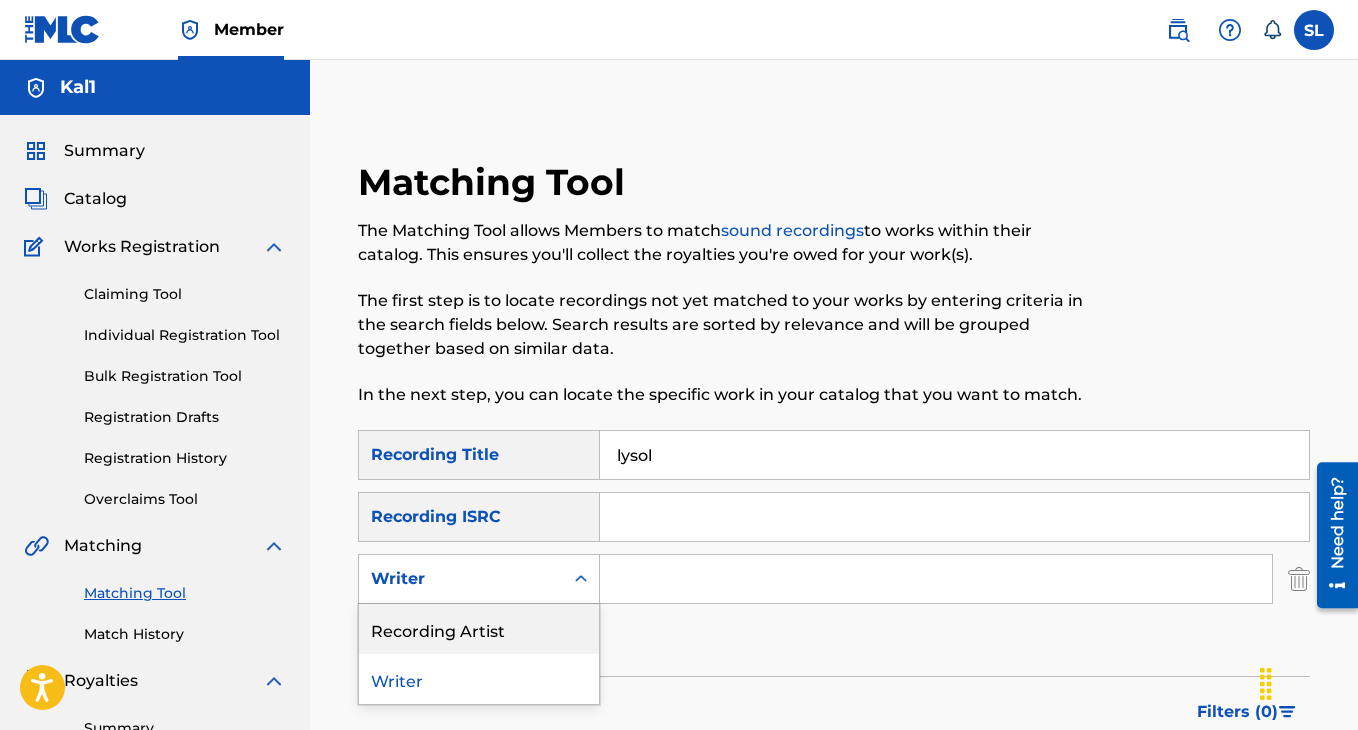 click on "Recording Artist" at bounding box center (479, 629) 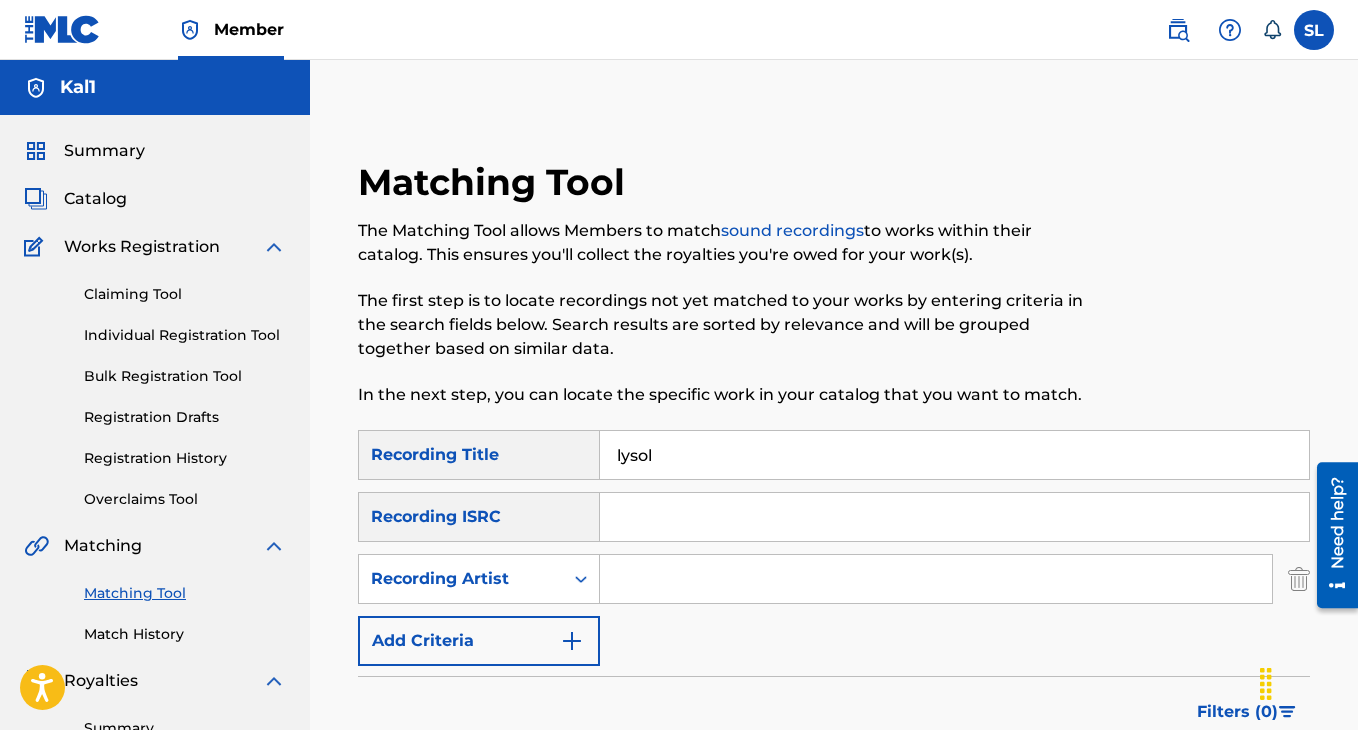 click at bounding box center (936, 579) 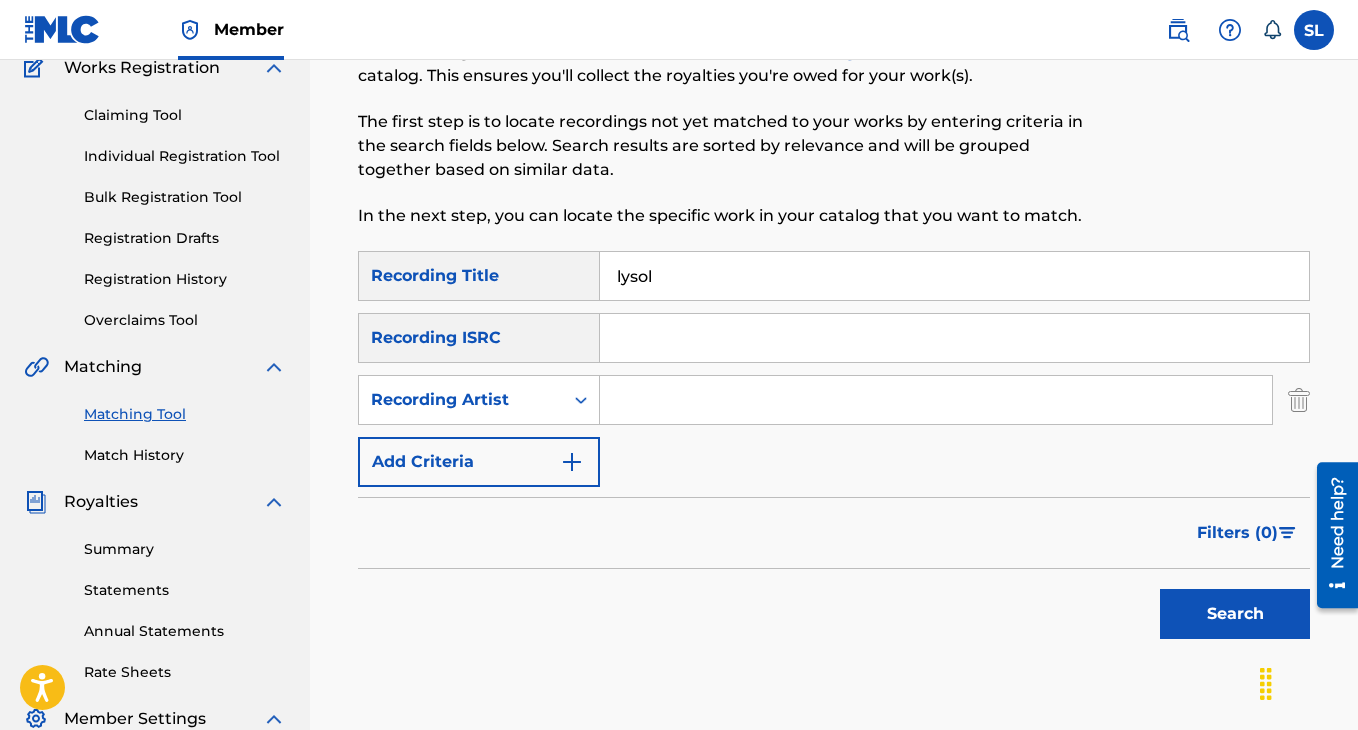 scroll, scrollTop: 287, scrollLeft: 0, axis: vertical 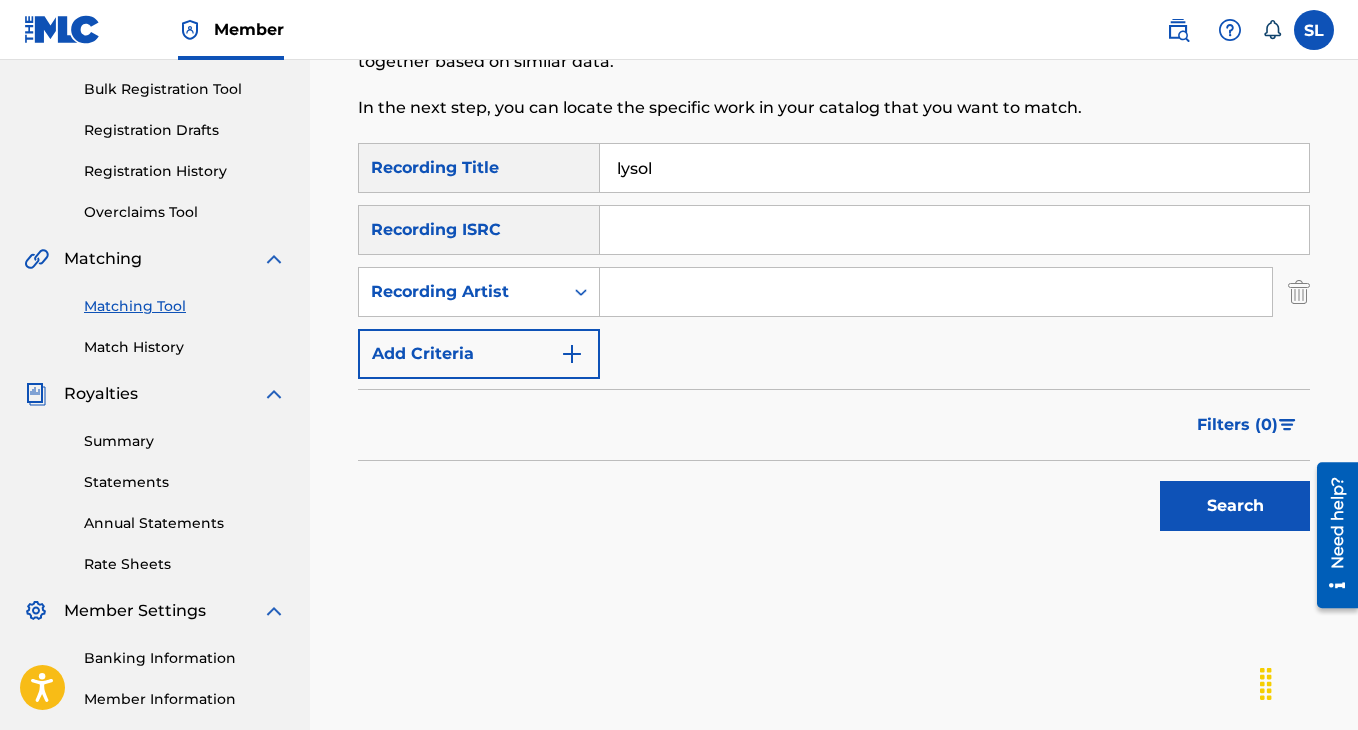 click on "lysol" at bounding box center (954, 168) 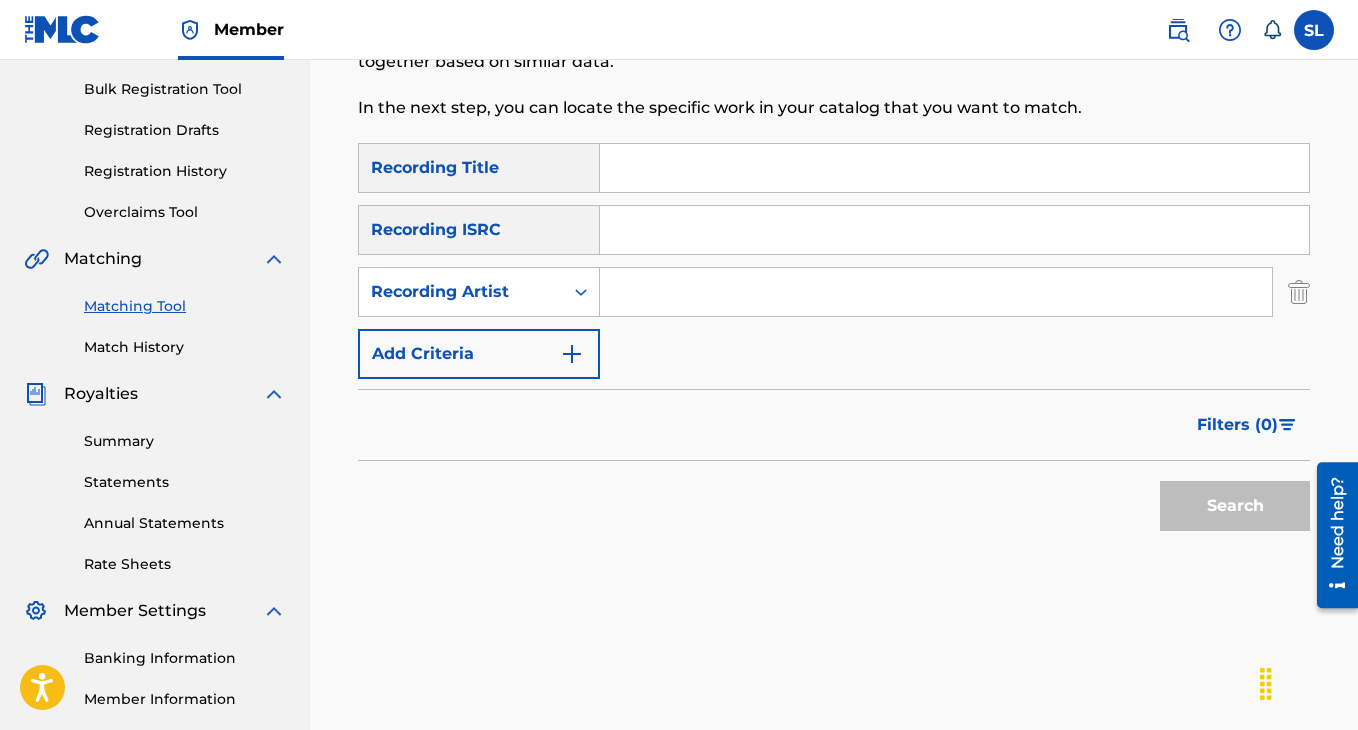 type 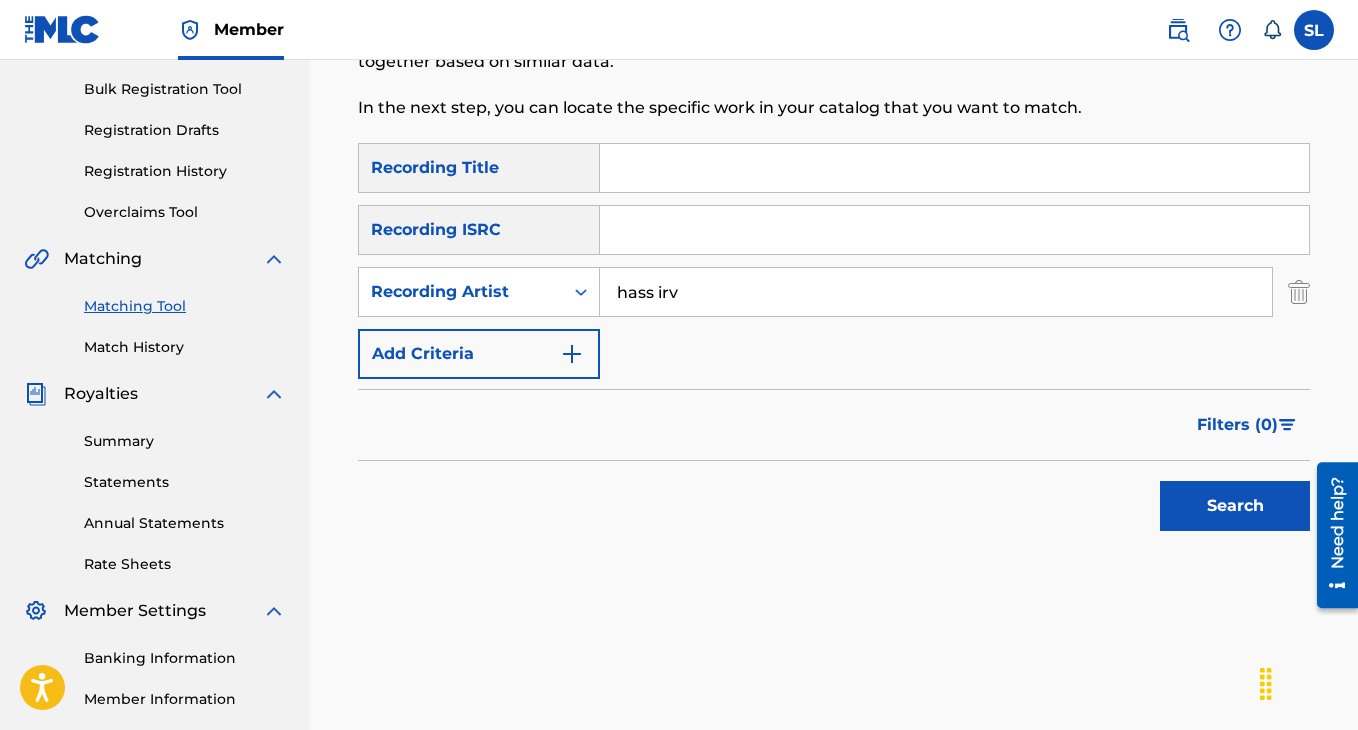type on "hass irv" 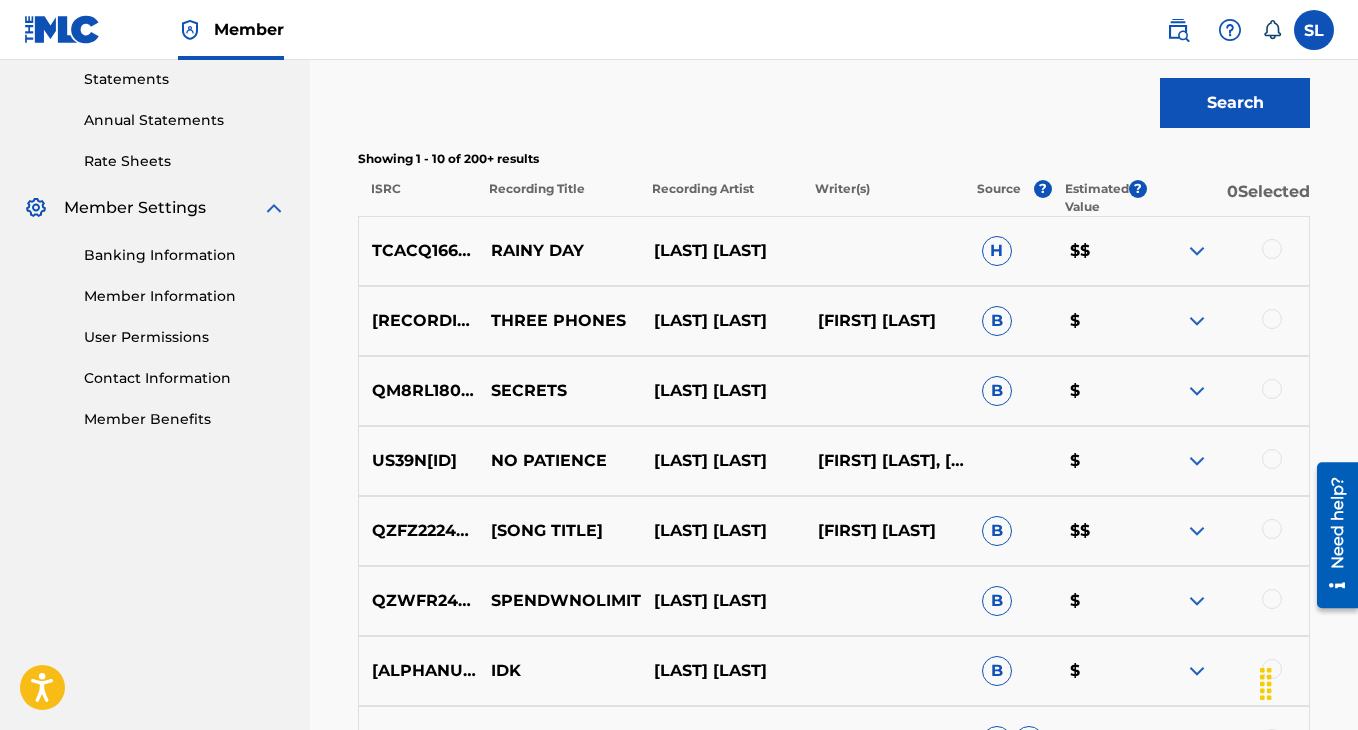 scroll, scrollTop: 695, scrollLeft: 0, axis: vertical 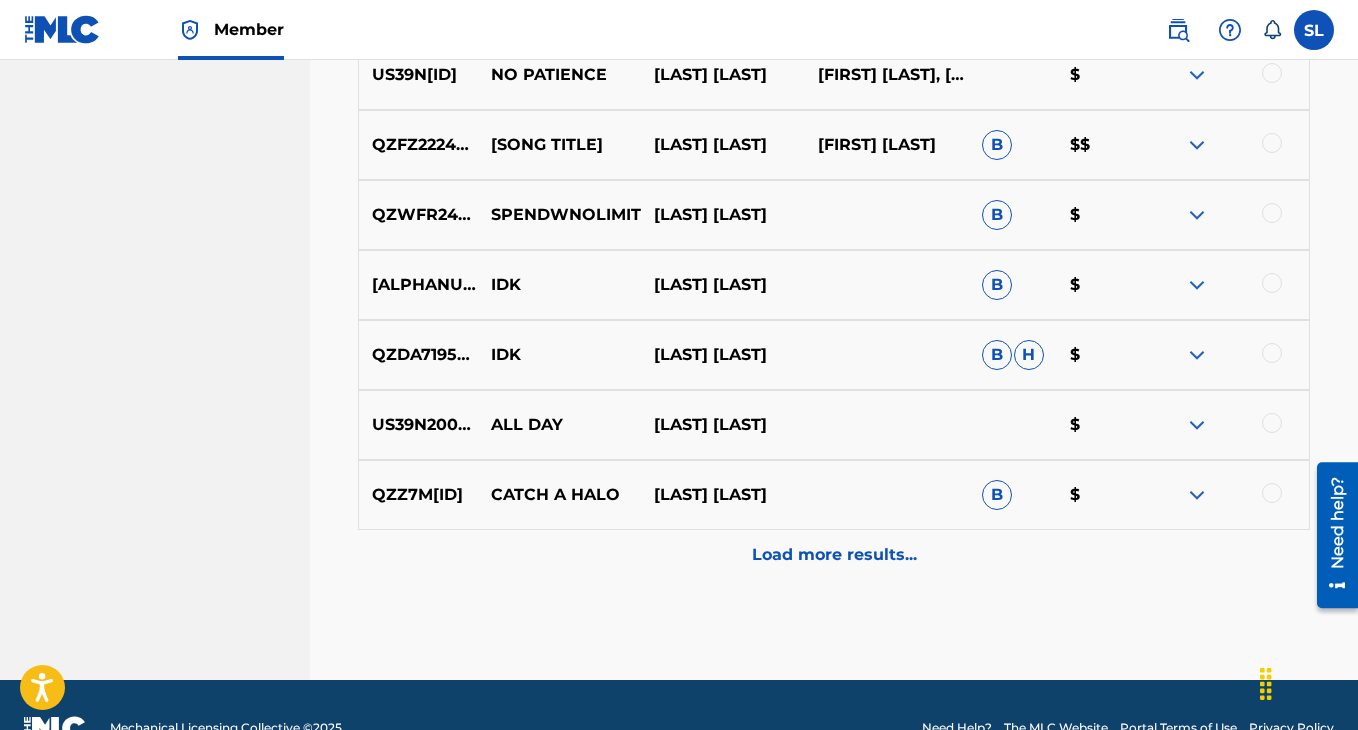 click on "Load more results..." at bounding box center [834, 555] 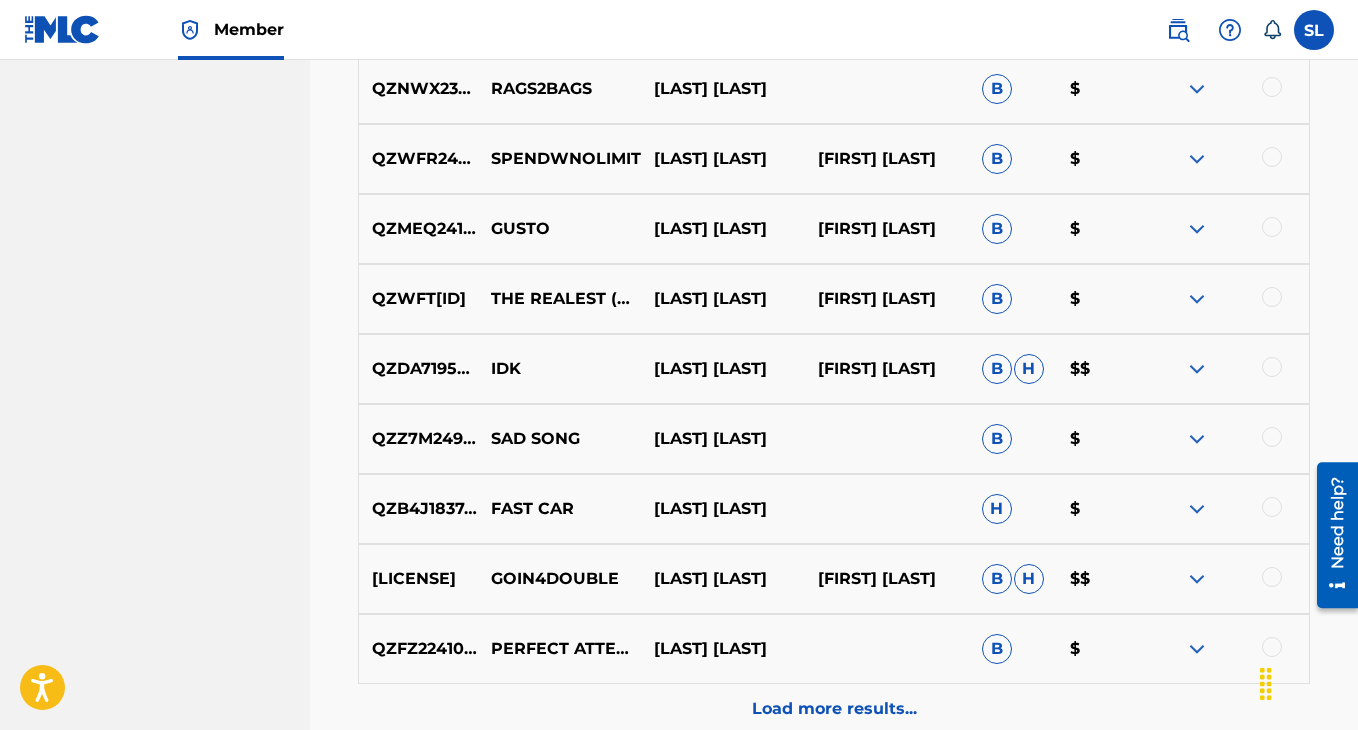 scroll, scrollTop: 1687, scrollLeft: 0, axis: vertical 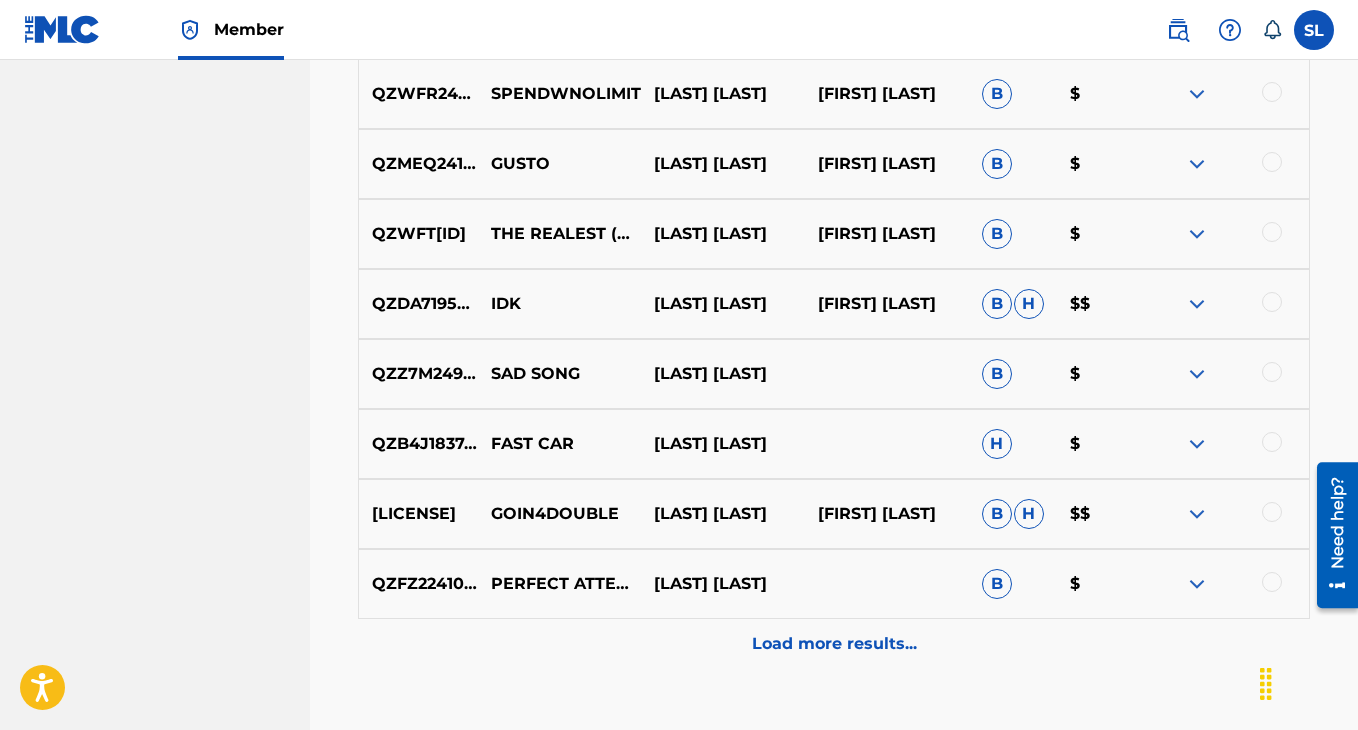 click on "Load more results..." at bounding box center [834, 644] 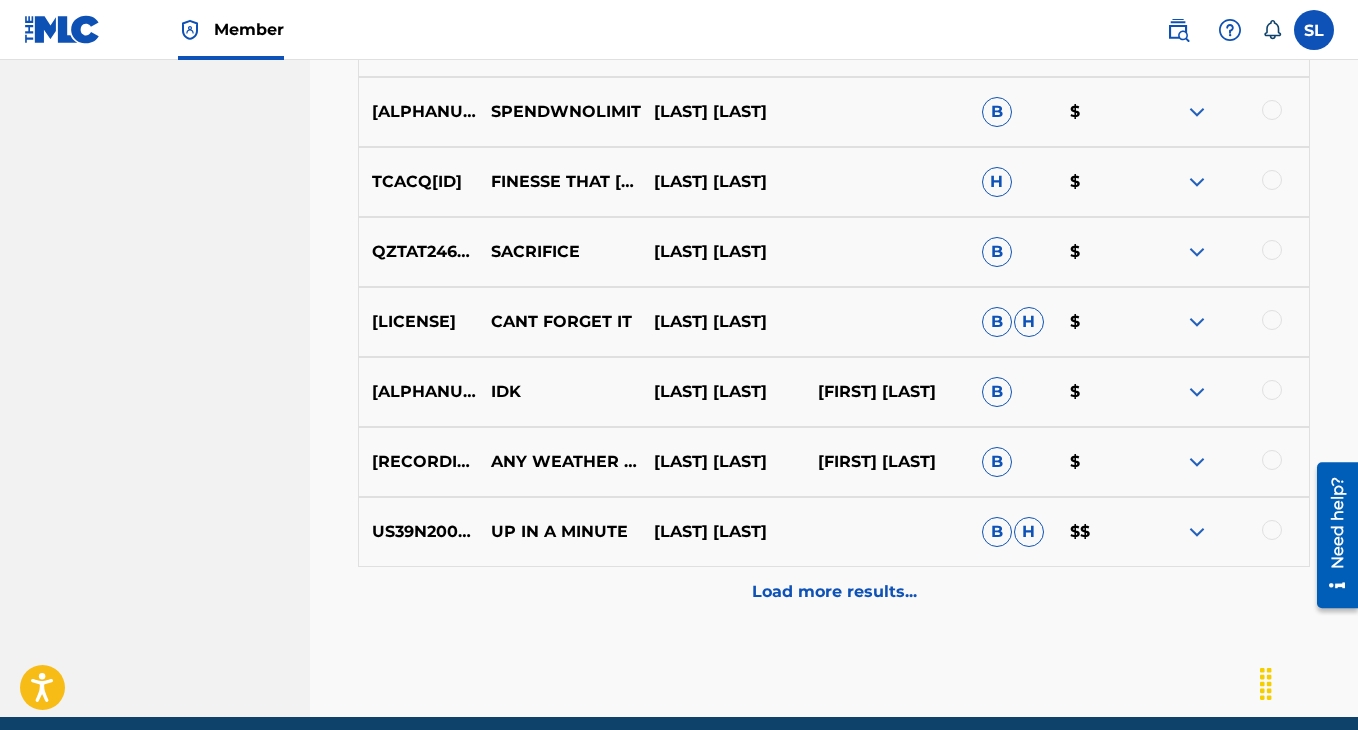 click on "Load more results..." at bounding box center (834, 592) 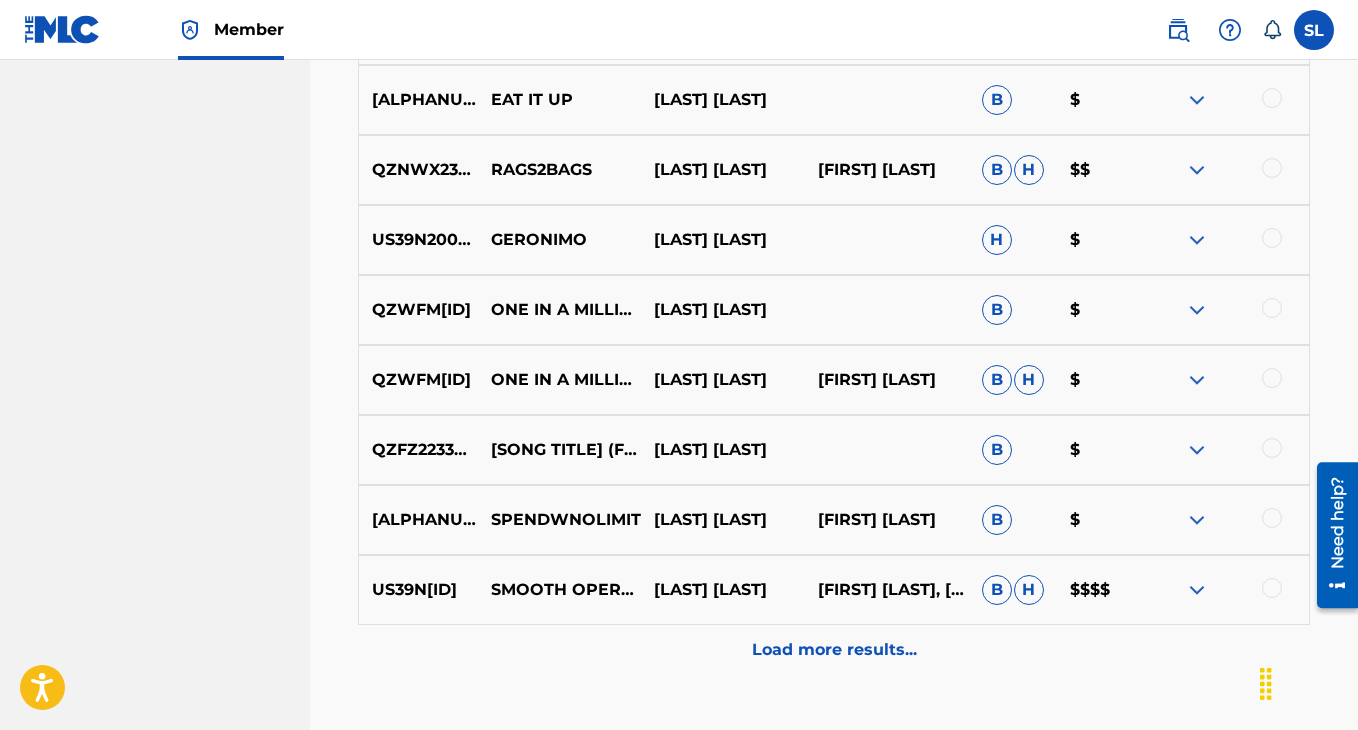 scroll, scrollTop: 3222, scrollLeft: 0, axis: vertical 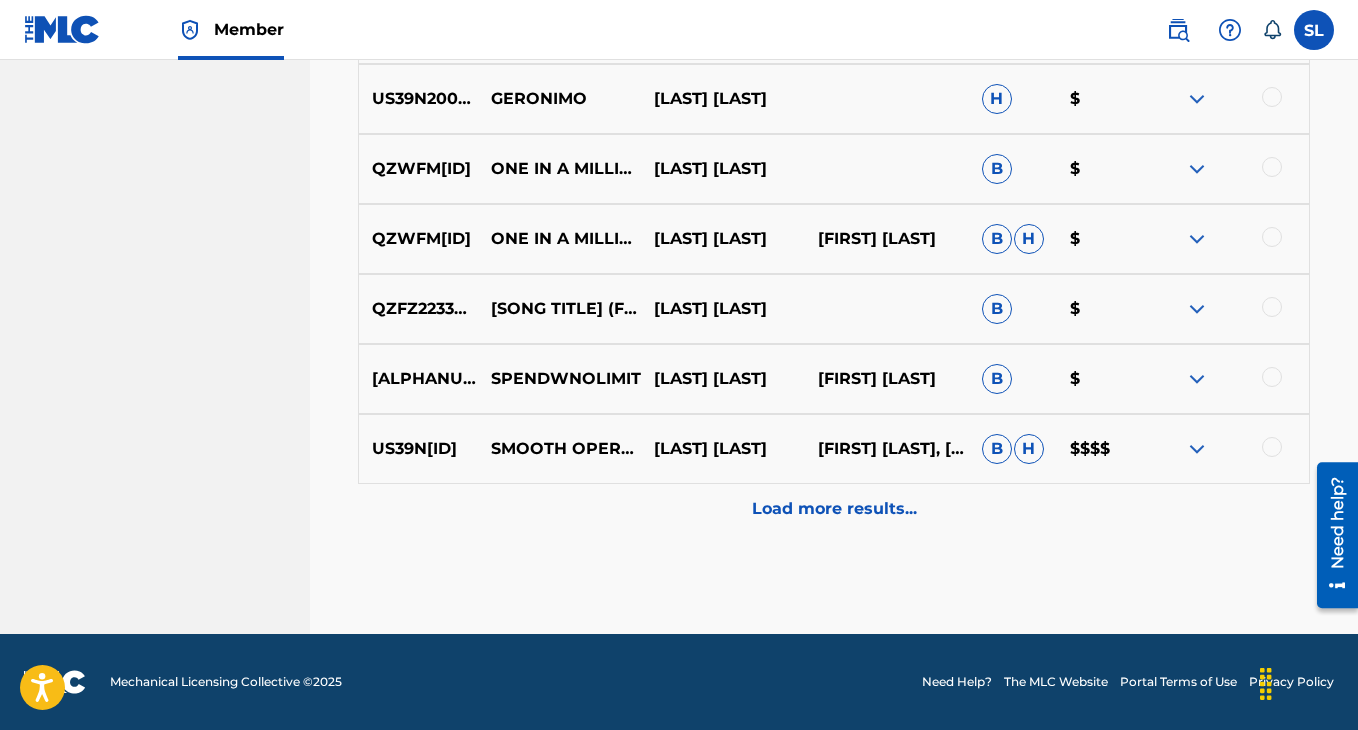 click on "Load more results..." at bounding box center (834, 509) 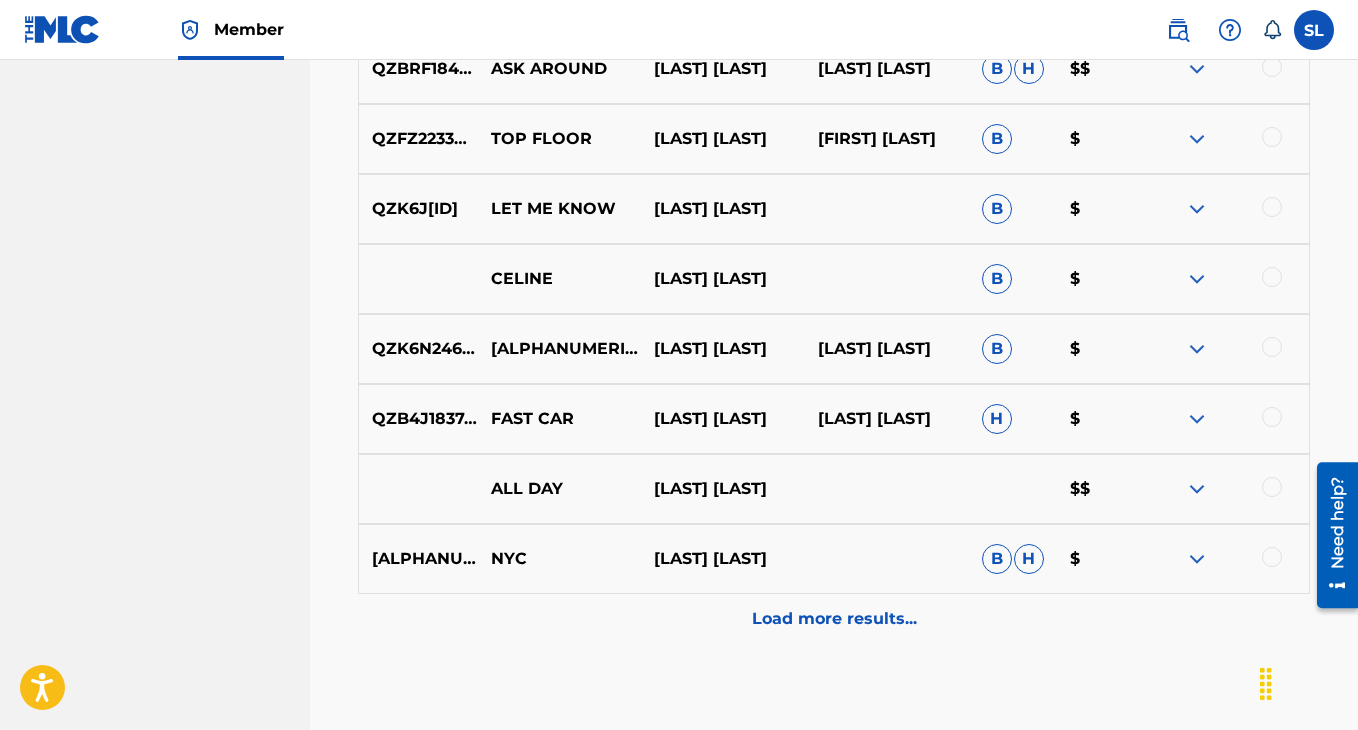 scroll, scrollTop: 3860, scrollLeft: 0, axis: vertical 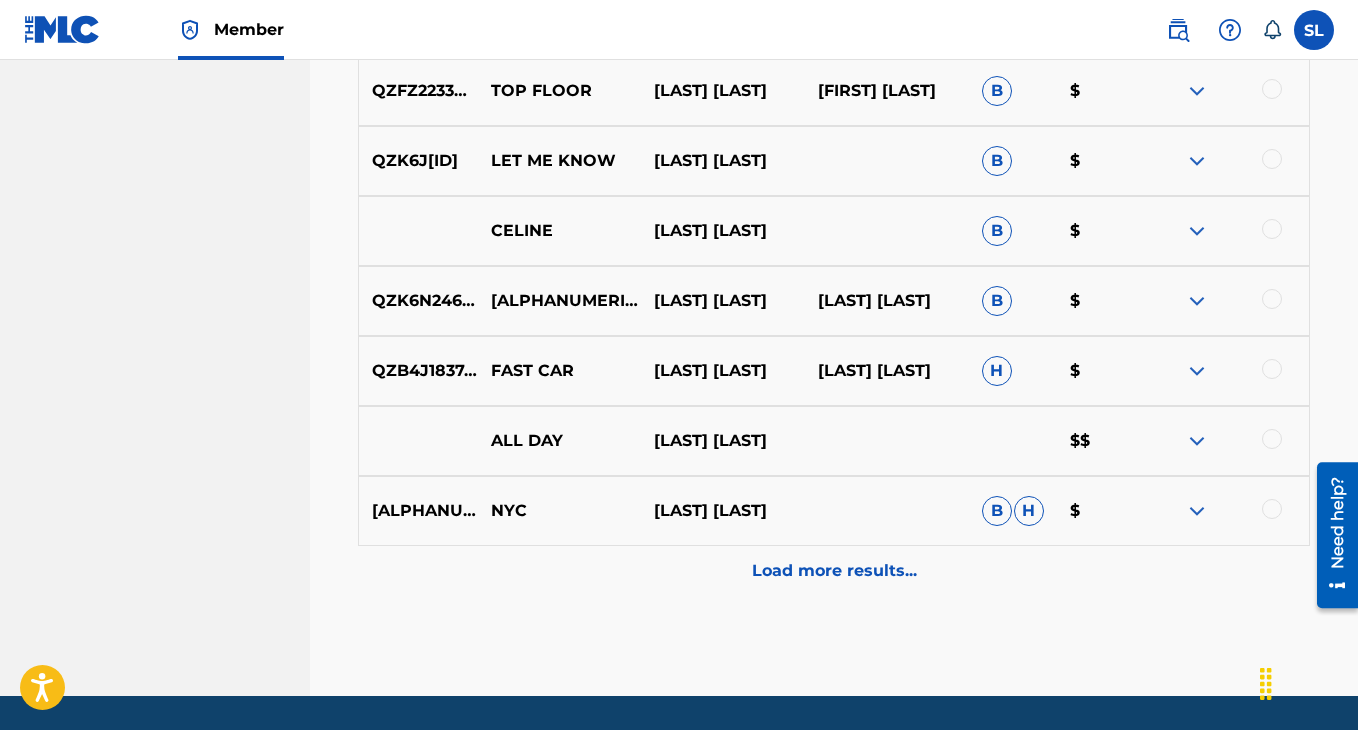 click on "Load more results..." at bounding box center (834, 571) 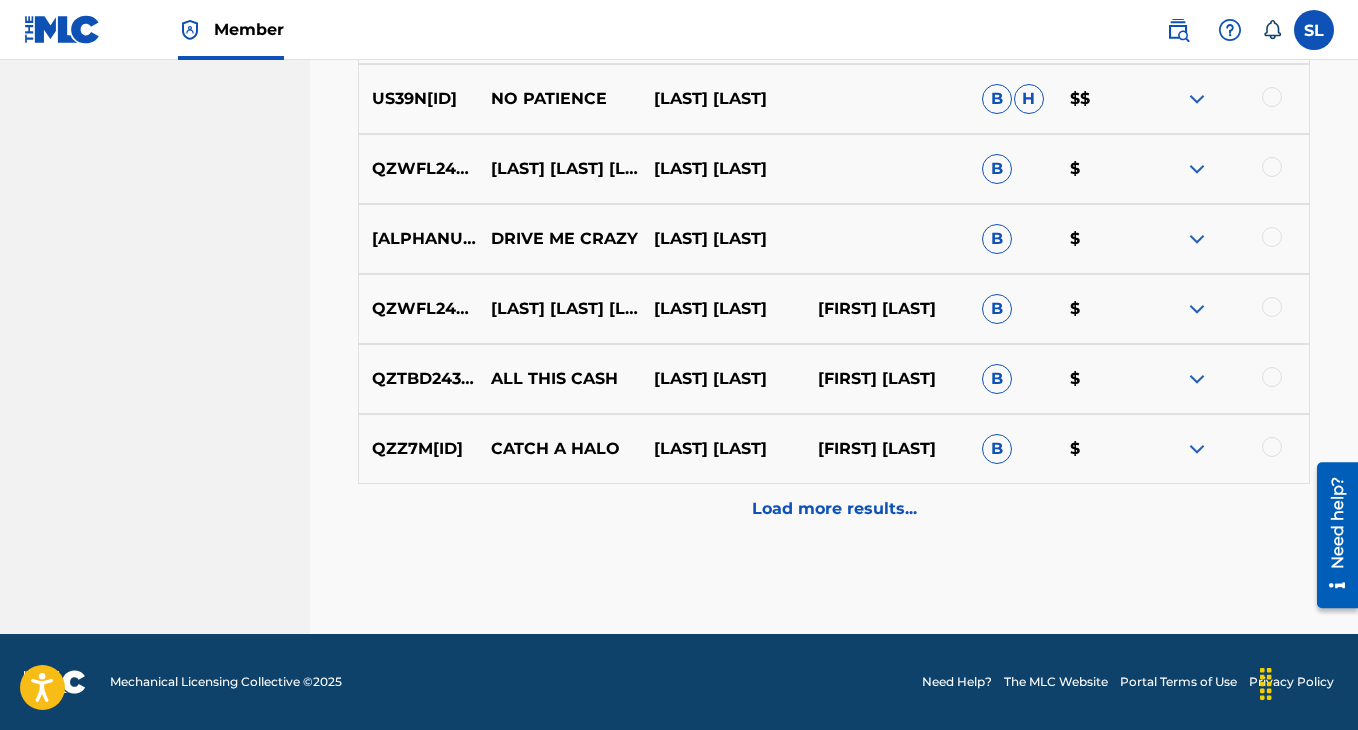 click on "Load more results..." at bounding box center [834, 509] 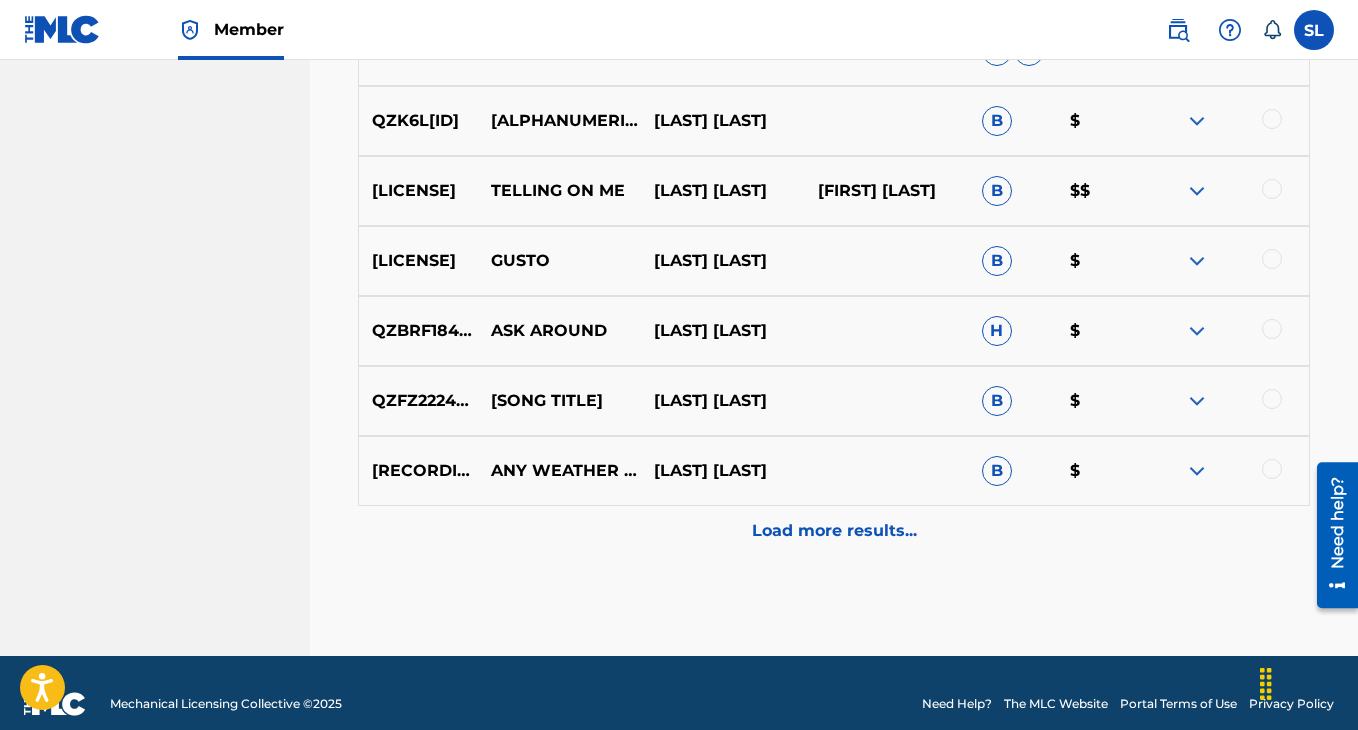 click on "Load more results..." at bounding box center [834, 531] 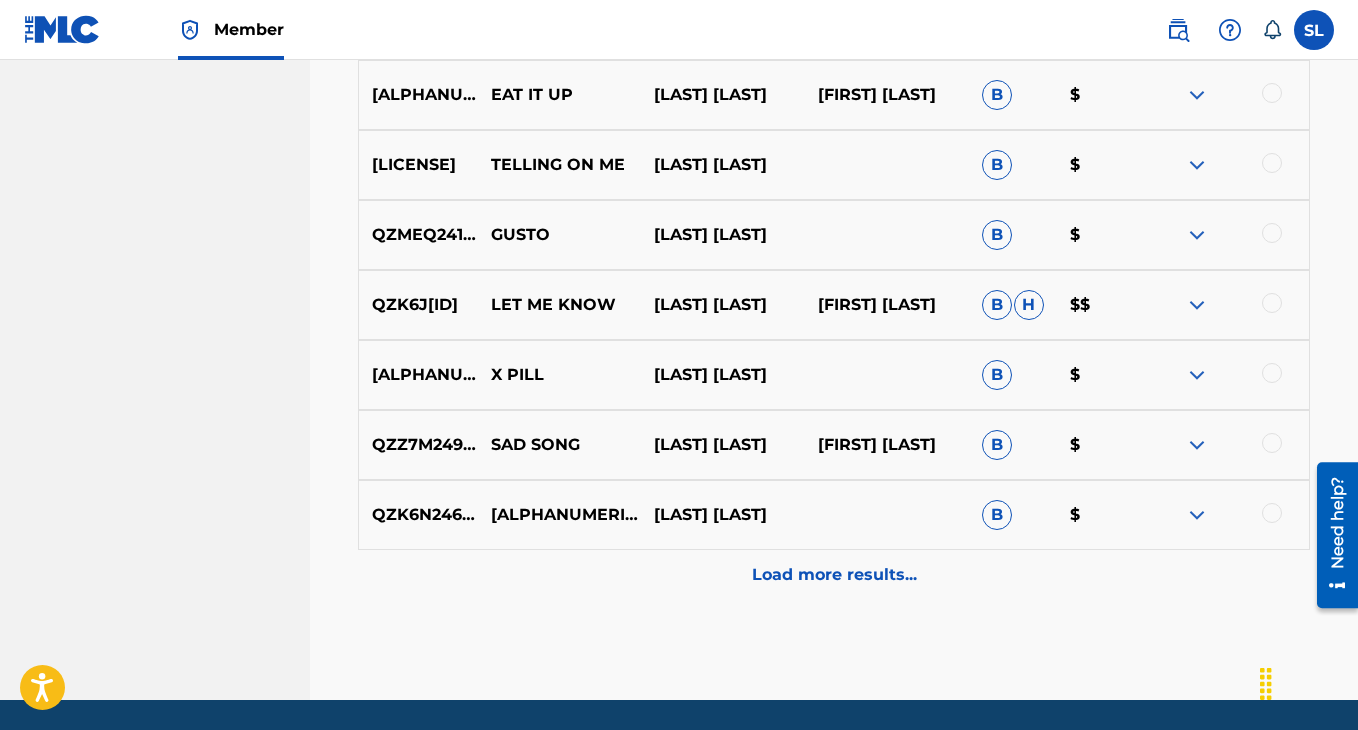 click on "Load more results..." at bounding box center (834, 575) 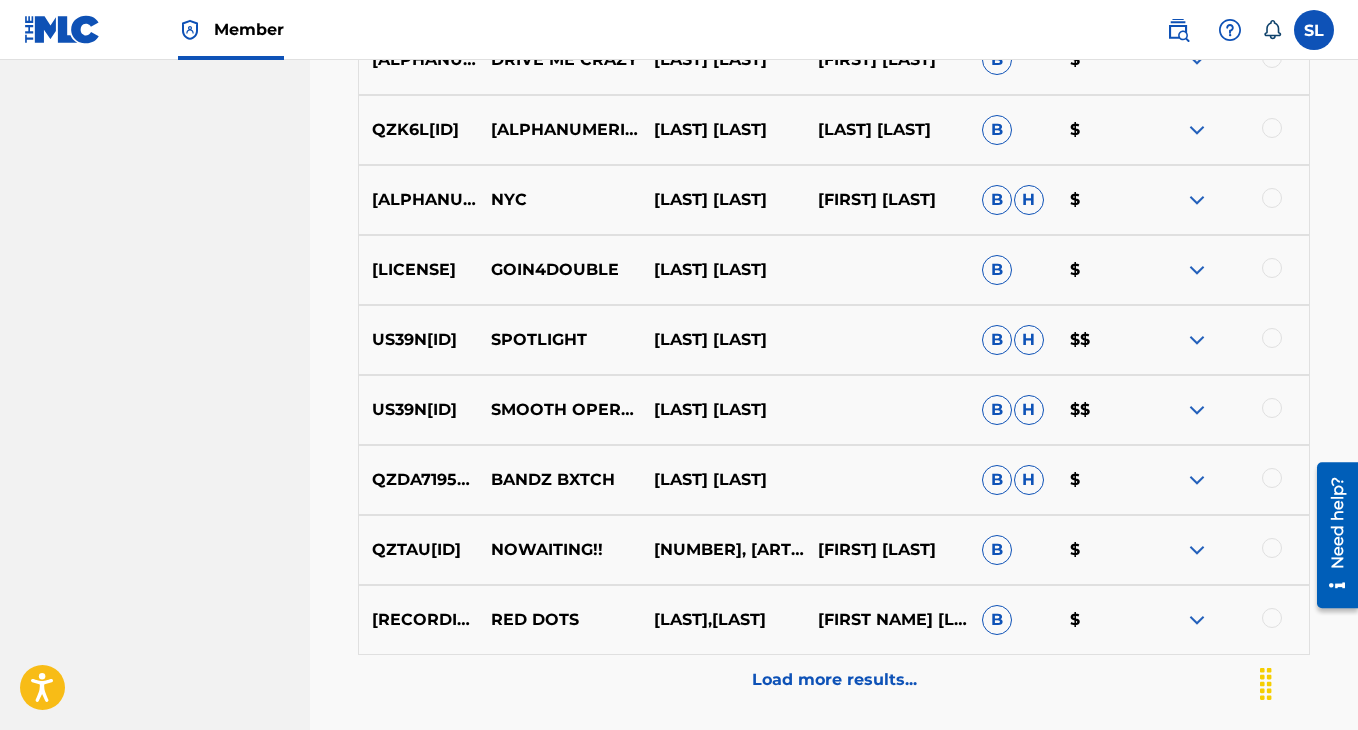 scroll, scrollTop: 6581, scrollLeft: 0, axis: vertical 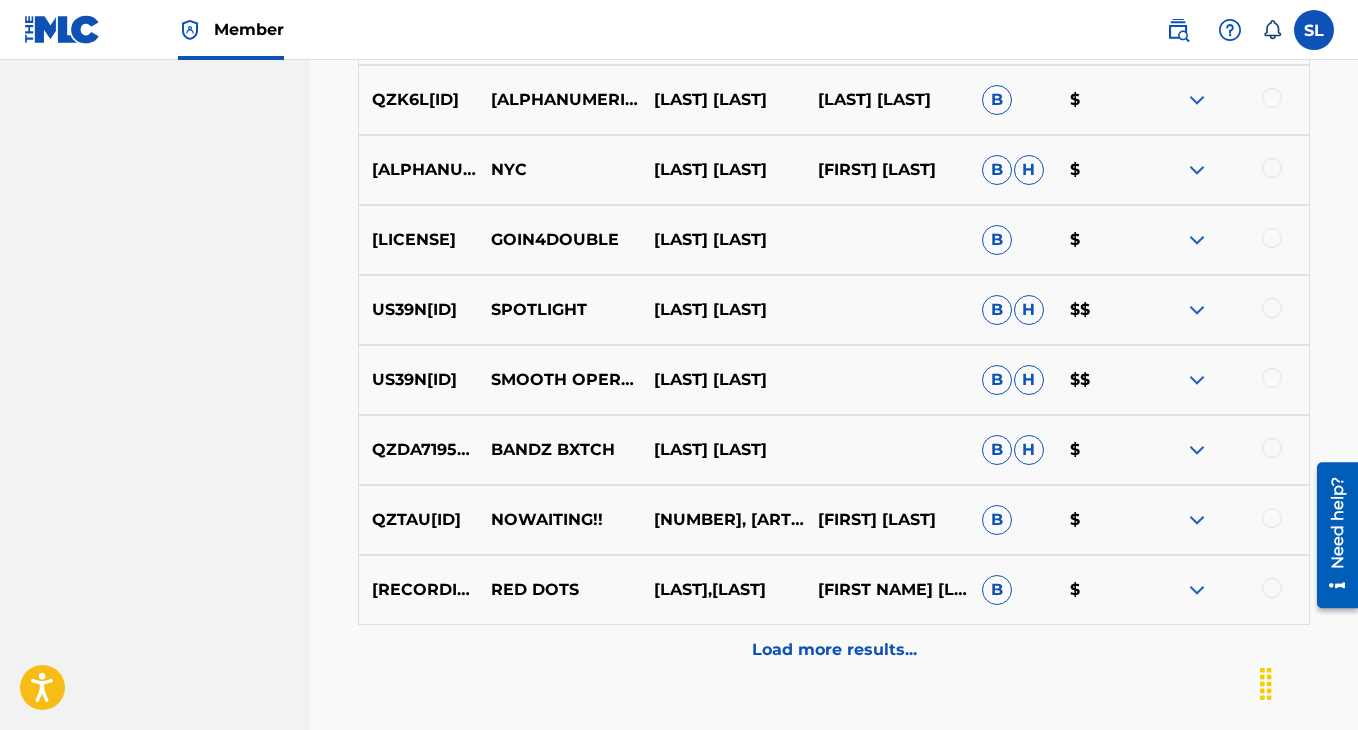click on "Load more results..." at bounding box center [834, 650] 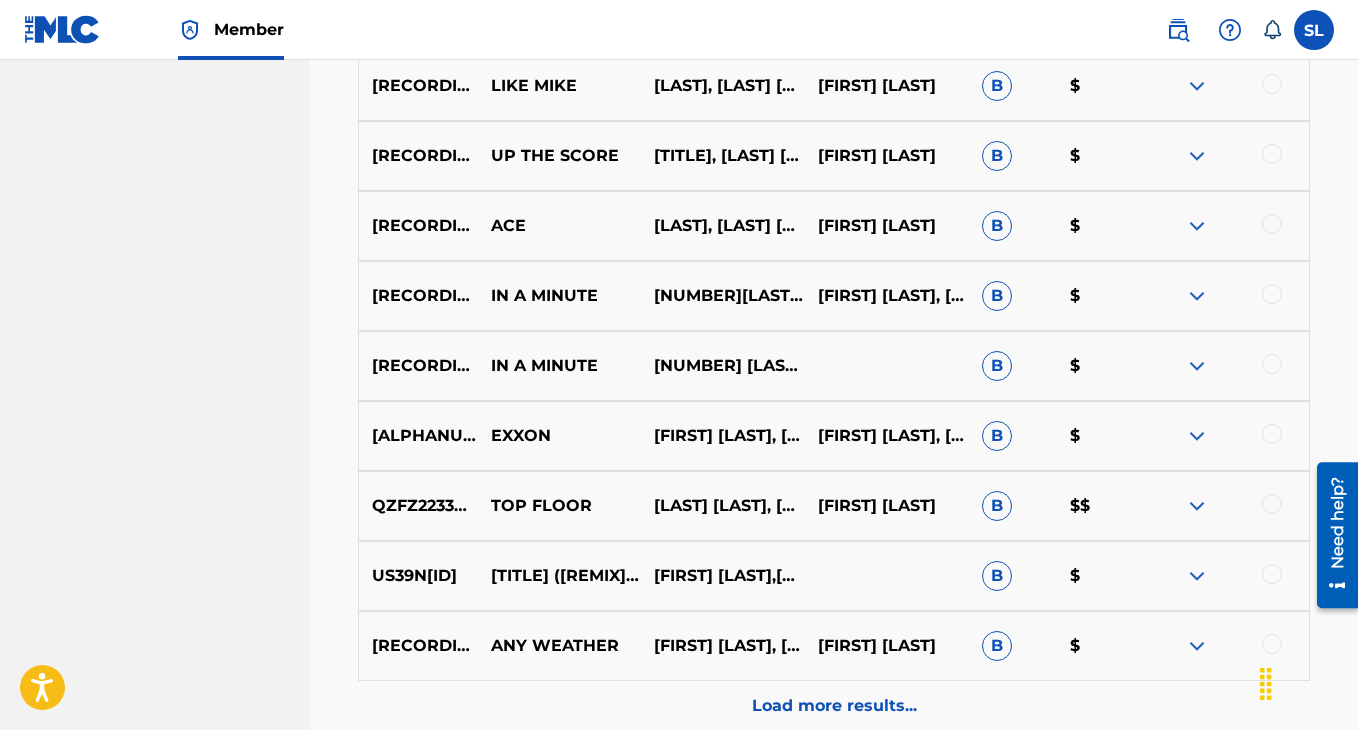 scroll, scrollTop: 7359, scrollLeft: 0, axis: vertical 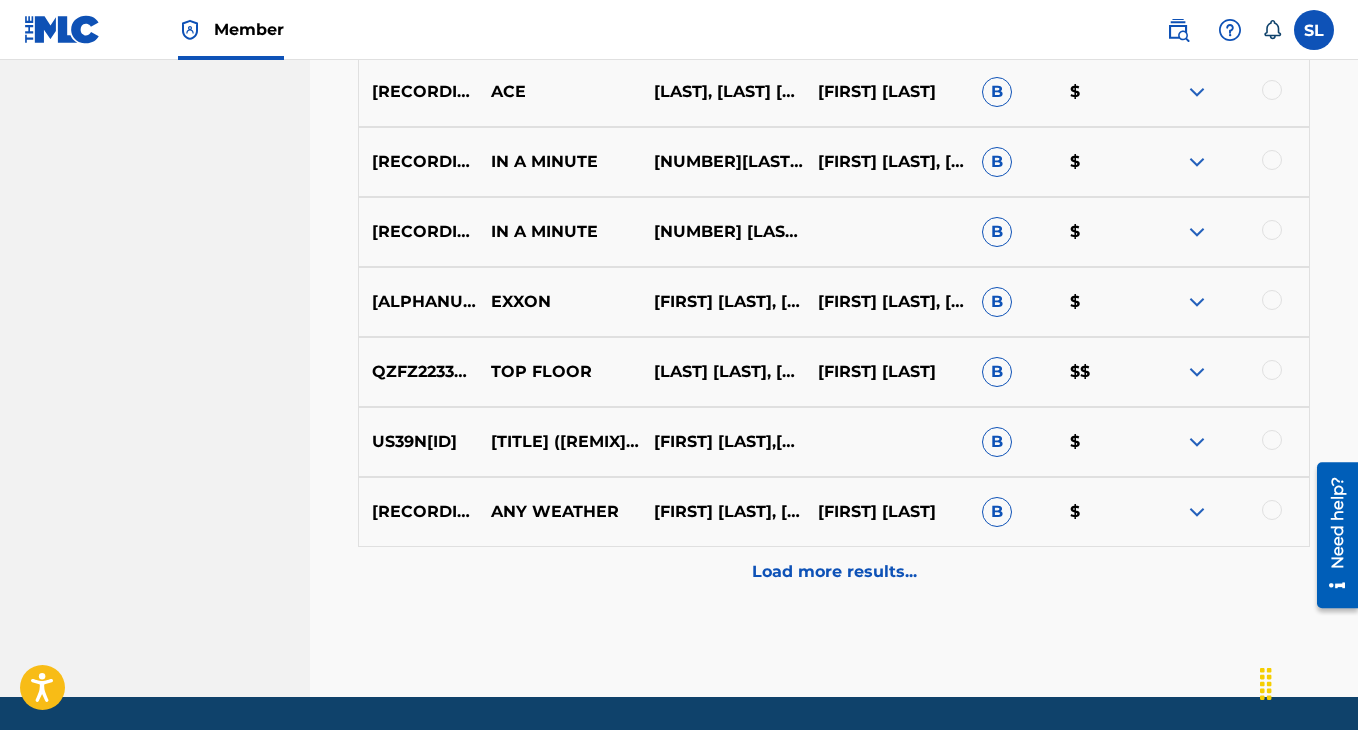 click on "Load more results..." at bounding box center (834, 572) 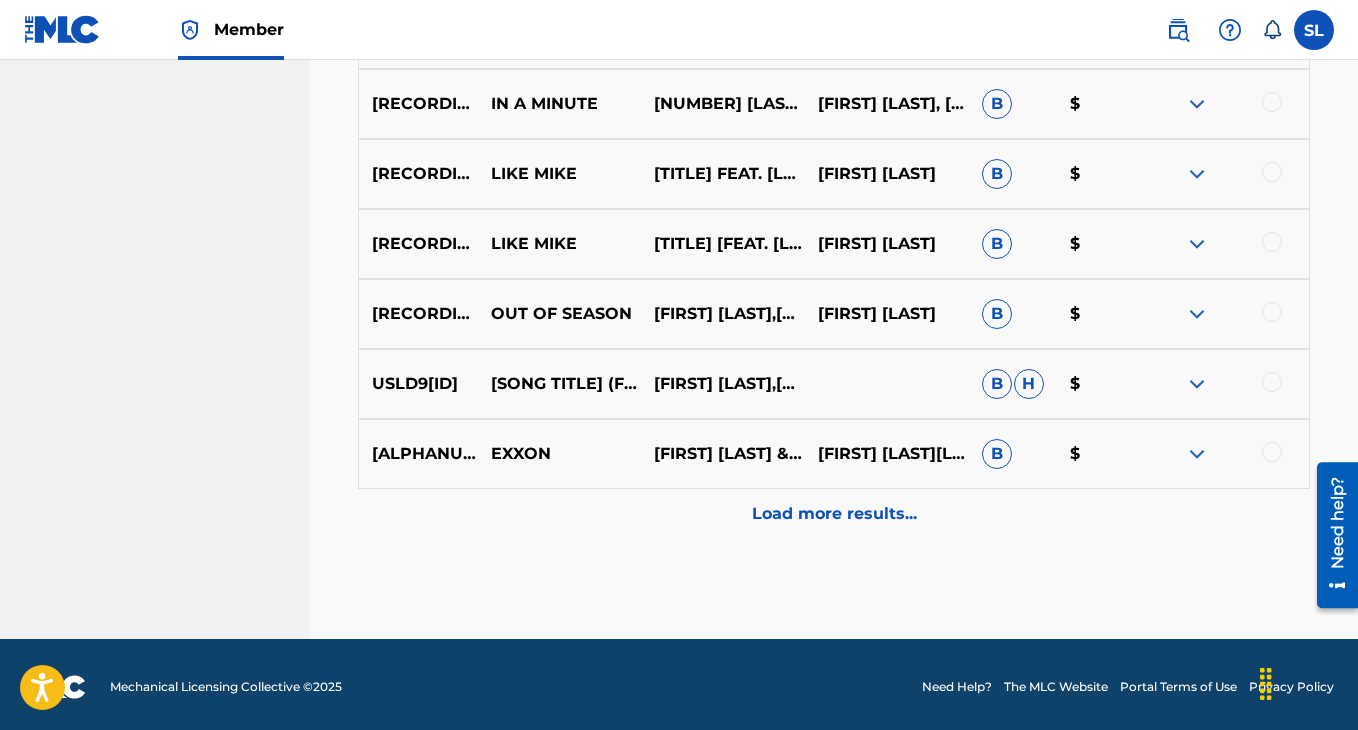click on "Load more results..." at bounding box center [834, 514] 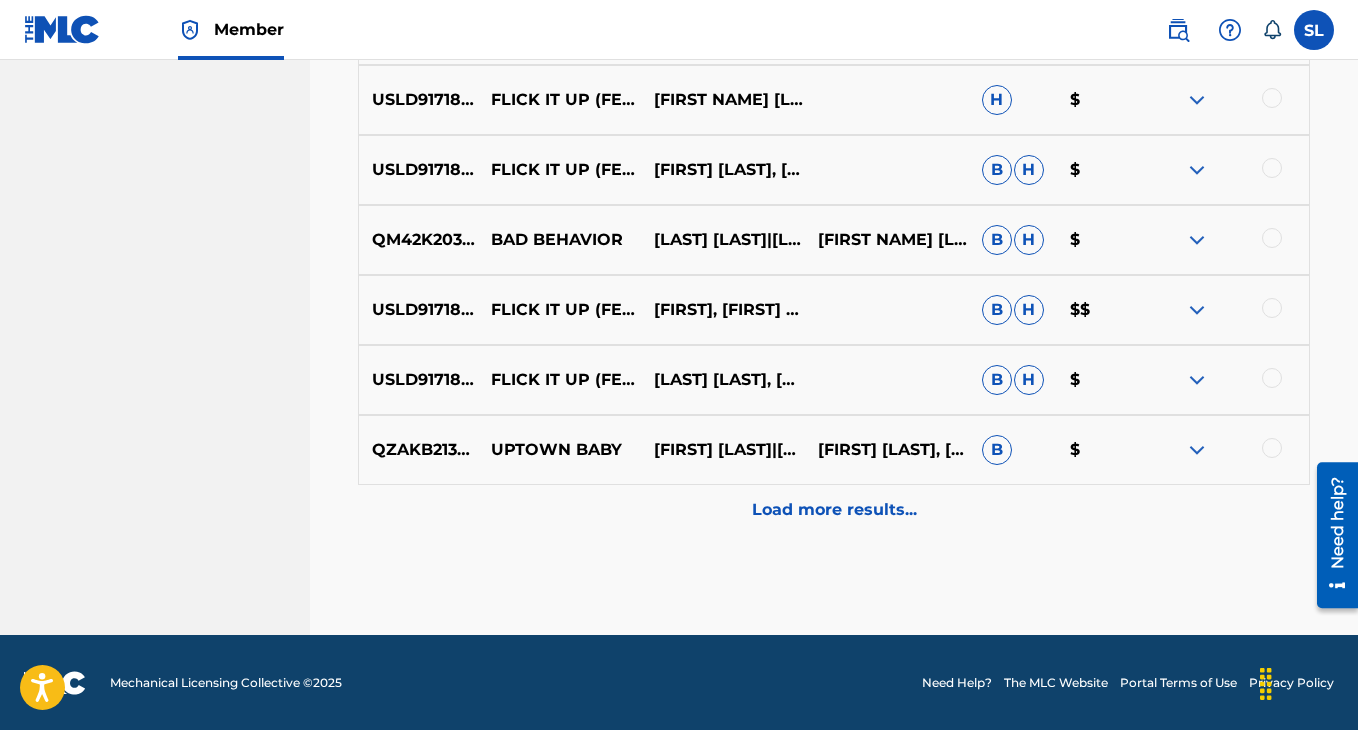 scroll, scrollTop: 8822, scrollLeft: 0, axis: vertical 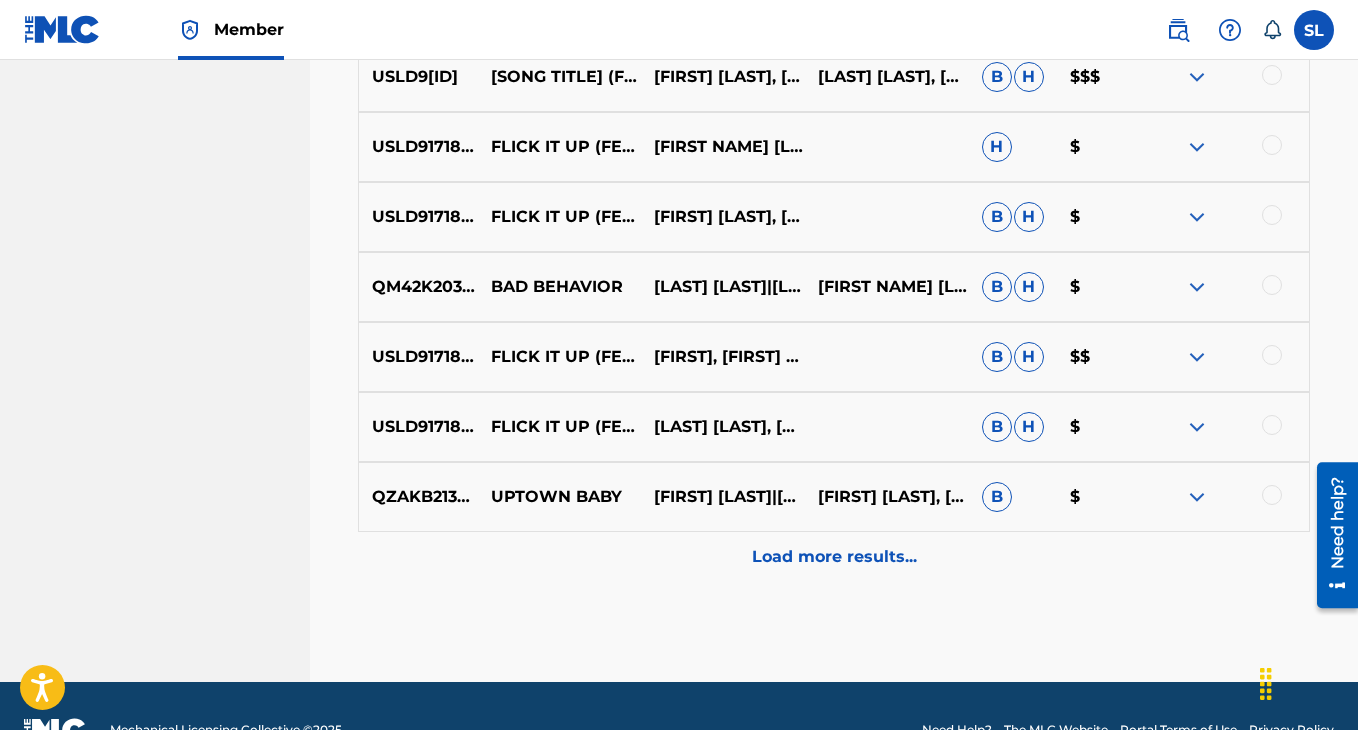 click on "Load more results..." at bounding box center (834, 557) 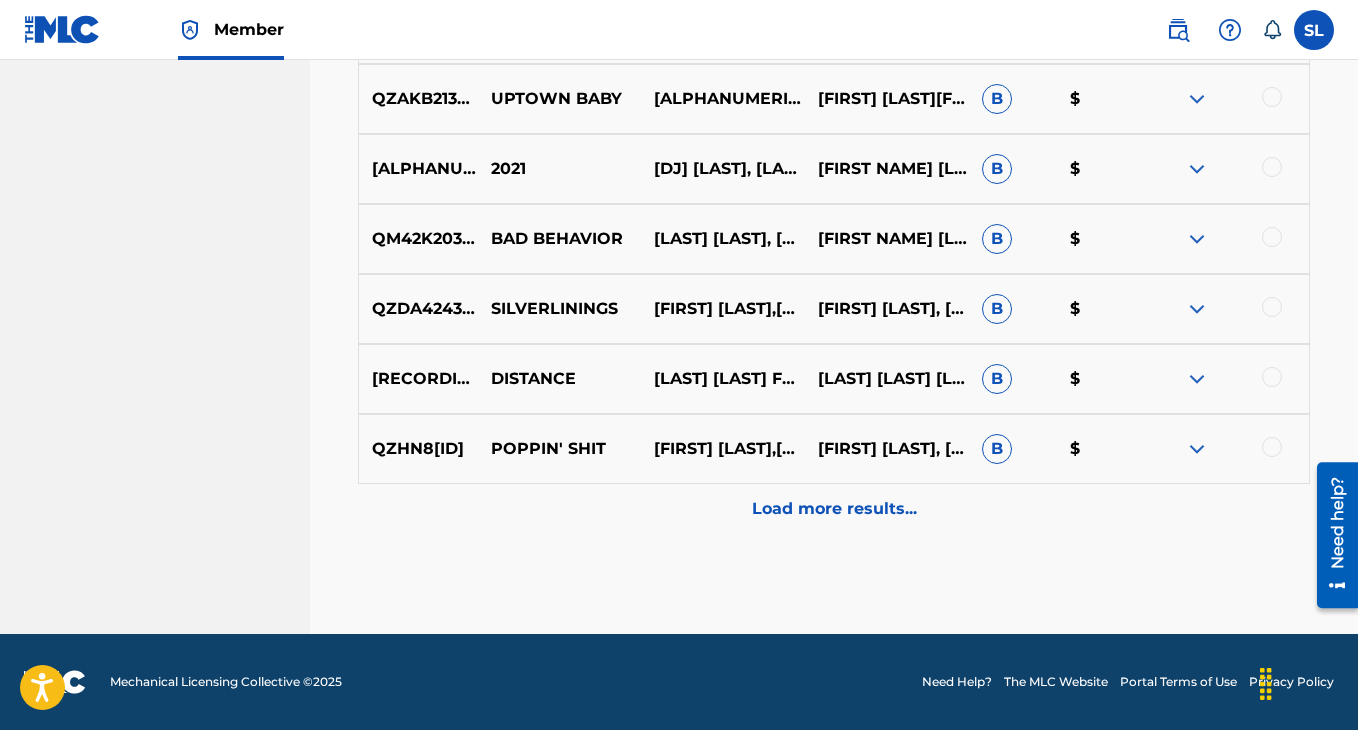 click on "Load more results..." at bounding box center (834, 509) 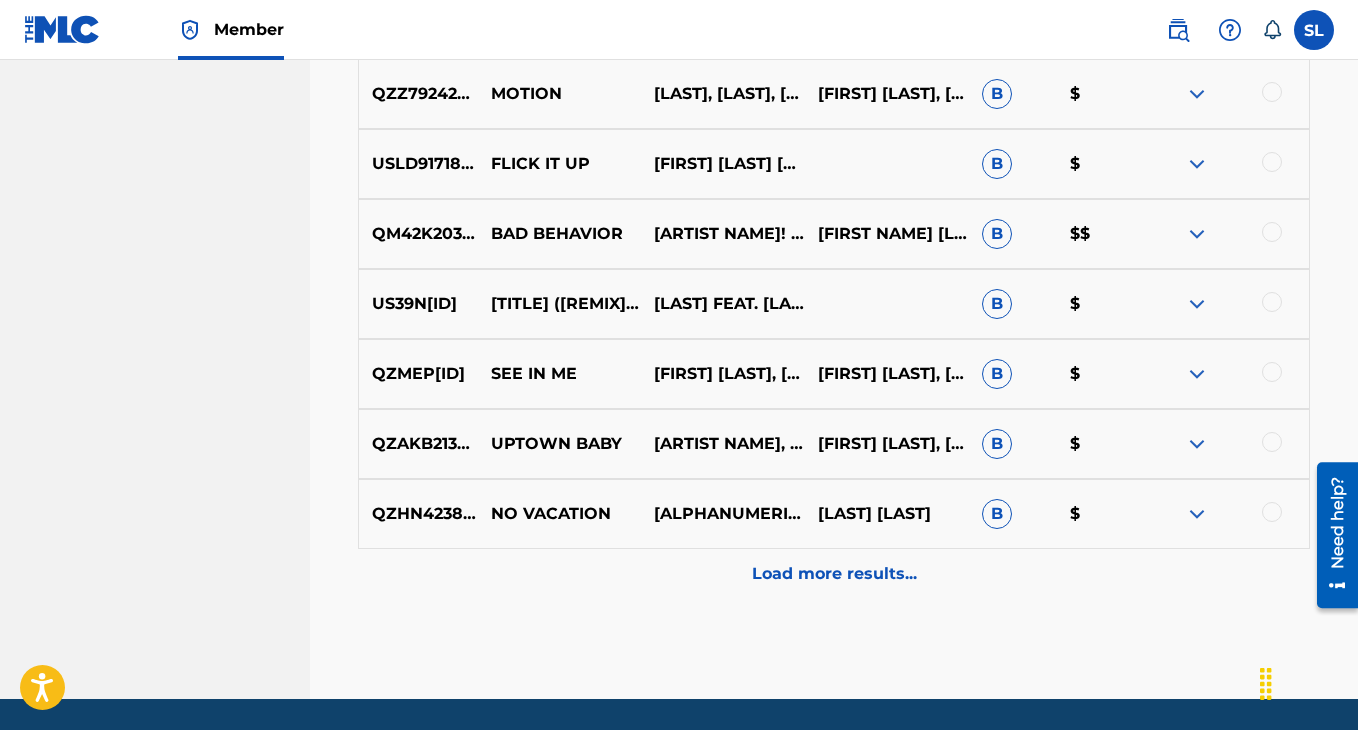 click on "Load more results..." at bounding box center (834, 574) 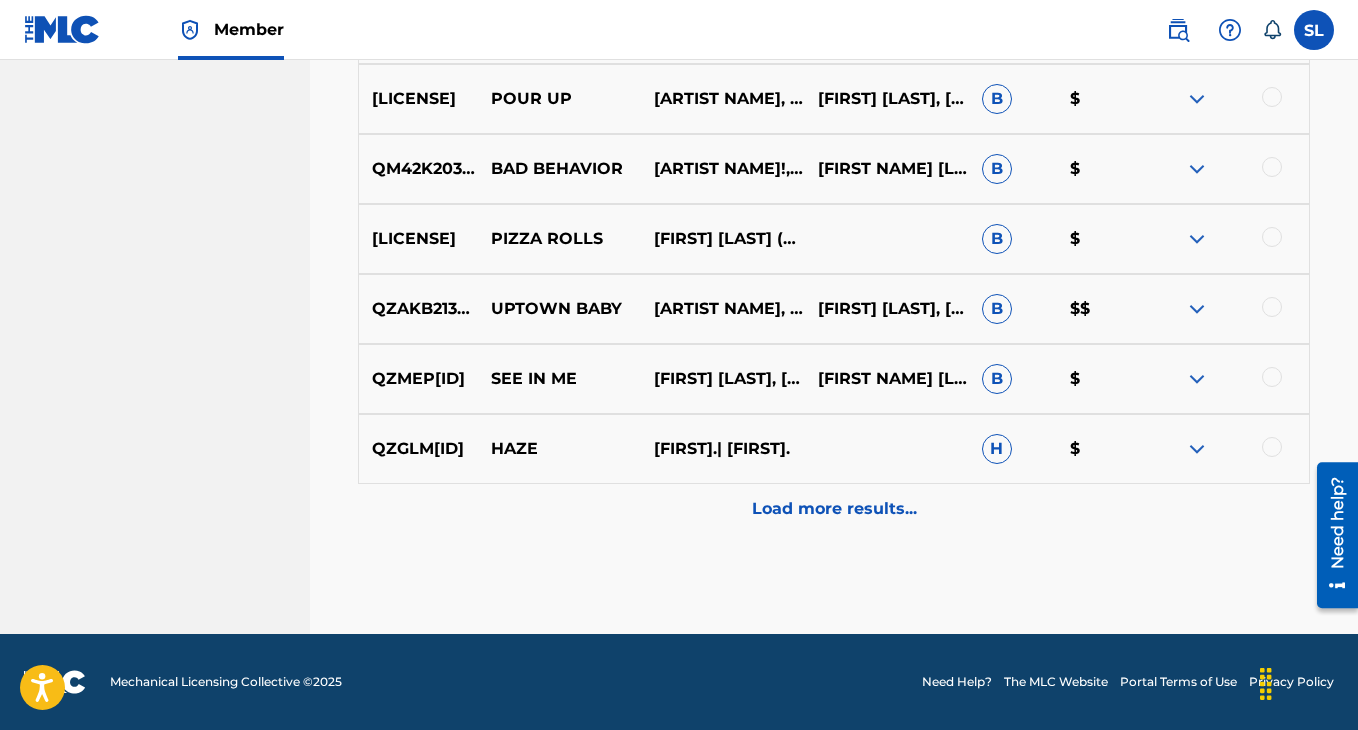 click on "Load more results..." at bounding box center [834, 509] 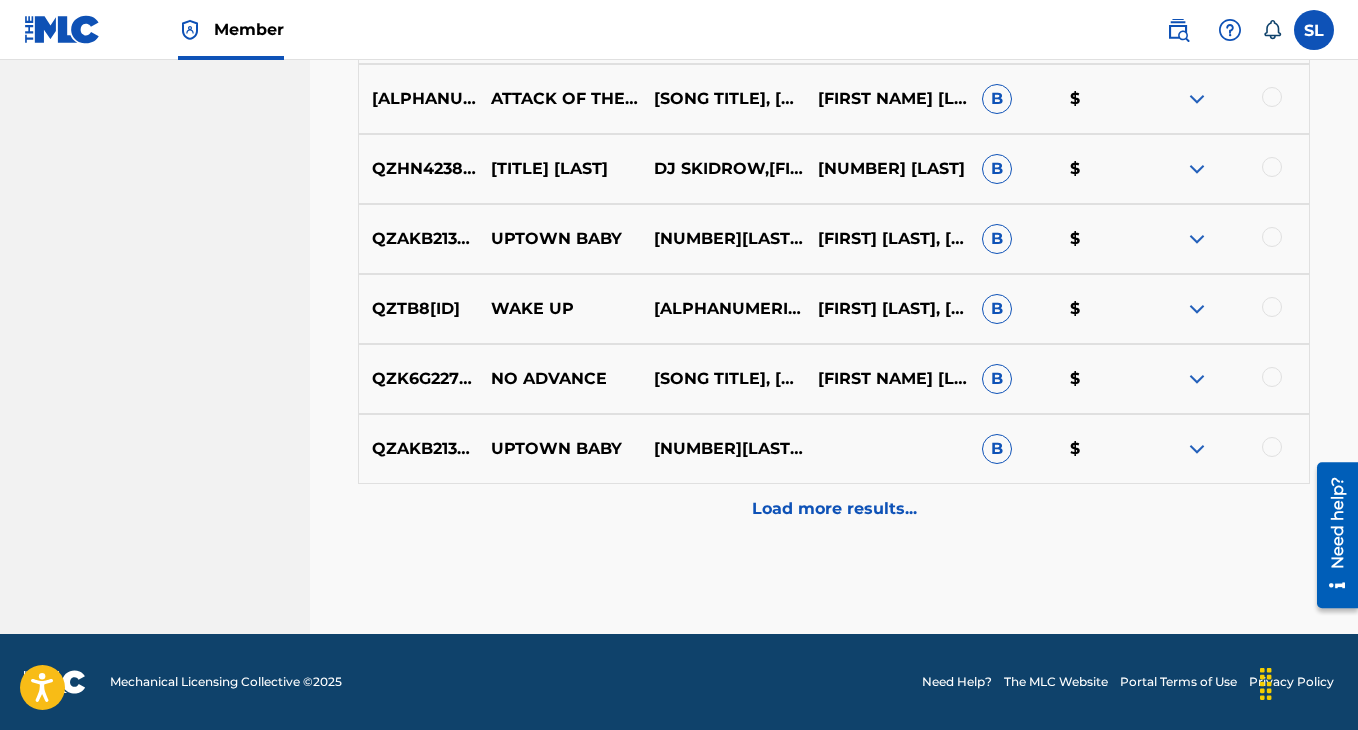 click on "Load more results..." at bounding box center [834, 509] 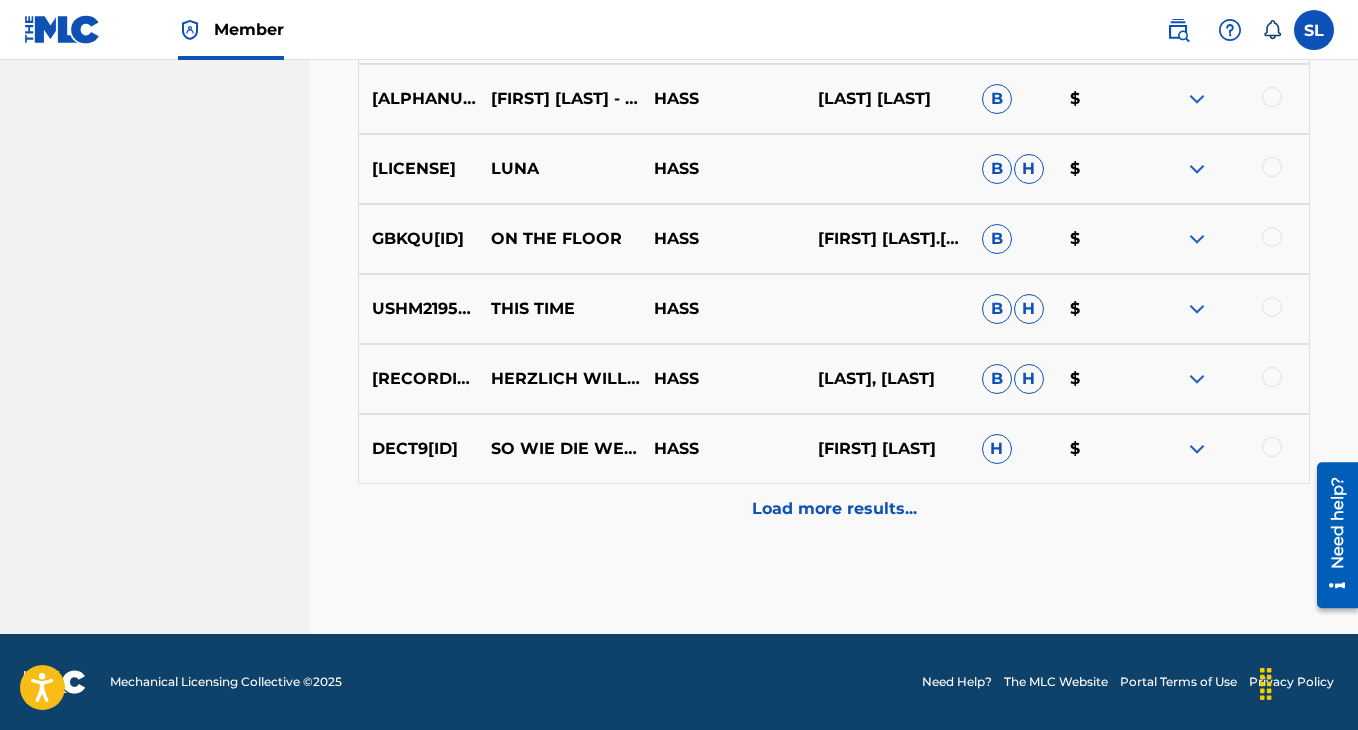 click on "Load more results..." at bounding box center (834, 509) 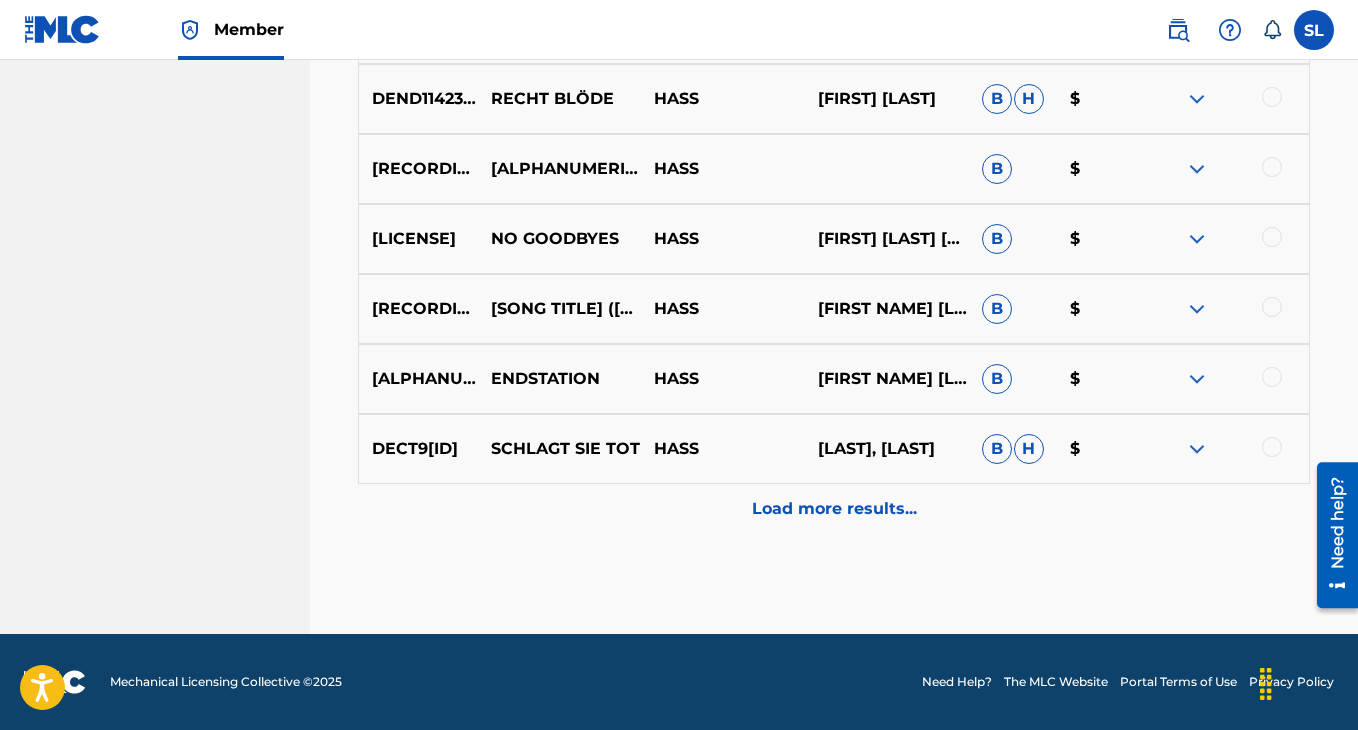 click on "Load more results..." at bounding box center (834, 509) 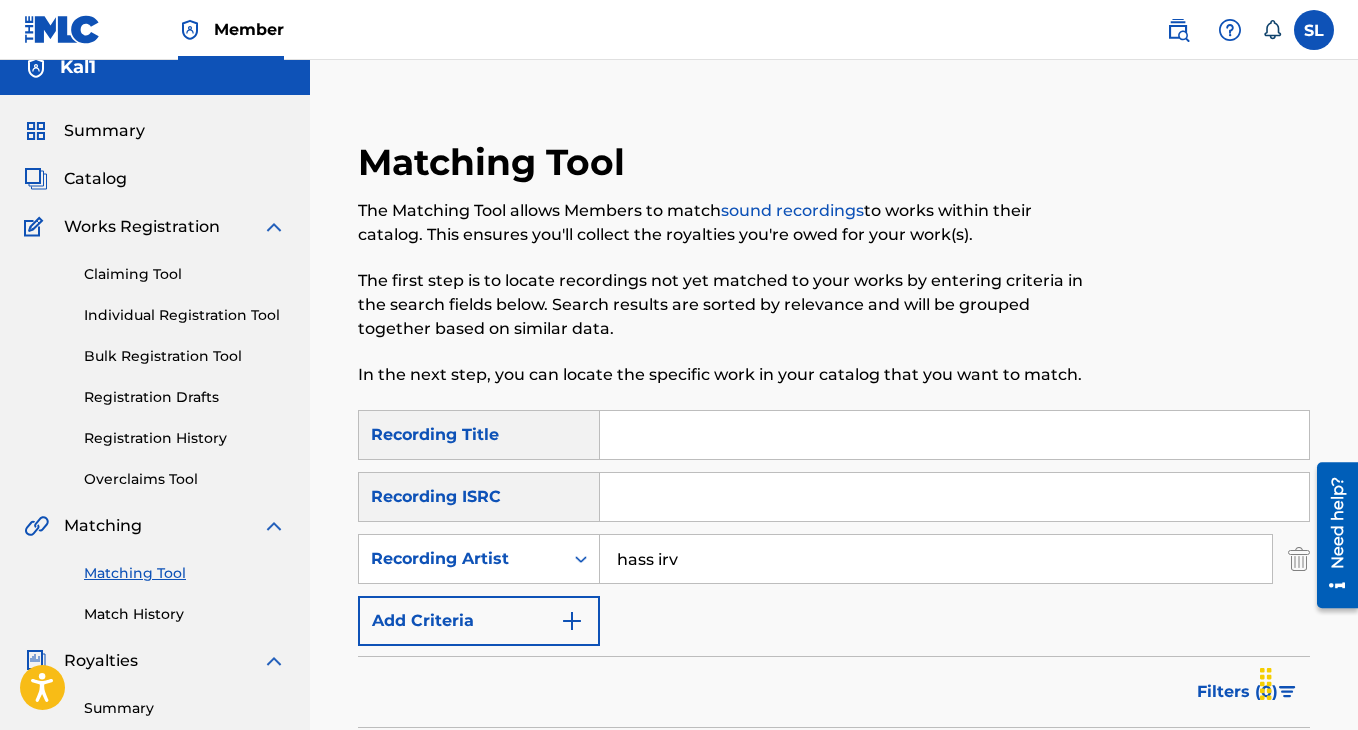 scroll, scrollTop: 16, scrollLeft: 0, axis: vertical 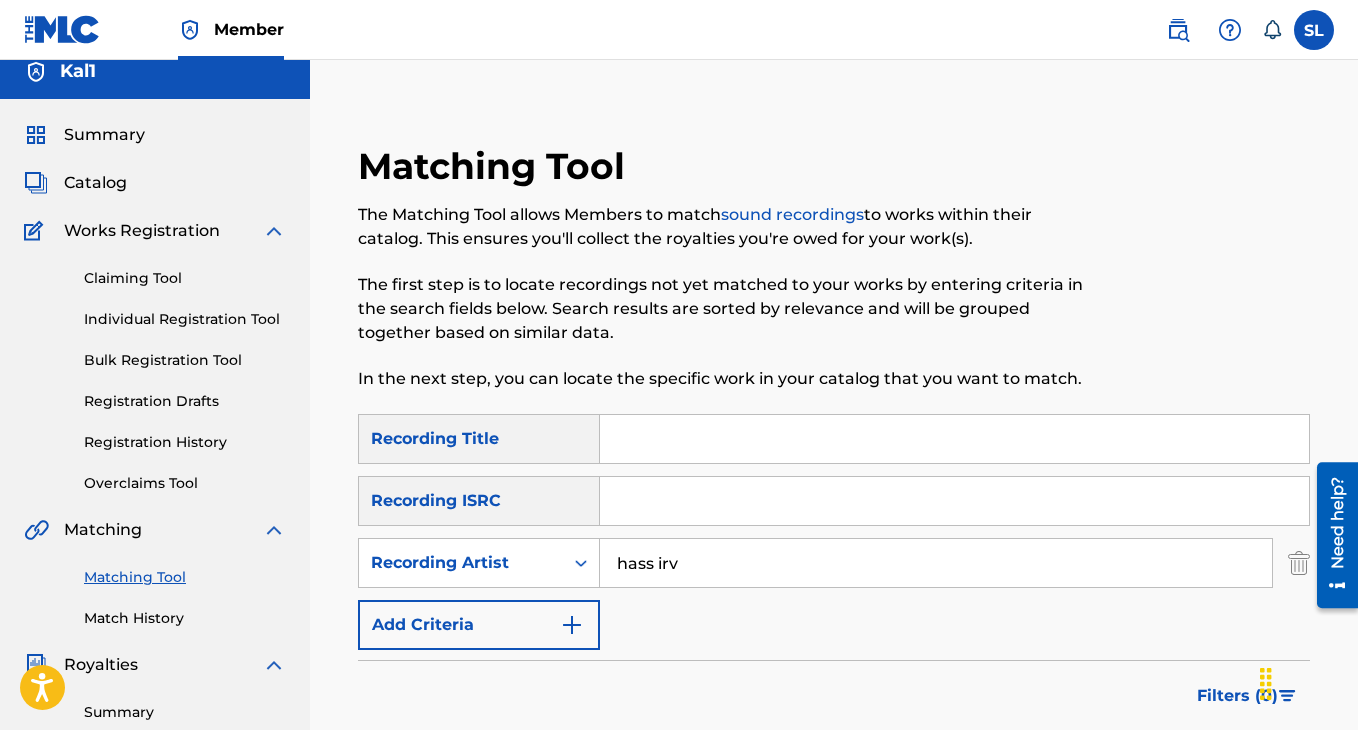 click on "hass irv" at bounding box center [936, 563] 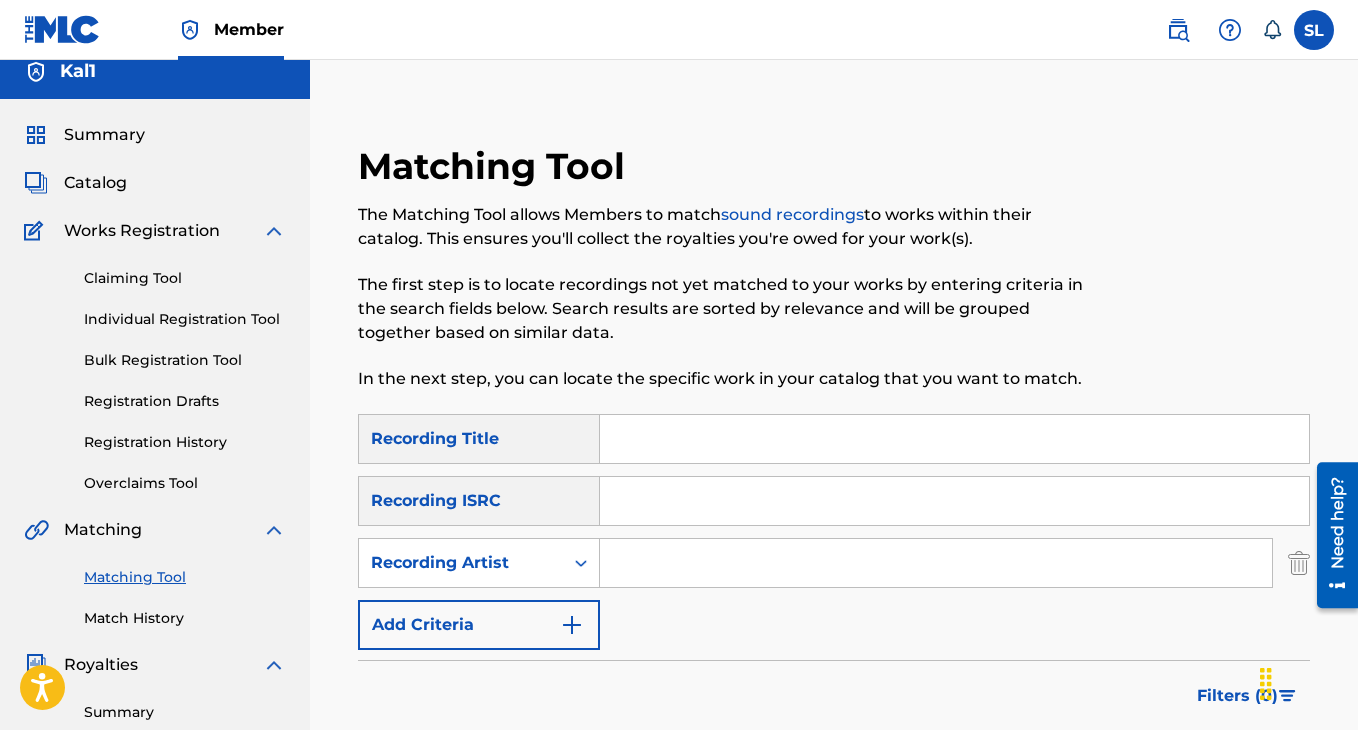 click at bounding box center [936, 563] 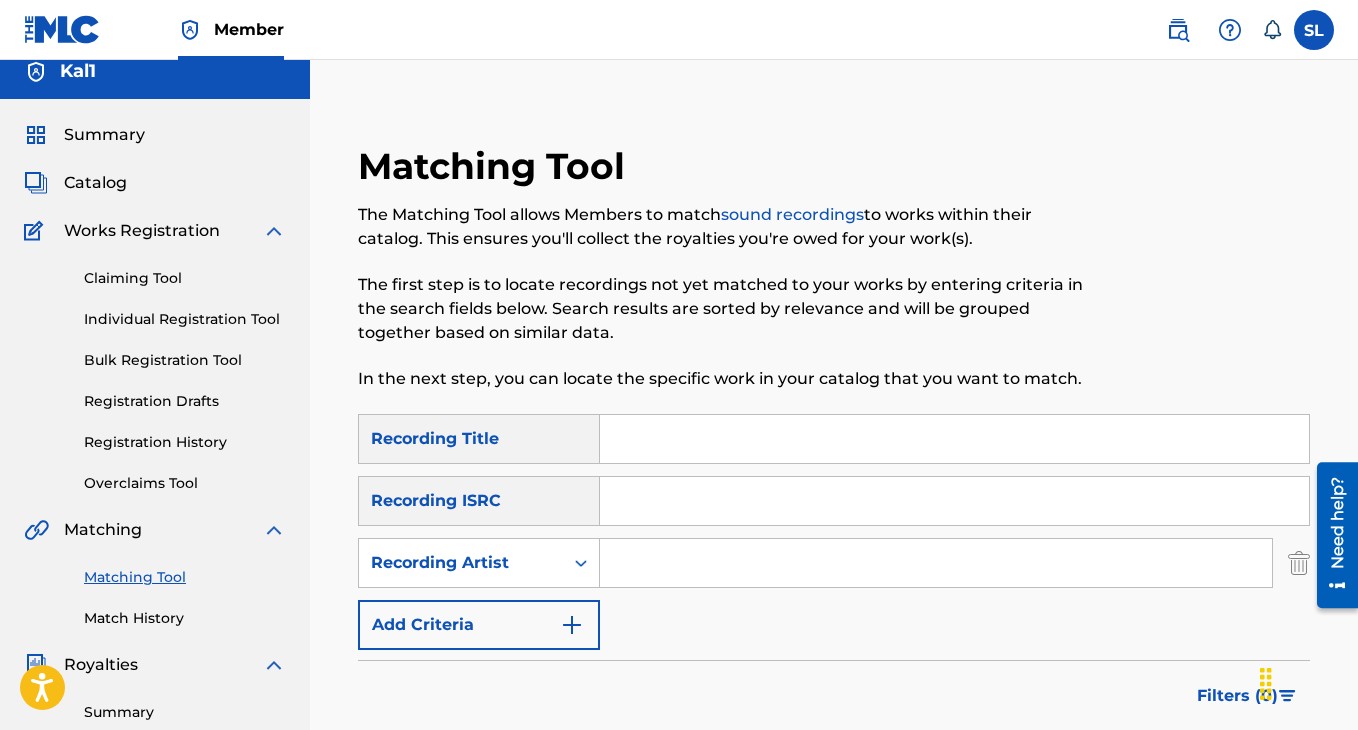 type on "hass irv" 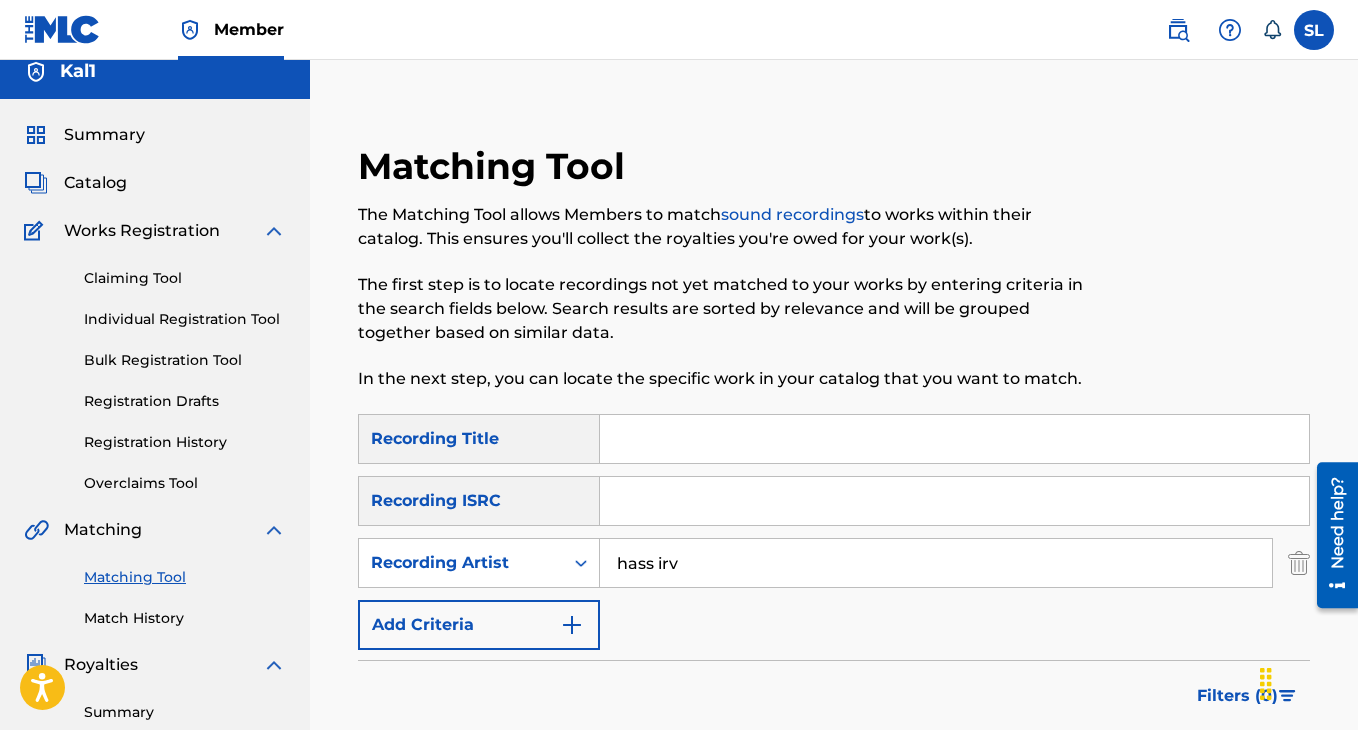 click at bounding box center [572, 625] 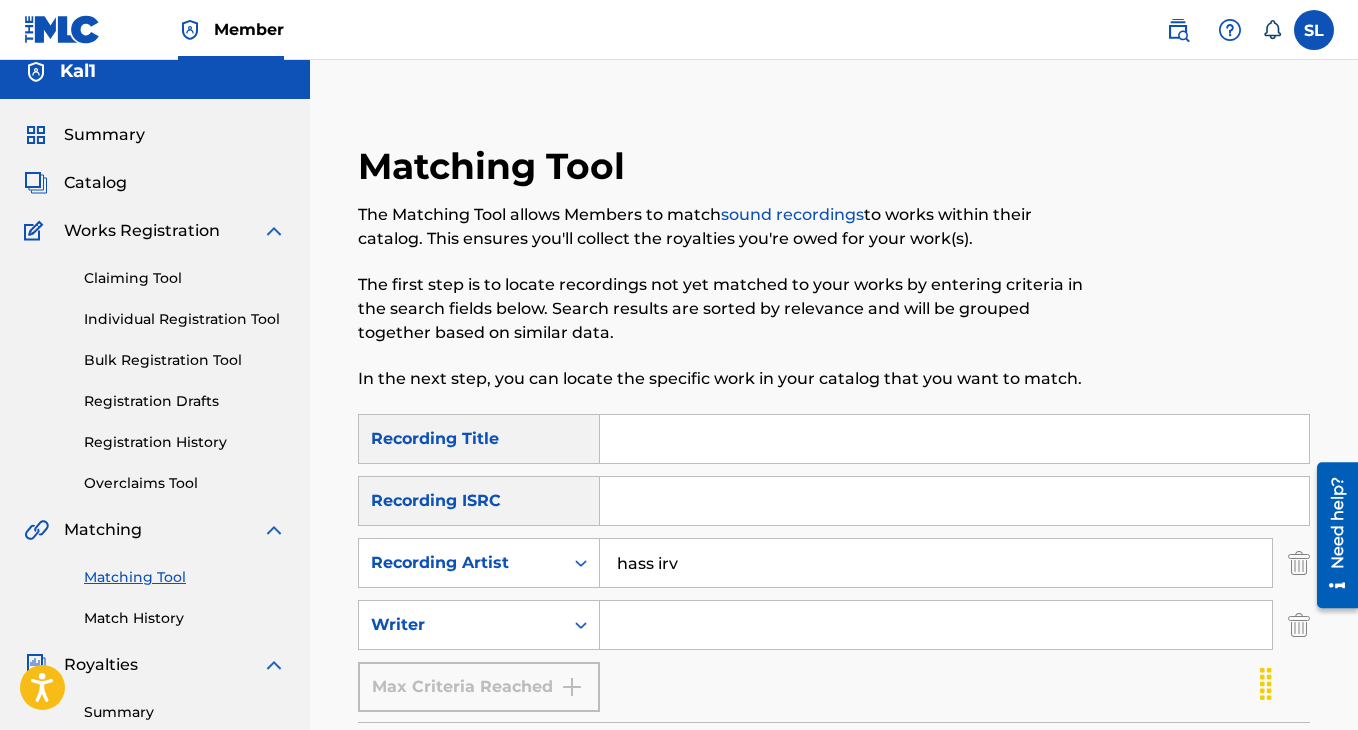 click on "Max Criteria Reached" at bounding box center (479, 687) 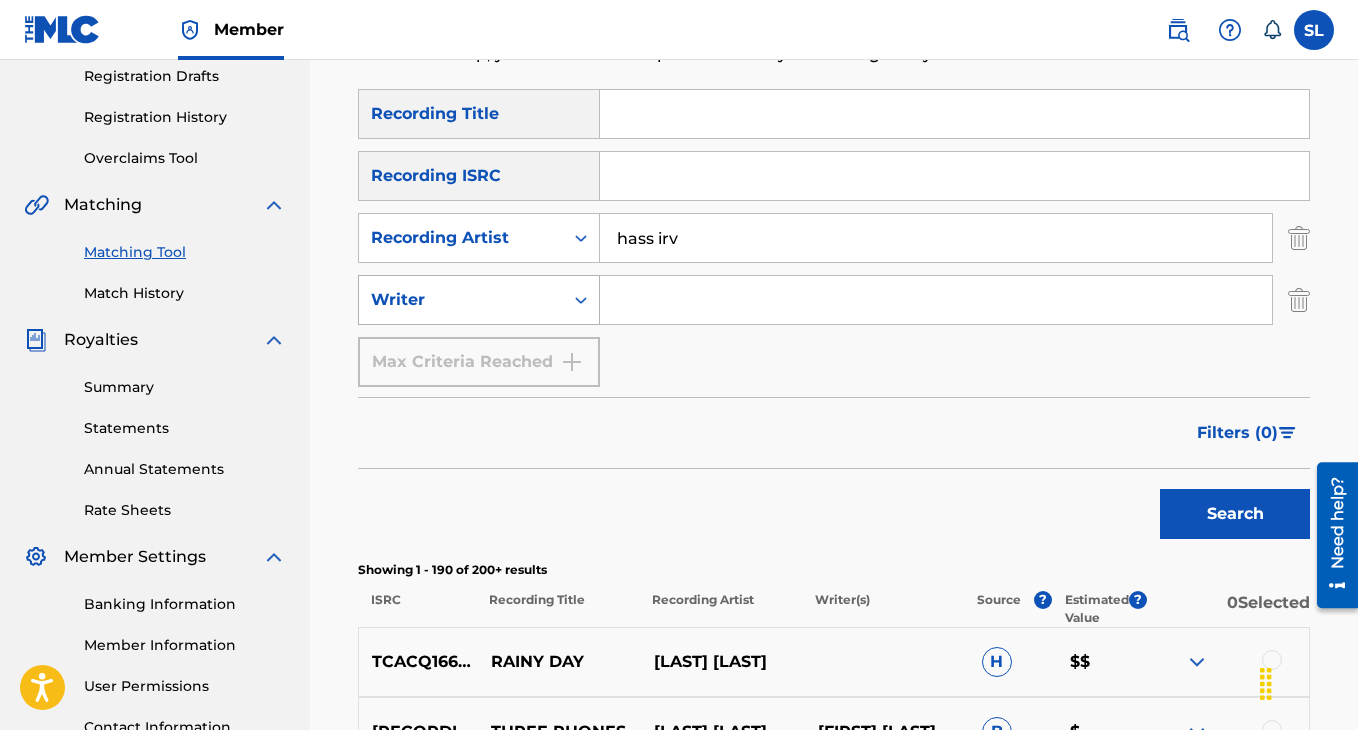 scroll, scrollTop: 262, scrollLeft: 0, axis: vertical 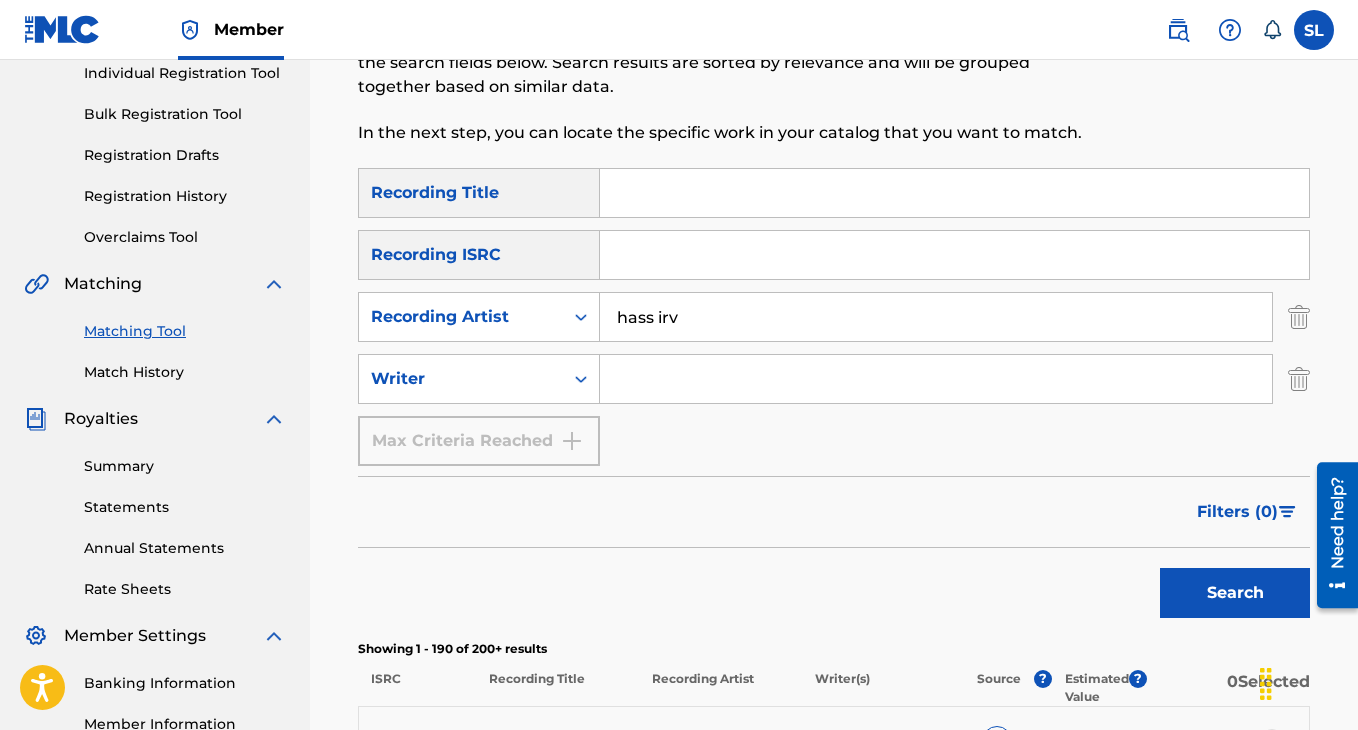 click on "Match History" at bounding box center [185, 372] 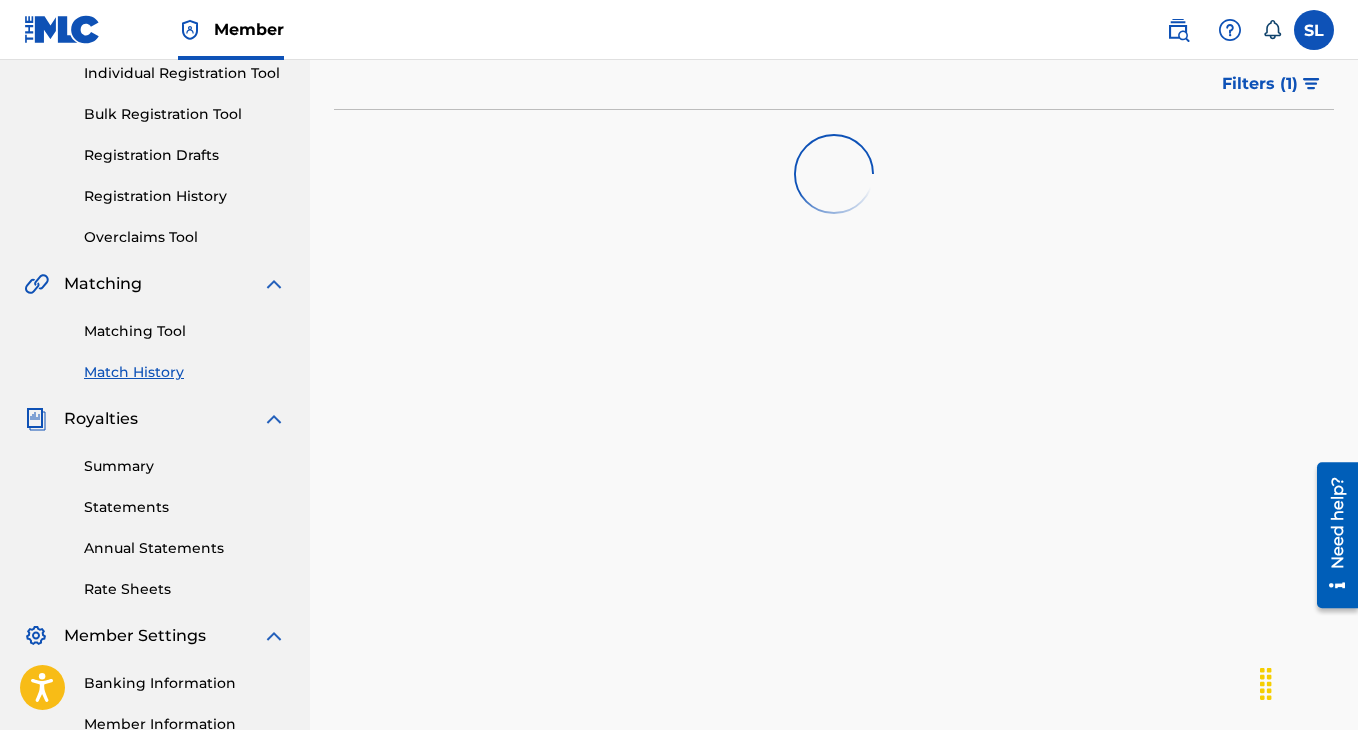 scroll, scrollTop: 0, scrollLeft: 0, axis: both 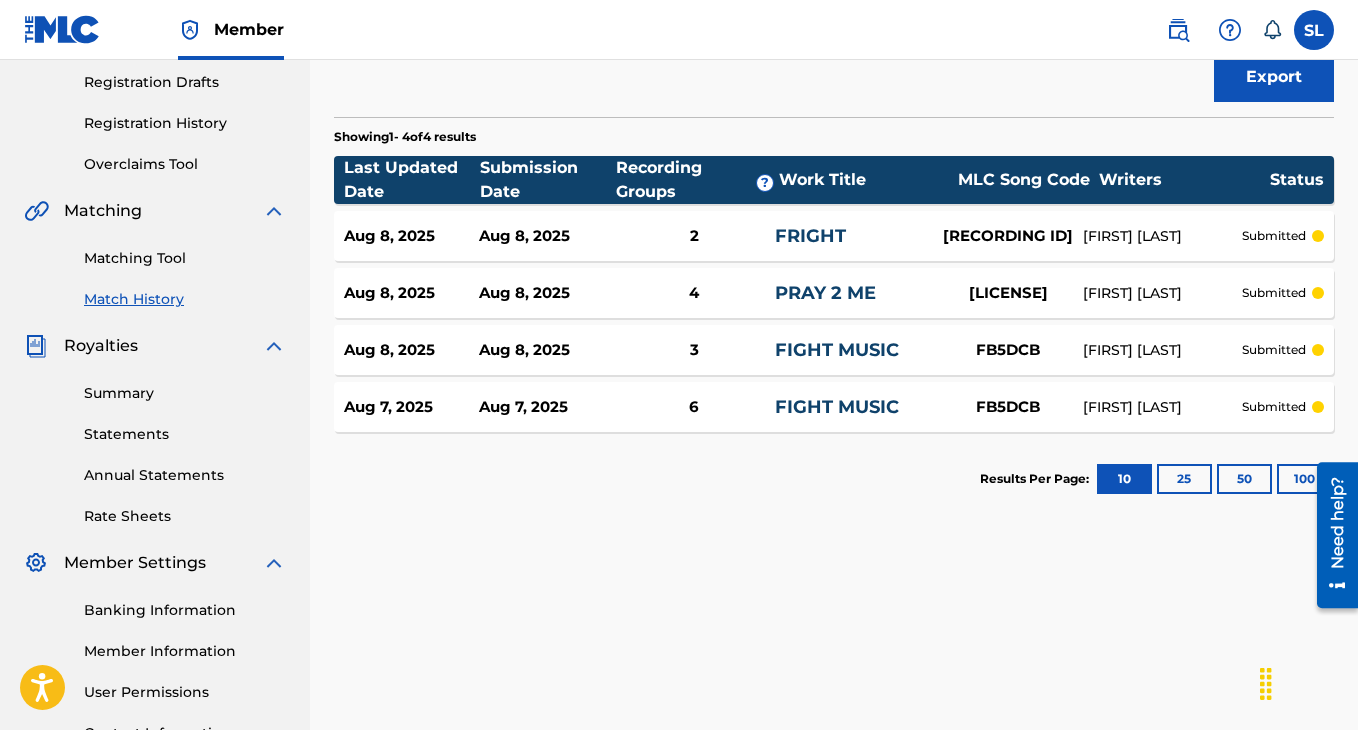 click on "FIGHT MUSIC" at bounding box center (837, 407) 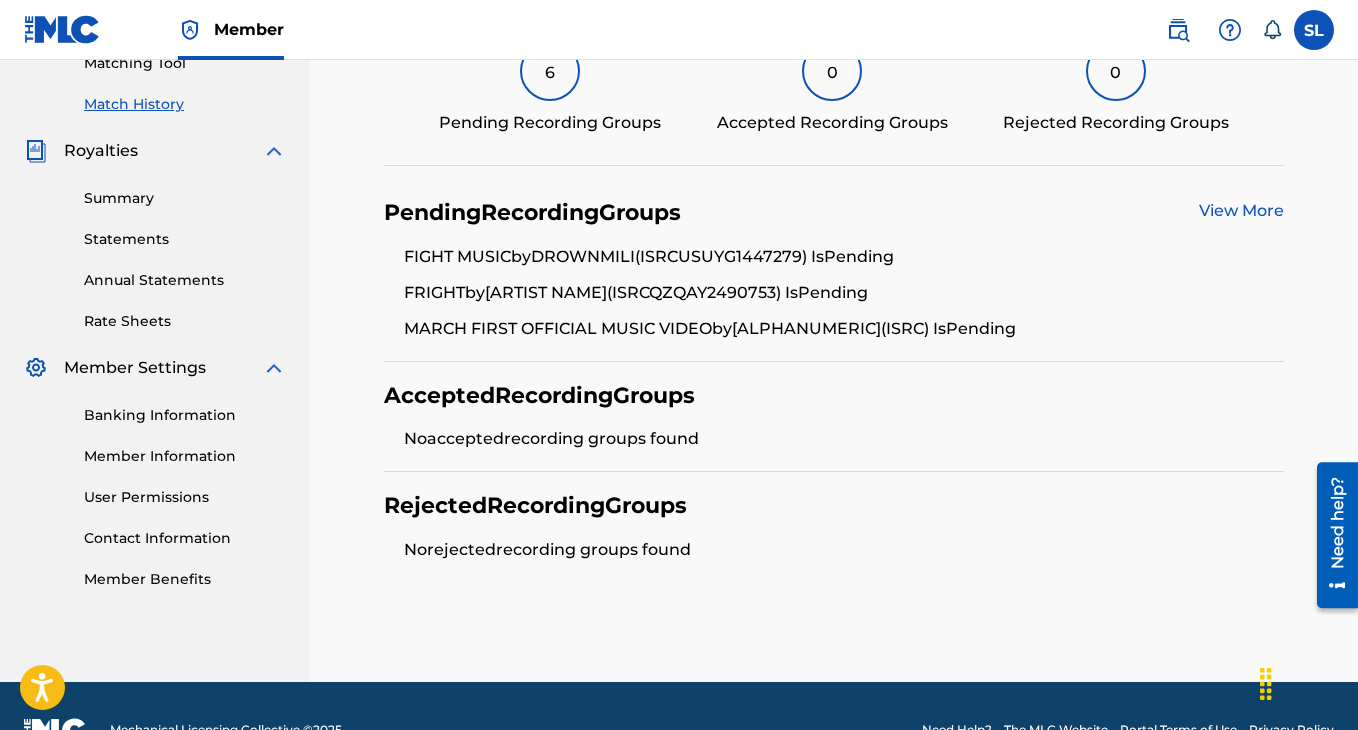 scroll, scrollTop: 536, scrollLeft: 0, axis: vertical 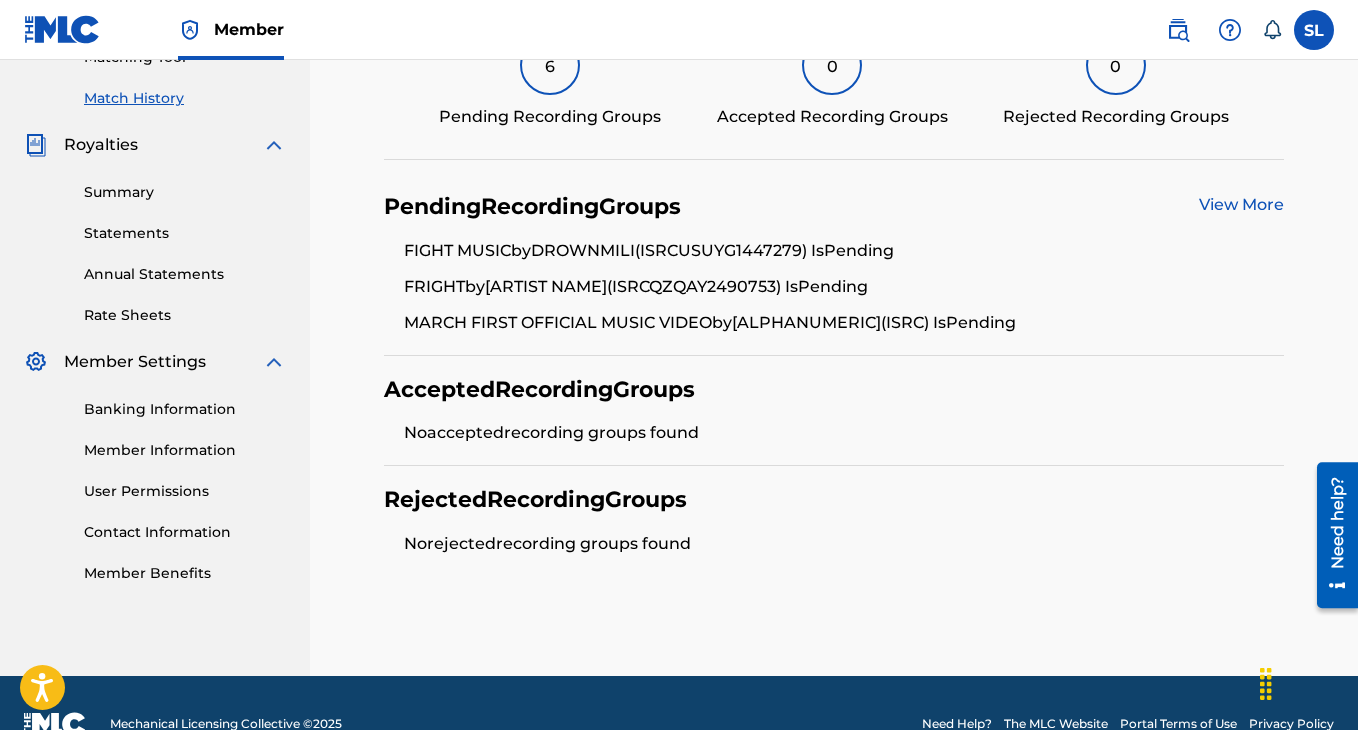 click on "View More" at bounding box center (1241, 204) 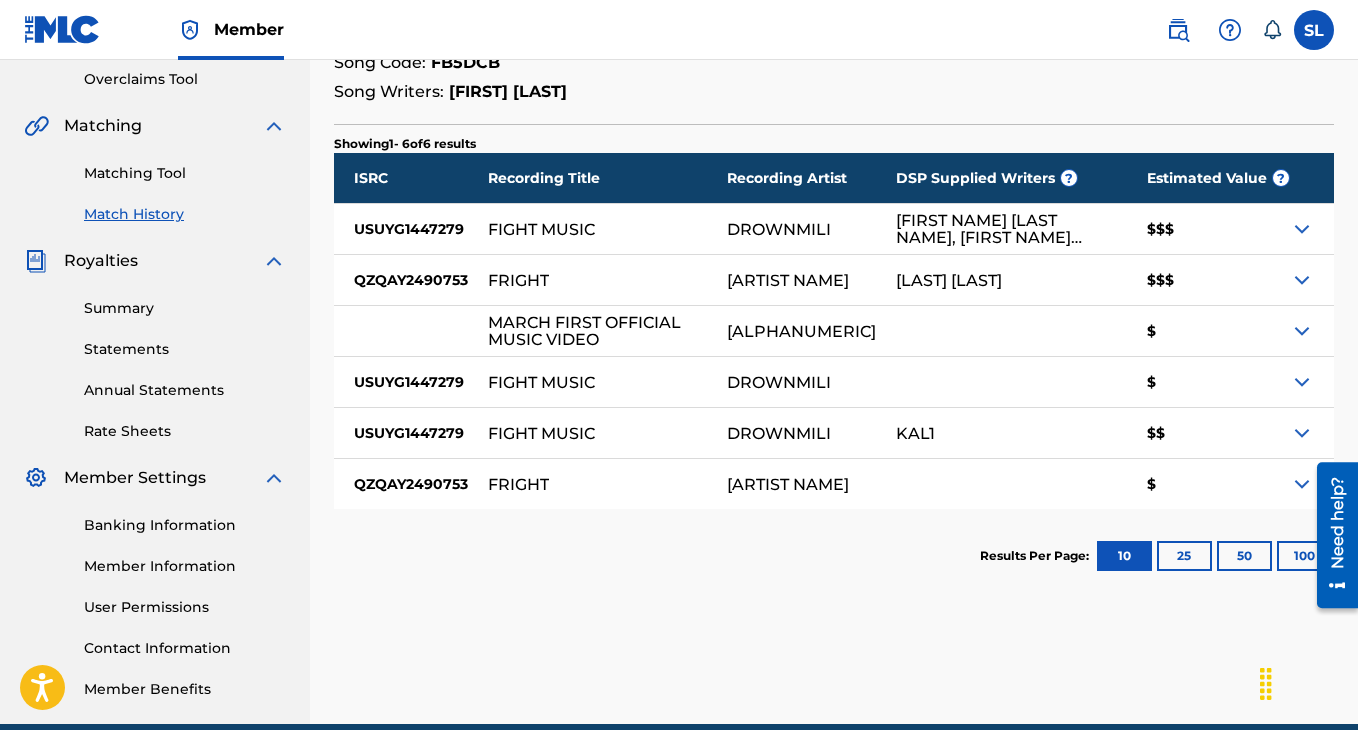 scroll, scrollTop: 332, scrollLeft: 0, axis: vertical 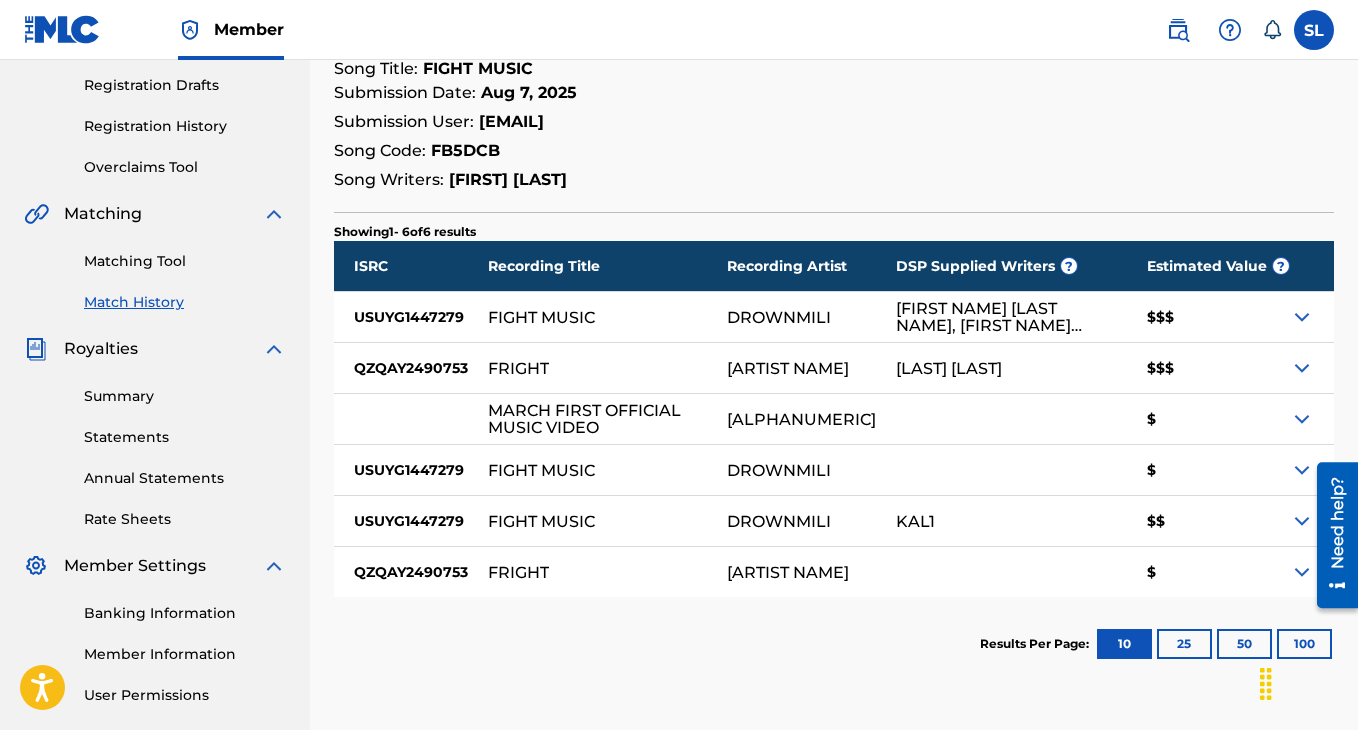 click at bounding box center [1302, 317] 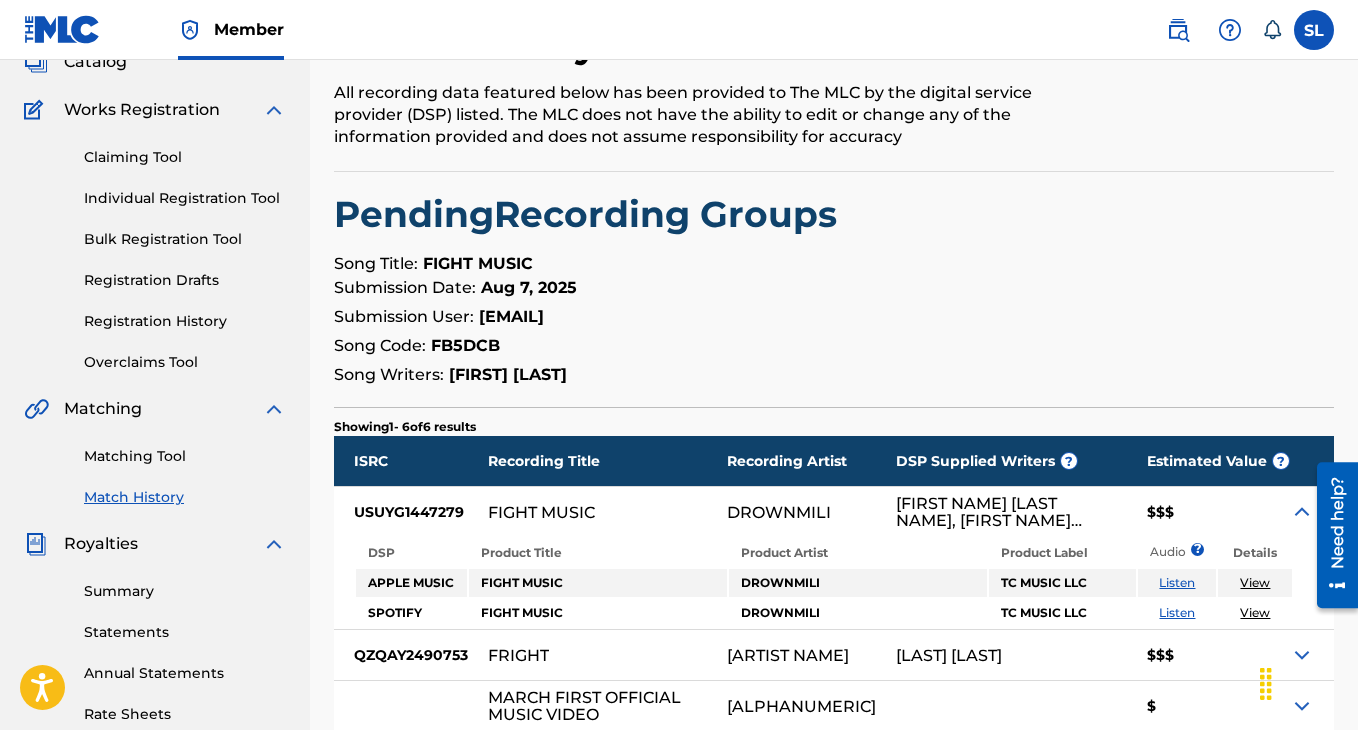 scroll, scrollTop: 102, scrollLeft: 0, axis: vertical 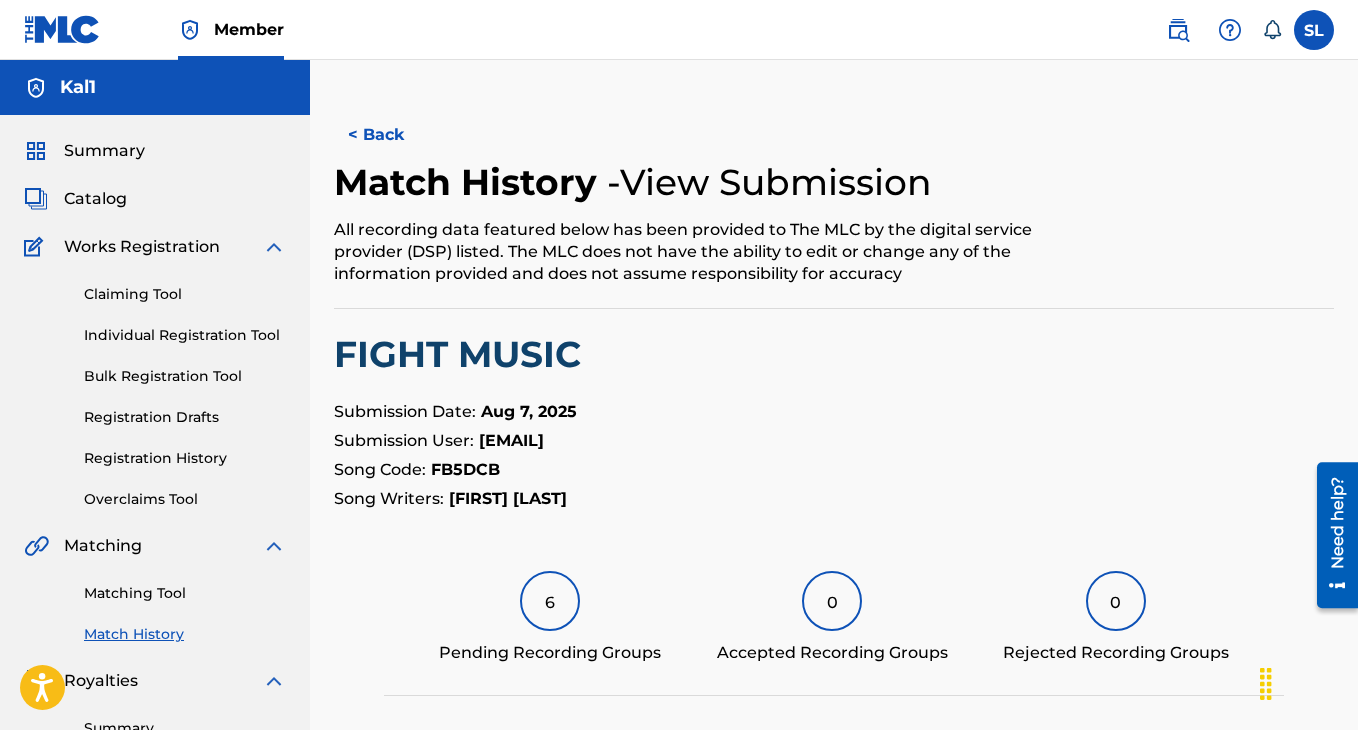 click on "Registration History" at bounding box center [185, 458] 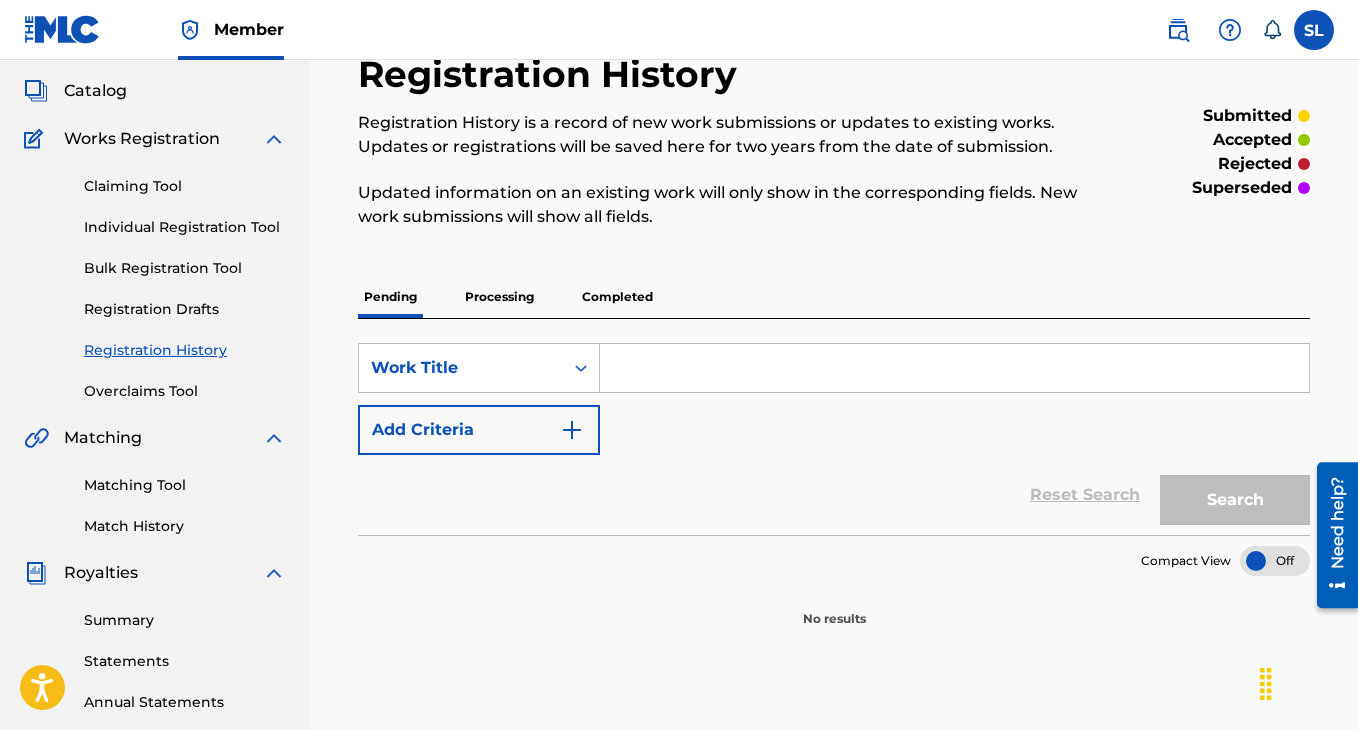 scroll, scrollTop: 127, scrollLeft: 0, axis: vertical 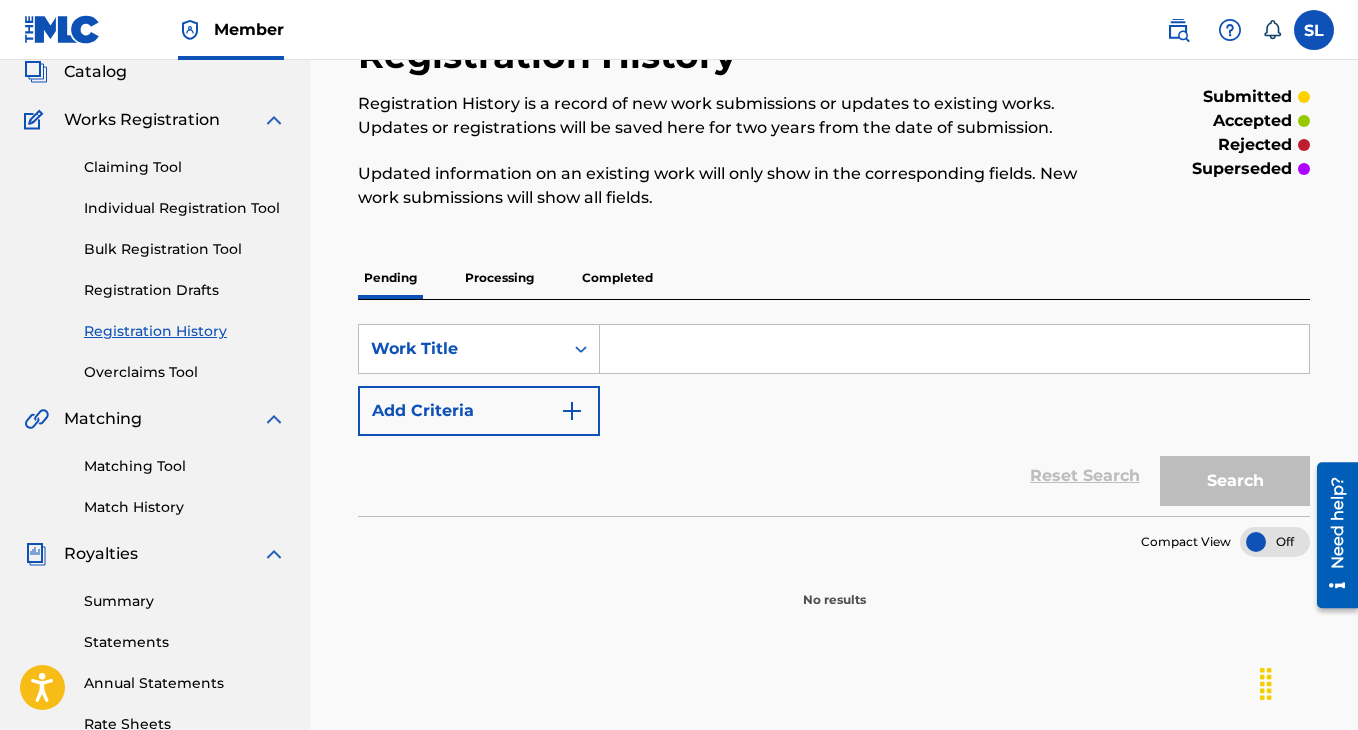 click on "Registration Drafts" at bounding box center [185, 290] 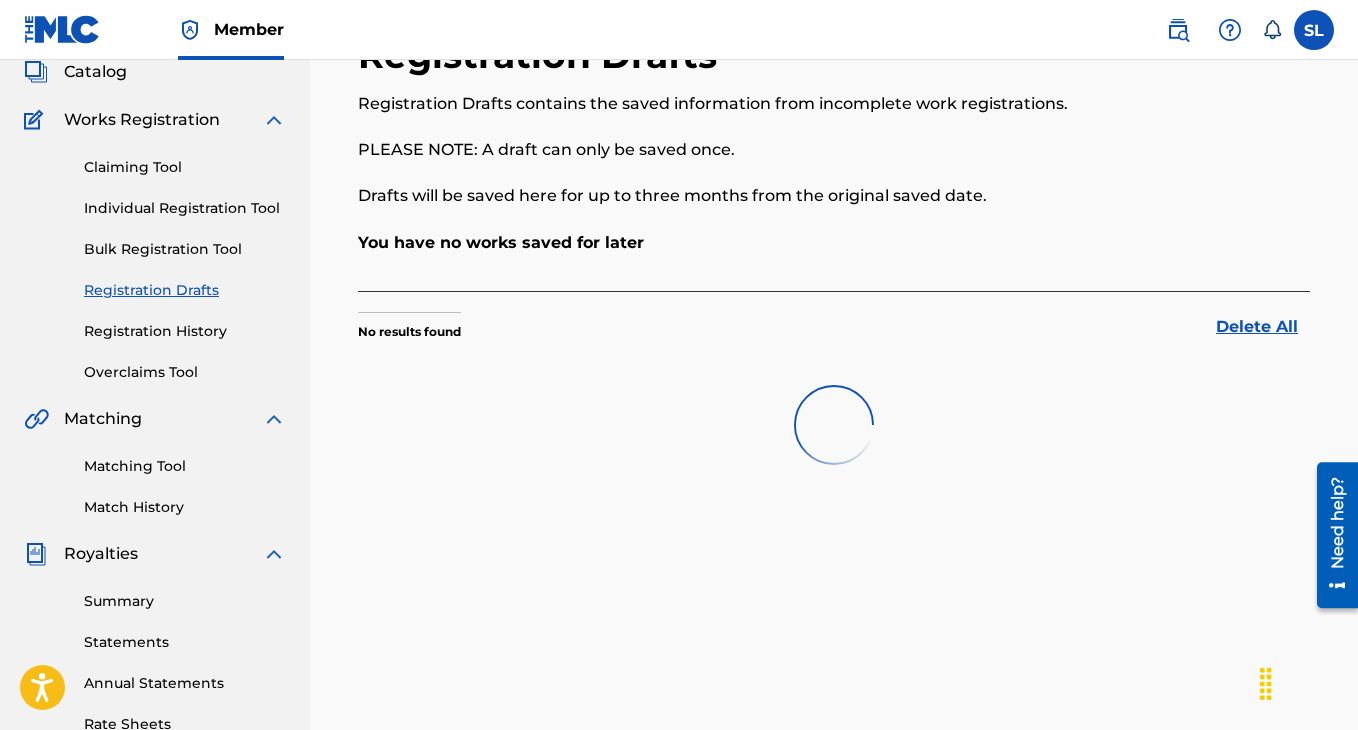 scroll, scrollTop: 0, scrollLeft: 0, axis: both 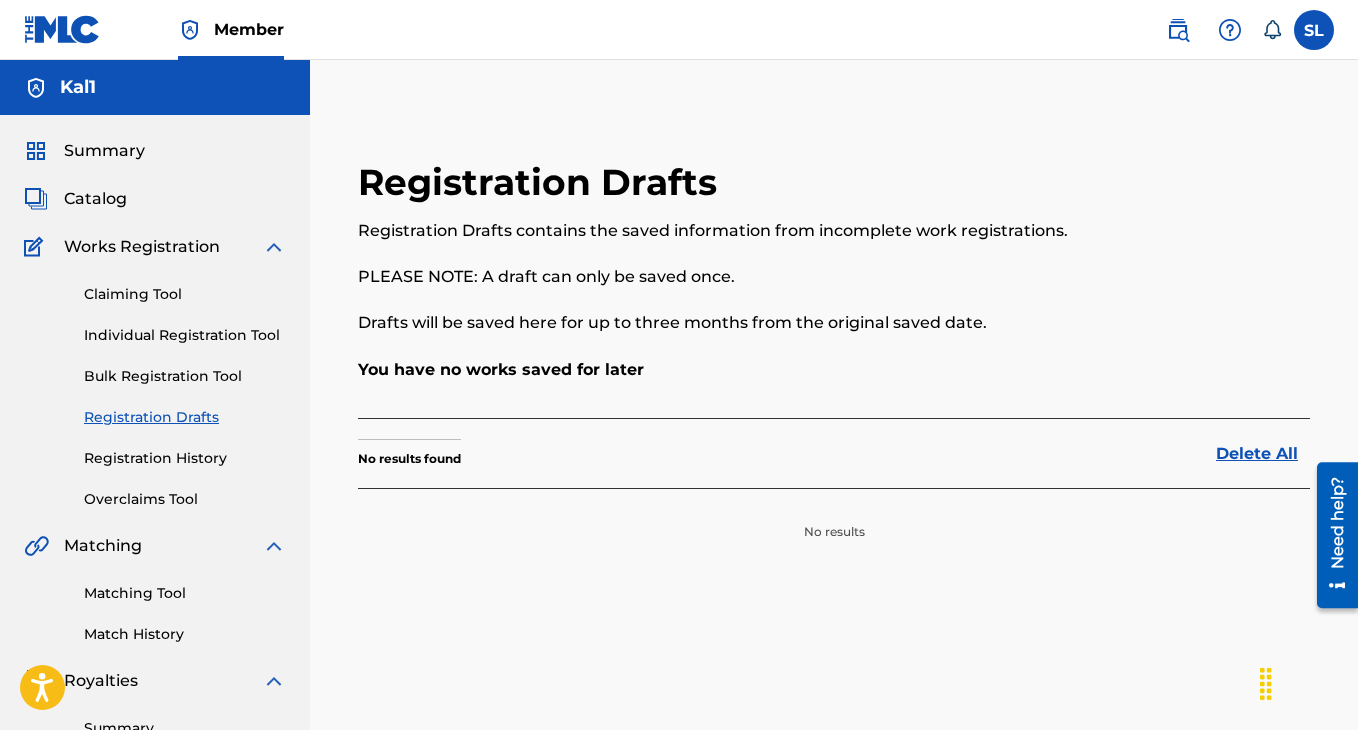 click on "Overclaims Tool" at bounding box center (185, 499) 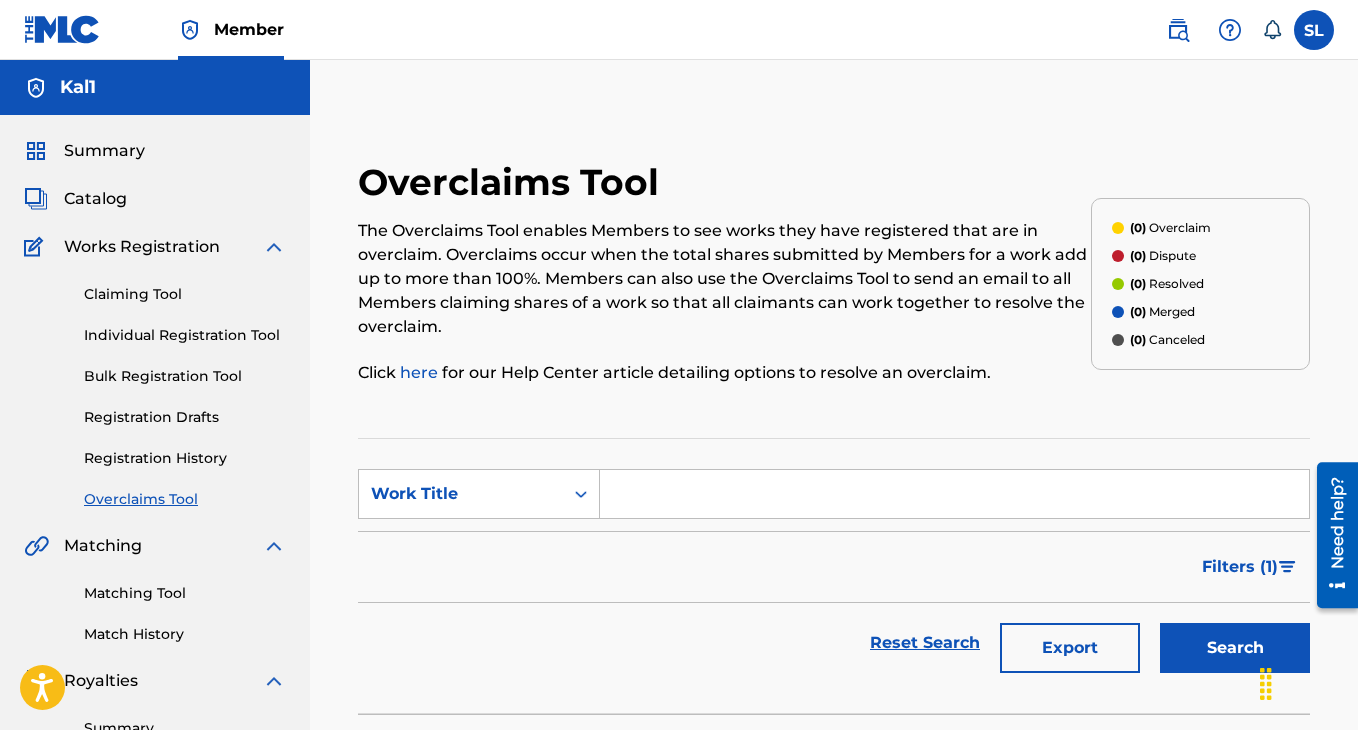 click on "The Overclaims Tool enables Members to see works they have registered that are in overclaim. Overclaims occur when the total shares submitted by Members for a work add up to more than 100%. Members can also use the Overclaims Tool to send an email to all Members claiming shares of a work so that all claimants can work together to resolve the overclaim. Click   here   for our Help Center article detailing options to resolve an overclaim." at bounding box center [724, 302] 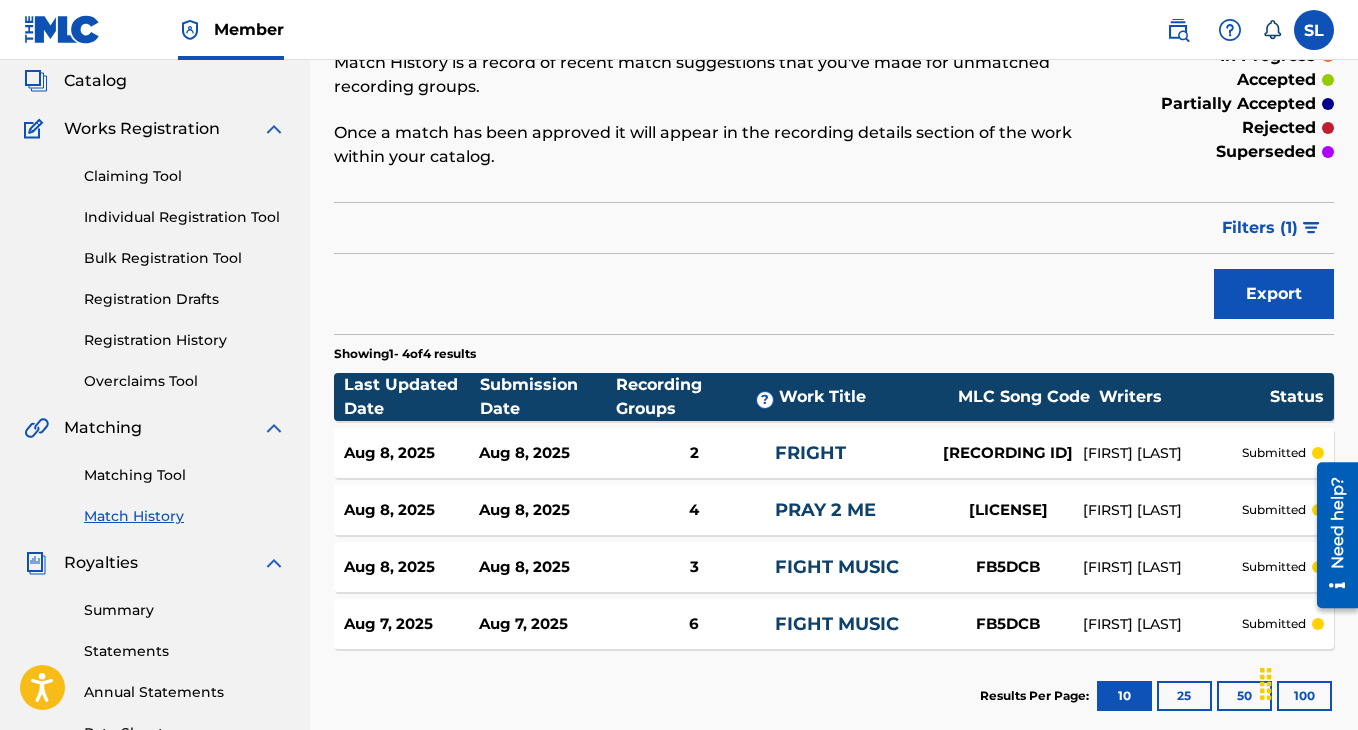 scroll, scrollTop: 126, scrollLeft: 0, axis: vertical 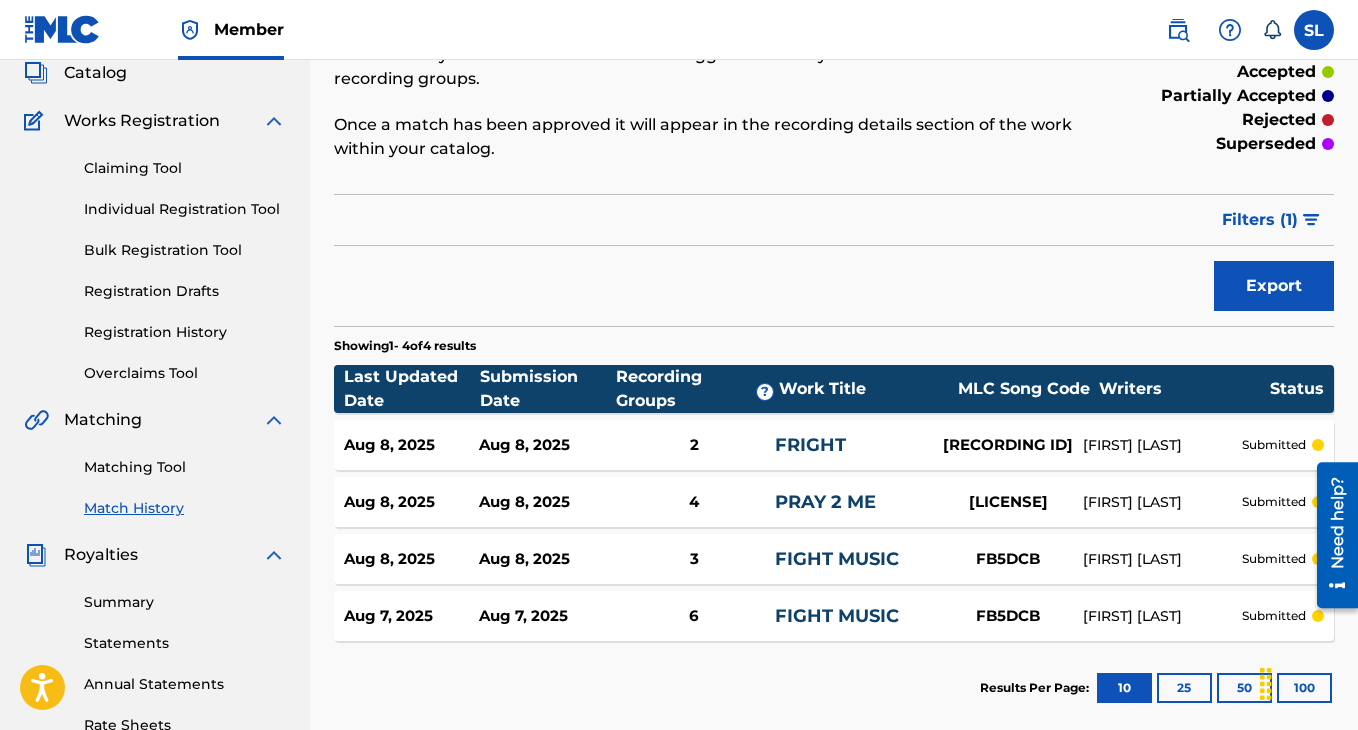 click on "Registration Drafts" at bounding box center (185, 291) 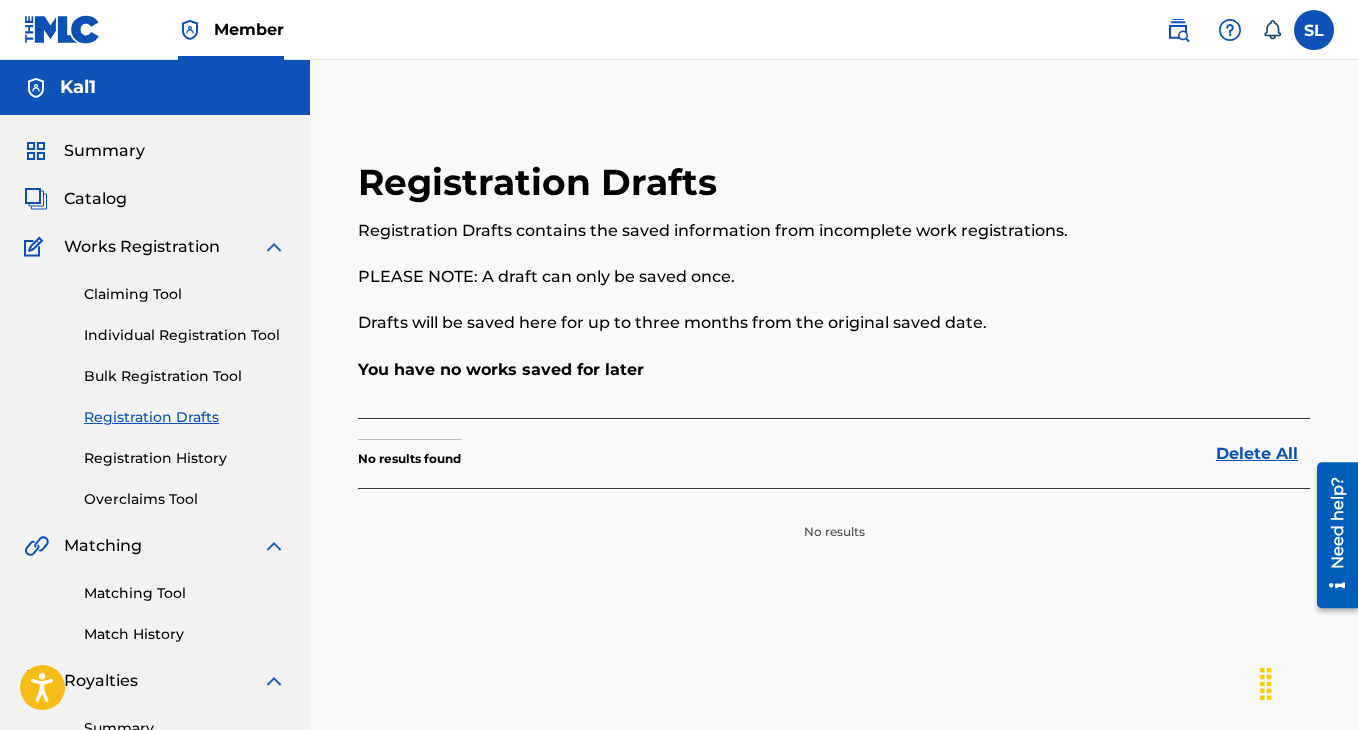 click on "Claiming Tool Individual Registration Tool Bulk Registration Tool Registration Drafts Registration History Overclaims Tool" at bounding box center (155, 384) 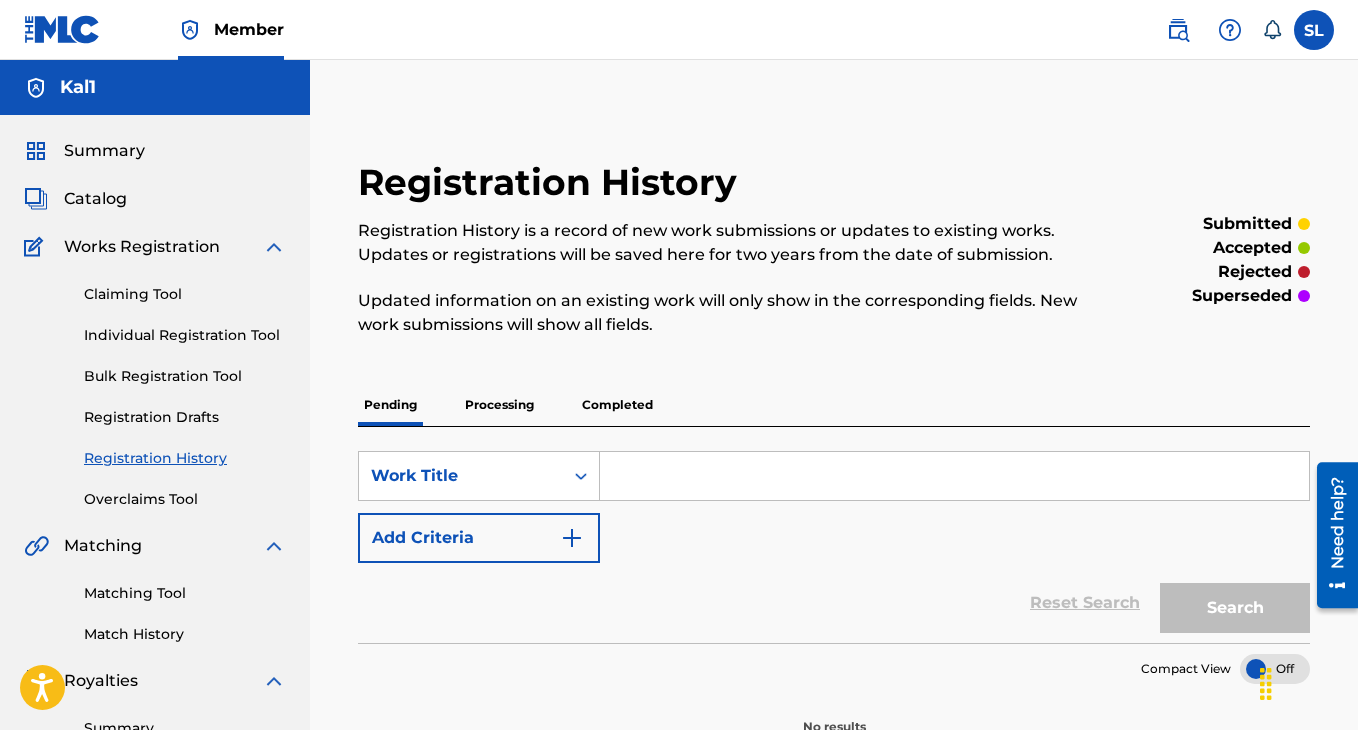 scroll, scrollTop: 41, scrollLeft: 0, axis: vertical 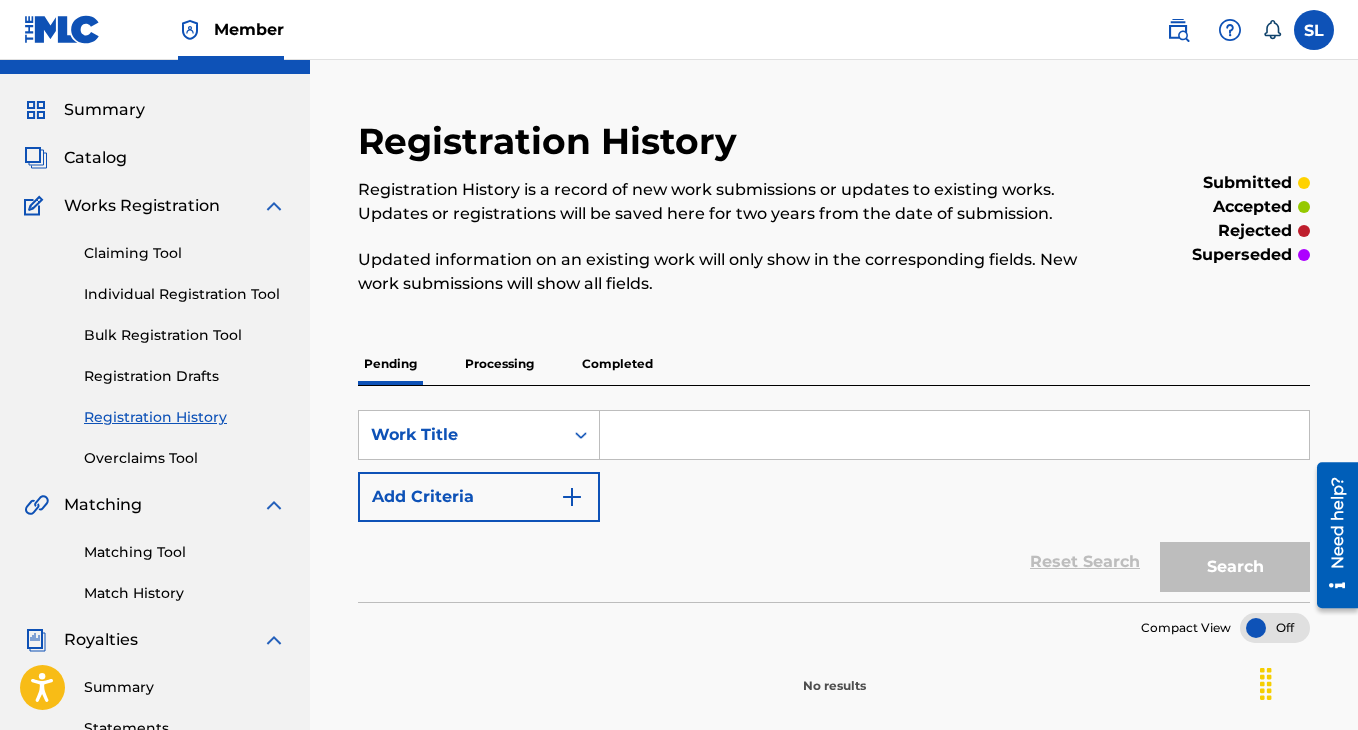 click on "Processing" at bounding box center (499, 364) 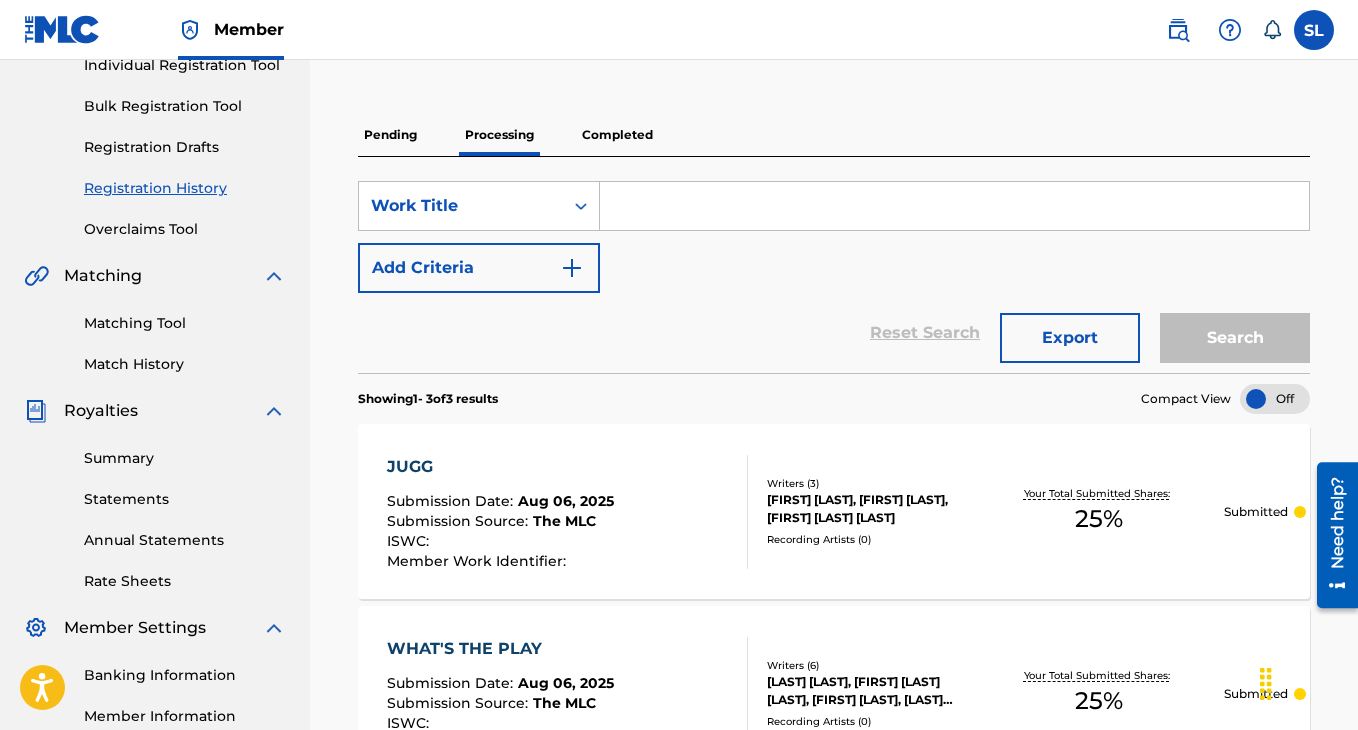 scroll, scrollTop: 117, scrollLeft: 0, axis: vertical 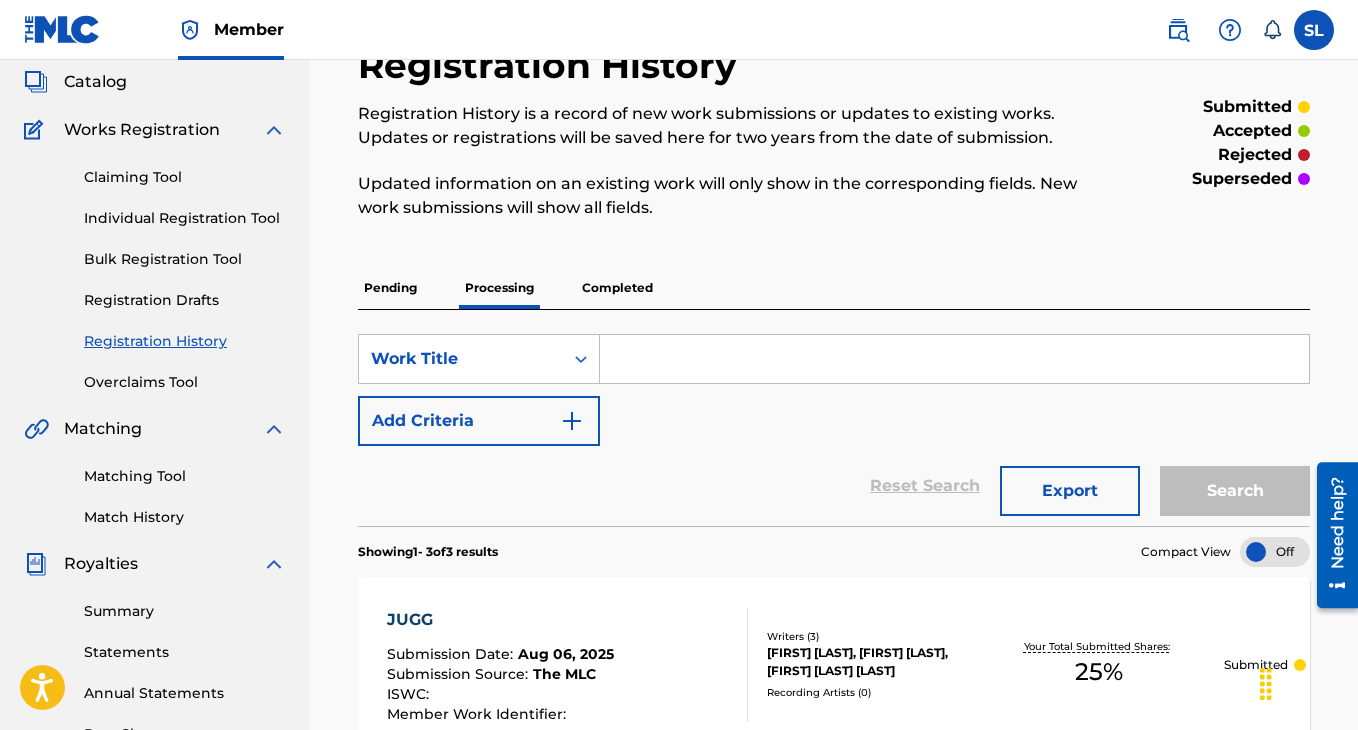 click on "Completed" at bounding box center [617, 288] 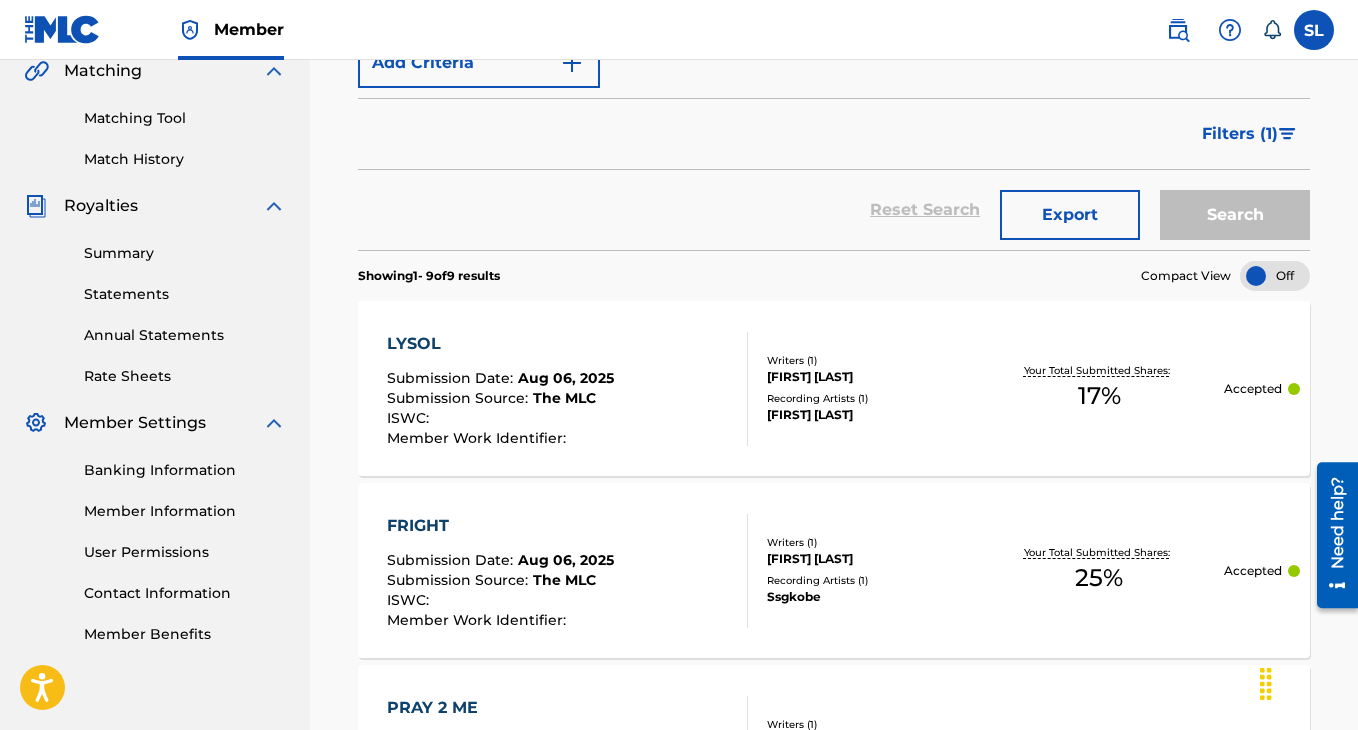scroll, scrollTop: 0, scrollLeft: 0, axis: both 